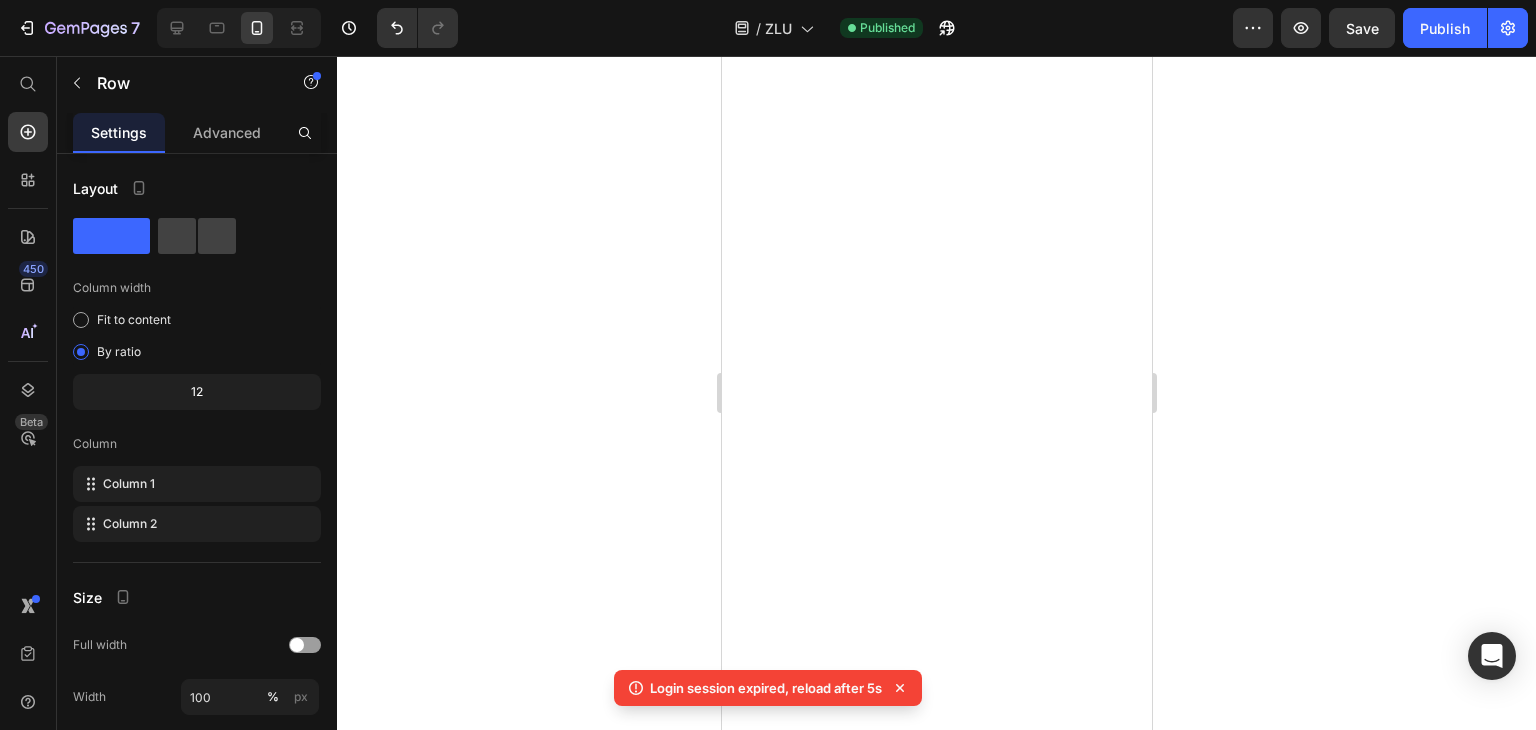 scroll, scrollTop: 0, scrollLeft: 0, axis: both 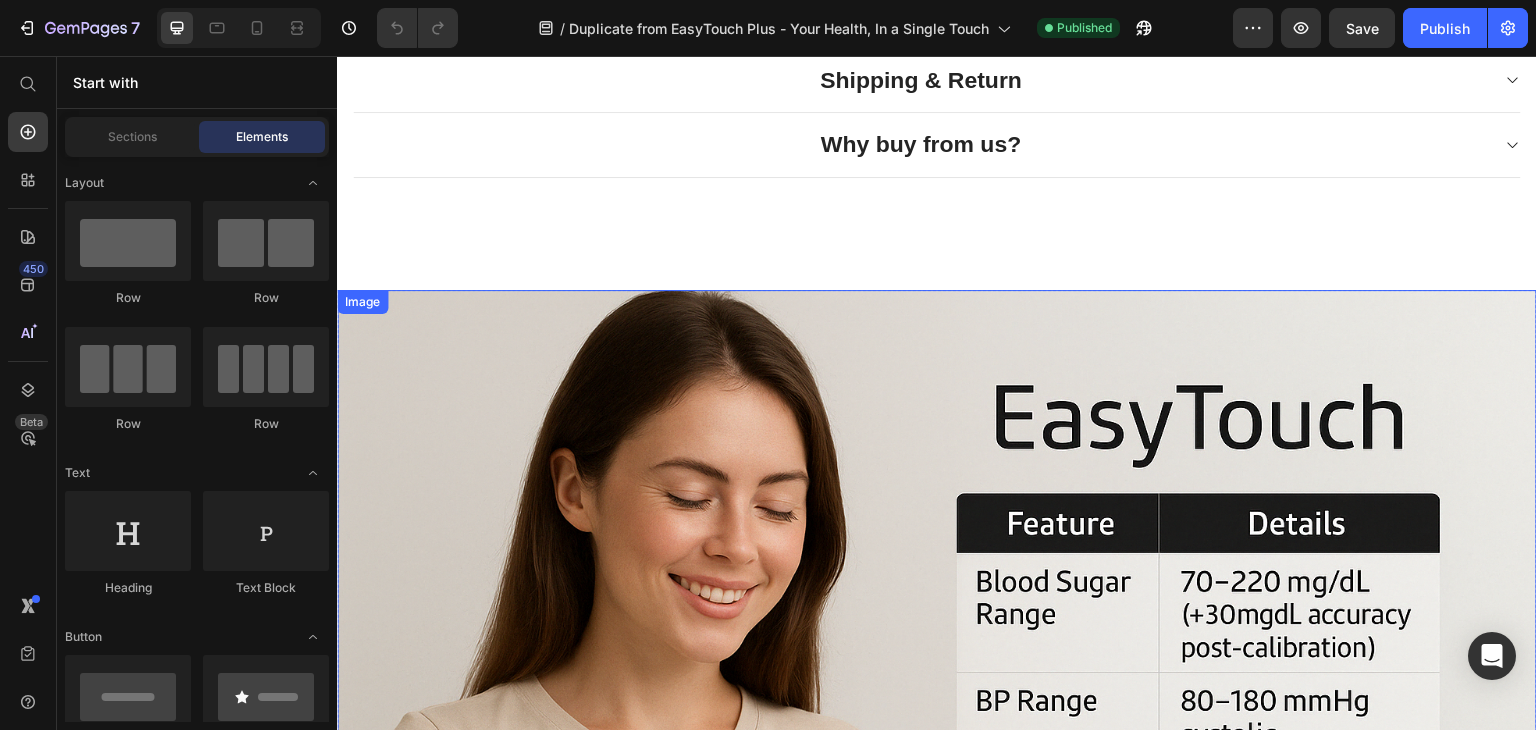click at bounding box center [937, 690] 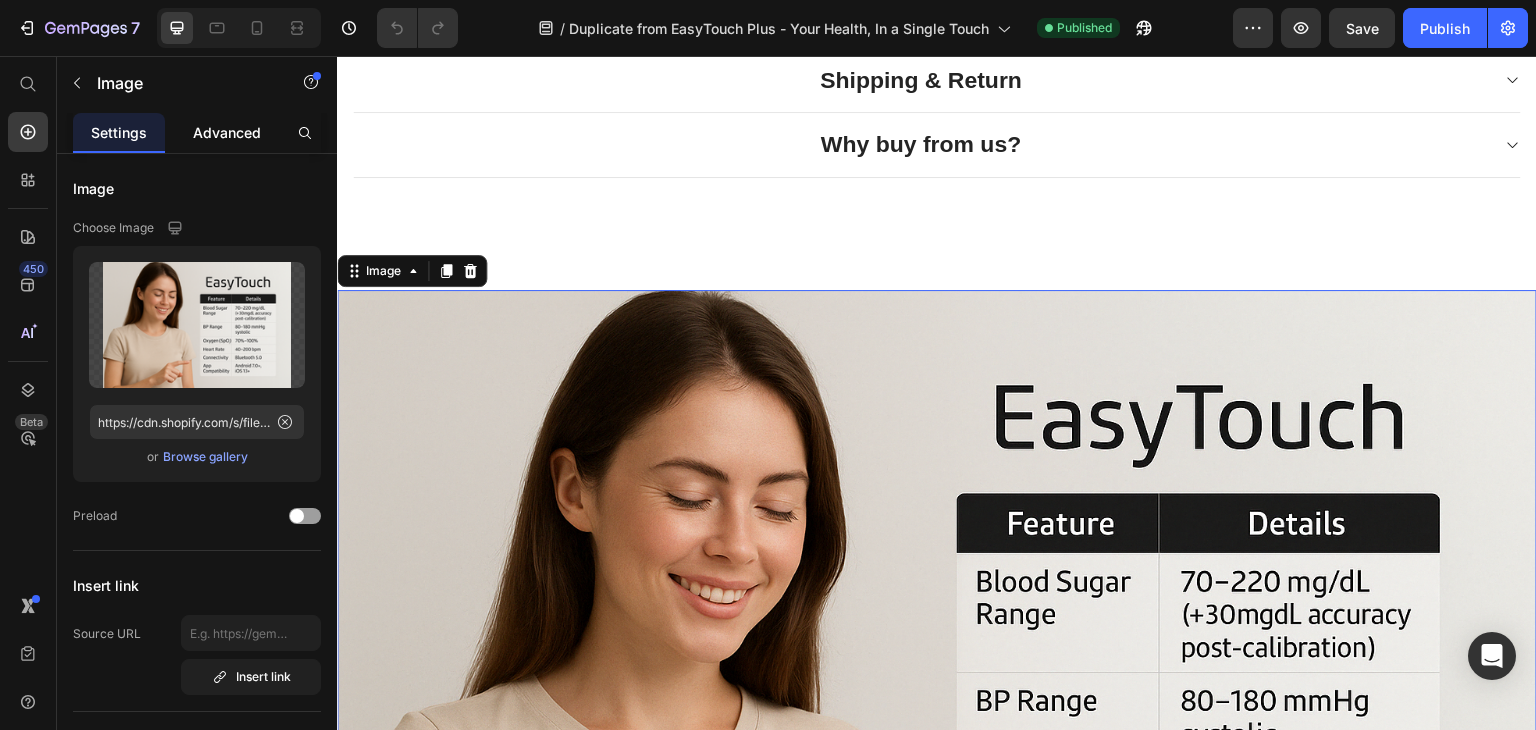 click on "Advanced" at bounding box center [227, 132] 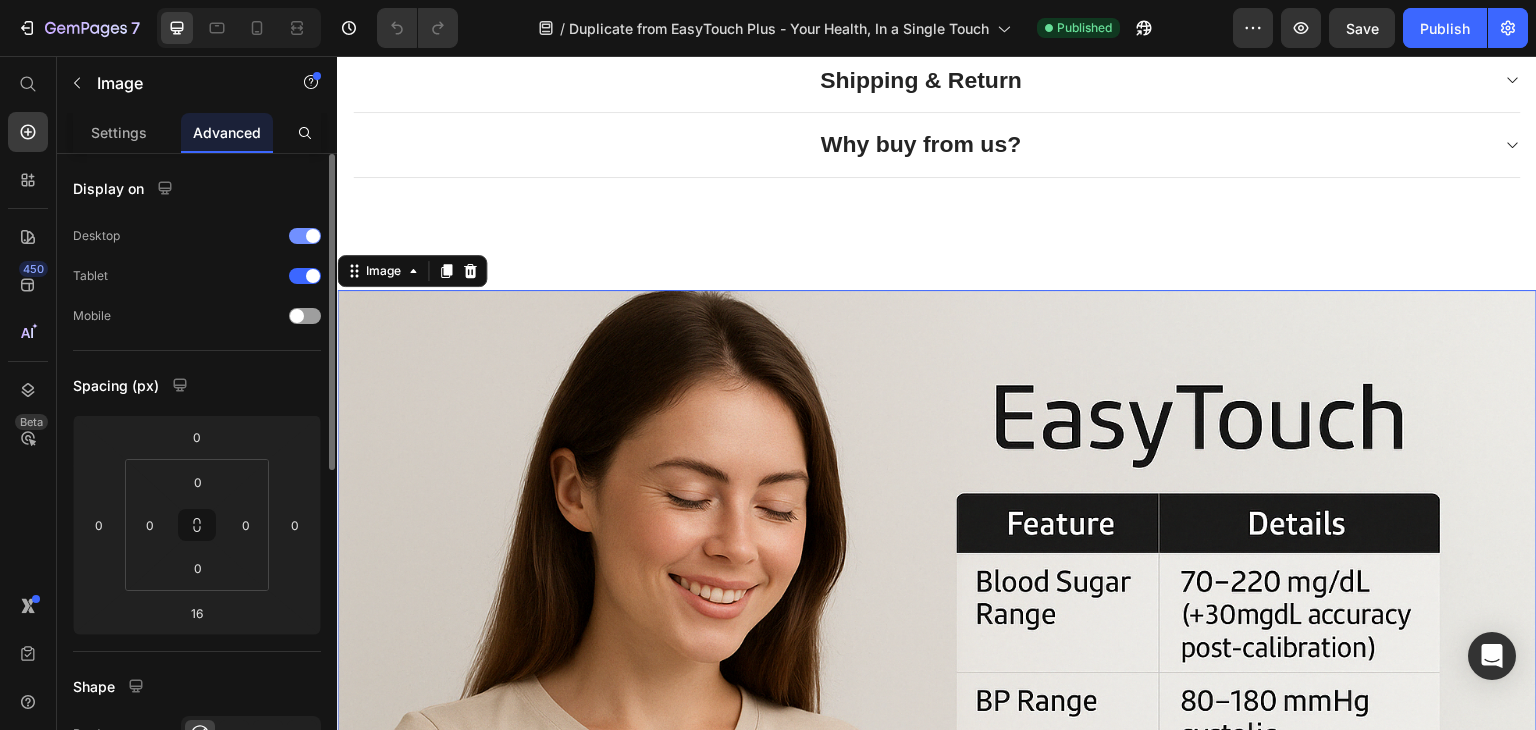 click at bounding box center (305, 236) 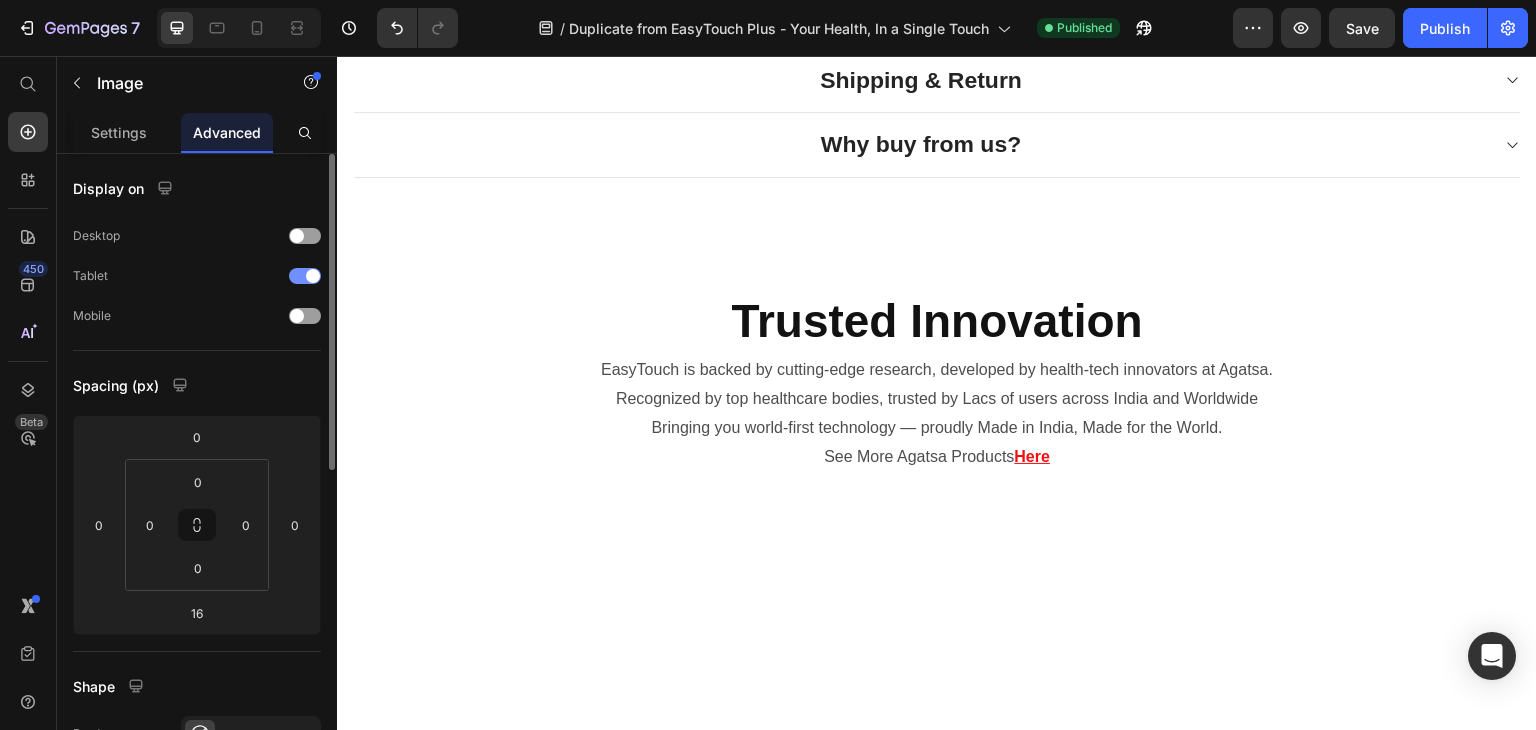 click at bounding box center (305, 276) 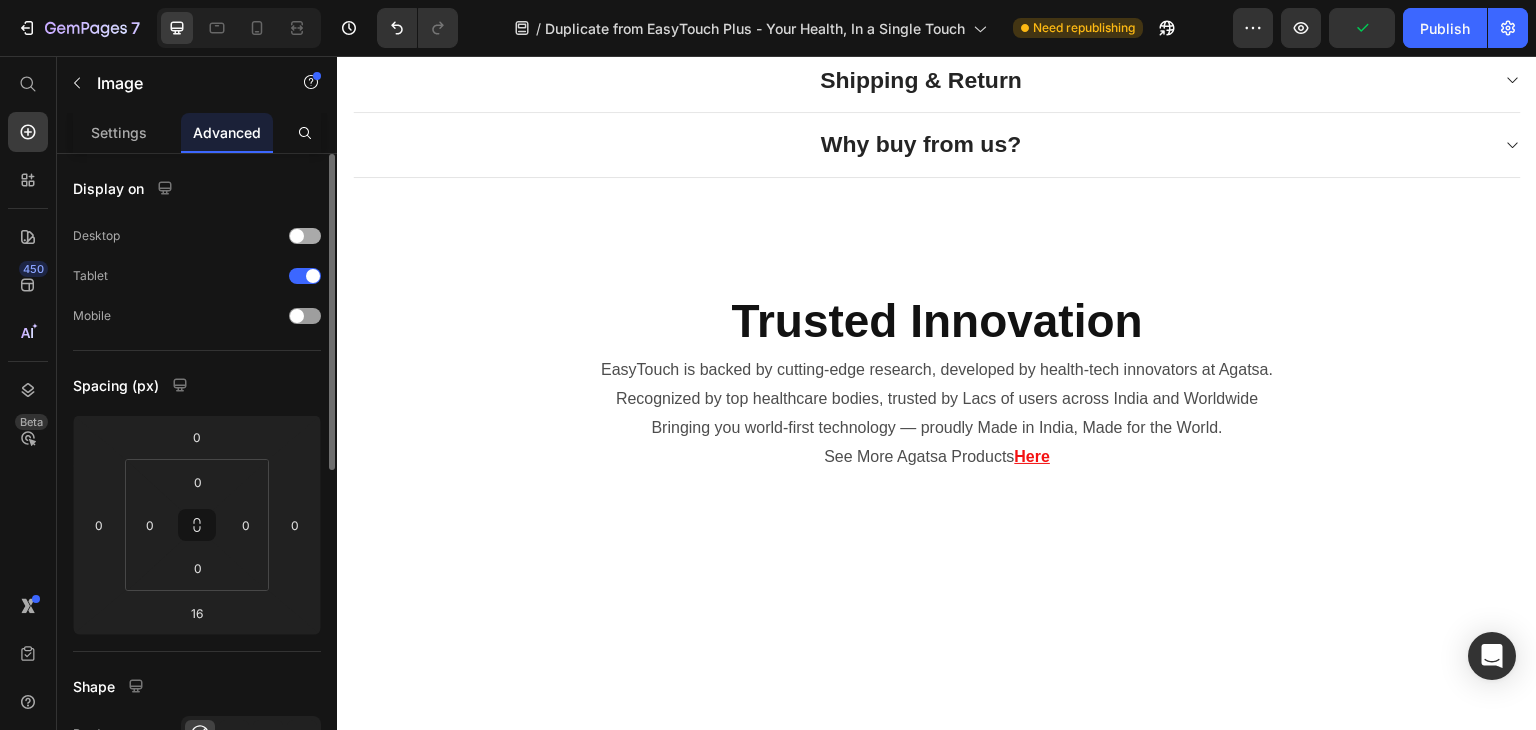 click at bounding box center (305, 236) 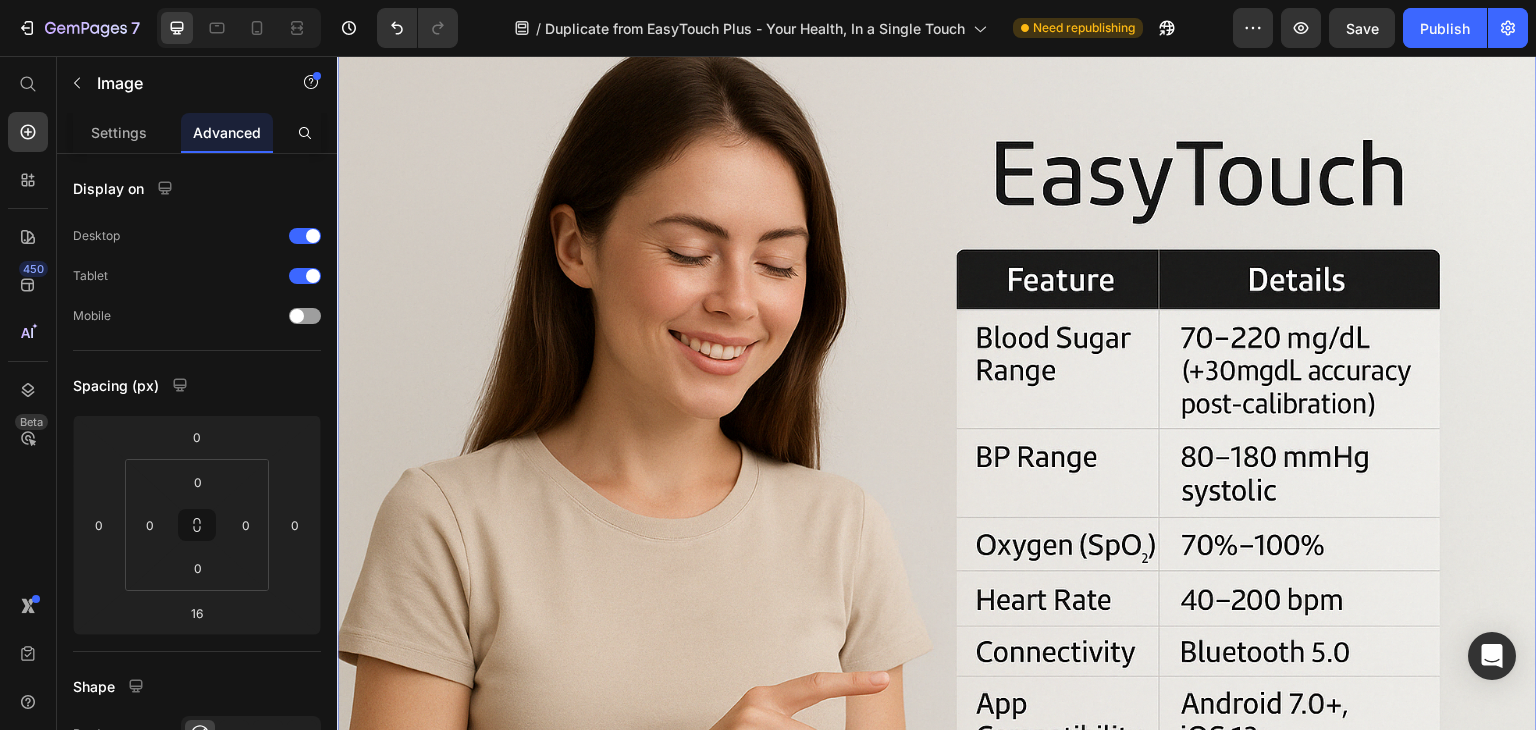 scroll, scrollTop: 7000, scrollLeft: 0, axis: vertical 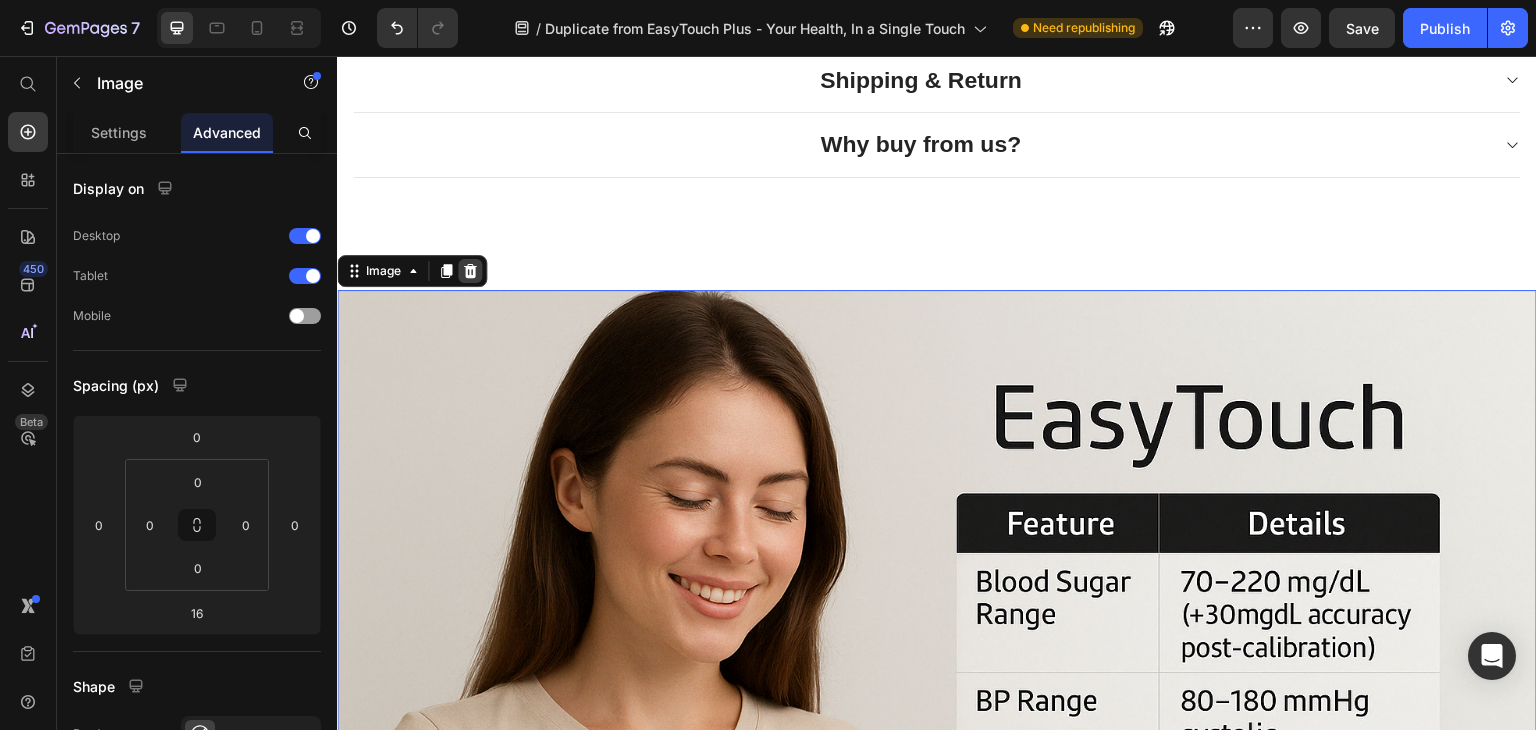 click 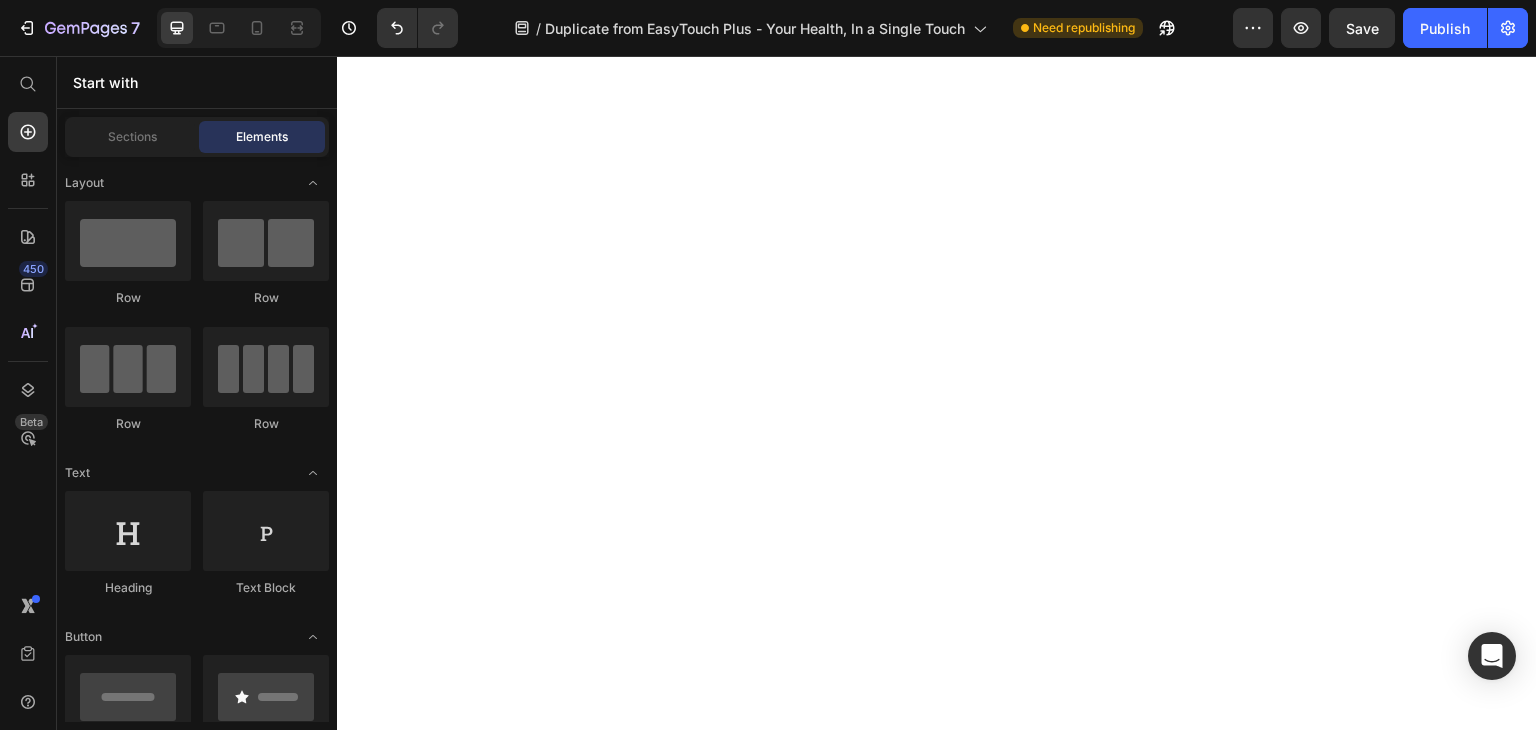 scroll, scrollTop: 6200, scrollLeft: 0, axis: vertical 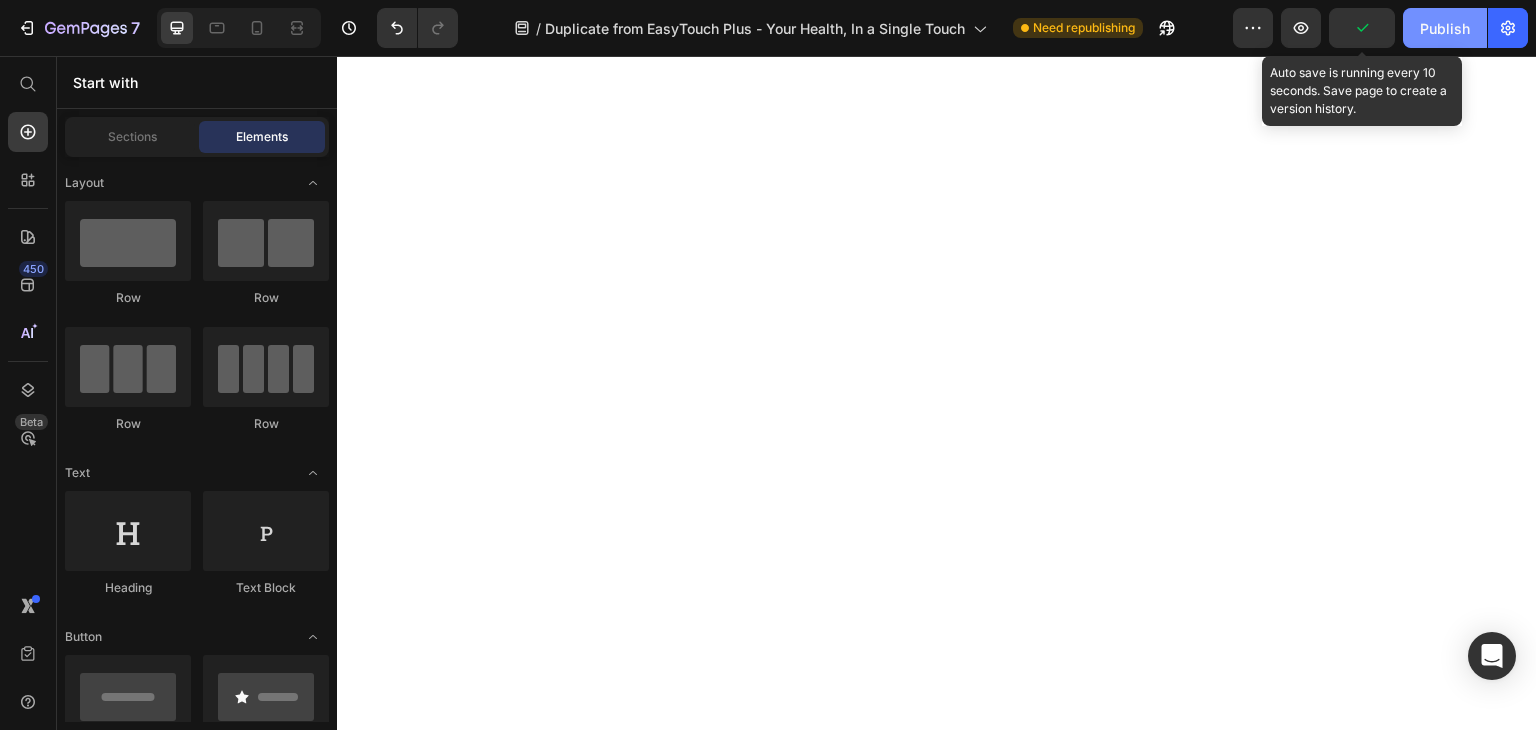 click on "Publish" at bounding box center [1445, 28] 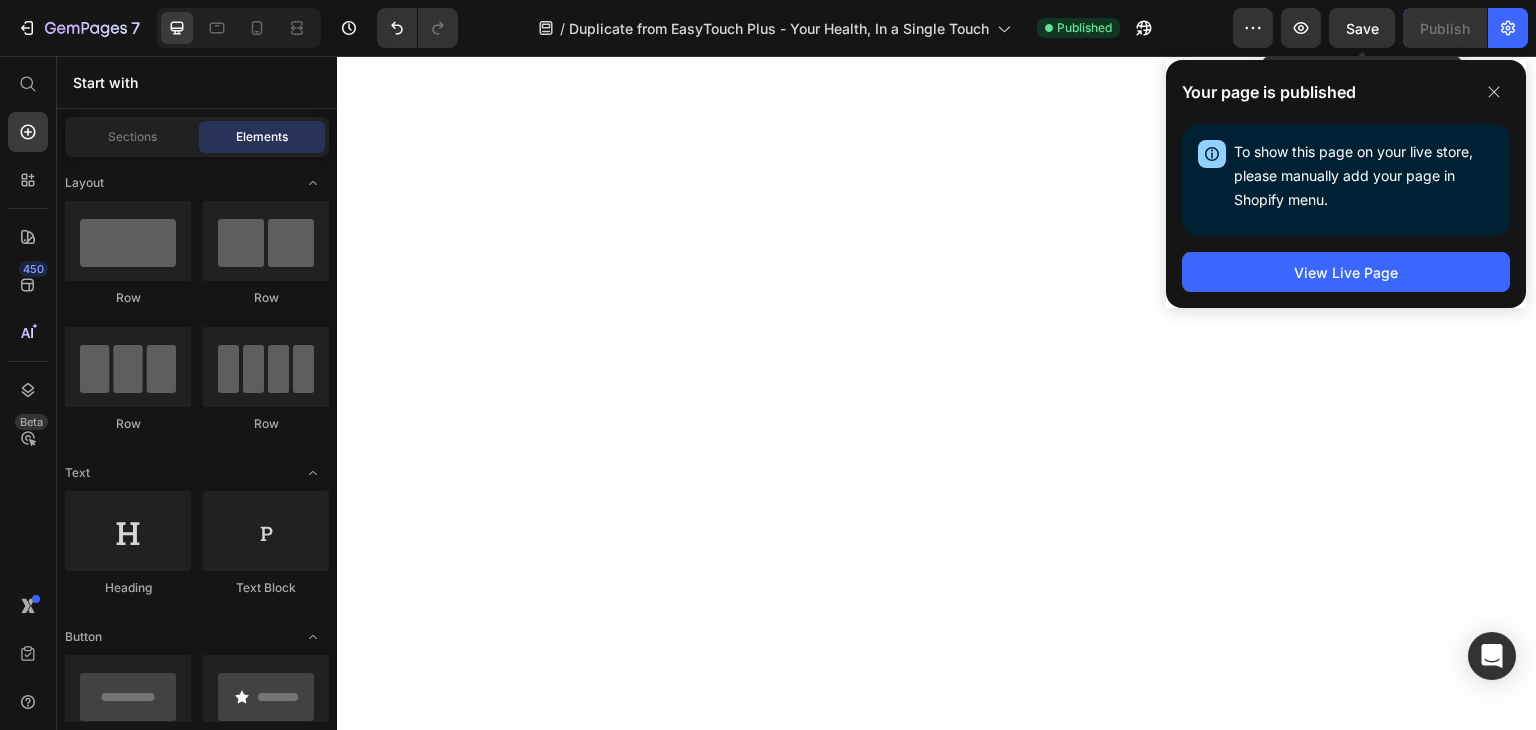 scroll, scrollTop: 4600, scrollLeft: 0, axis: vertical 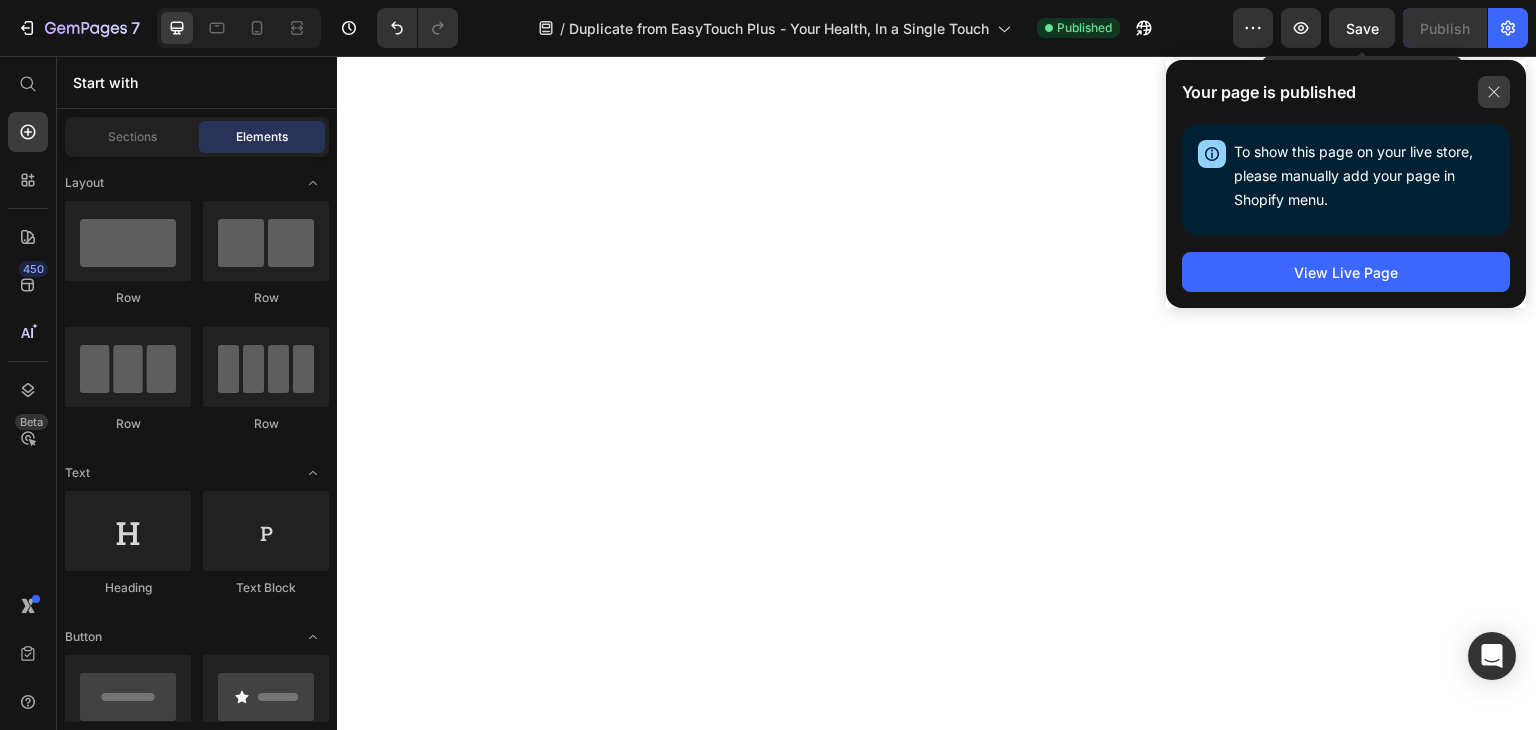click 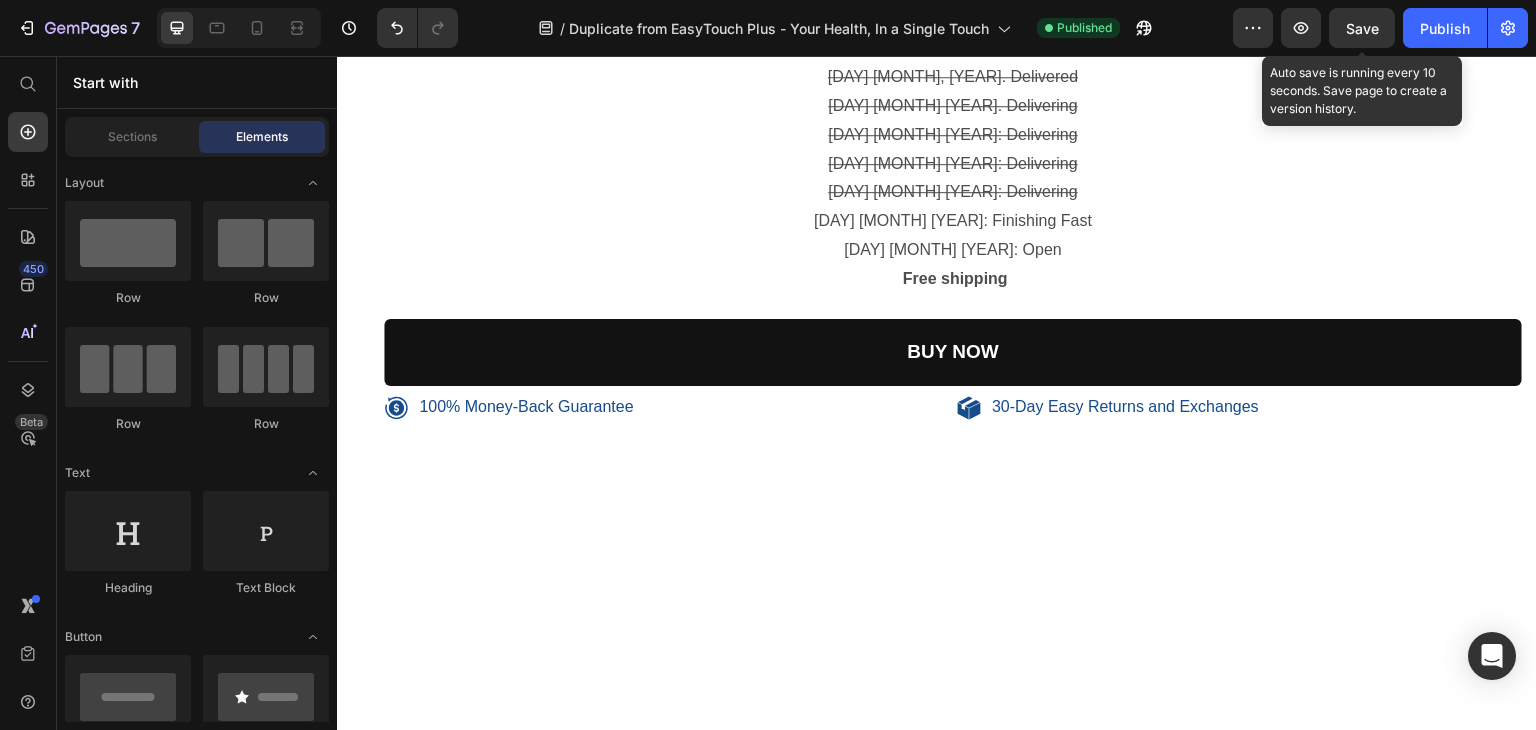 scroll, scrollTop: 1700, scrollLeft: 0, axis: vertical 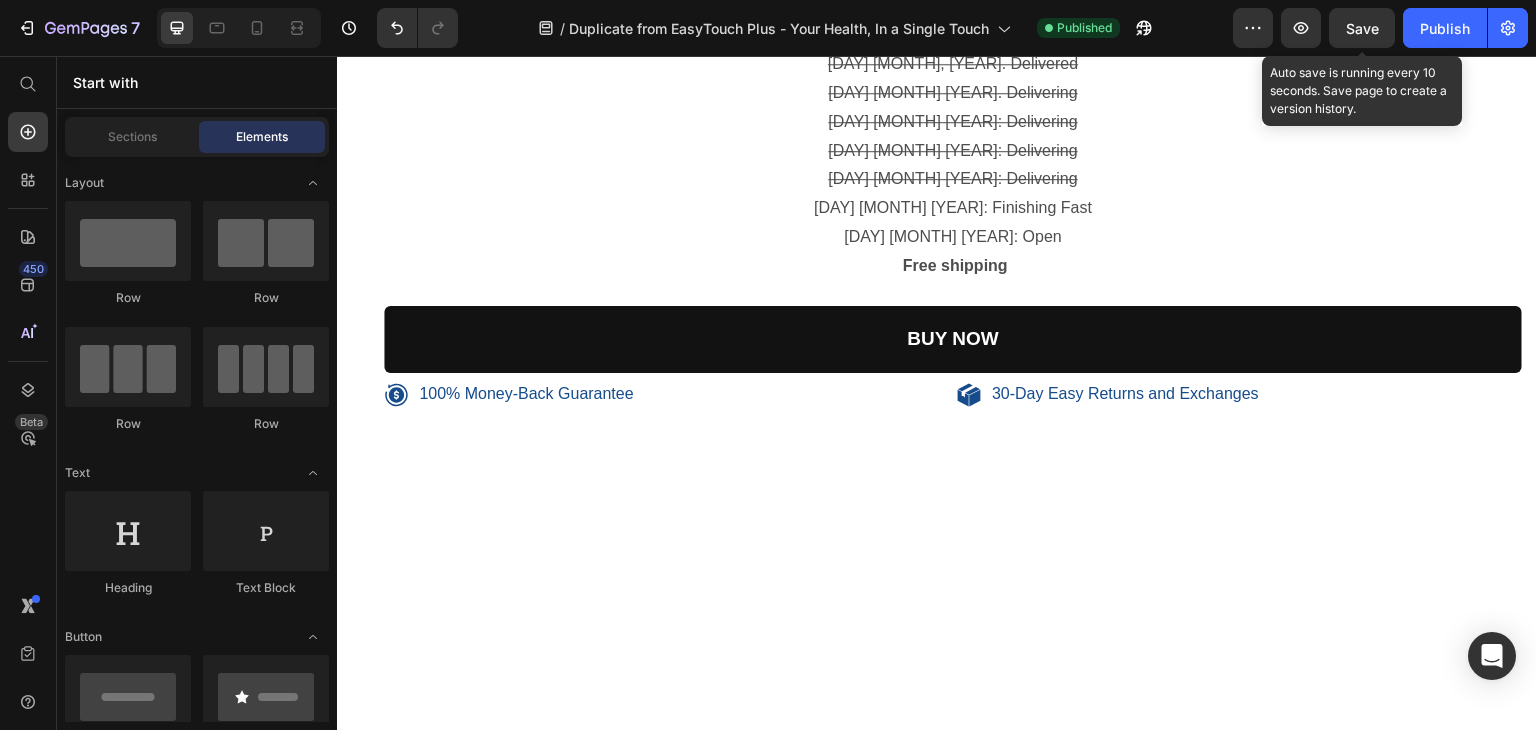 click on "Shop Now   Button" at bounding box center [937, -346] 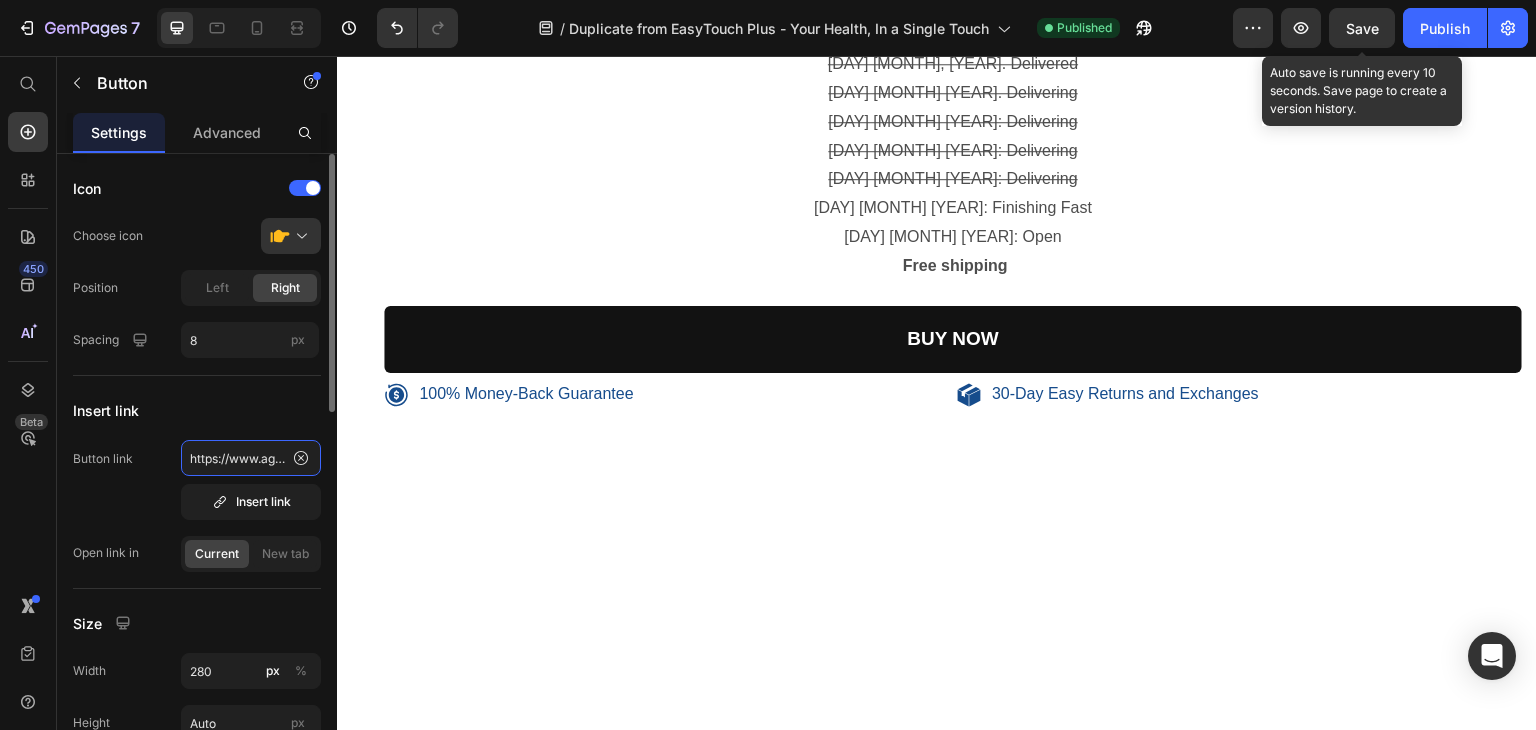 click on "https://www.agatsaone.com/checkouts/cn/Z2NwLWFzaWEtc291dGhlYXN0MTowMUpaUTBRUFRTSzA5Q1EyWTdEMkowNEI0Sw?preview_theme_id=134048120899" 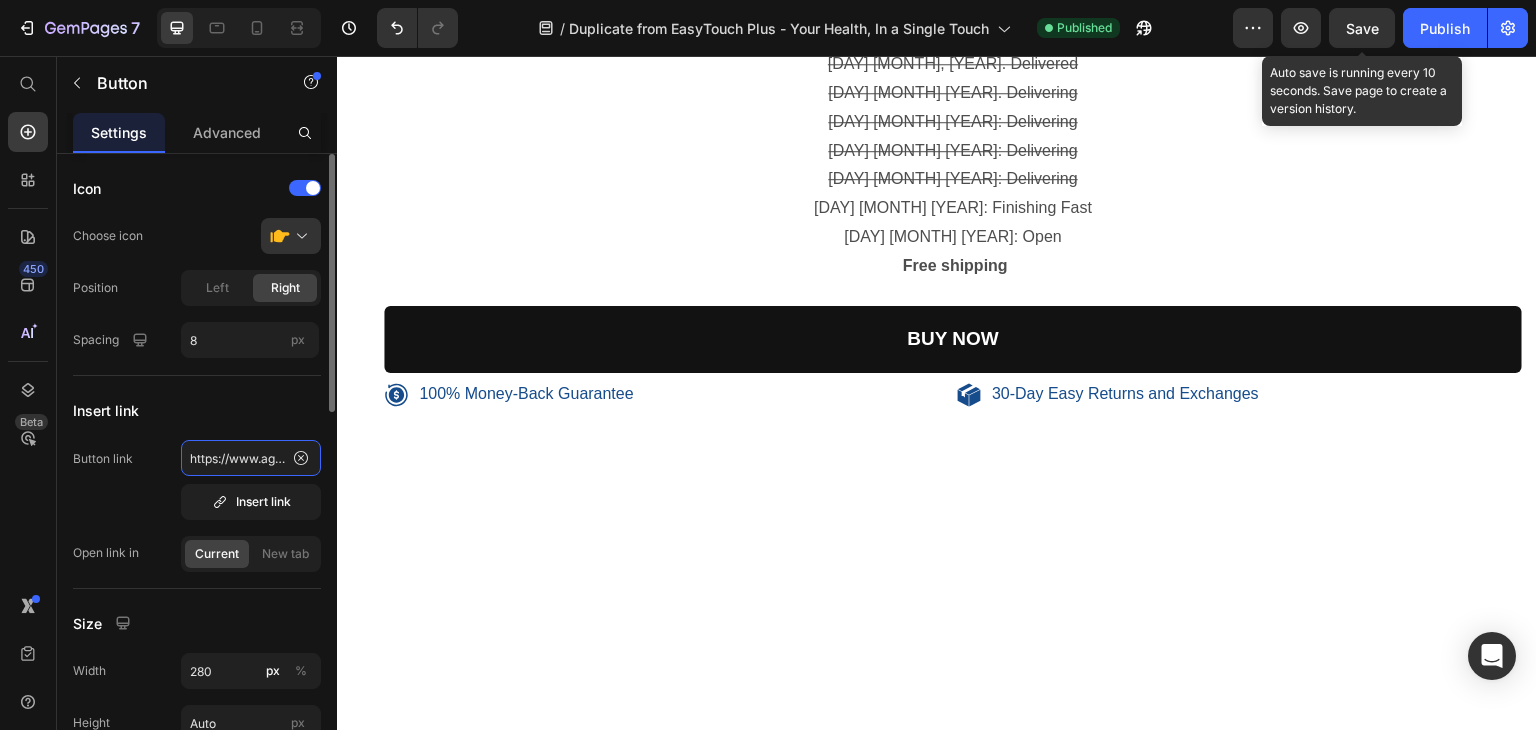 paste on "hWN0SYL1IW4eYAL8UwgHEtLo" 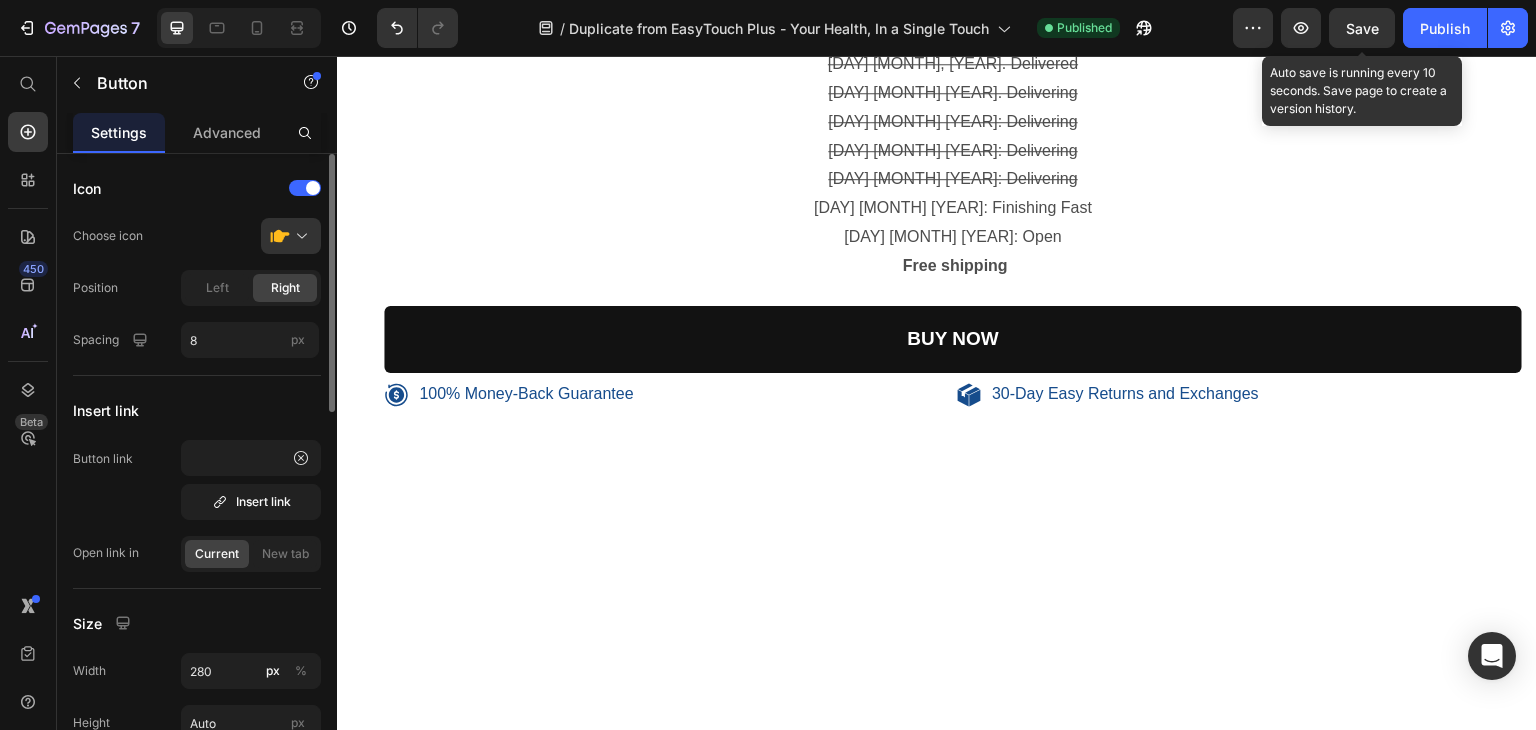 click on "Button link https://www.agatsaone.com/checkouts/cn/hWN0SYL1IW4eYAL8UwgHEtLo?preview_theme_id=134048120899  Insert link" at bounding box center [197, 480] 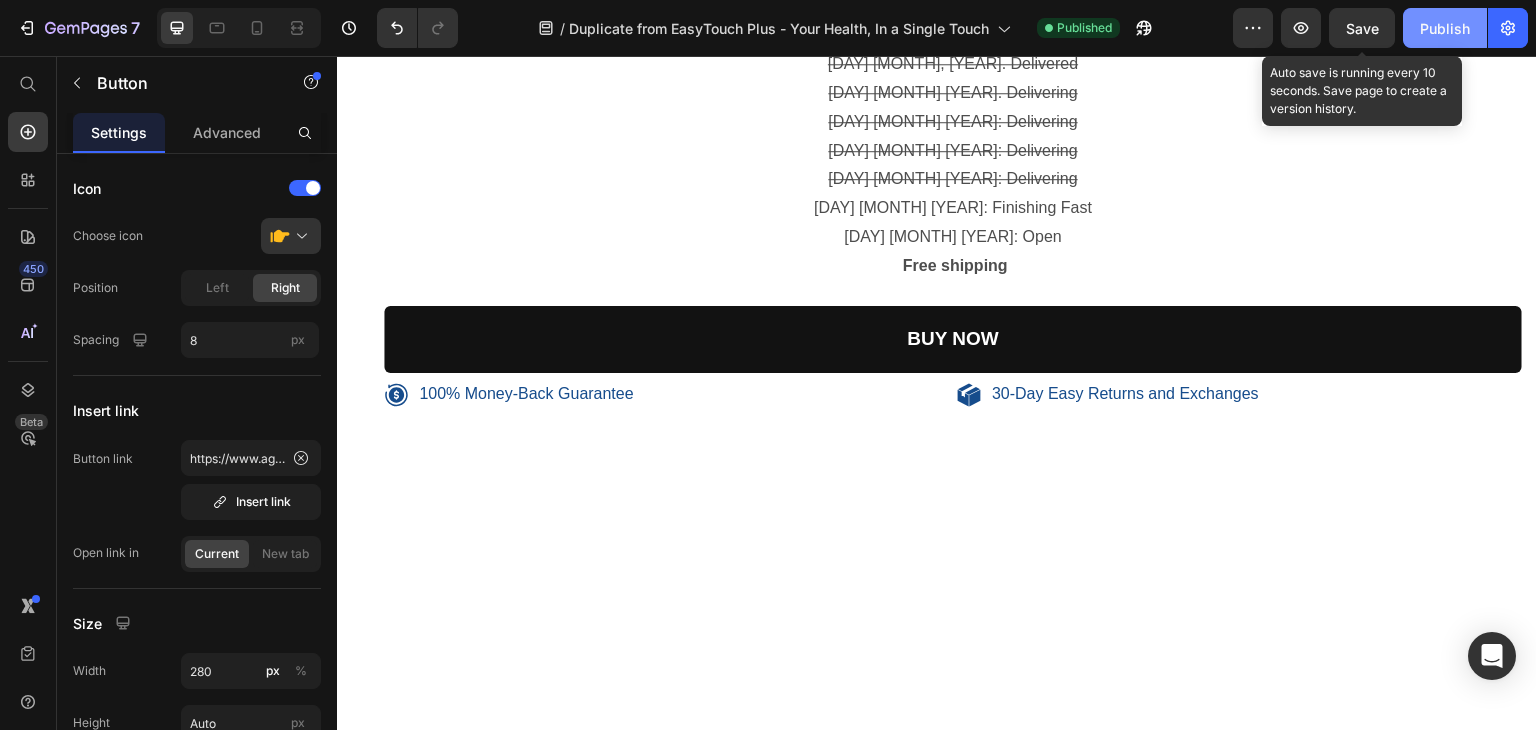 click on "Publish" at bounding box center [1445, 28] 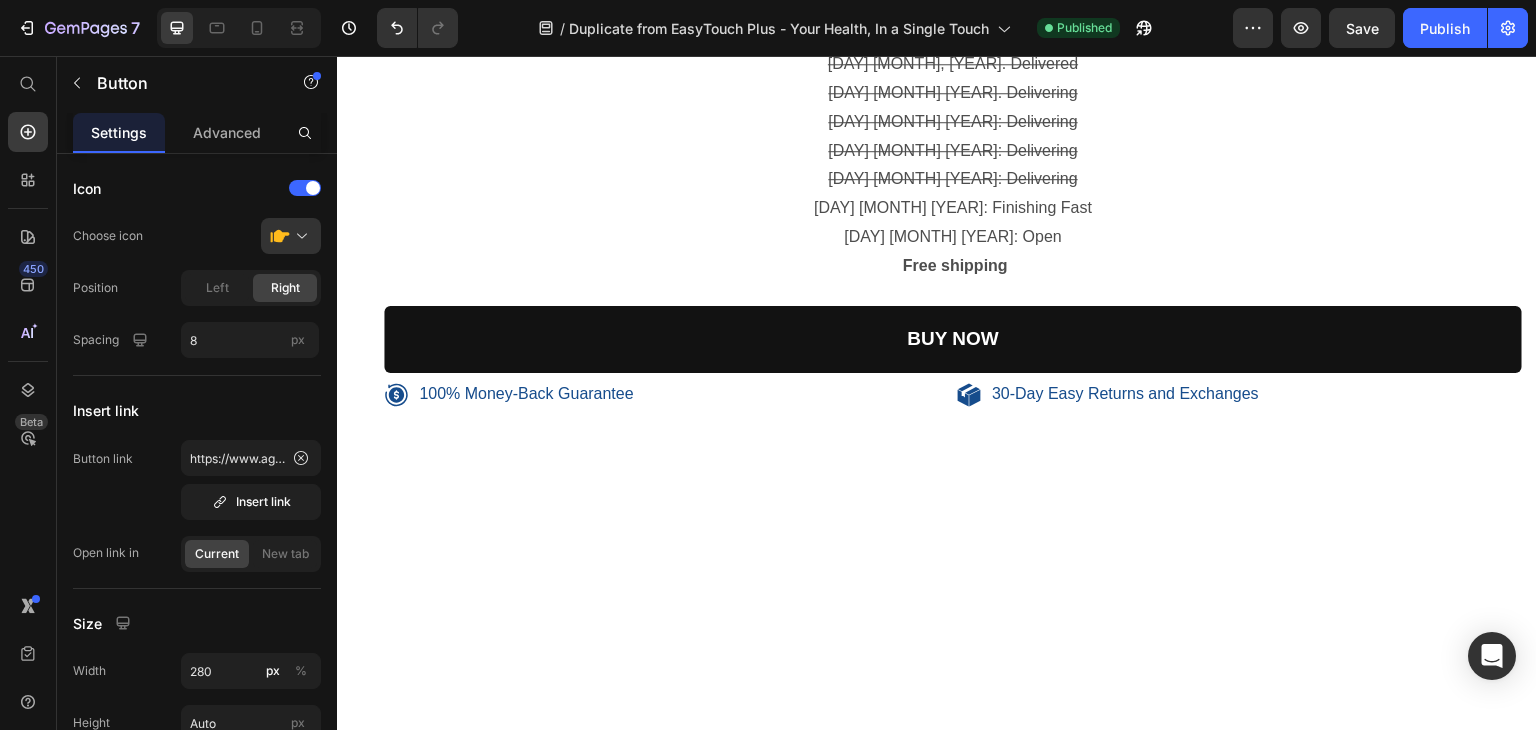 click on "Shop Now   Button   24" at bounding box center [937, -346] 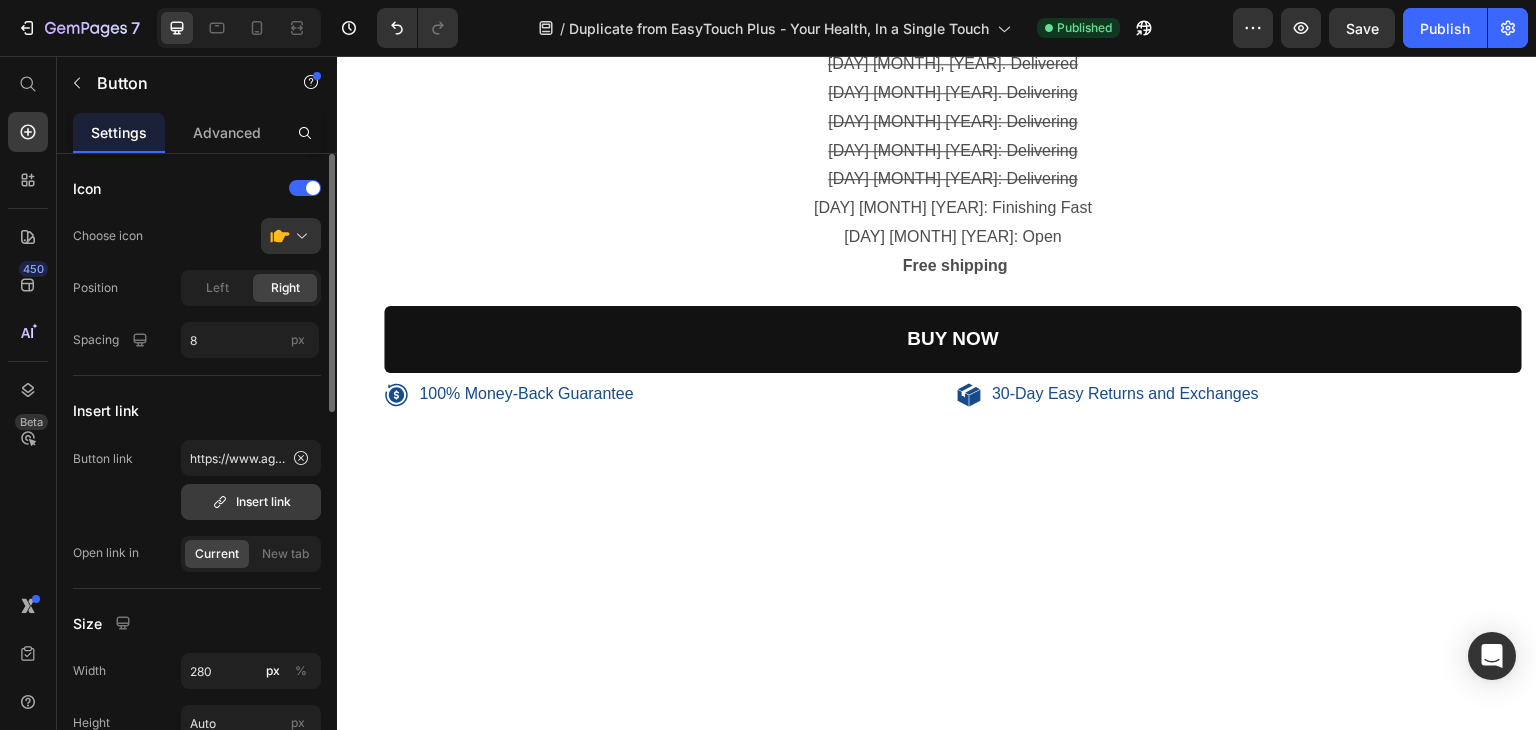 click on "Insert link" at bounding box center [251, 502] 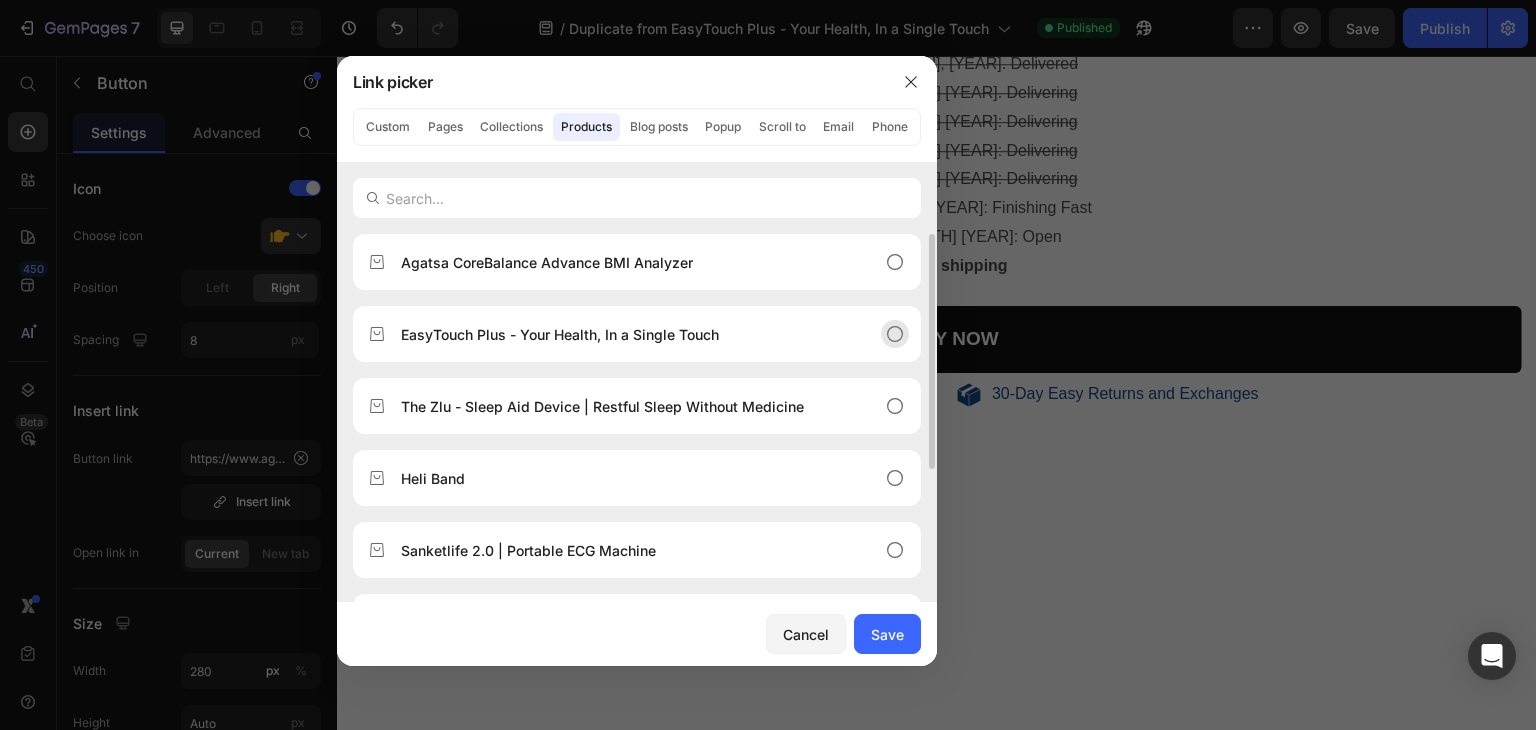 click on "EasyTouch Plus - Your Health, In a Single Touch" 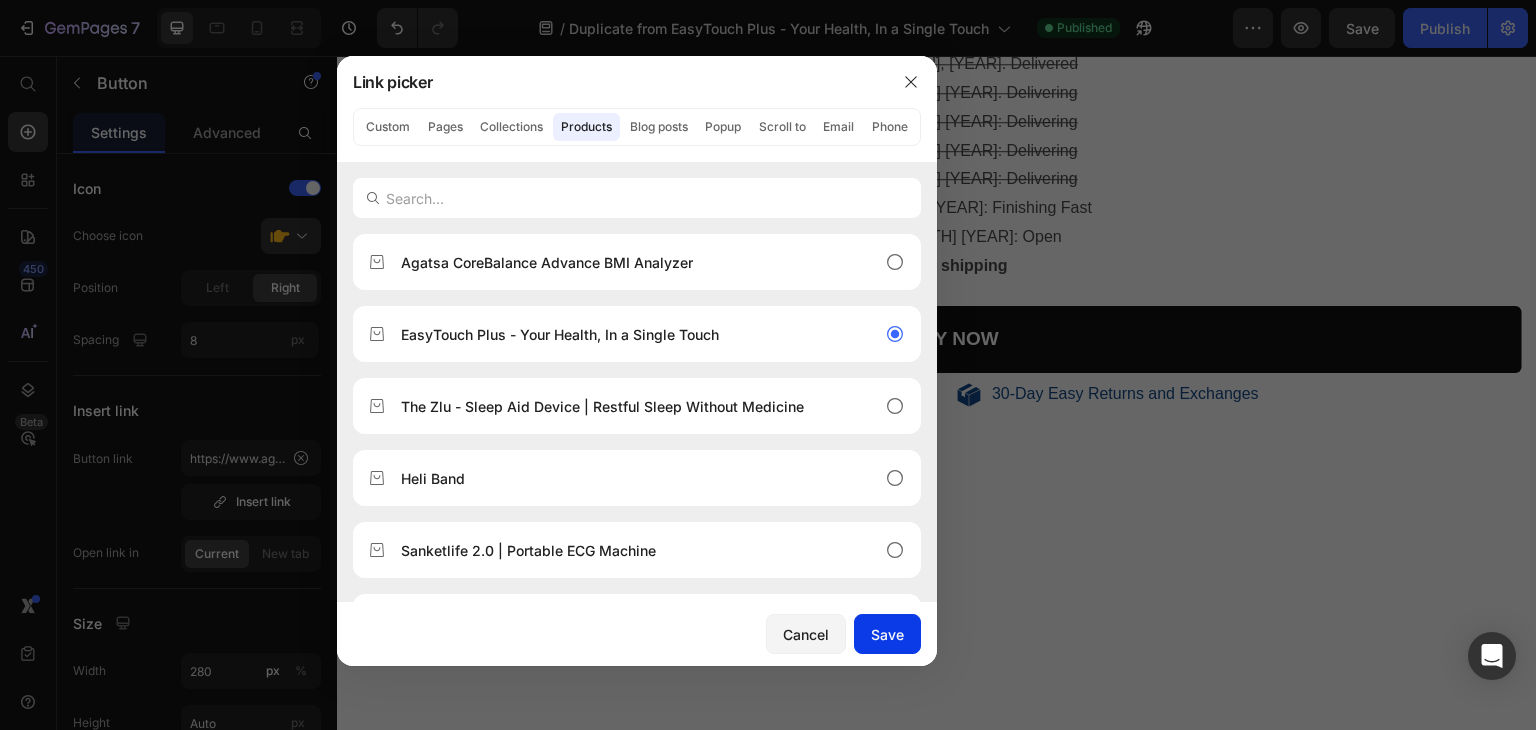 click on "Save" at bounding box center (887, 634) 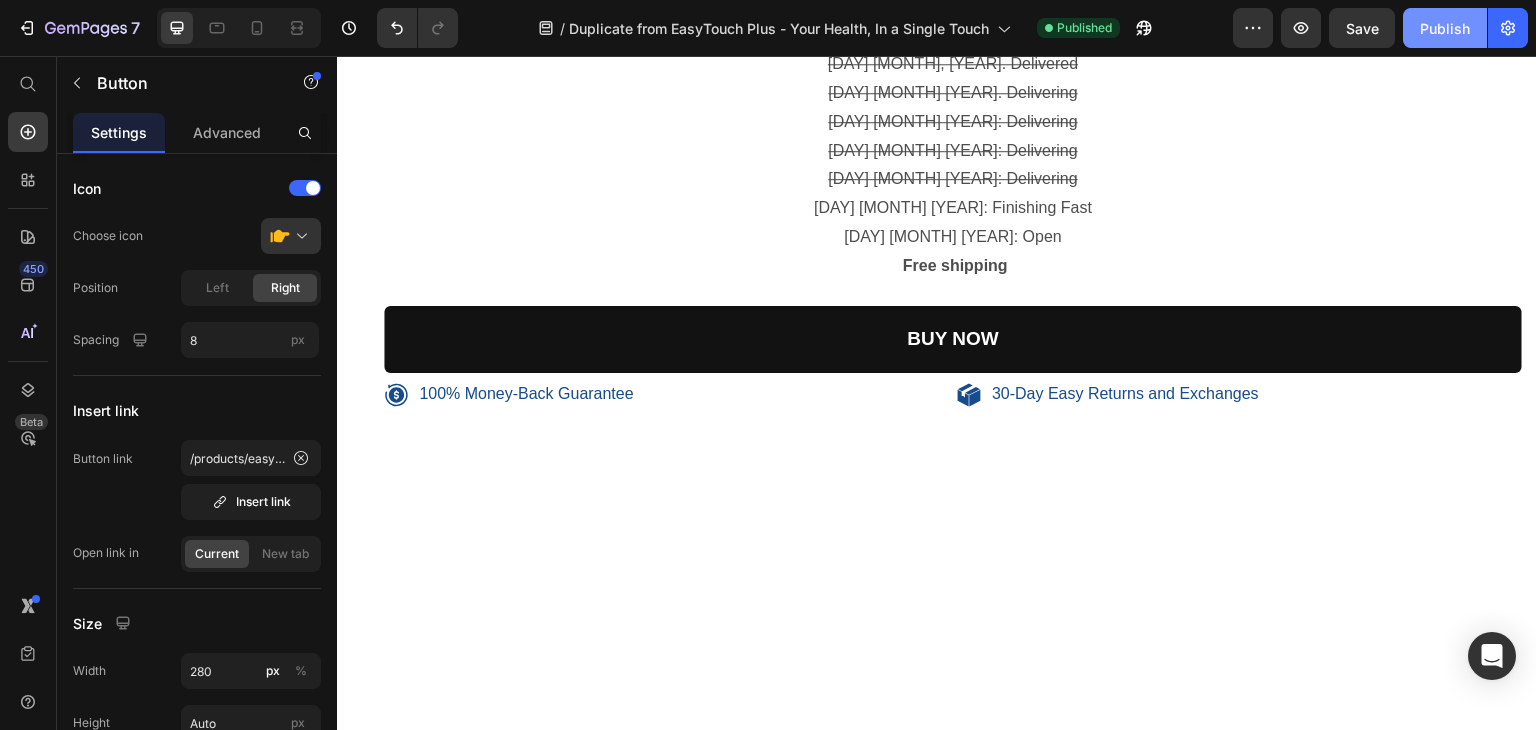 click on "Publish" at bounding box center [1445, 28] 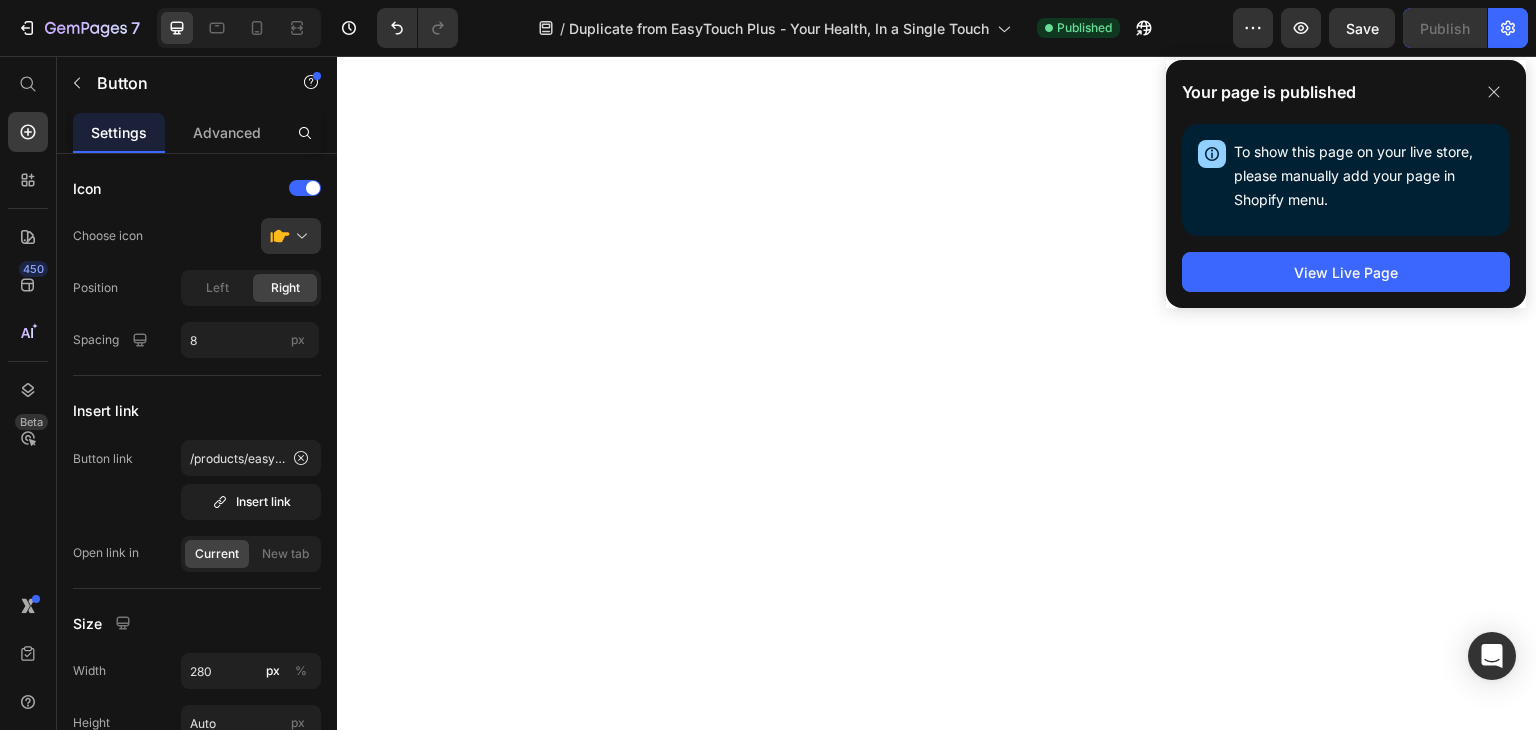 scroll, scrollTop: 752, scrollLeft: 0, axis: vertical 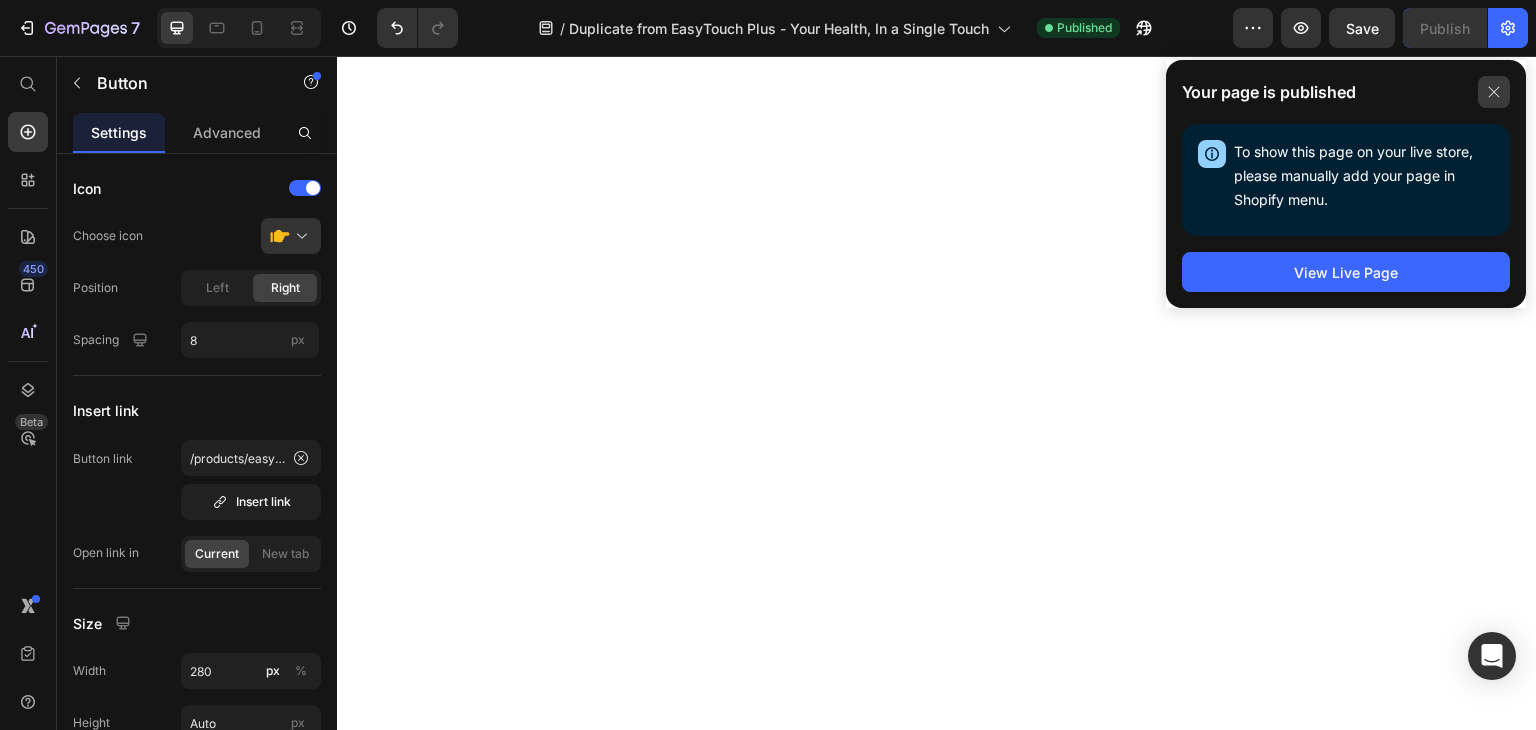 click 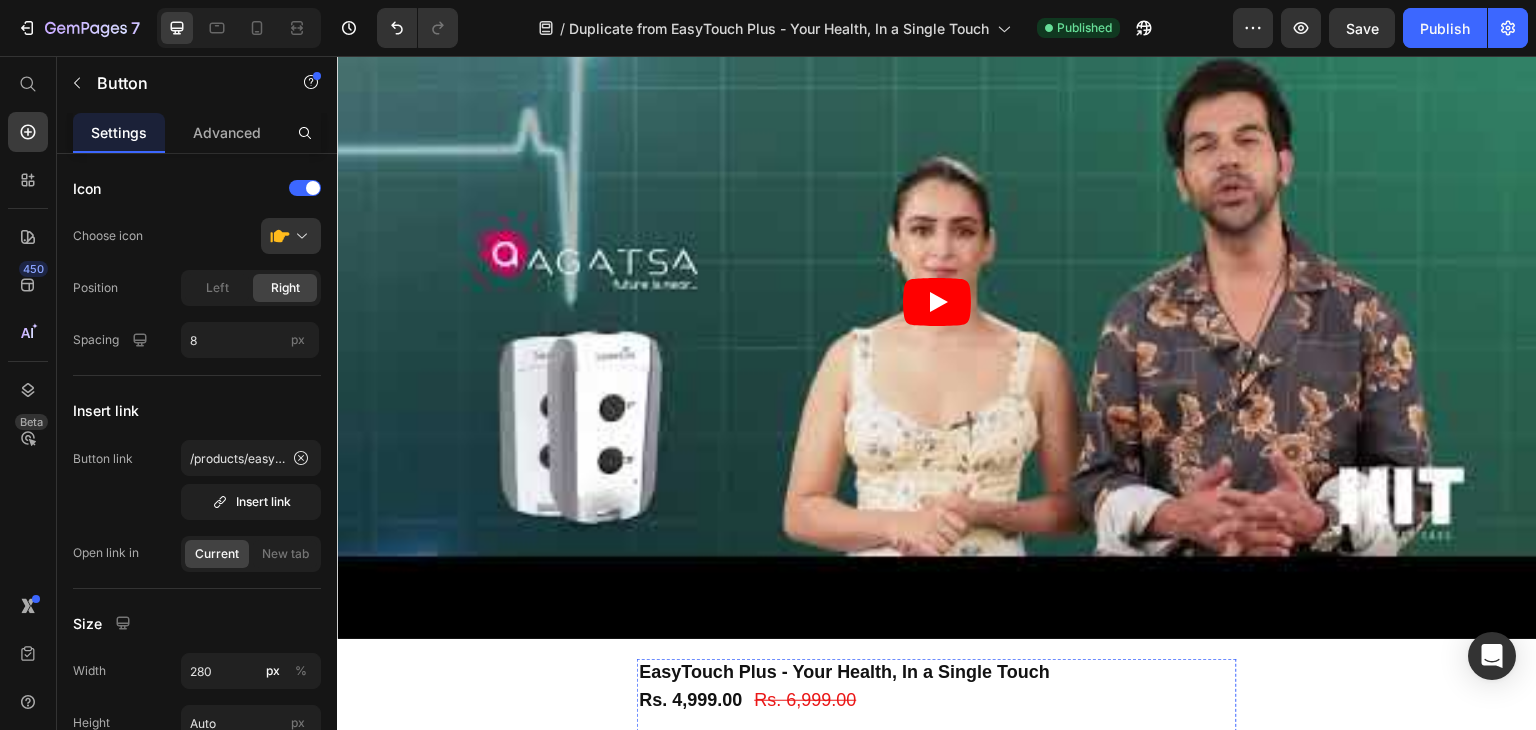 scroll, scrollTop: 6790, scrollLeft: 0, axis: vertical 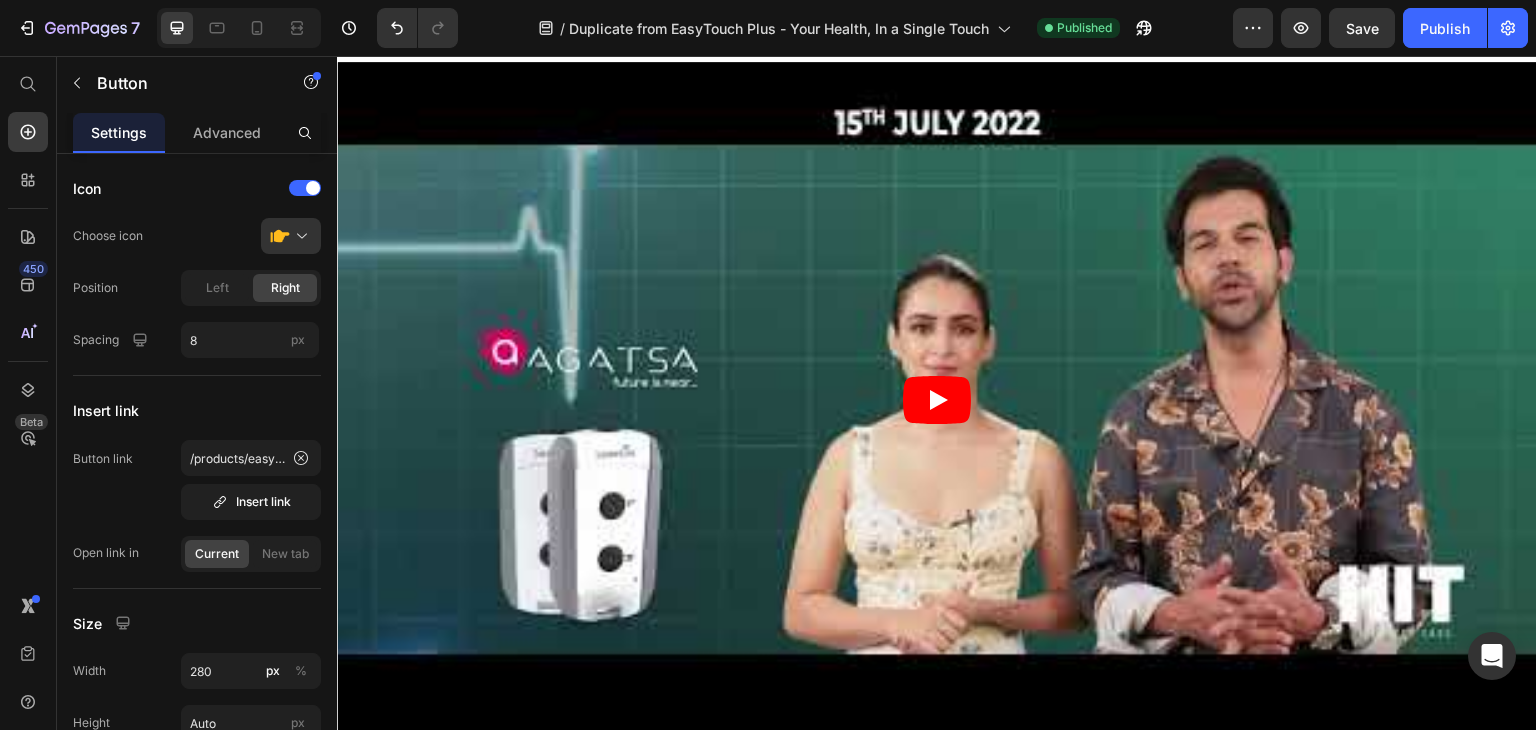 click on "Shipping & Return" at bounding box center (921, -1478) 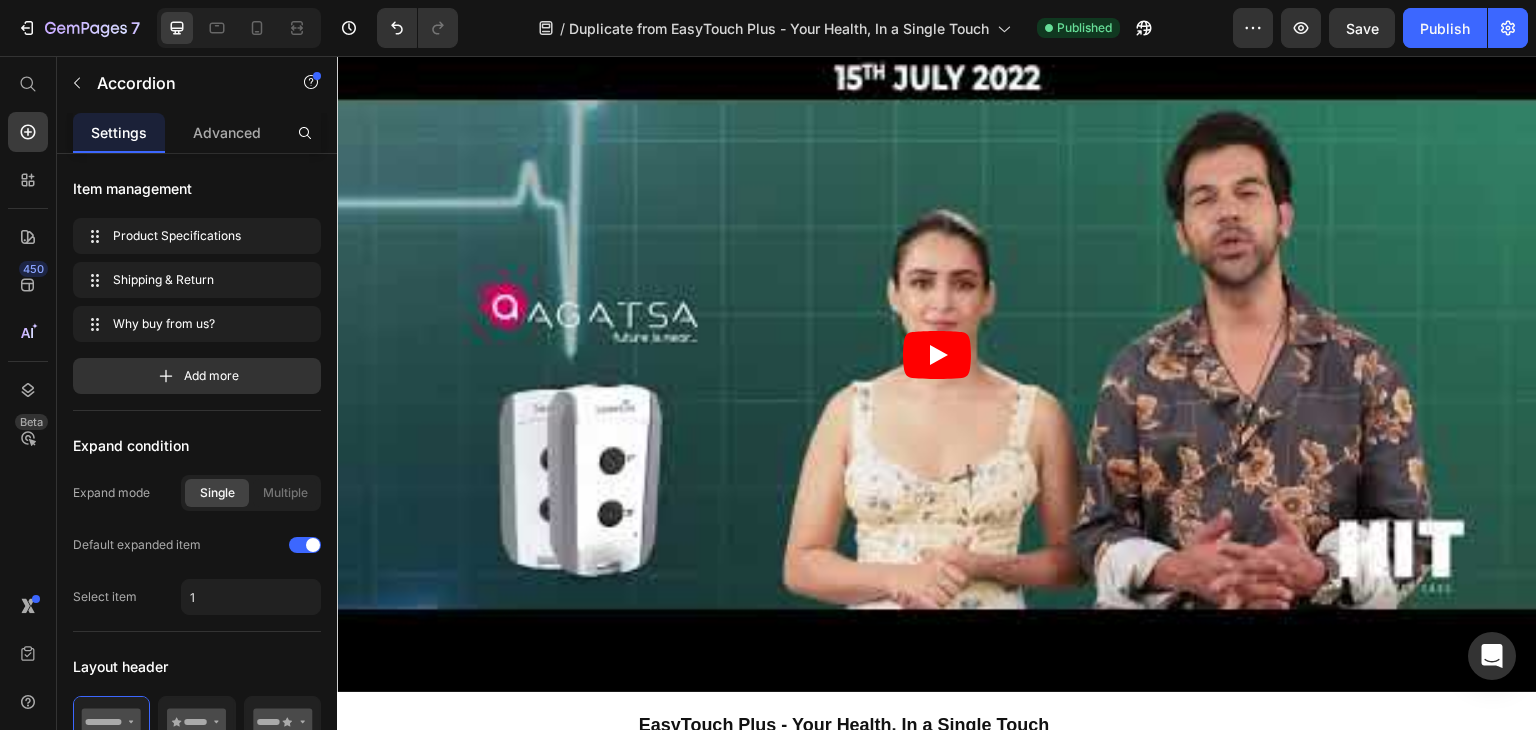 scroll, scrollTop: 6532, scrollLeft: 0, axis: vertical 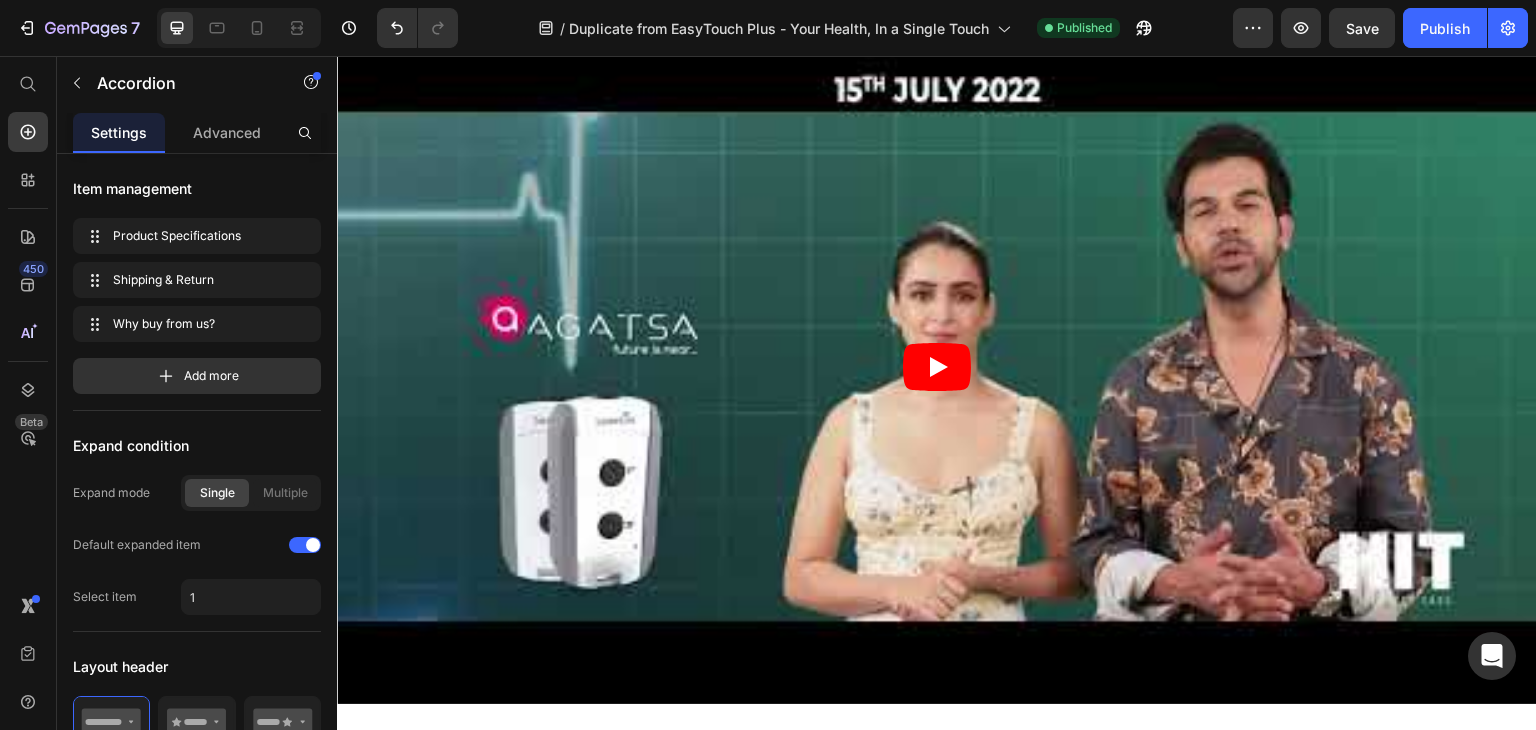 click on "Why buy from us?" at bounding box center [921, -1446] 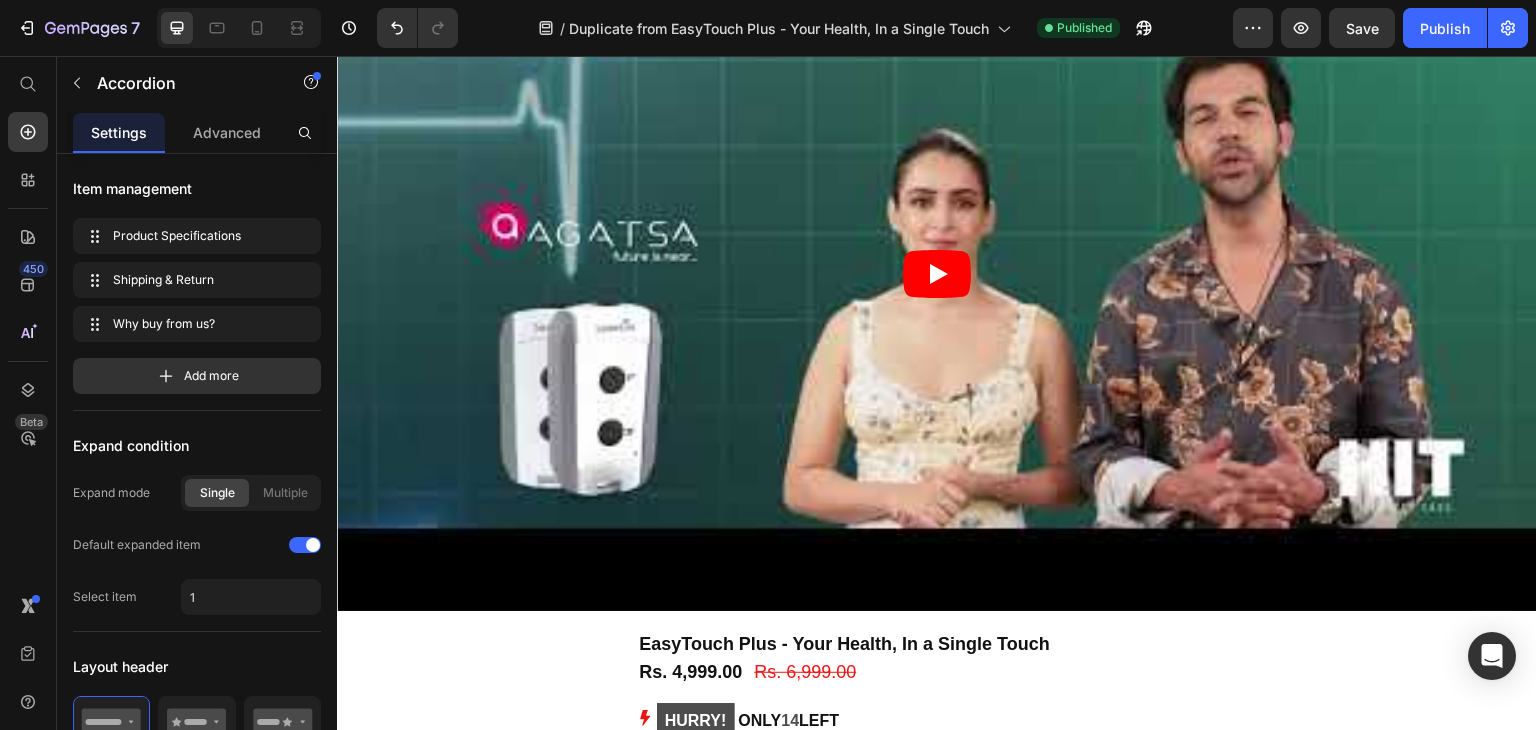 scroll, scrollTop: 6432, scrollLeft: 0, axis: vertical 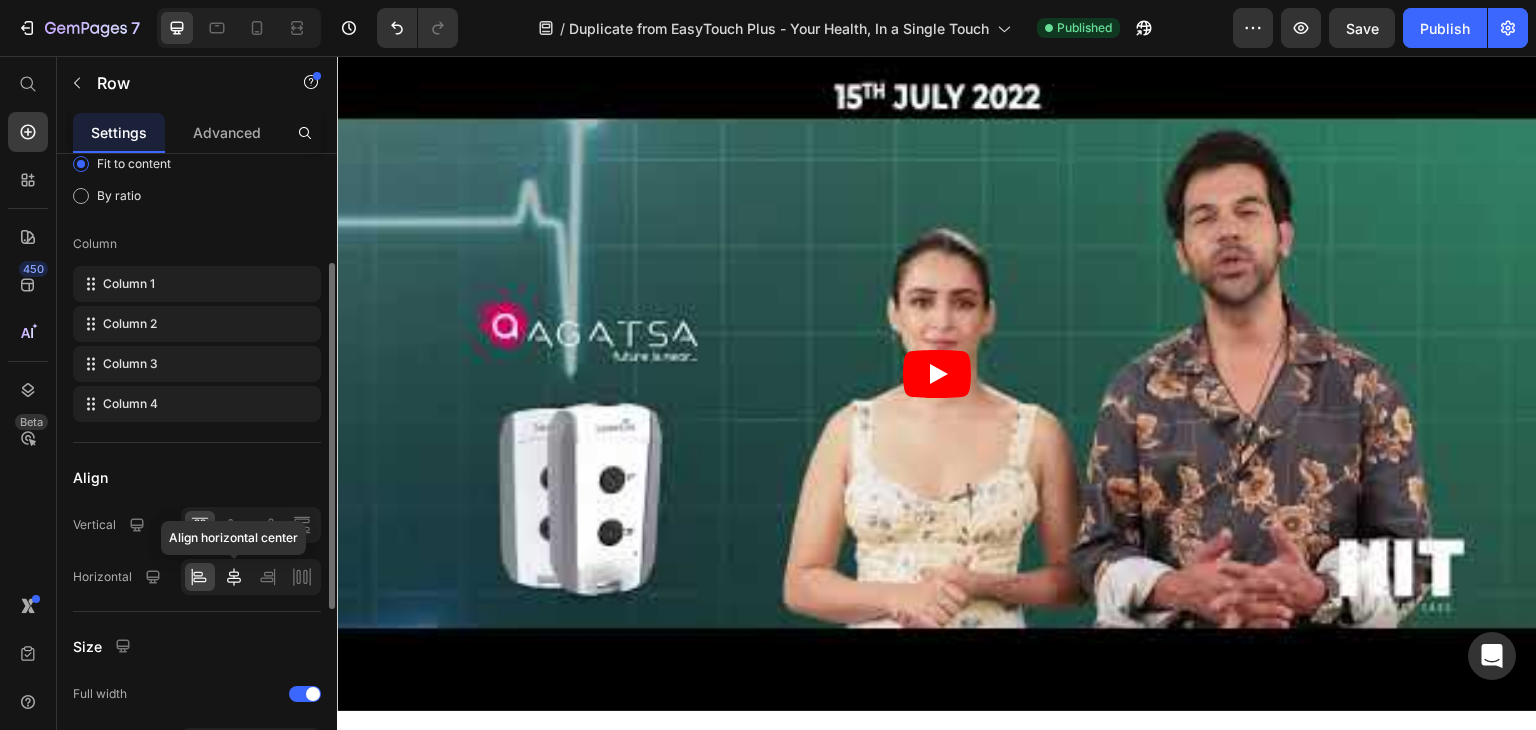 click 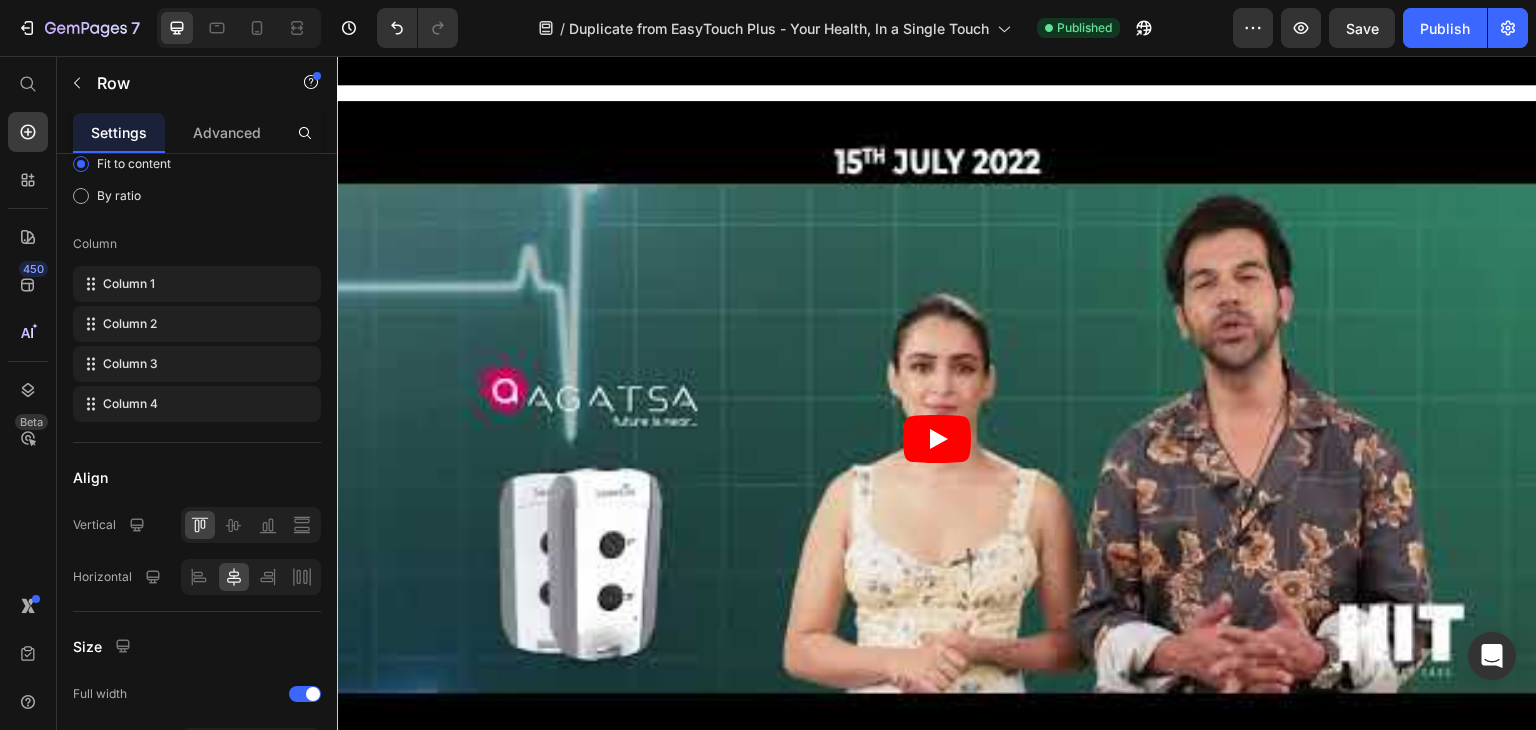 scroll, scrollTop: 6332, scrollLeft: 0, axis: vertical 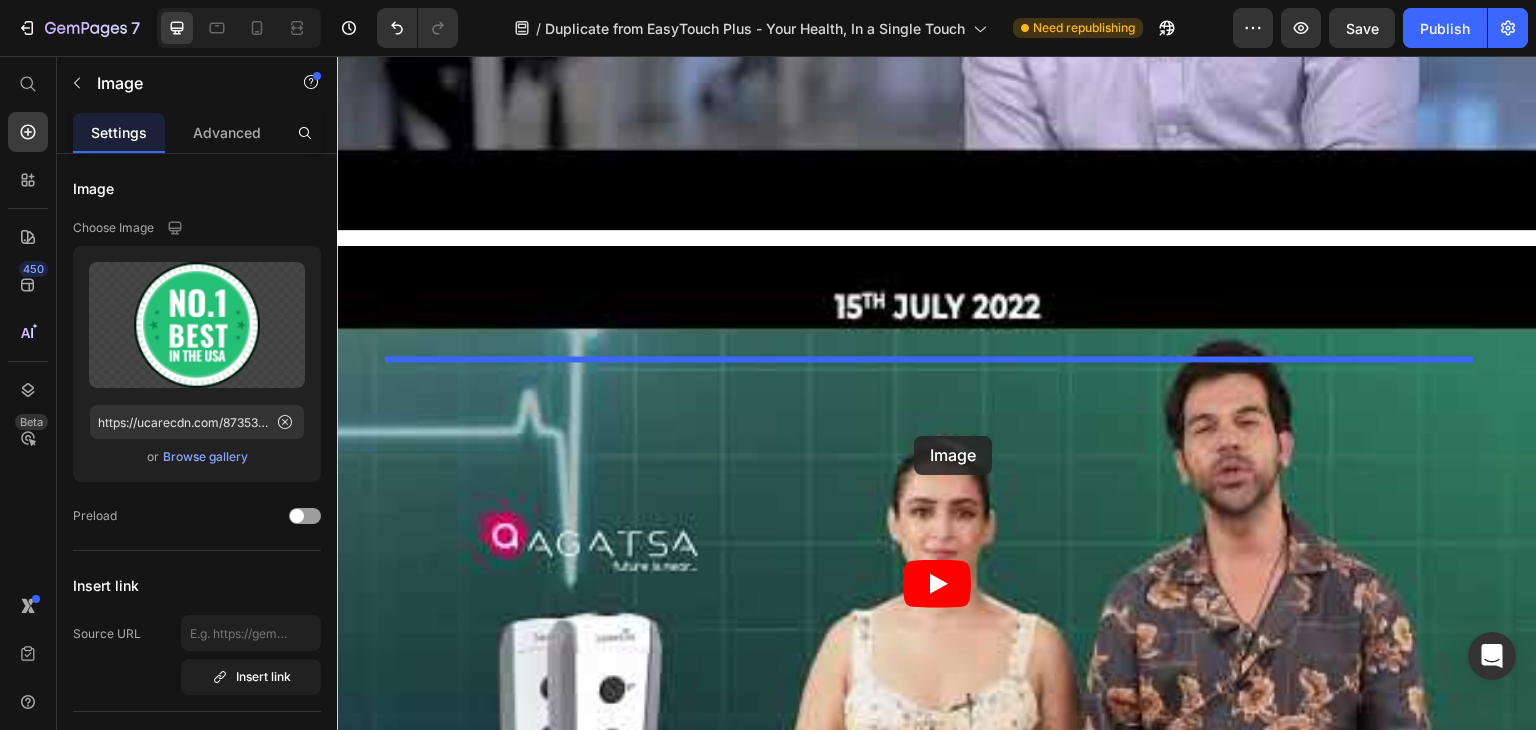 drag, startPoint x: 1267, startPoint y: 454, endPoint x: 914, endPoint y: 436, distance: 353.45862 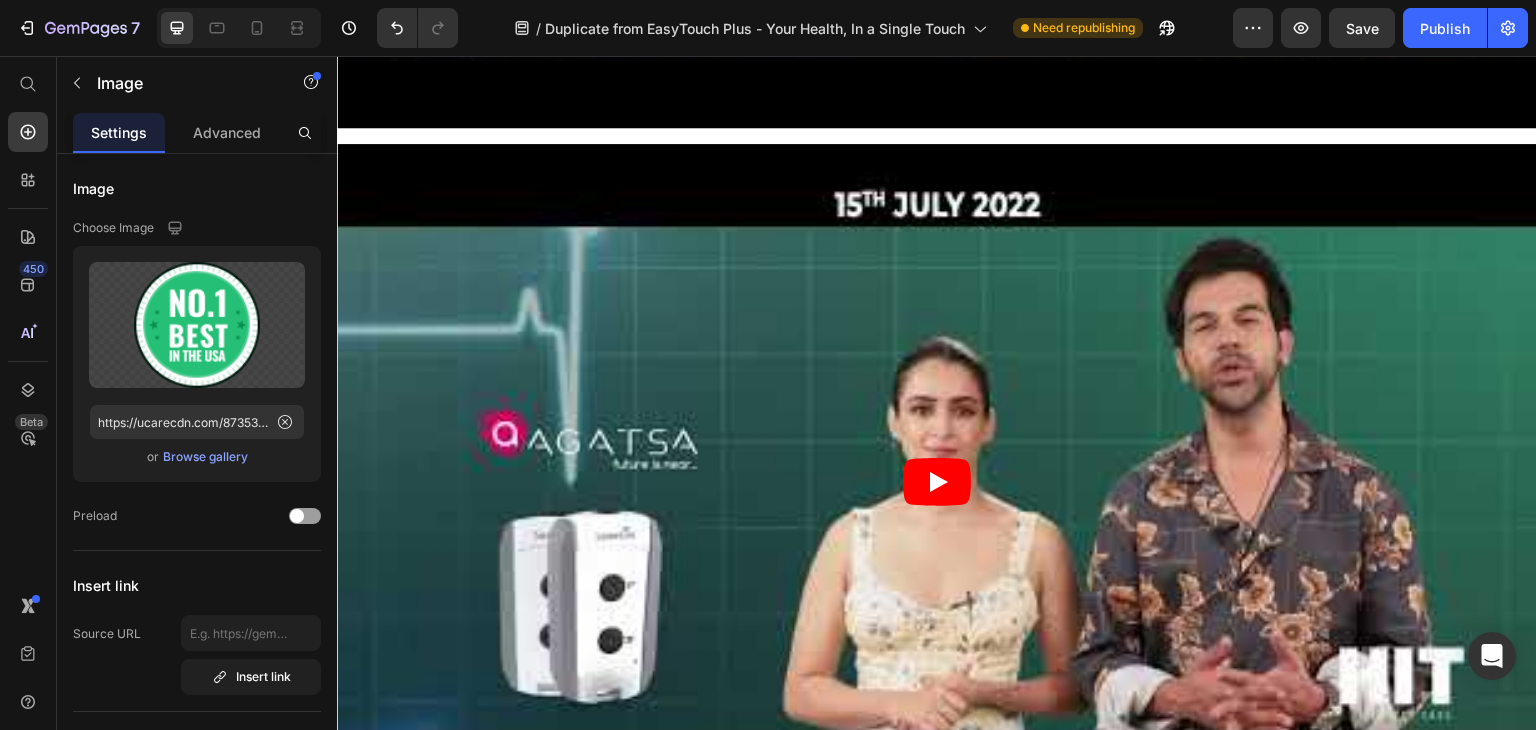 click at bounding box center (937, -1408) 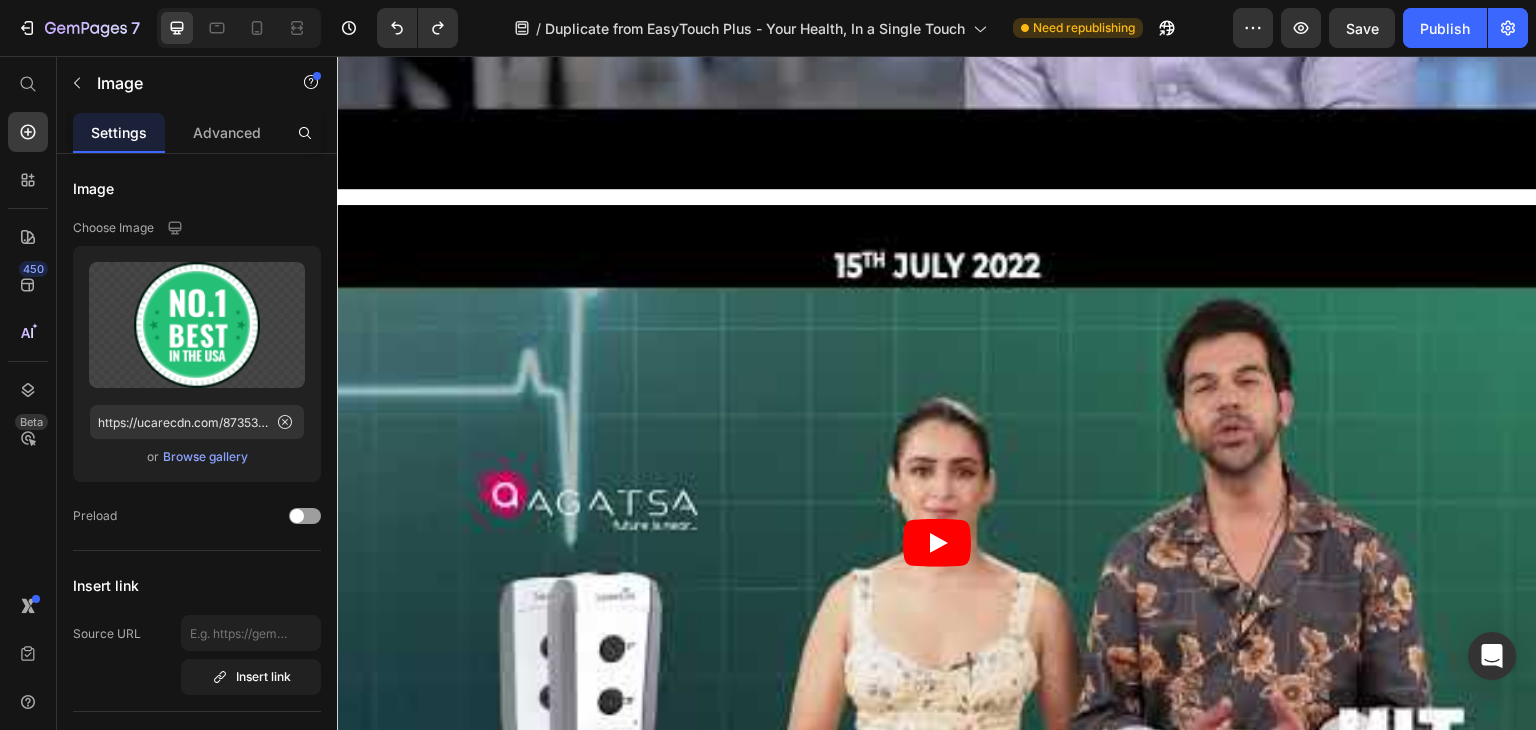 scroll, scrollTop: 6275, scrollLeft: 0, axis: vertical 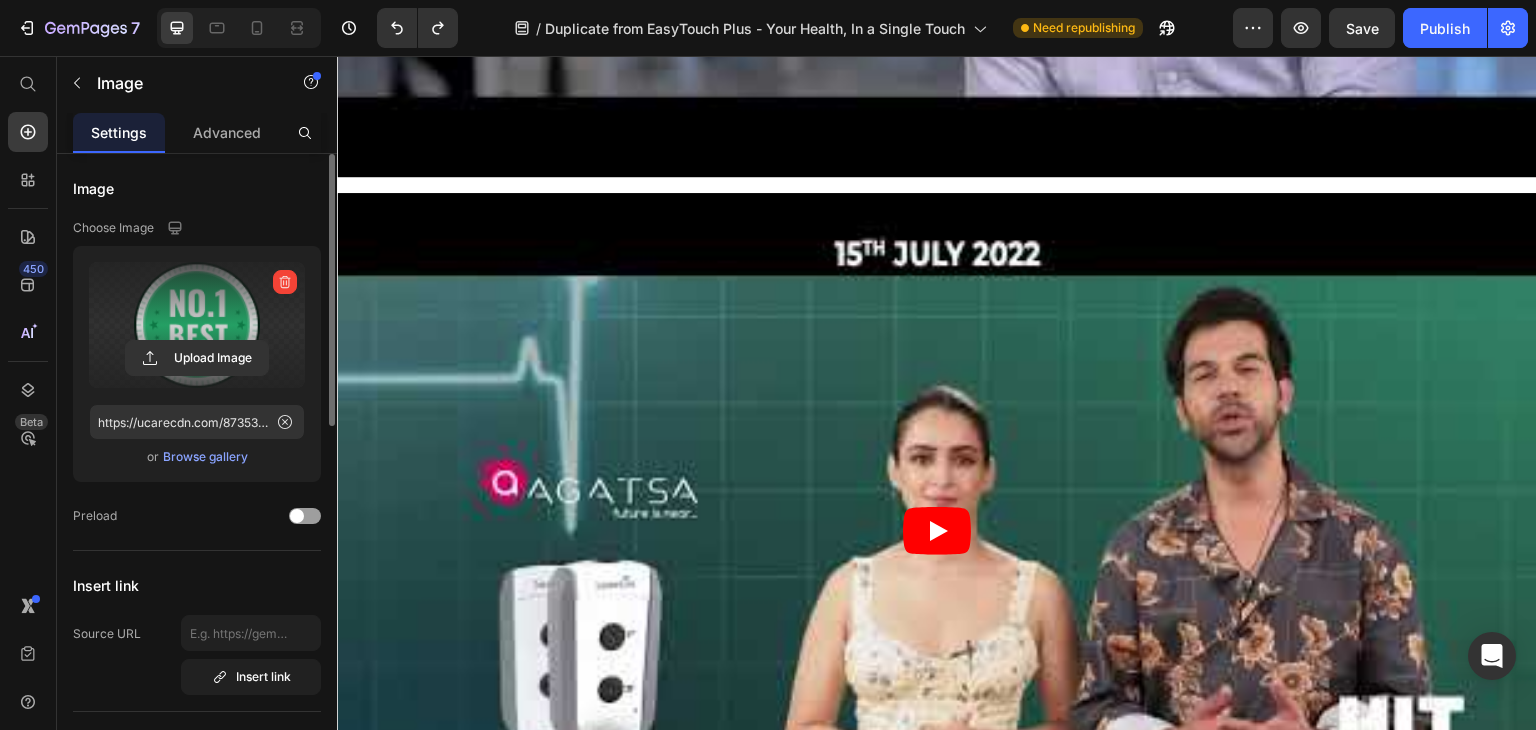 click at bounding box center (197, 325) 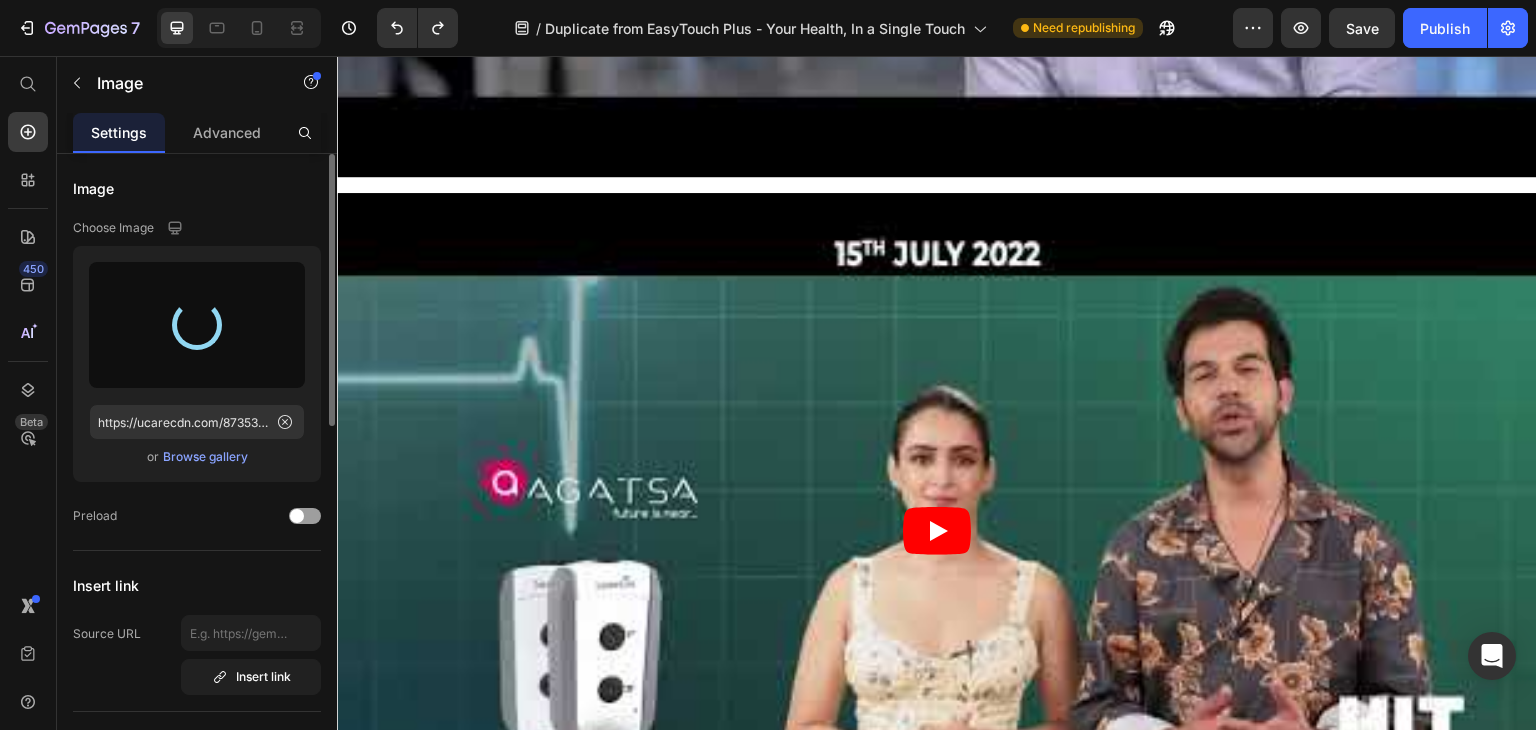 type on "https://cdn.shopify.com/s/files/1/0631/1470/7011/files/gempages_560581373513958256-d25a380c-0d71-4990-9799-0c6fb6d77ea1.png" 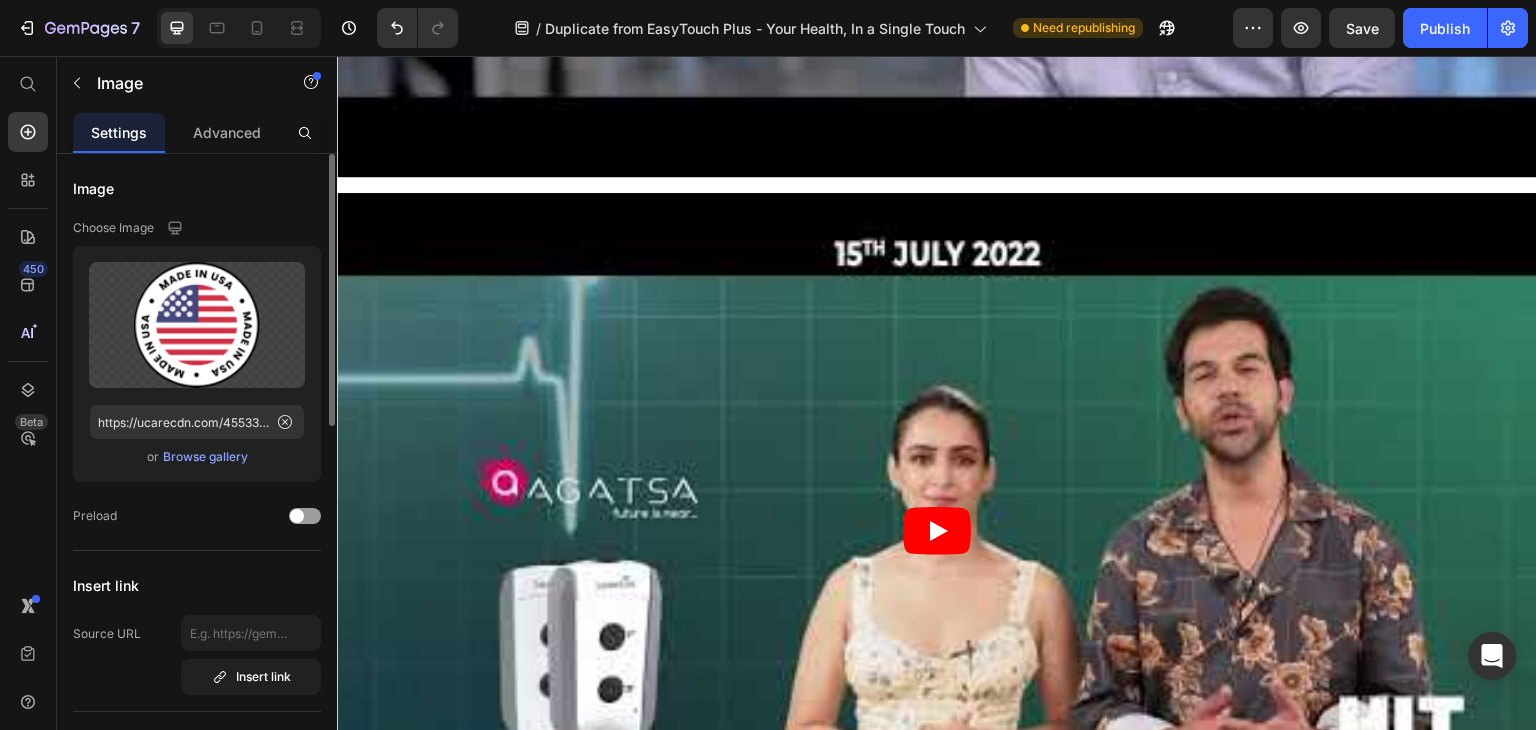 click at bounding box center (838, -1351) 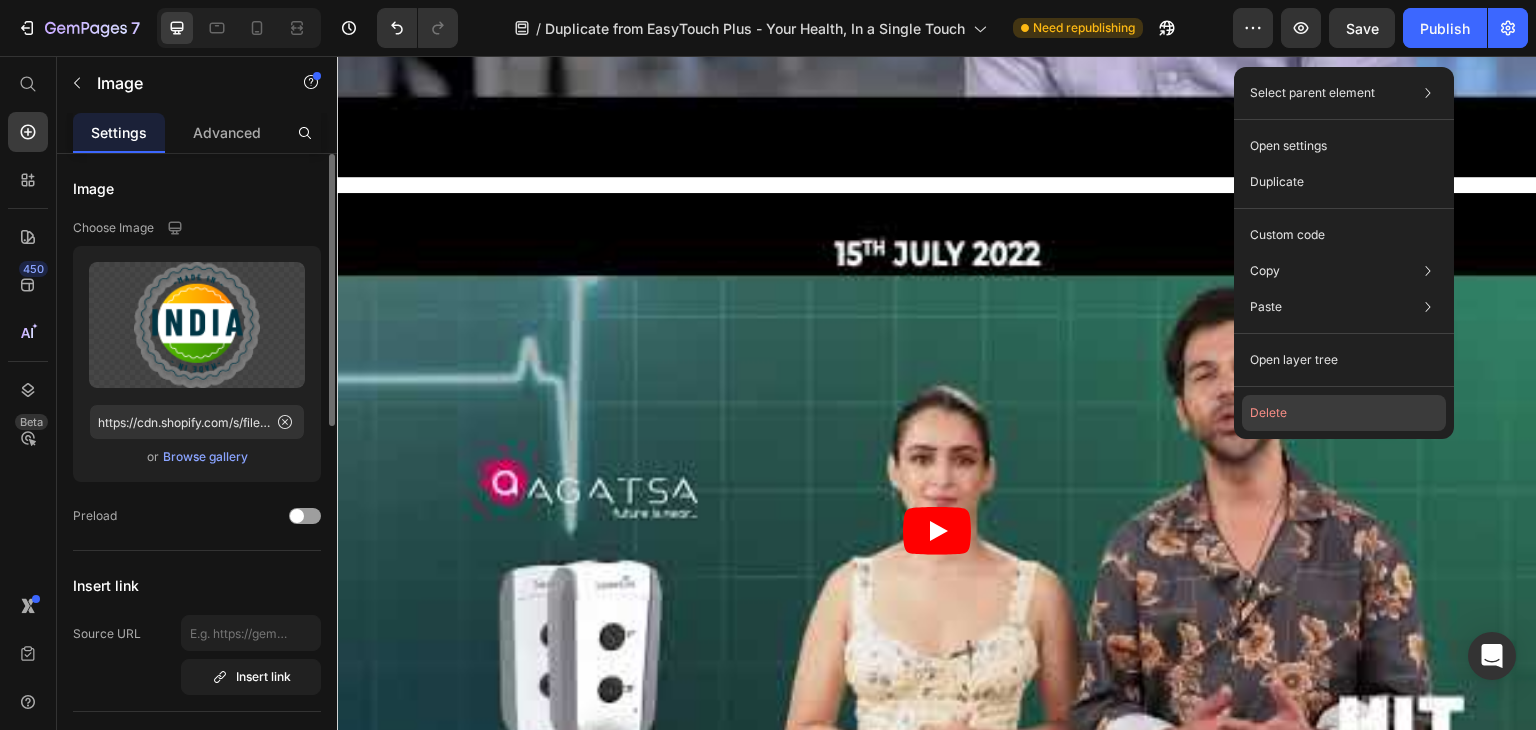 click on "Delete" 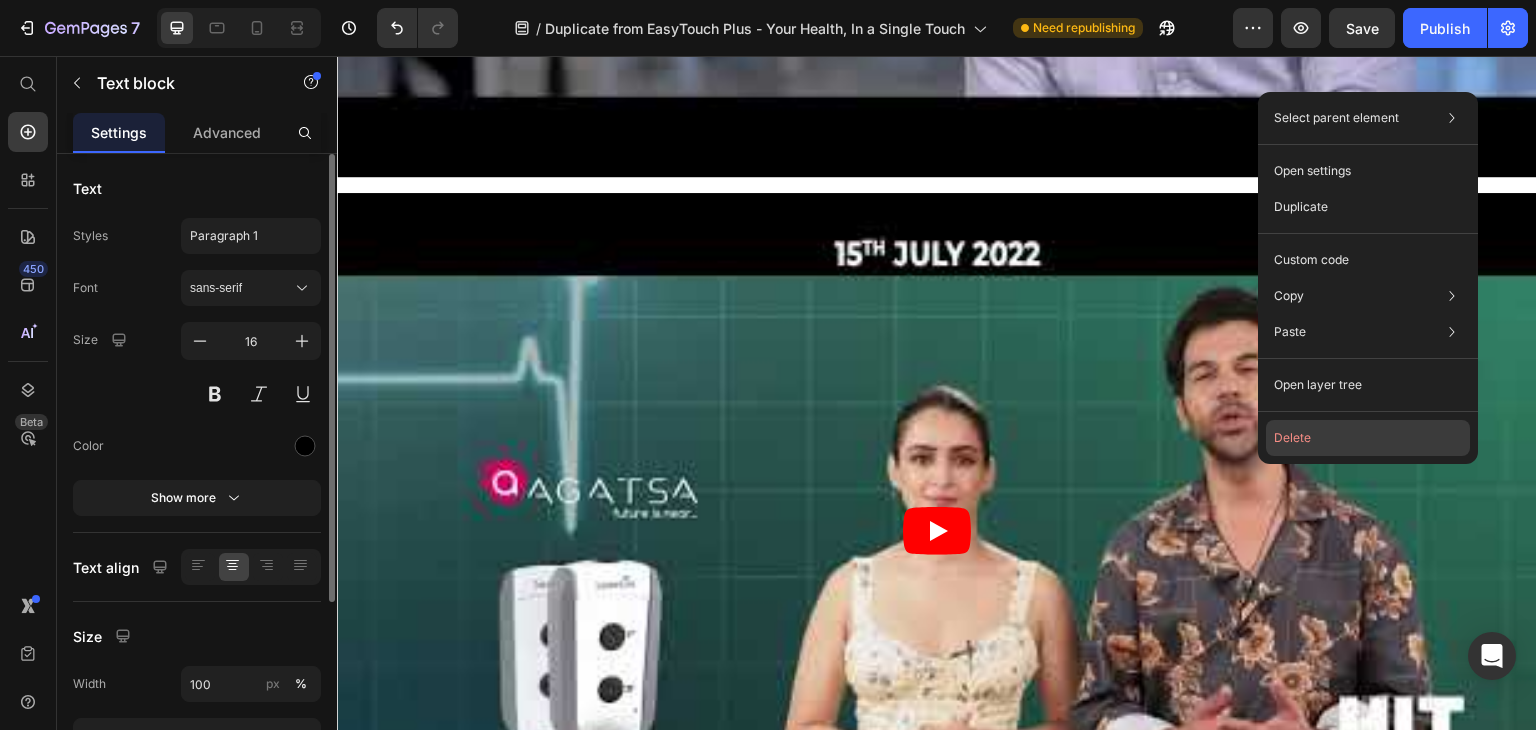 click on "Delete" 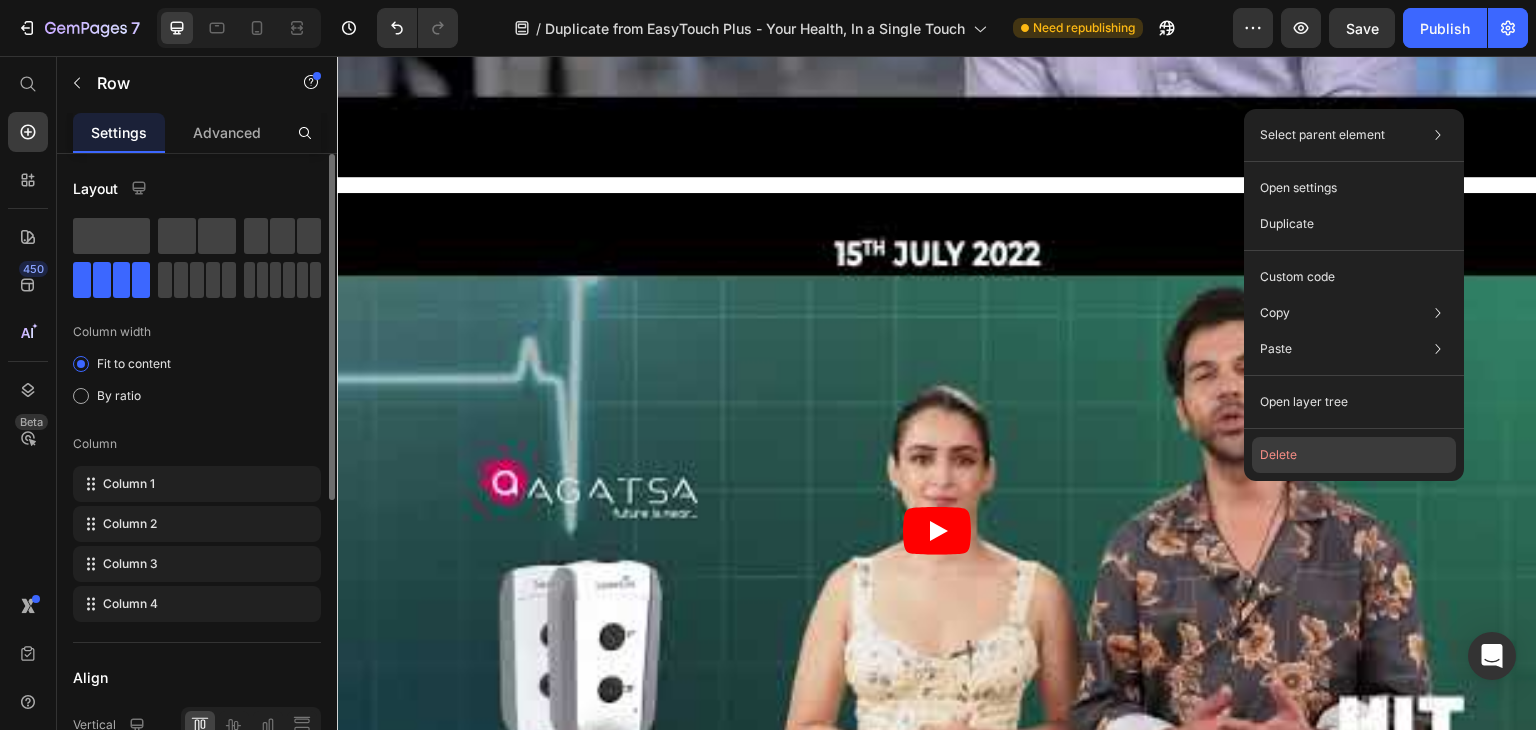 click on "Delete" 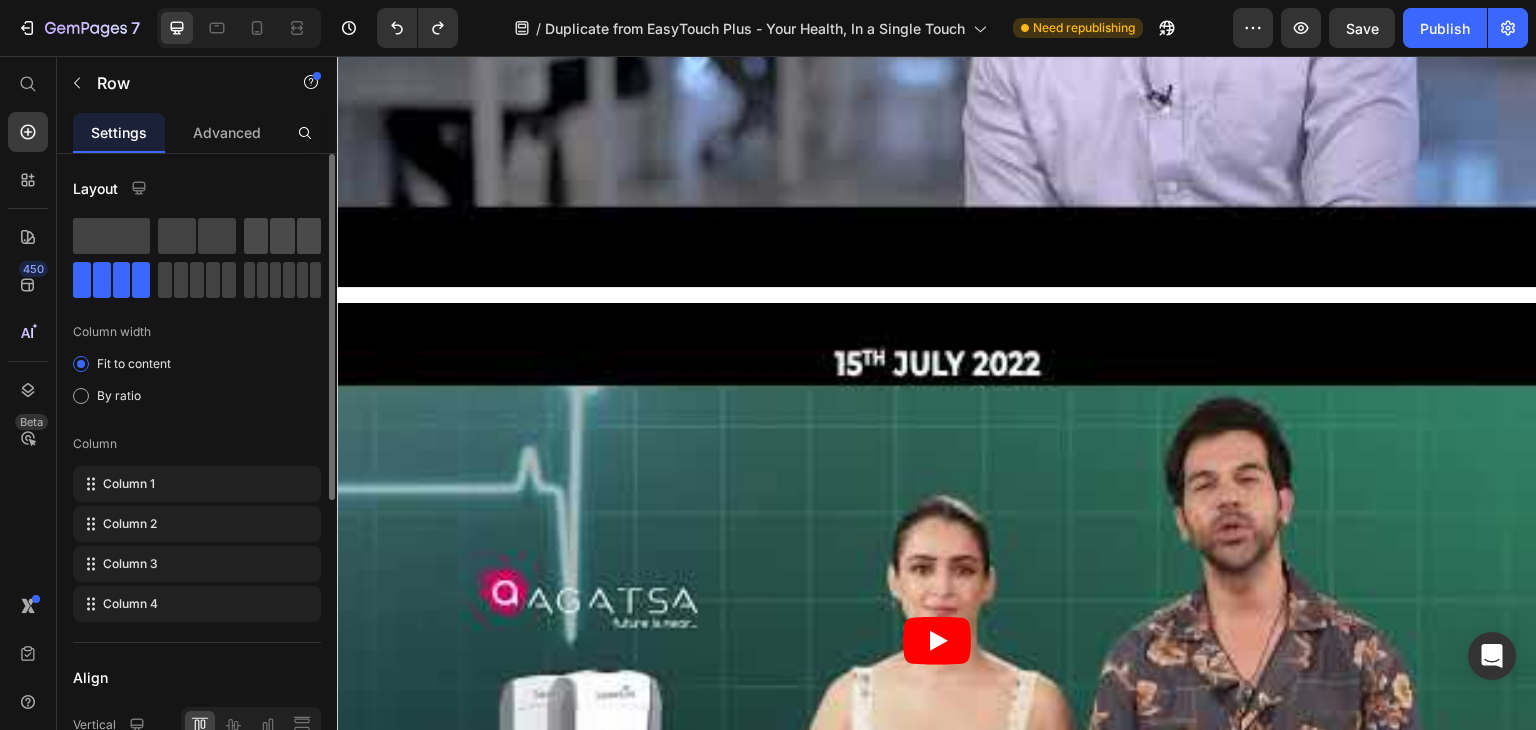 click 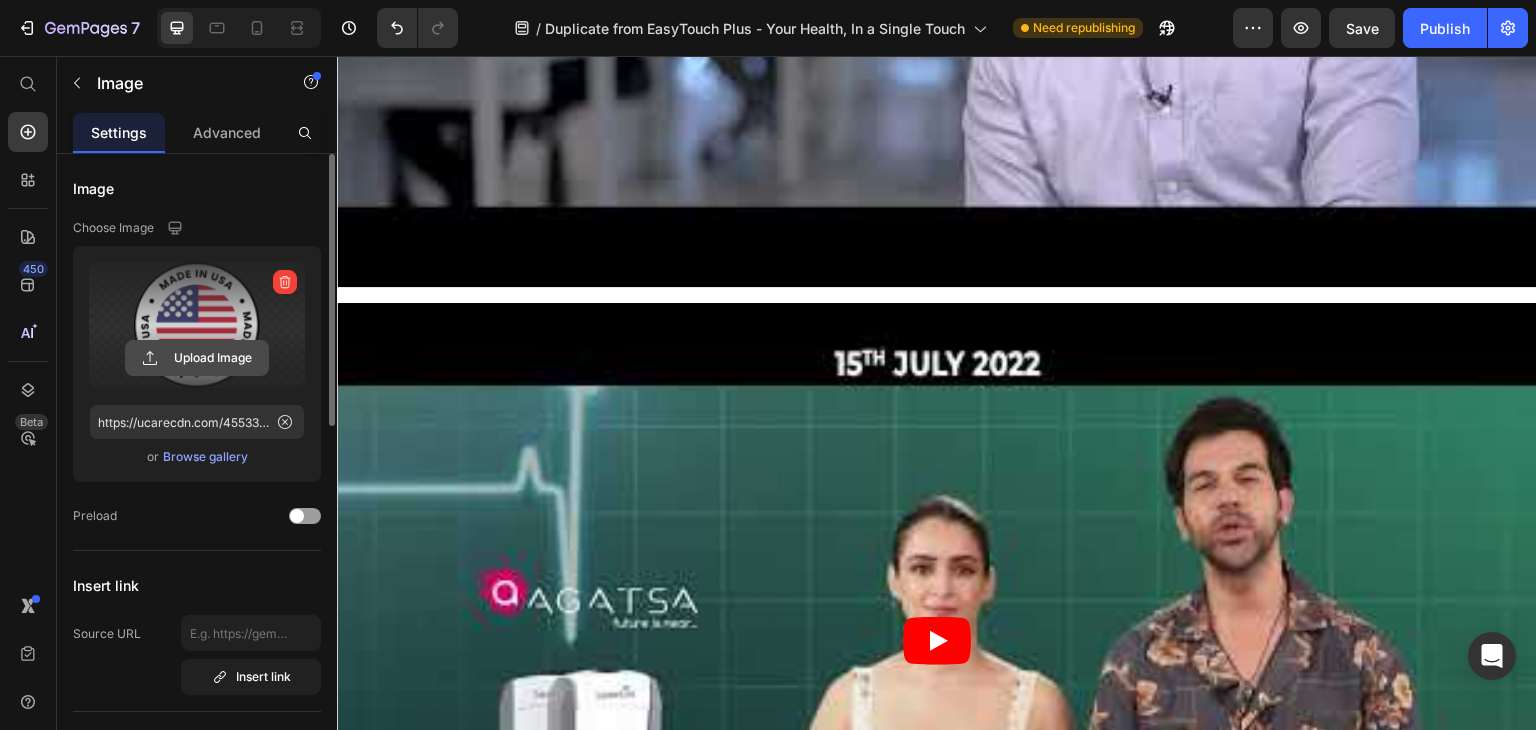 click 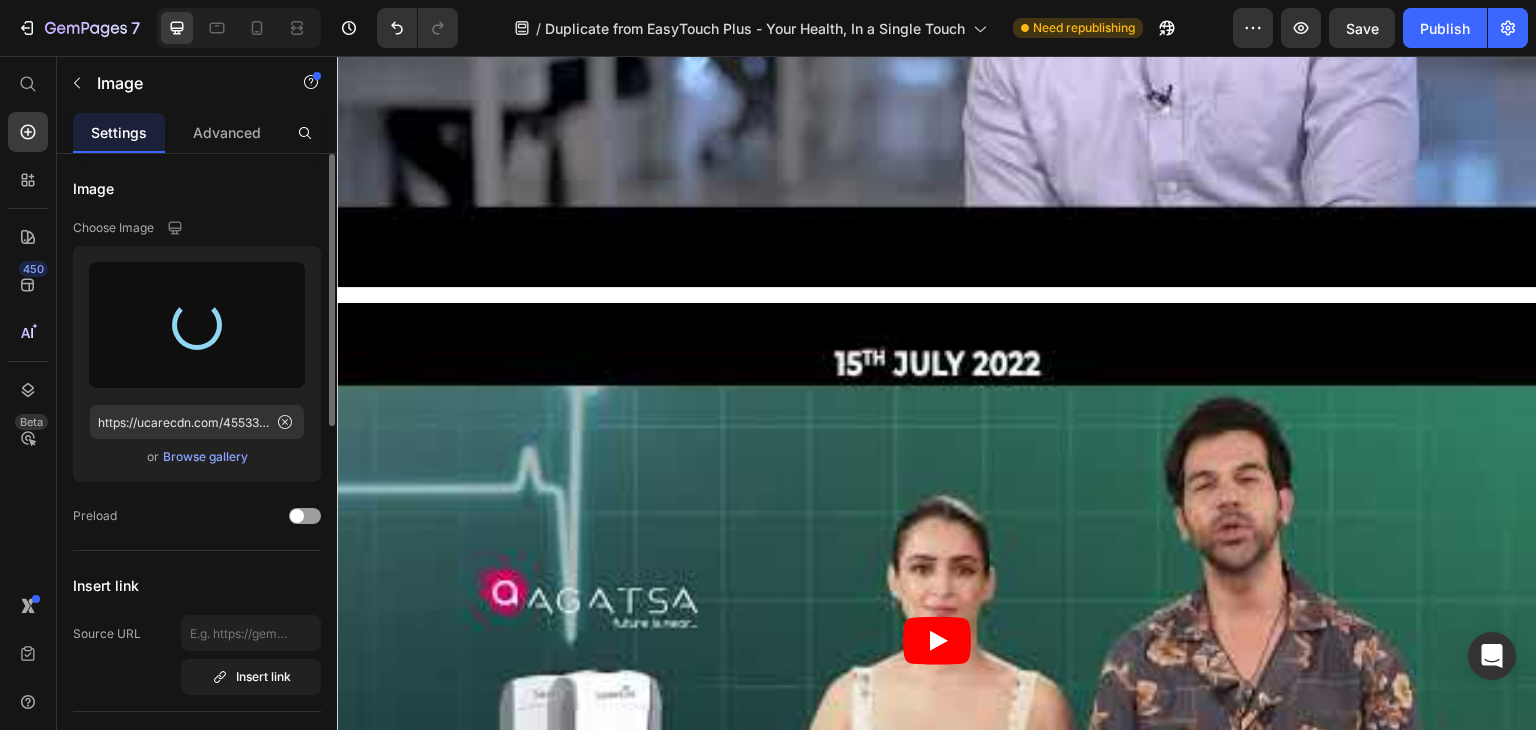 type on "https://cdn.shopify.com/s/files/1/0631/1470/7011/files/gempages_560581373513958256-d25a380c-0d71-4990-9799-0c6fb6d77ea1.png" 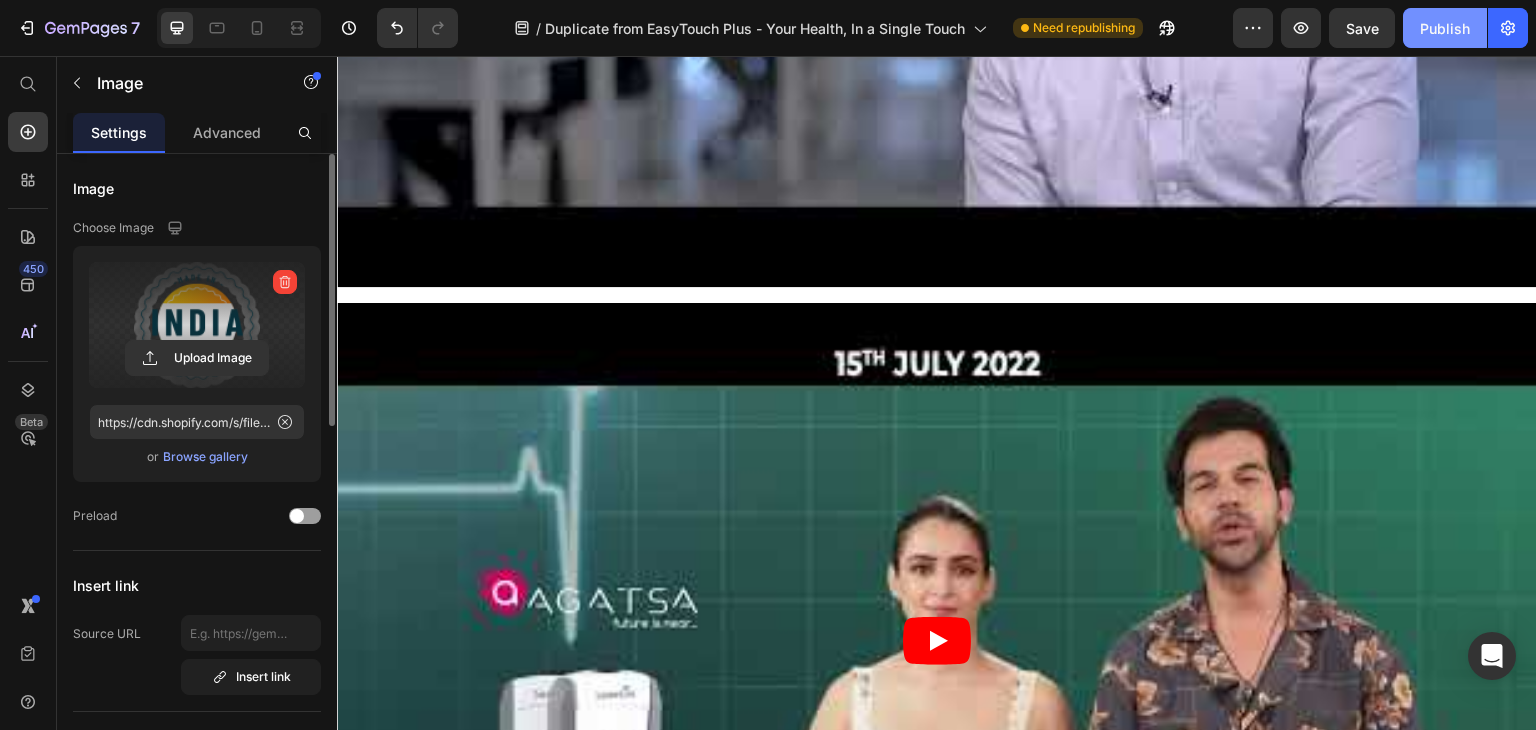click on "Publish" at bounding box center (1445, 28) 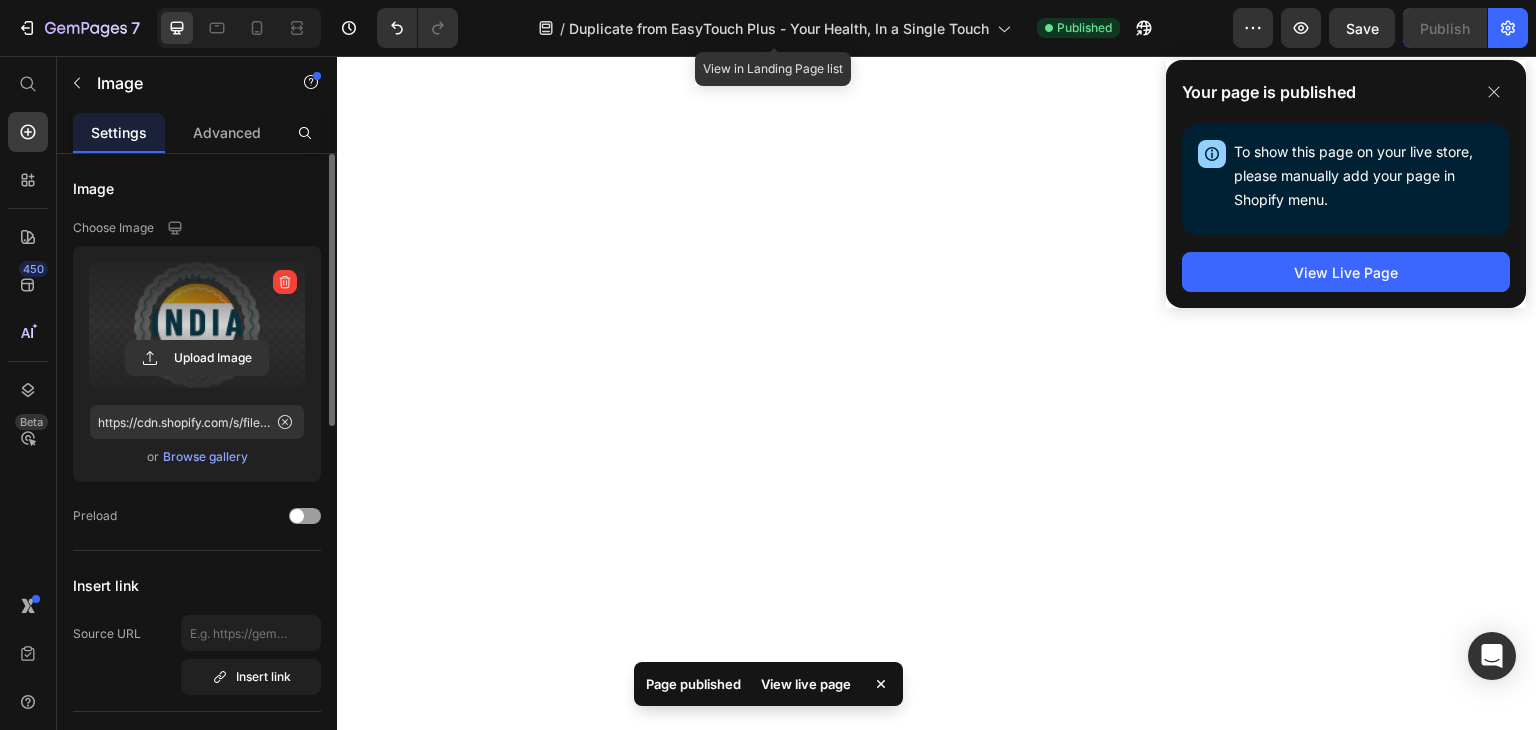 scroll, scrollTop: 689, scrollLeft: 0, axis: vertical 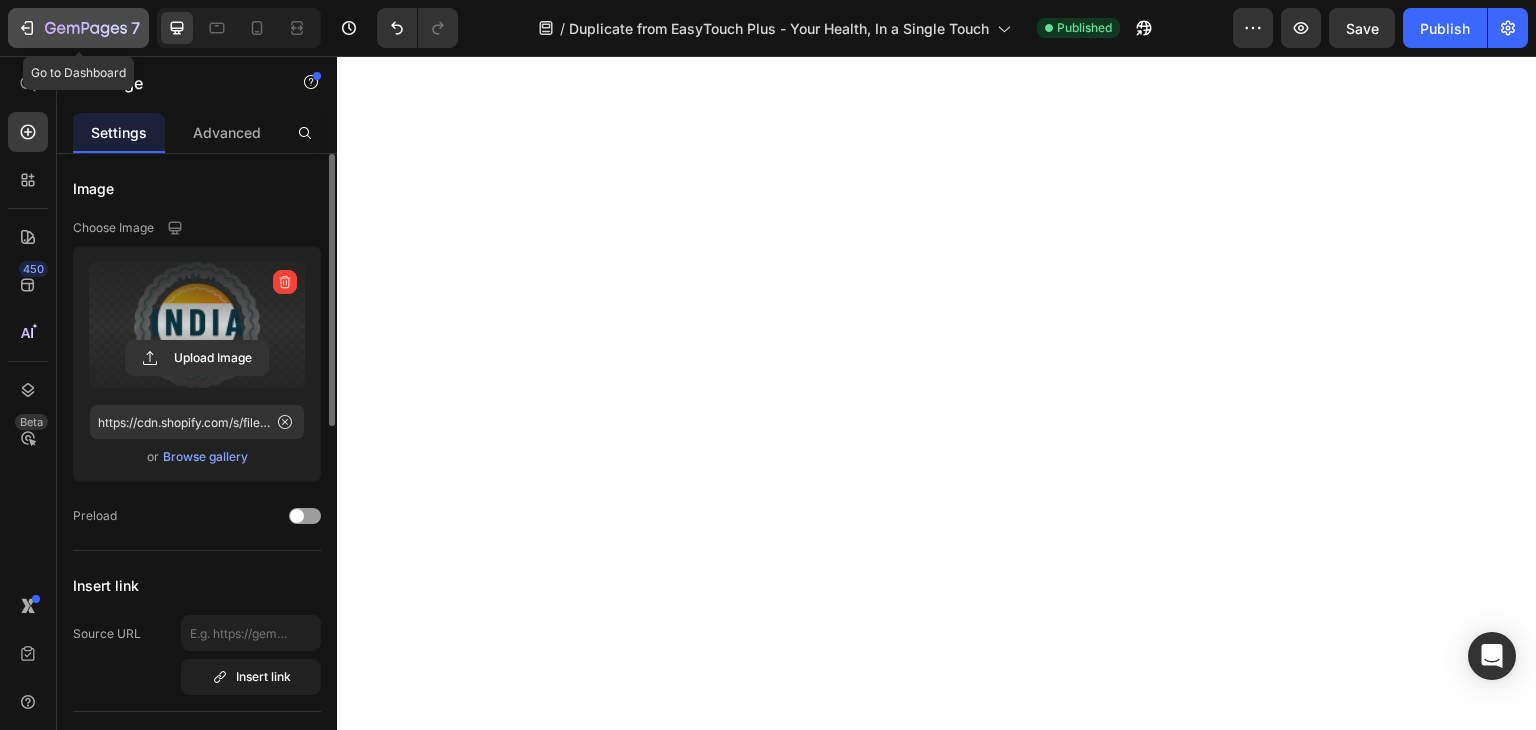 click 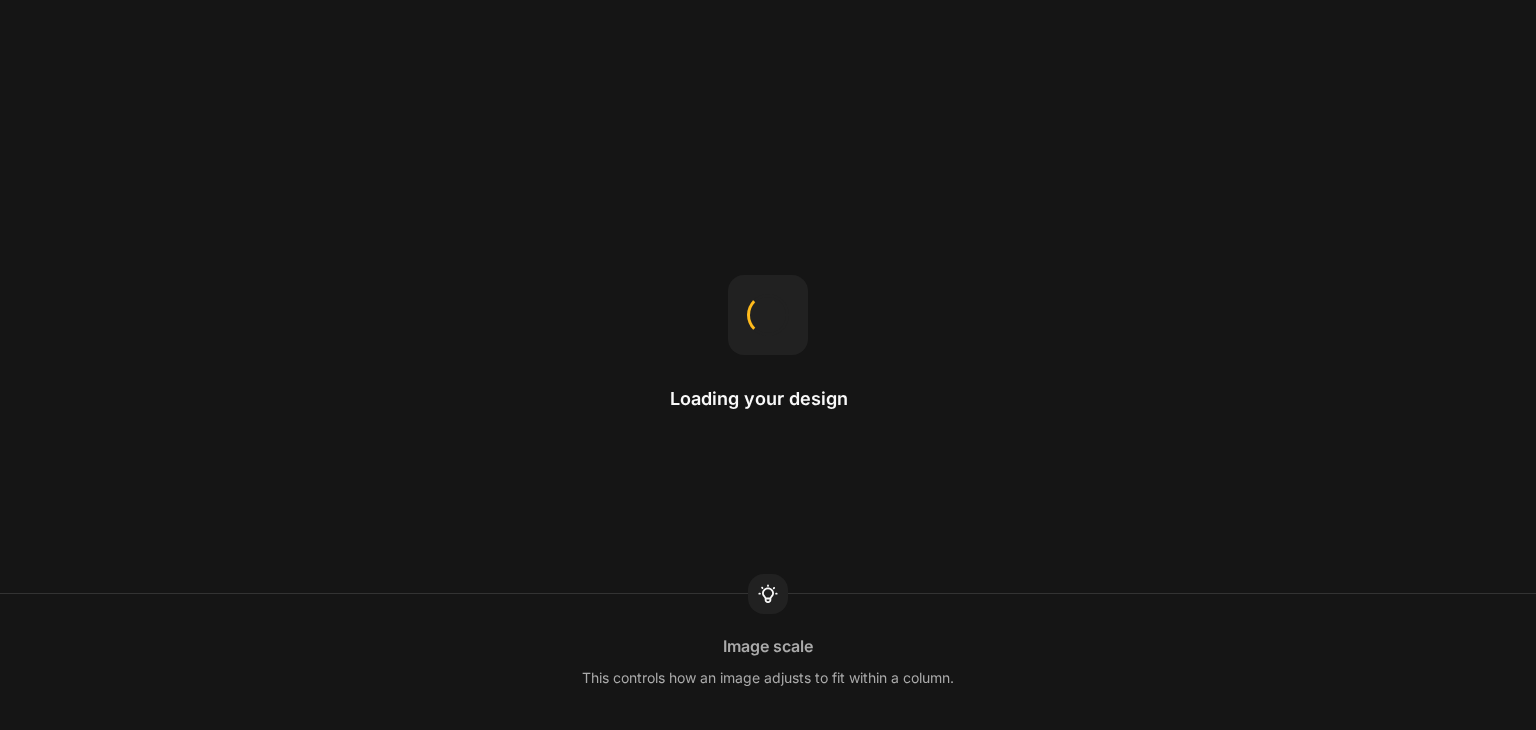 scroll, scrollTop: 0, scrollLeft: 0, axis: both 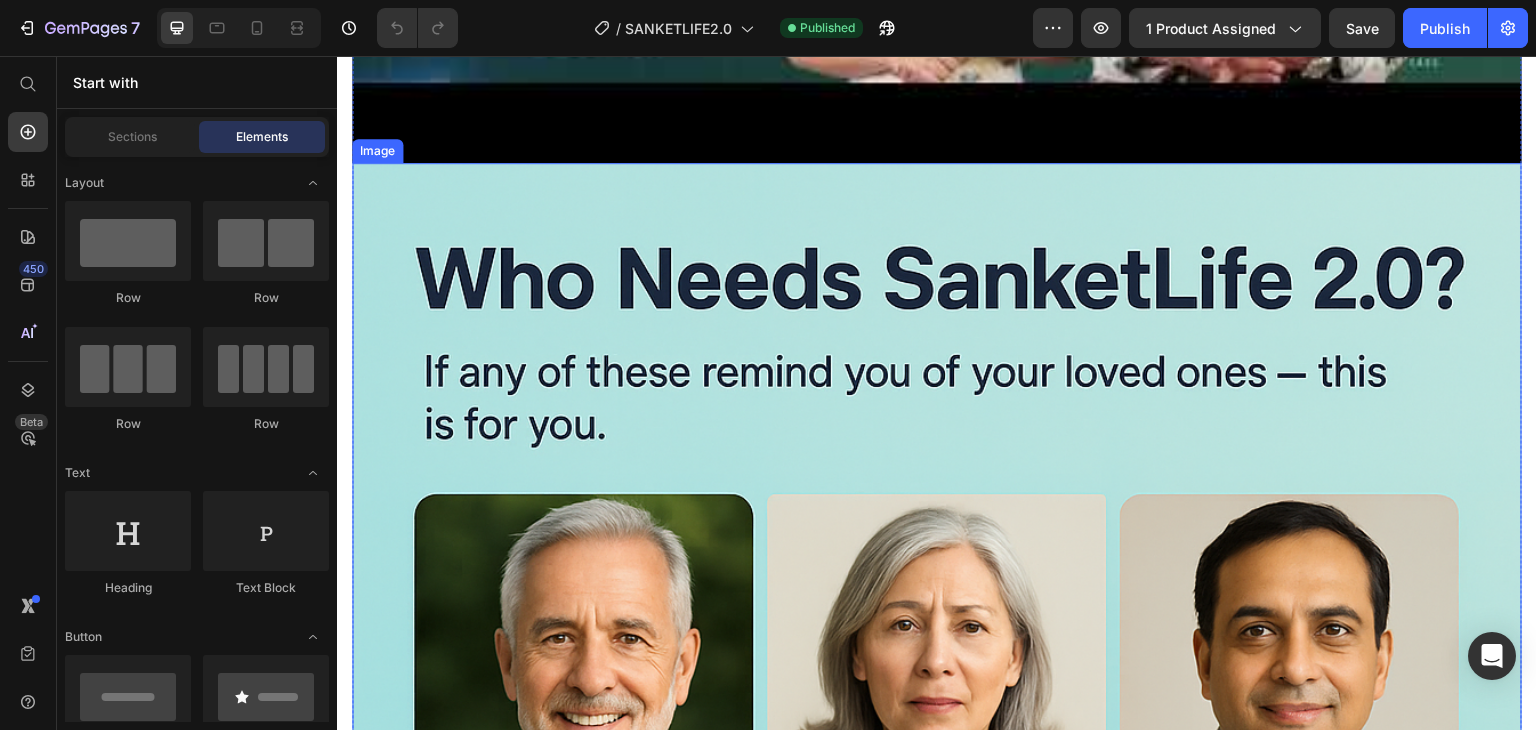 click at bounding box center (937, 1040) 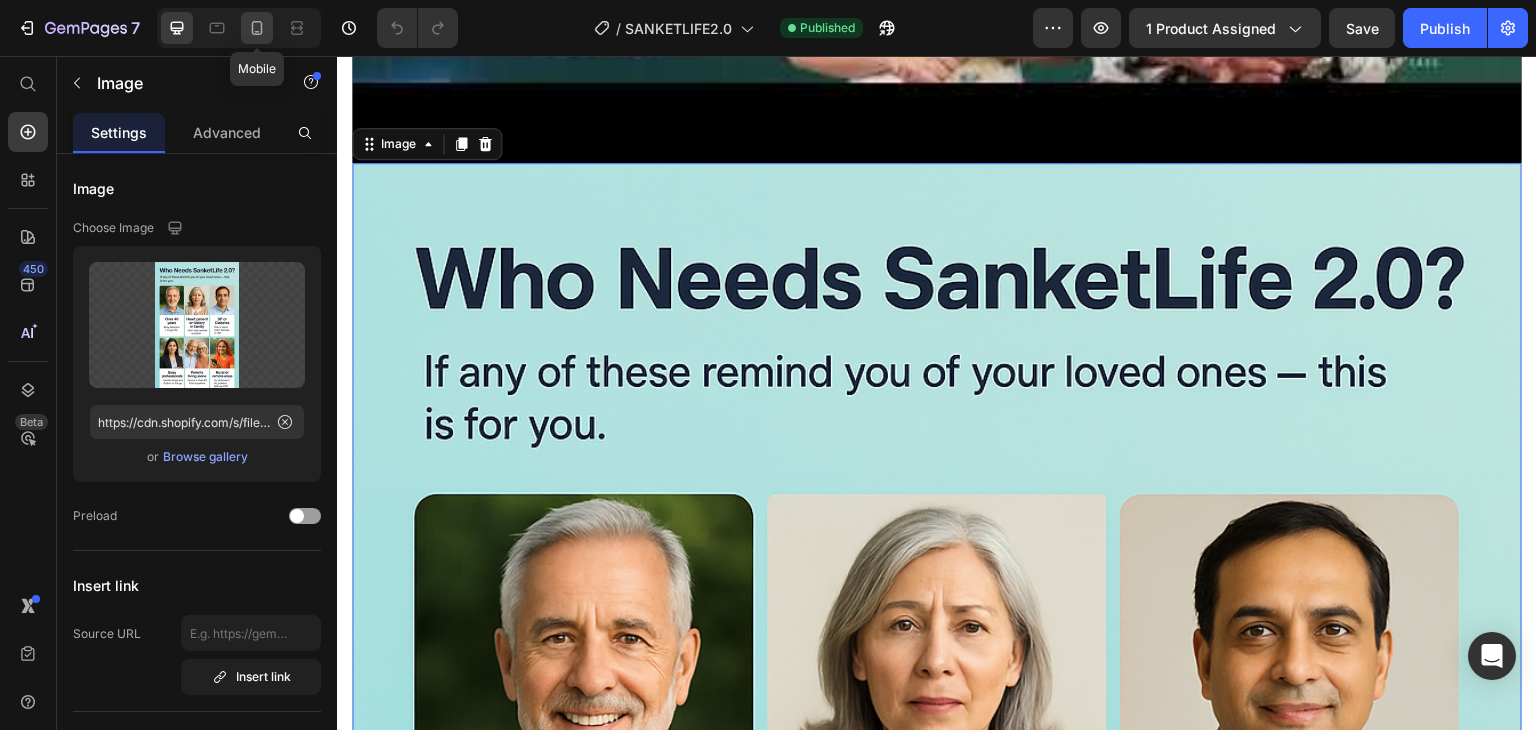 click 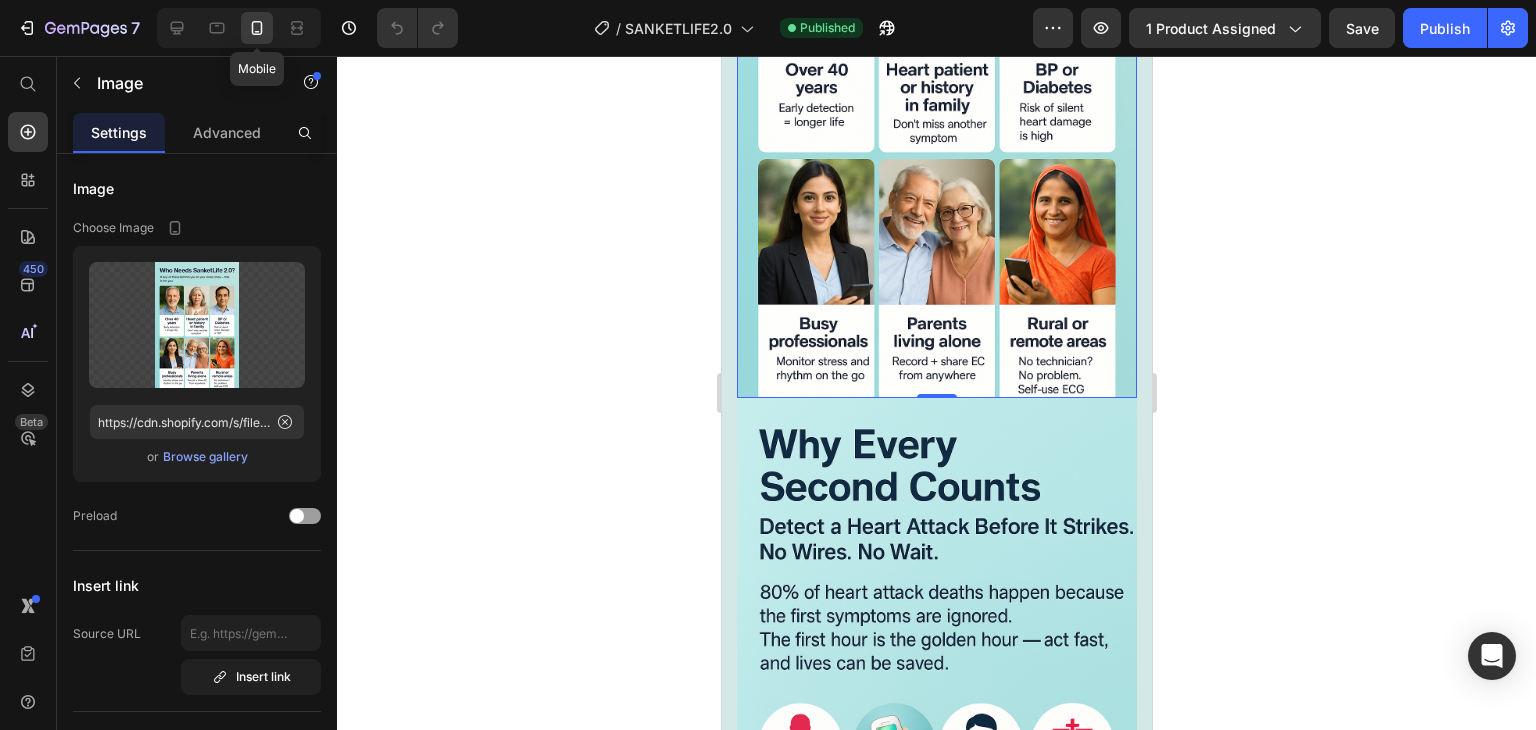 scroll, scrollTop: 7192, scrollLeft: 0, axis: vertical 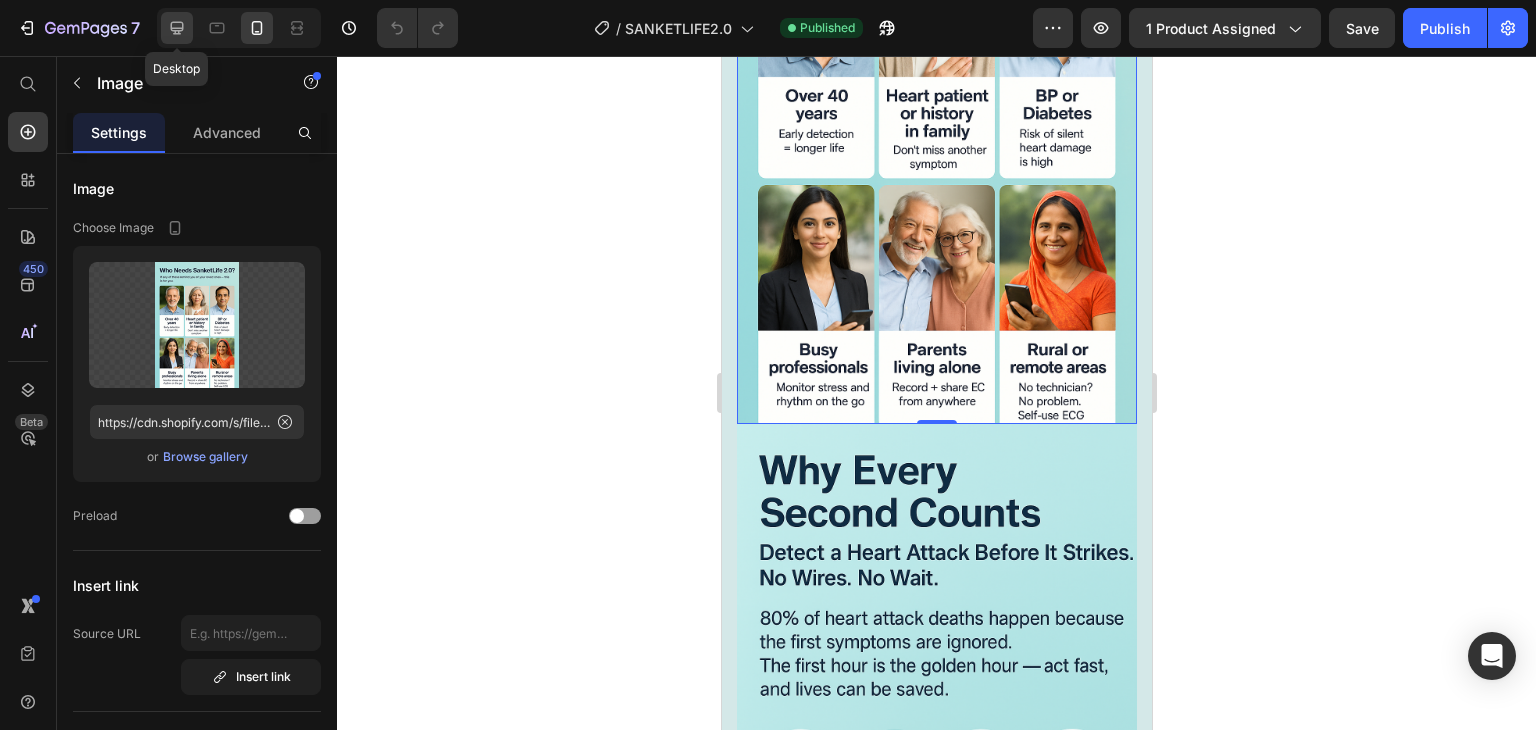 click 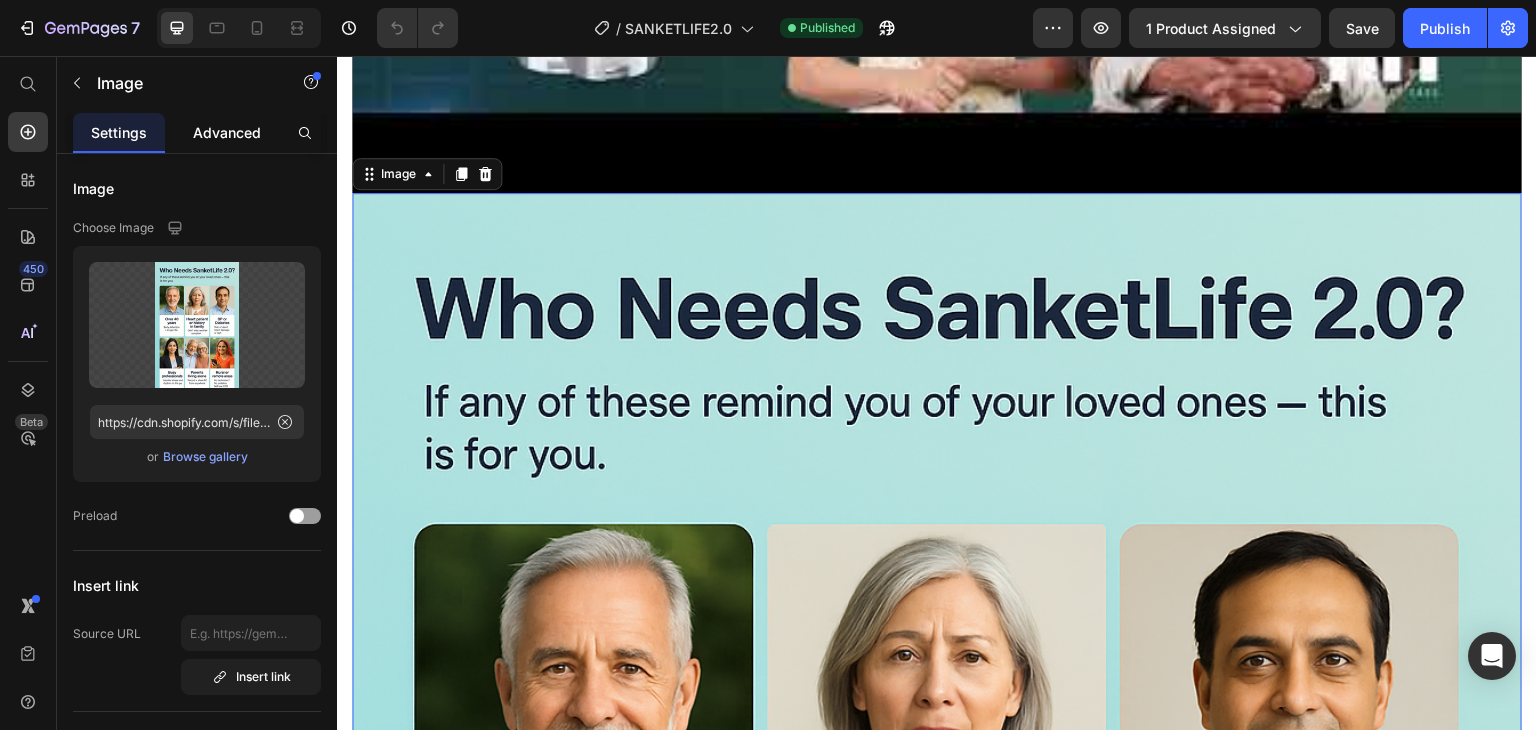 scroll, scrollTop: 7228, scrollLeft: 0, axis: vertical 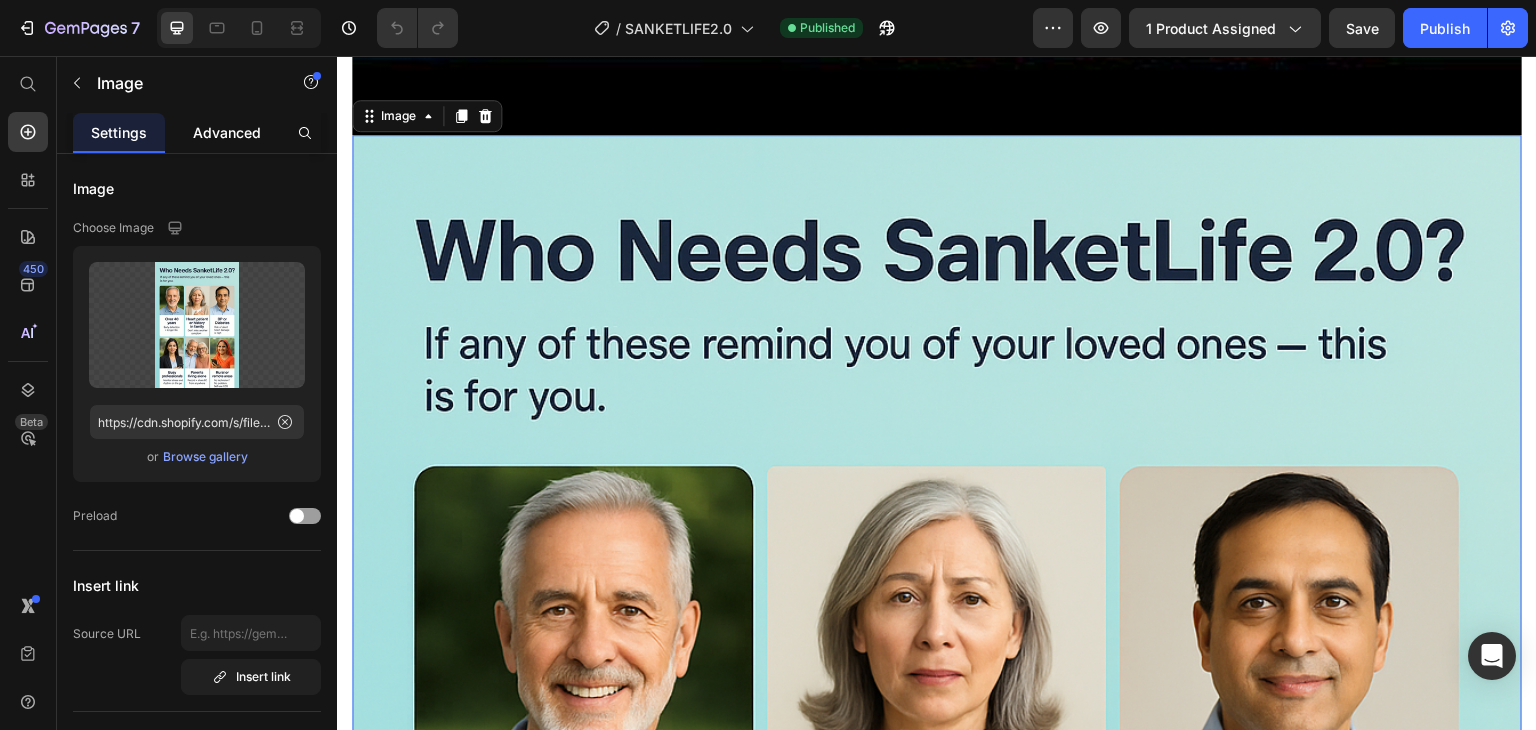 click on "Advanced" at bounding box center [227, 132] 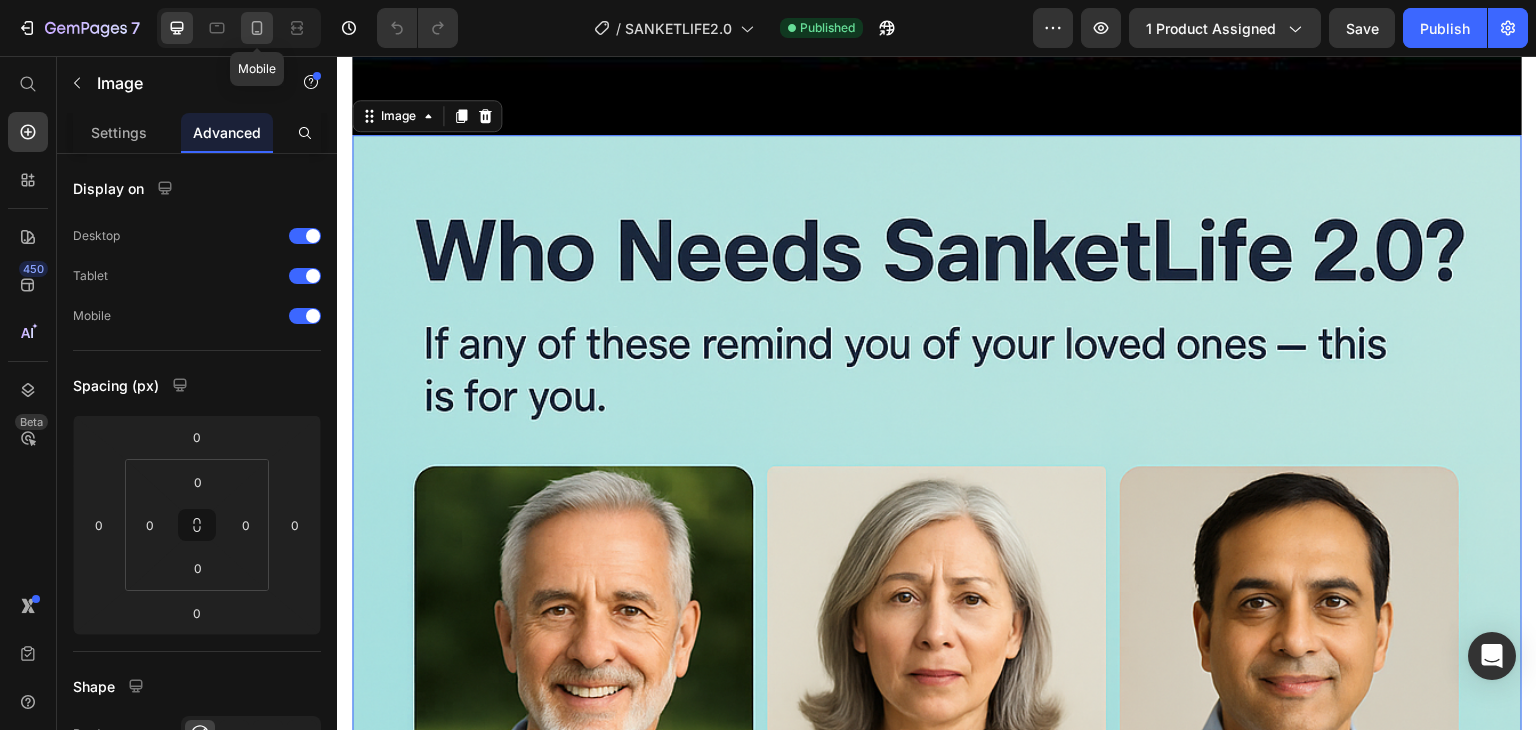 click 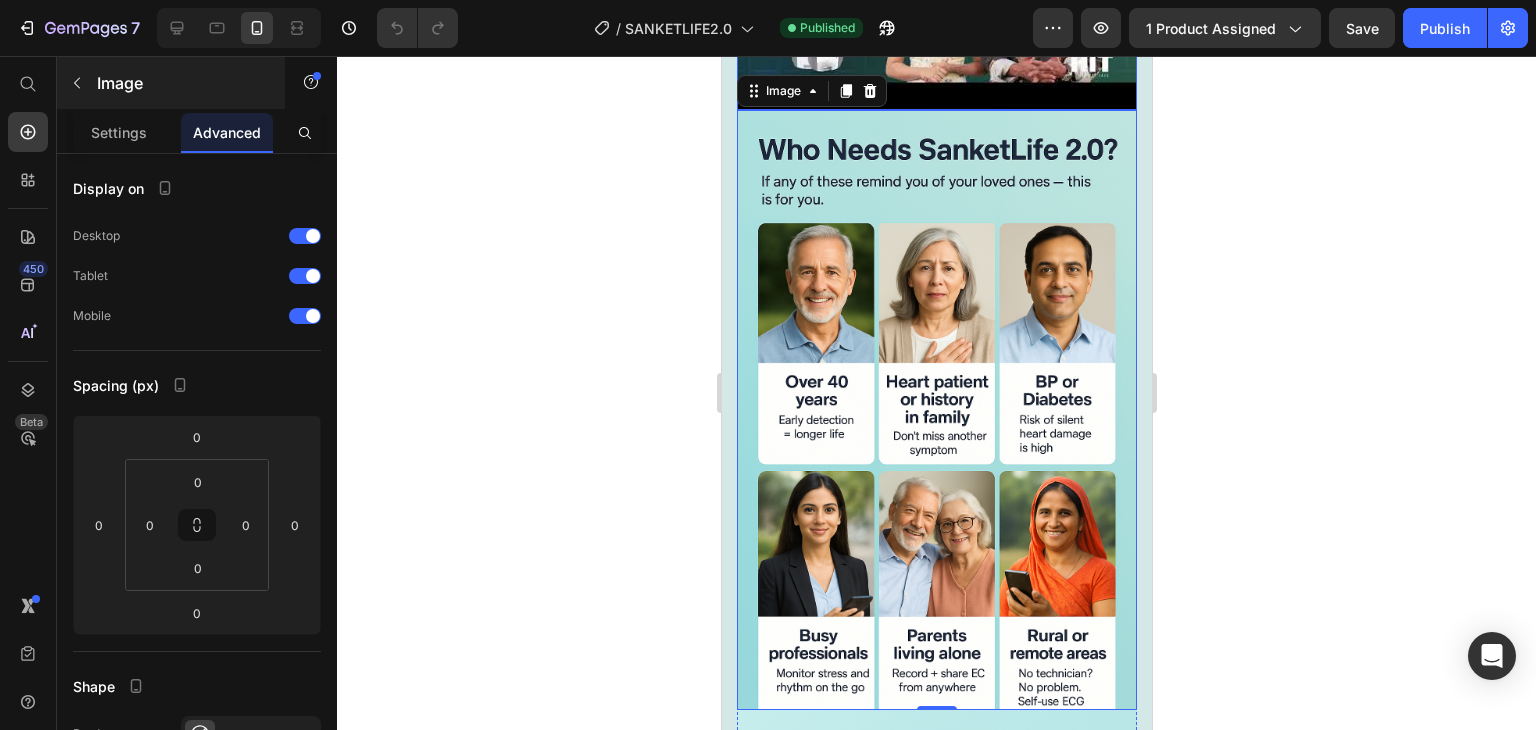 scroll, scrollTop: 6892, scrollLeft: 0, axis: vertical 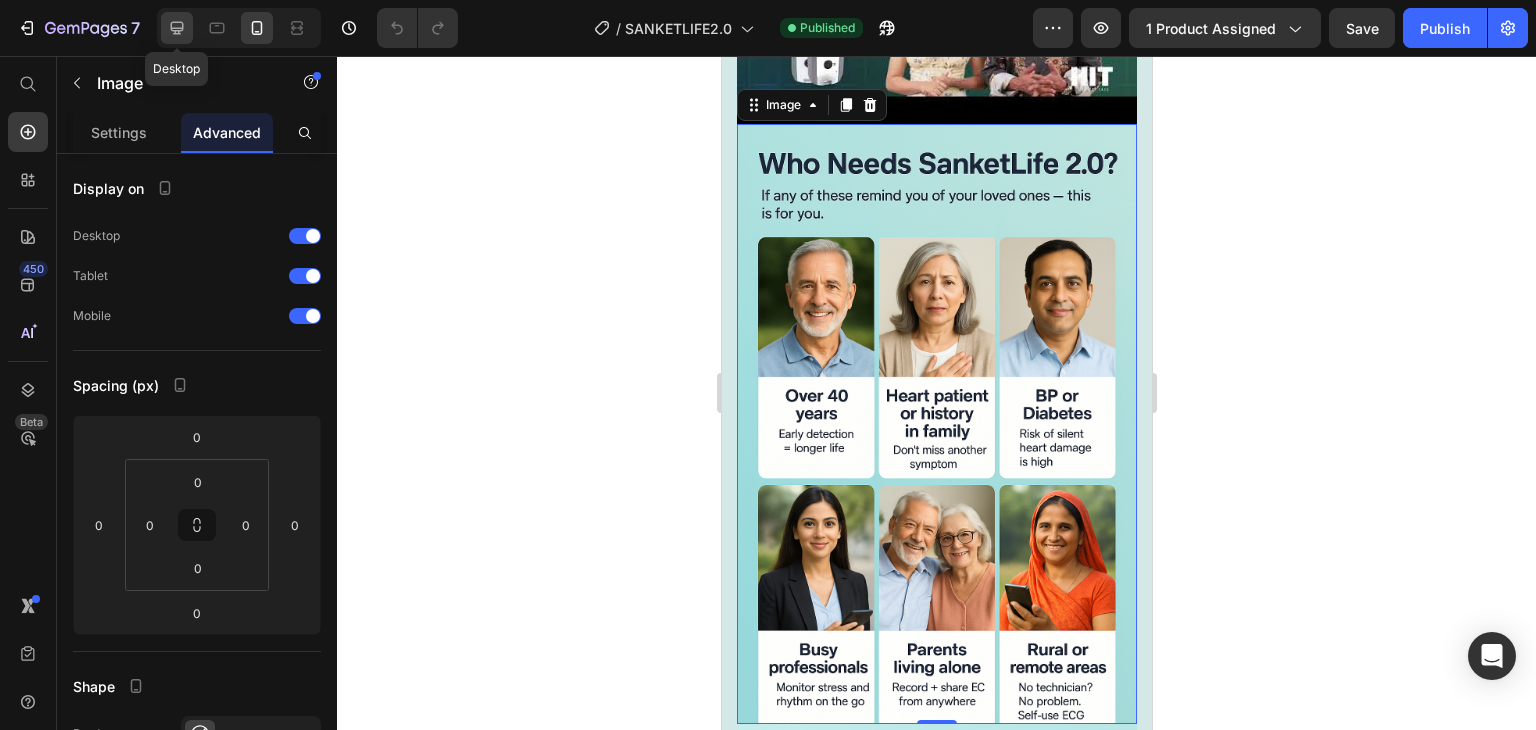 click 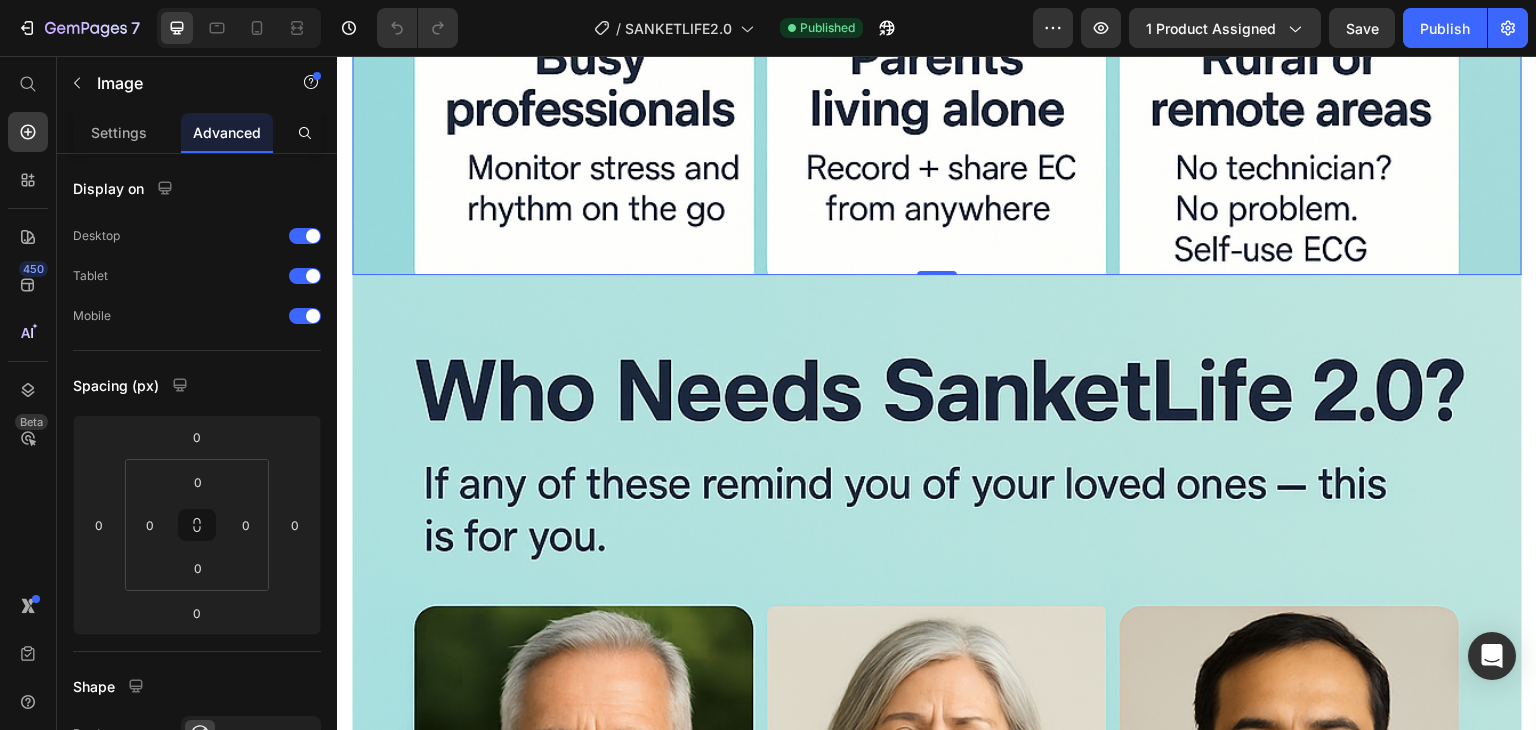 scroll, scrollTop: 8853, scrollLeft: 0, axis: vertical 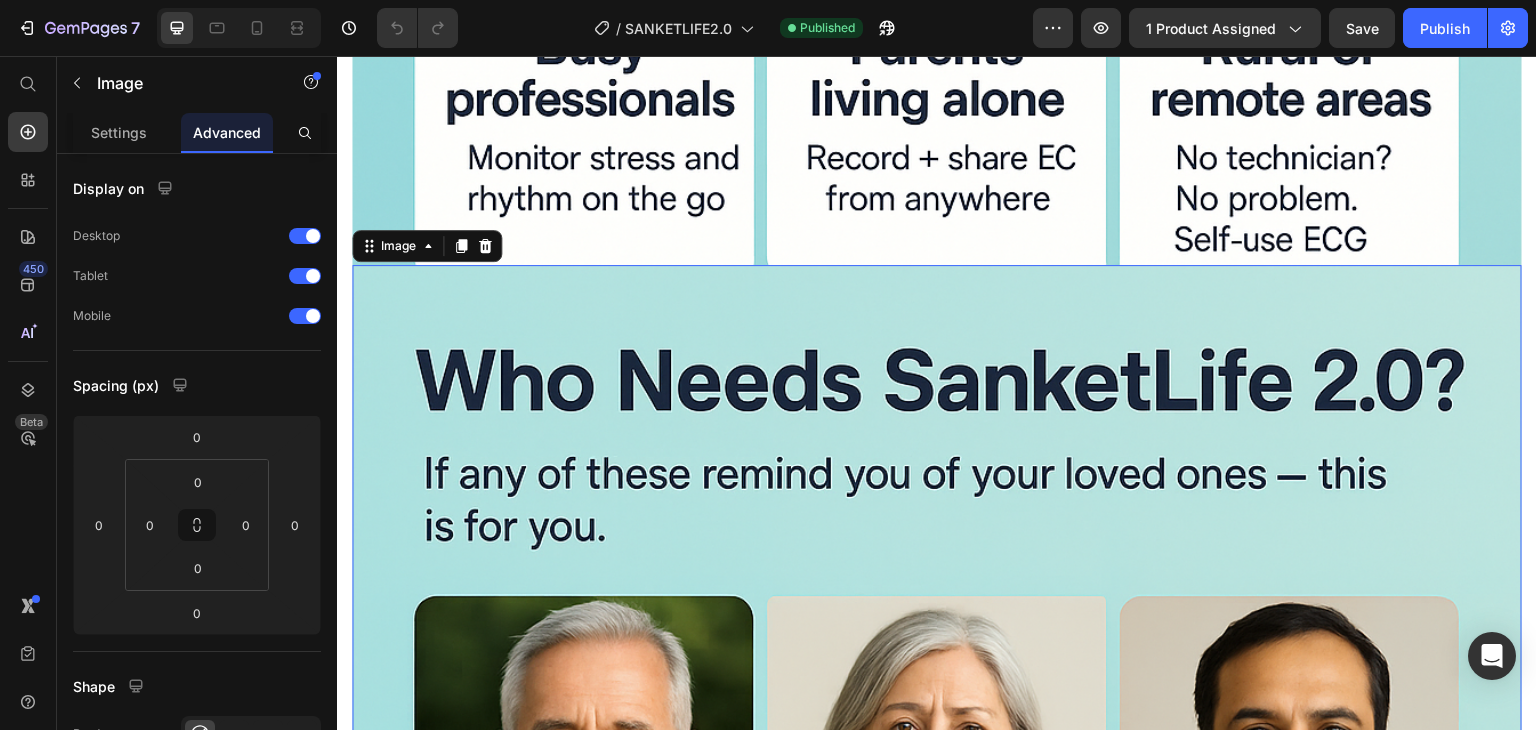 click at bounding box center (937, 1142) 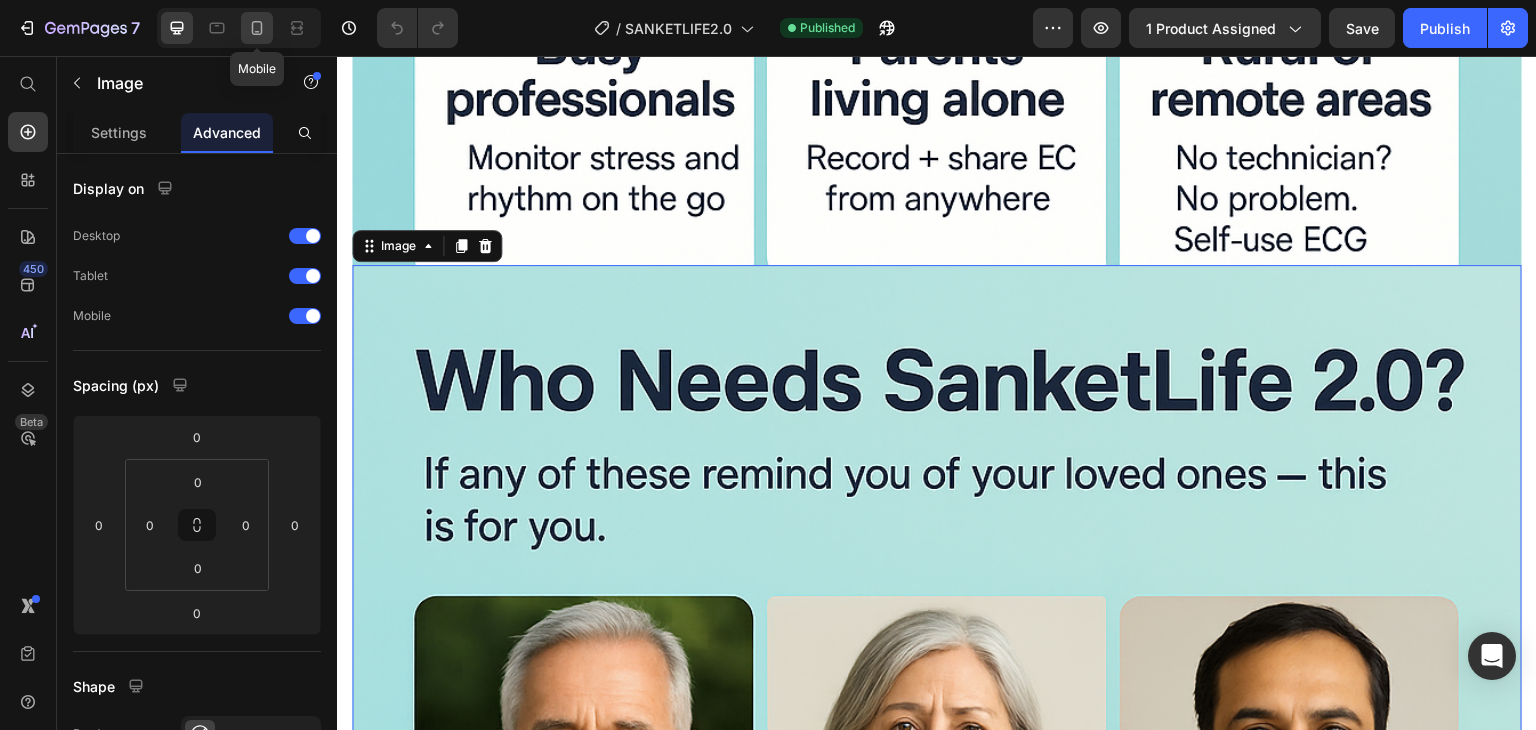 click 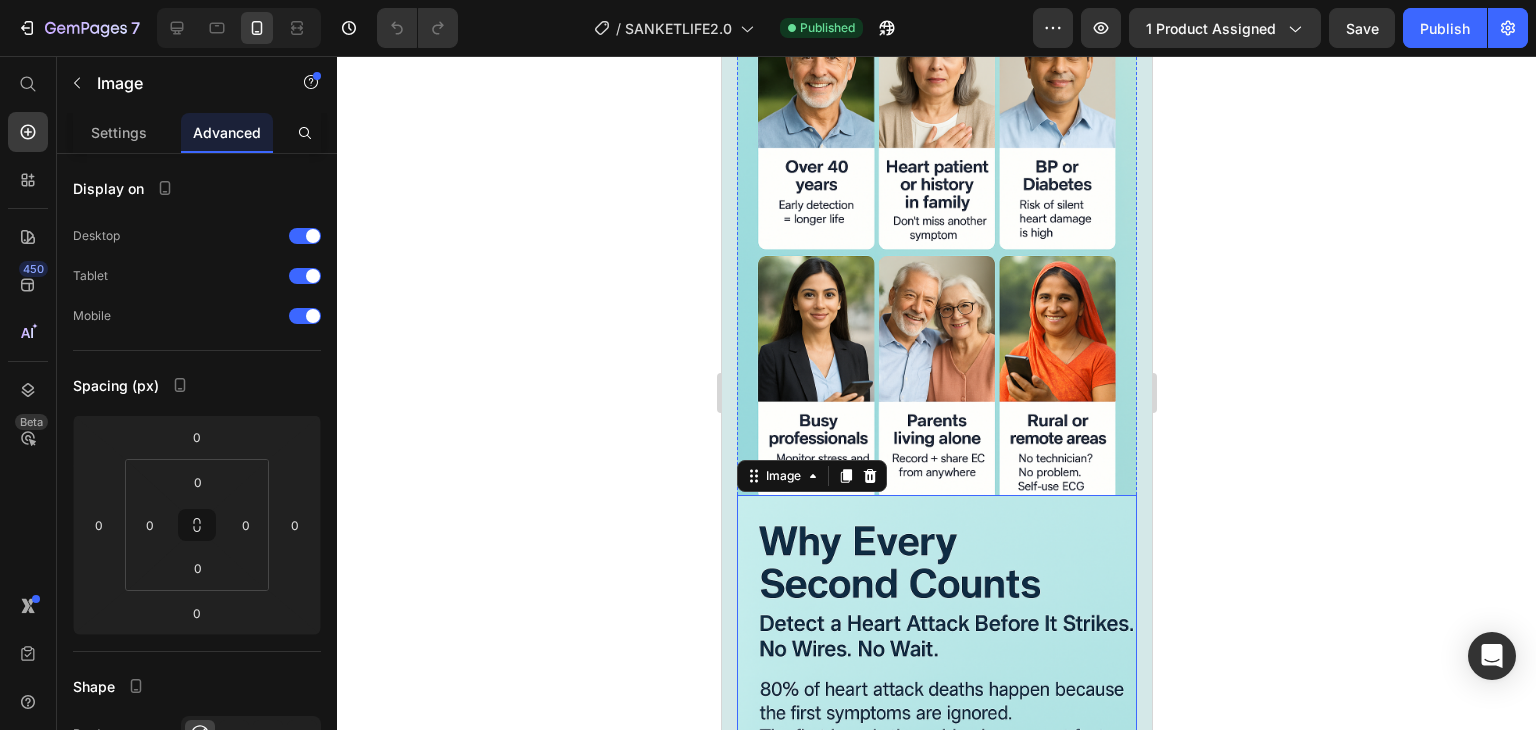 scroll, scrollTop: 7120, scrollLeft: 0, axis: vertical 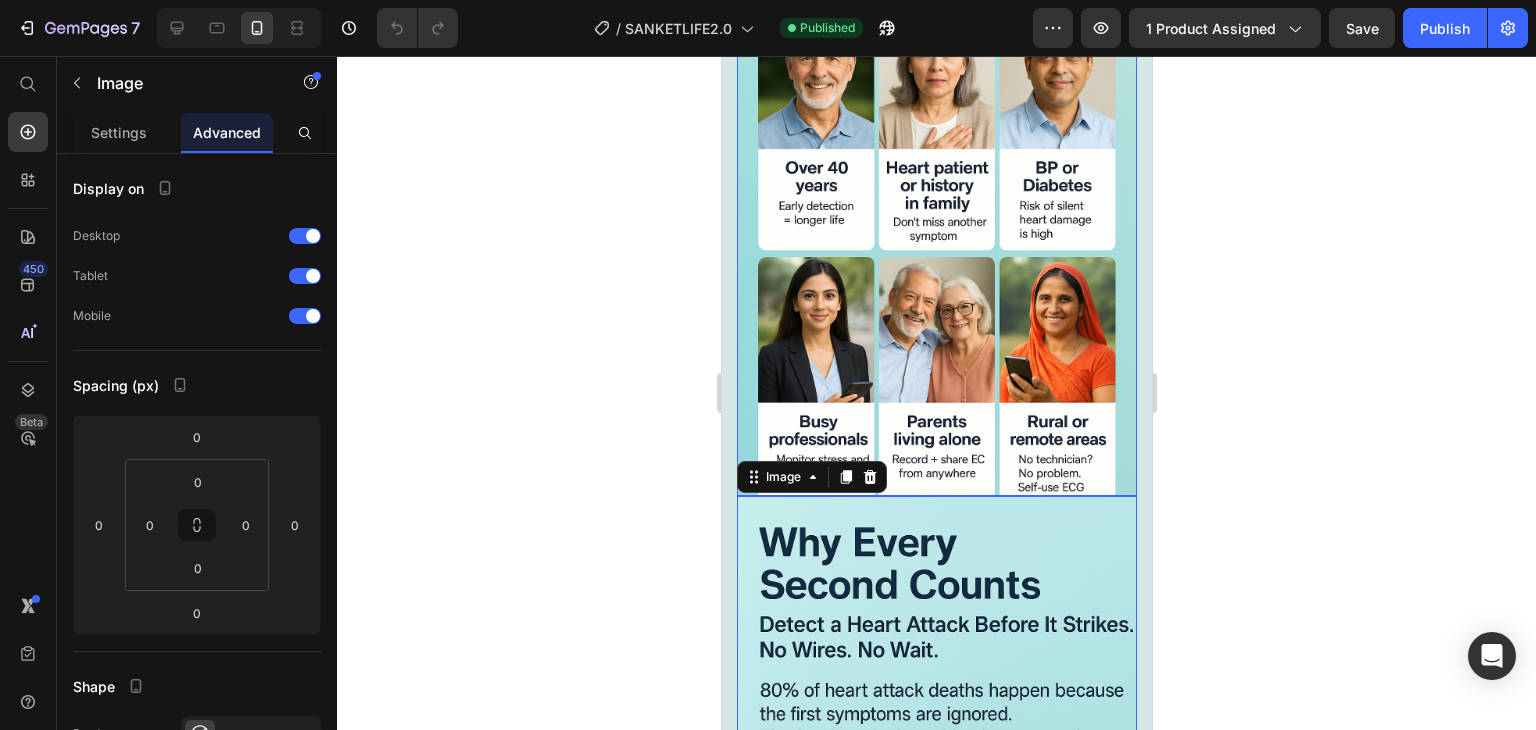 click at bounding box center [936, 196] 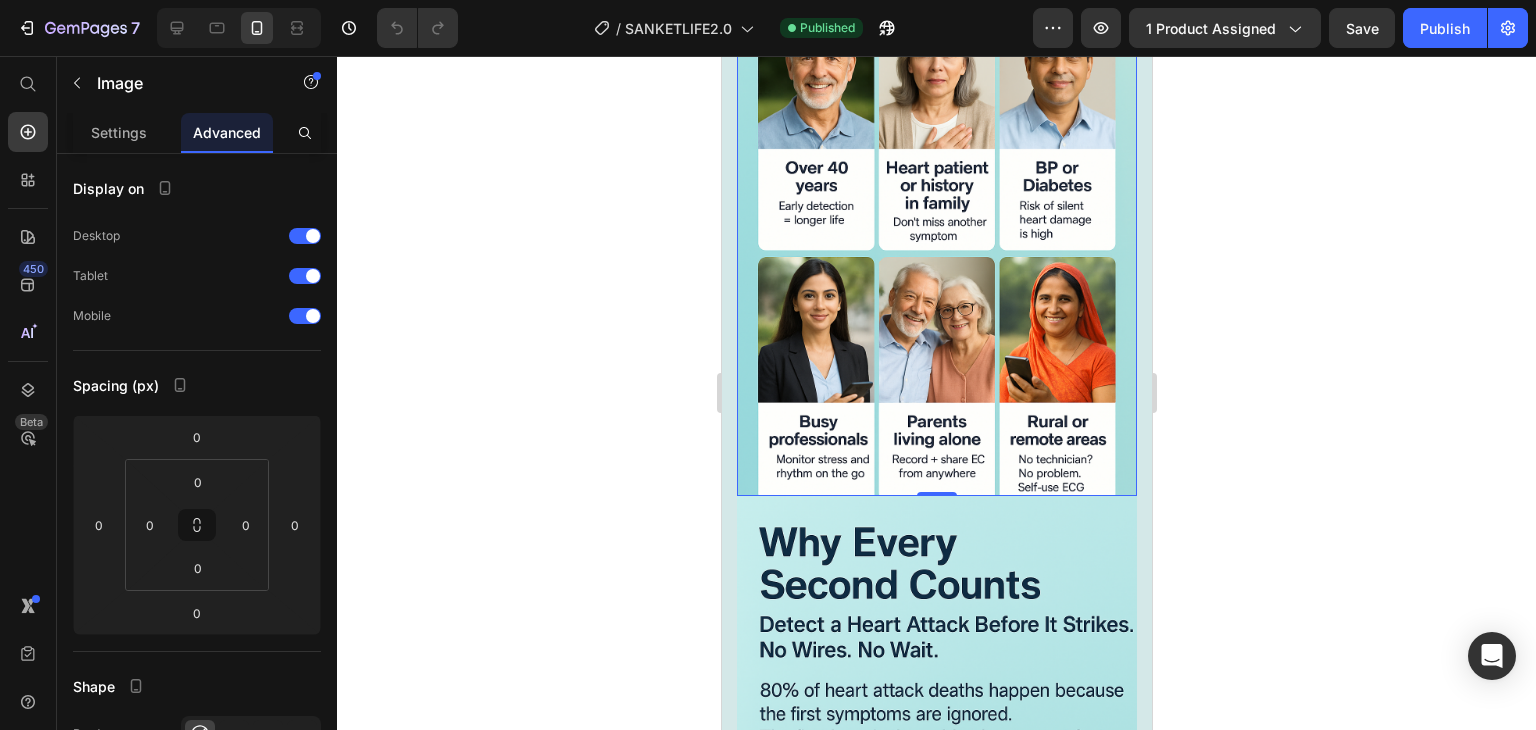 click at bounding box center [936, 196] 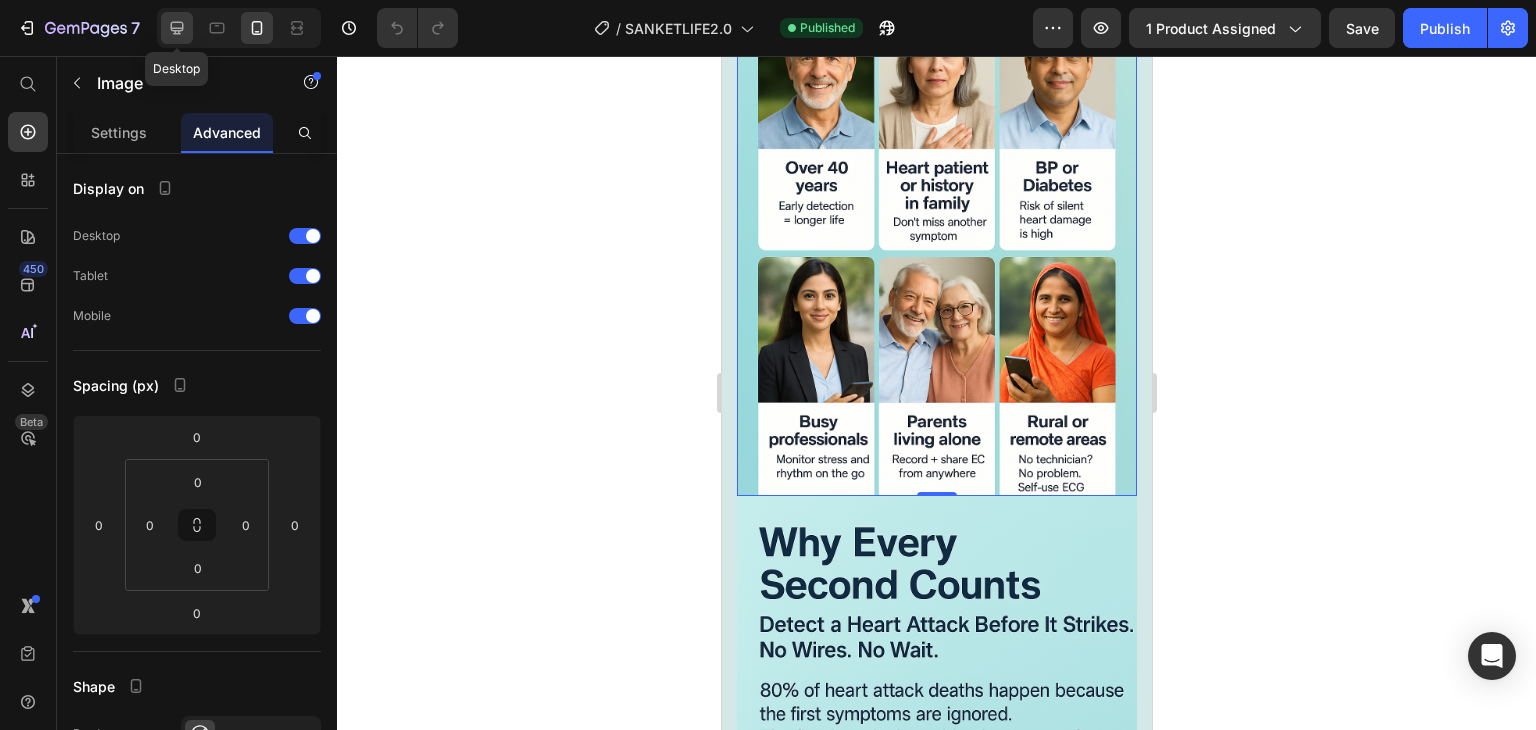 click 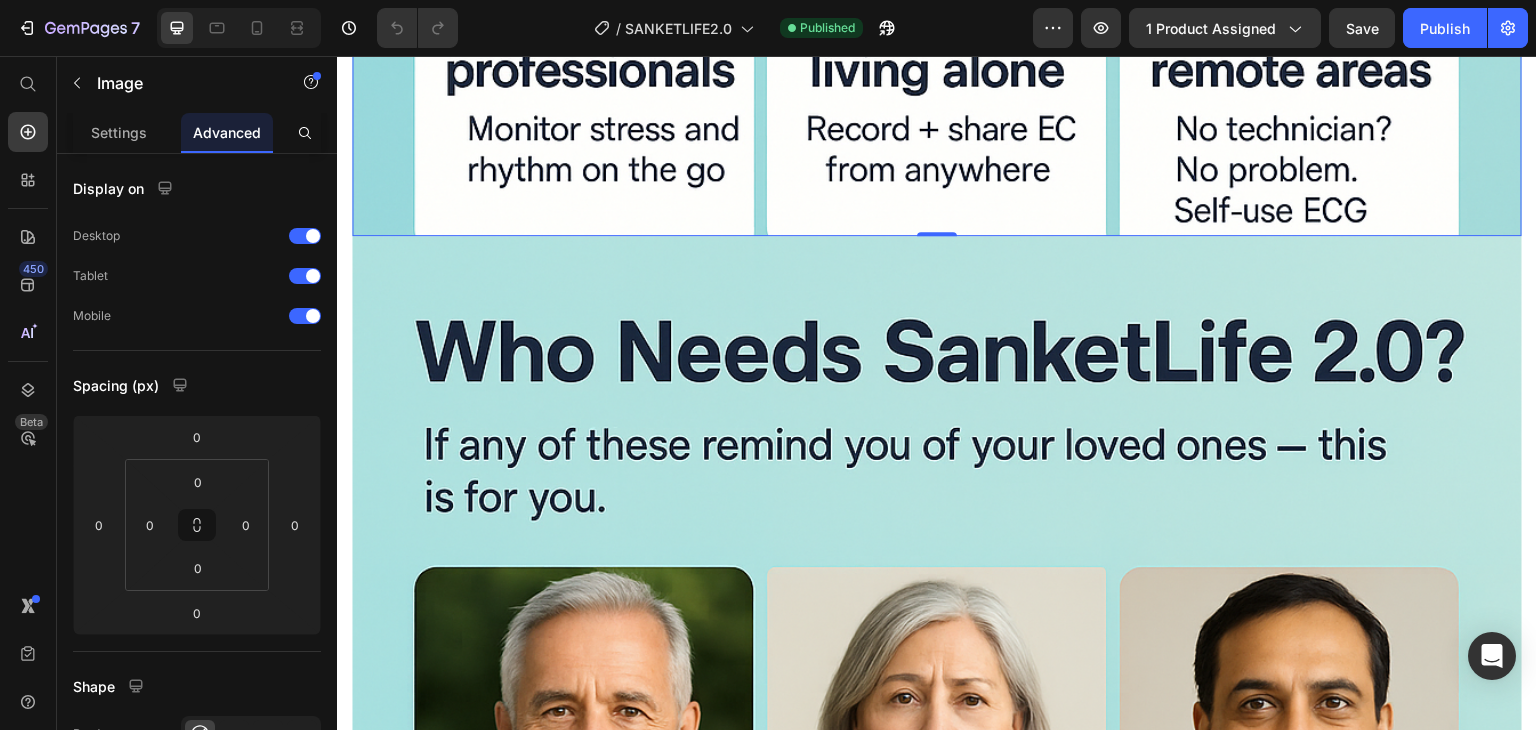 scroll, scrollTop: 8928, scrollLeft: 0, axis: vertical 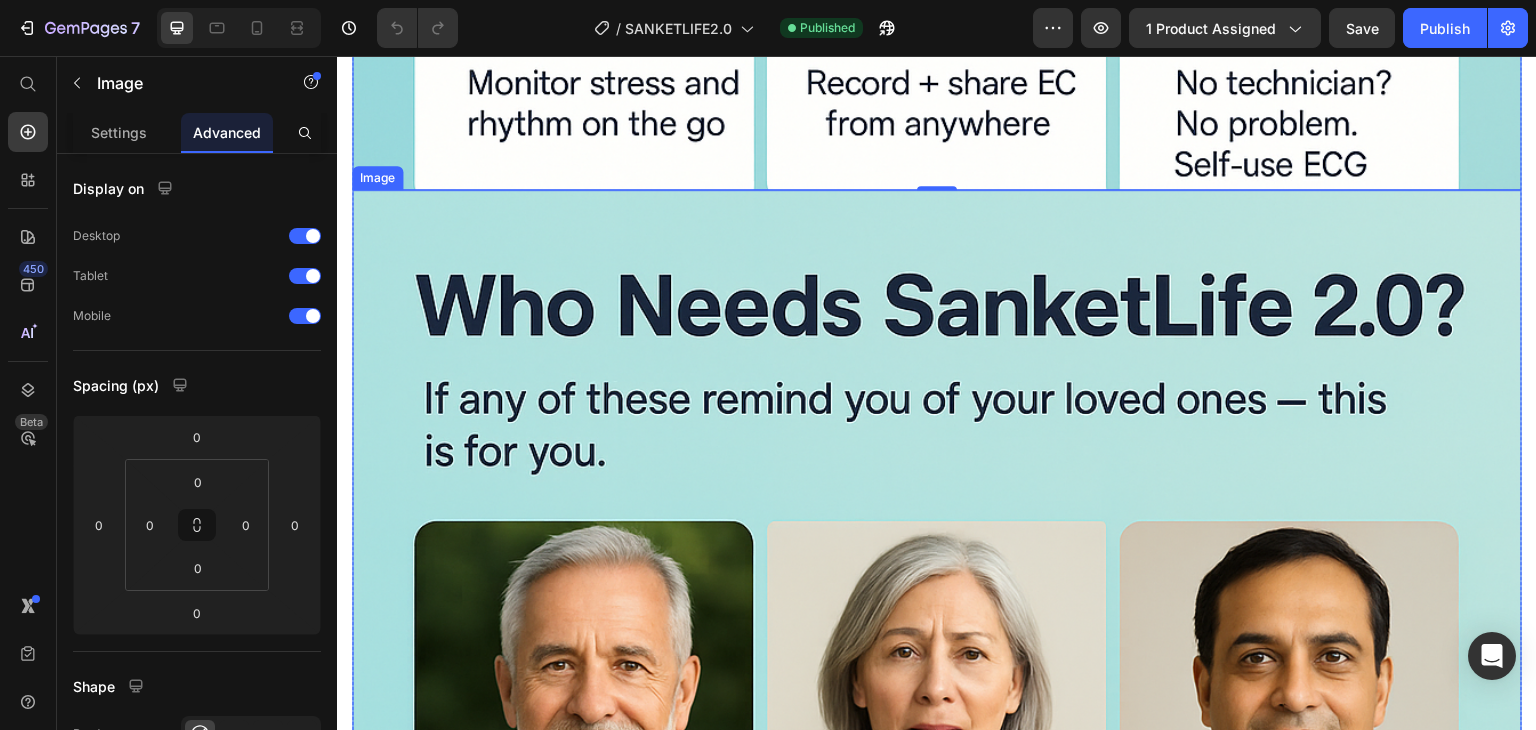 click at bounding box center [937, 1067] 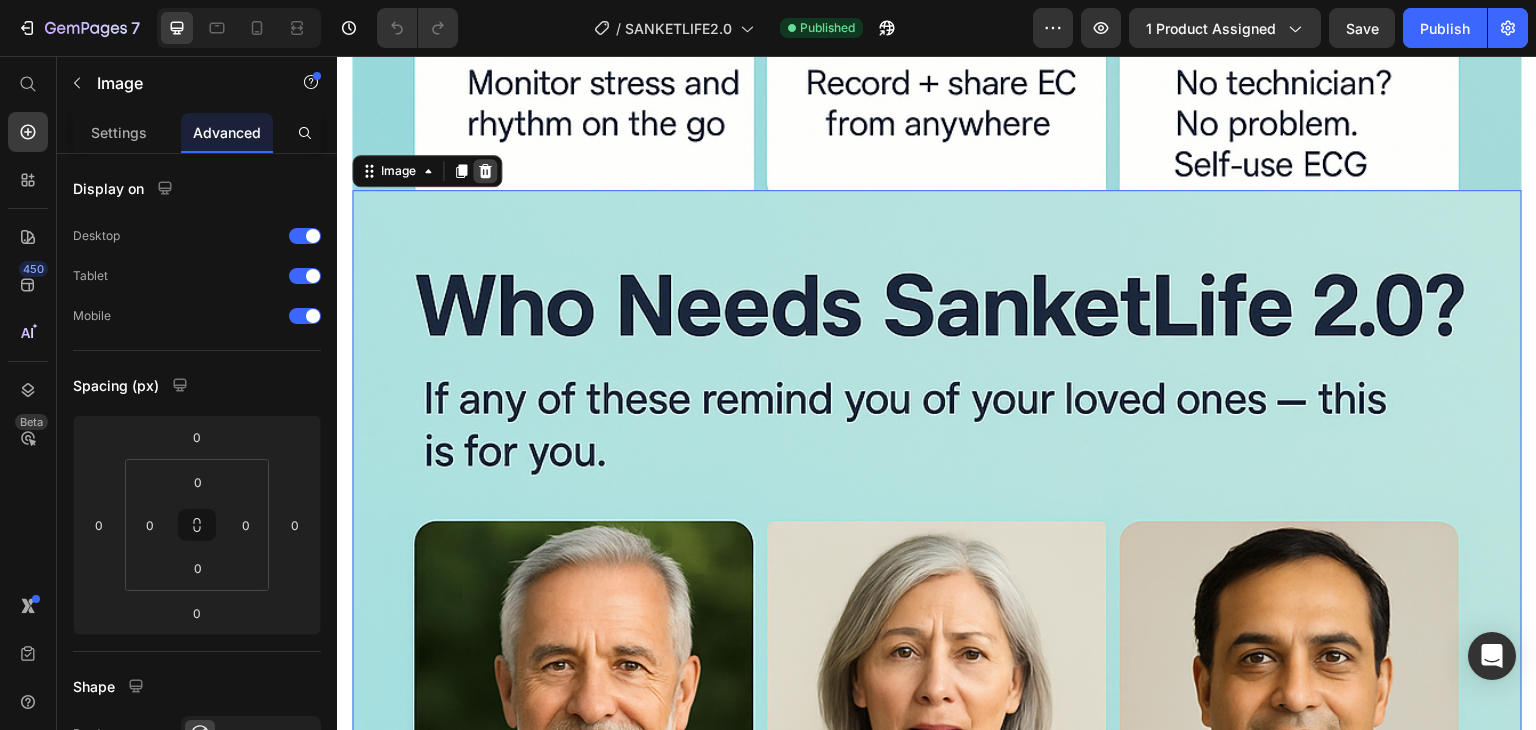 click 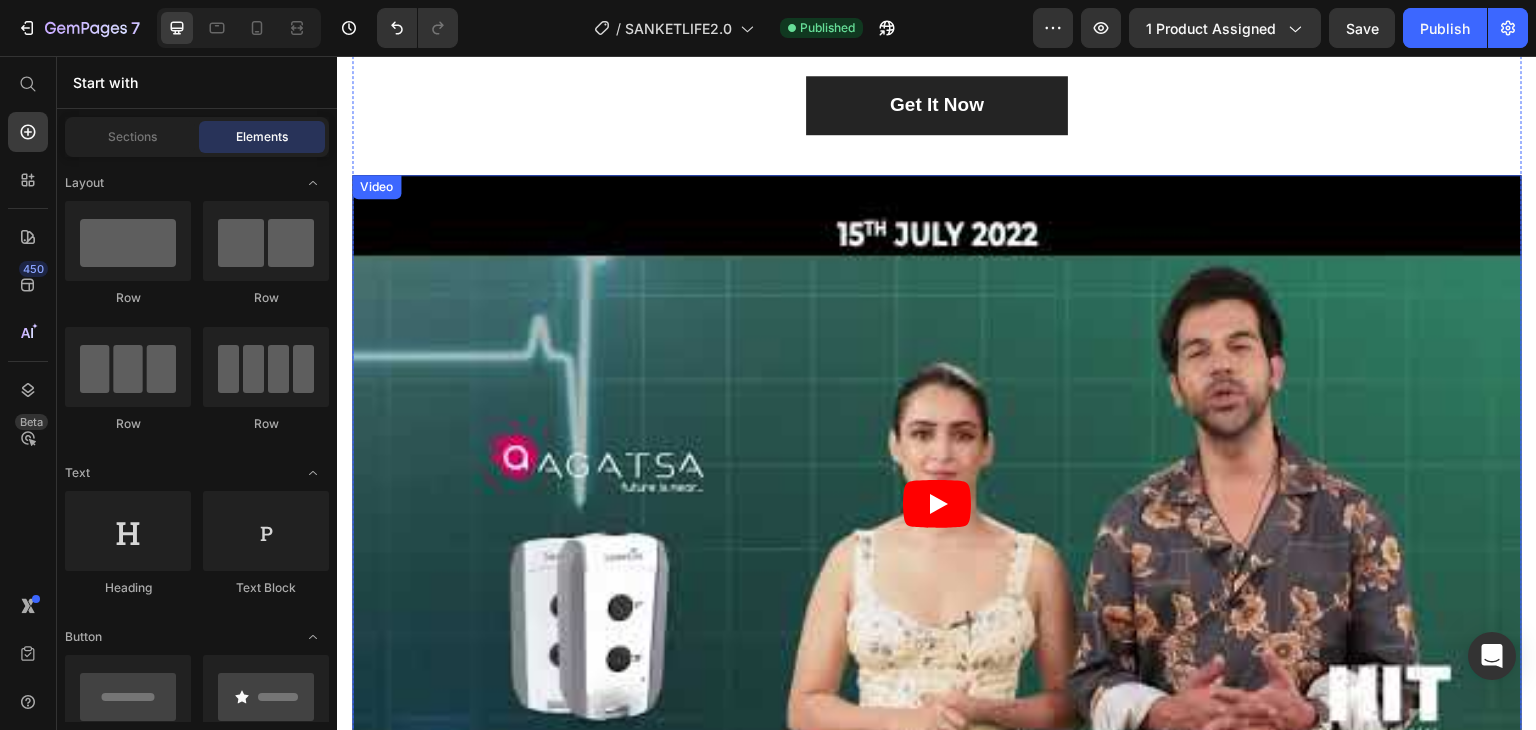 scroll, scrollTop: 6528, scrollLeft: 0, axis: vertical 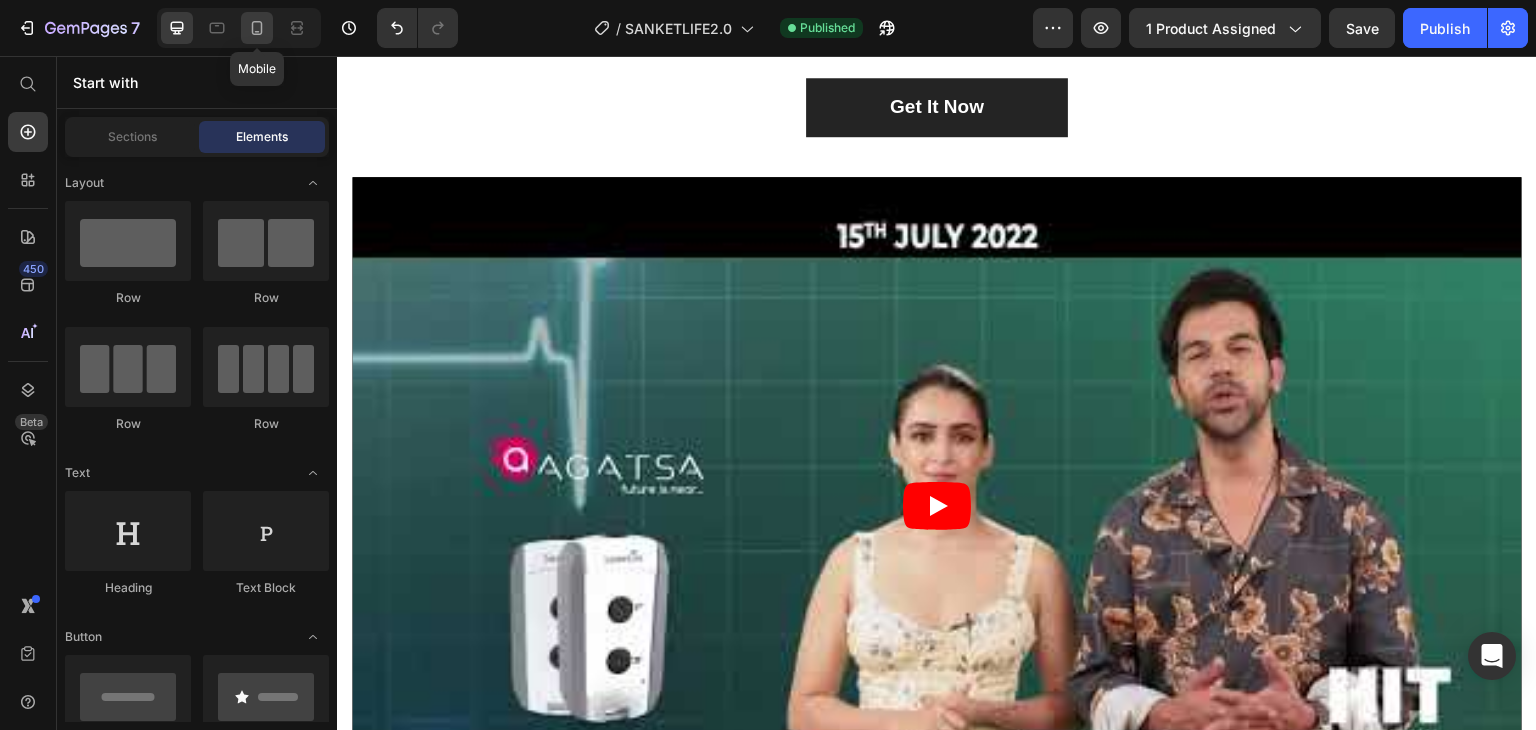 click 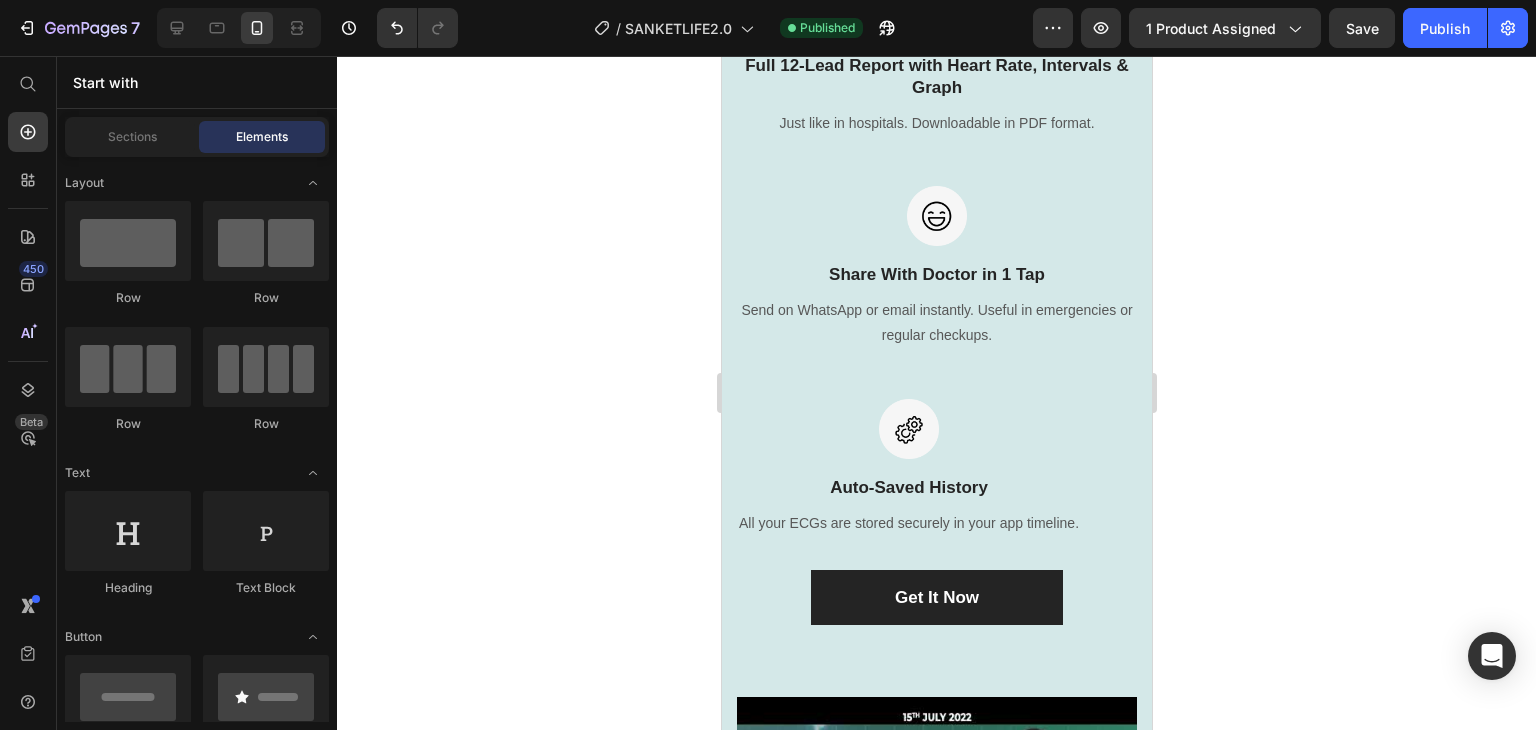 scroll, scrollTop: 4565, scrollLeft: 0, axis: vertical 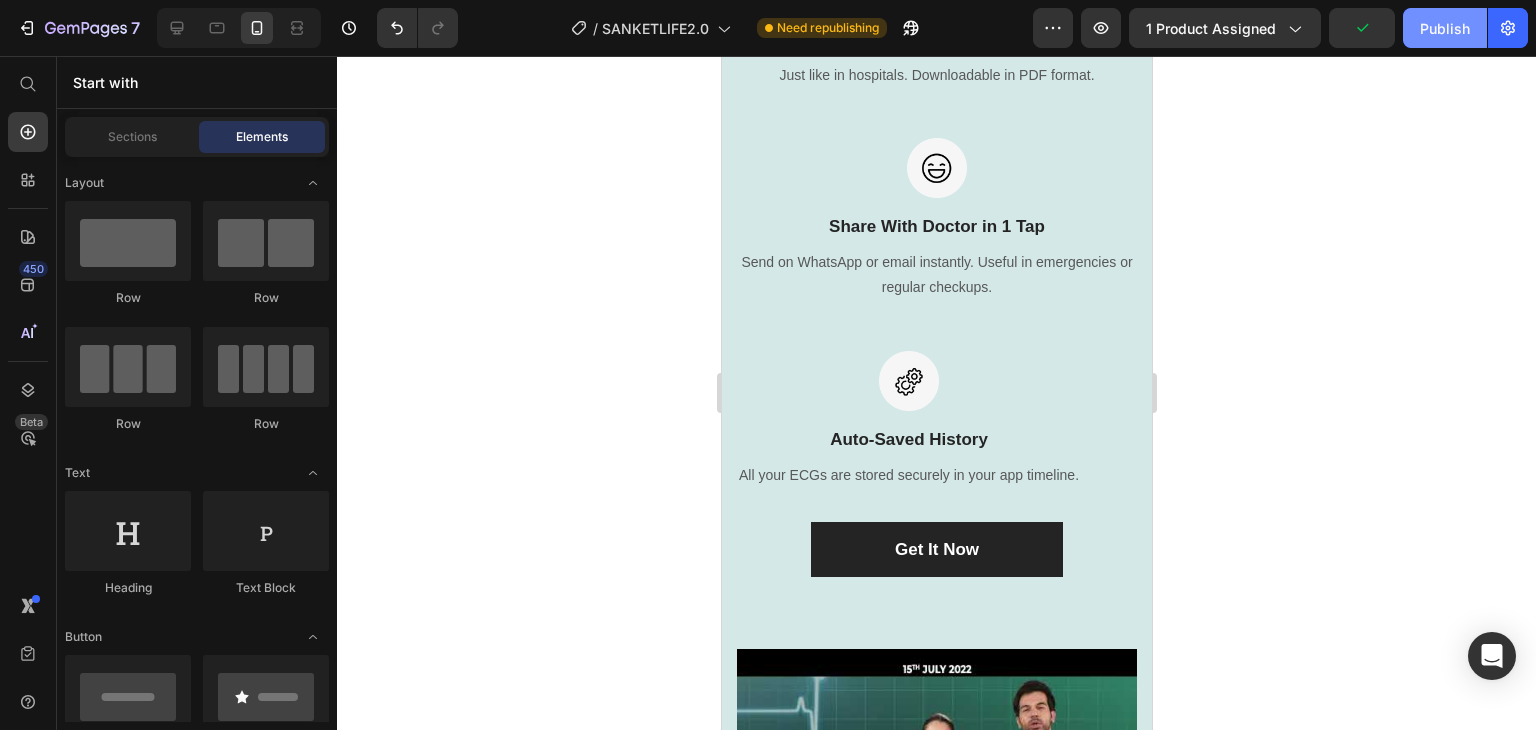 click on "Publish" at bounding box center (1445, 28) 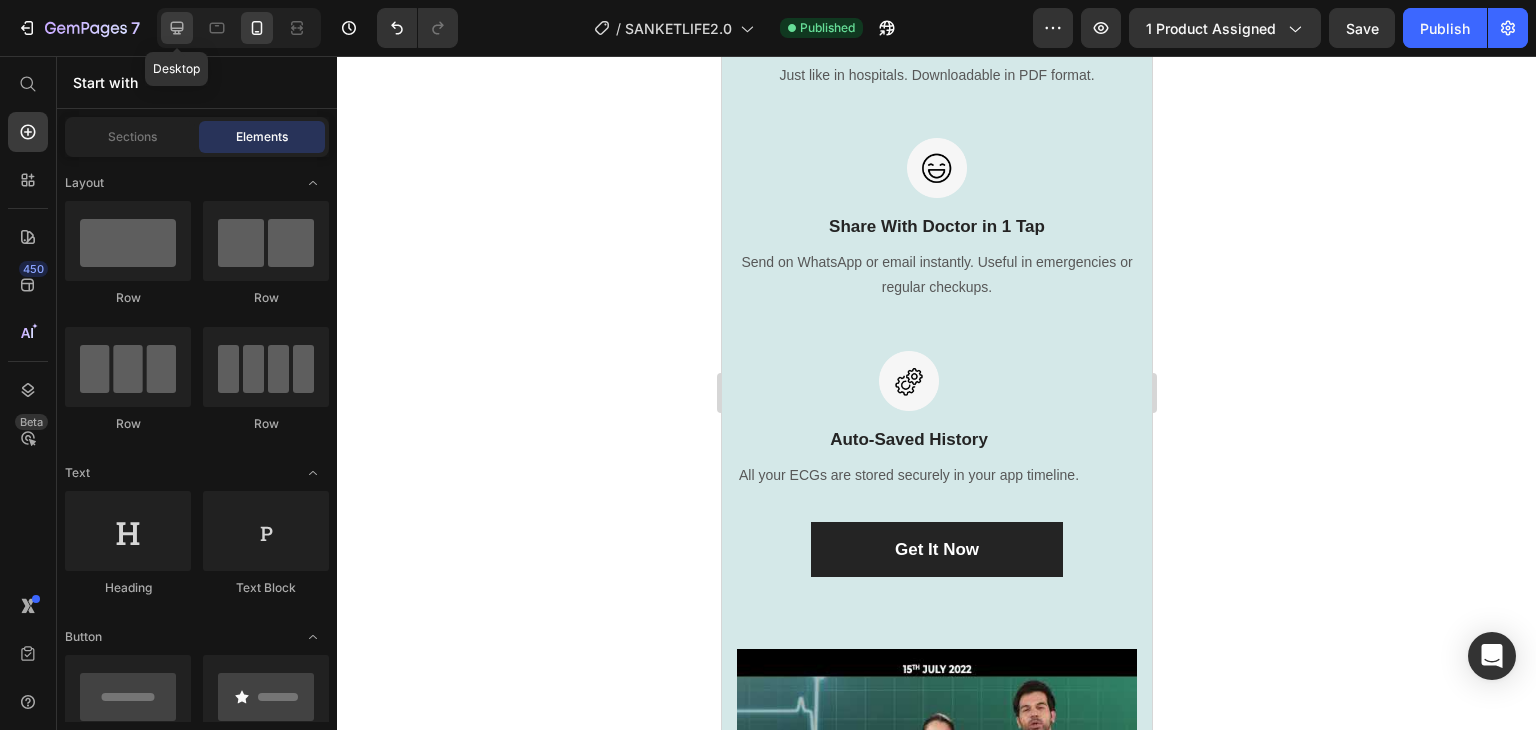 click 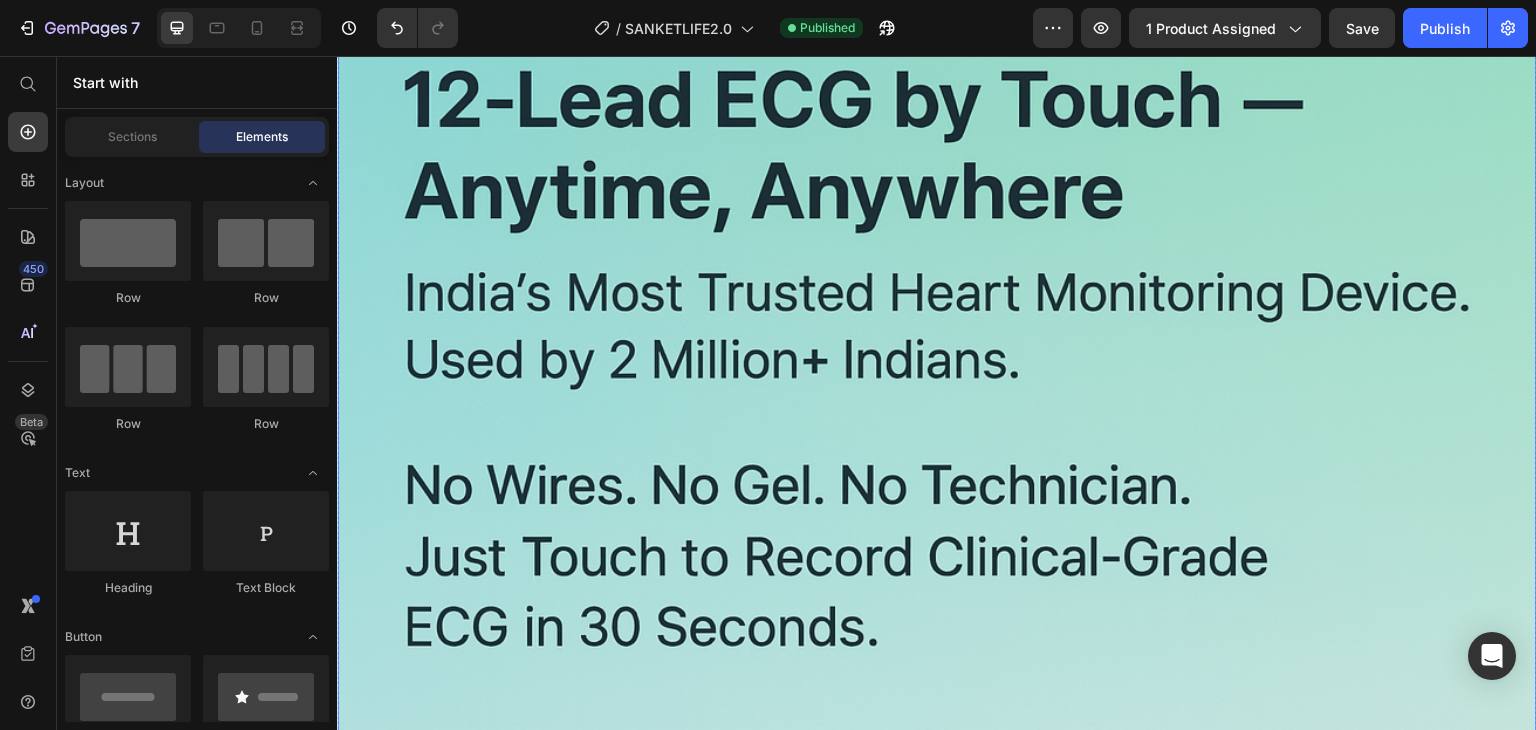 scroll, scrollTop: 0, scrollLeft: 0, axis: both 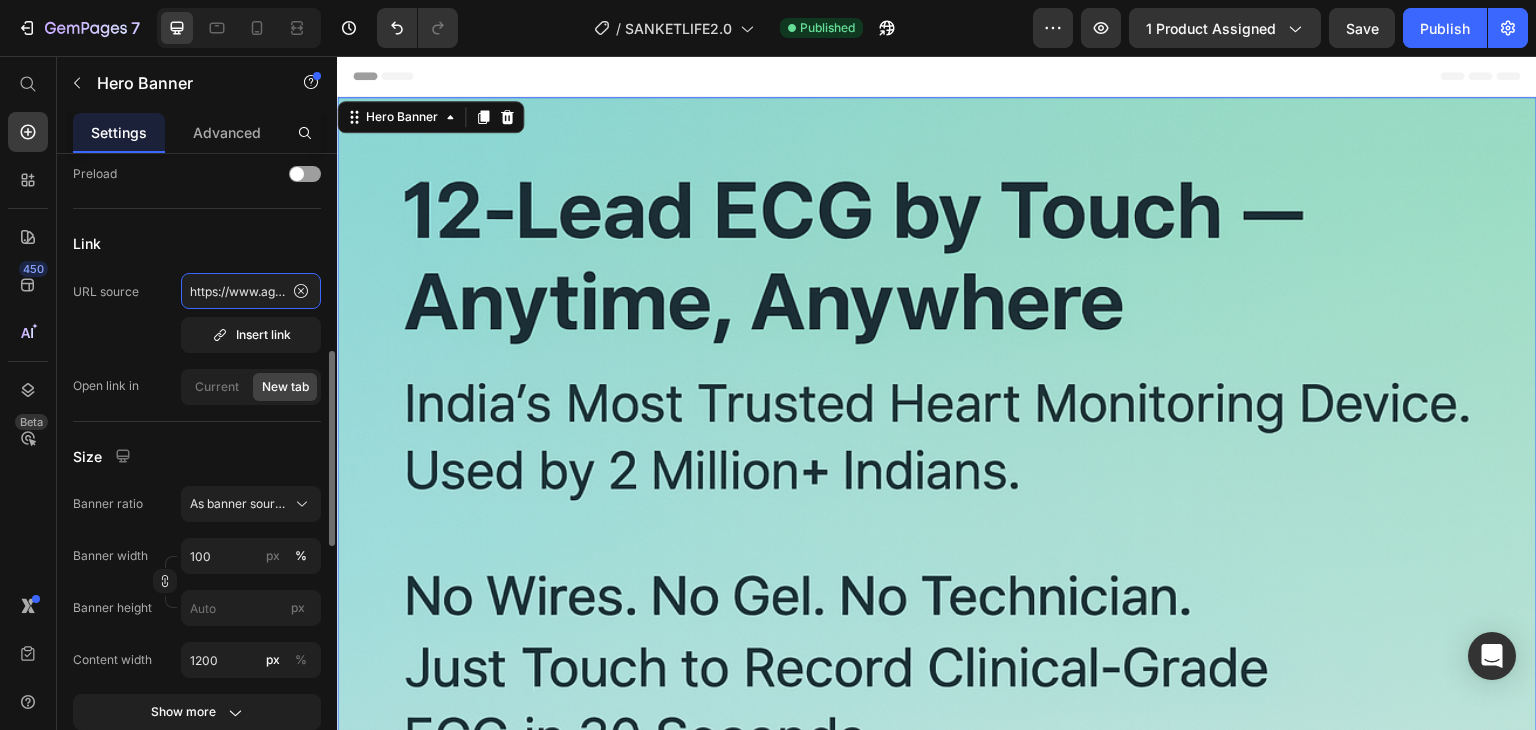 click on "https://www.agatsaone.com/checkouts/cn/Z2NwLXVzLWVhc3QxOjAxSlpUMTBYMThNU1I2VkJCNjJHWFEwOTU3?preview_theme_id=134048120899" 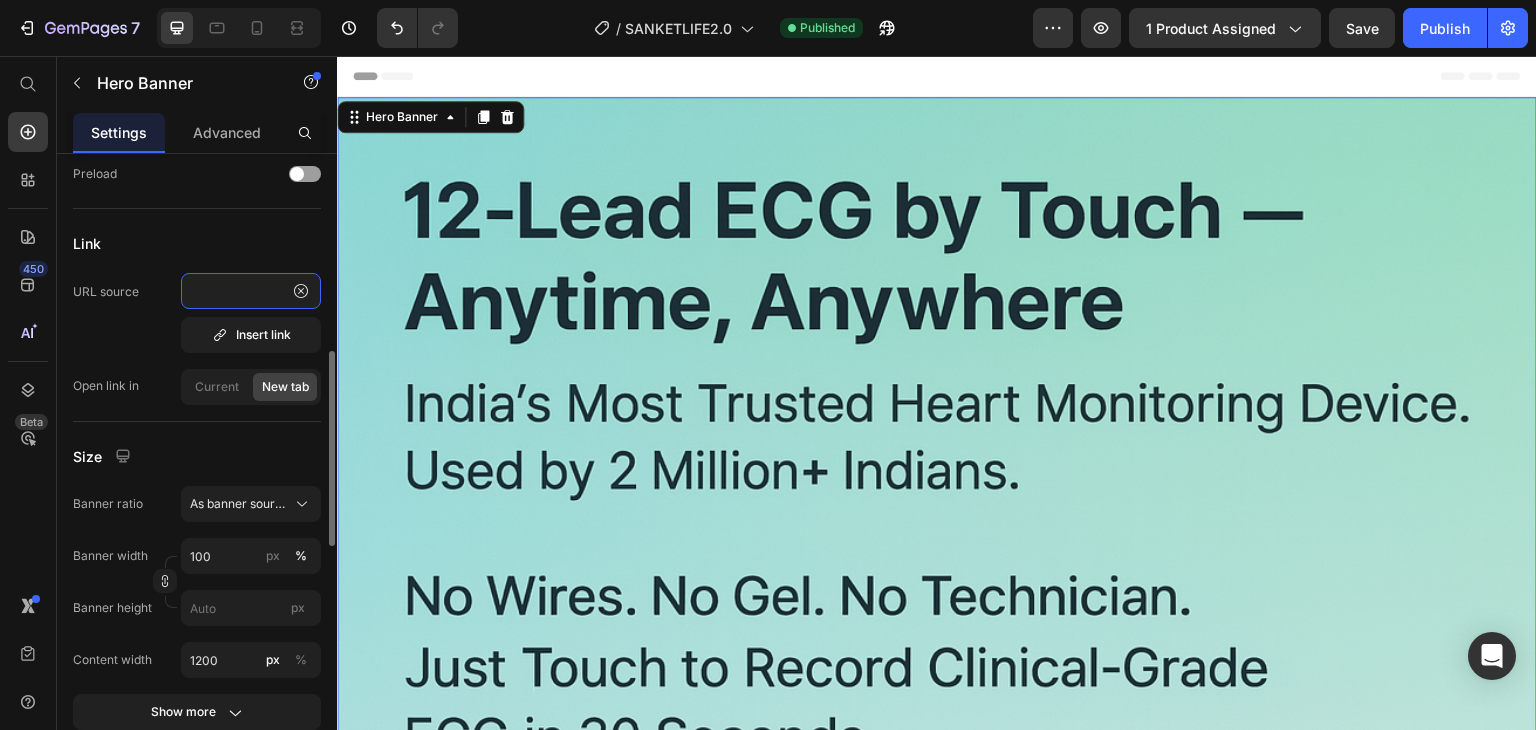 type on "https://www.agatsaone.com/checkouts/cn/hWN0SYL1IW4eYAL8UwgHEtLo?preview_theme_id=134048120899" 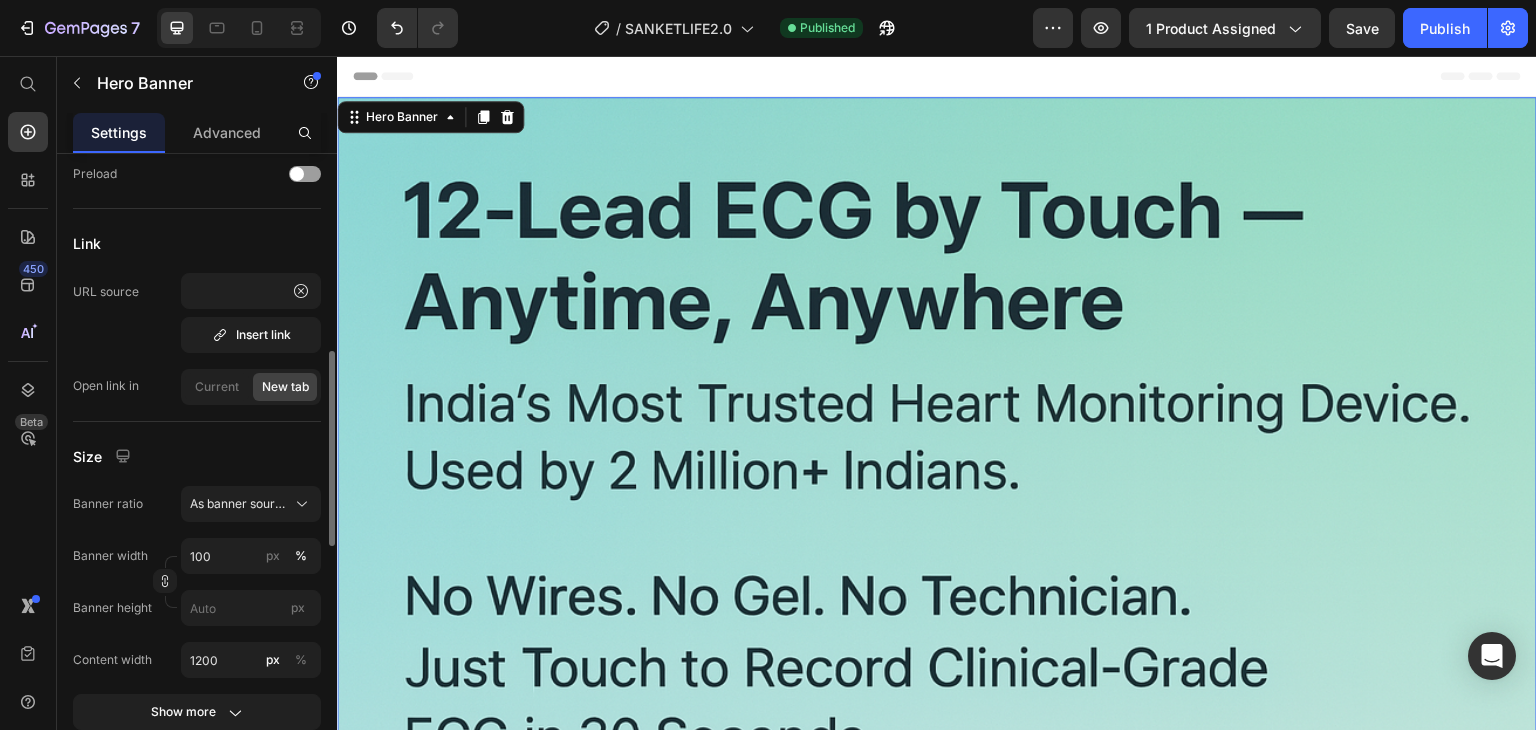 scroll, scrollTop: 0, scrollLeft: 0, axis: both 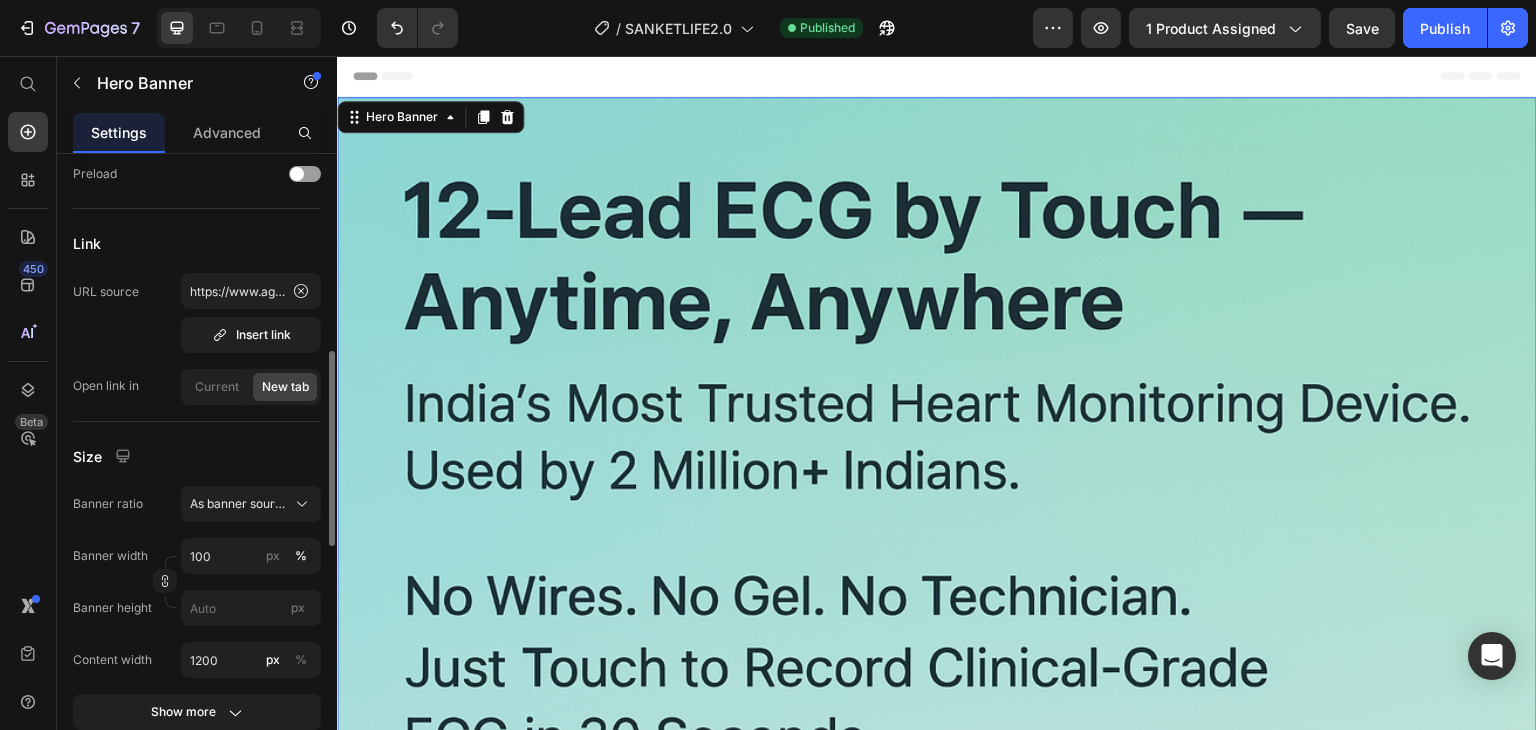 click on "URL source https://www.agatsaone.com/checkouts/cn/hWN0SYL1IW4eYAL8UwgHEtLo?preview_theme_id=134048120899  Insert link" at bounding box center (197, 313) 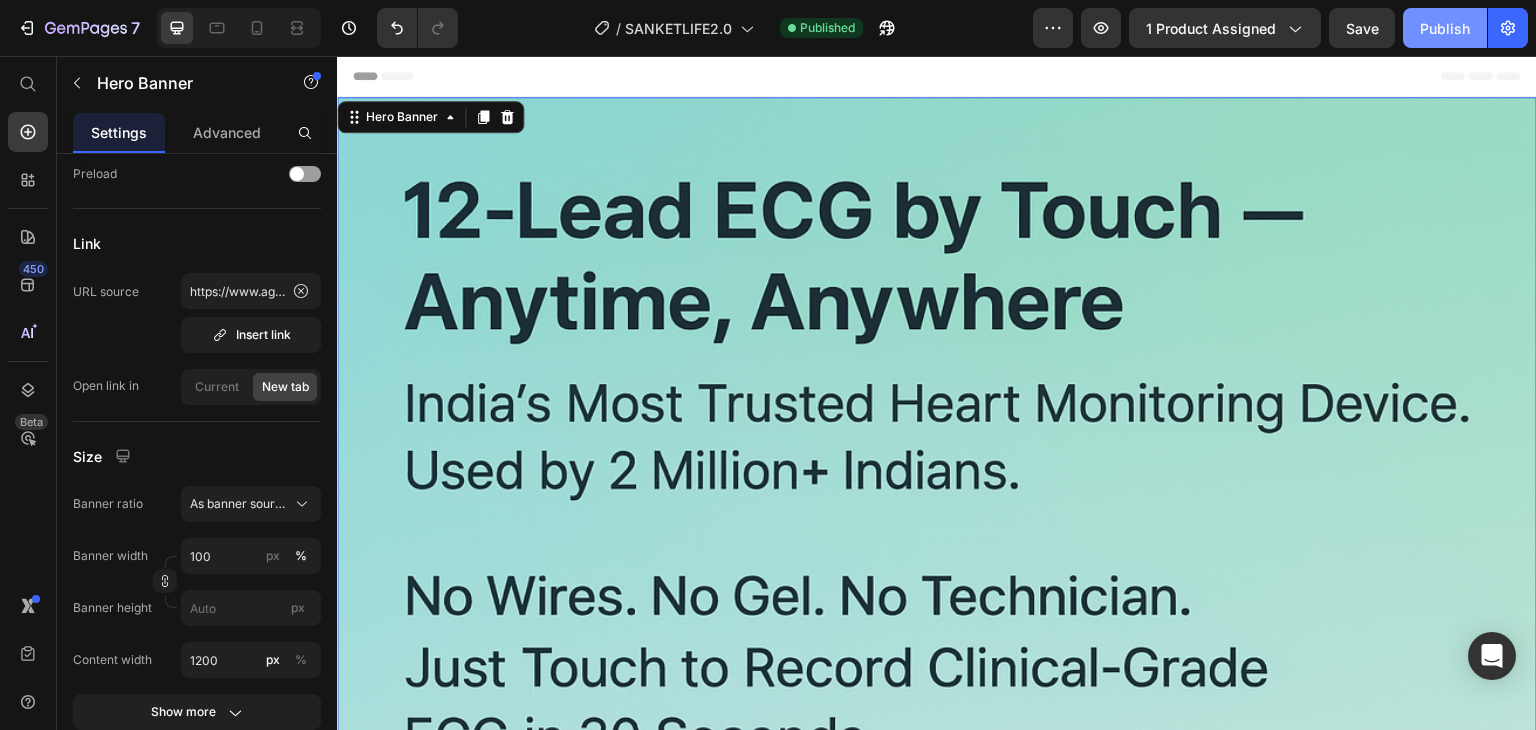 click on "Publish" 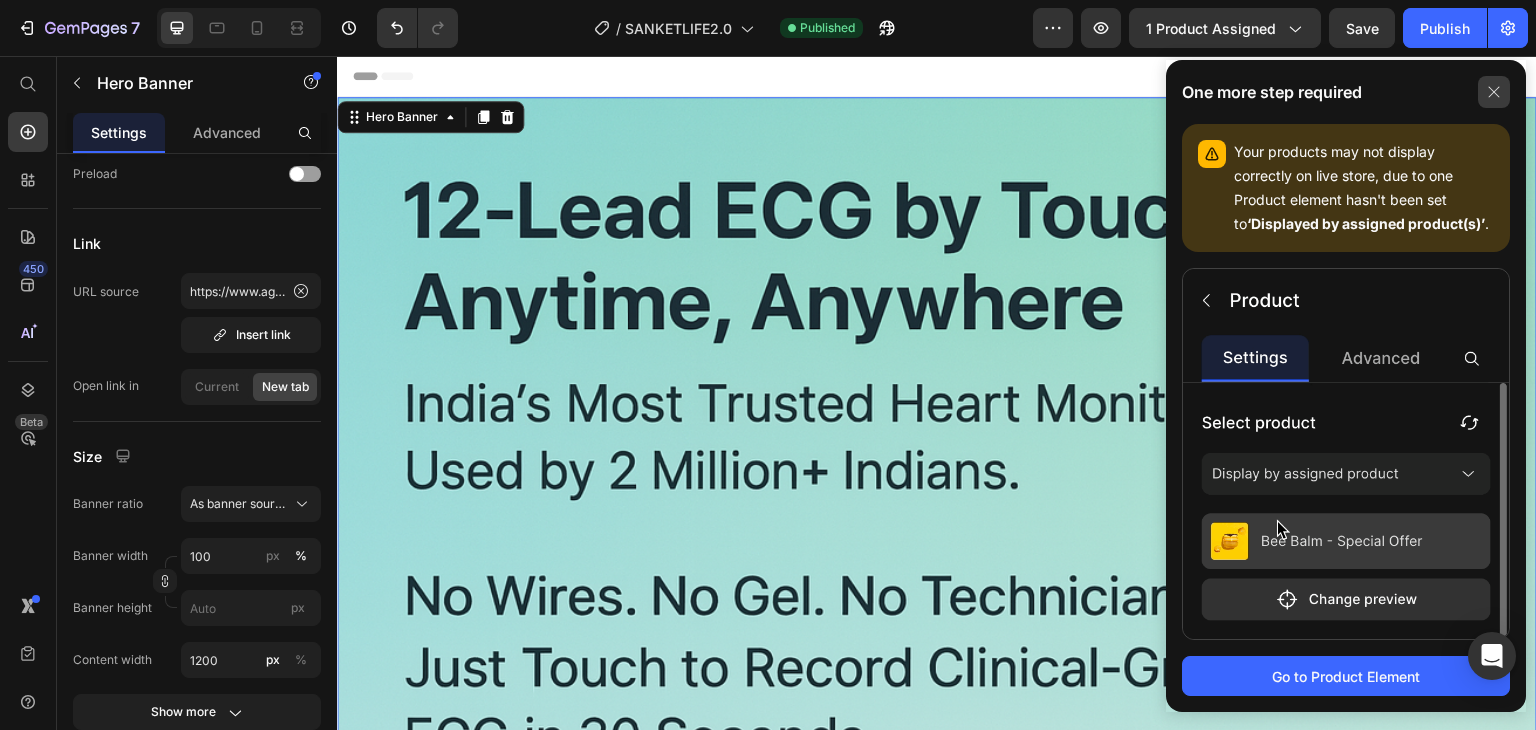 click 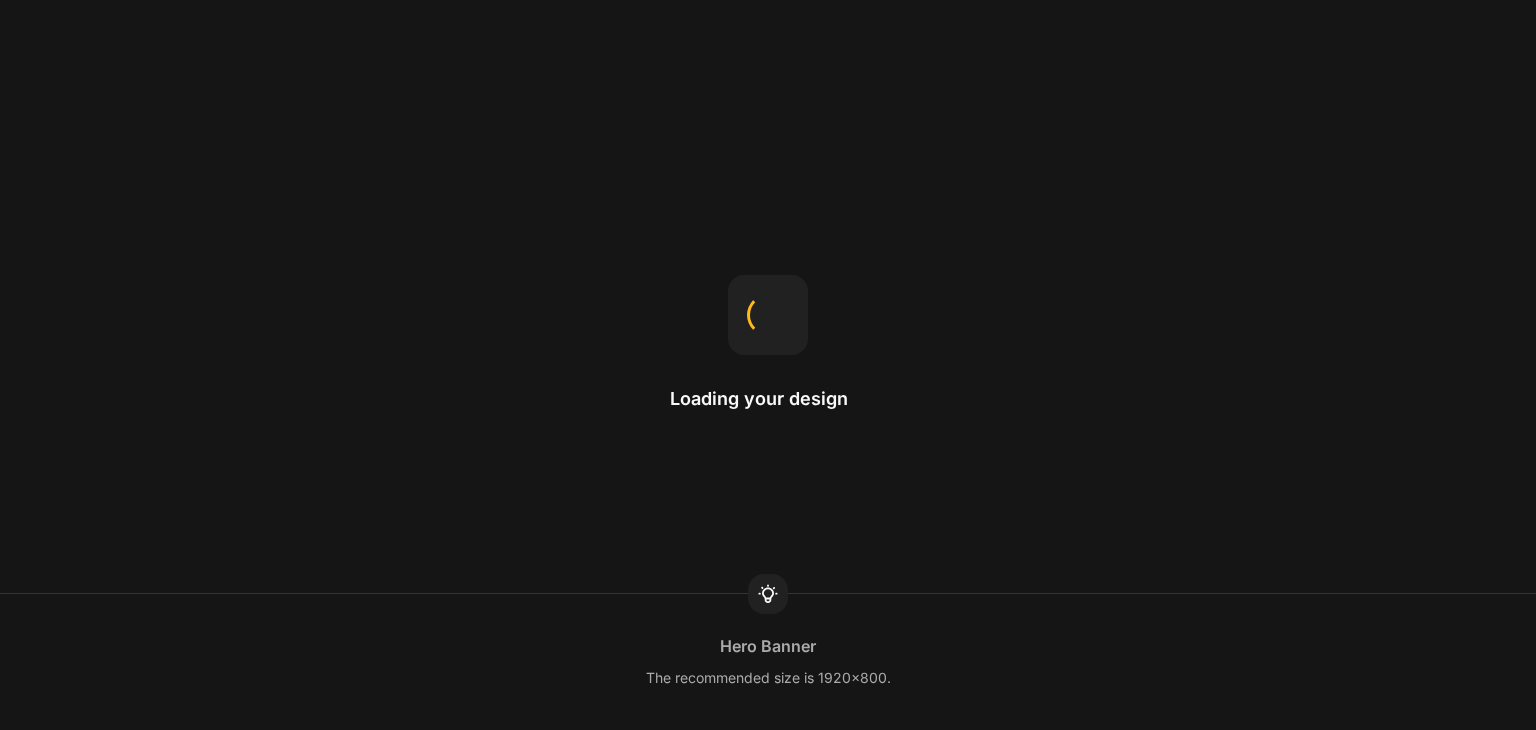 scroll, scrollTop: 0, scrollLeft: 0, axis: both 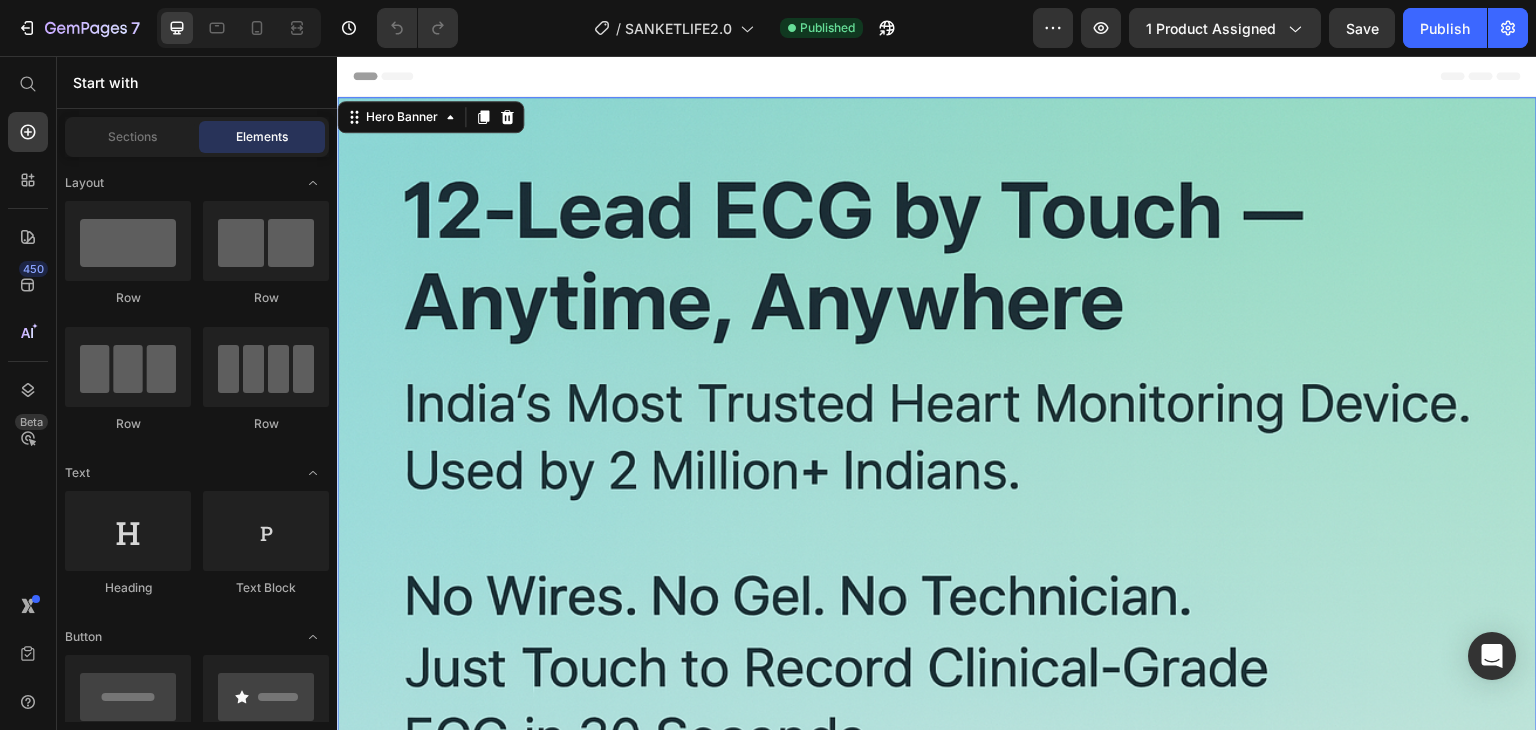 click at bounding box center (937, 997) 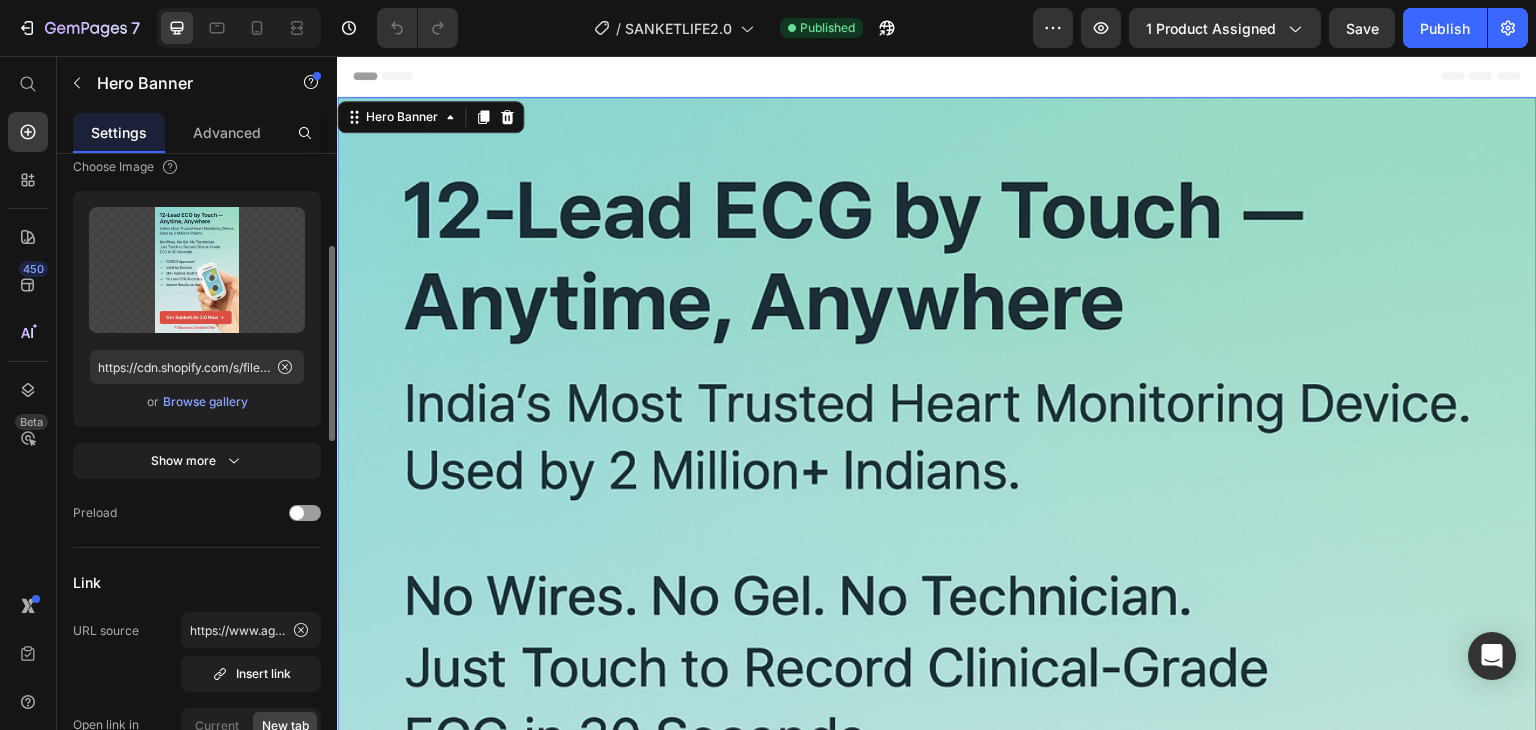 scroll, scrollTop: 400, scrollLeft: 0, axis: vertical 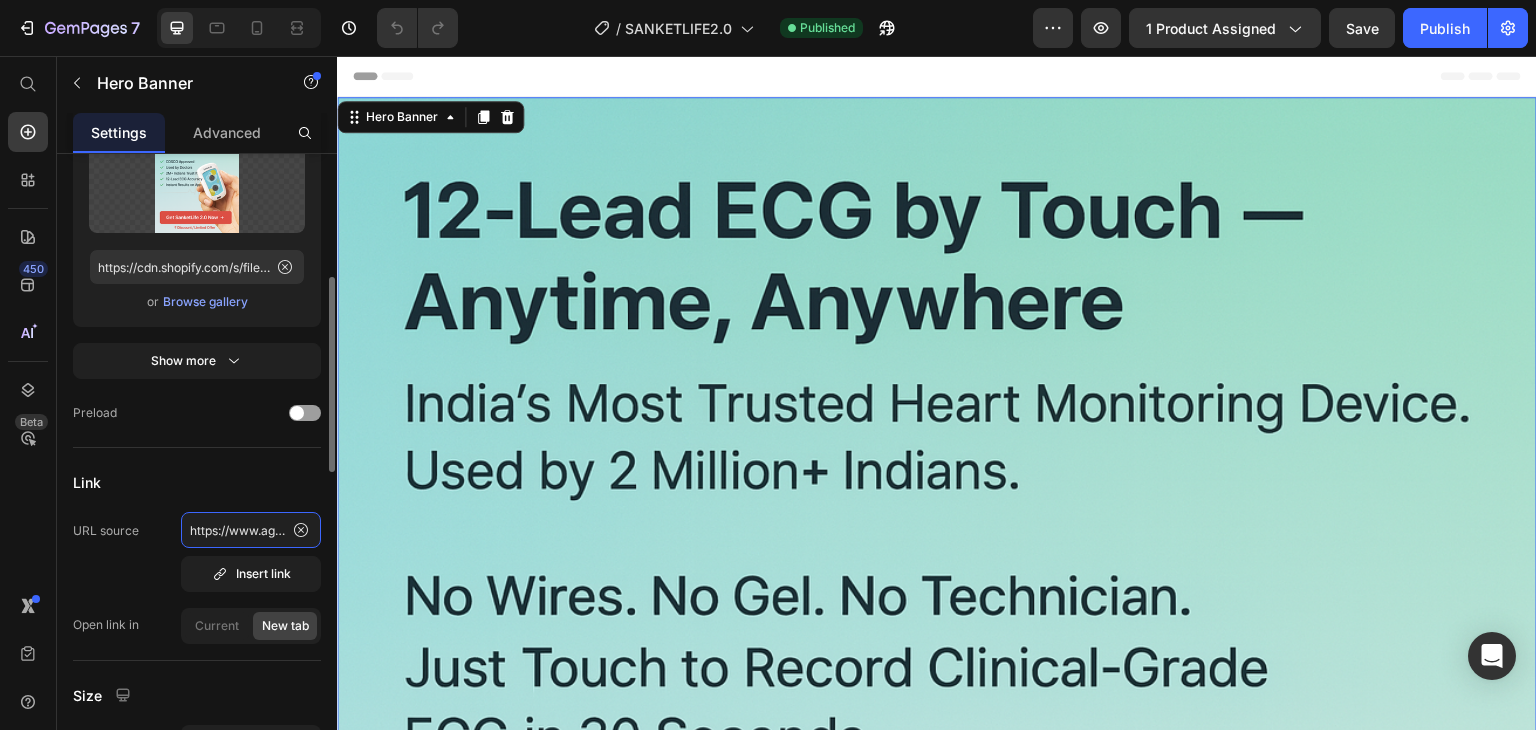 click on "https://www.agatsaone.com/checkouts/cn/hWN0SYL1IW4eYAL8UwgHEtLo?preview_theme_id=134048120899" 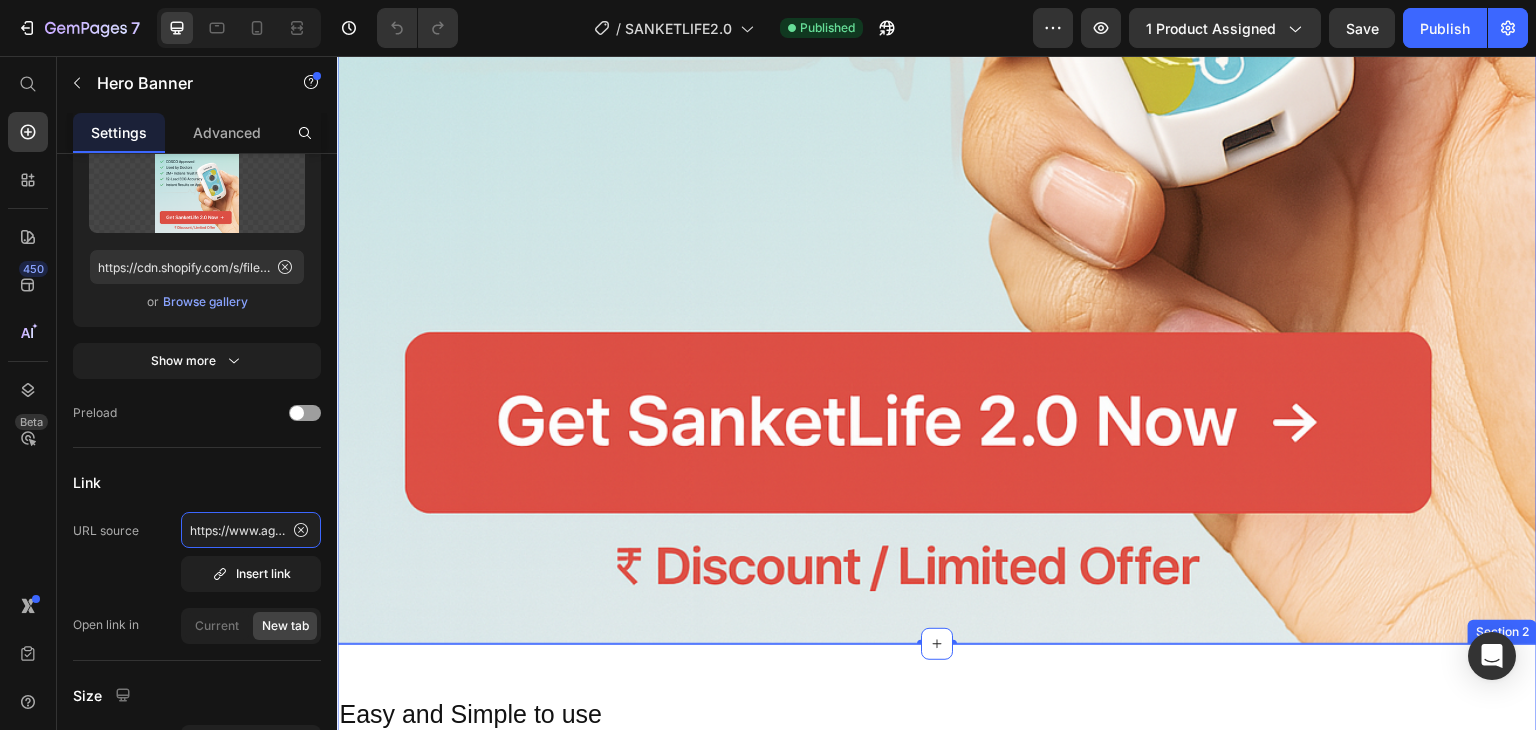 scroll, scrollTop: 1200, scrollLeft: 0, axis: vertical 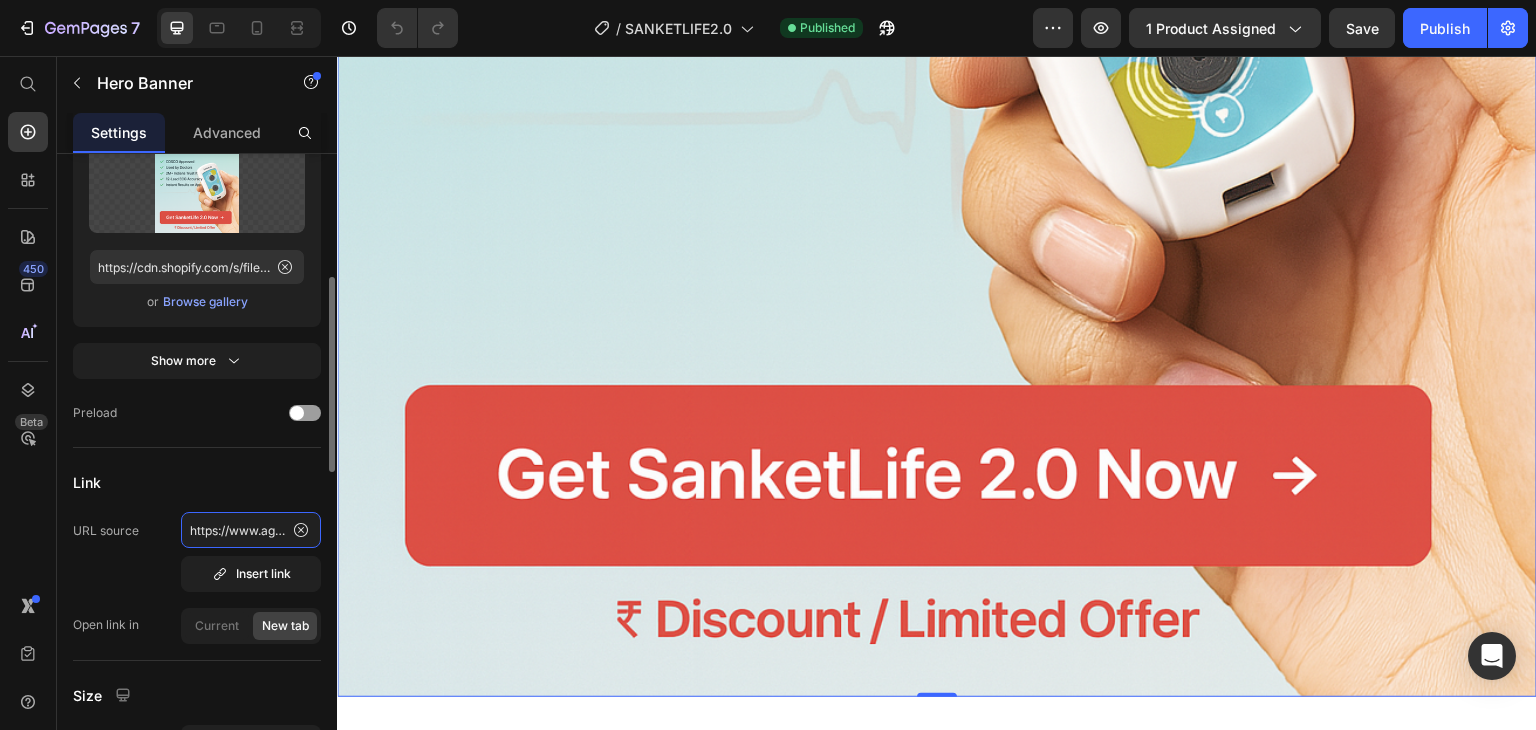 click on "https://www.agatsaone.com/checkouts/cn/hWN0SYL1IW4eYAL8UwgHEtLo?preview_theme_id=134048120899" 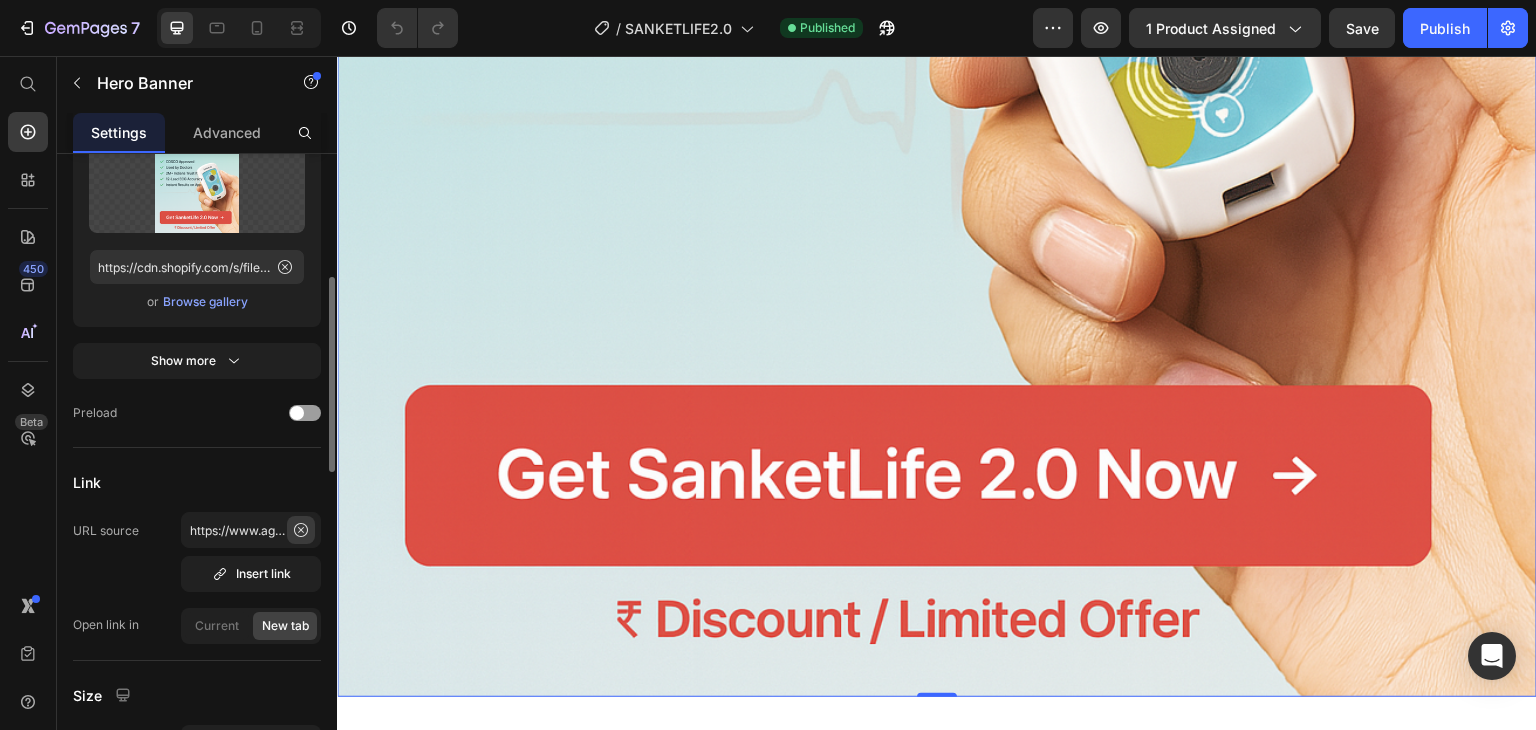 click 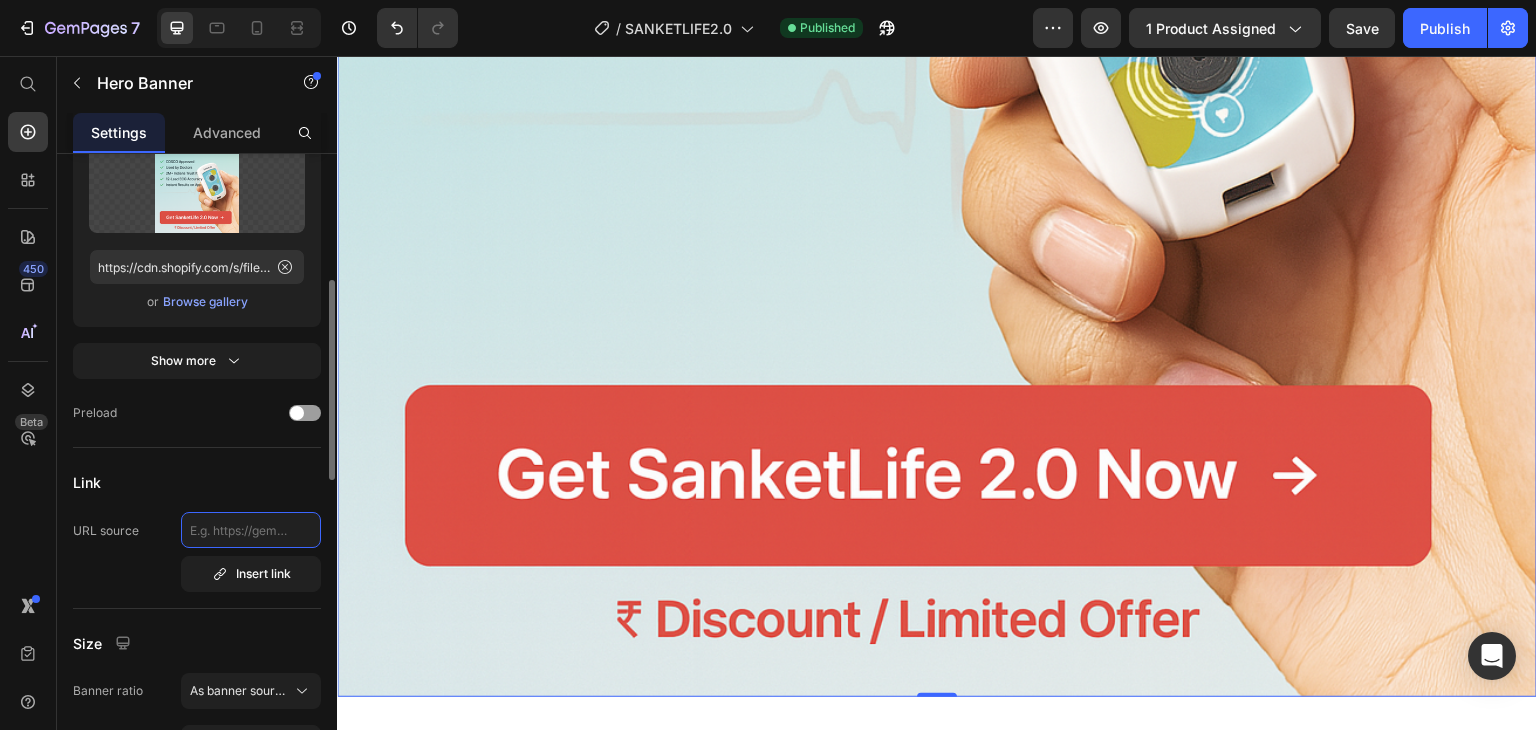click 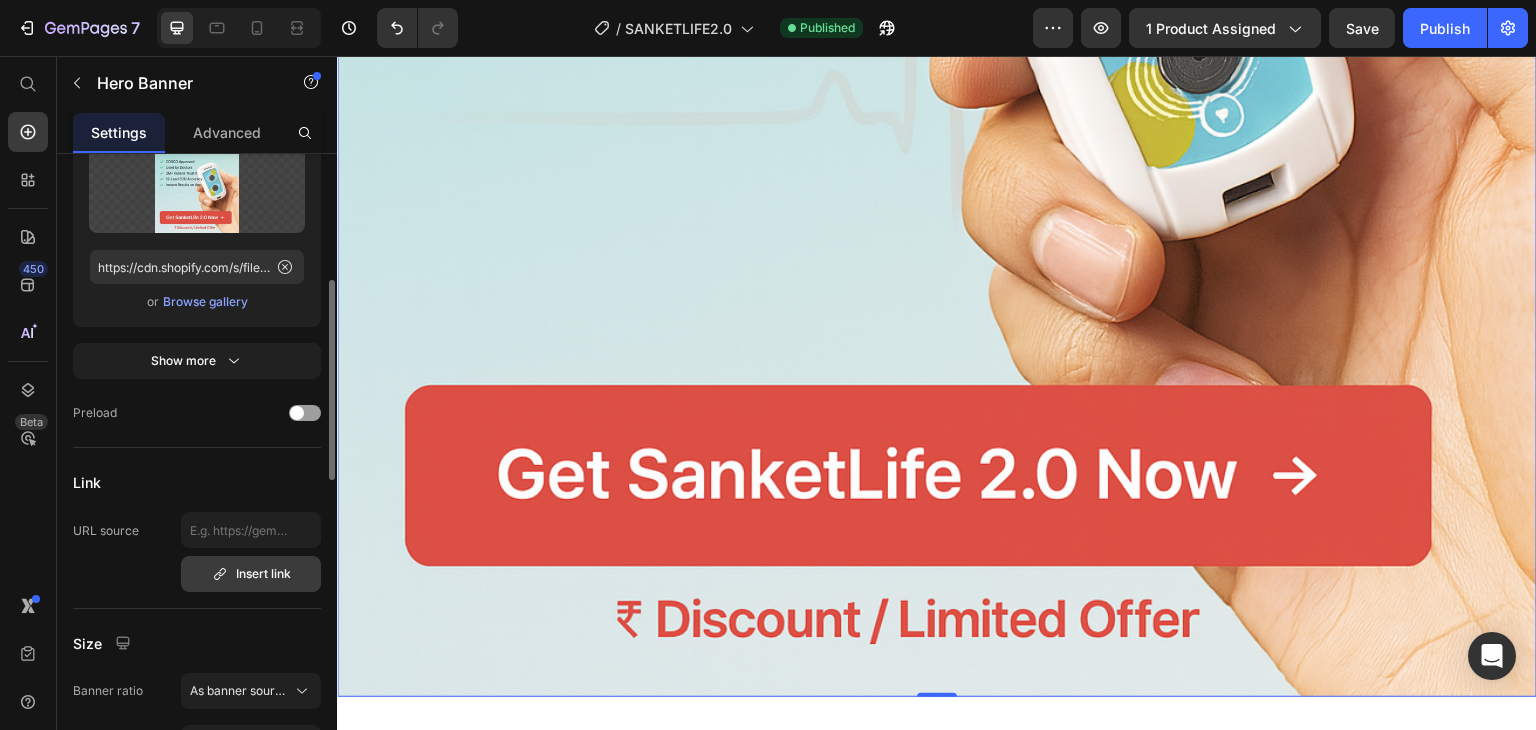 click on "Insert link" at bounding box center [251, 574] 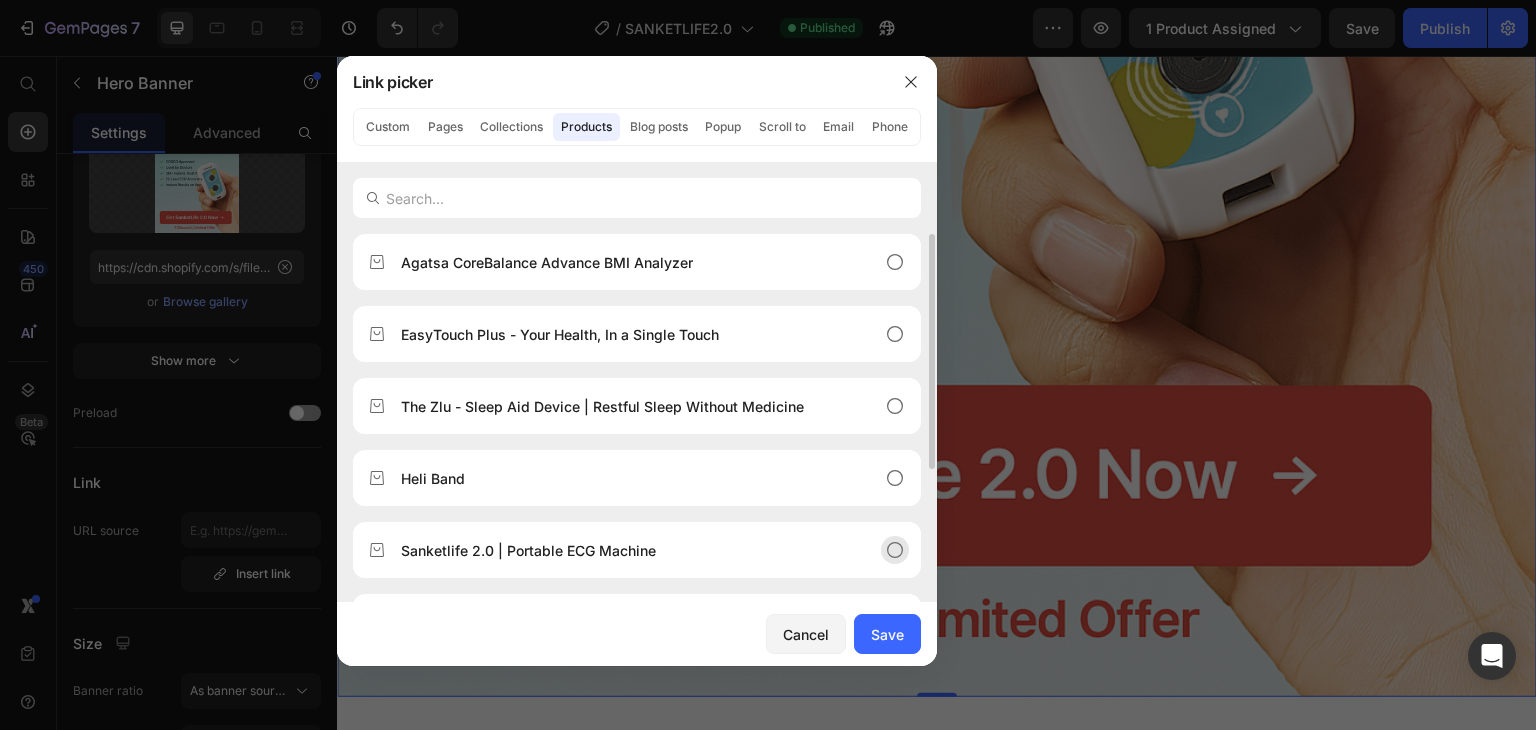 click on "Sanketlife 2.0  | Portable ECG Machine" at bounding box center (528, 550) 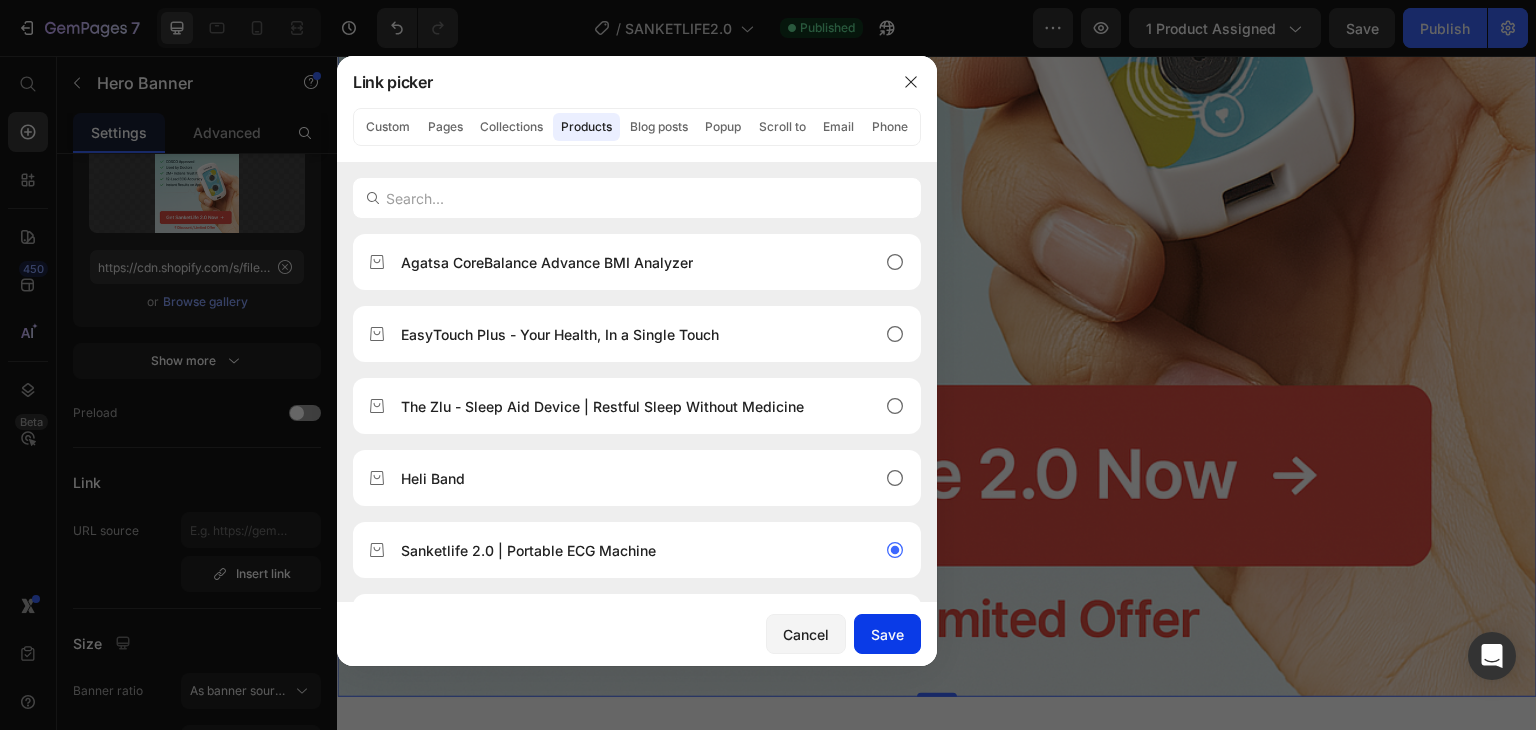 click on "Save" at bounding box center (887, 634) 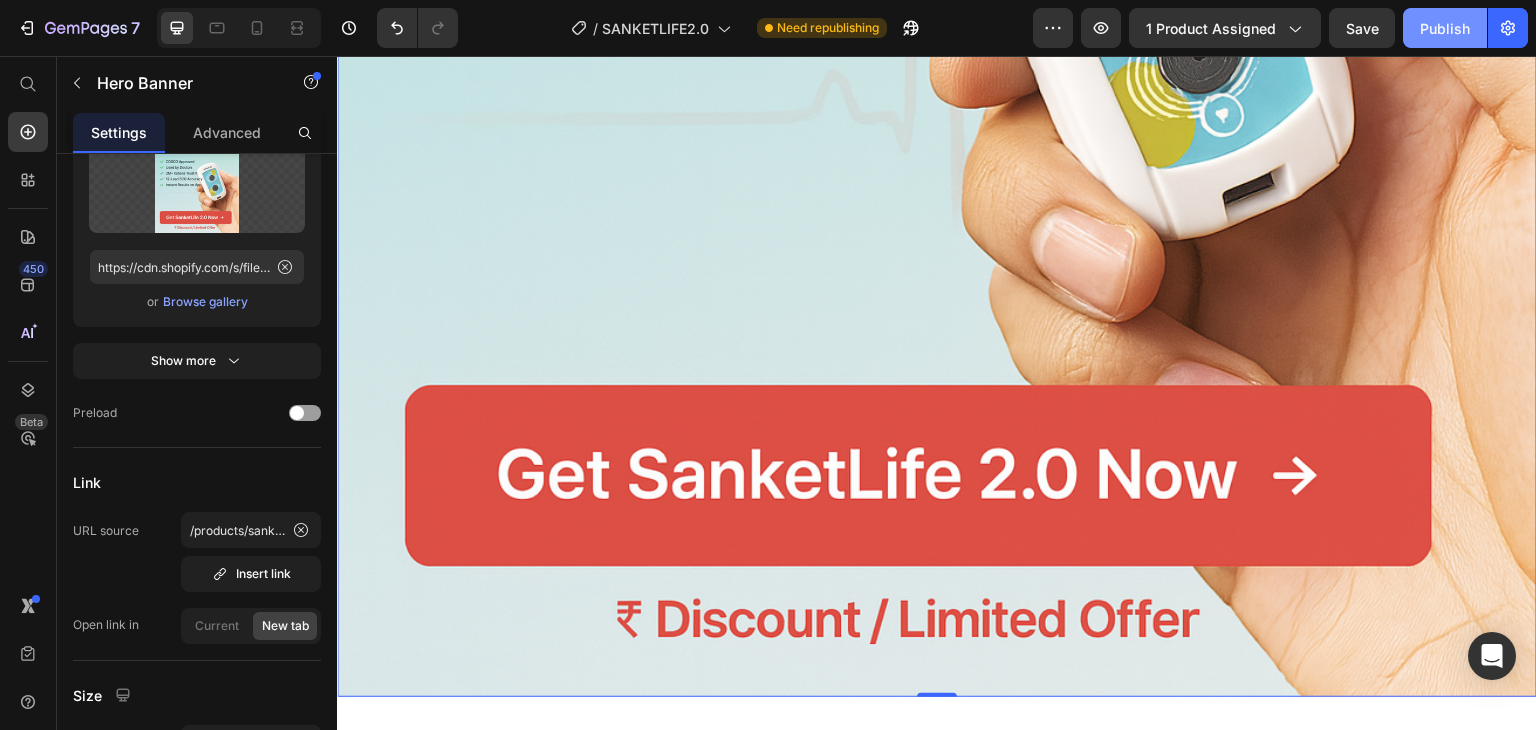 click on "Publish" at bounding box center [1445, 28] 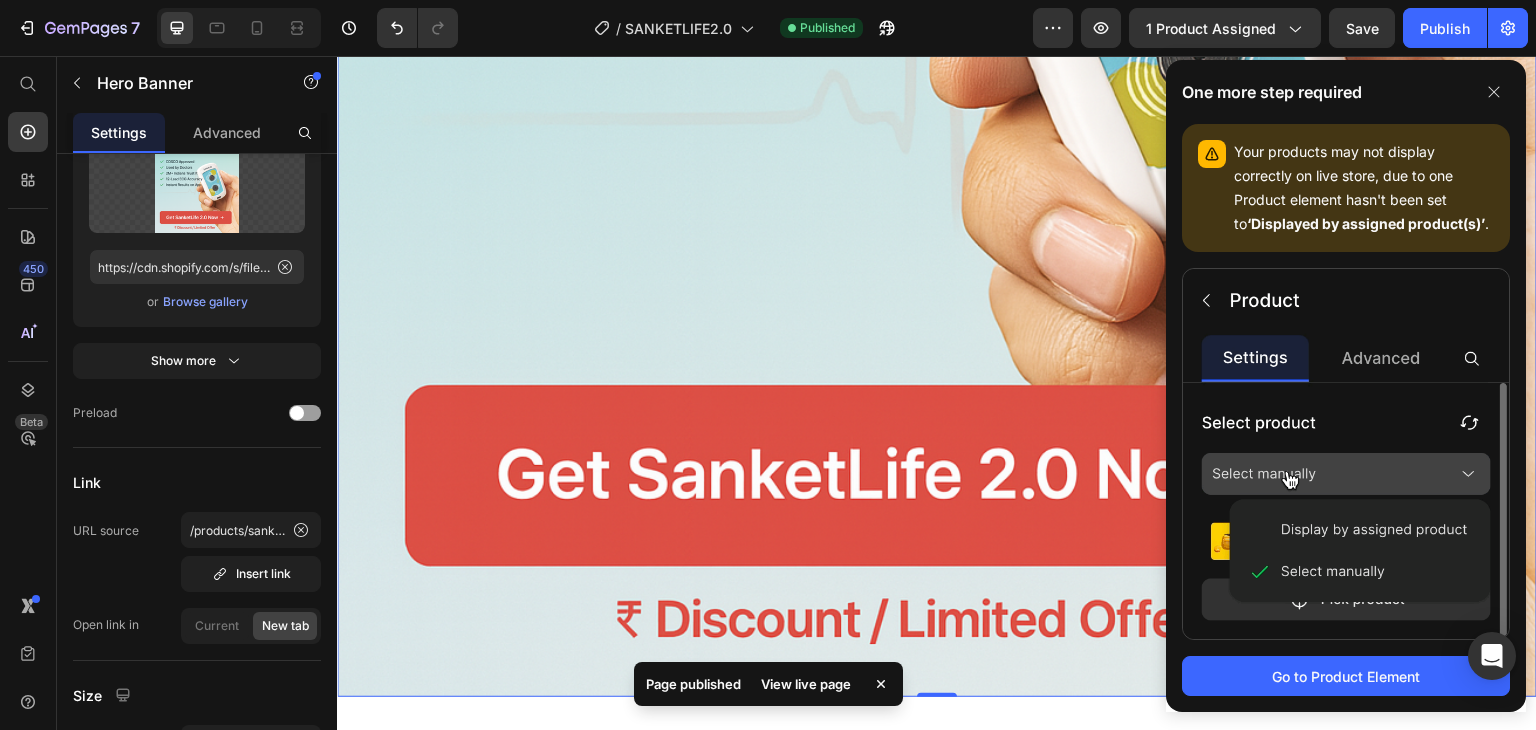 click 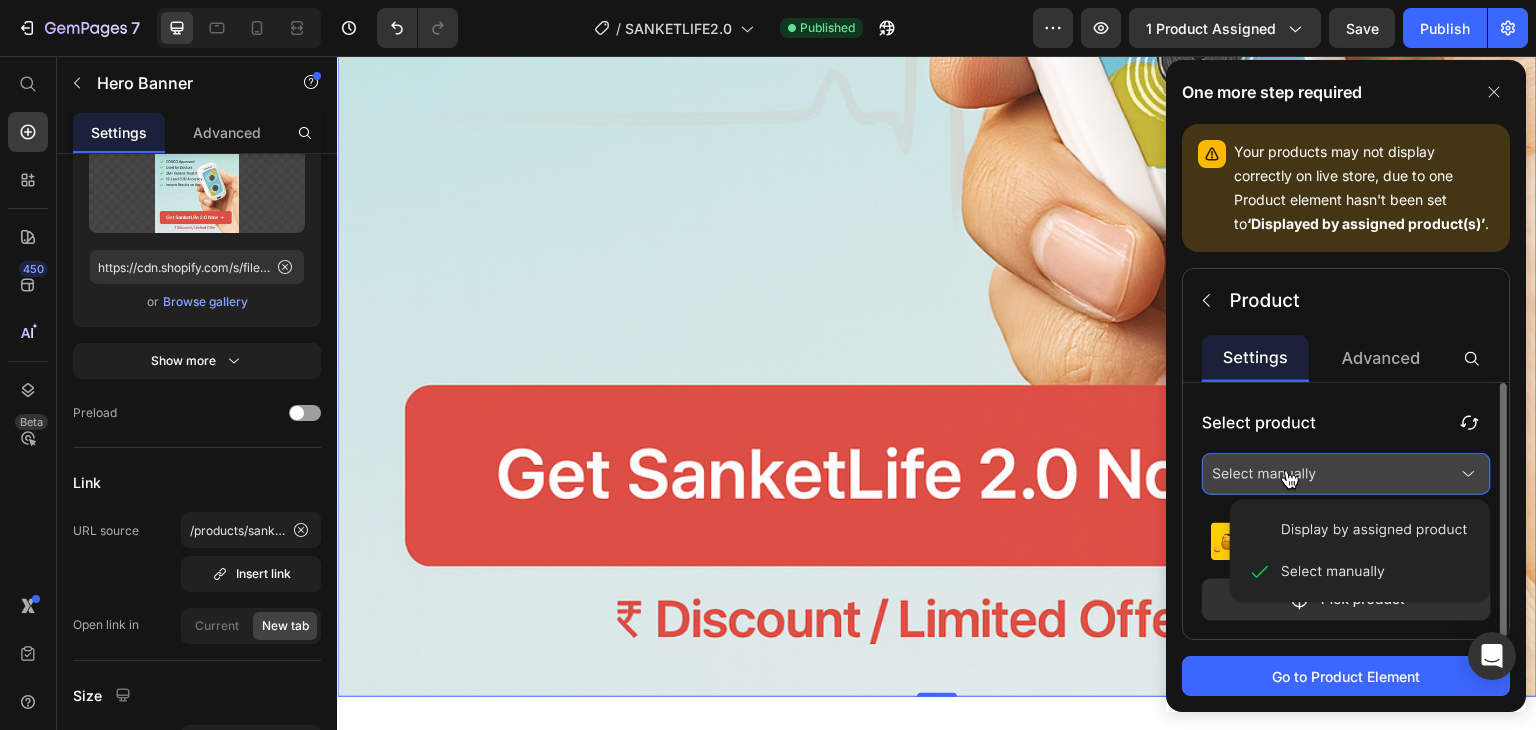 scroll, scrollTop: 1300, scrollLeft: 0, axis: vertical 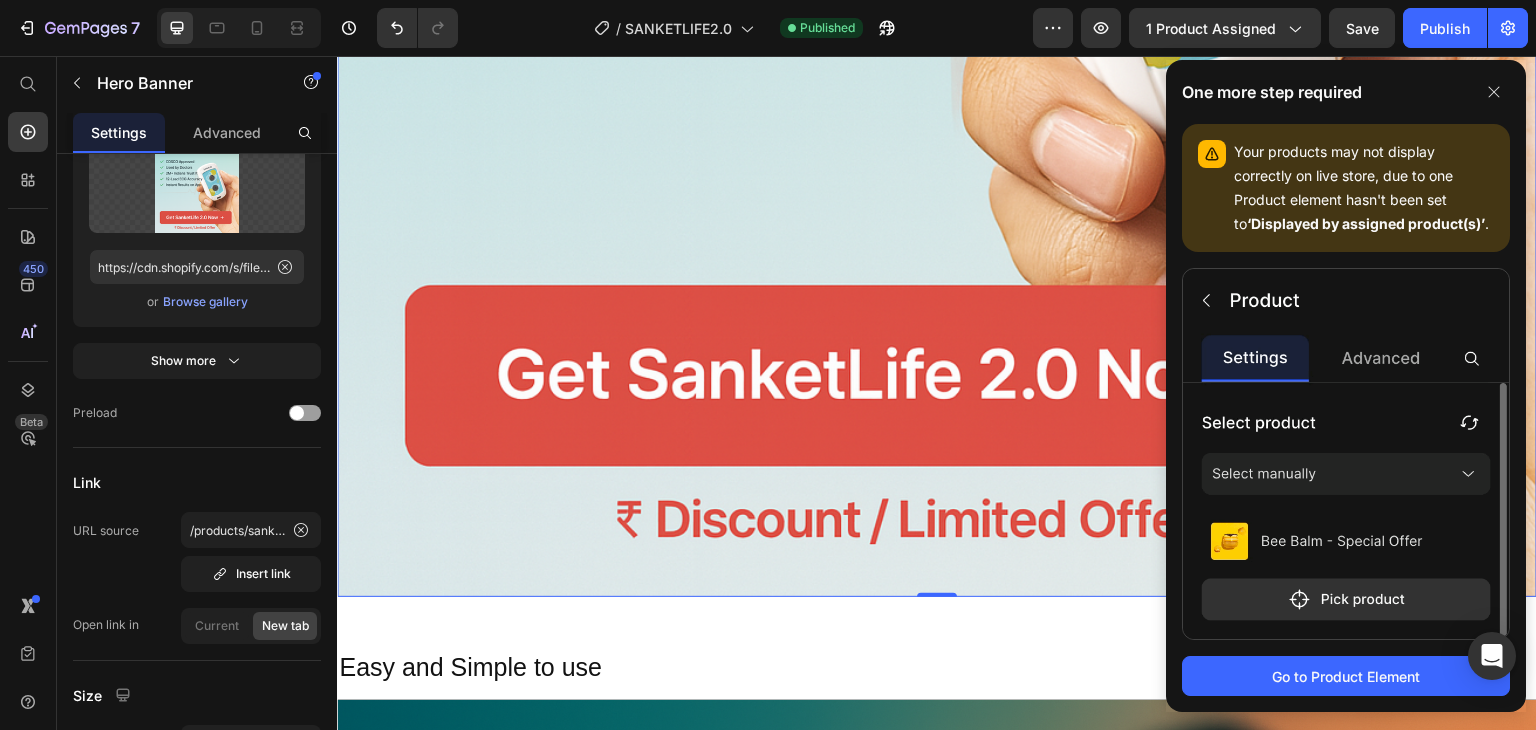 click 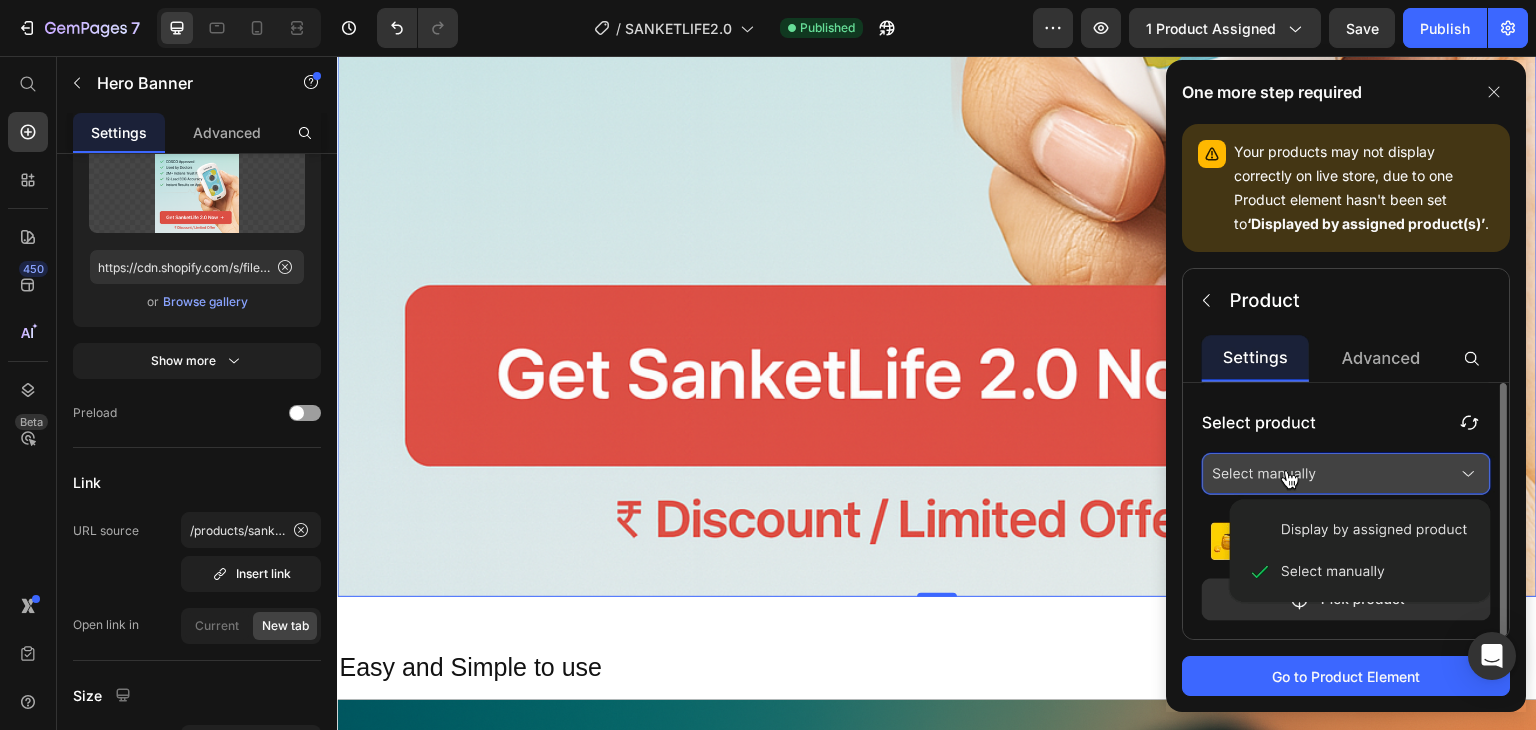 click 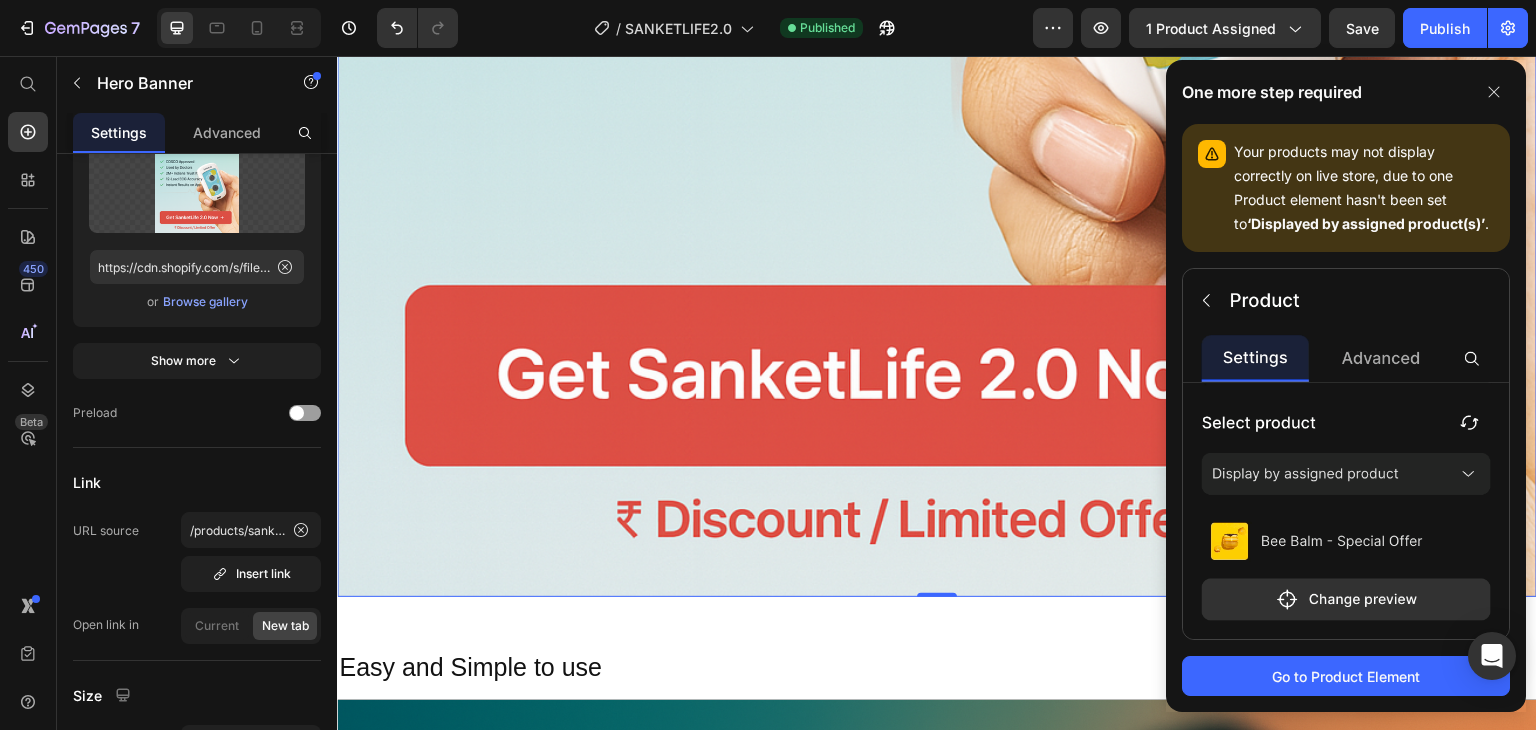 click 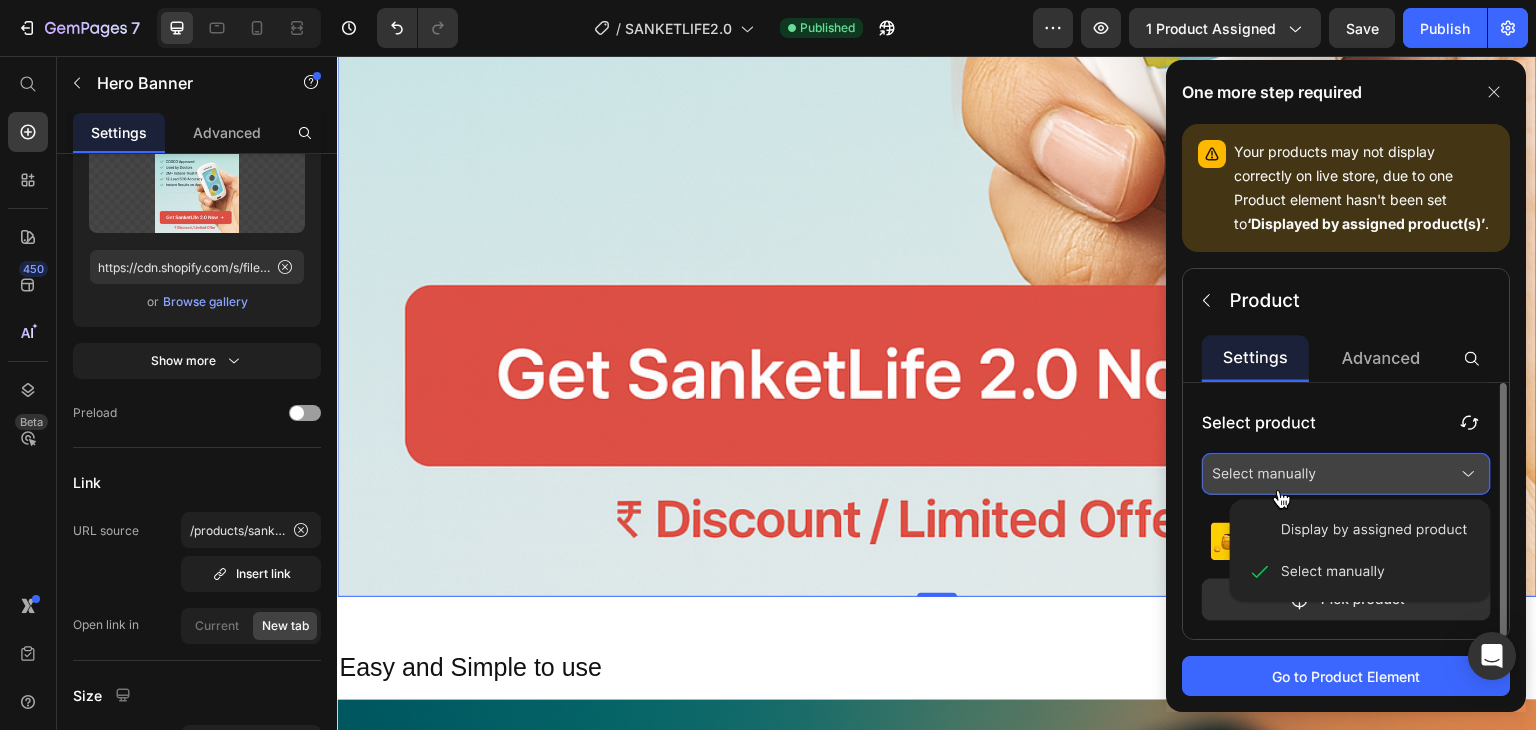 click 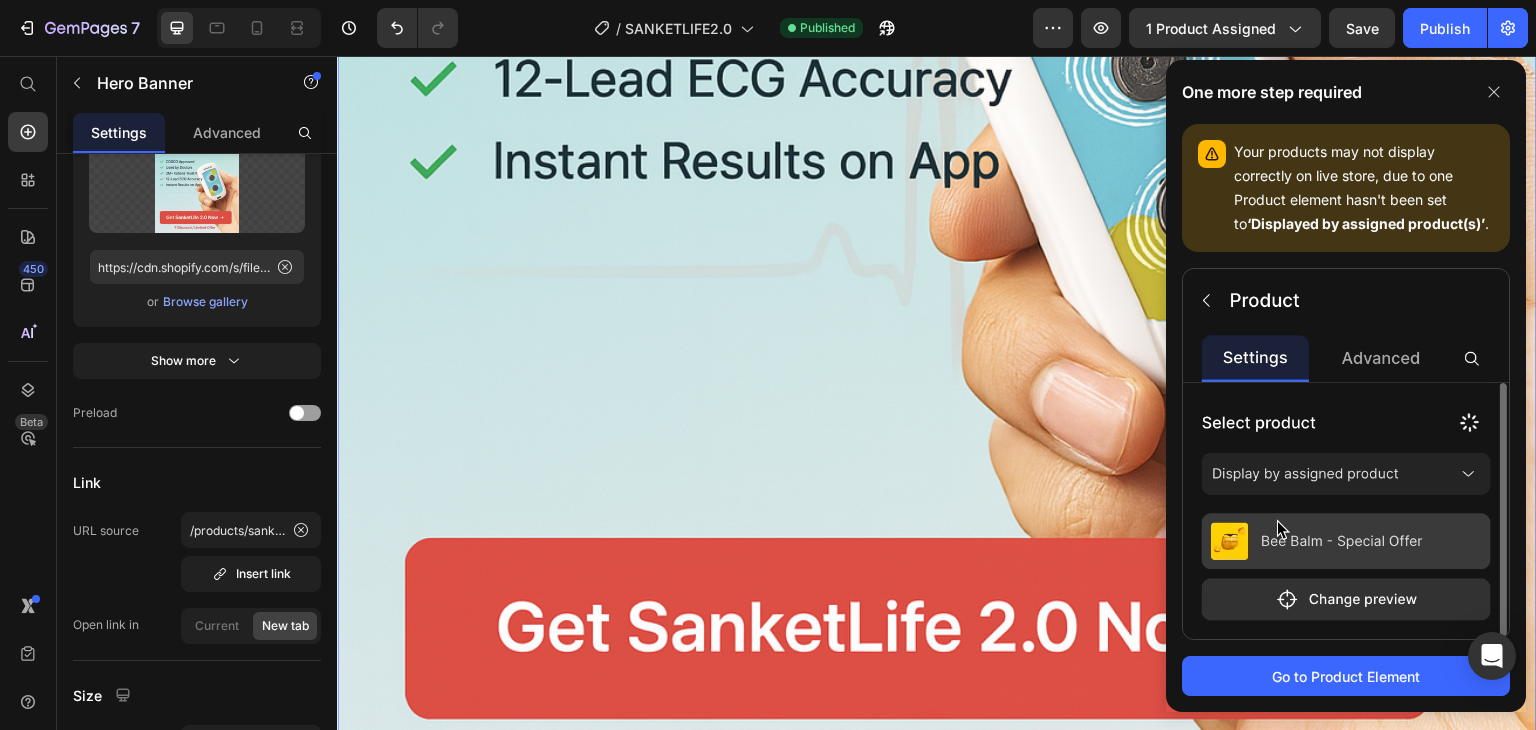 scroll, scrollTop: 800, scrollLeft: 0, axis: vertical 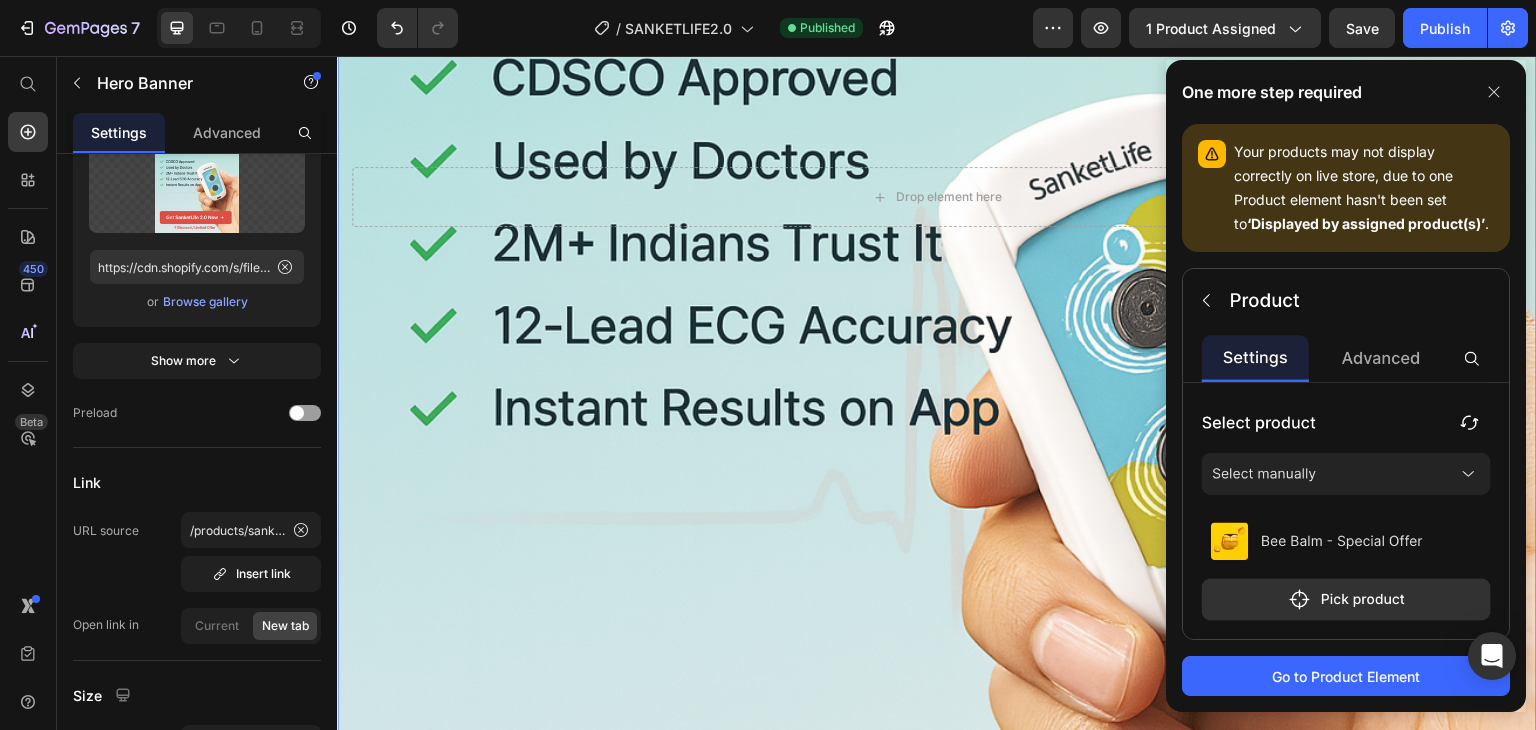 click 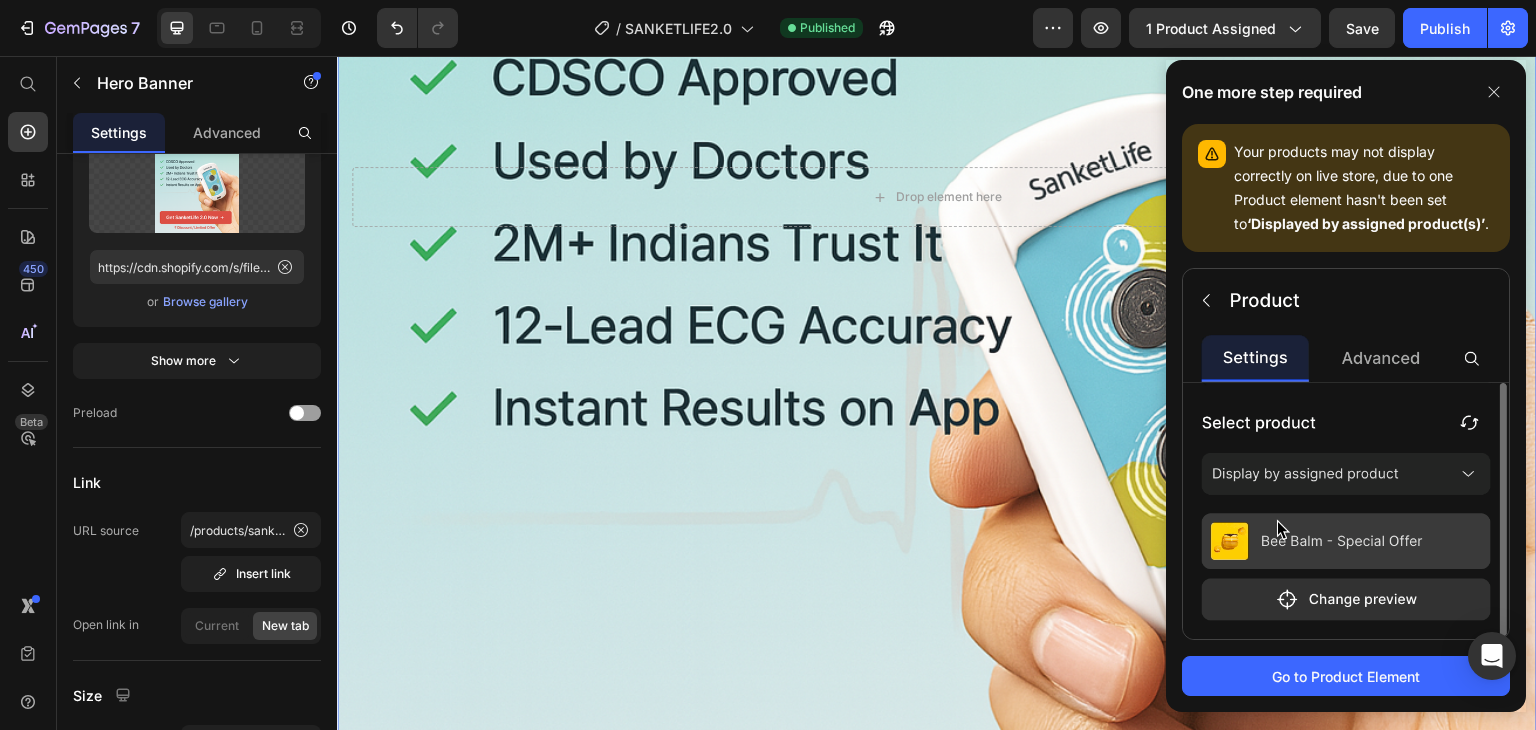 click 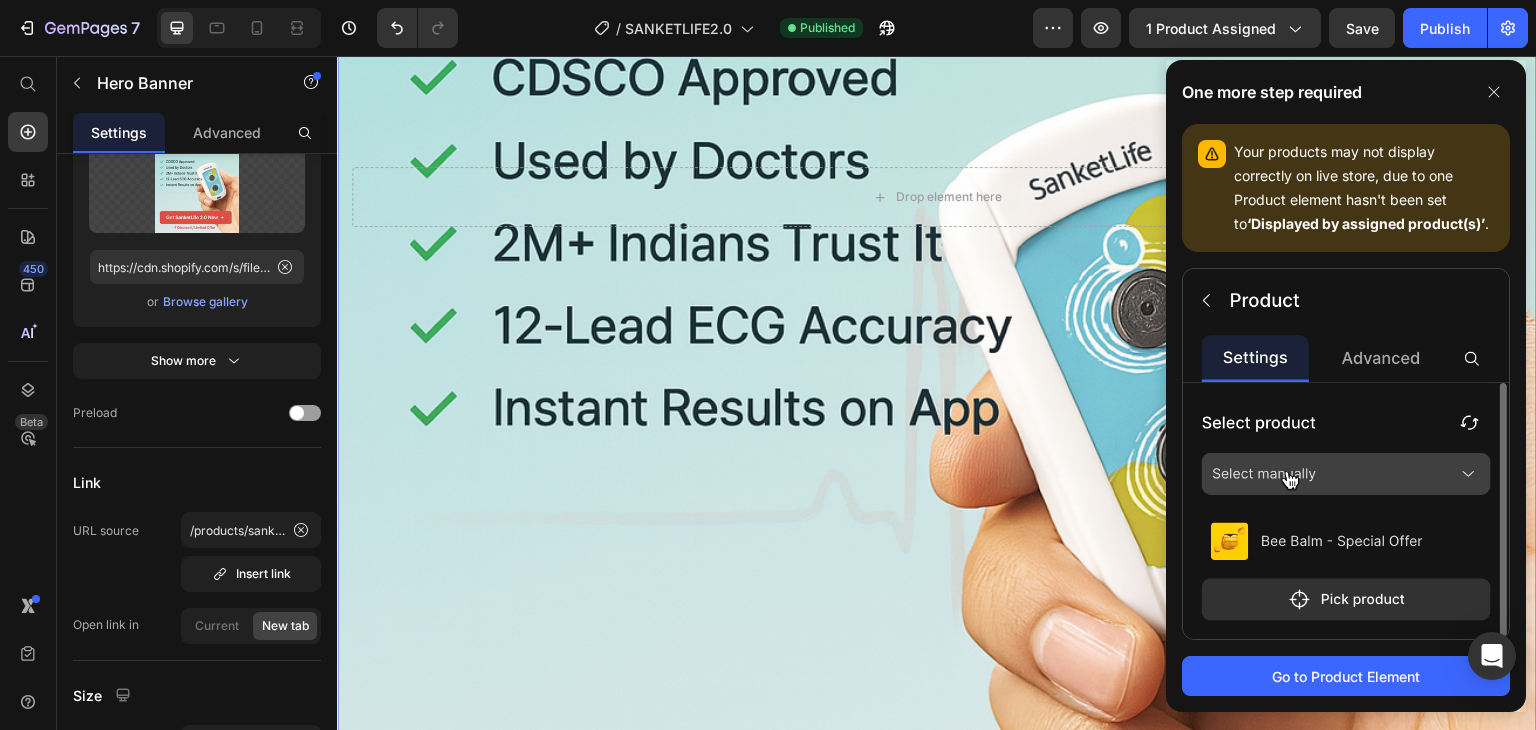 click 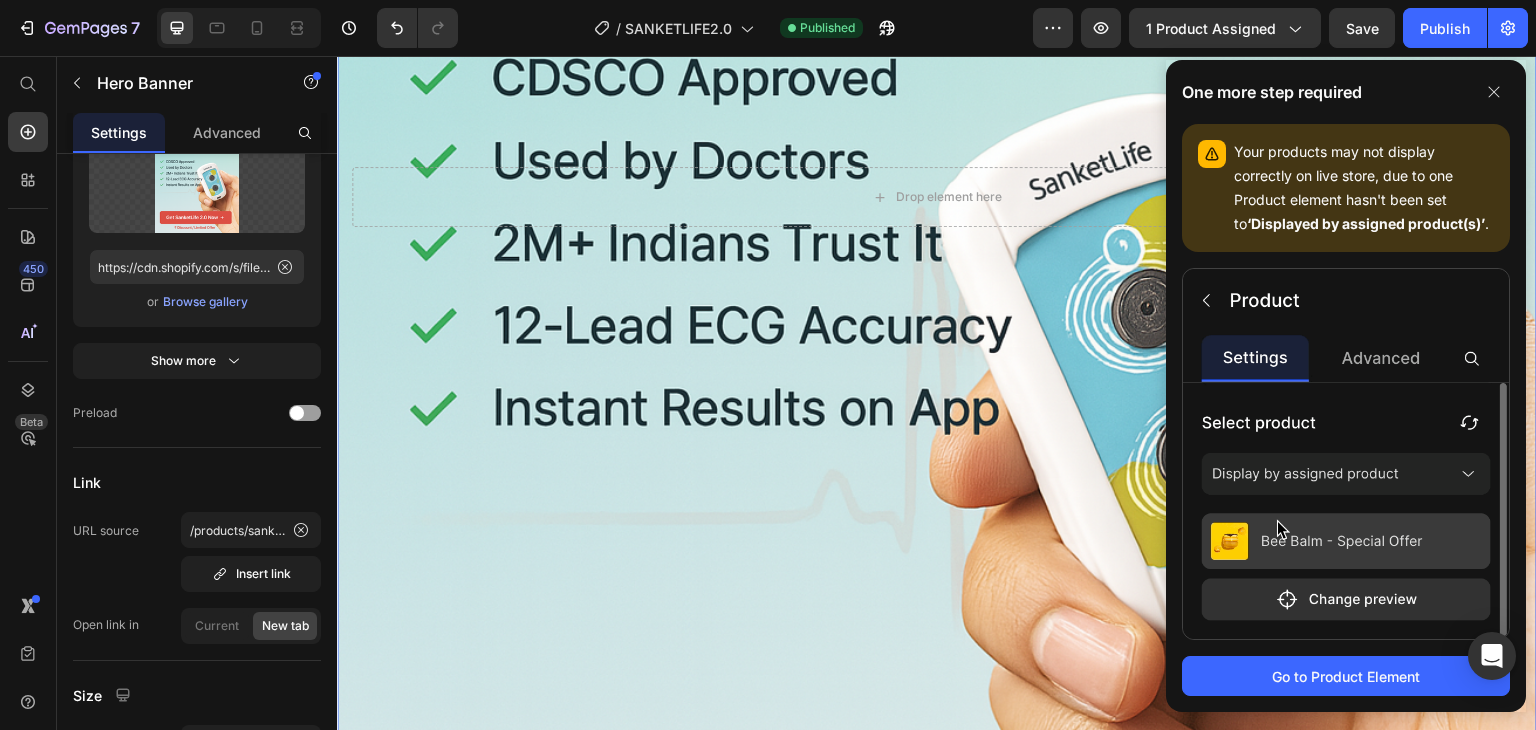 click 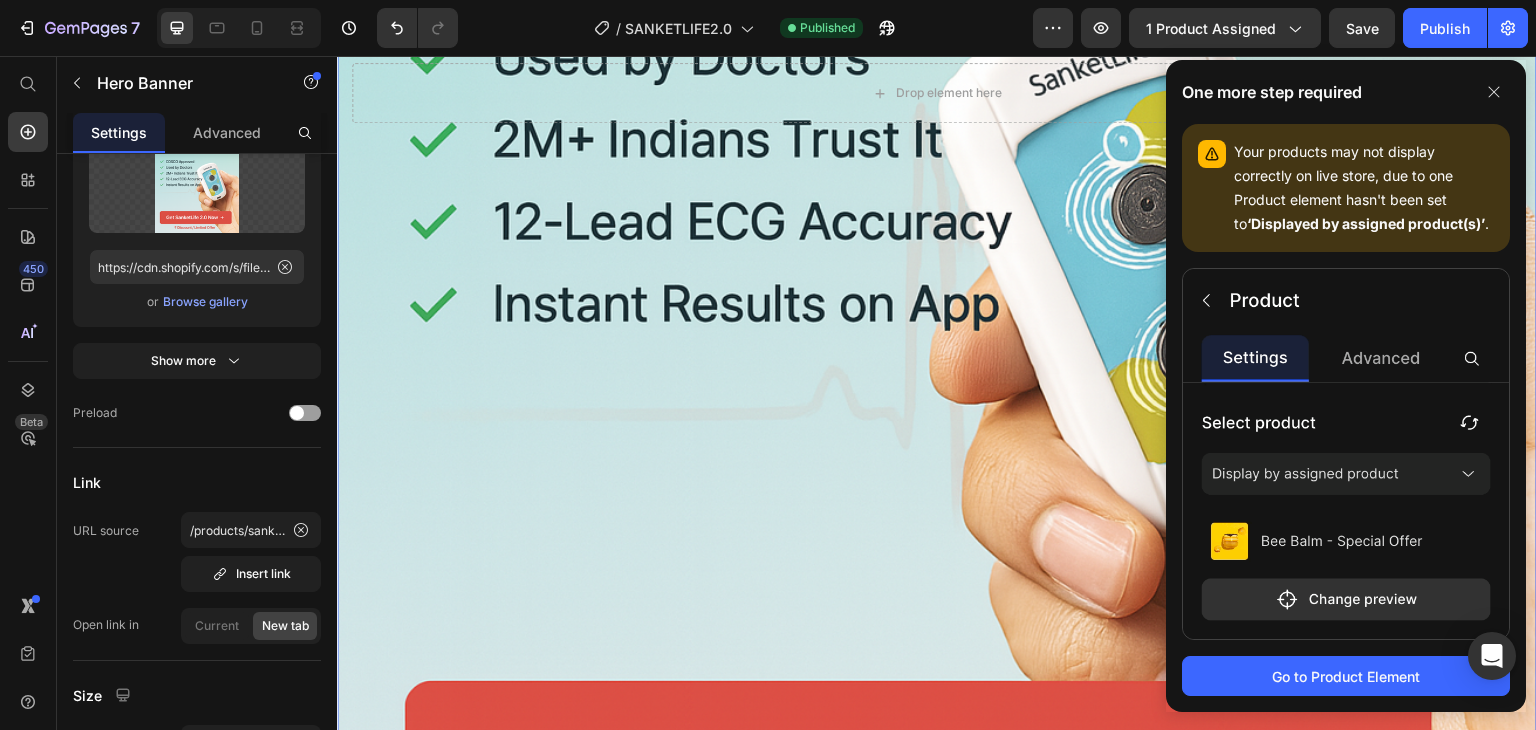 scroll, scrollTop: 932, scrollLeft: 0, axis: vertical 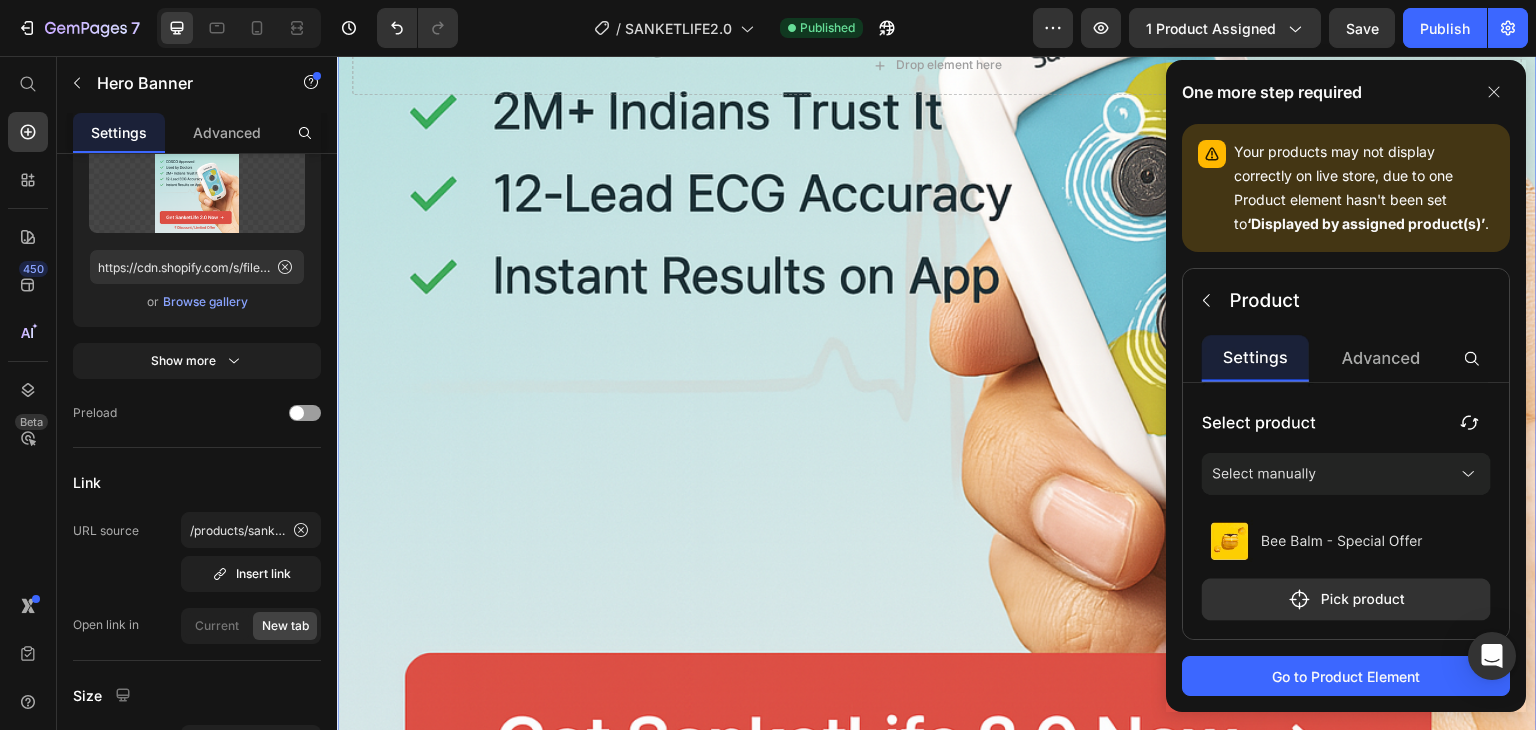 click 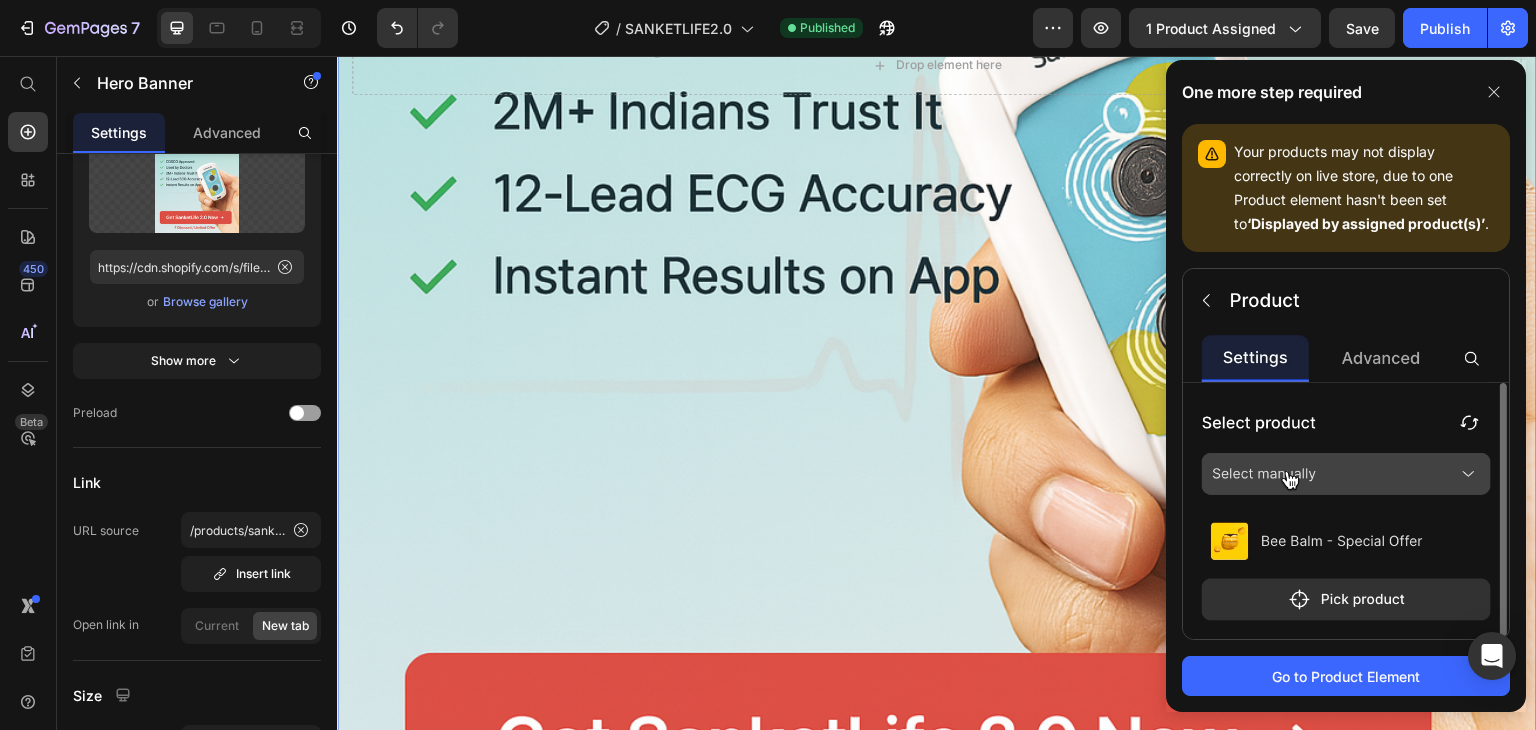 click 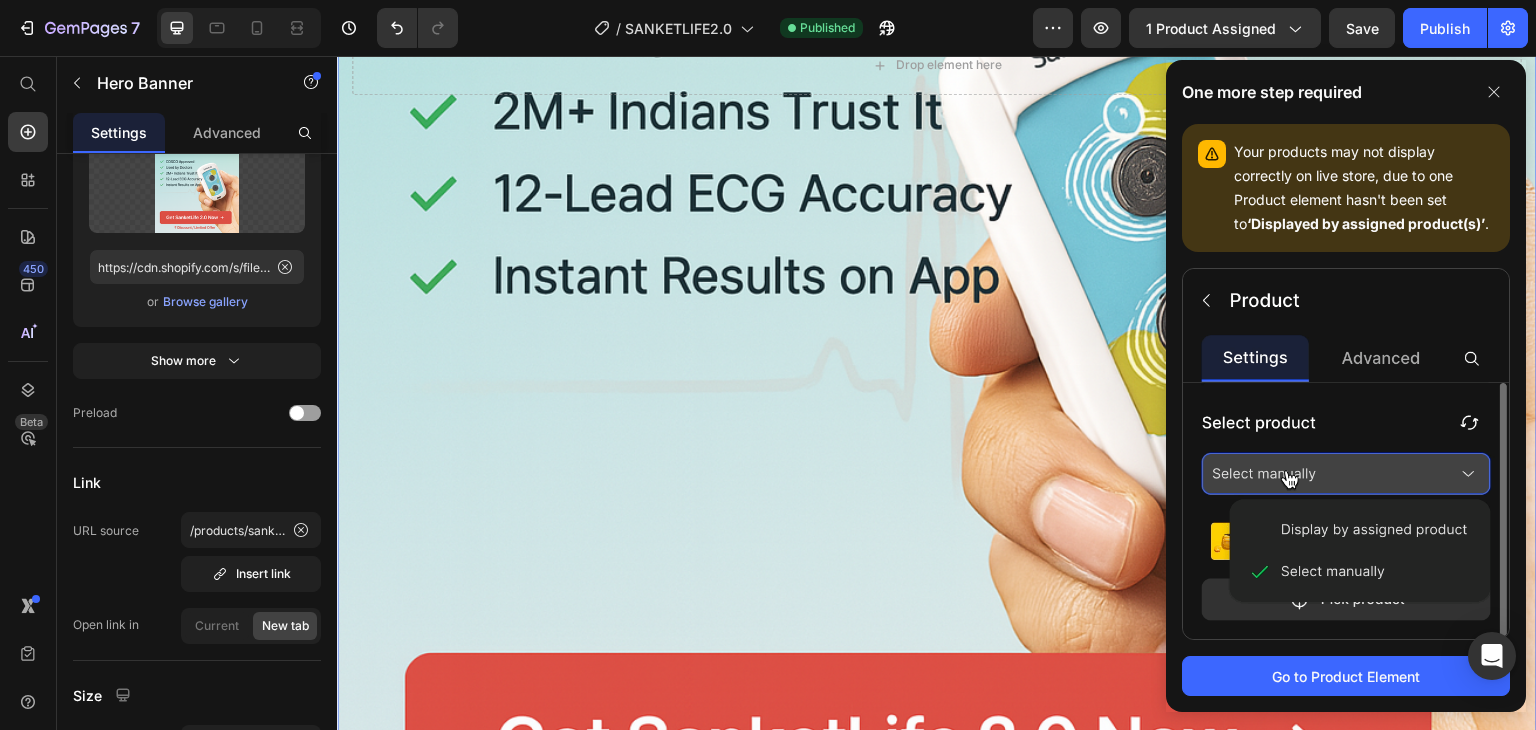 click 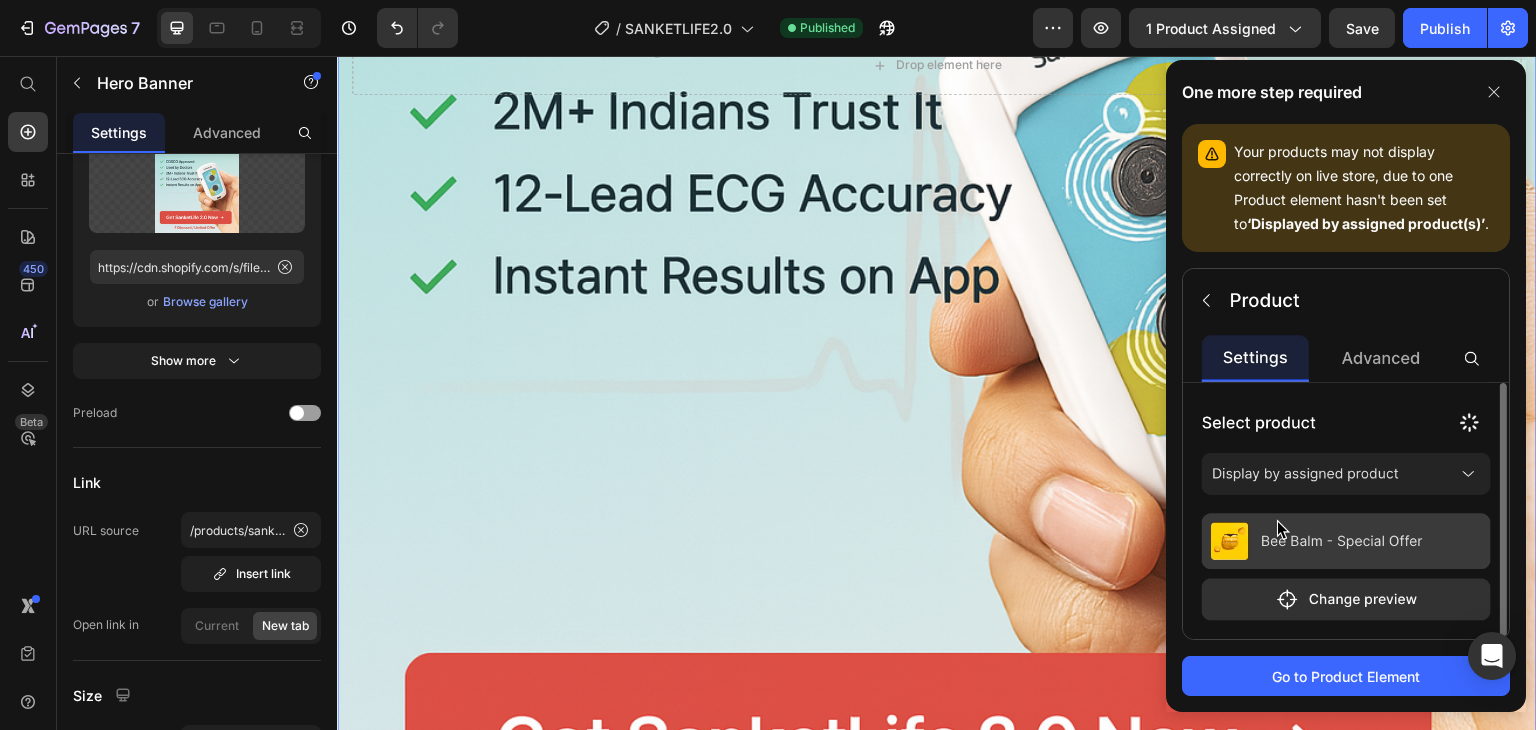 click 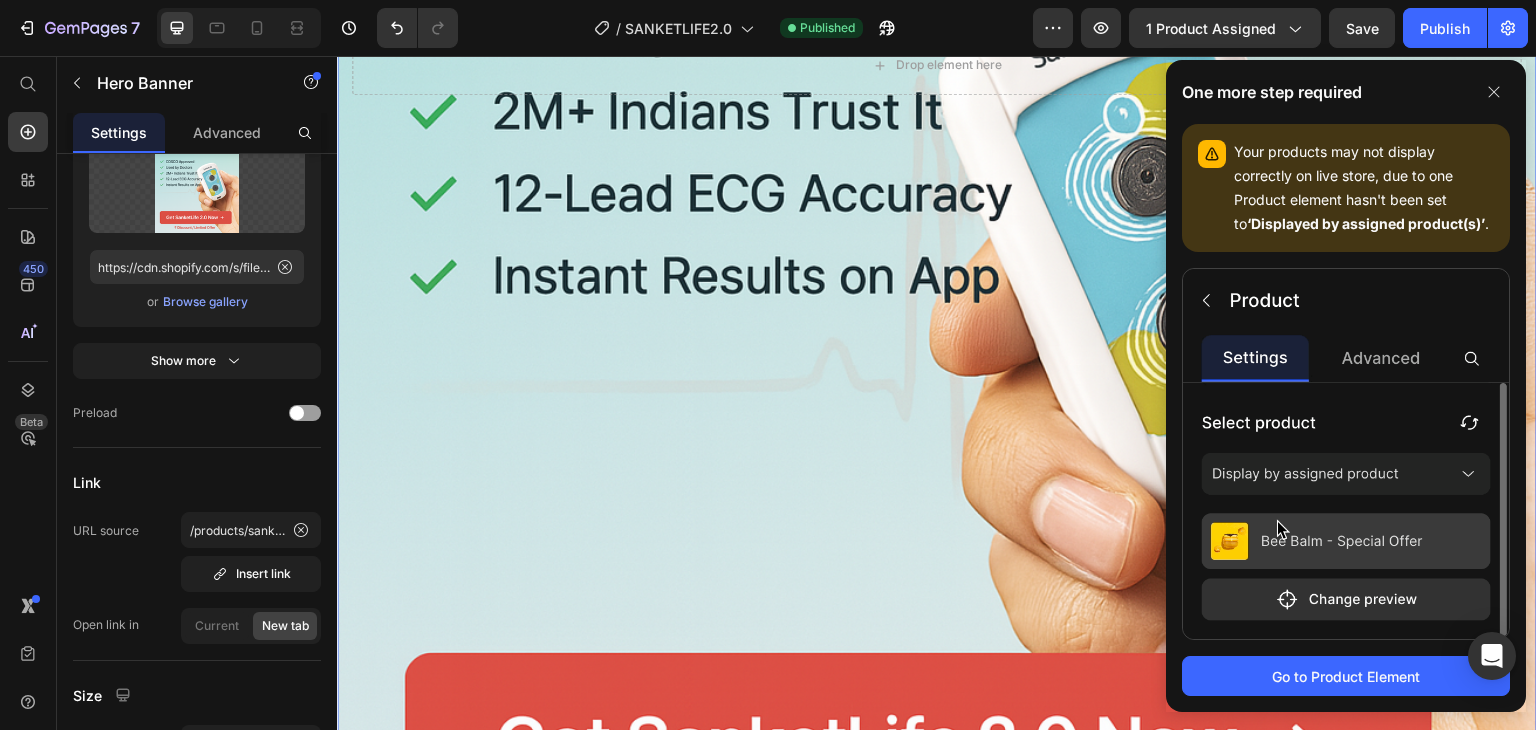 click 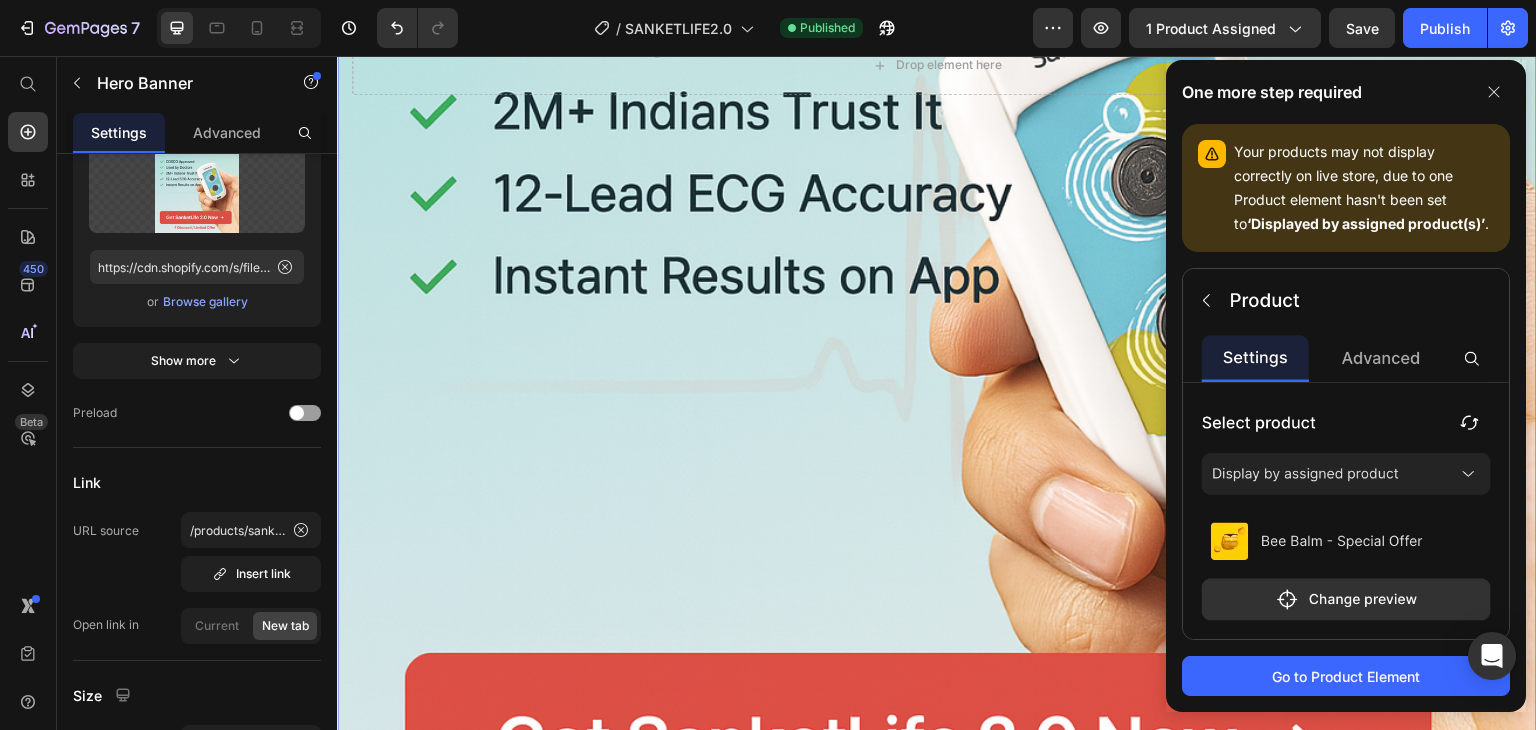 click 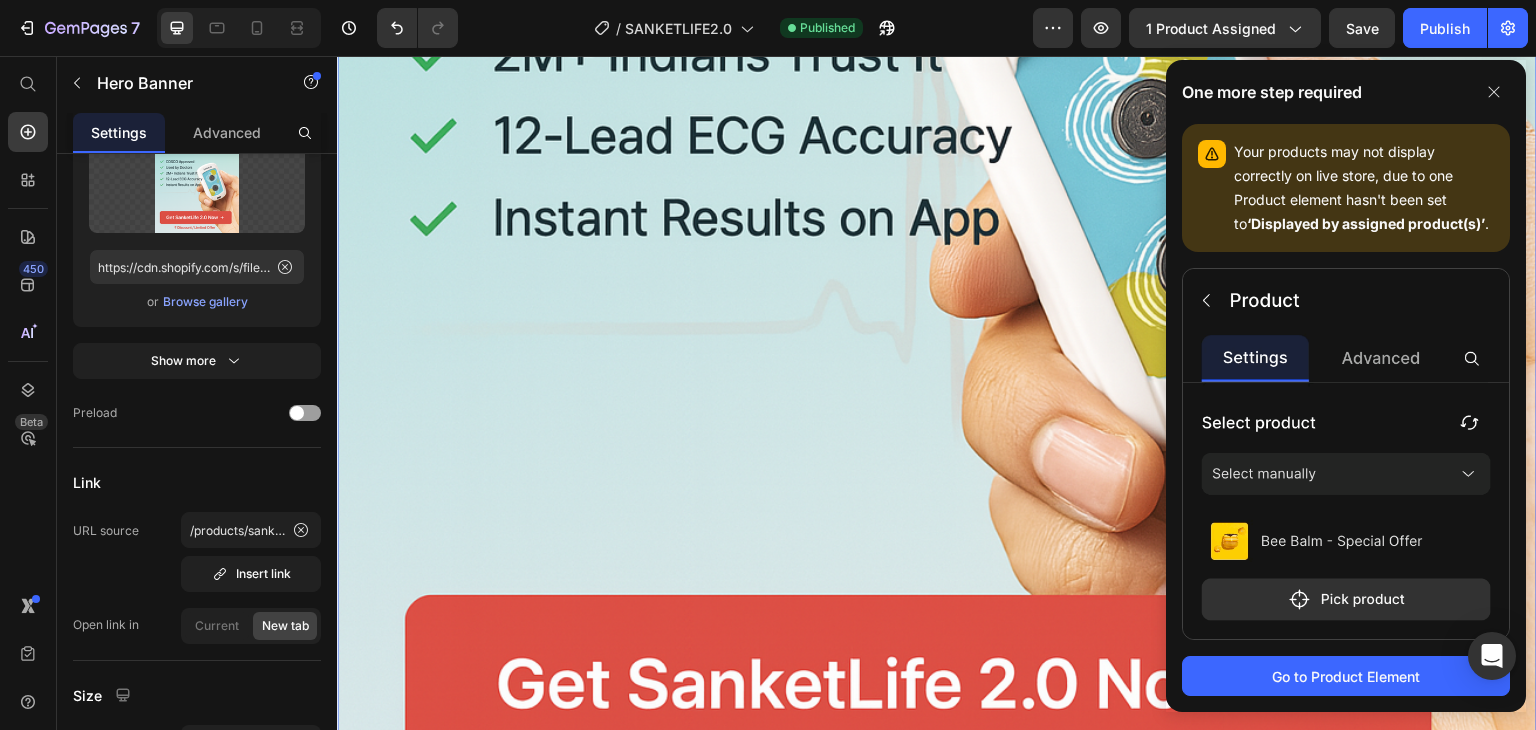 scroll, scrollTop: 1006, scrollLeft: 0, axis: vertical 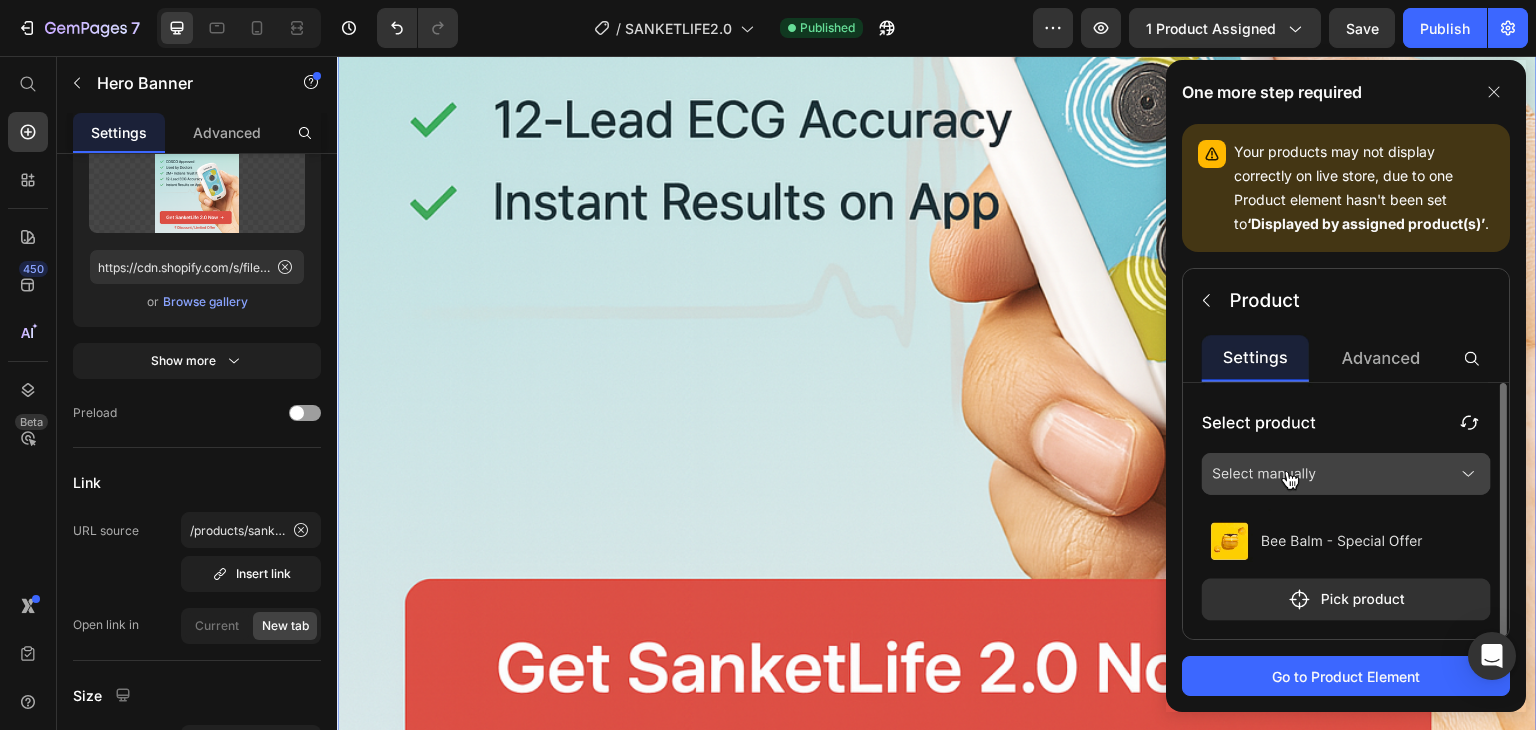 click 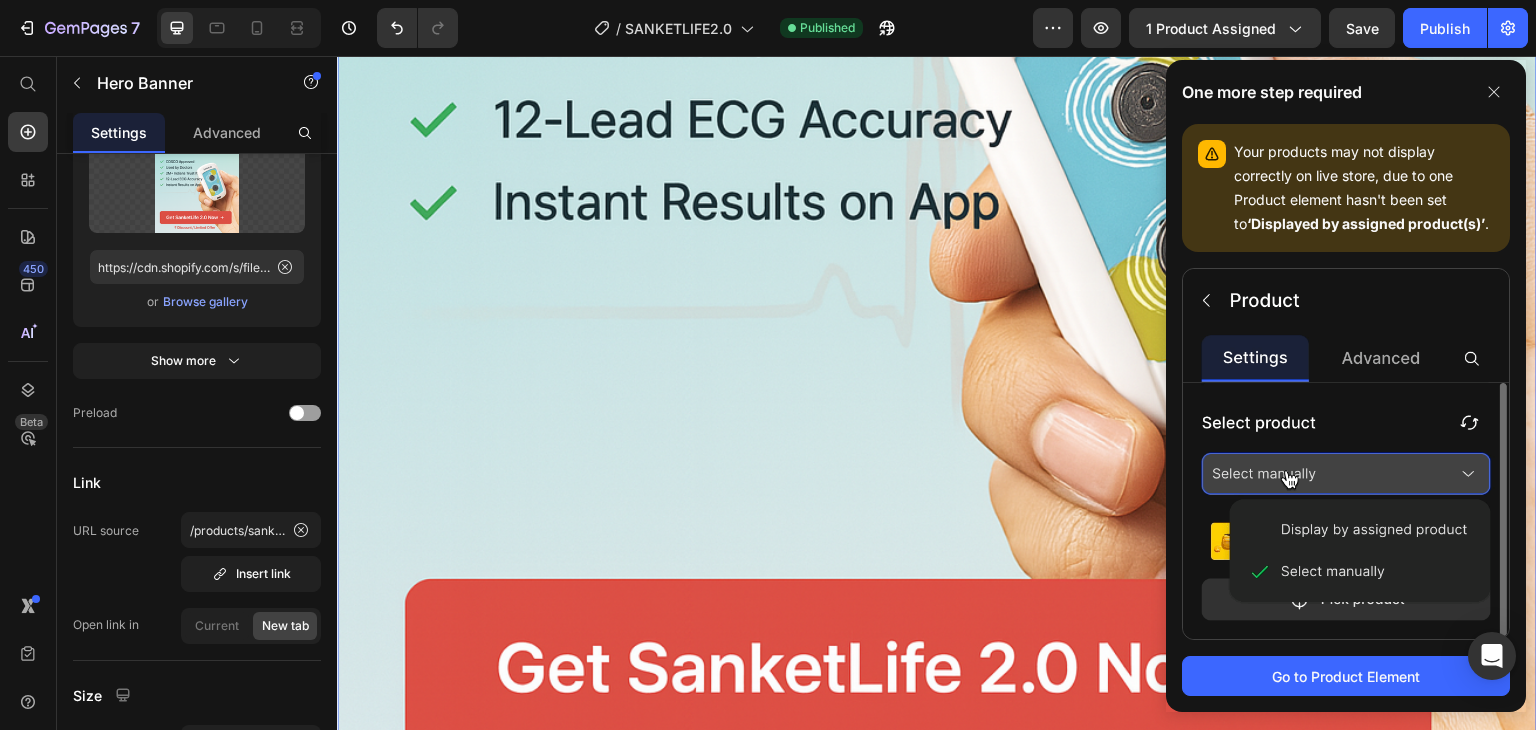 click 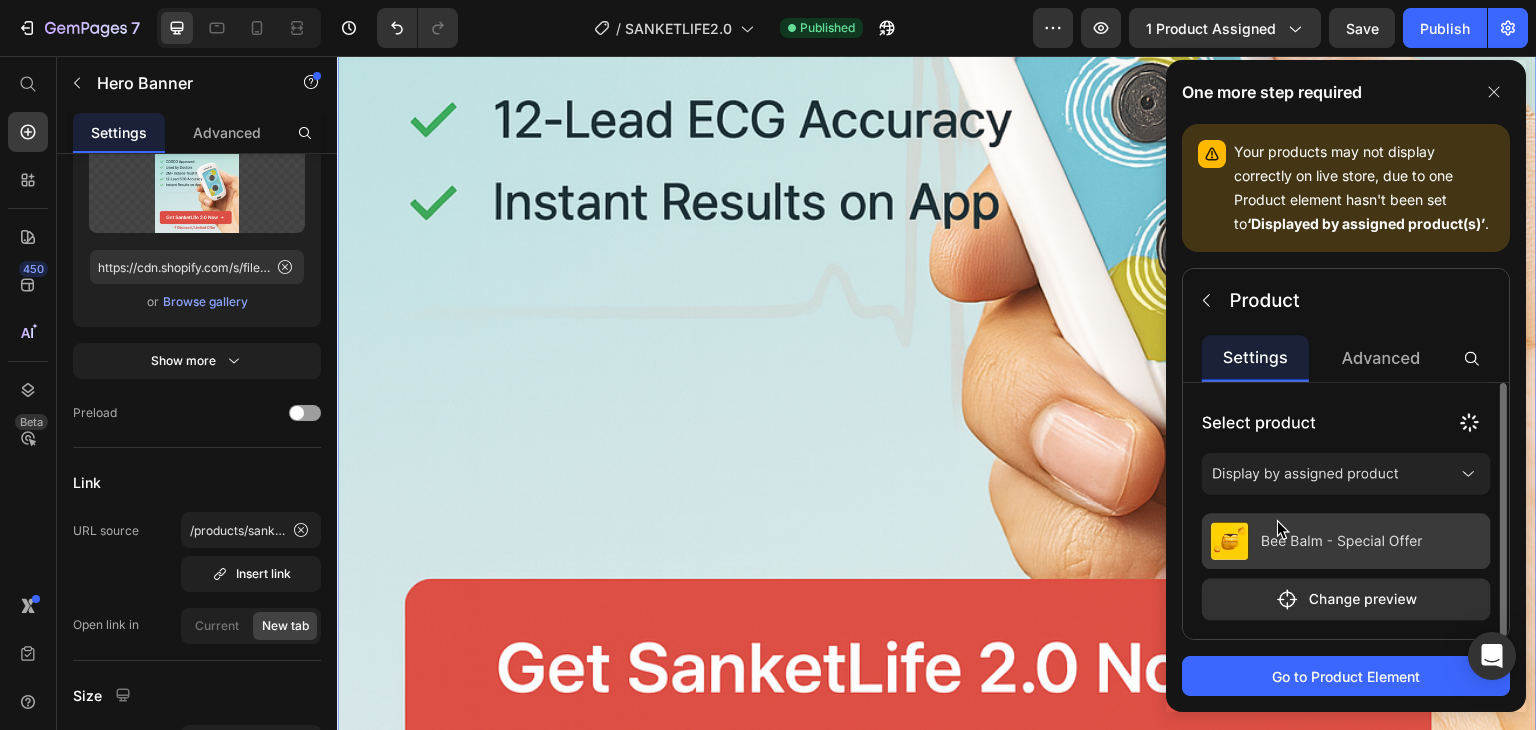 click 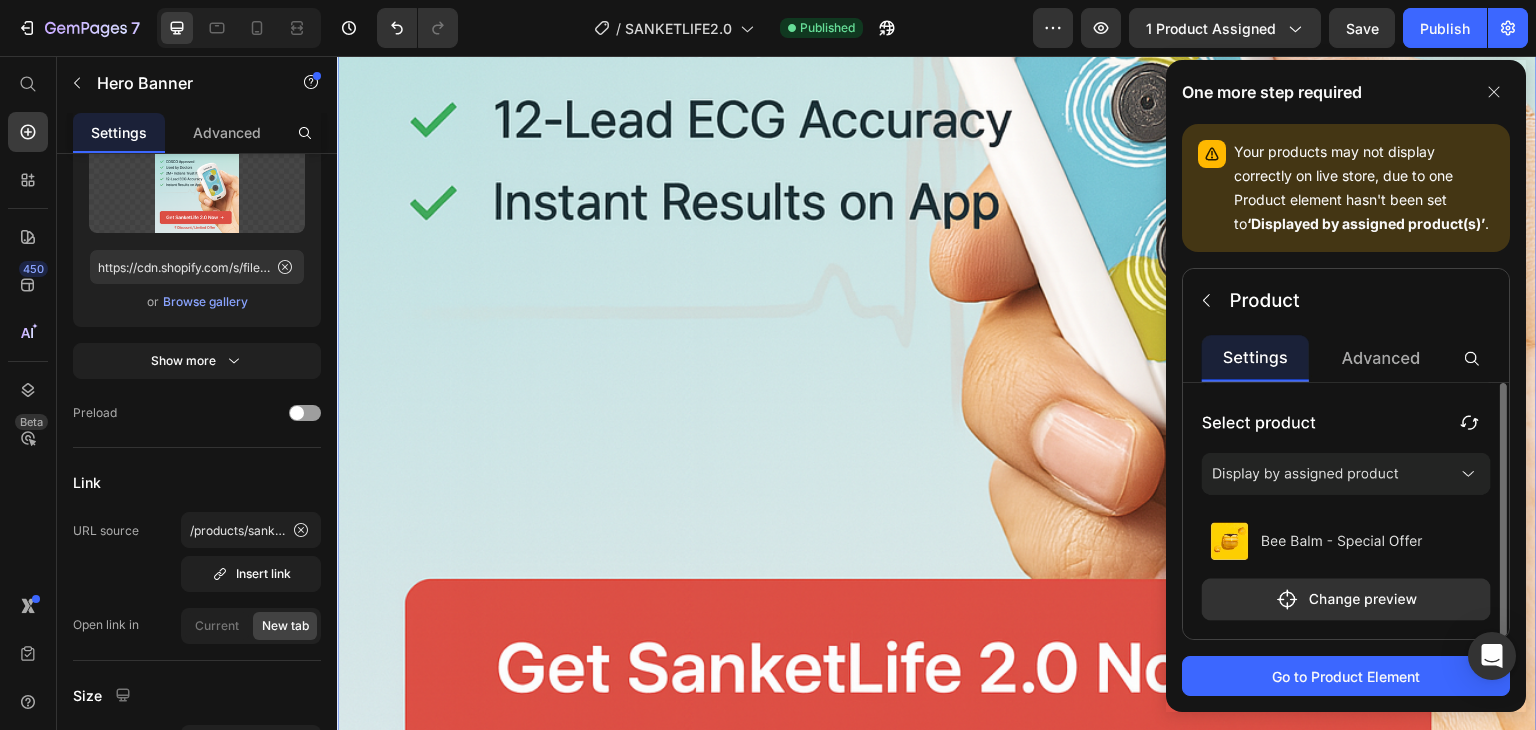 scroll, scrollTop: 1184, scrollLeft: 0, axis: vertical 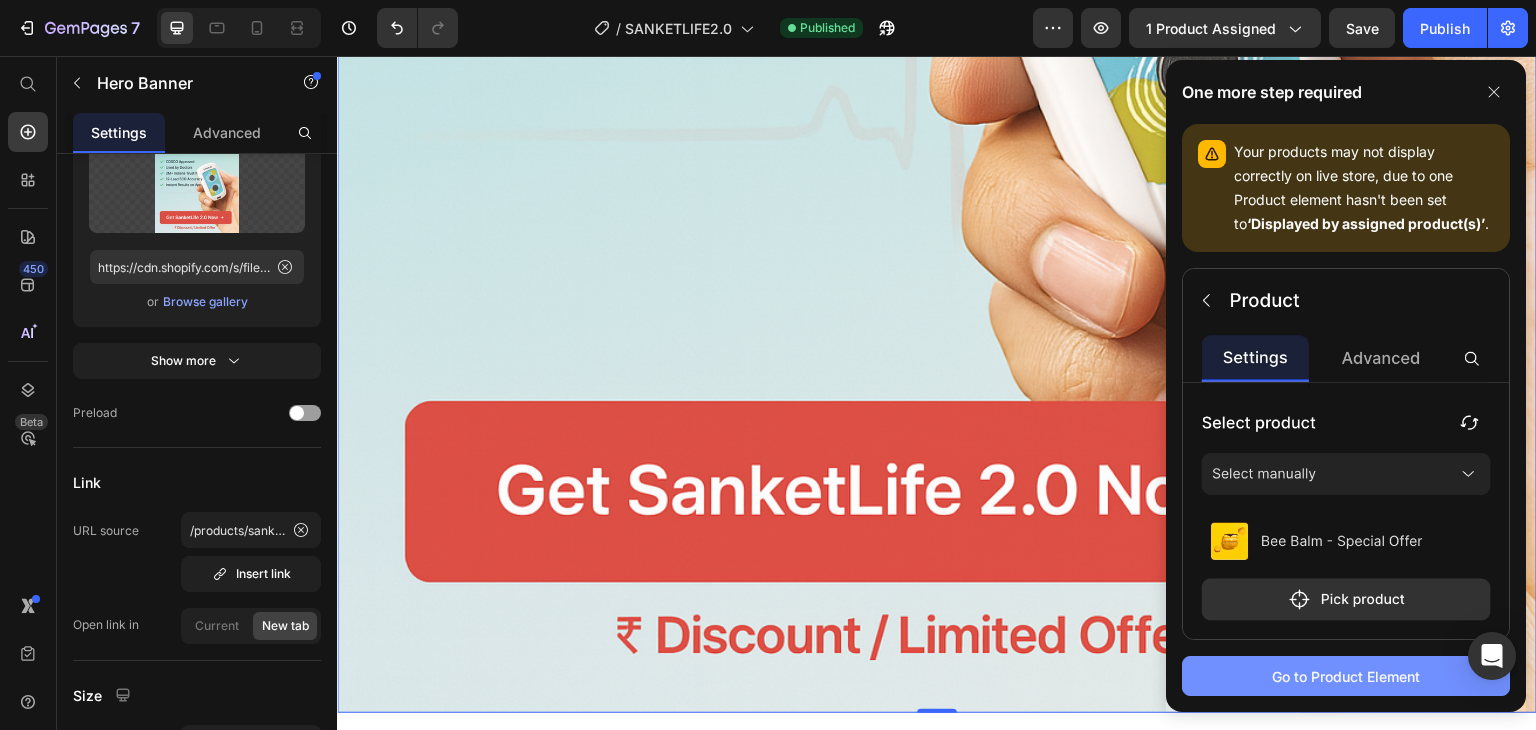 click on "Go to Product Element" at bounding box center (1346, 676) 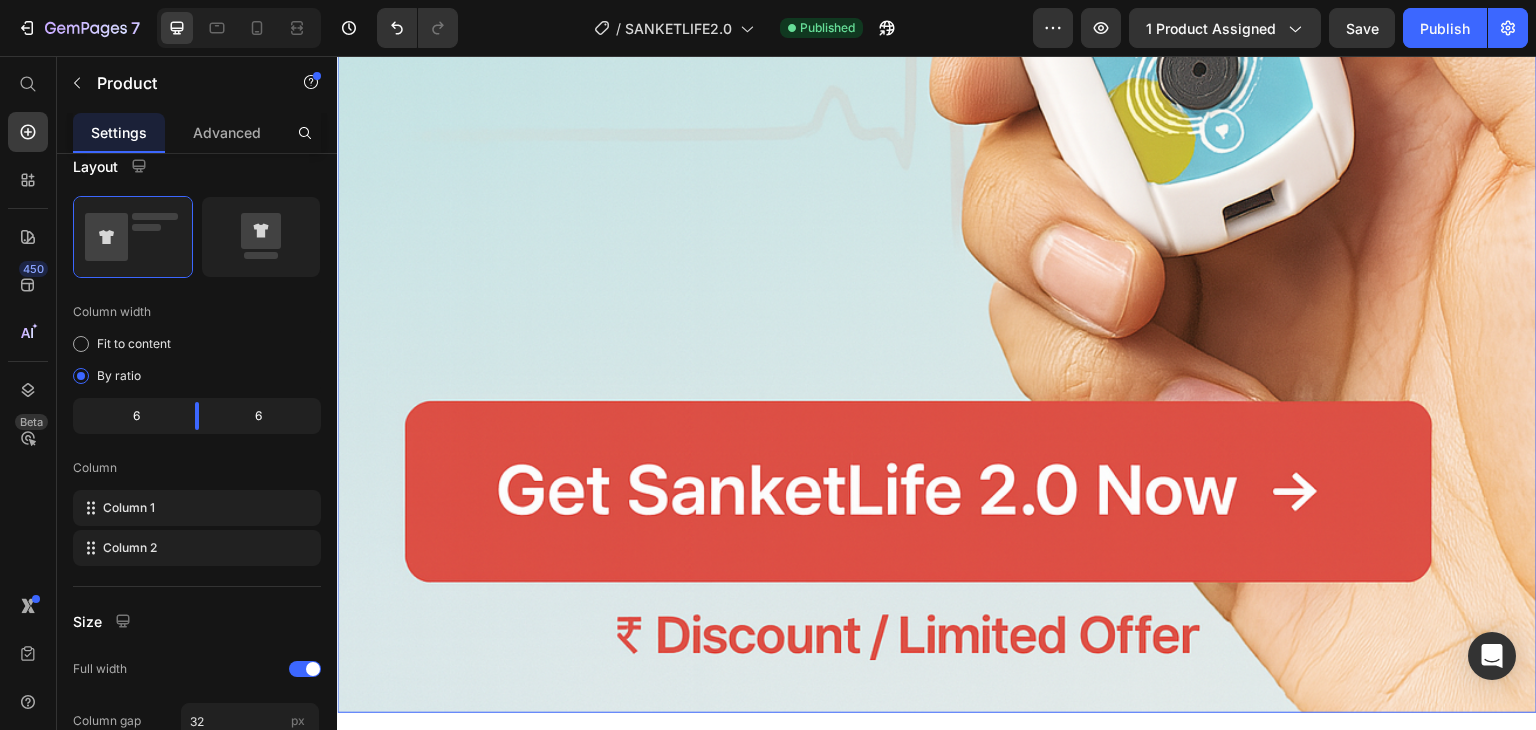 scroll, scrollTop: 0, scrollLeft: 0, axis: both 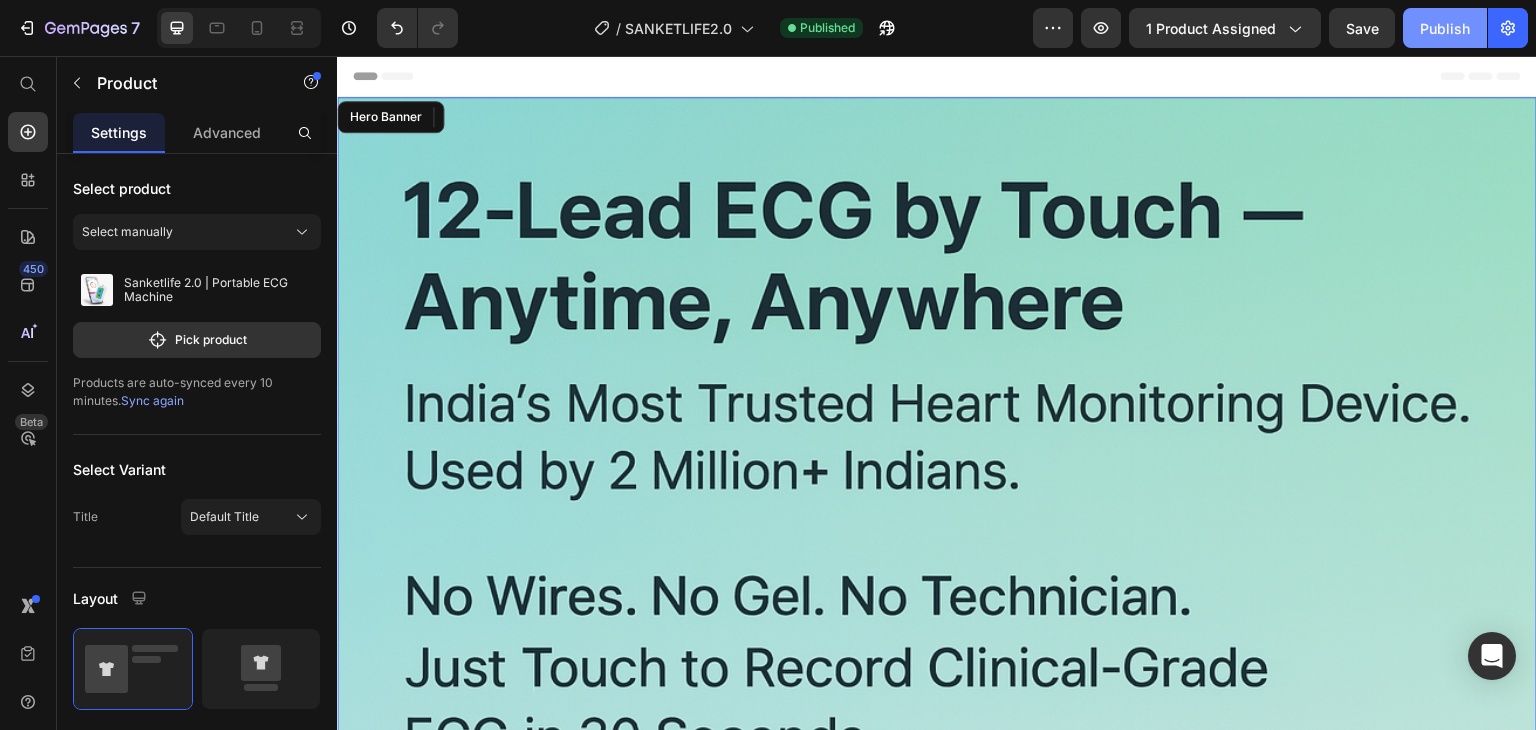 click on "Publish" at bounding box center [1445, 28] 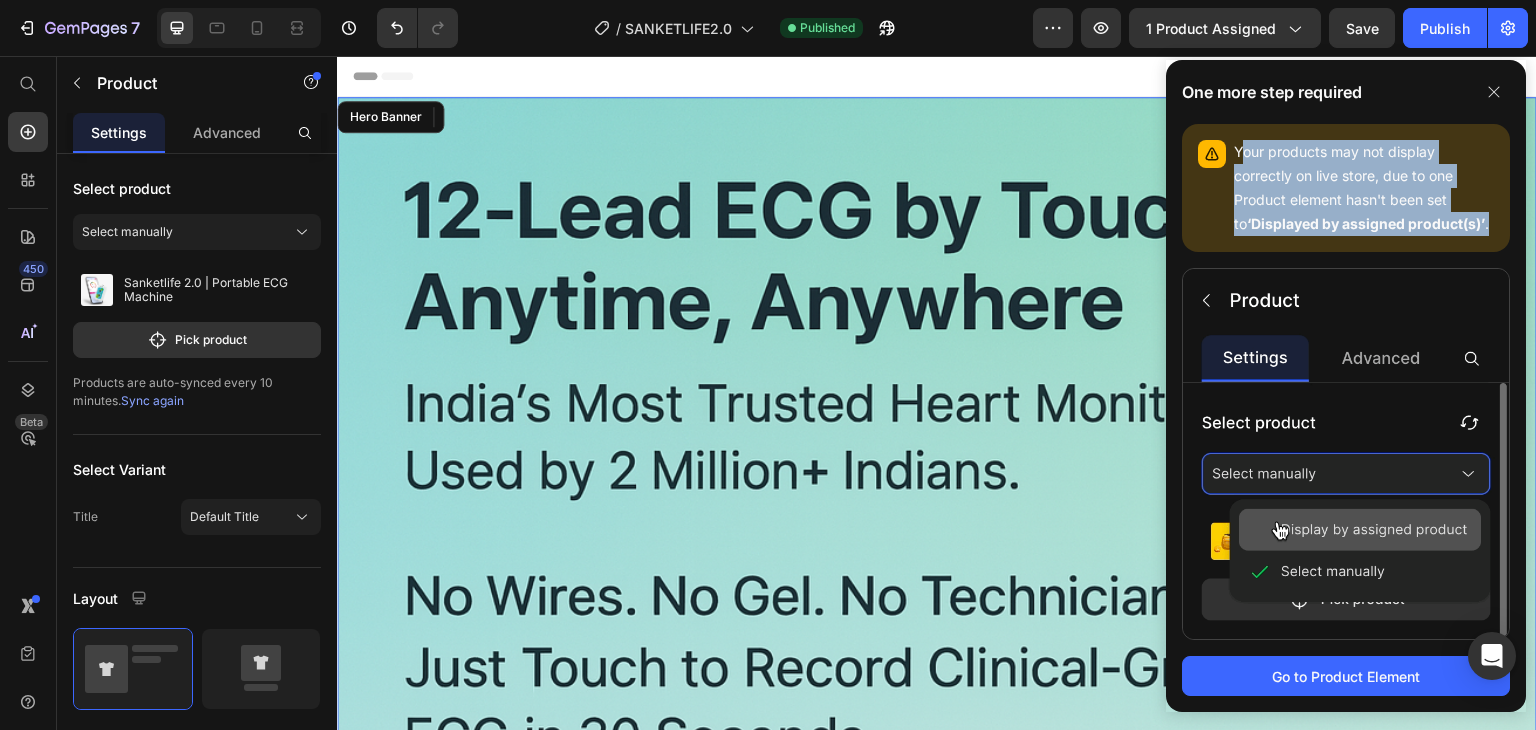 drag, startPoint x: 1238, startPoint y: 149, endPoint x: 1484, endPoint y: 237, distance: 261.26614 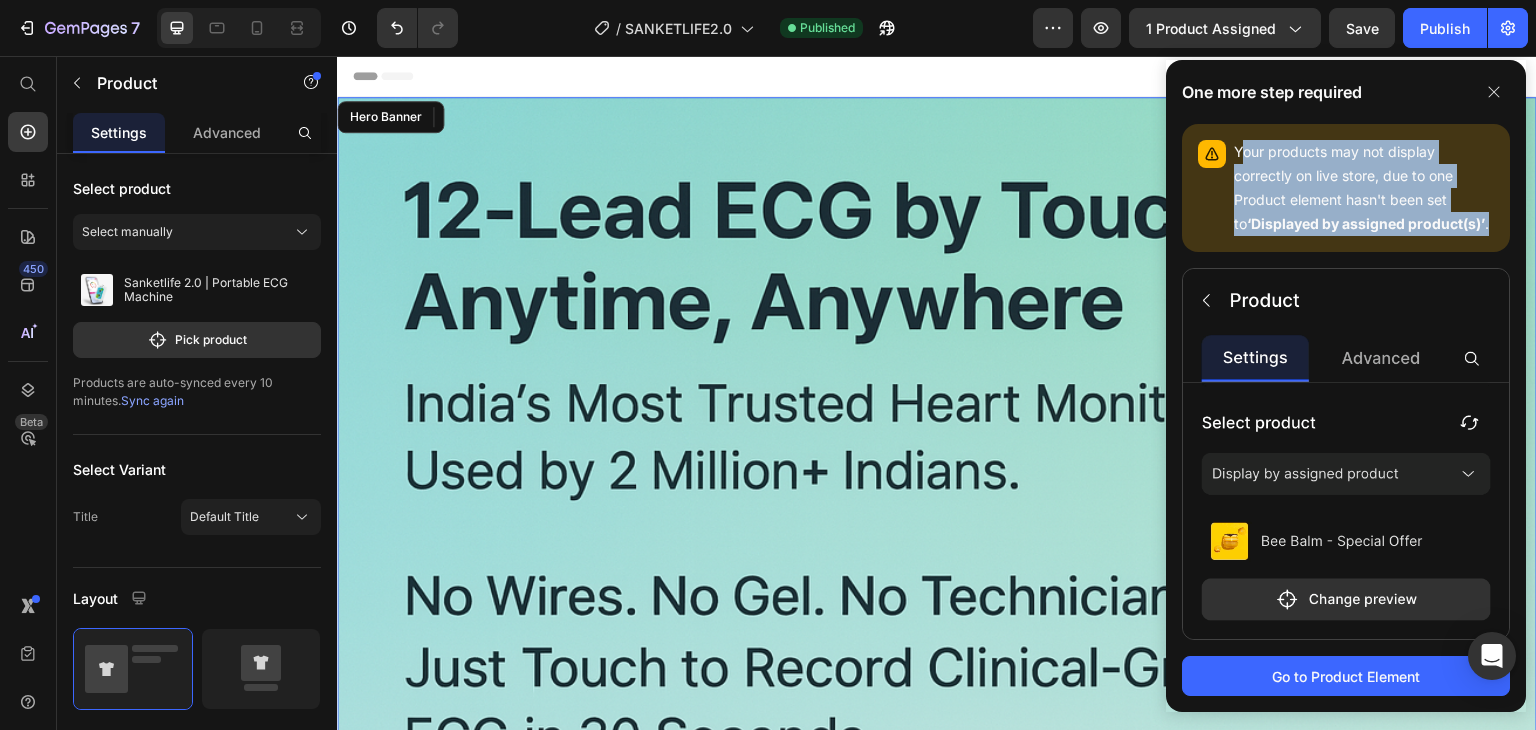 click on "Your products may not display correctly on live store, due to one Product element hasn't been set to  ‘Displayed by assigned product(s)’ ." at bounding box center [1346, 188] 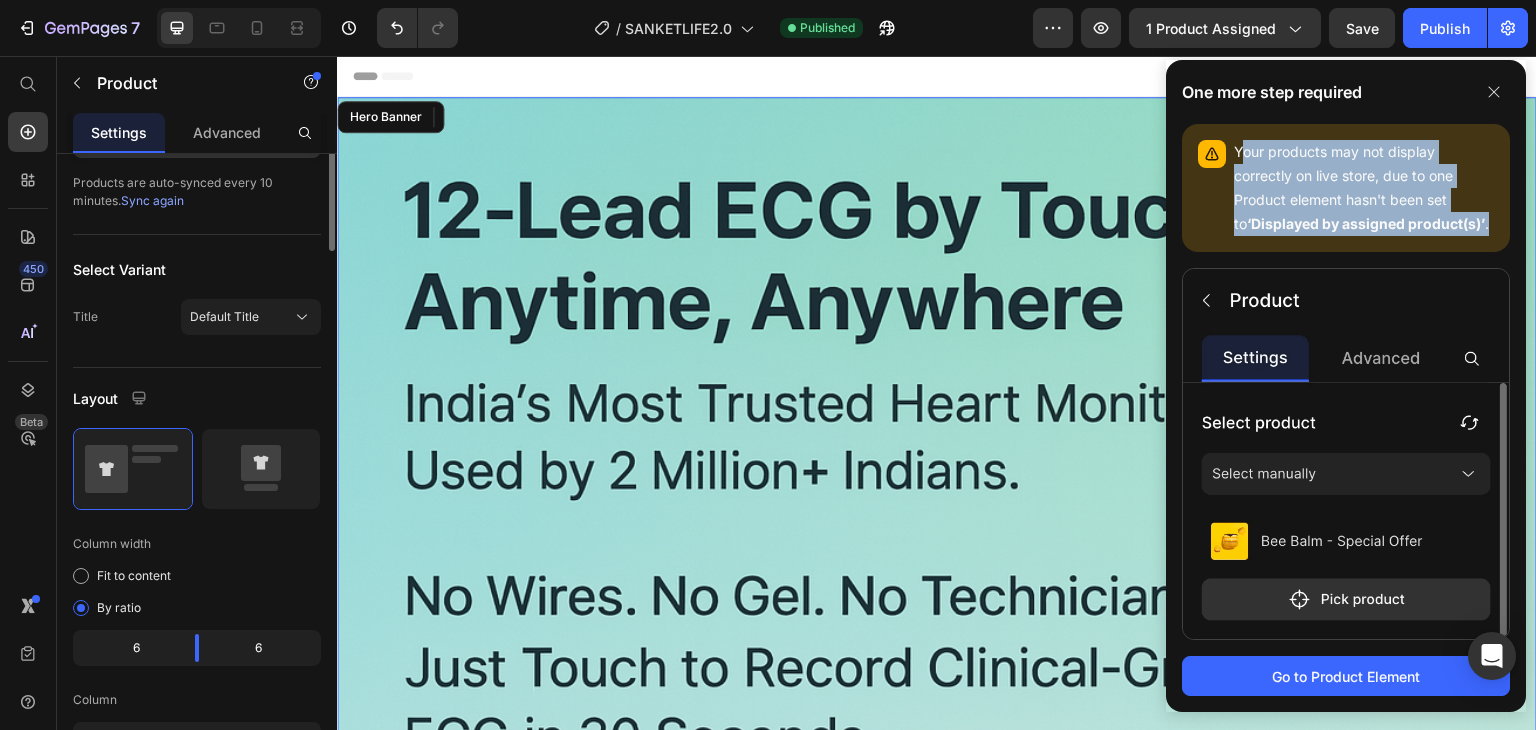 scroll, scrollTop: 0, scrollLeft: 0, axis: both 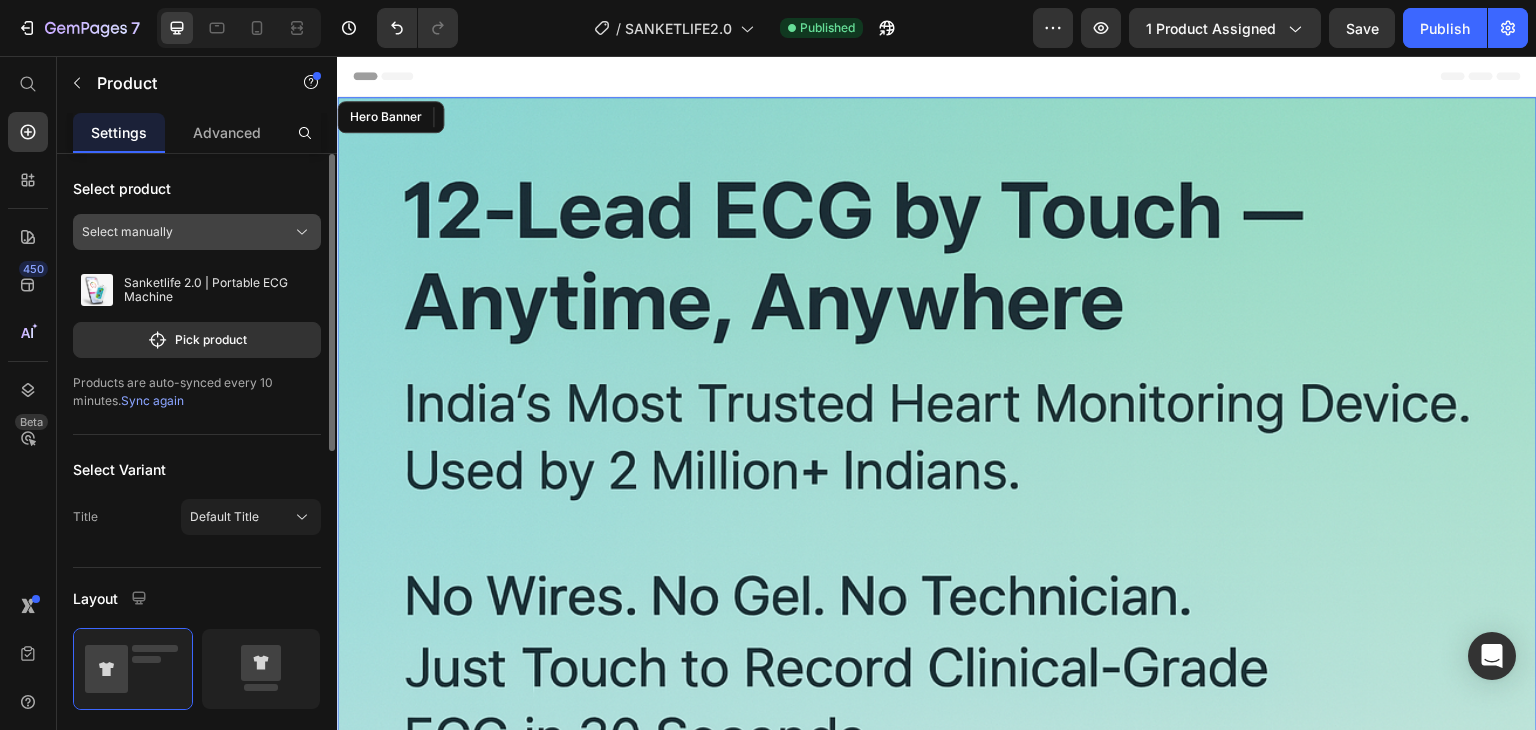 click on "Select manually" at bounding box center (197, 232) 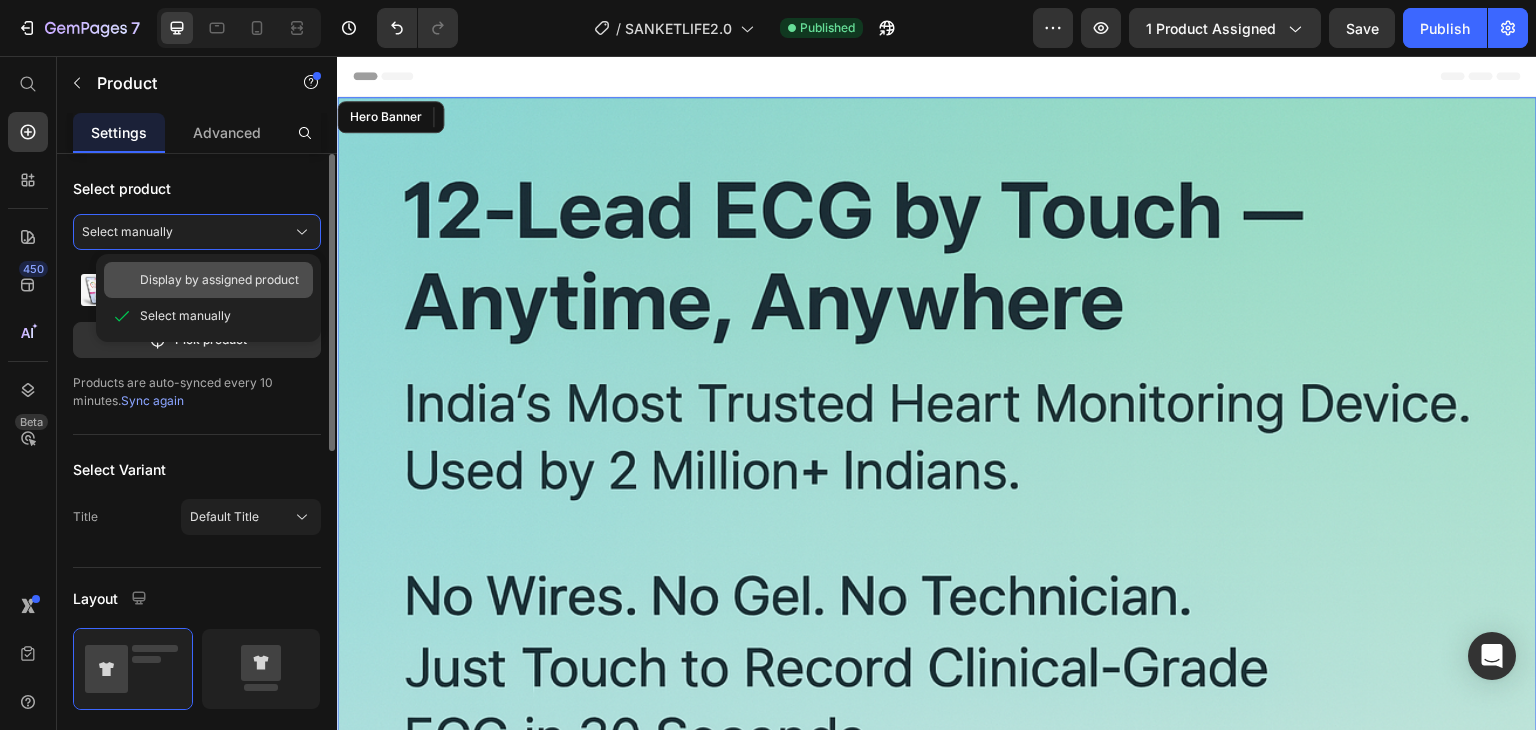 click on "Display by assigned product" 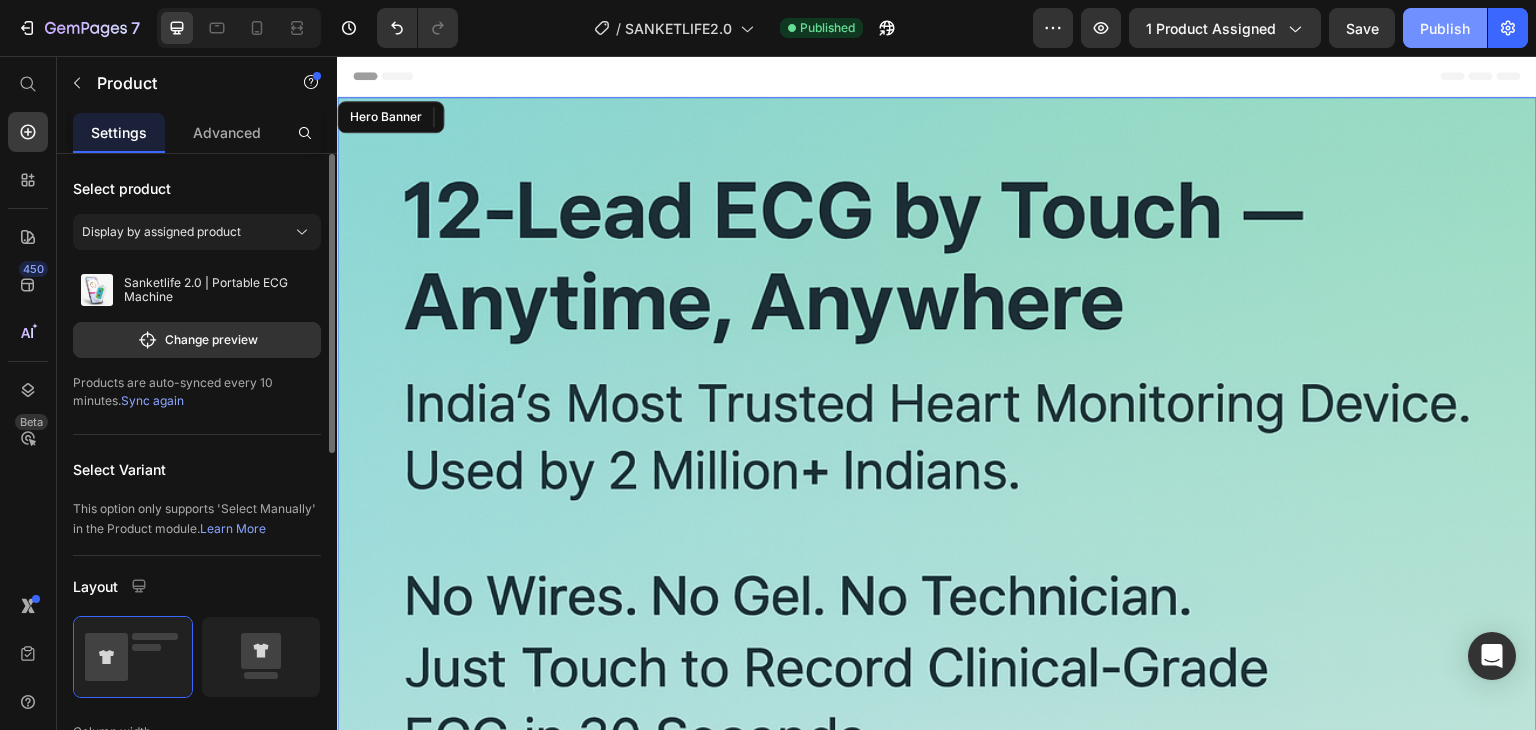 click on "Publish" at bounding box center (1445, 28) 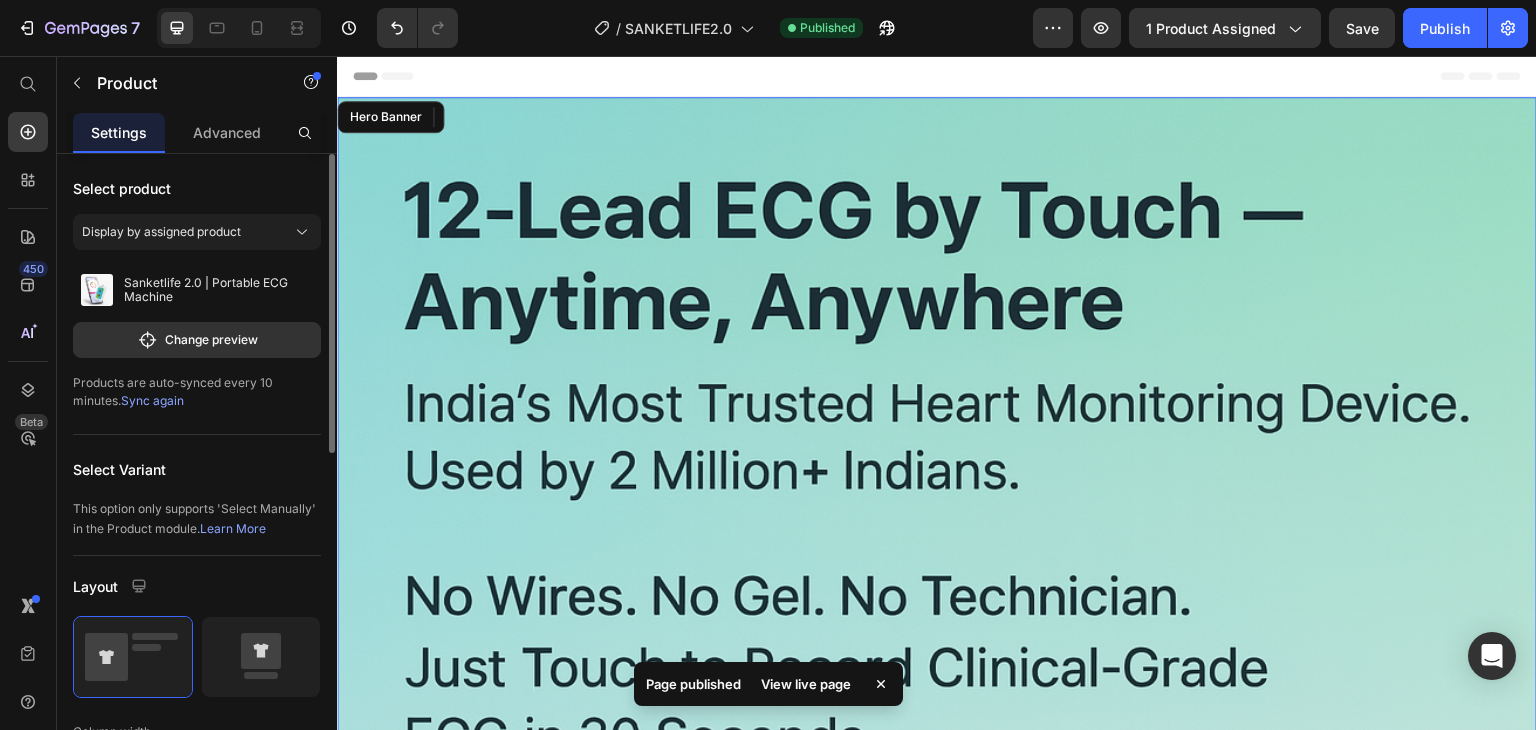 click on "View live page" at bounding box center (806, 684) 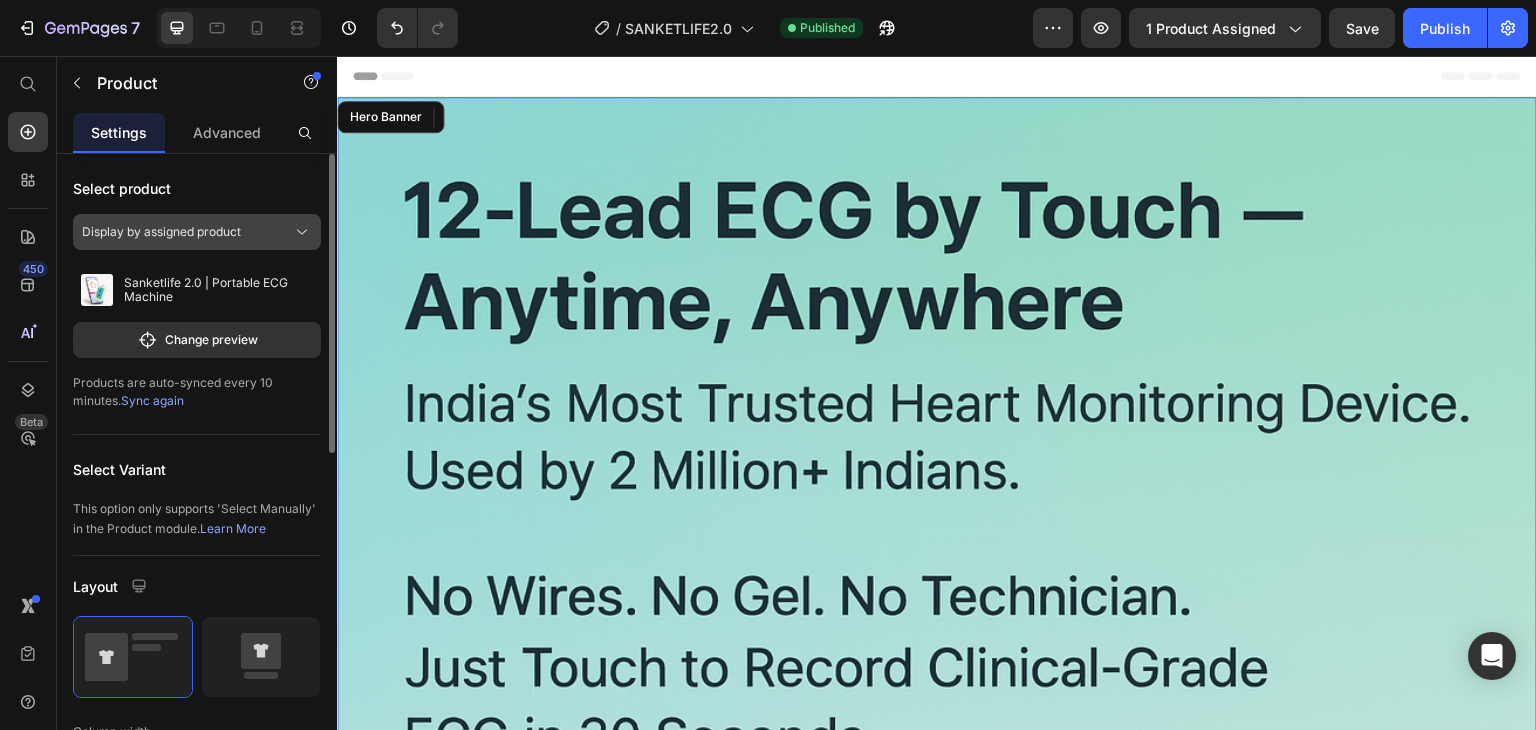 click on "Display by assigned product" at bounding box center [197, 232] 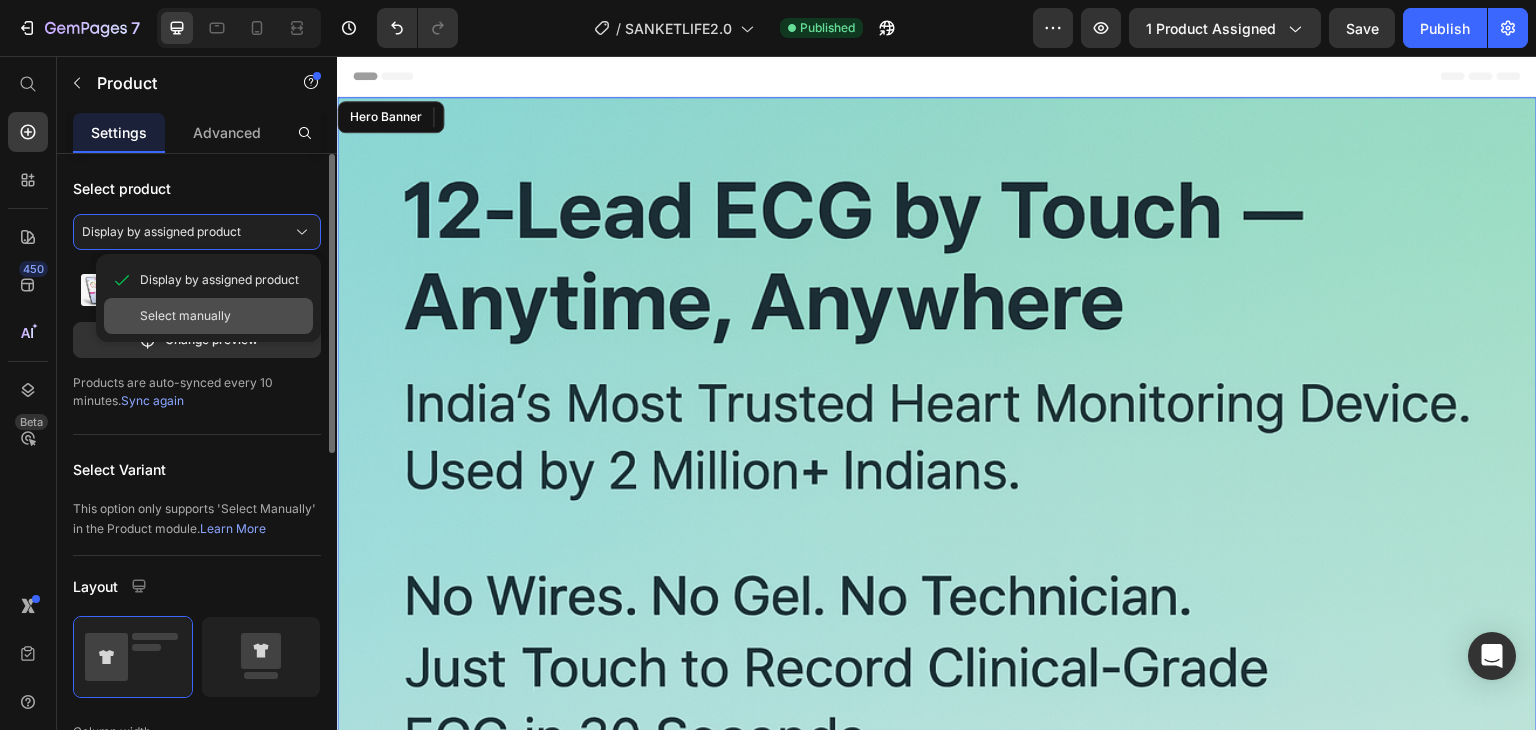 click on "Select manually" 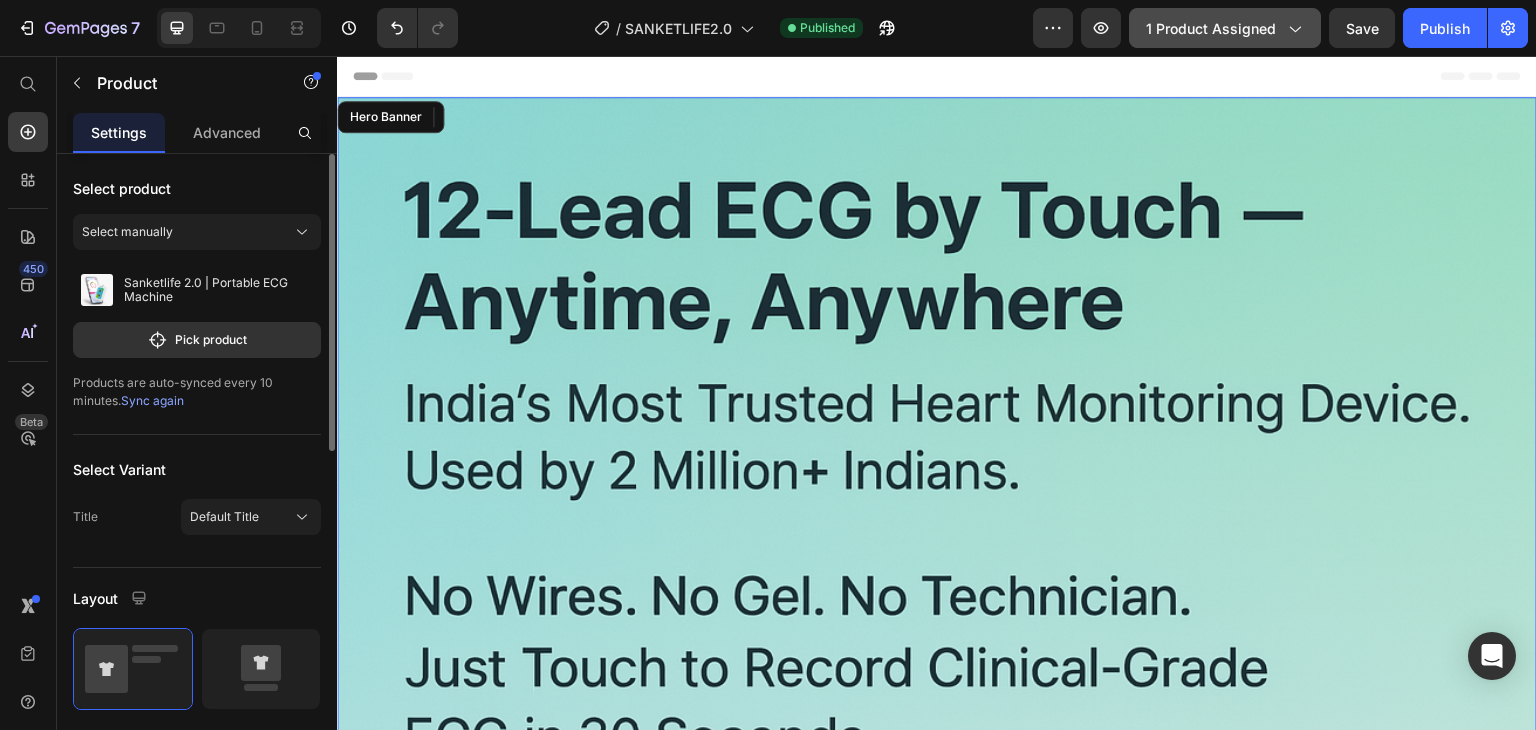 click 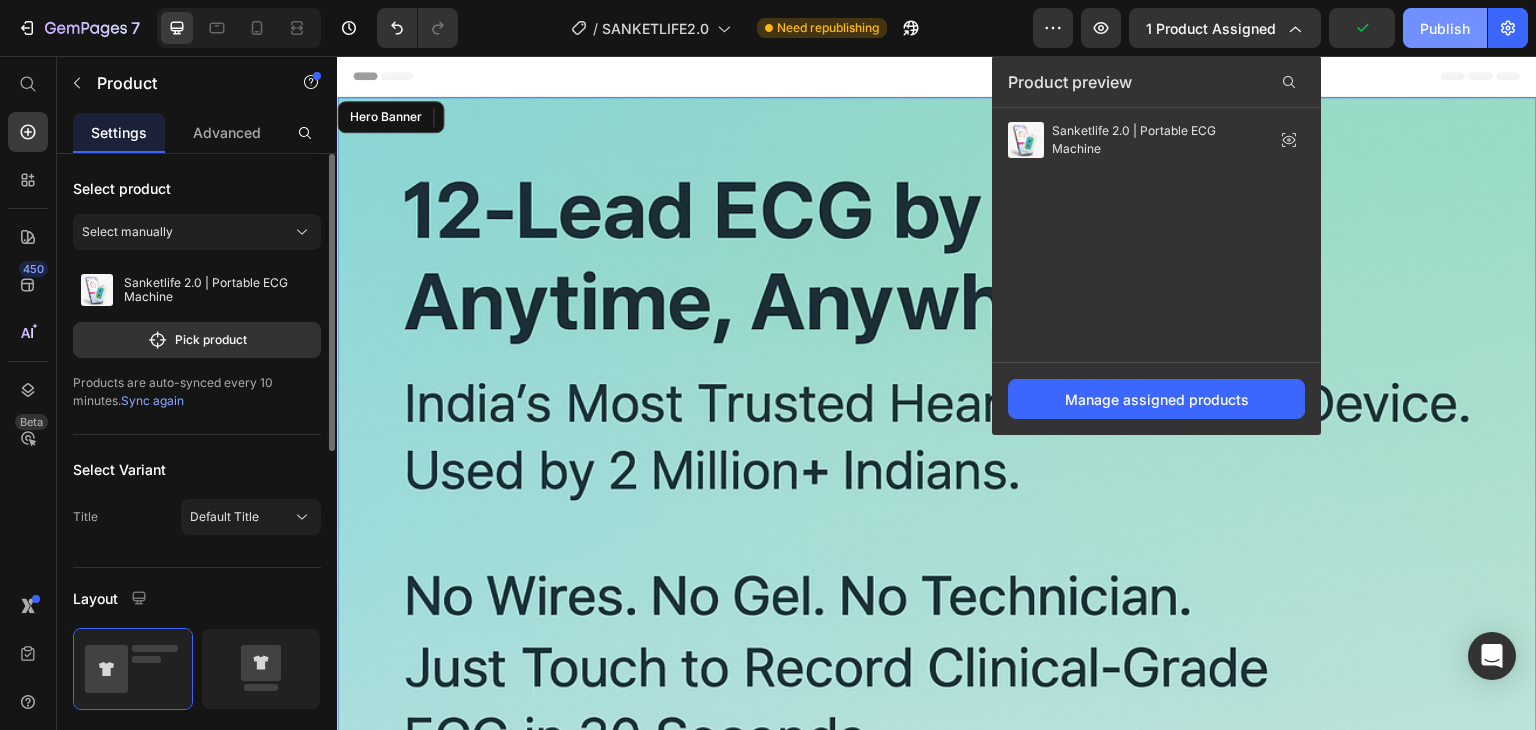 click on "Publish" 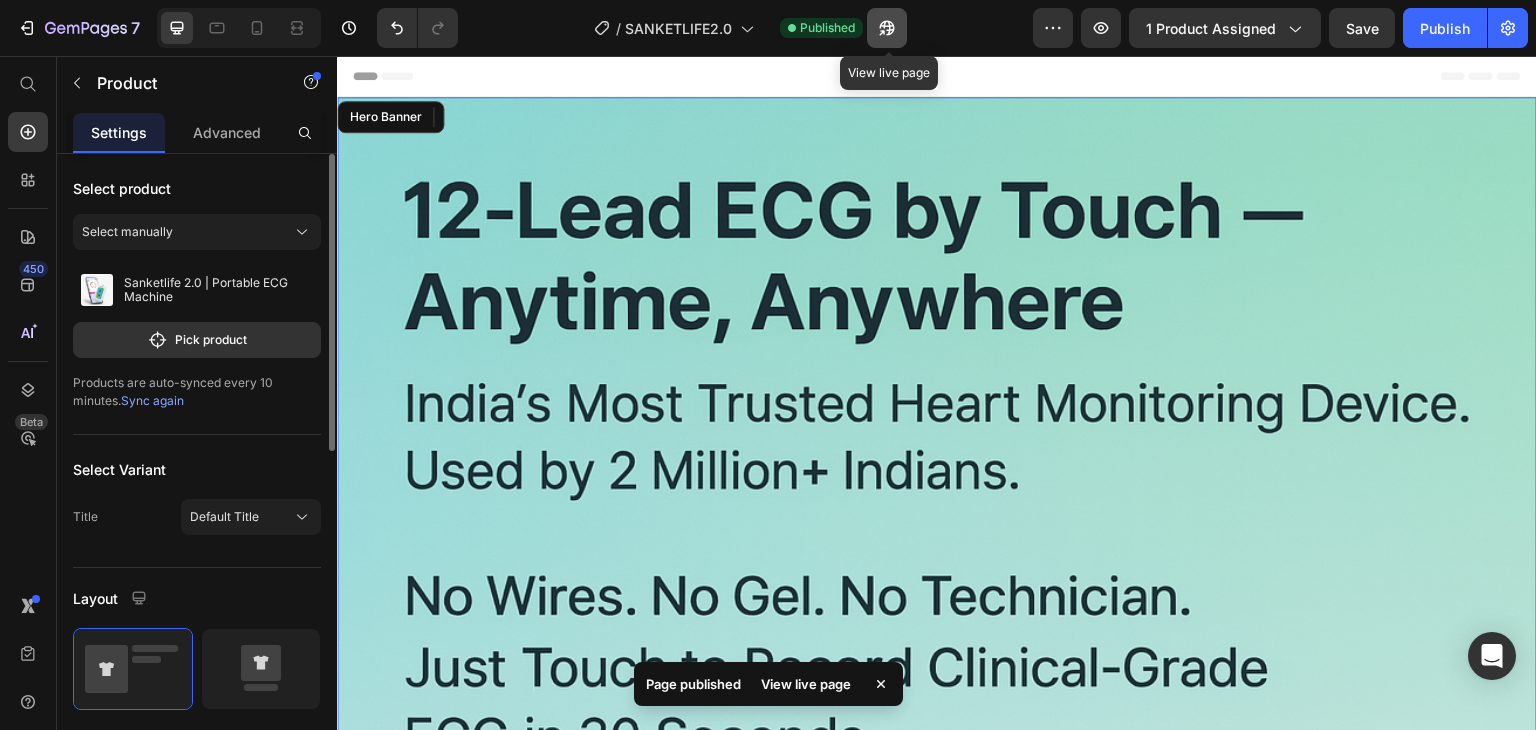 click 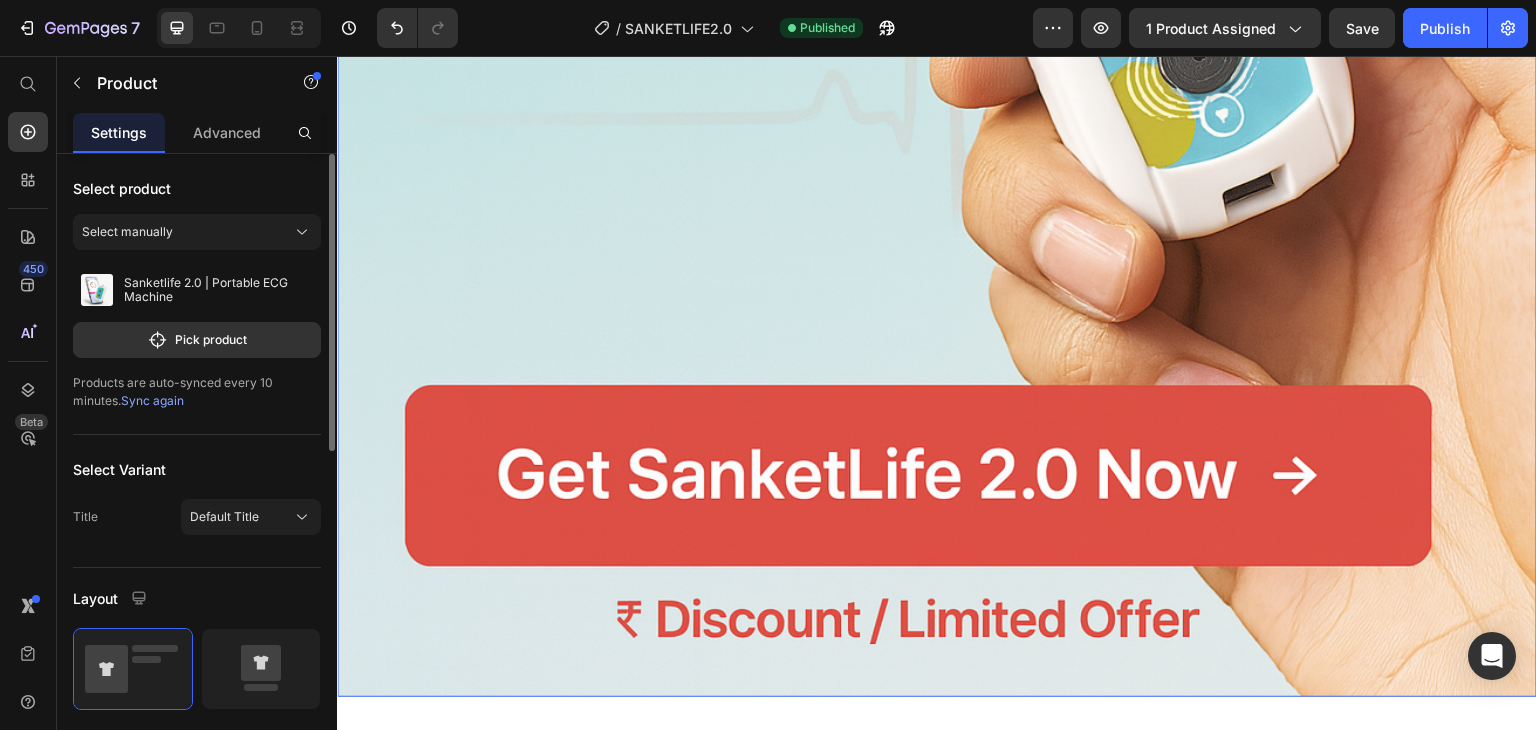 scroll, scrollTop: 1500, scrollLeft: 0, axis: vertical 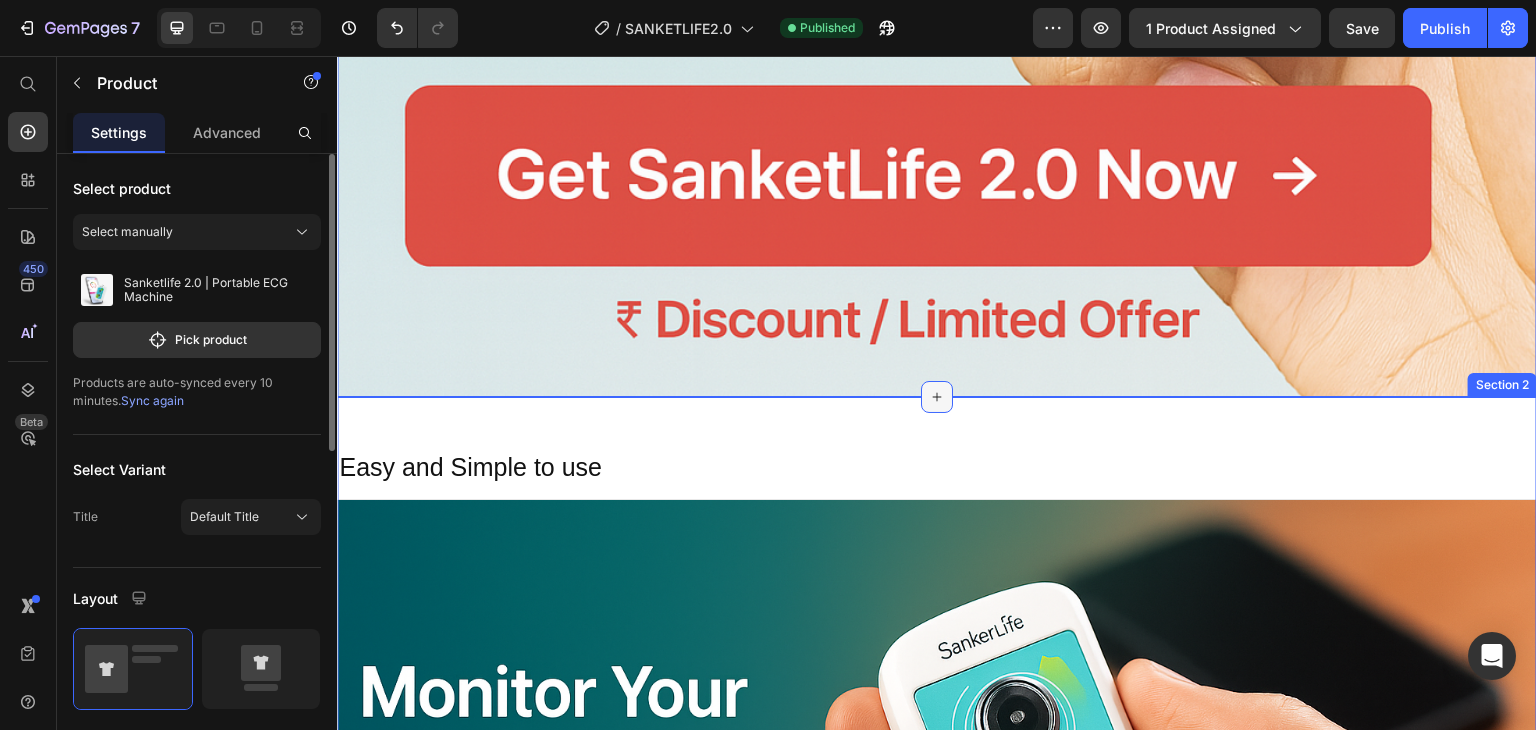 click 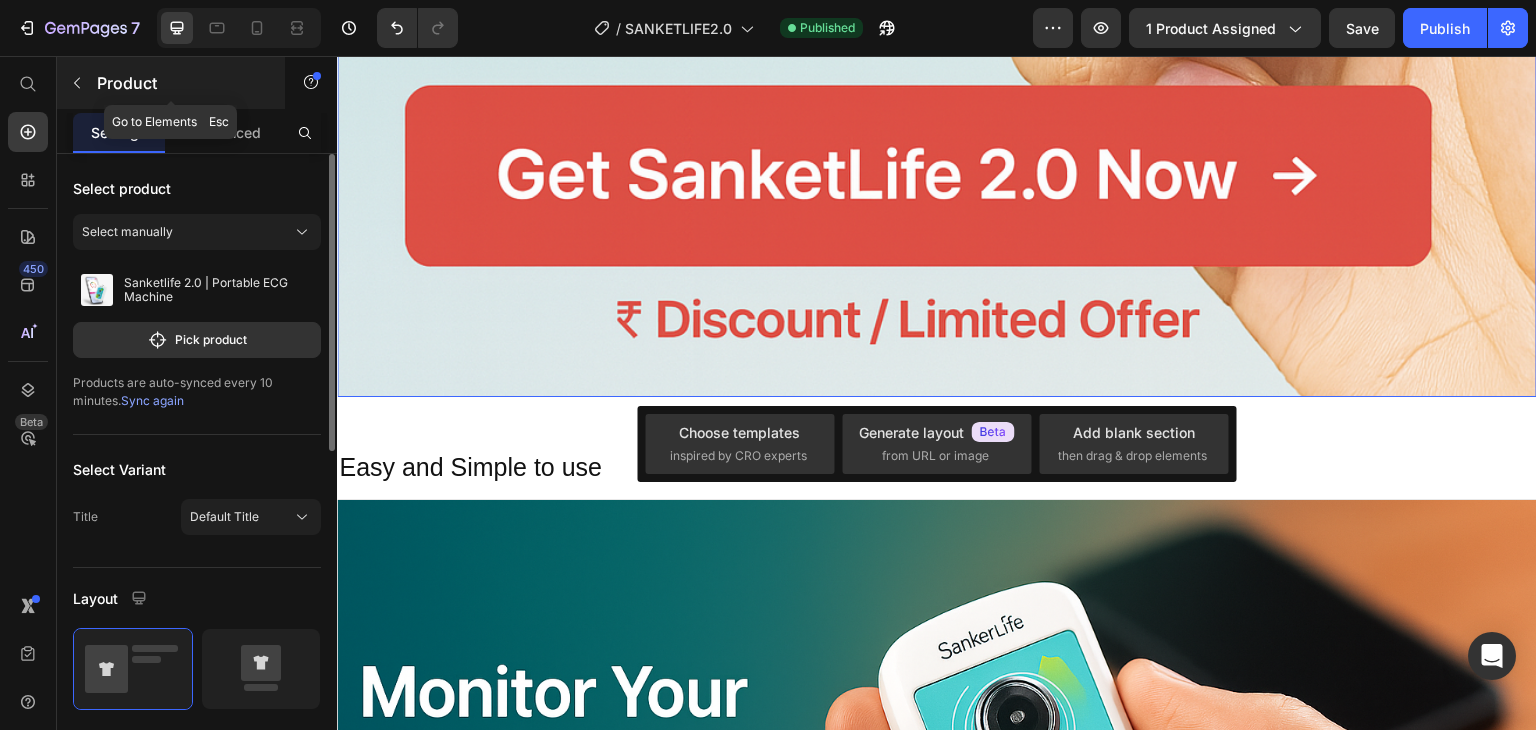 click 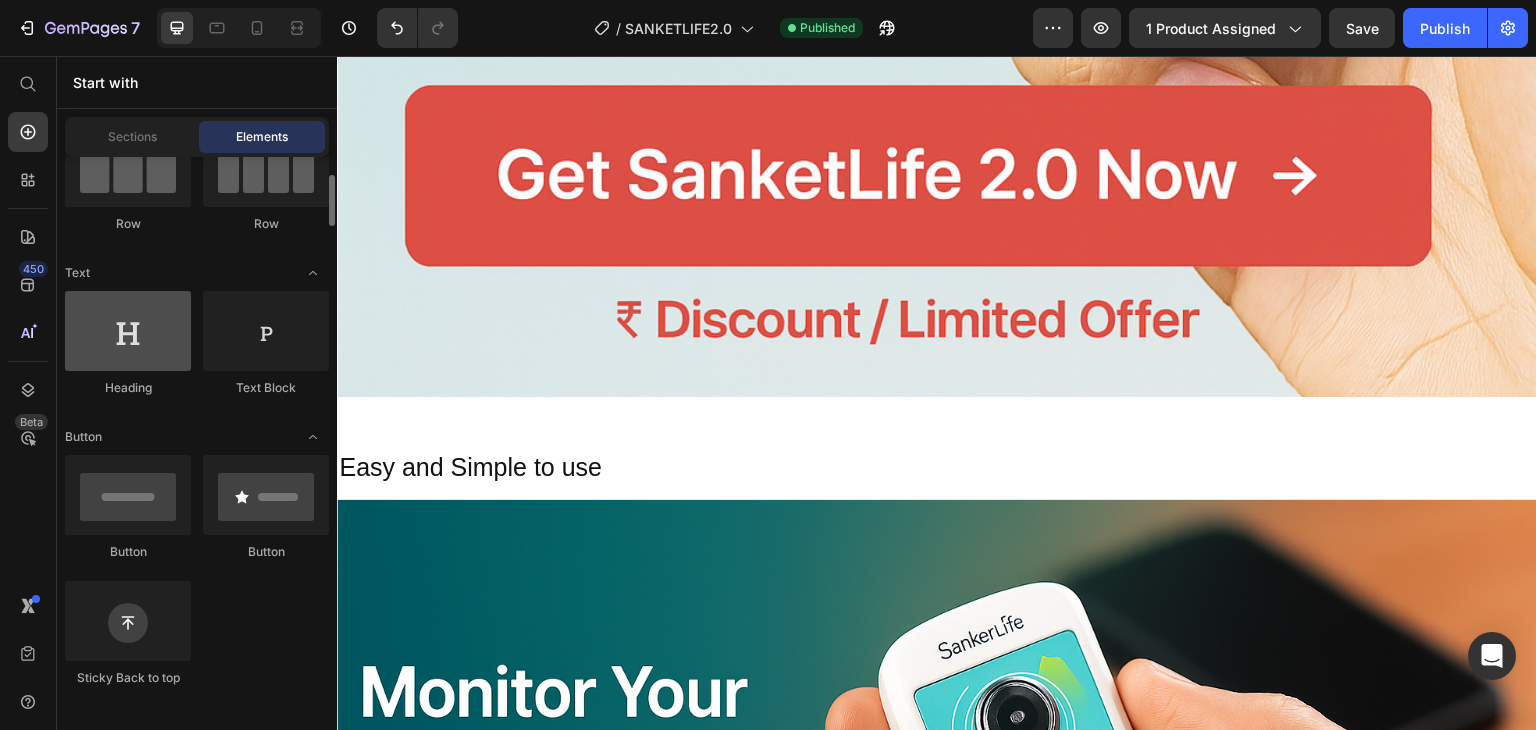 scroll, scrollTop: 400, scrollLeft: 0, axis: vertical 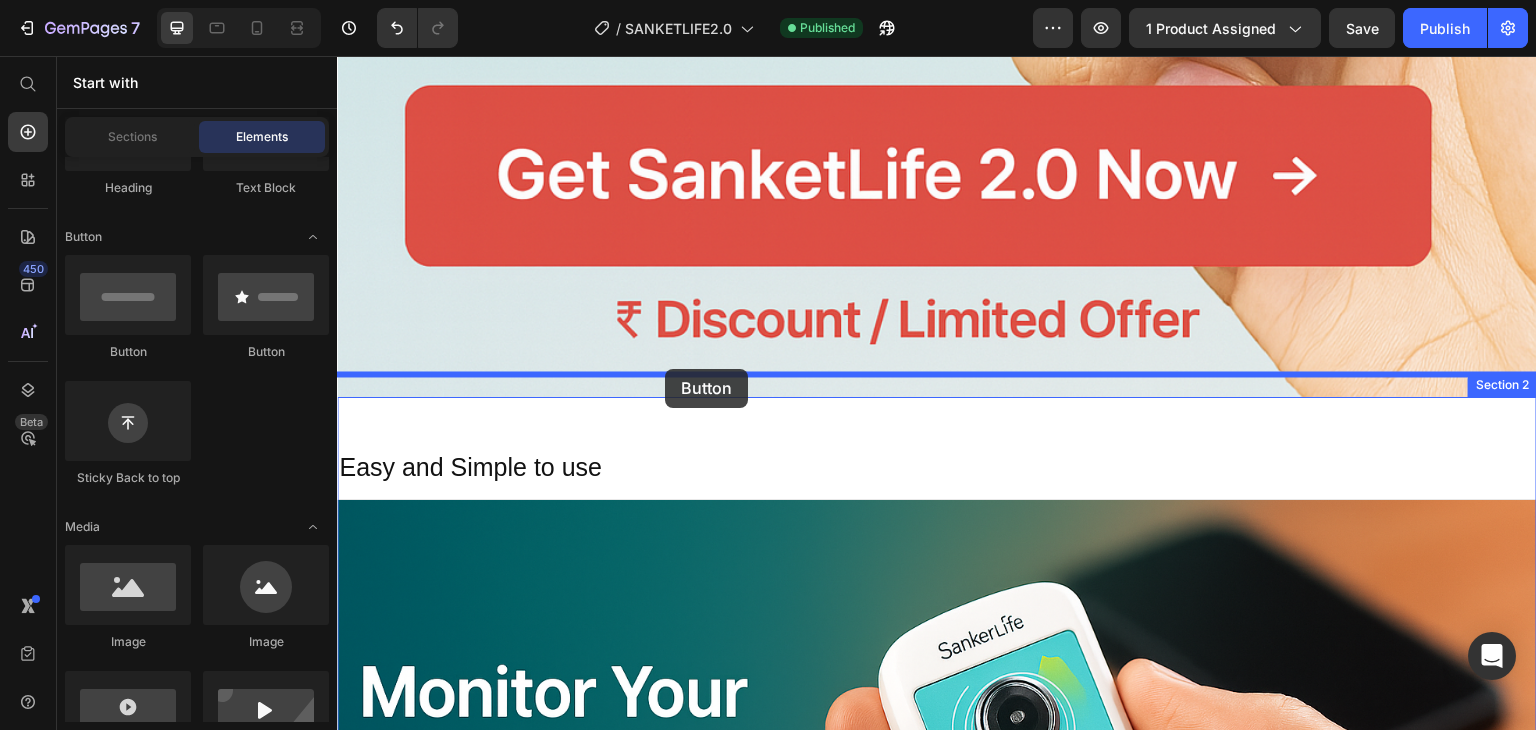 drag, startPoint x: 481, startPoint y: 365, endPoint x: 665, endPoint y: 369, distance: 184.04347 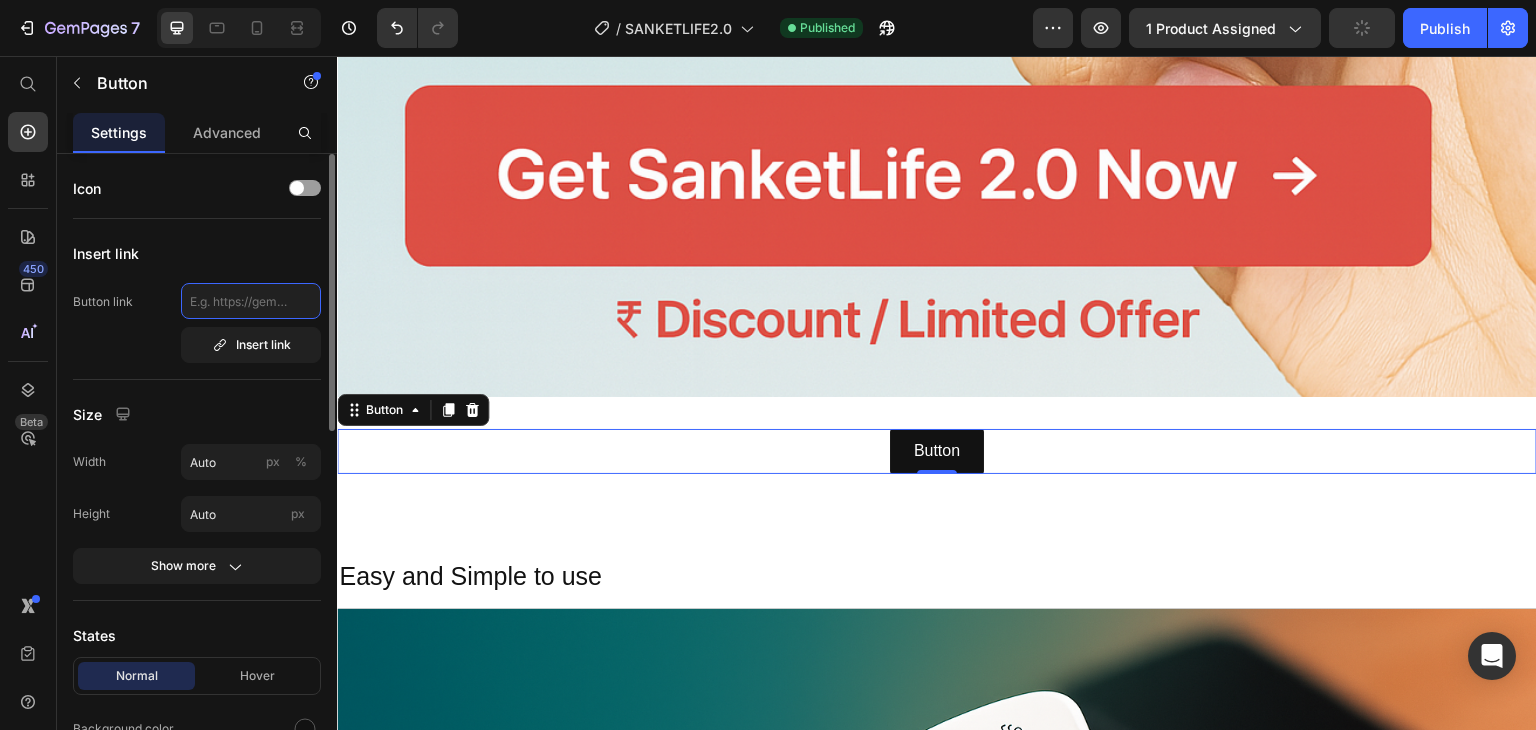 click 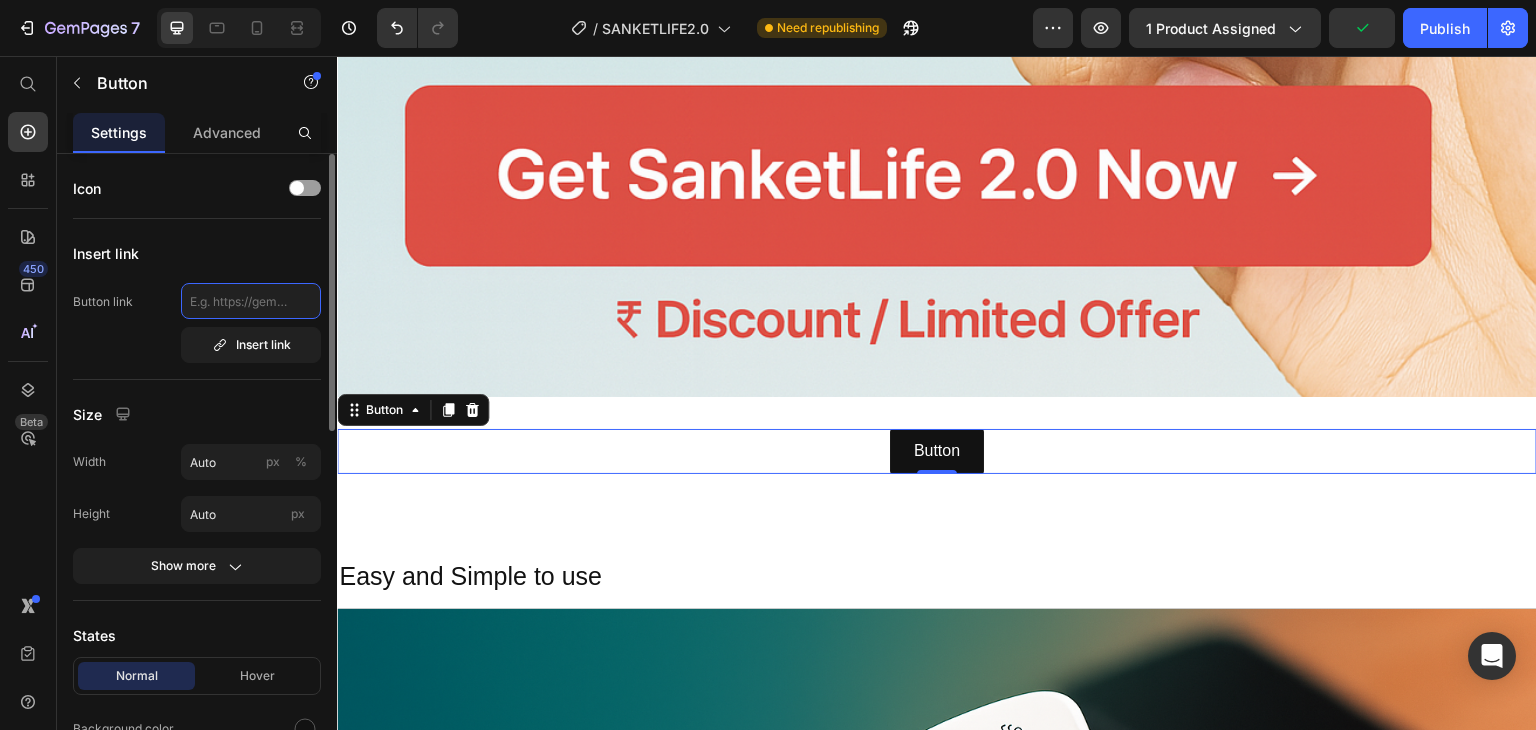 paste on "https://www.agatsaone.com/checkouts/cn/hWN0SYL1IW4eYAL8UwgHEtLo?preview_theme_id=134048120899" 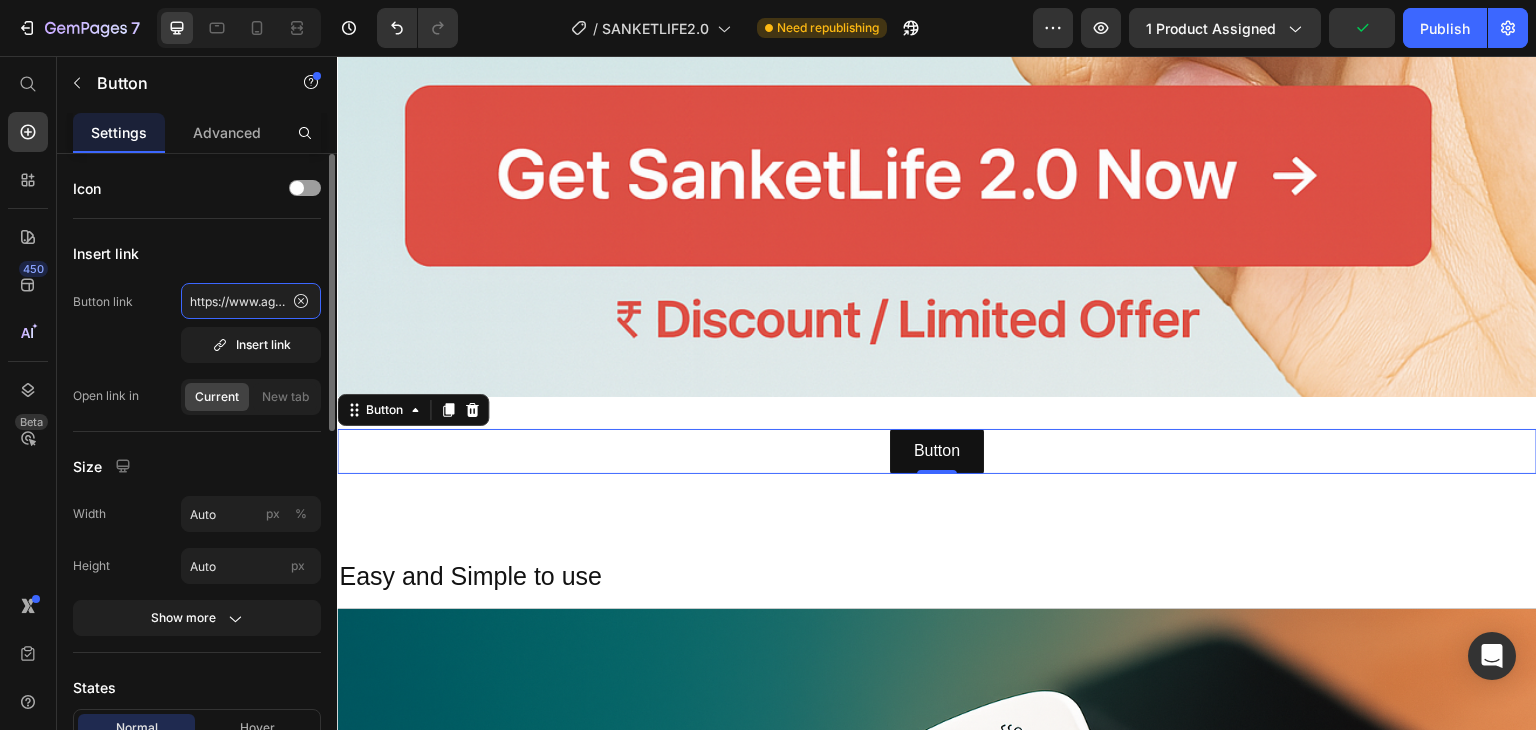 scroll, scrollTop: 0, scrollLeft: 527, axis: horizontal 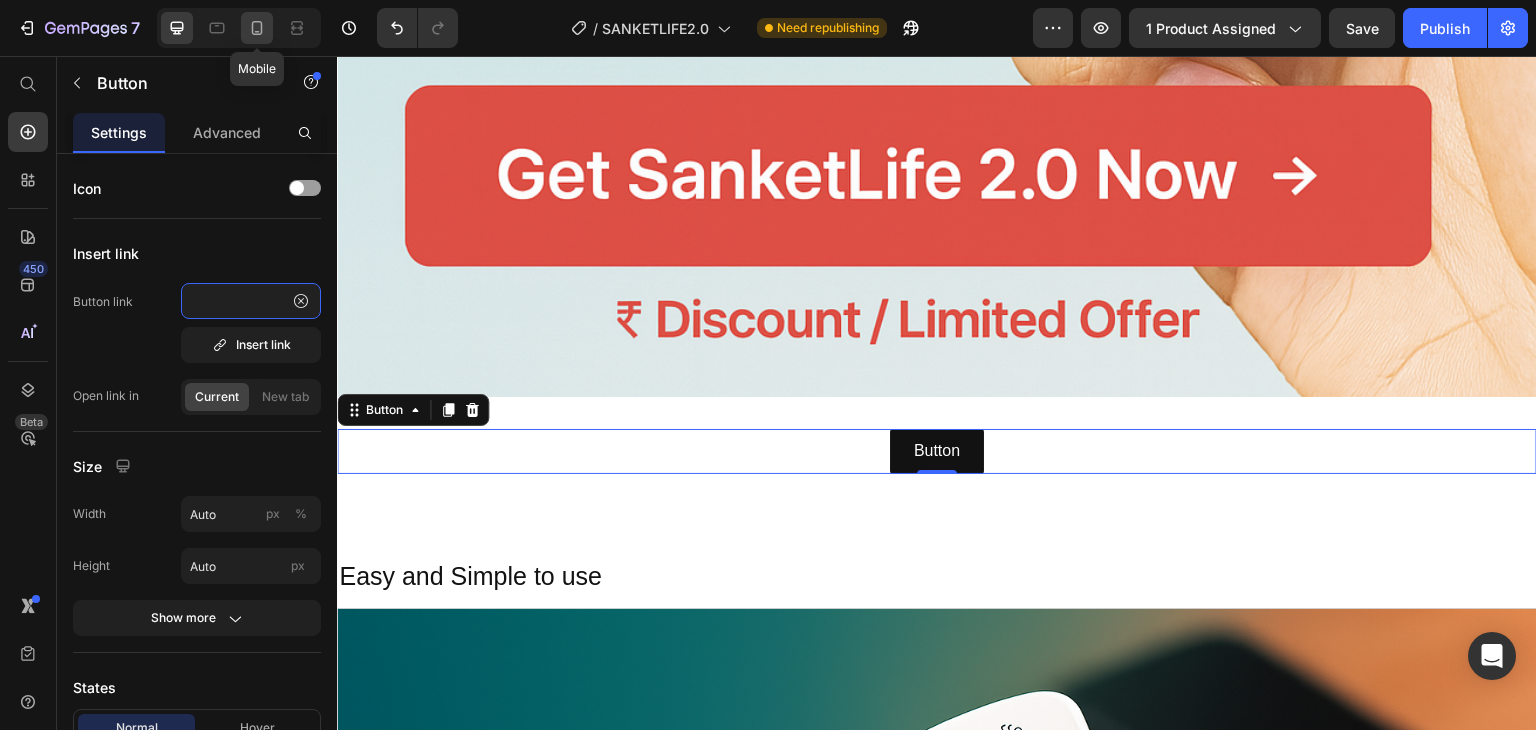 type on "https://www.agatsaone.com/checkouts/cn/hWN0SYL1IW4eYAL8UwgHEtLo?preview_theme_id=134048120899" 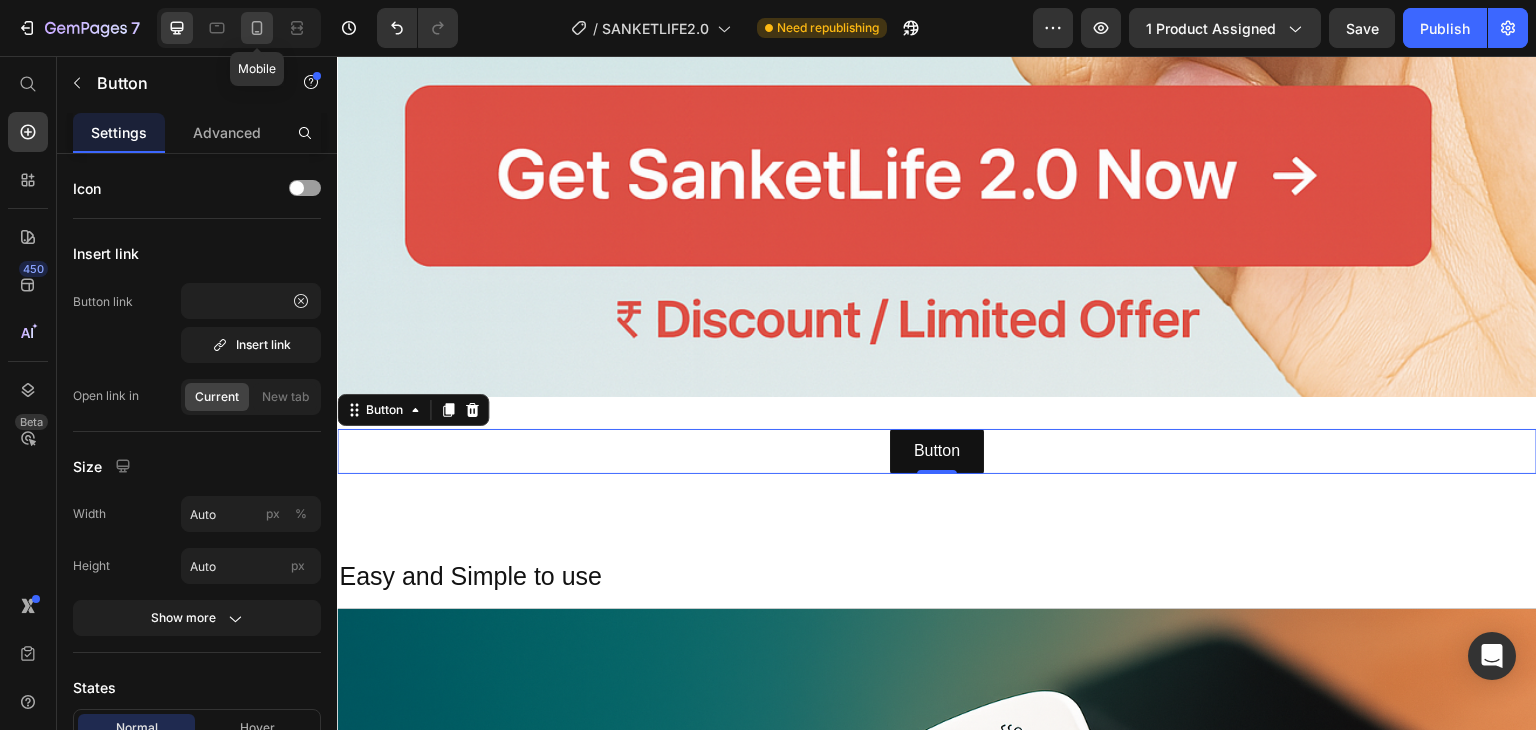 scroll, scrollTop: 0, scrollLeft: 0, axis: both 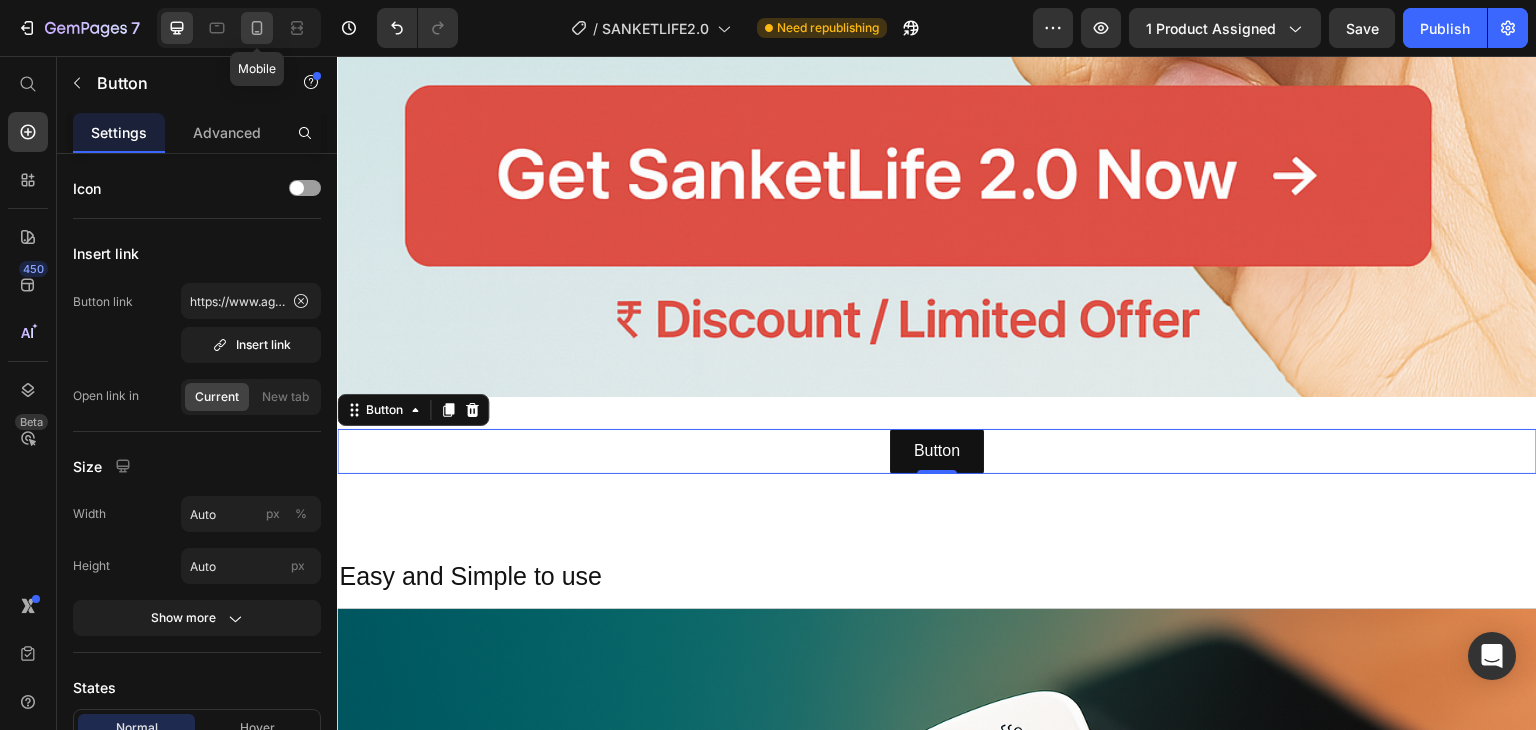 click 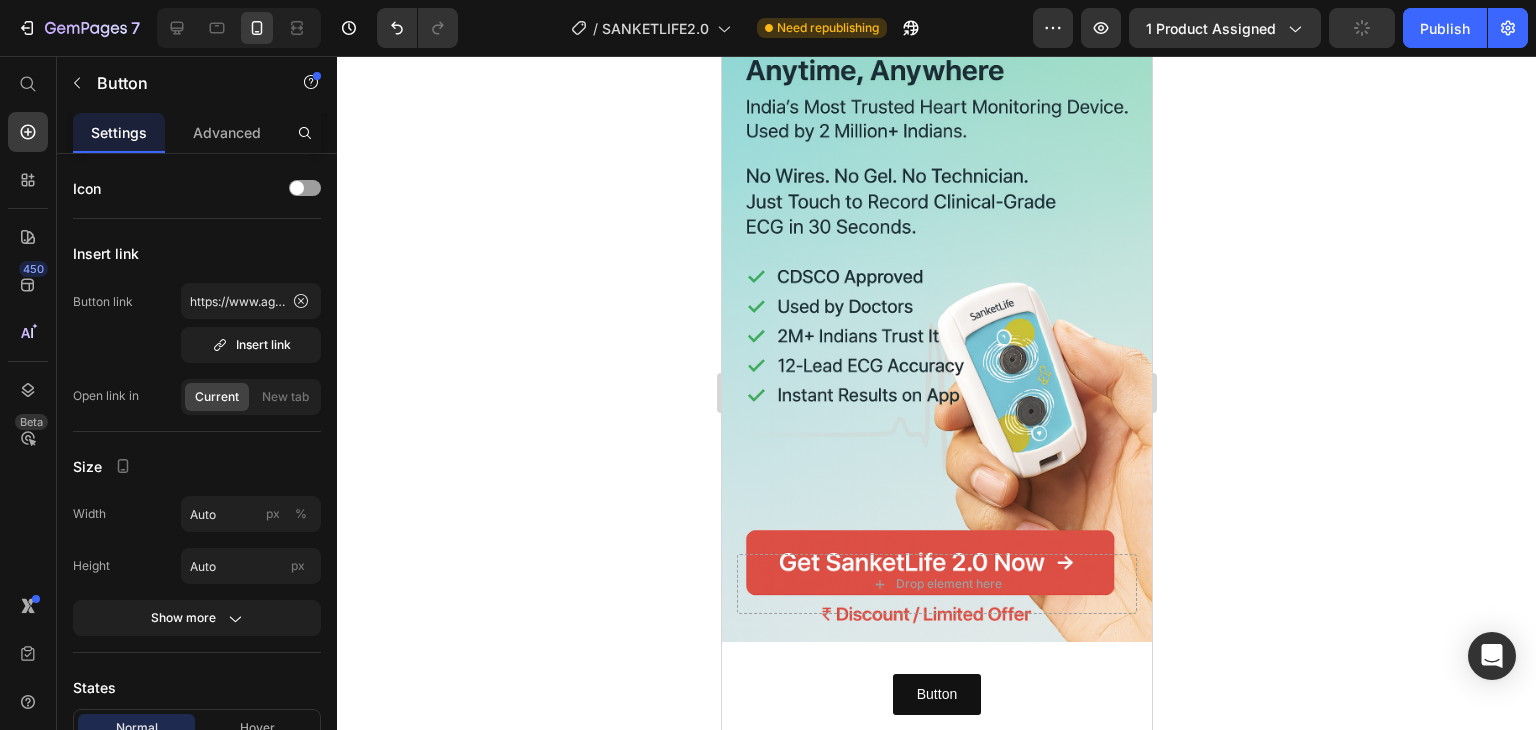 scroll, scrollTop: 300, scrollLeft: 0, axis: vertical 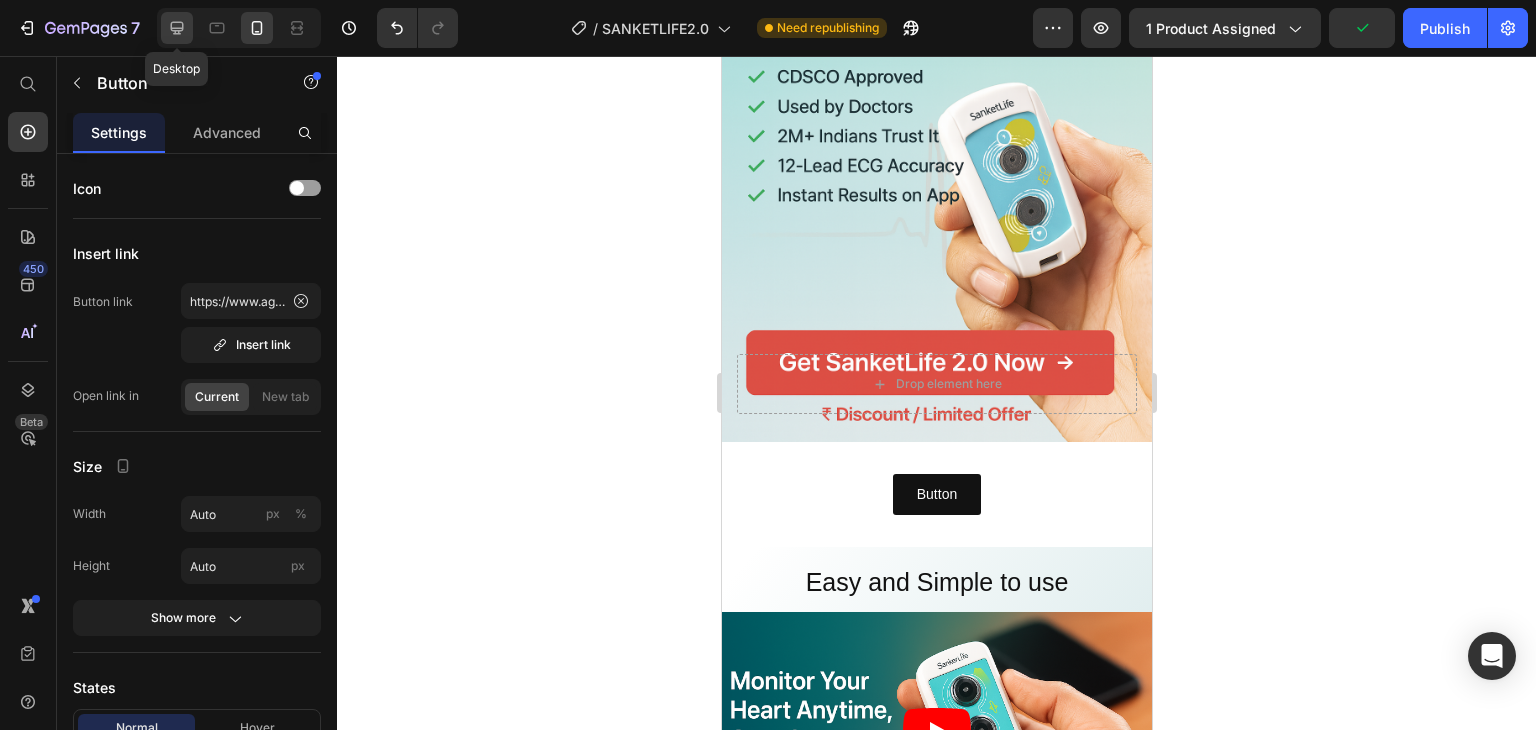 click 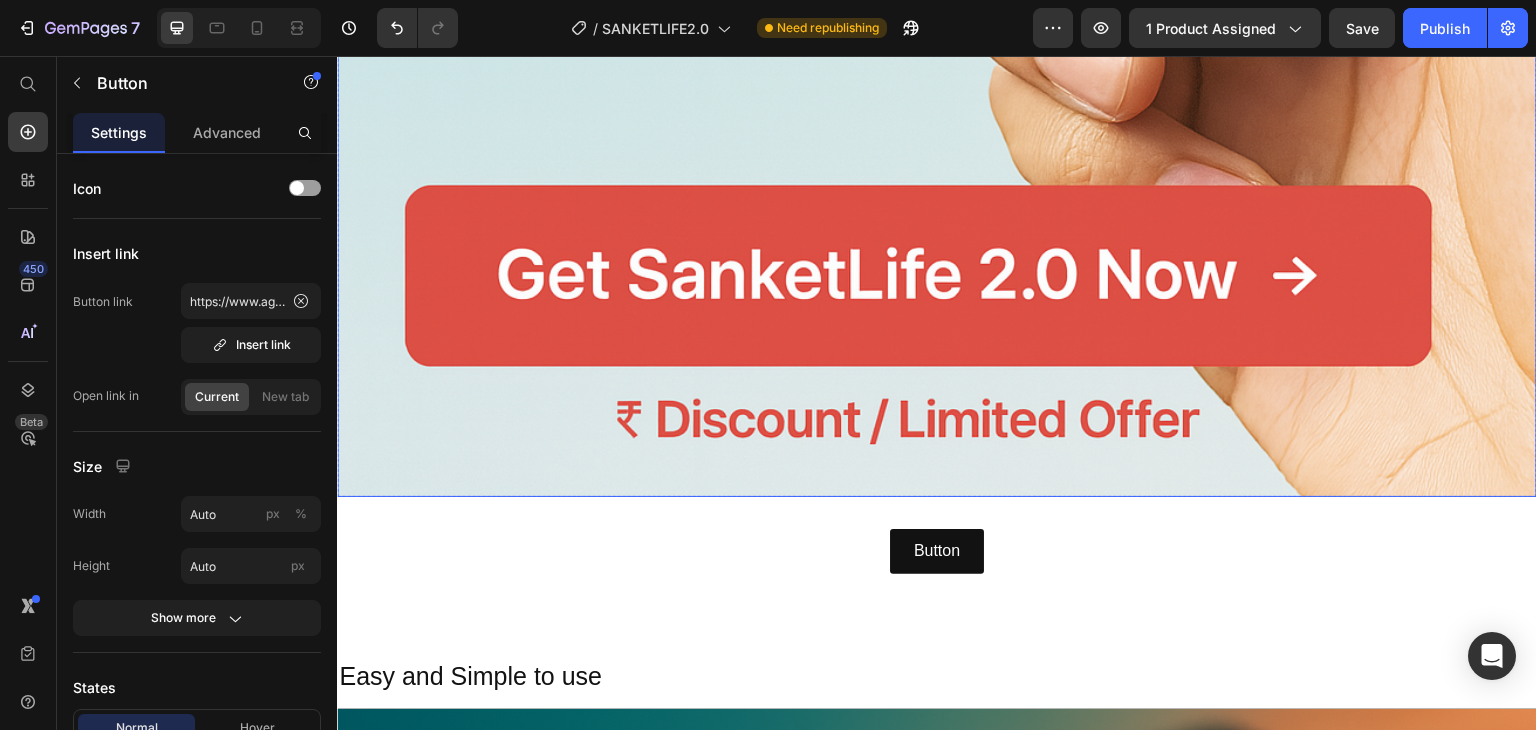 scroll, scrollTop: 1700, scrollLeft: 0, axis: vertical 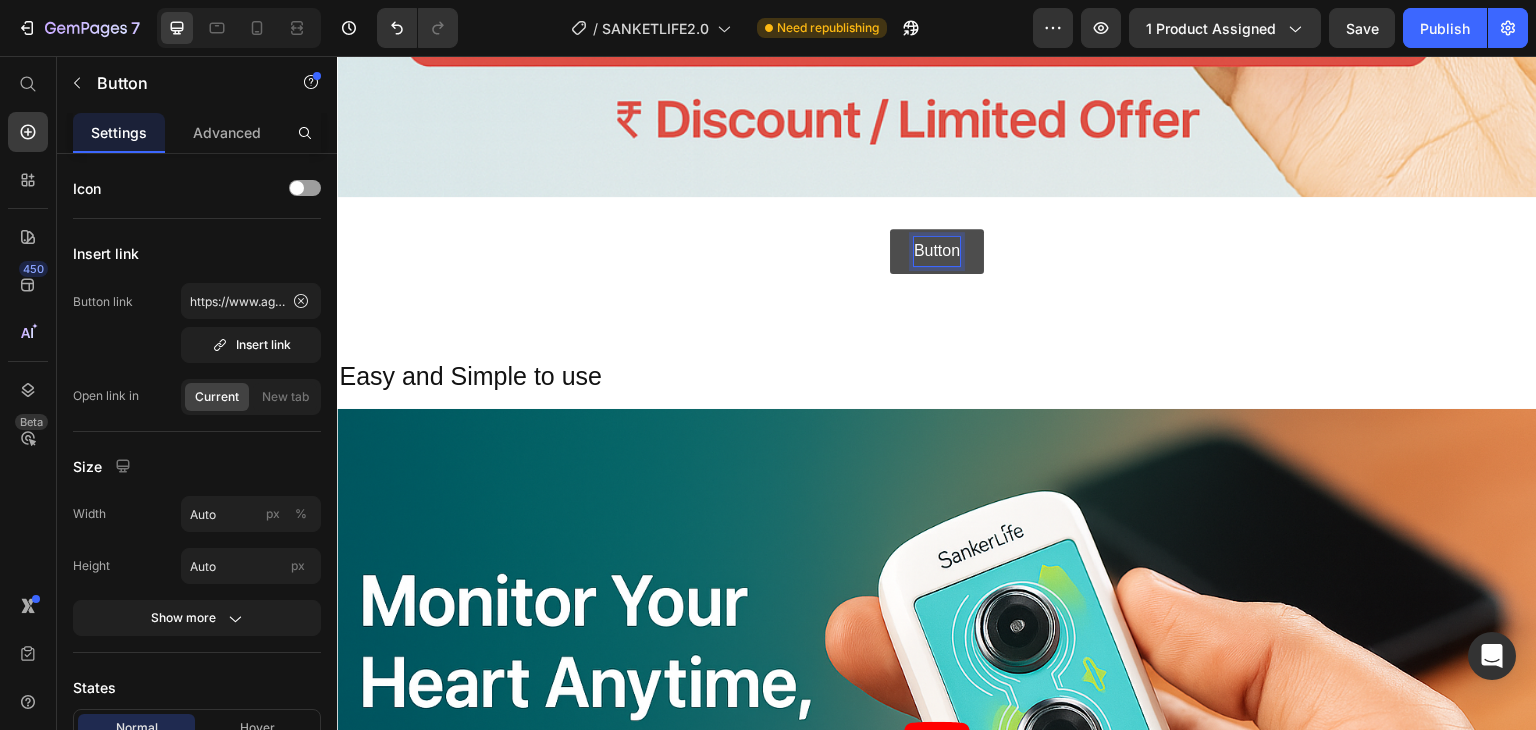 click on "Button" at bounding box center [937, 251] 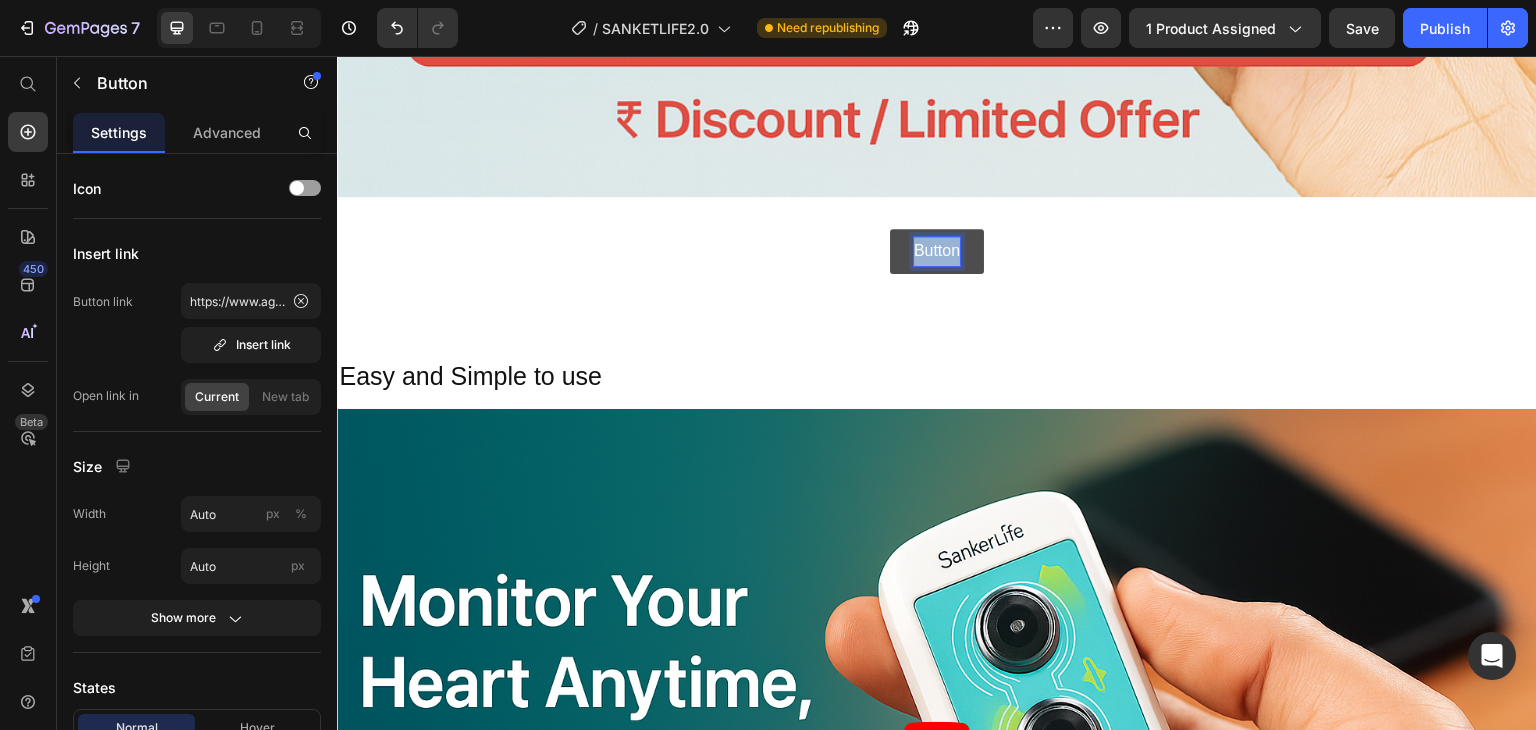 click on "Button" at bounding box center (937, 251) 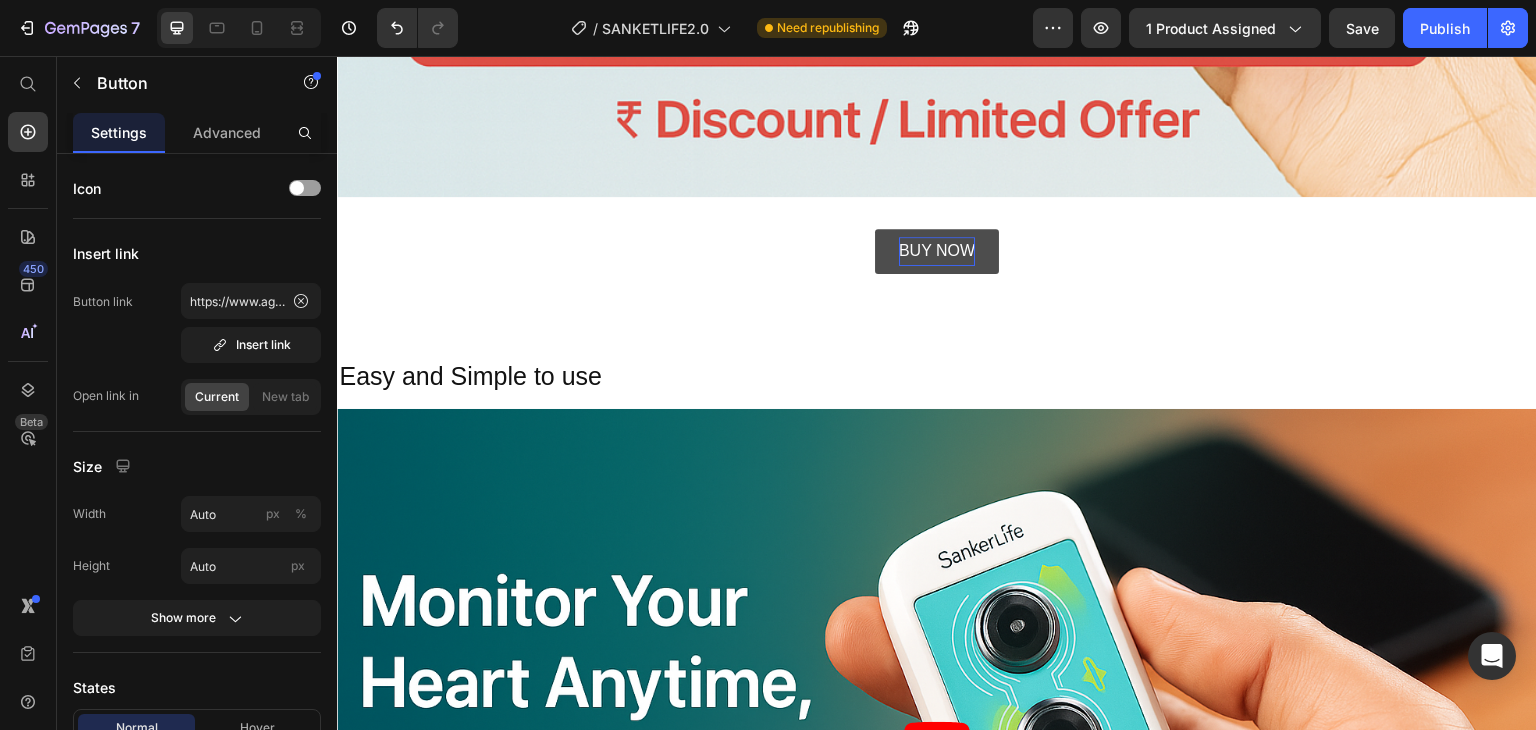 click on "BUY NOW Button" at bounding box center (937, 251) 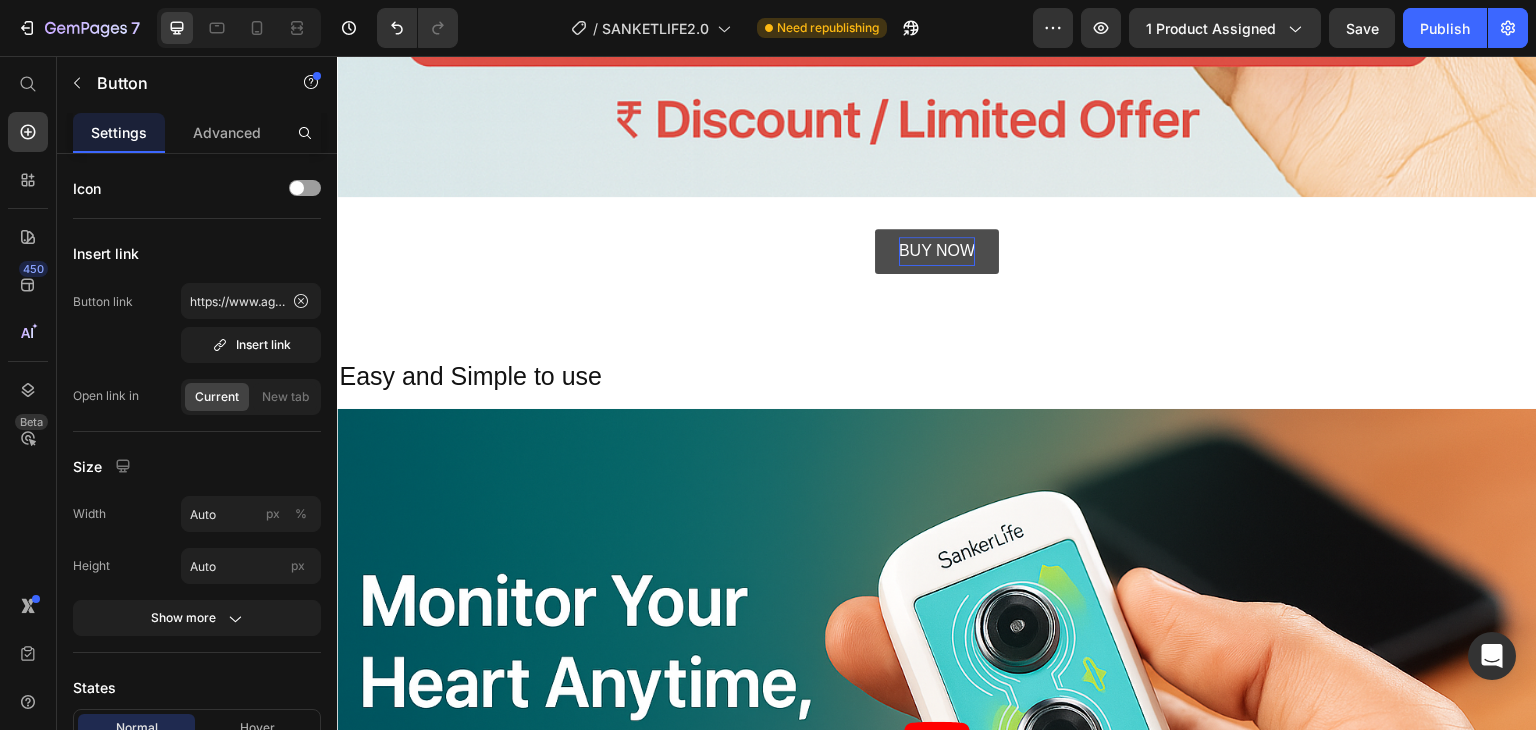 click on "BUY NOW" at bounding box center (937, 251) 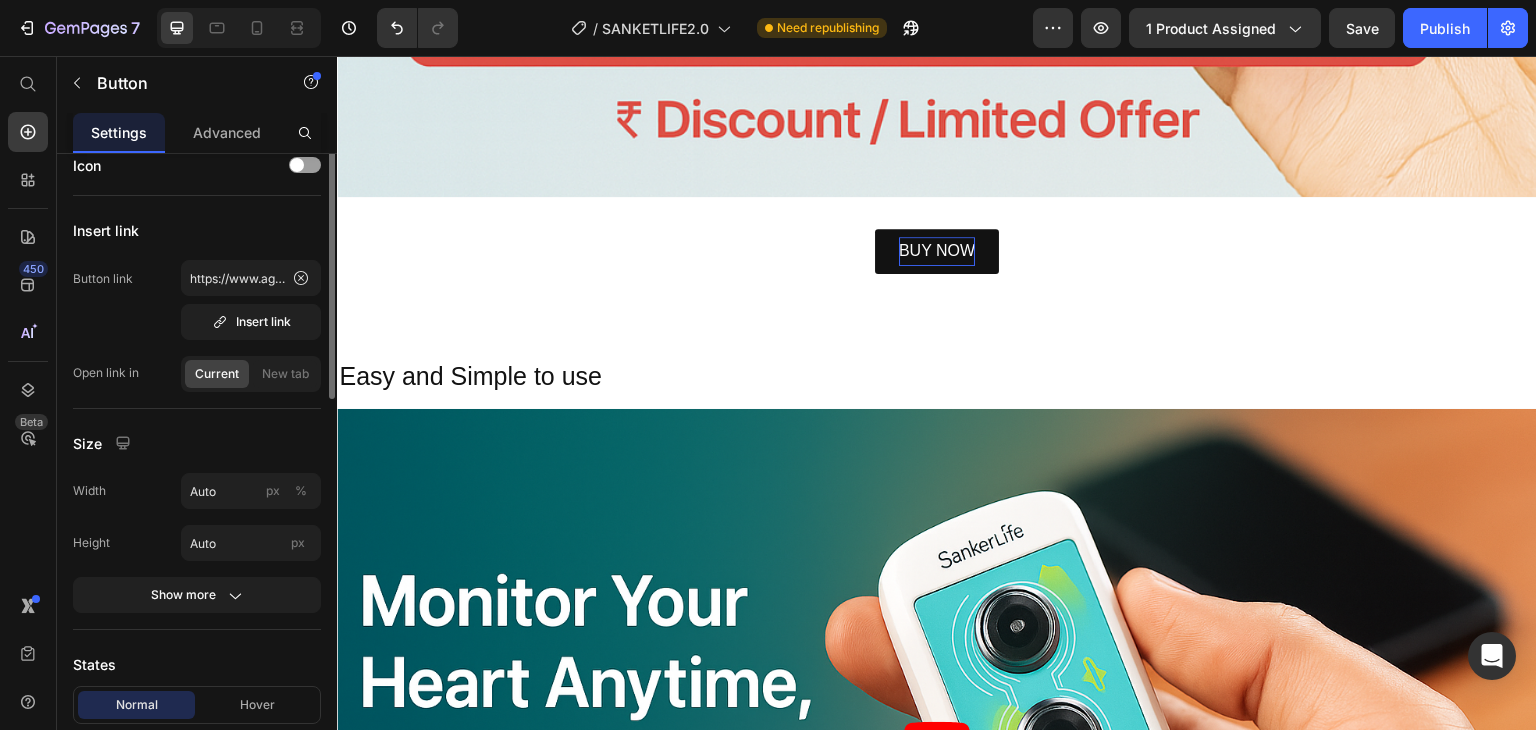 scroll, scrollTop: 0, scrollLeft: 0, axis: both 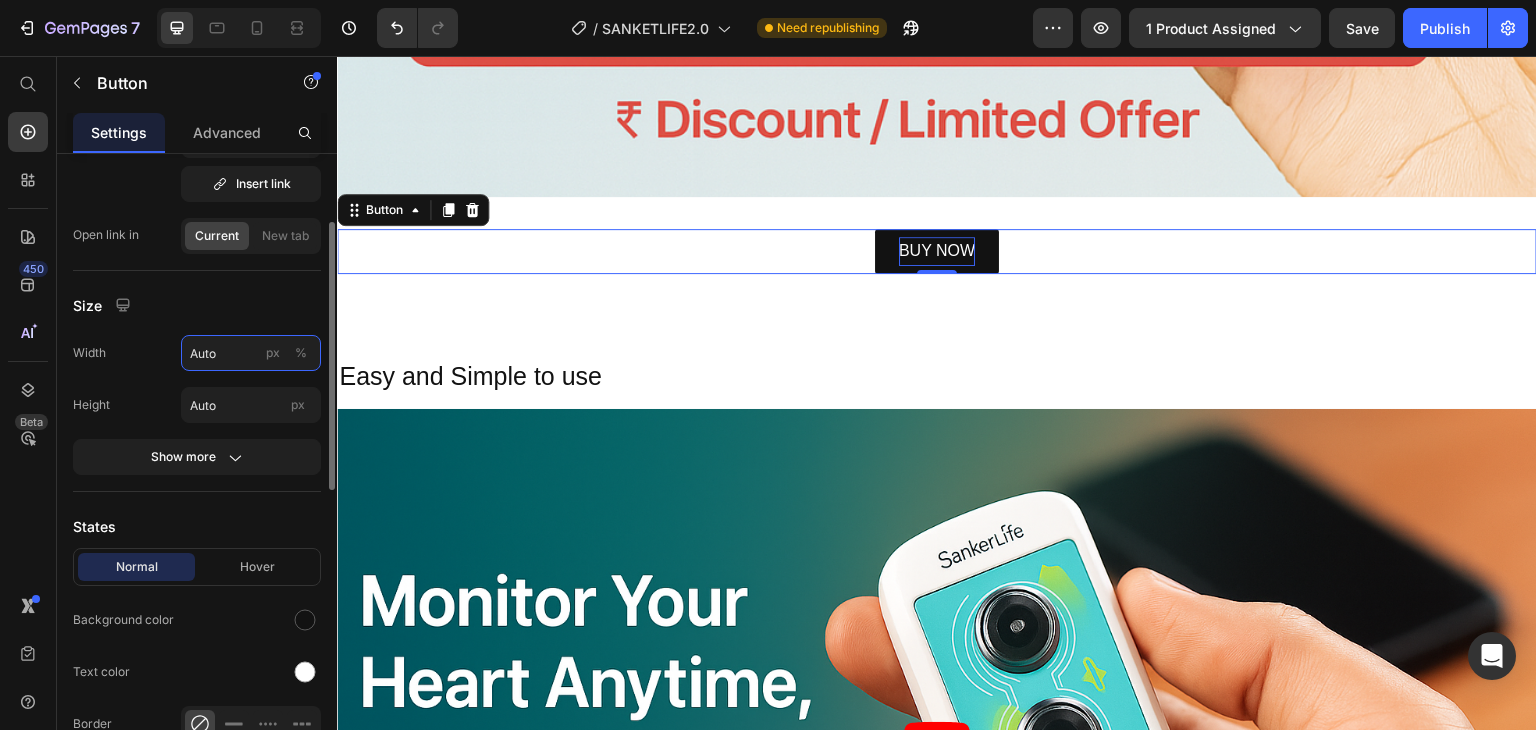 click on "Auto" at bounding box center [251, 353] 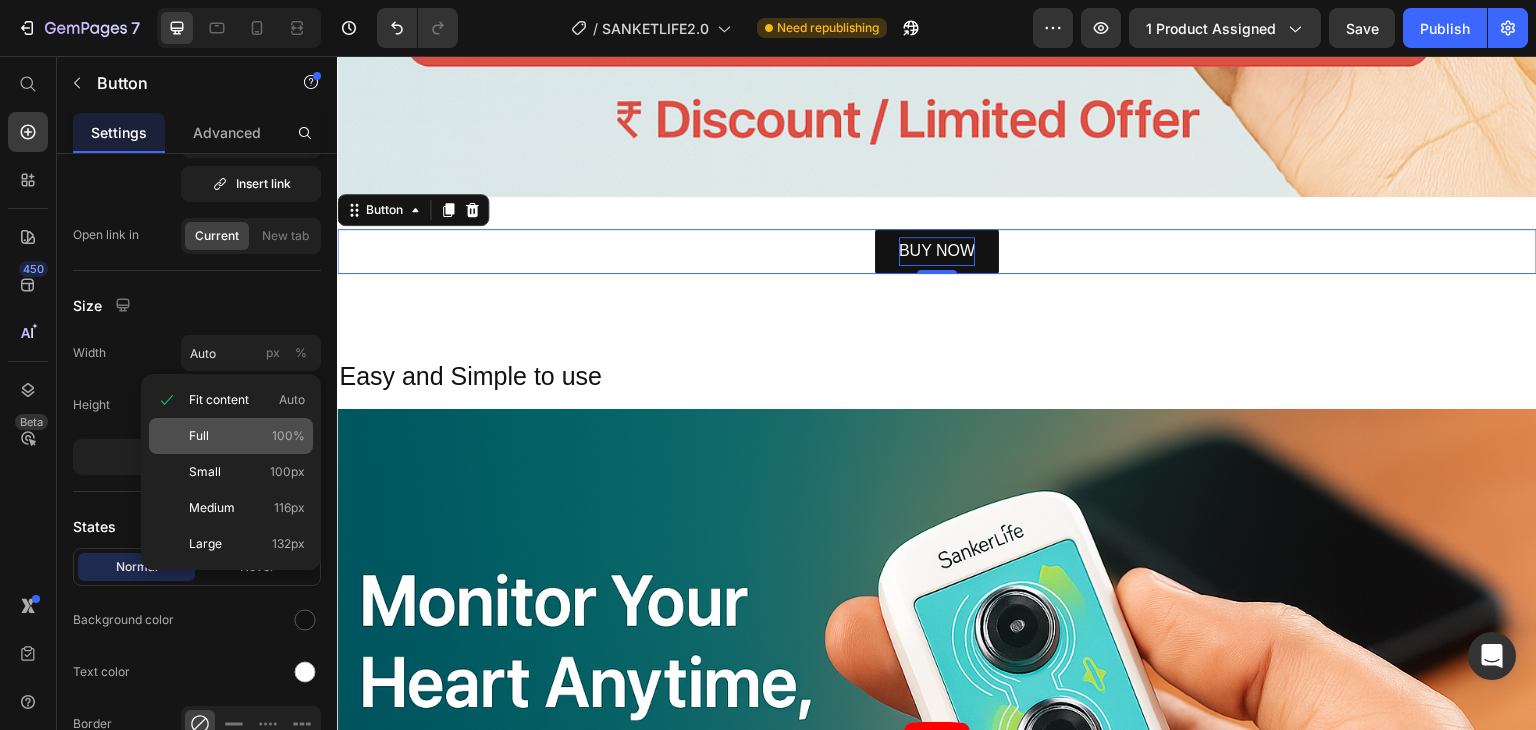 click on "Full 100%" at bounding box center (247, 436) 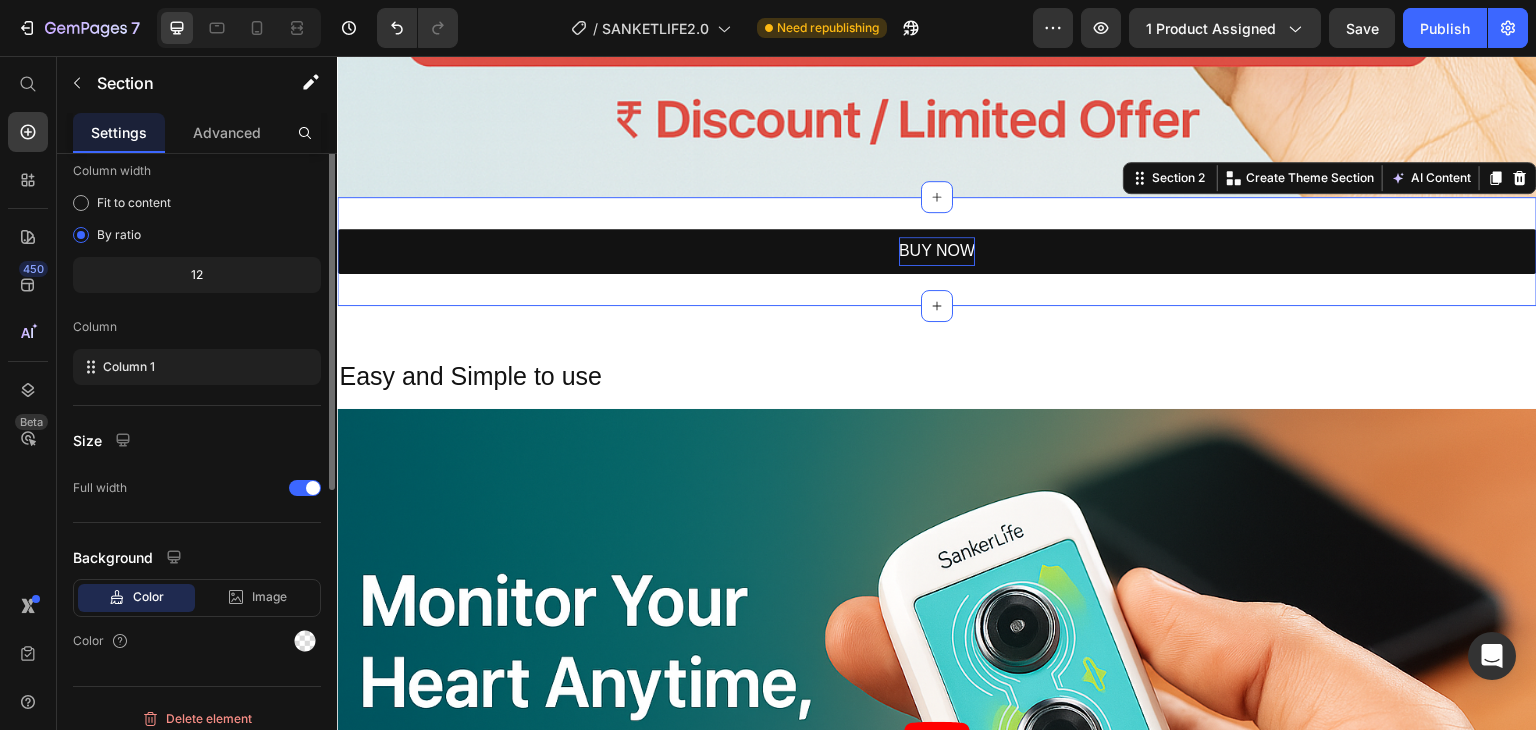 scroll, scrollTop: 0, scrollLeft: 0, axis: both 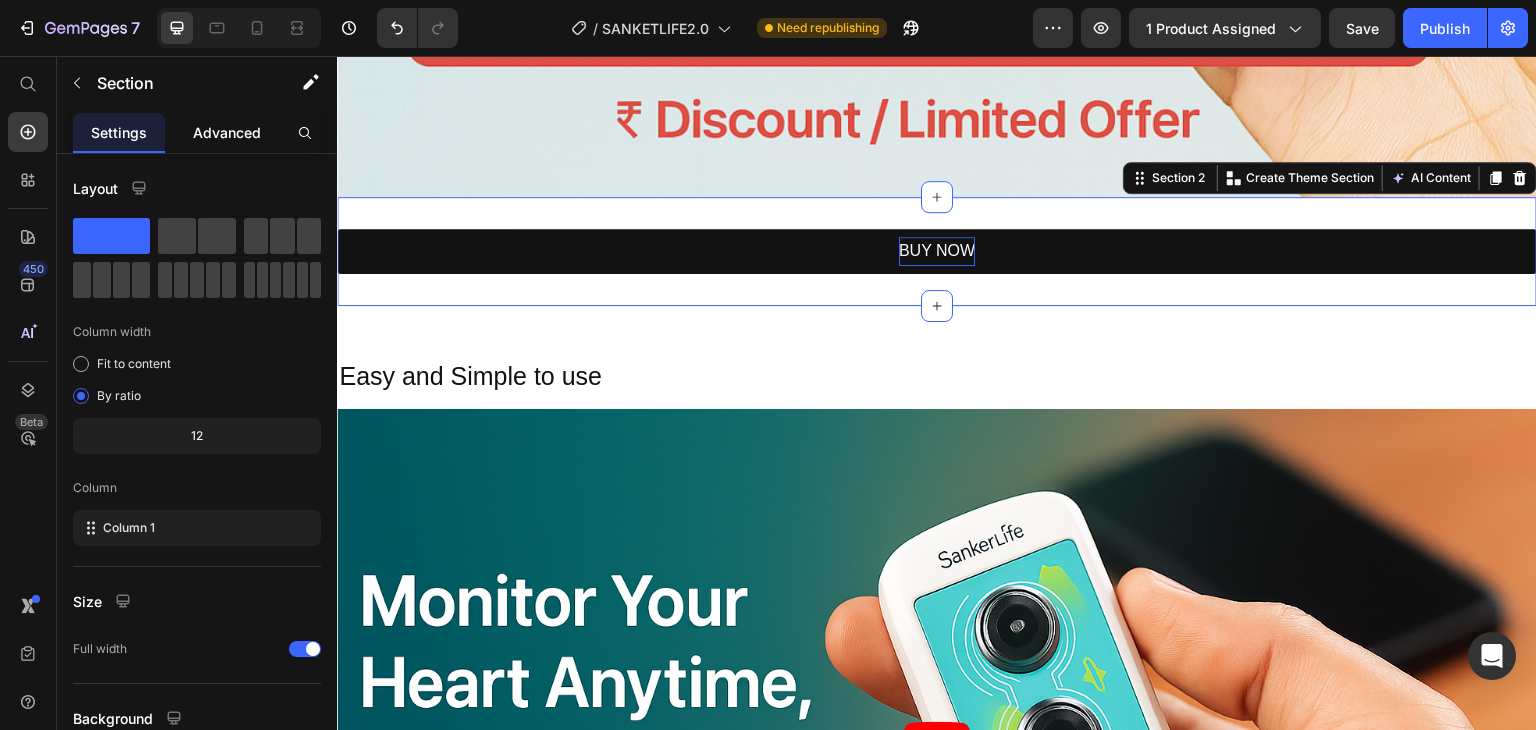 click on "Advanced" at bounding box center (227, 132) 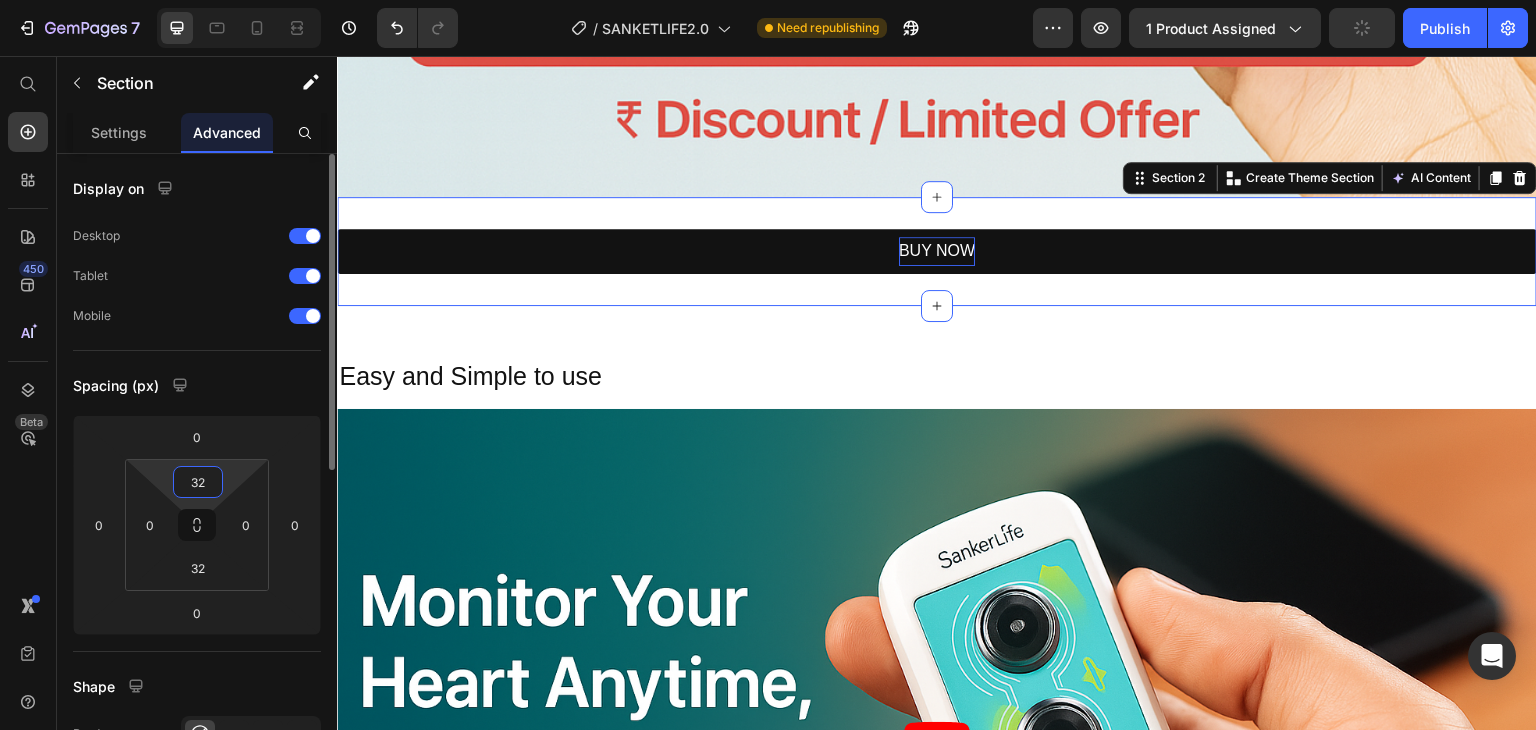 click on "32" at bounding box center [198, 482] 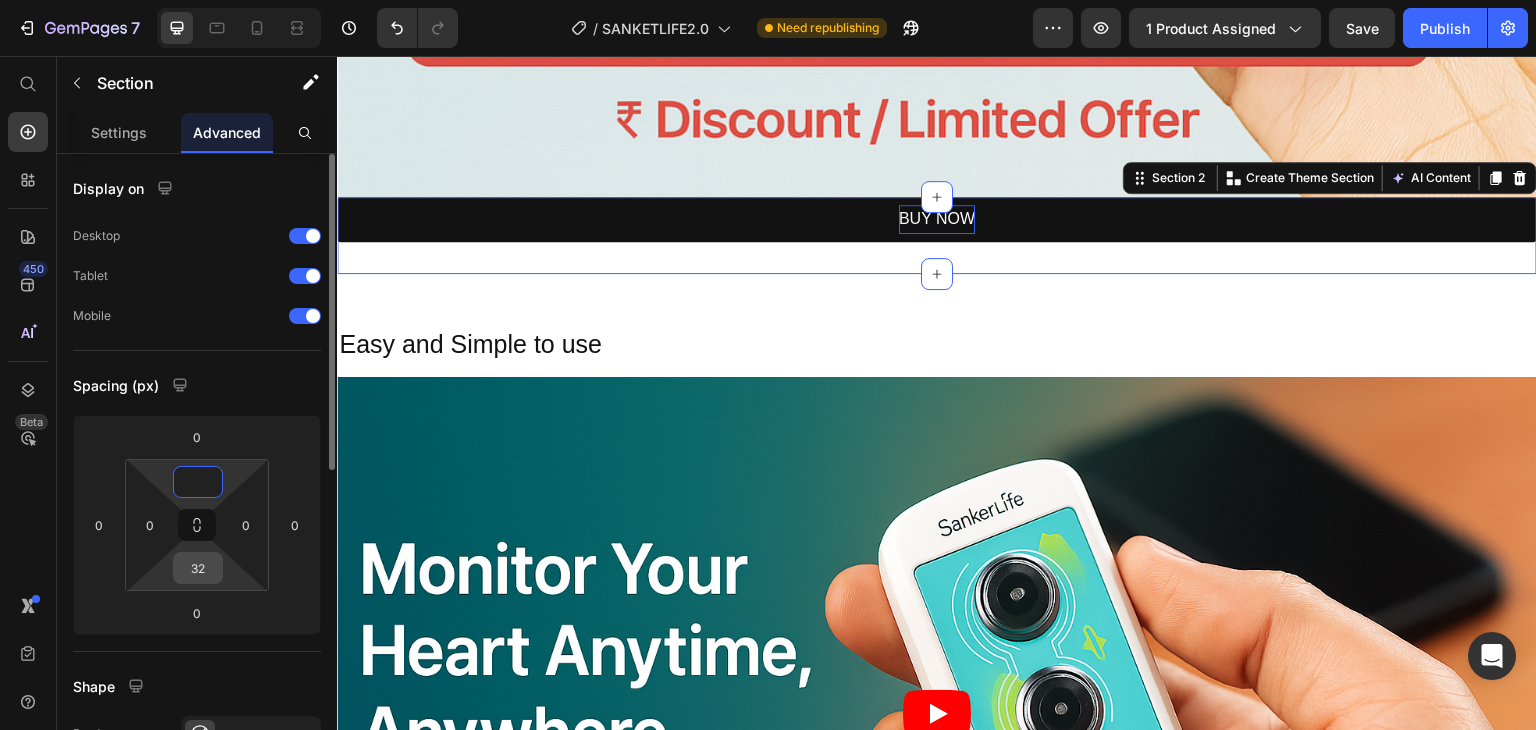 type on "0" 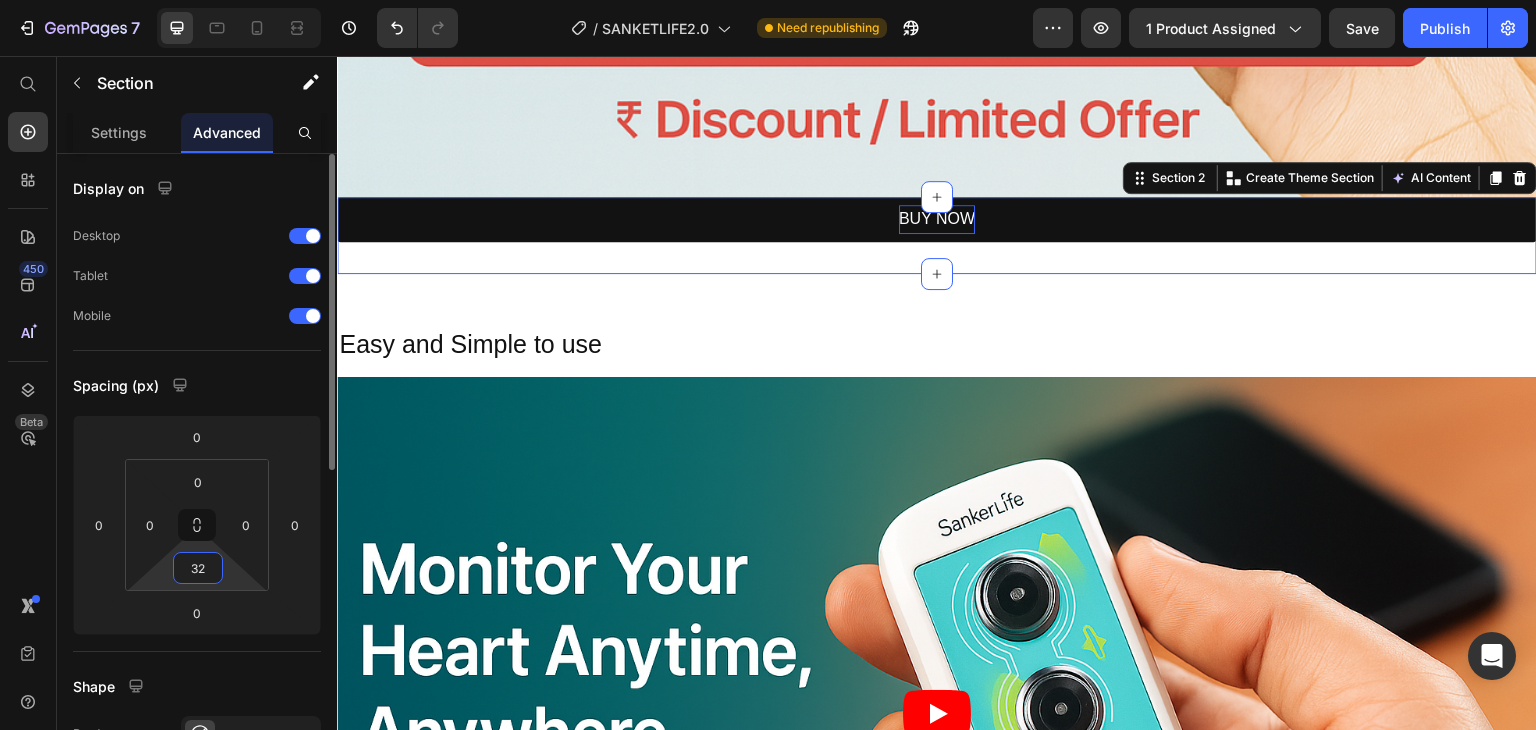 click on "32" at bounding box center (198, 568) 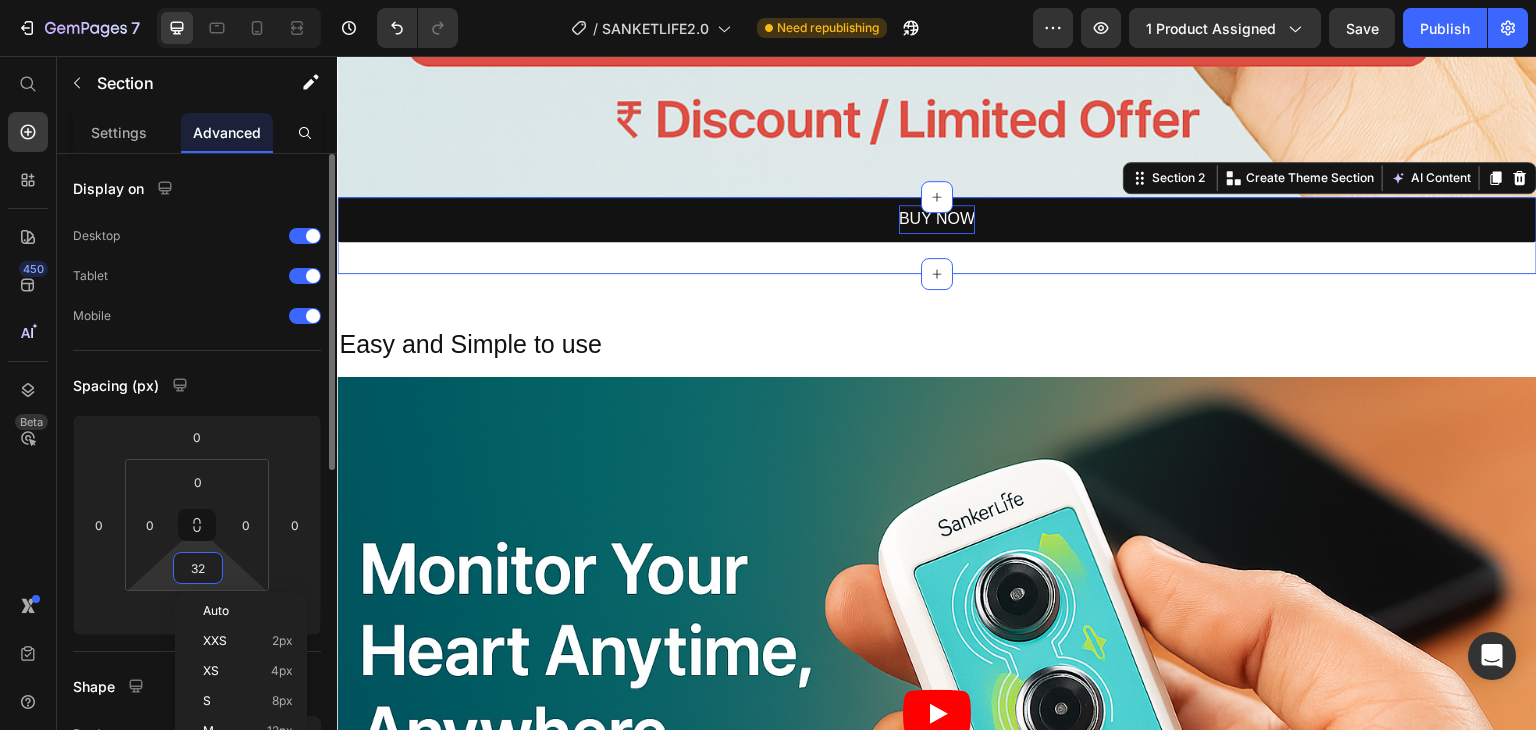 click on "32" at bounding box center [198, 568] 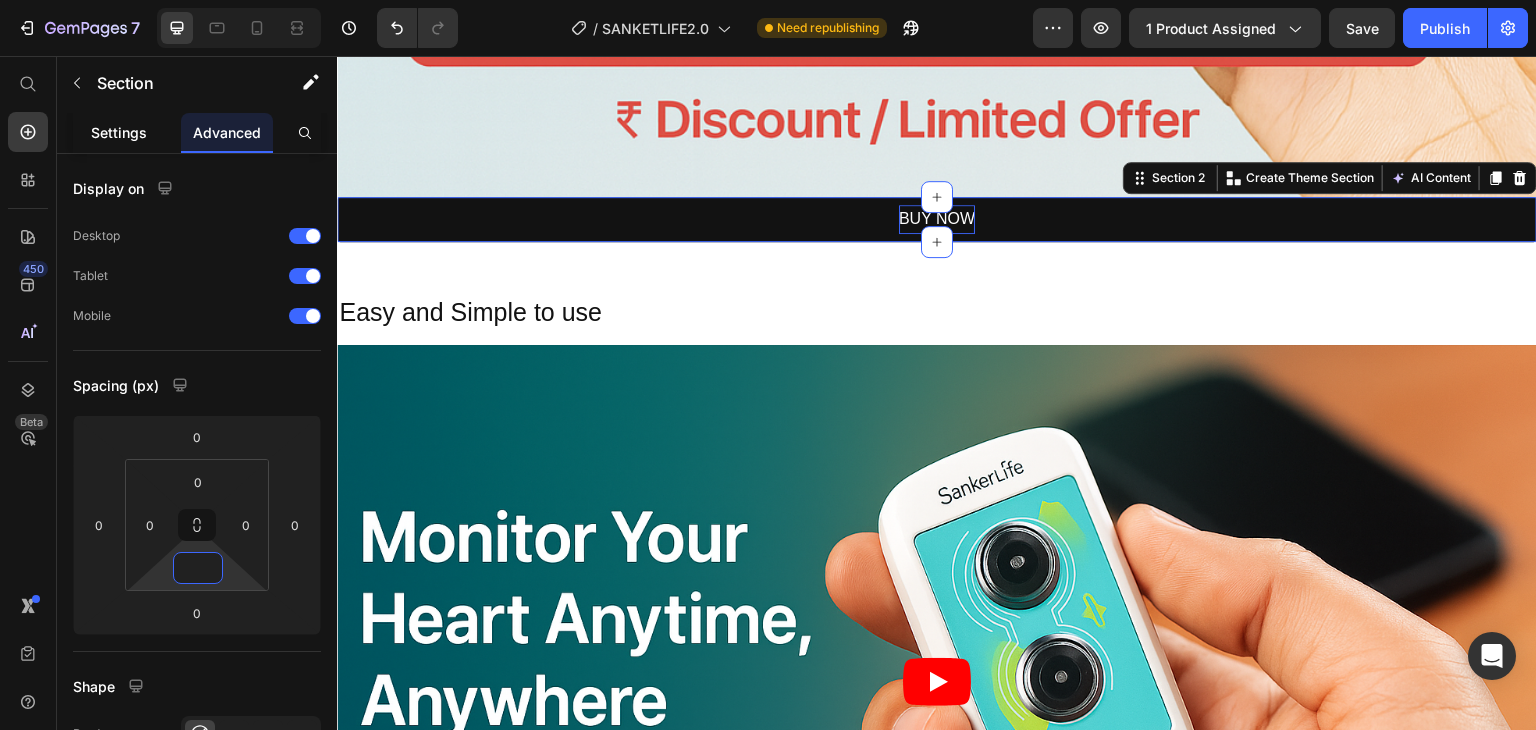 type on "0" 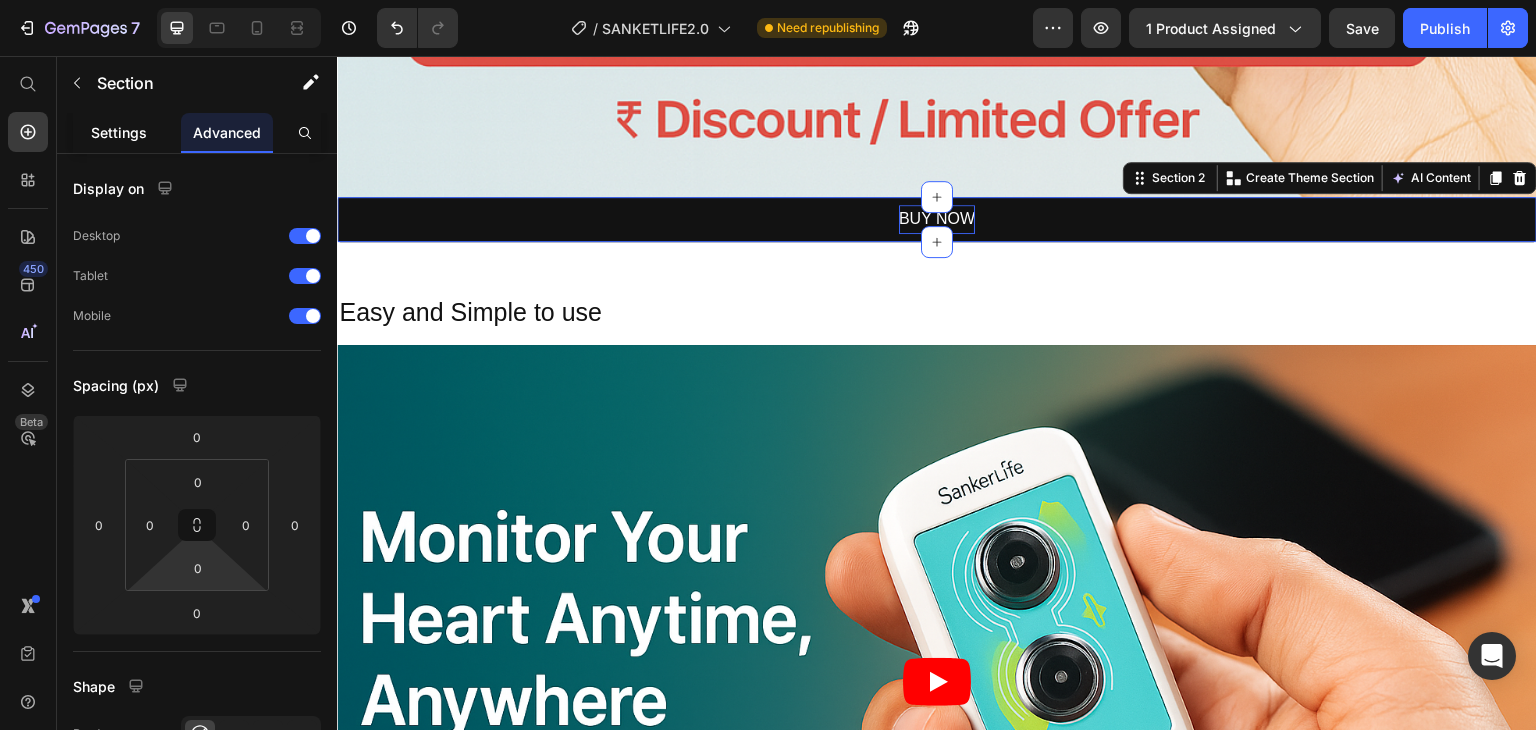click on "Settings" at bounding box center (119, 132) 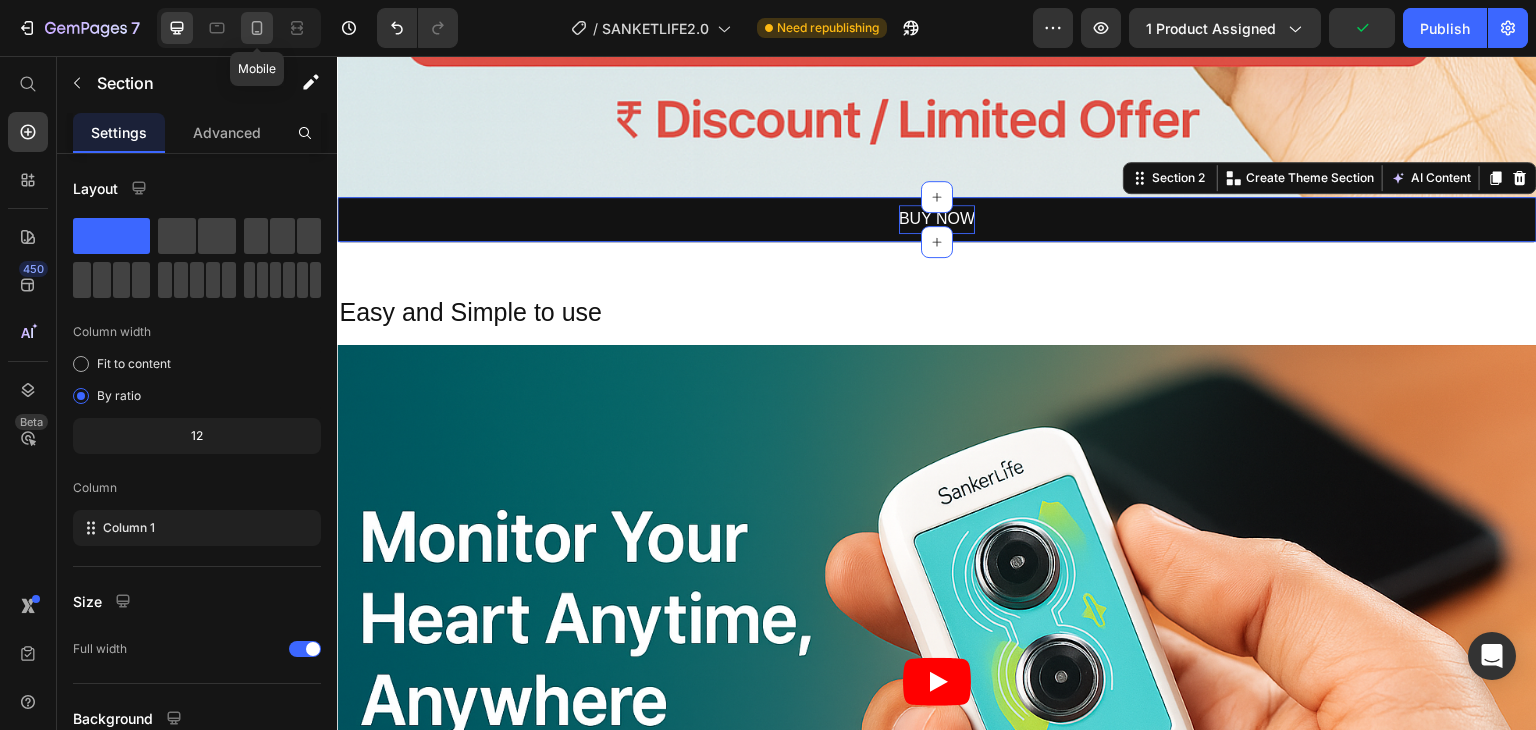 click 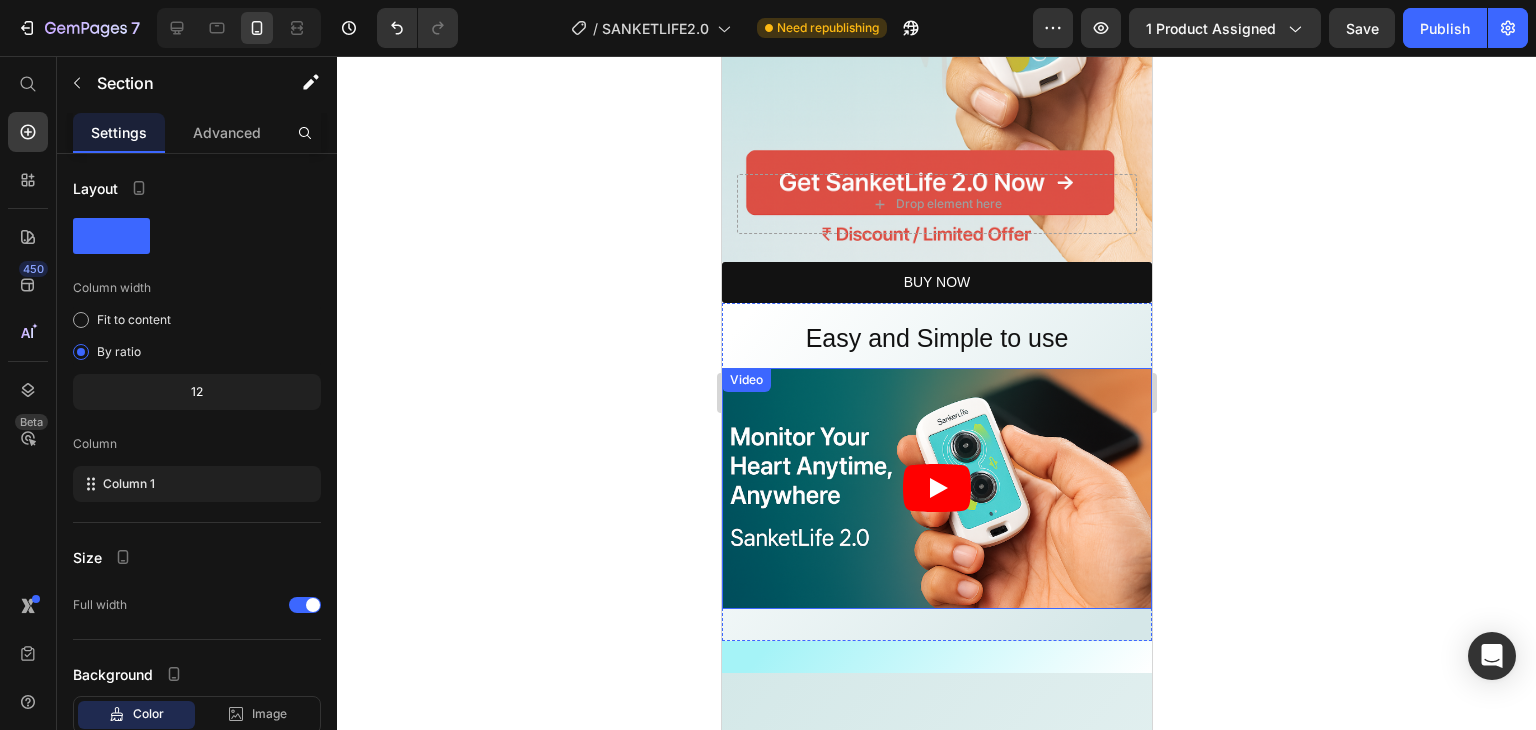 scroll, scrollTop: 479, scrollLeft: 0, axis: vertical 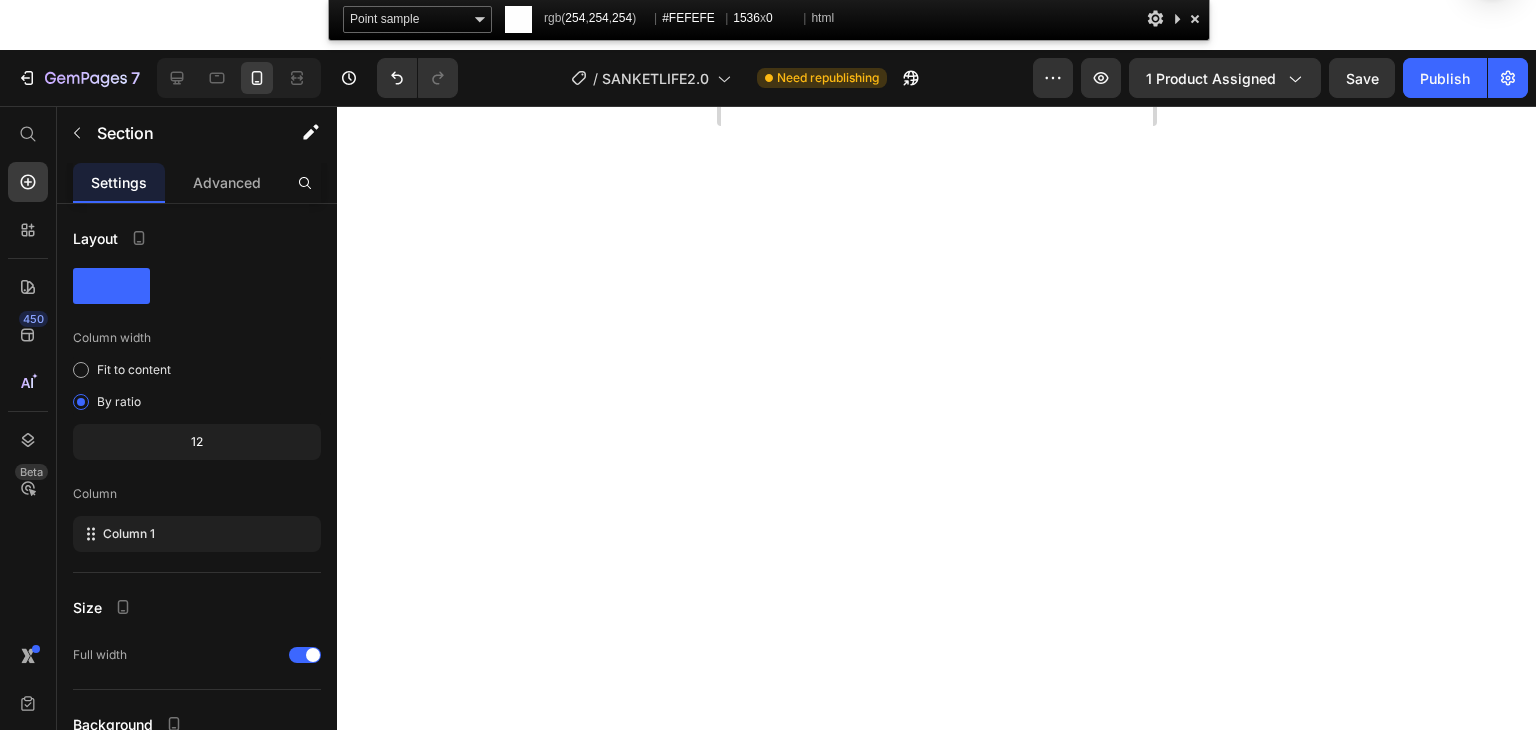 click at bounding box center (1195, 18) 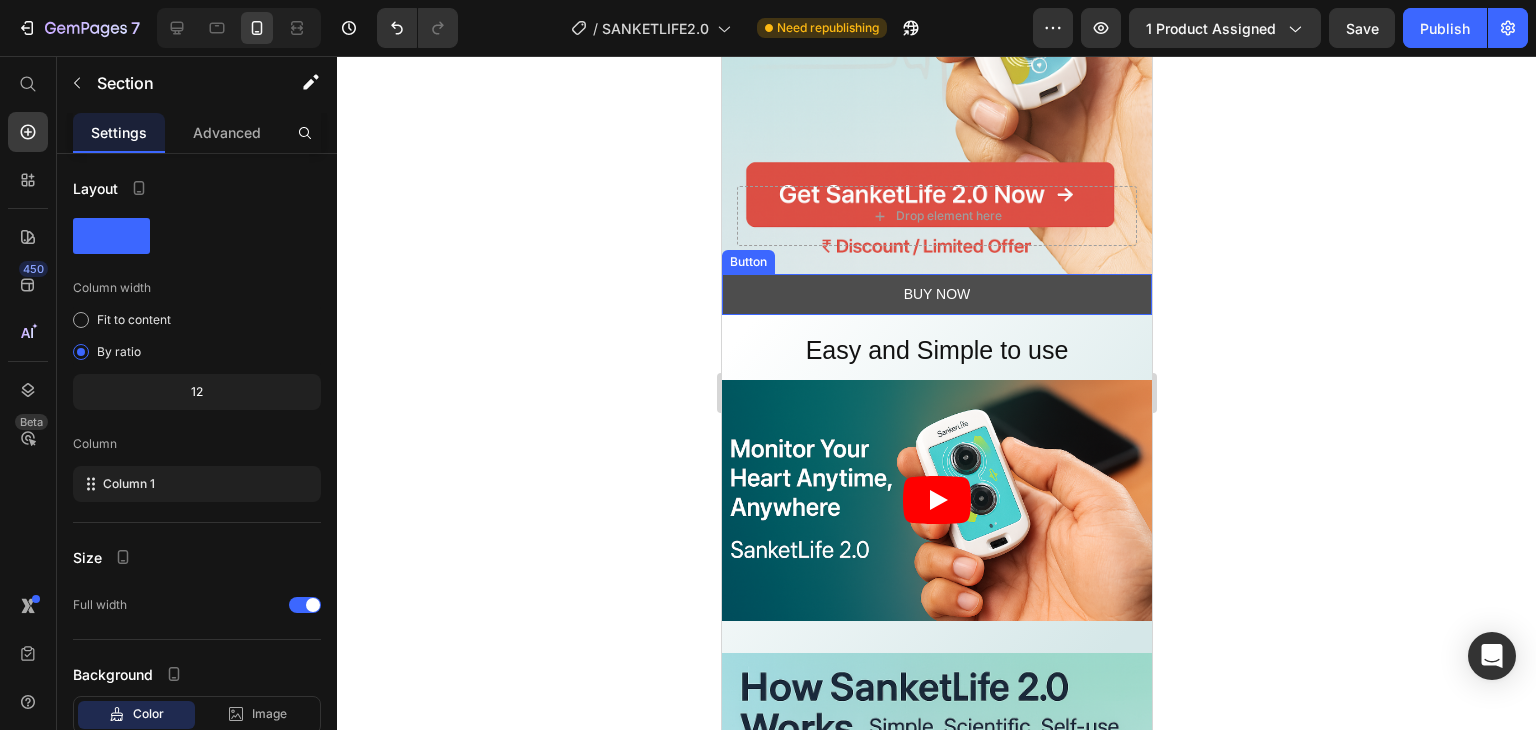 scroll, scrollTop: 455, scrollLeft: 0, axis: vertical 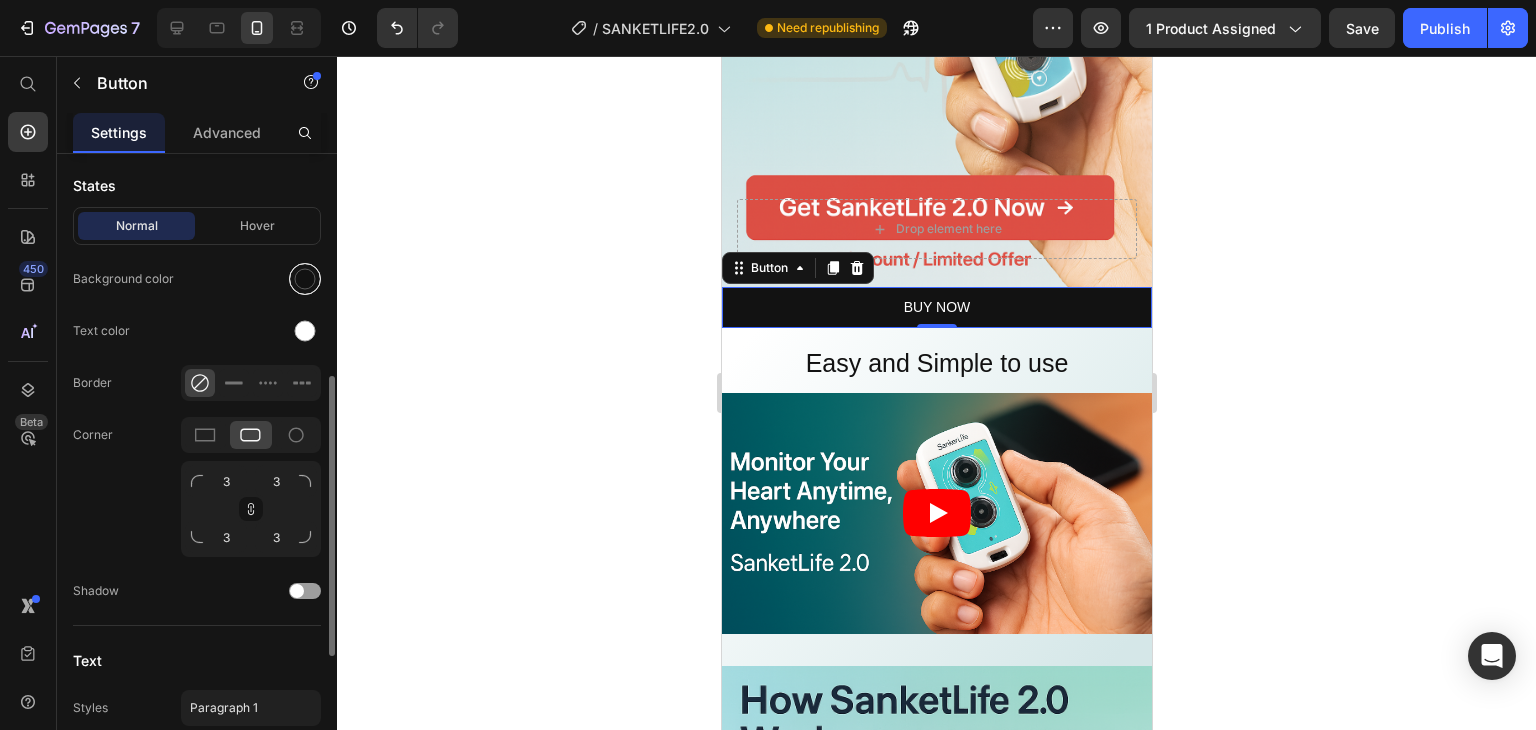 click at bounding box center (305, 279) 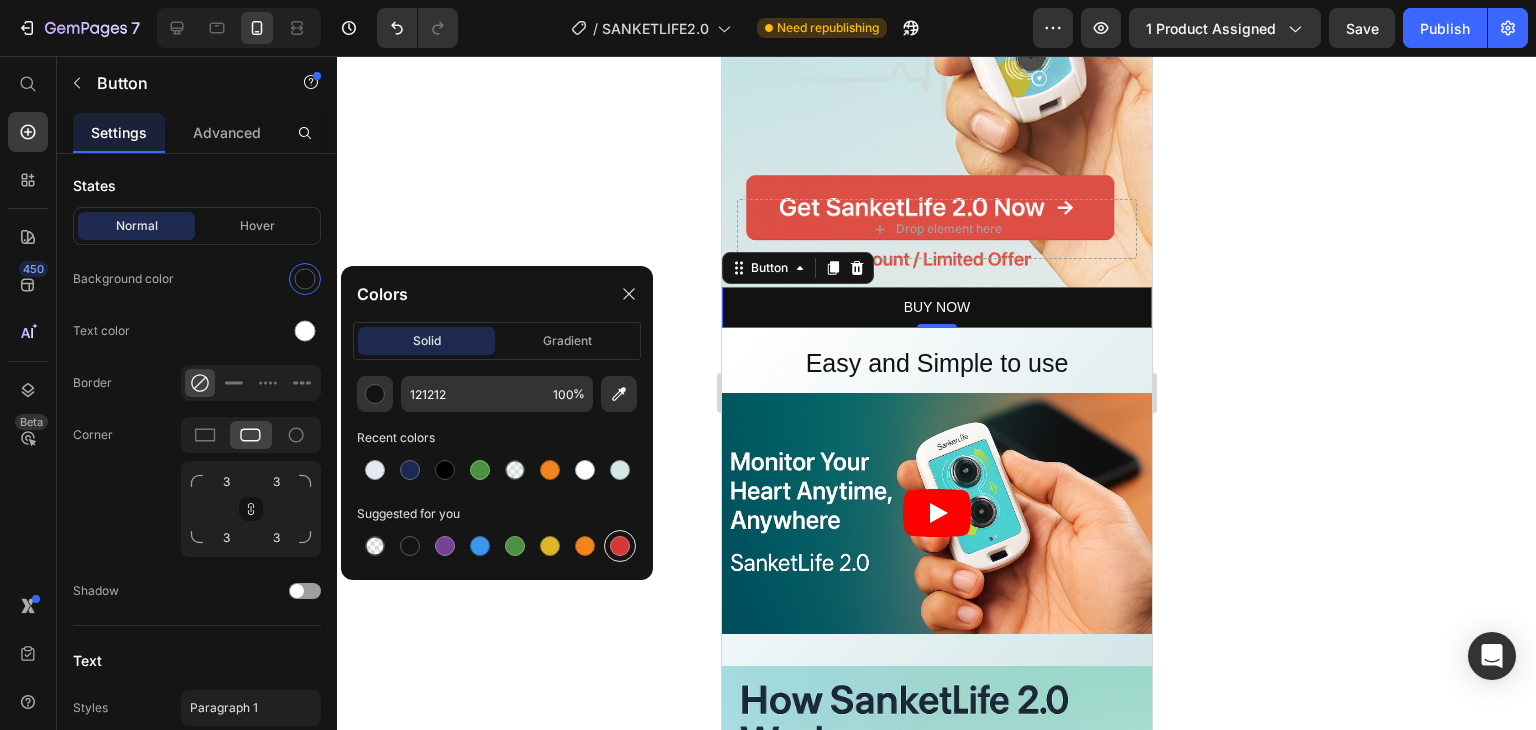 click at bounding box center [620, 546] 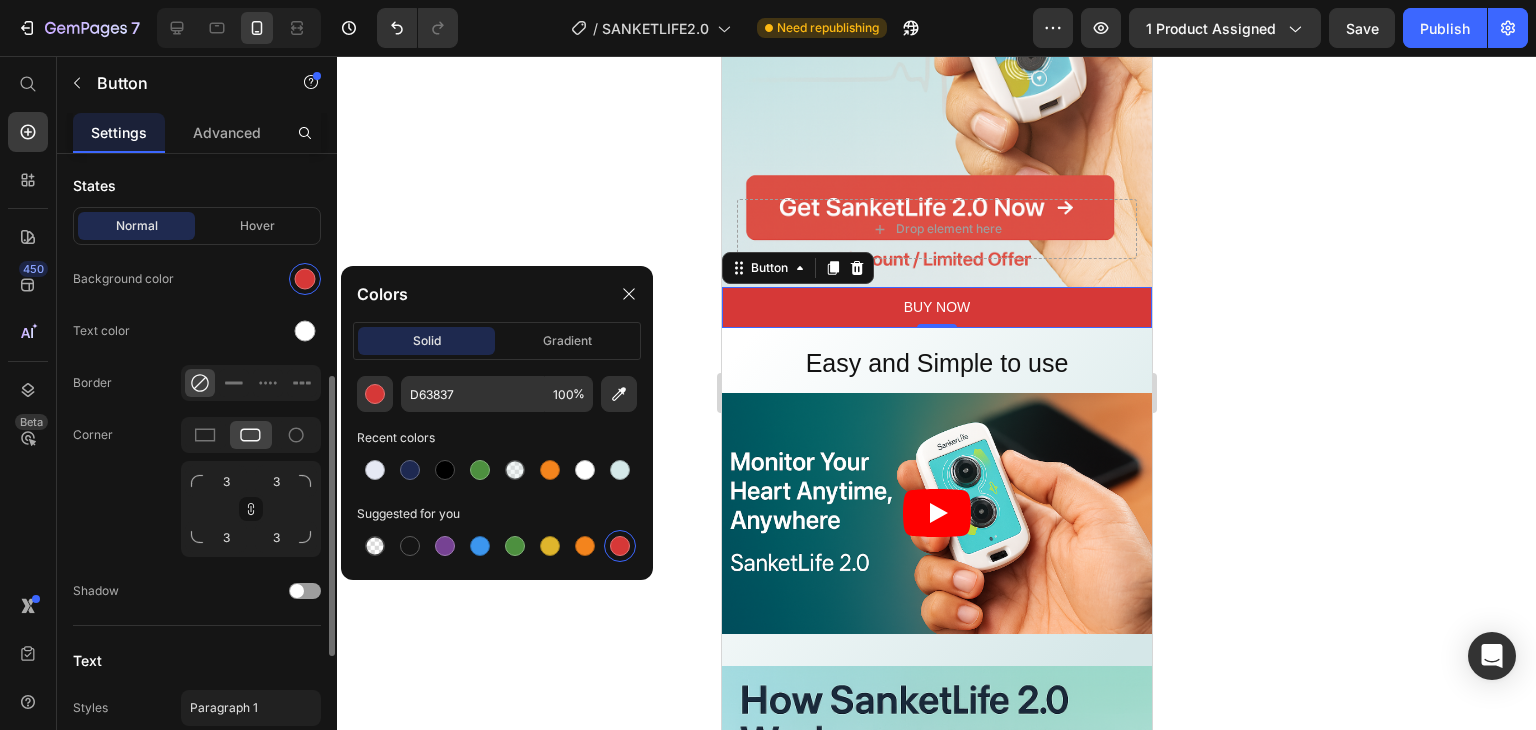 click at bounding box center (251, 279) 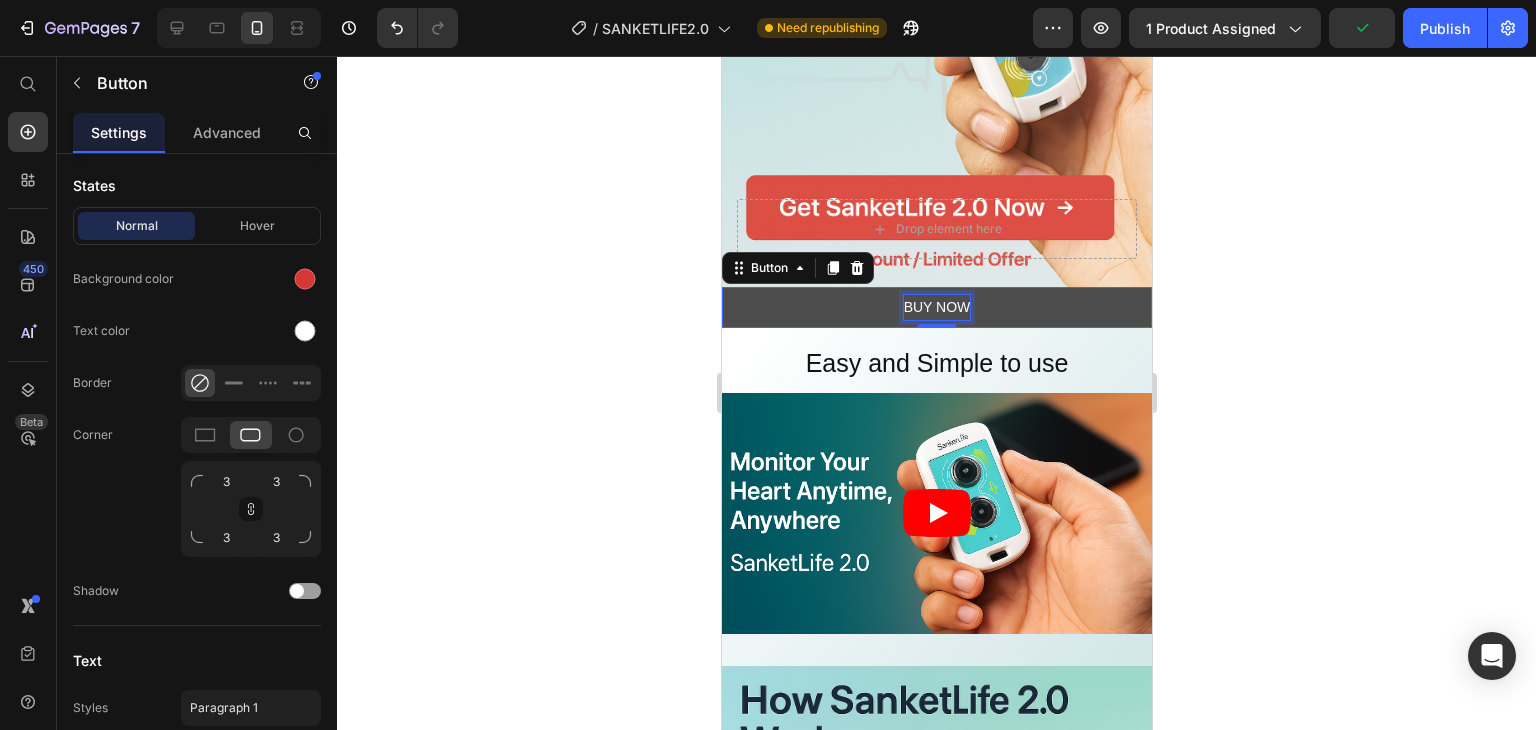 click on "BUY NOW" at bounding box center [936, 307] 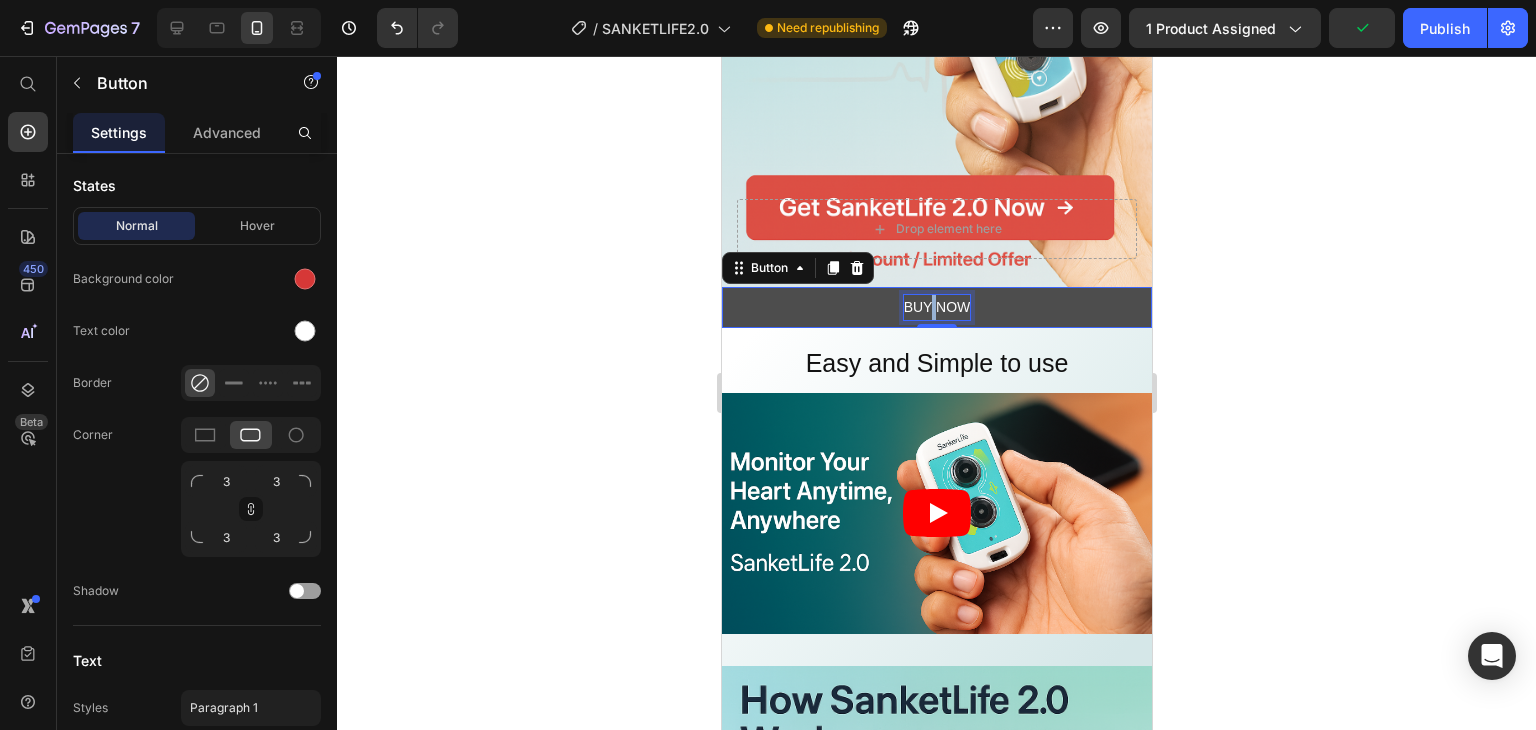 click on "BUY NOW" at bounding box center (936, 307) 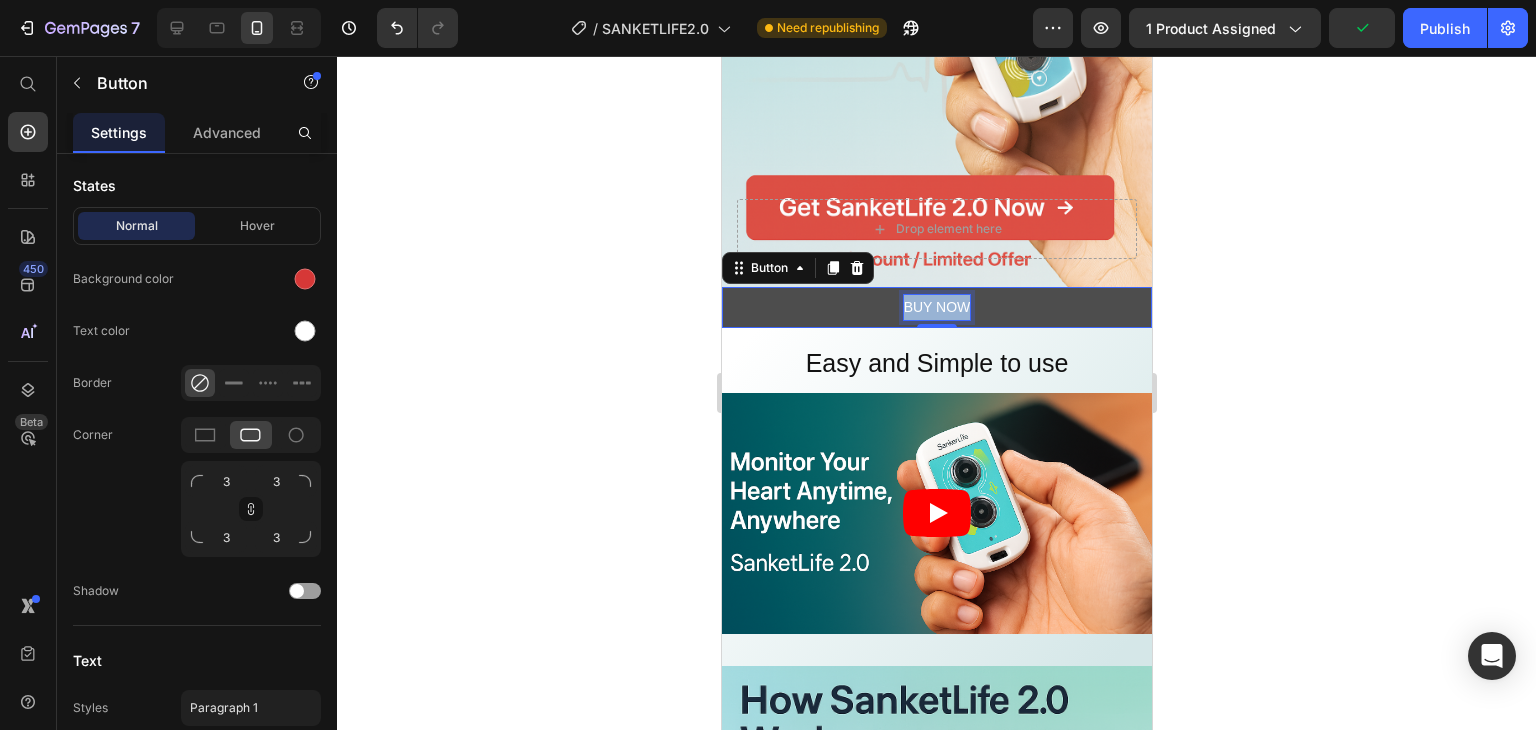 click on "BUY NOW" at bounding box center [936, 307] 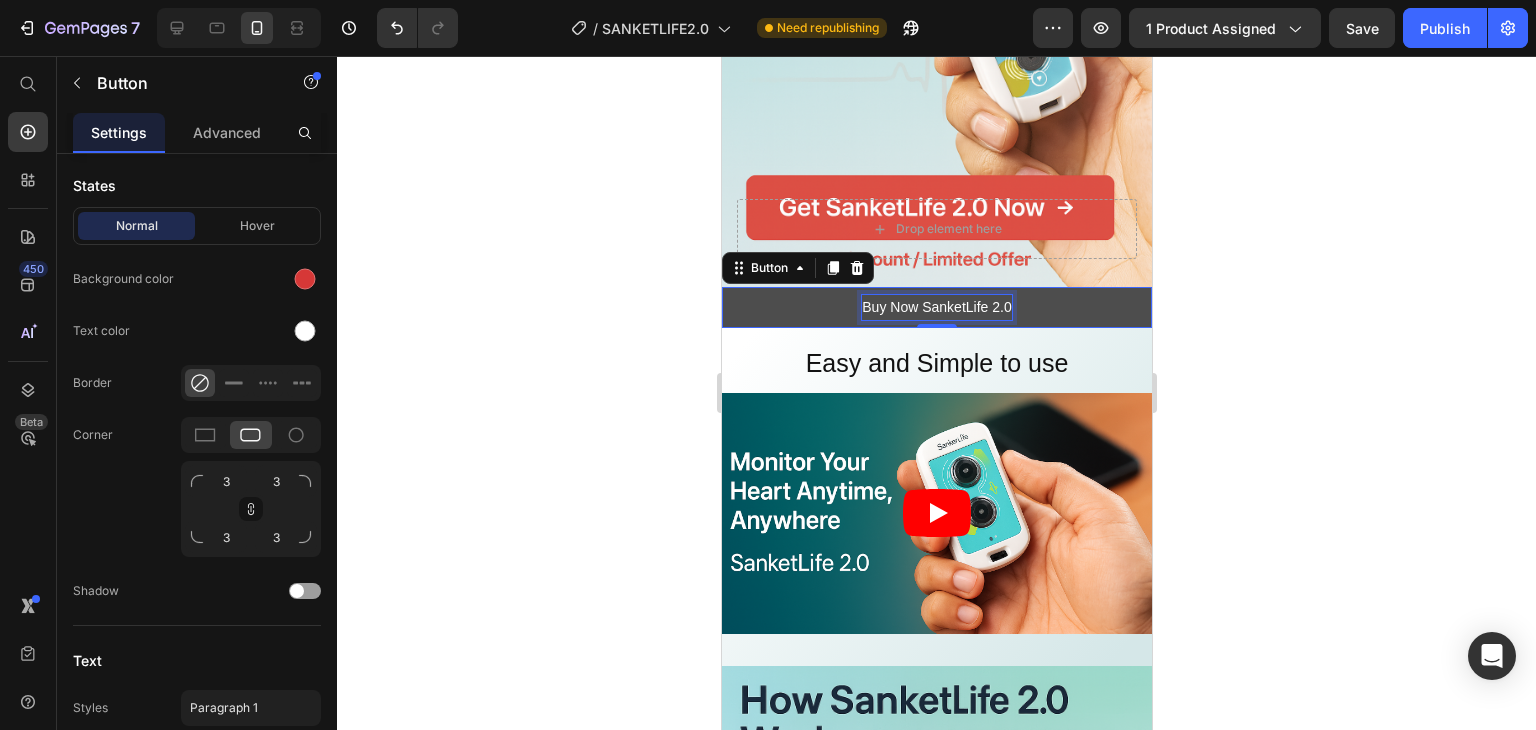 click on "Buy Now SanketLife 2.0" at bounding box center (935, 307) 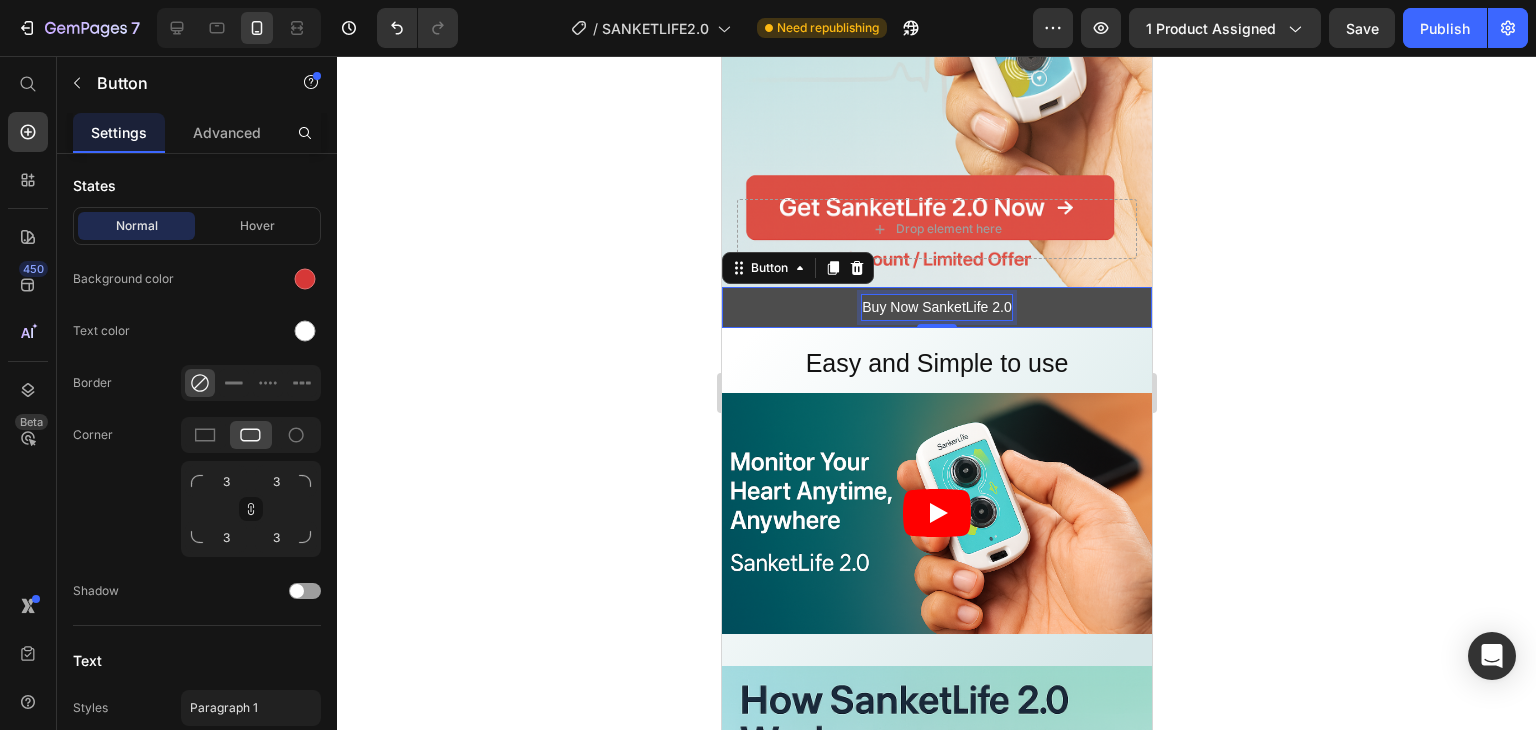 click on "Buy Now SanketLife 2.0" at bounding box center (935, 307) 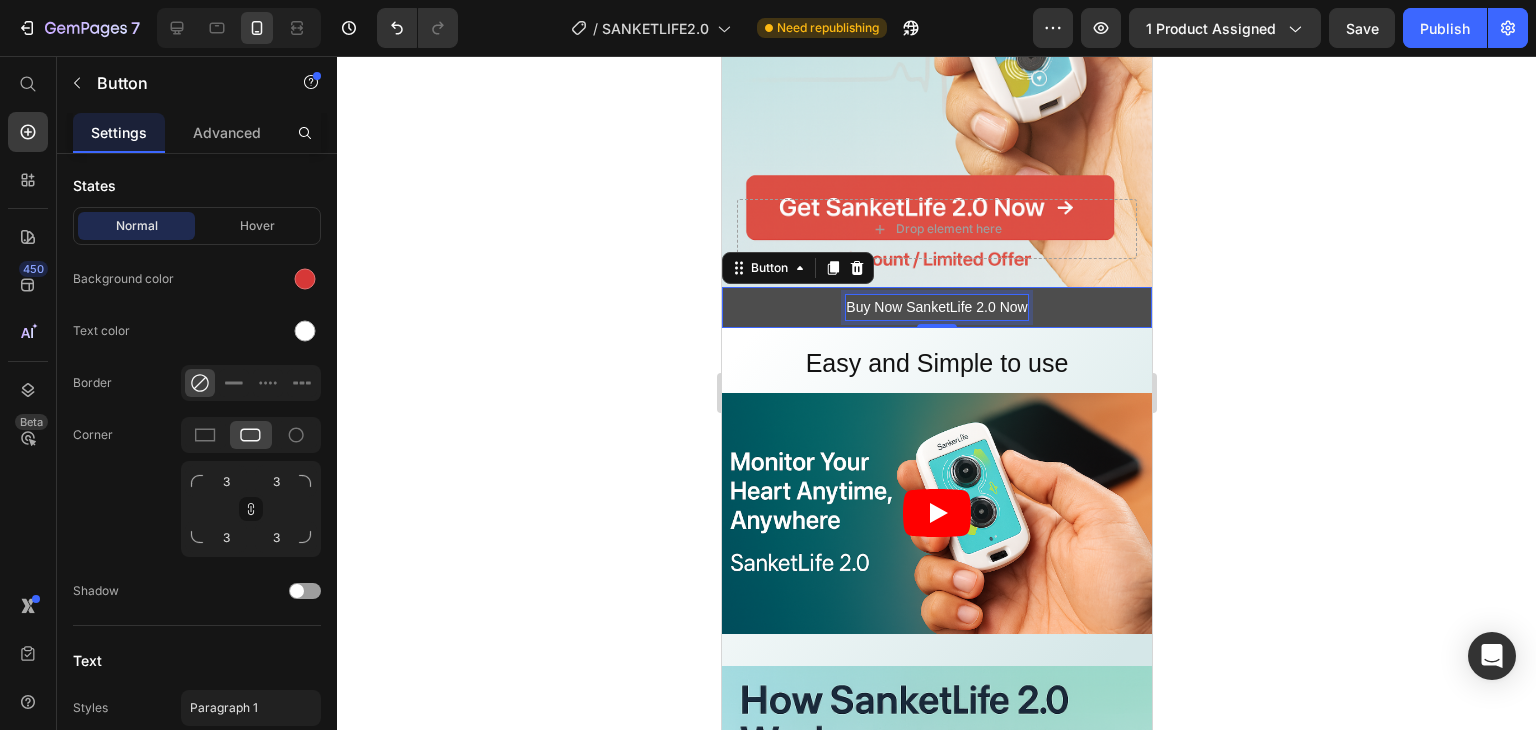 click on "Buy Now SanketLife 2.0 Now" at bounding box center [935, 307] 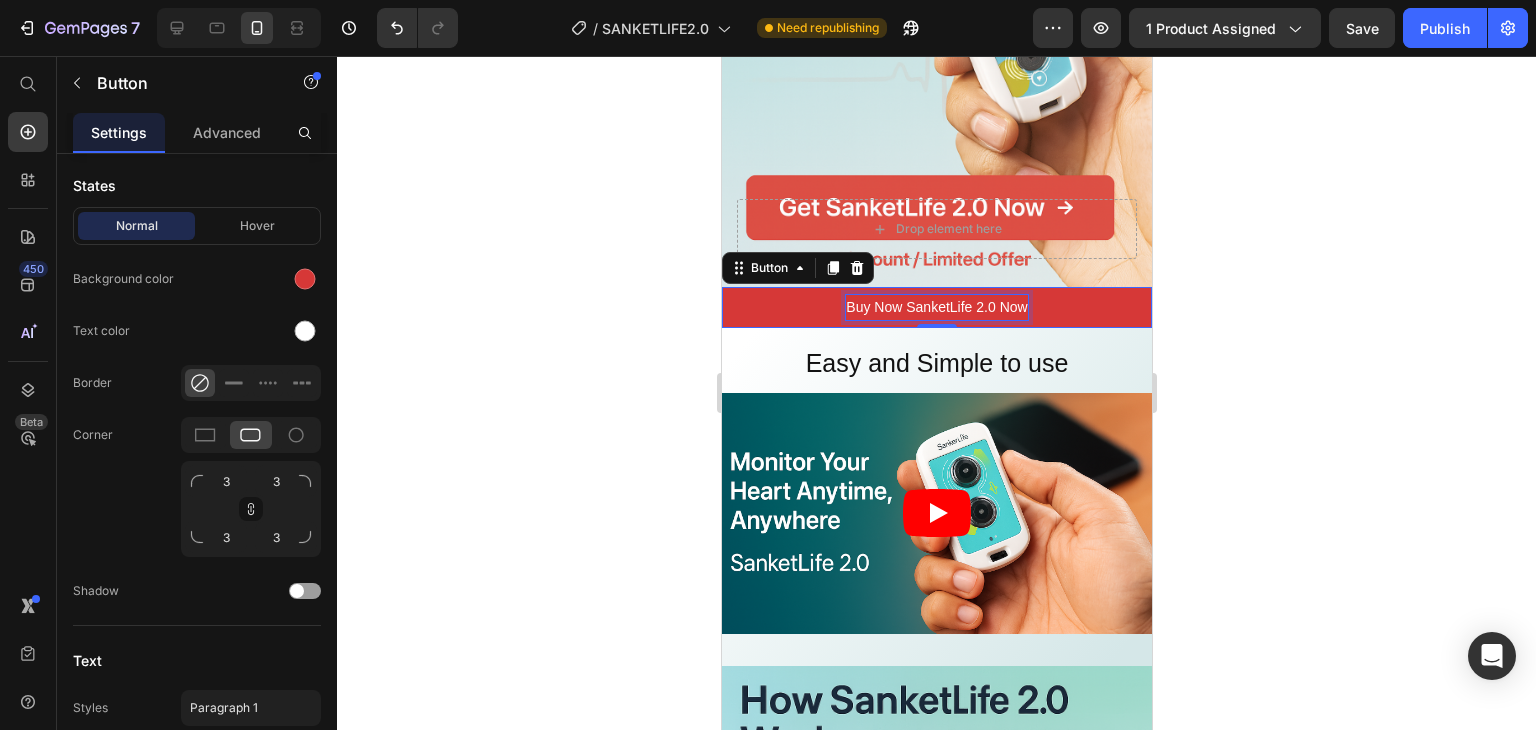 click 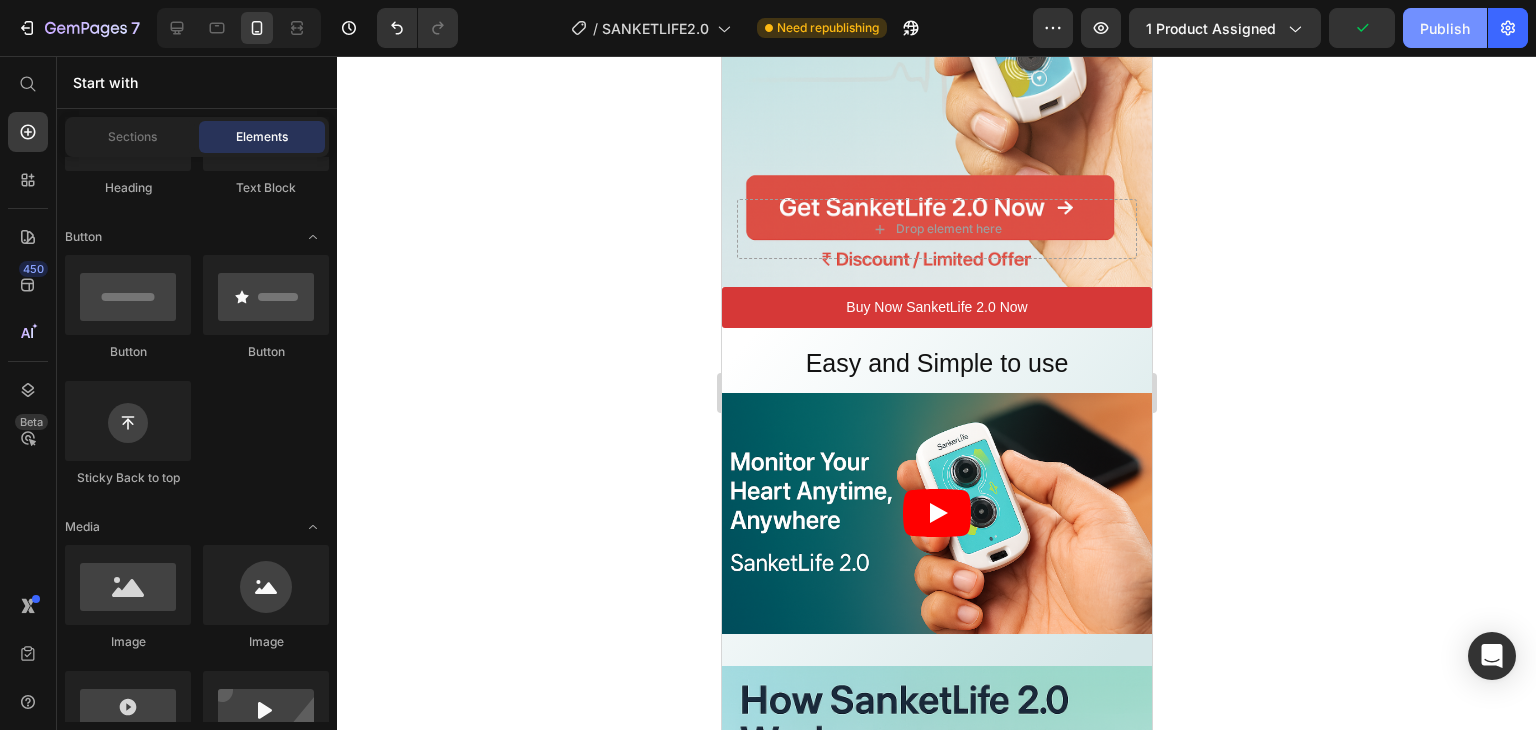 click on "Publish" 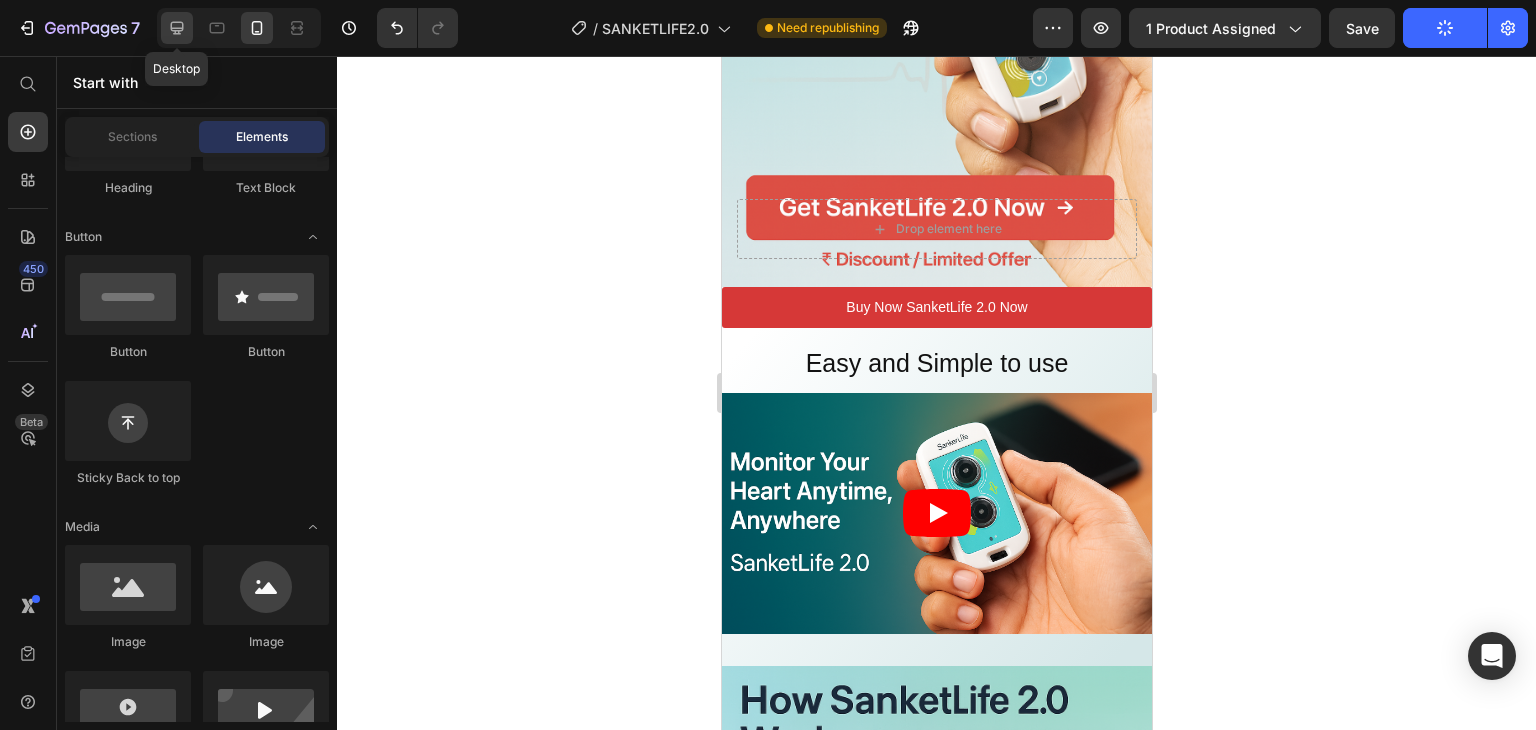 click 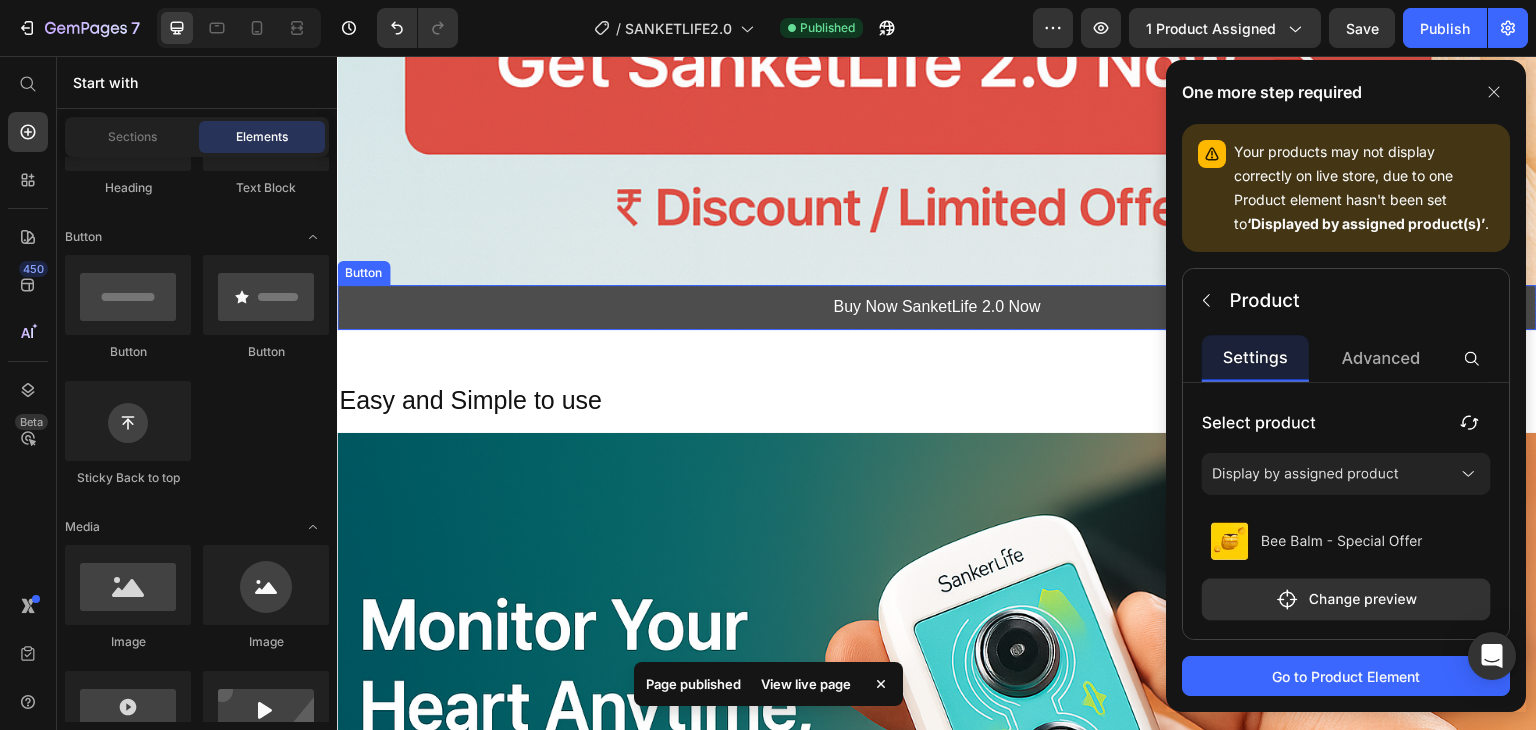 scroll, scrollTop: 1636, scrollLeft: 0, axis: vertical 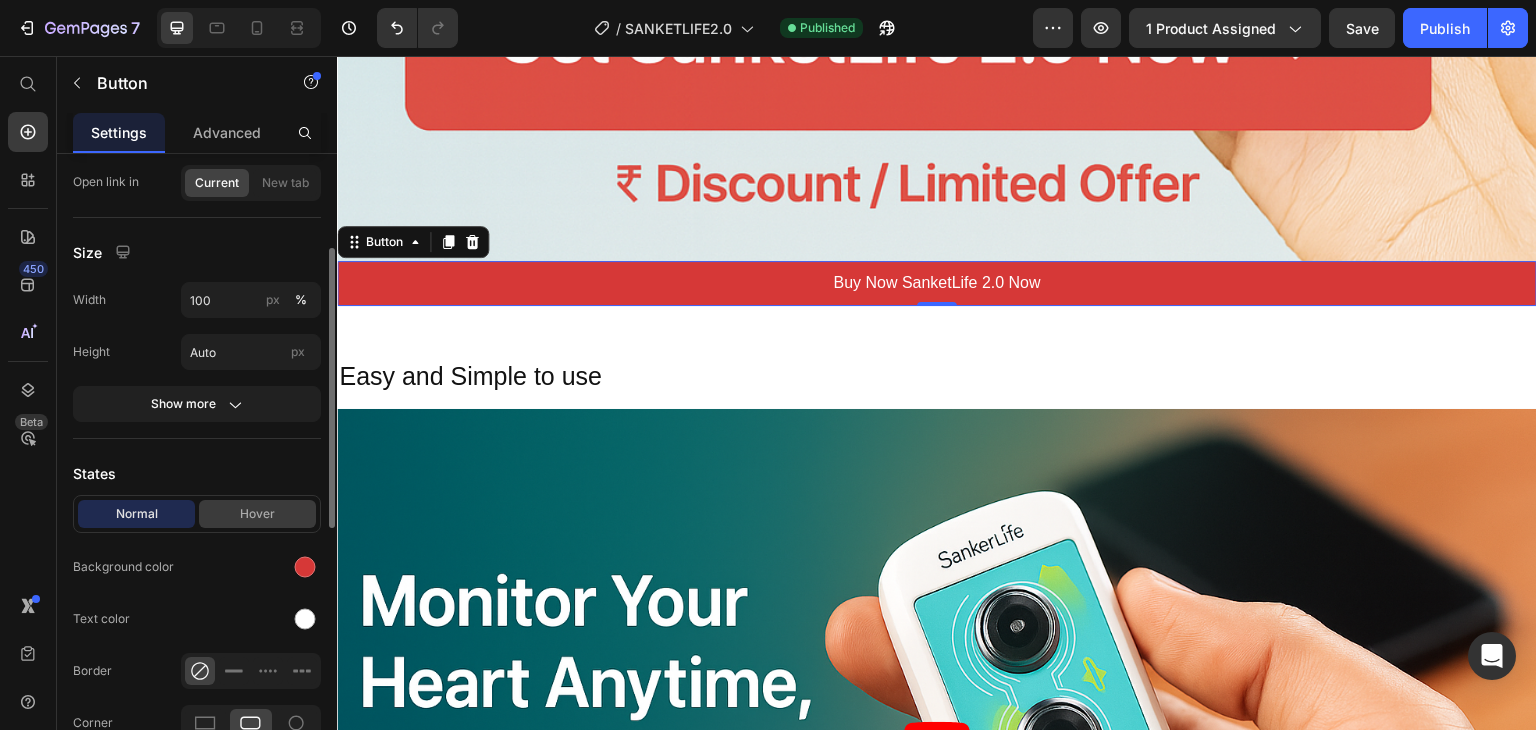 click on "Hover" at bounding box center (257, 514) 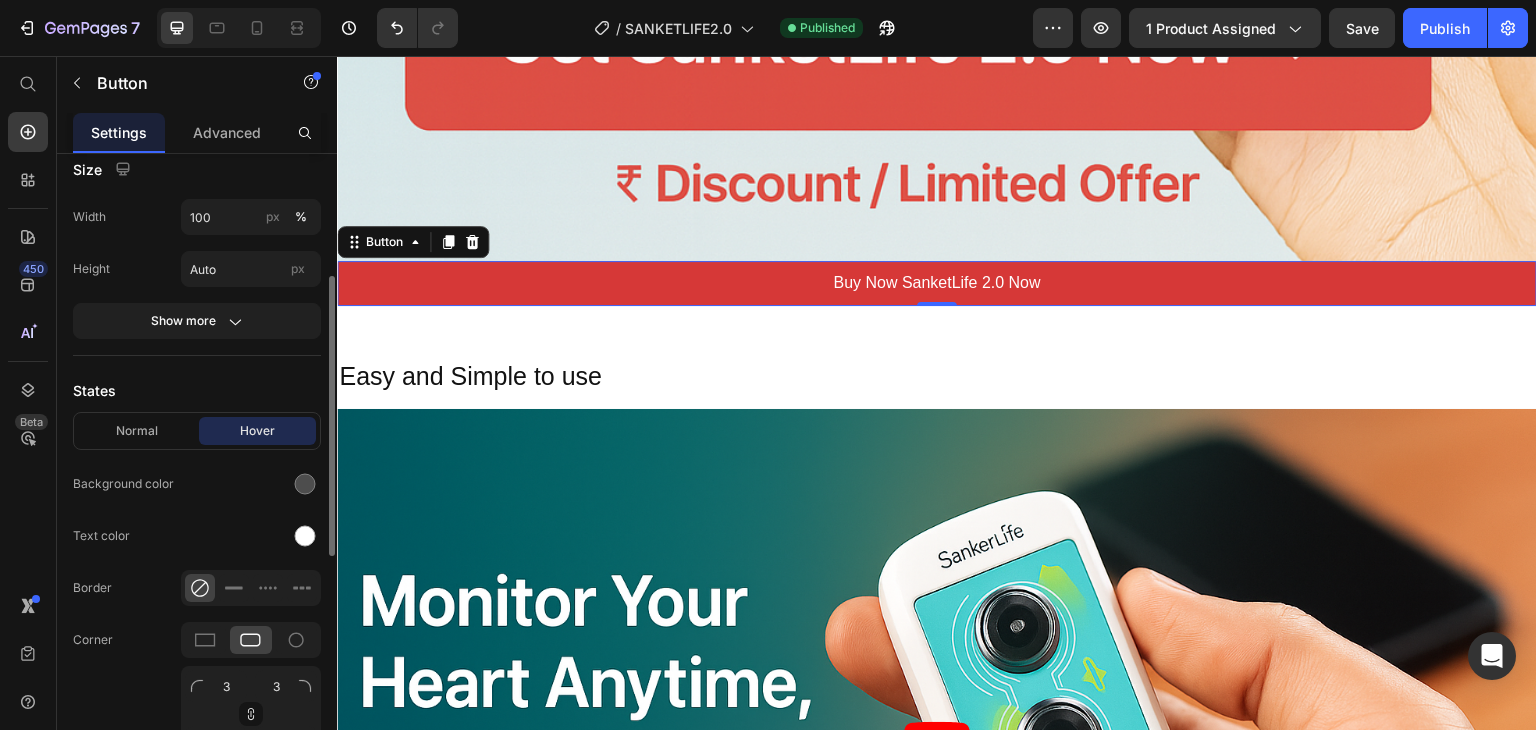scroll, scrollTop: 301, scrollLeft: 0, axis: vertical 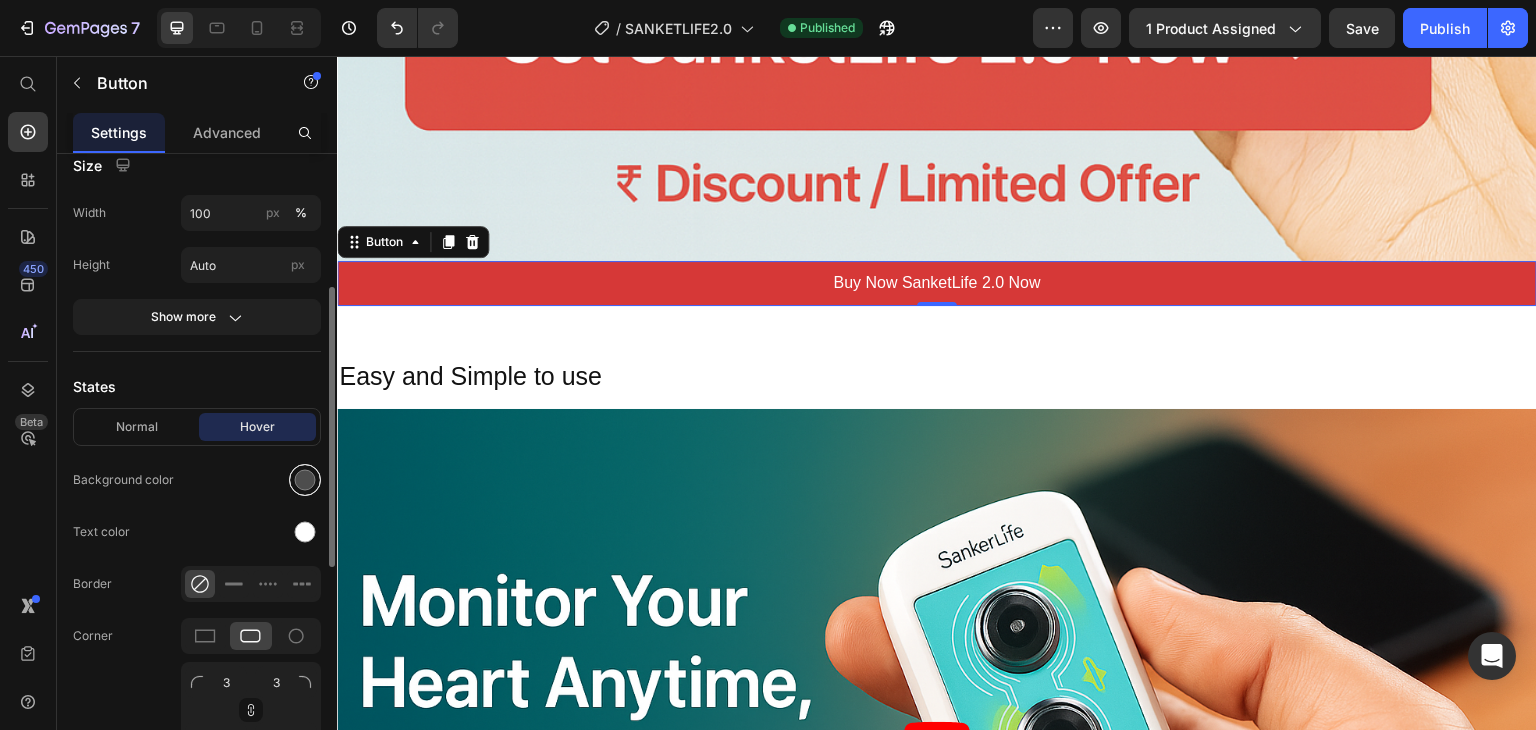 click at bounding box center (305, 480) 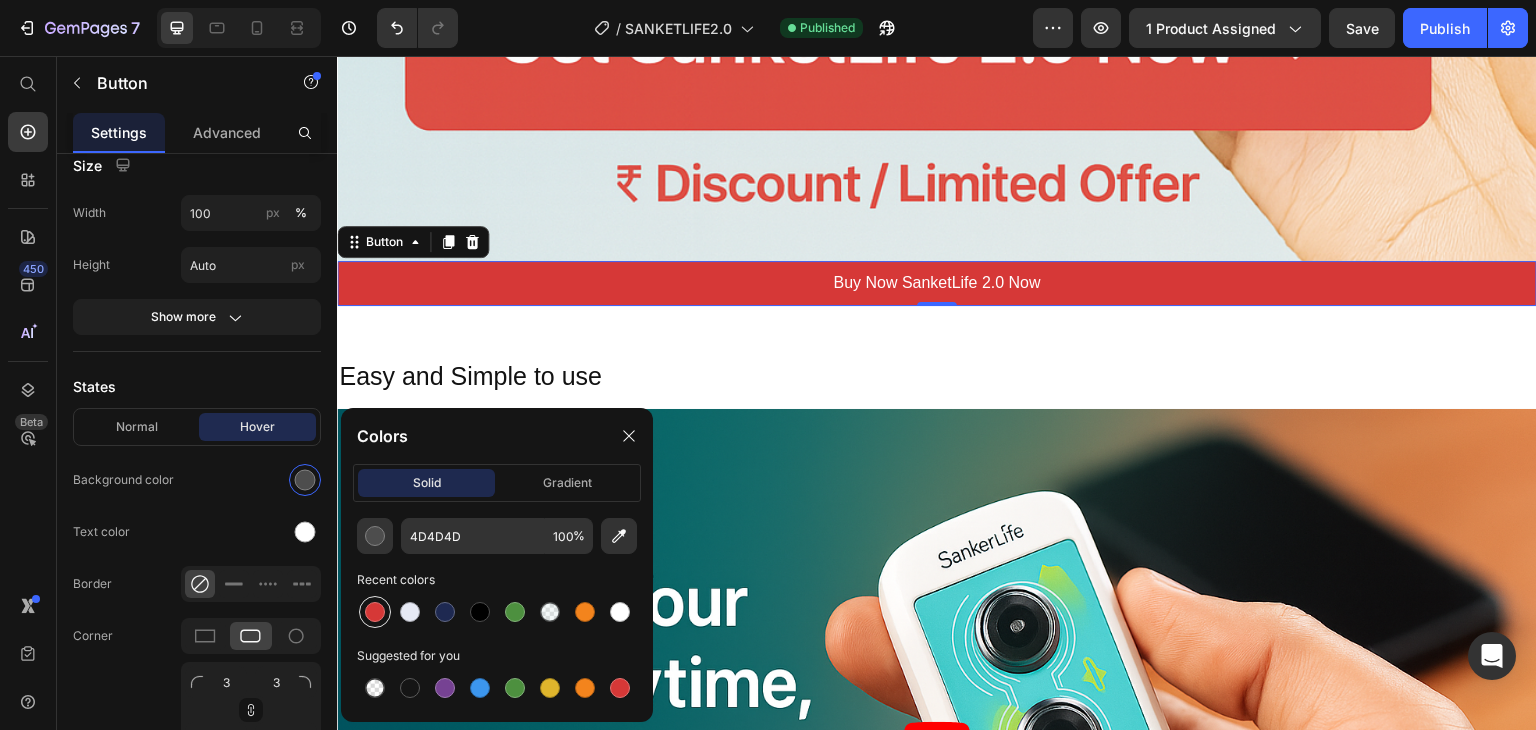 click at bounding box center [375, 612] 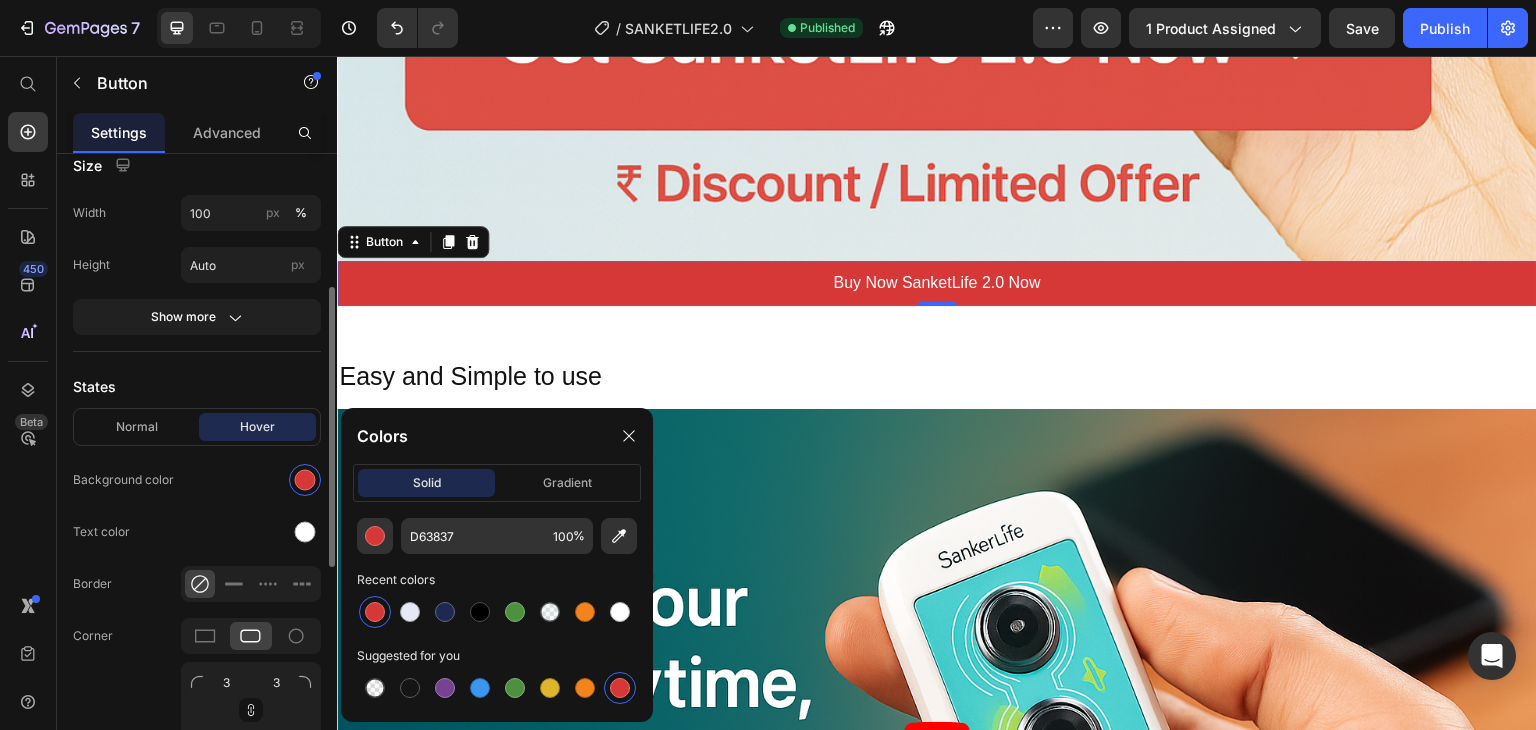 click on "Text color" 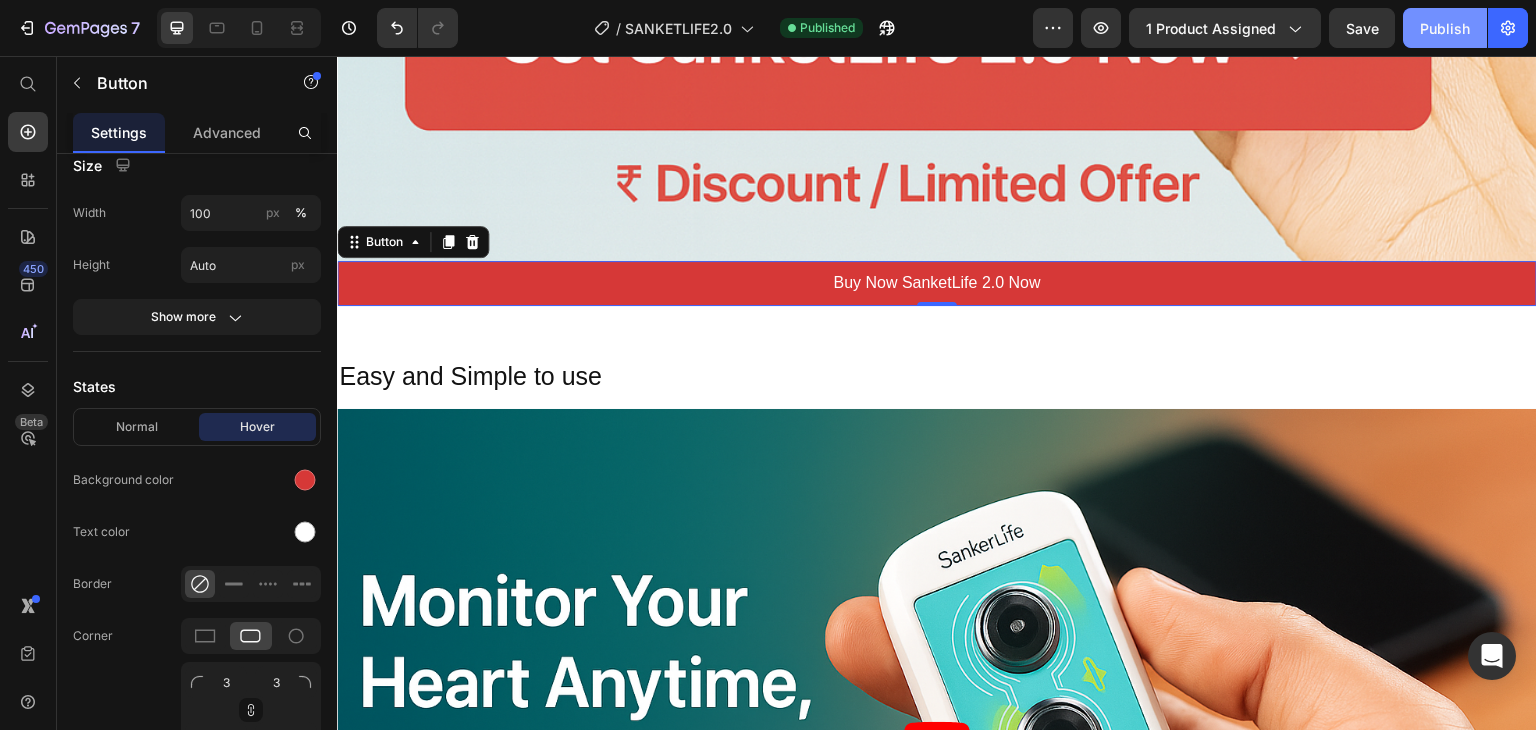 click on "Publish" at bounding box center [1445, 28] 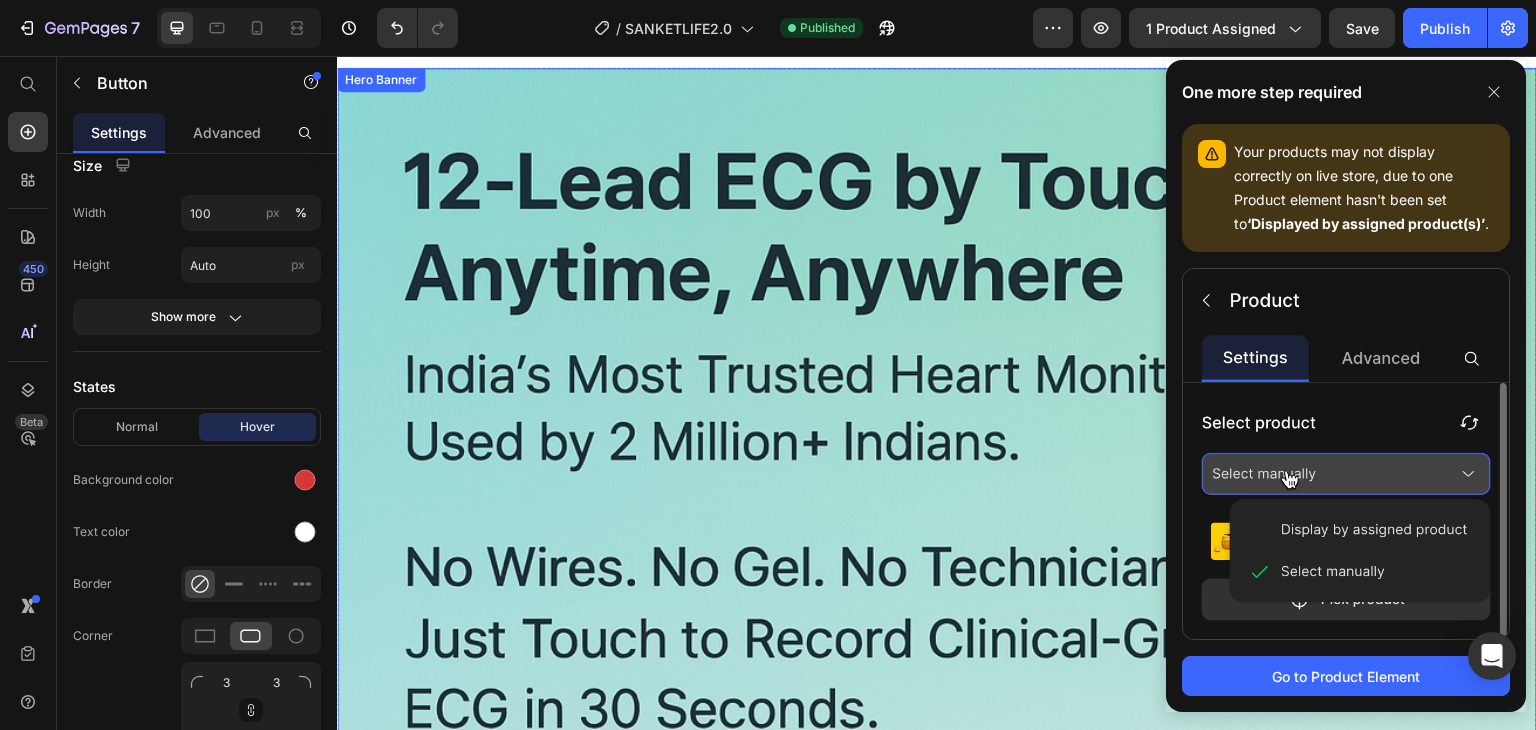 scroll, scrollTop: 0, scrollLeft: 0, axis: both 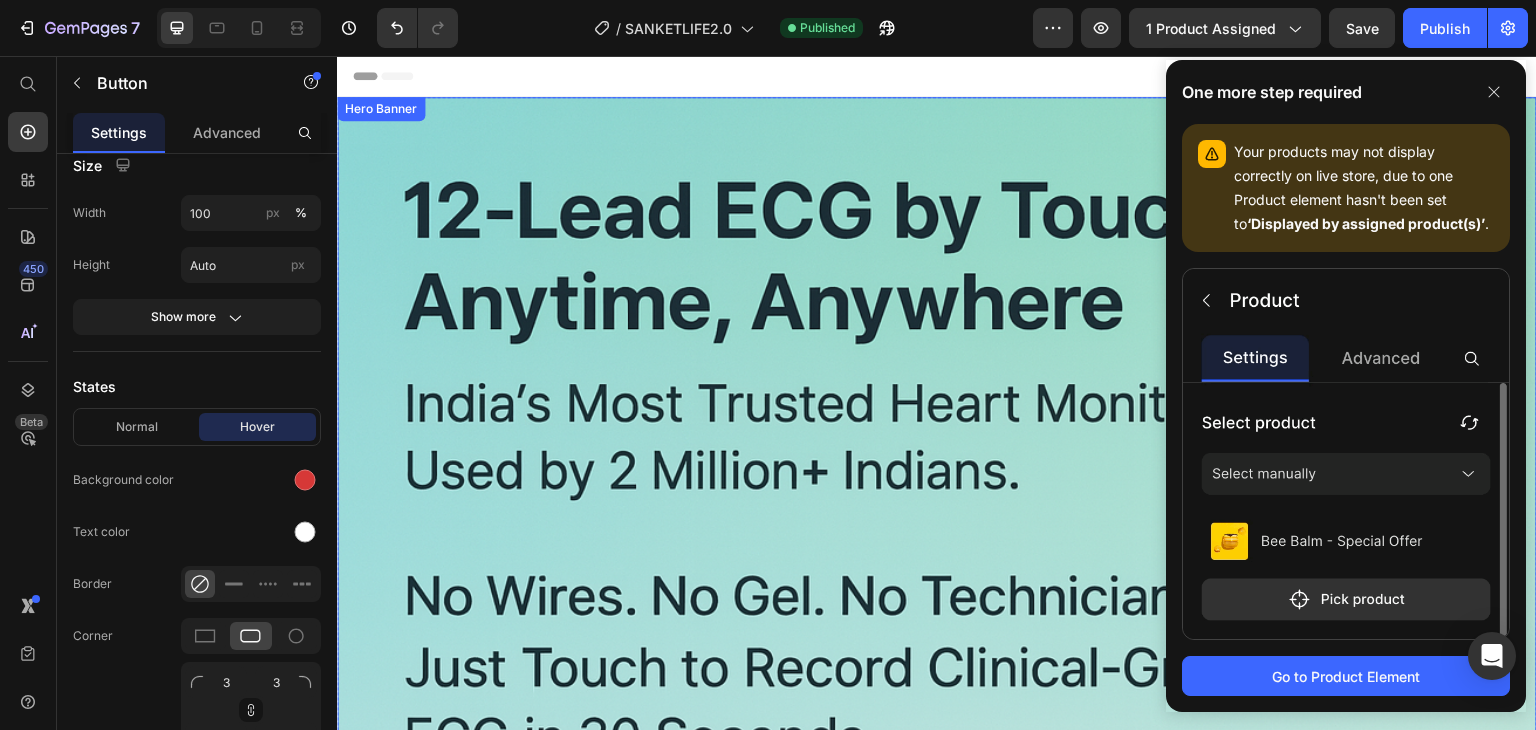 click at bounding box center (937, 997) 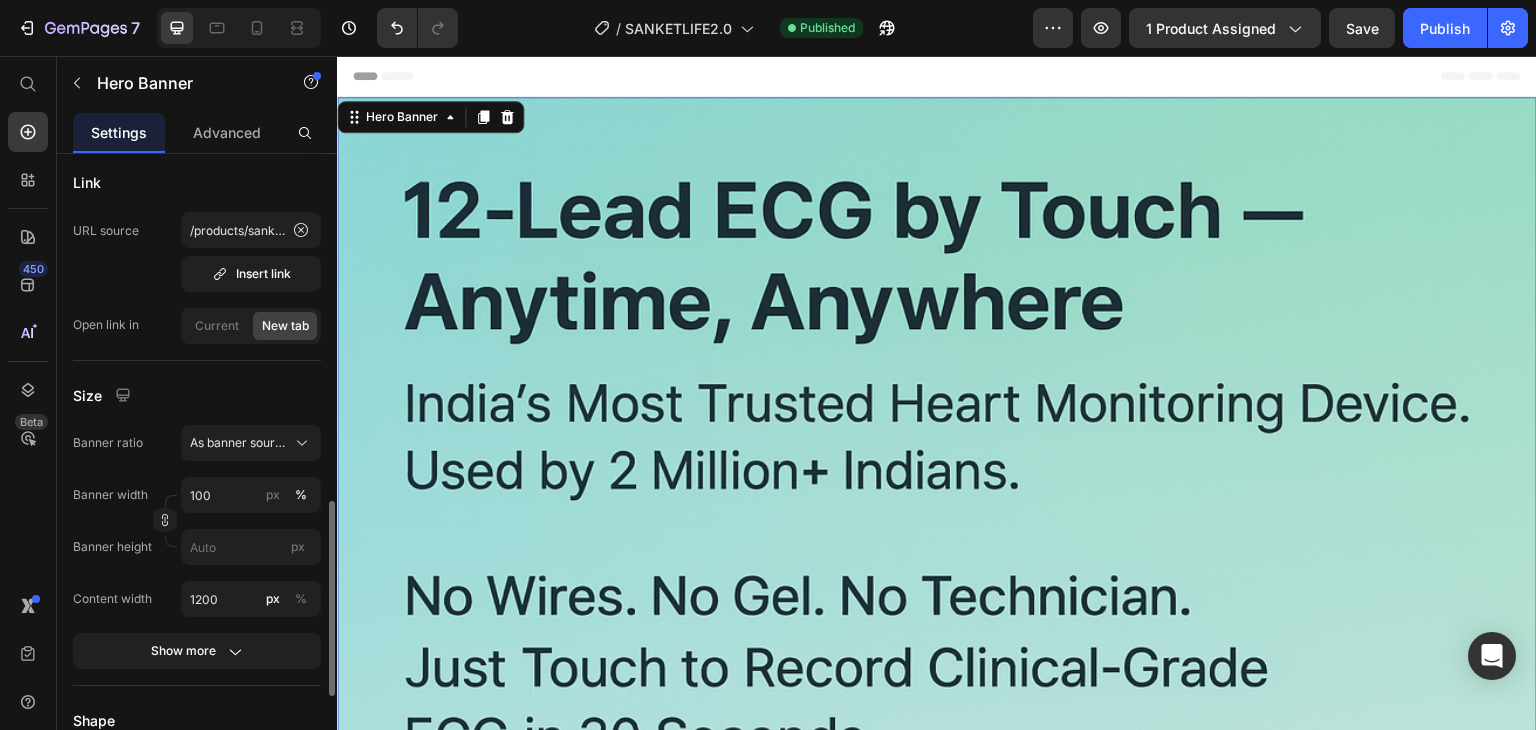scroll, scrollTop: 600, scrollLeft: 0, axis: vertical 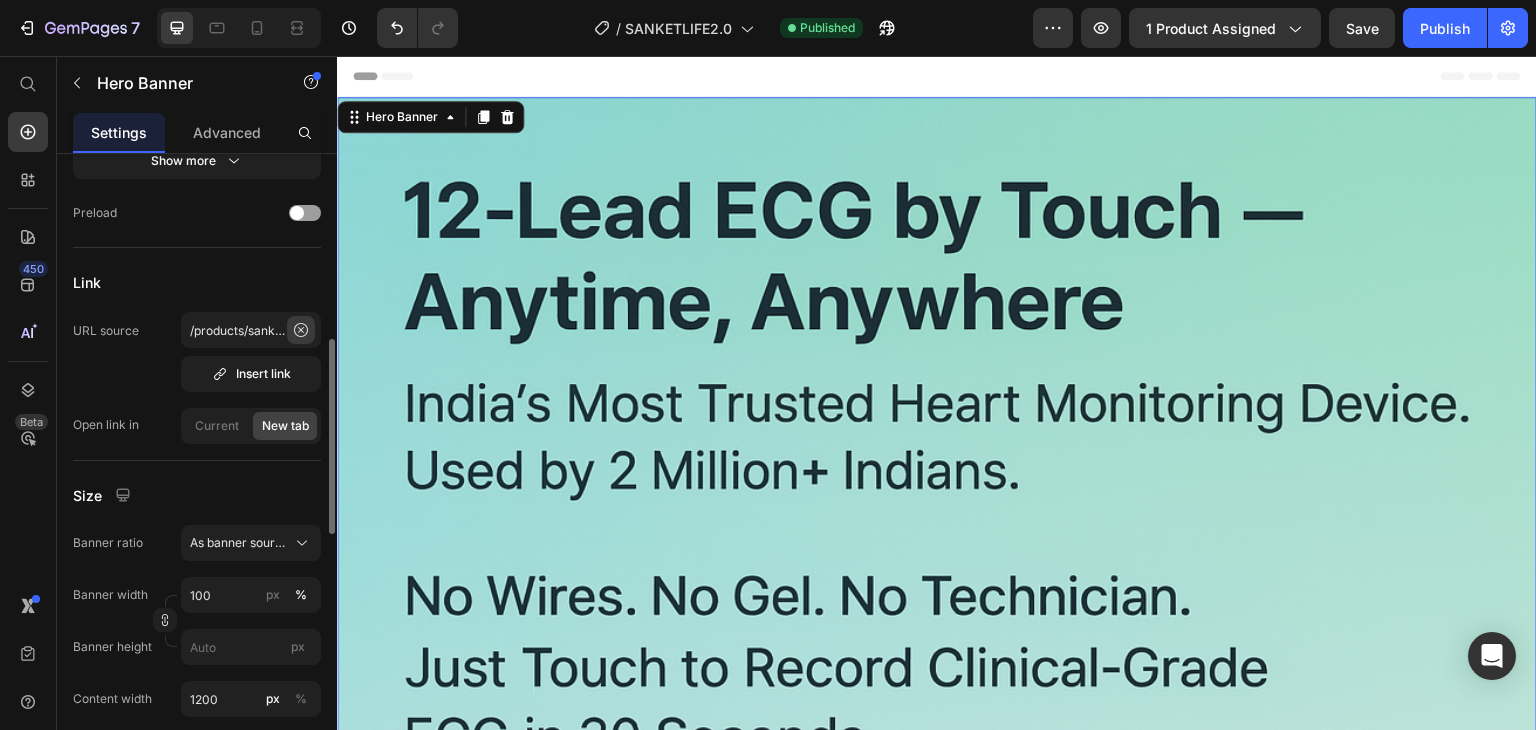 click 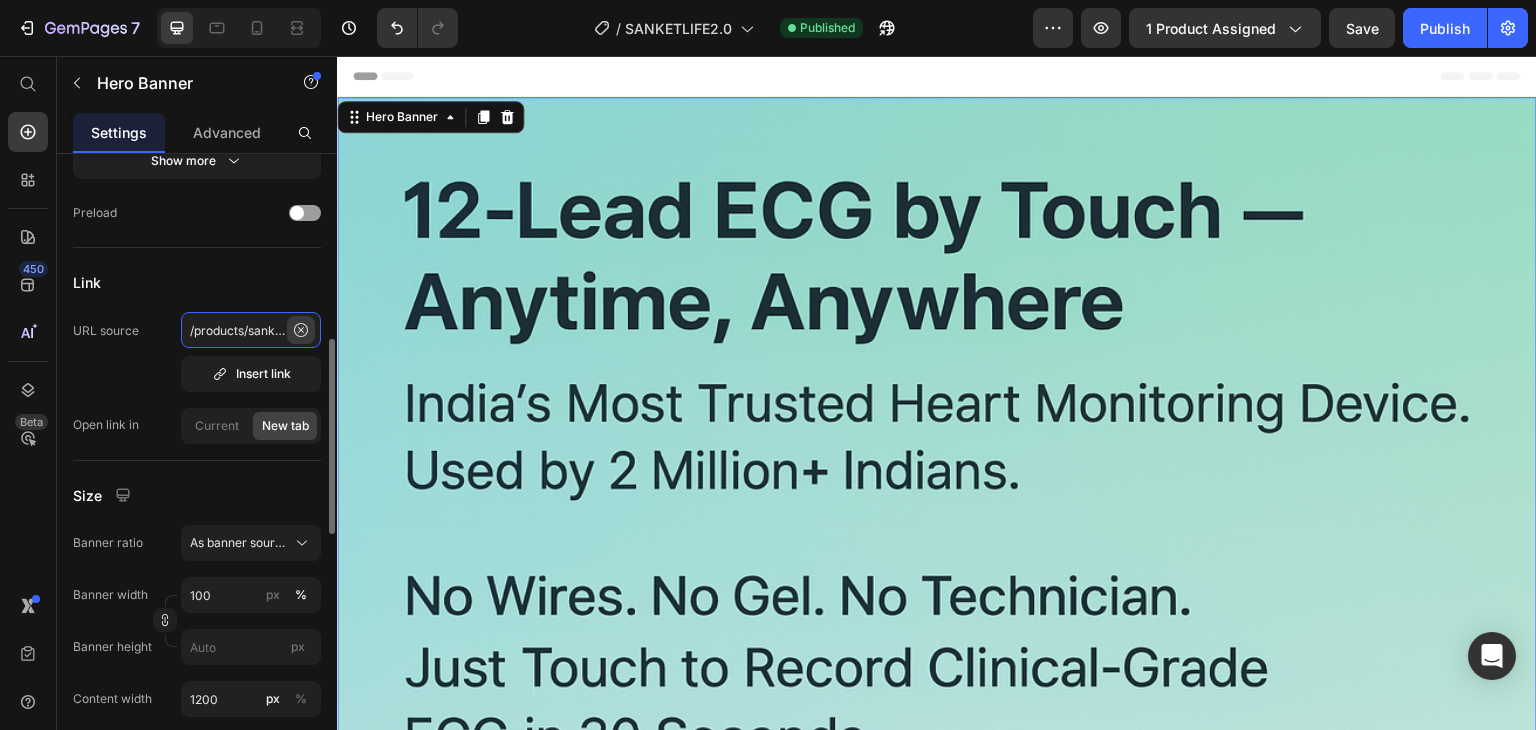 type 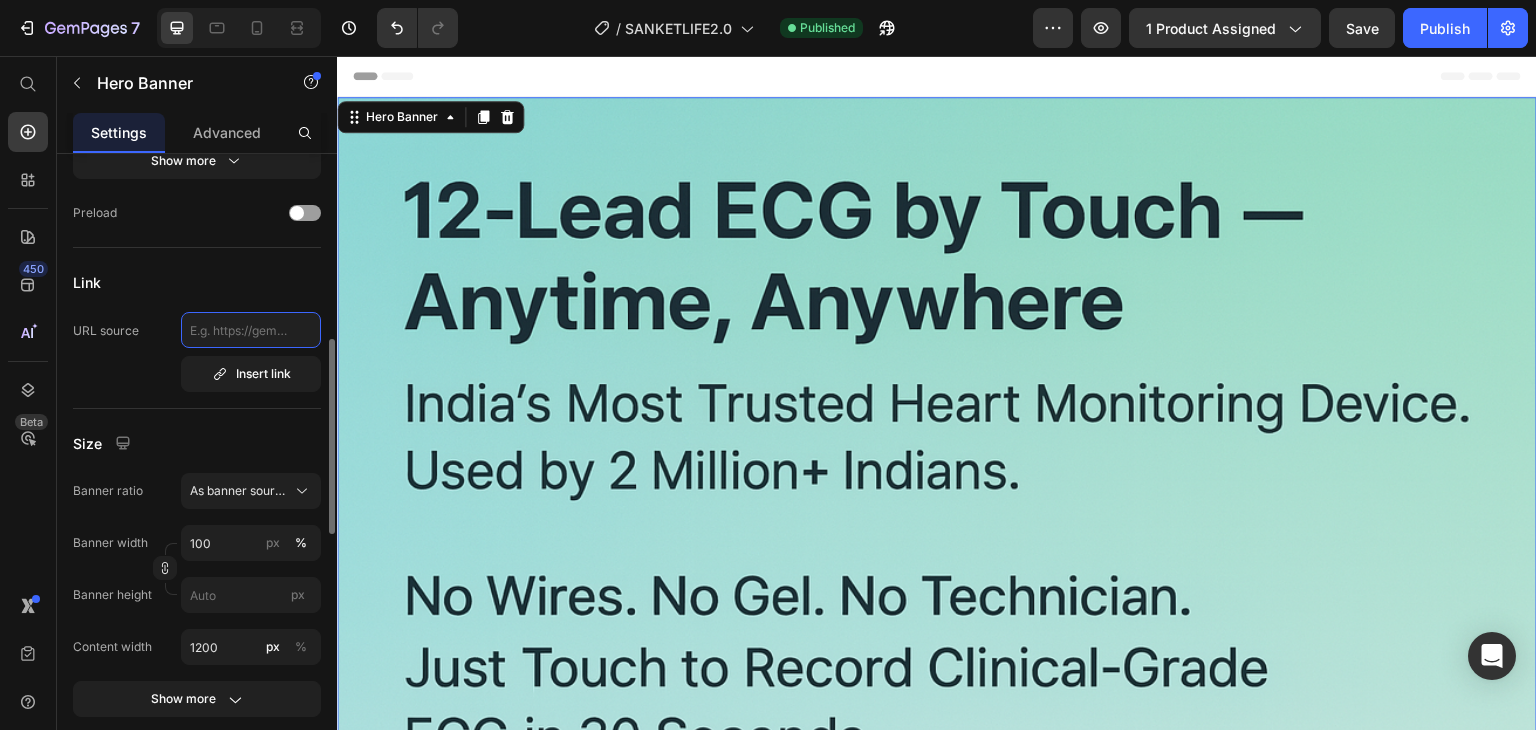 scroll, scrollTop: 0, scrollLeft: 0, axis: both 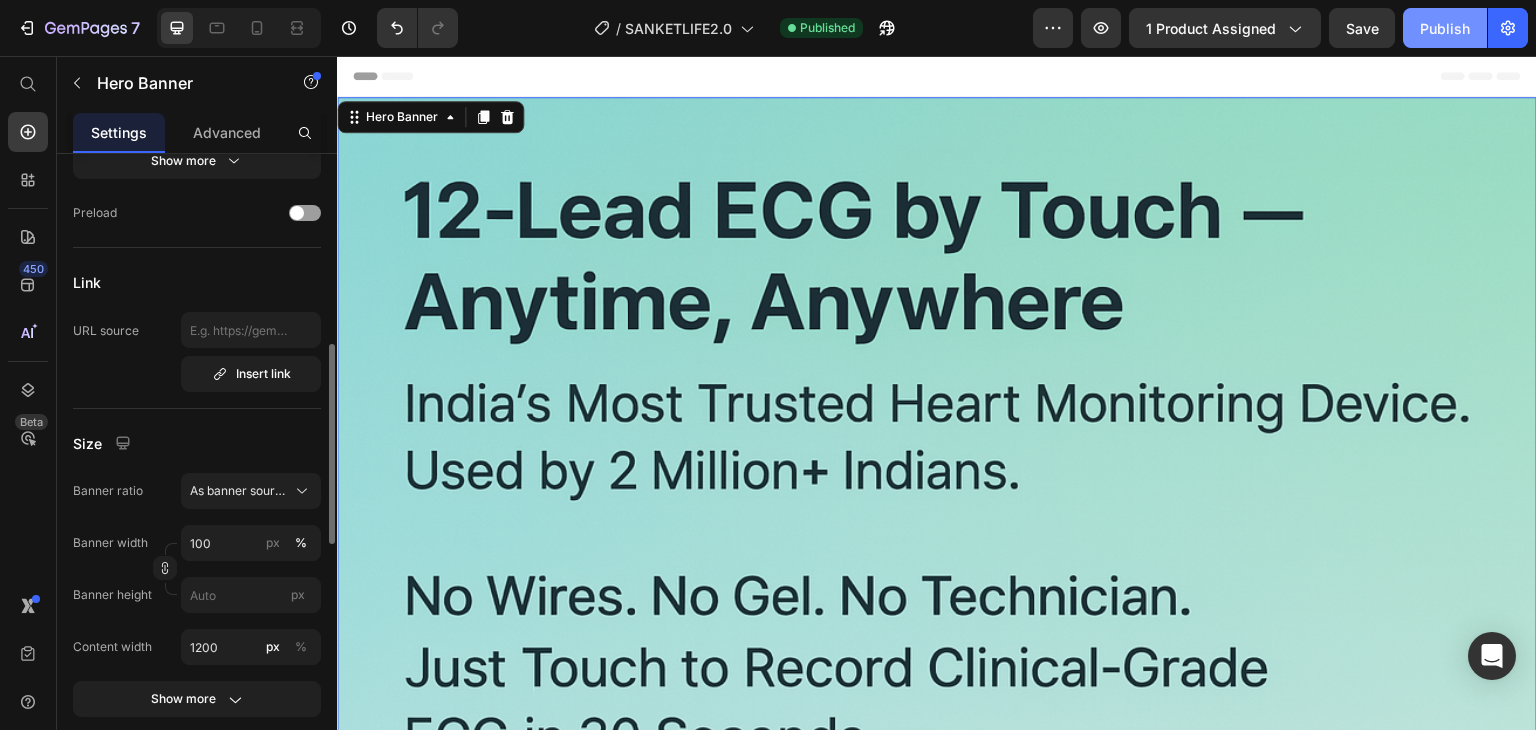 click on "Publish" at bounding box center (1445, 28) 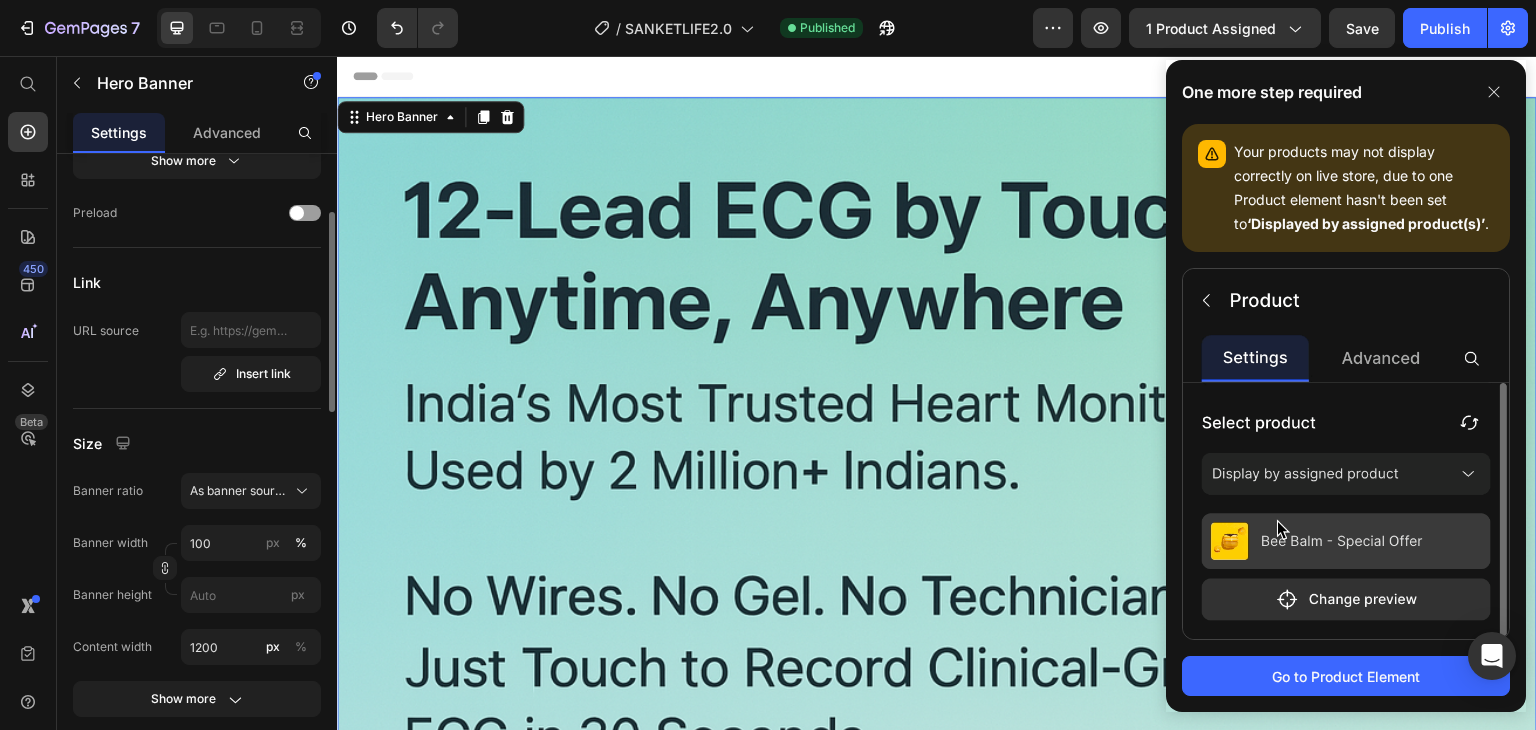 scroll, scrollTop: 500, scrollLeft: 0, axis: vertical 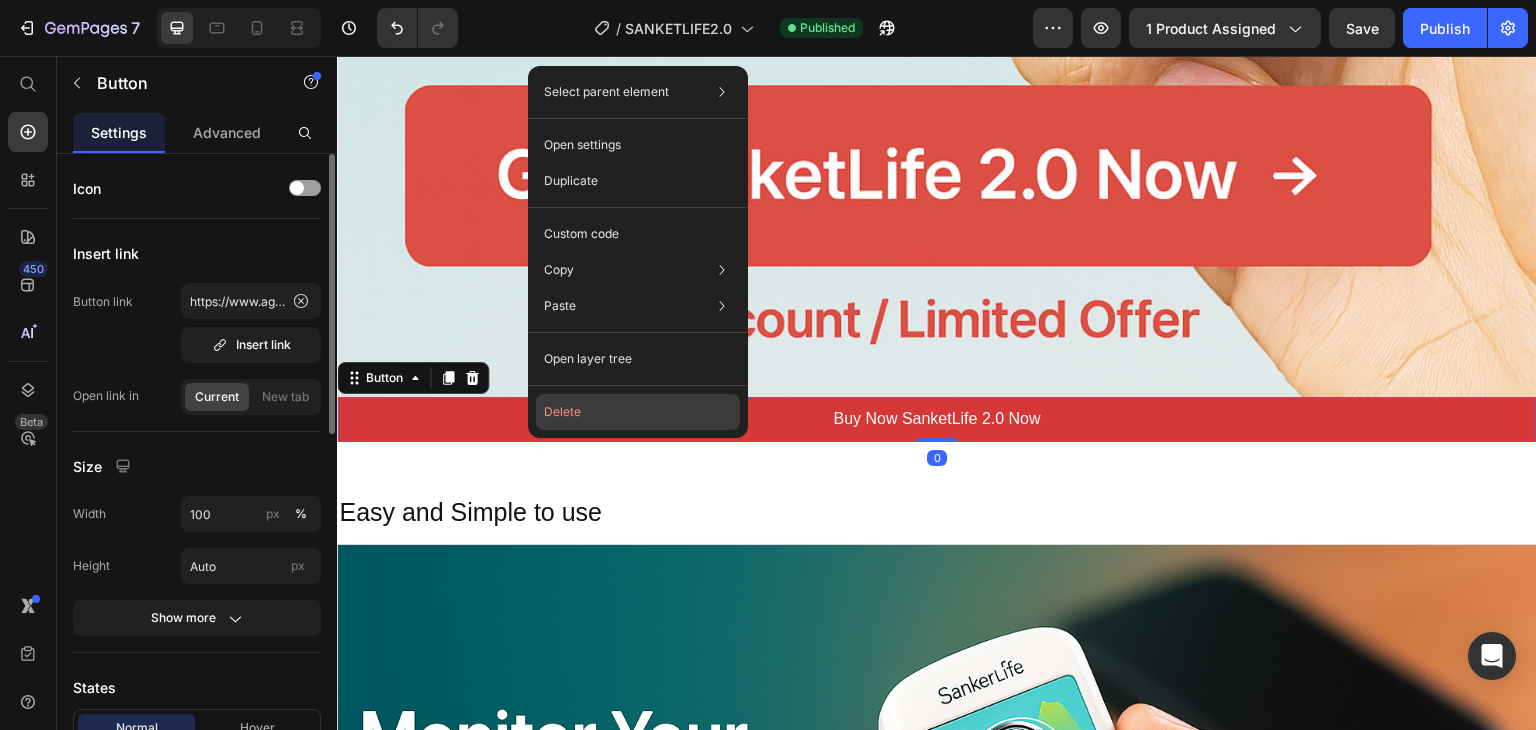 click on "Delete" 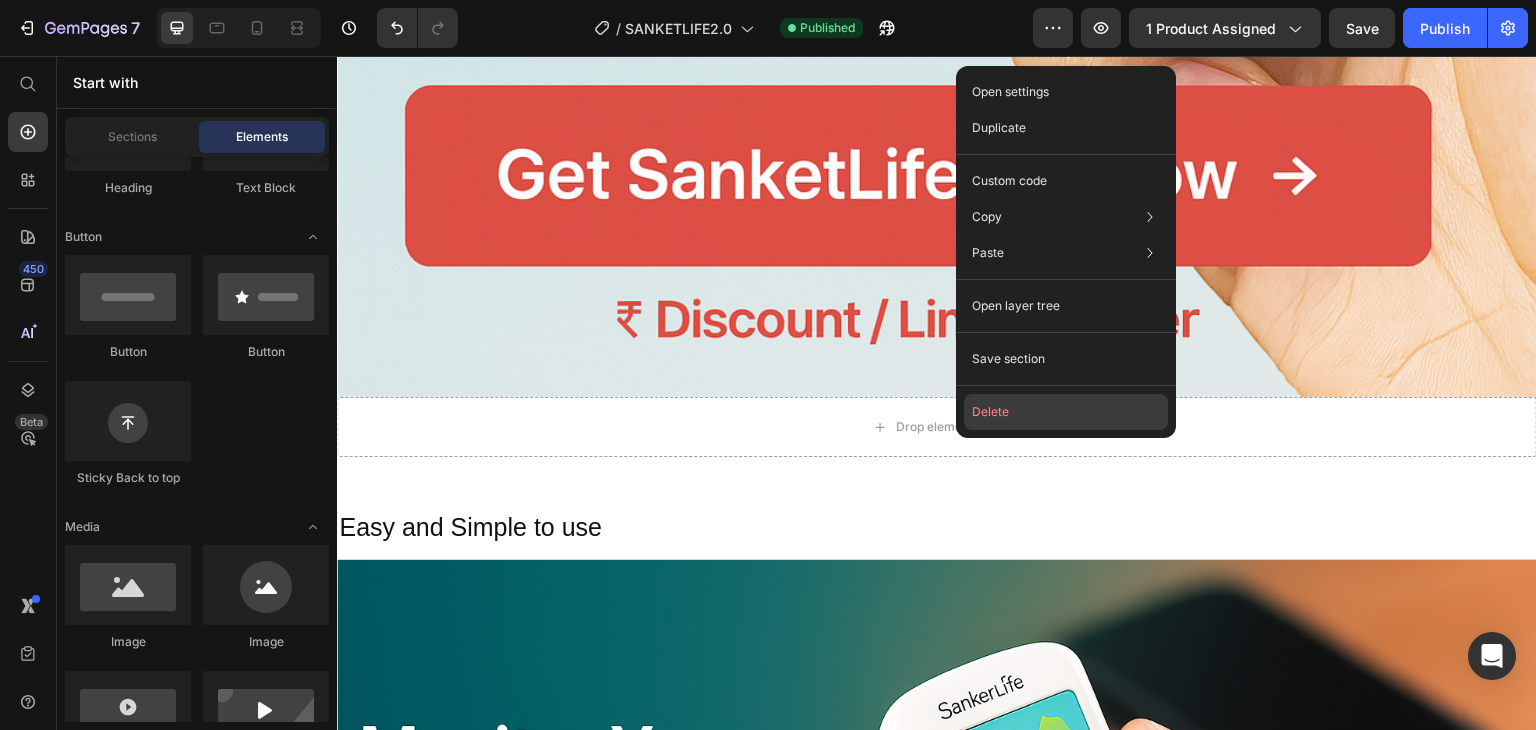 click on "Delete" 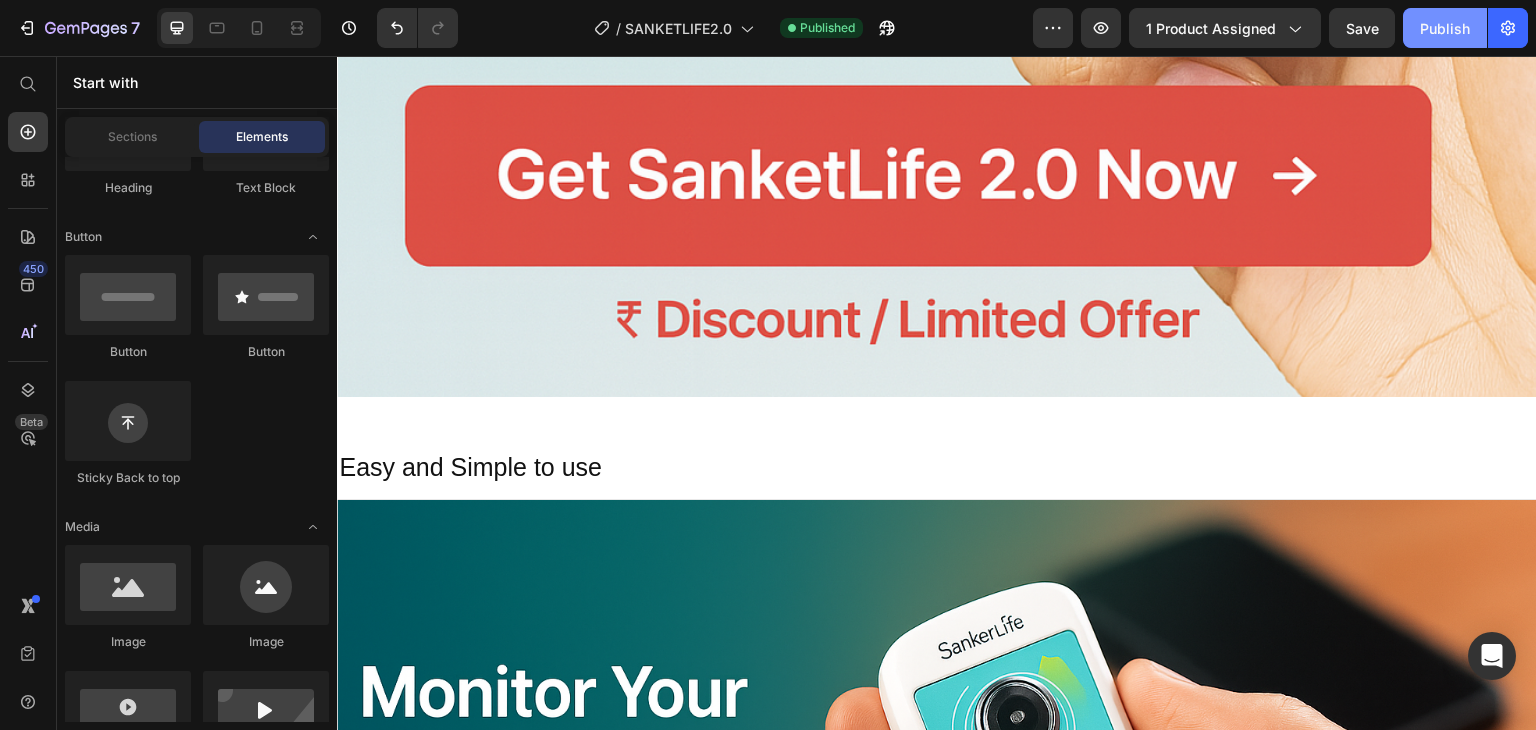click on "Publish" at bounding box center [1445, 28] 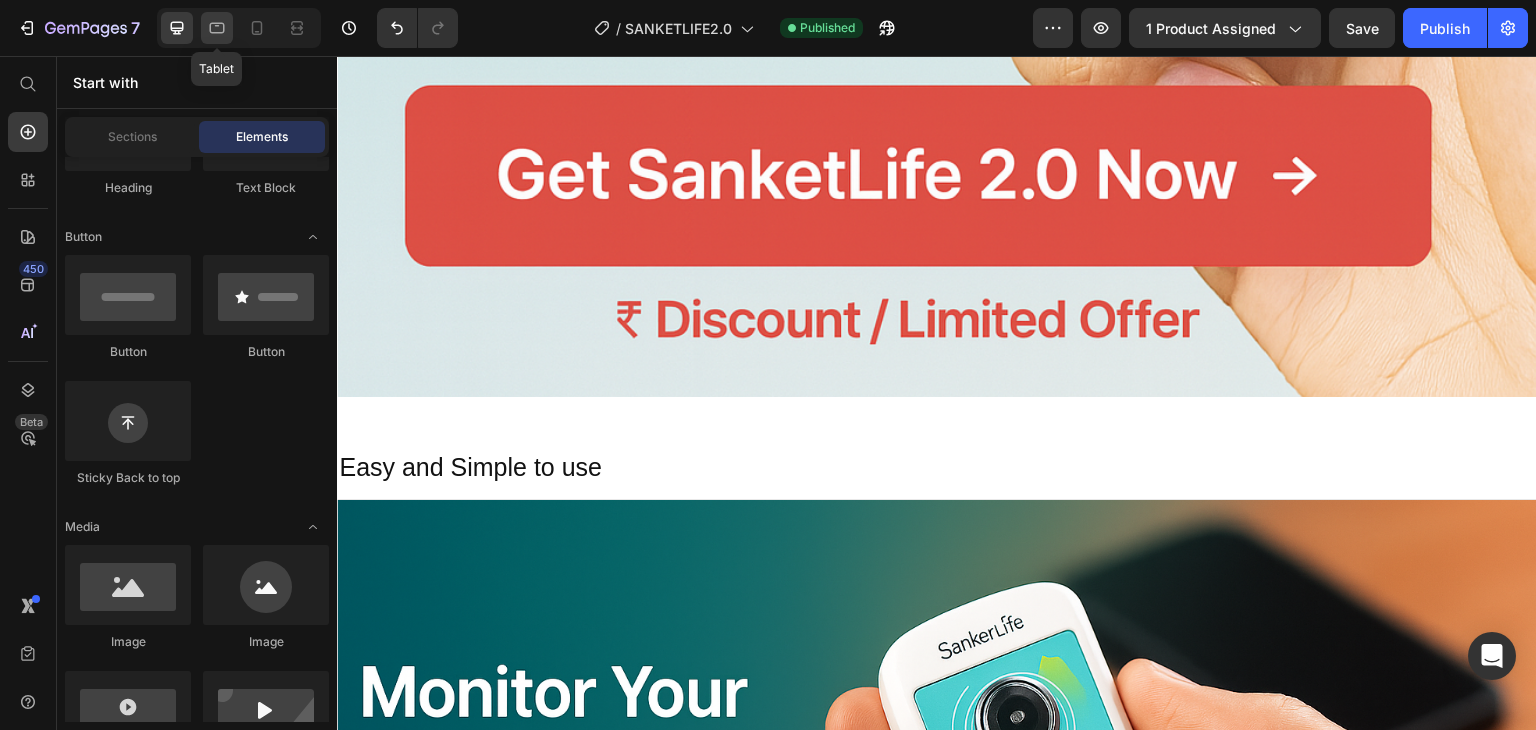 click 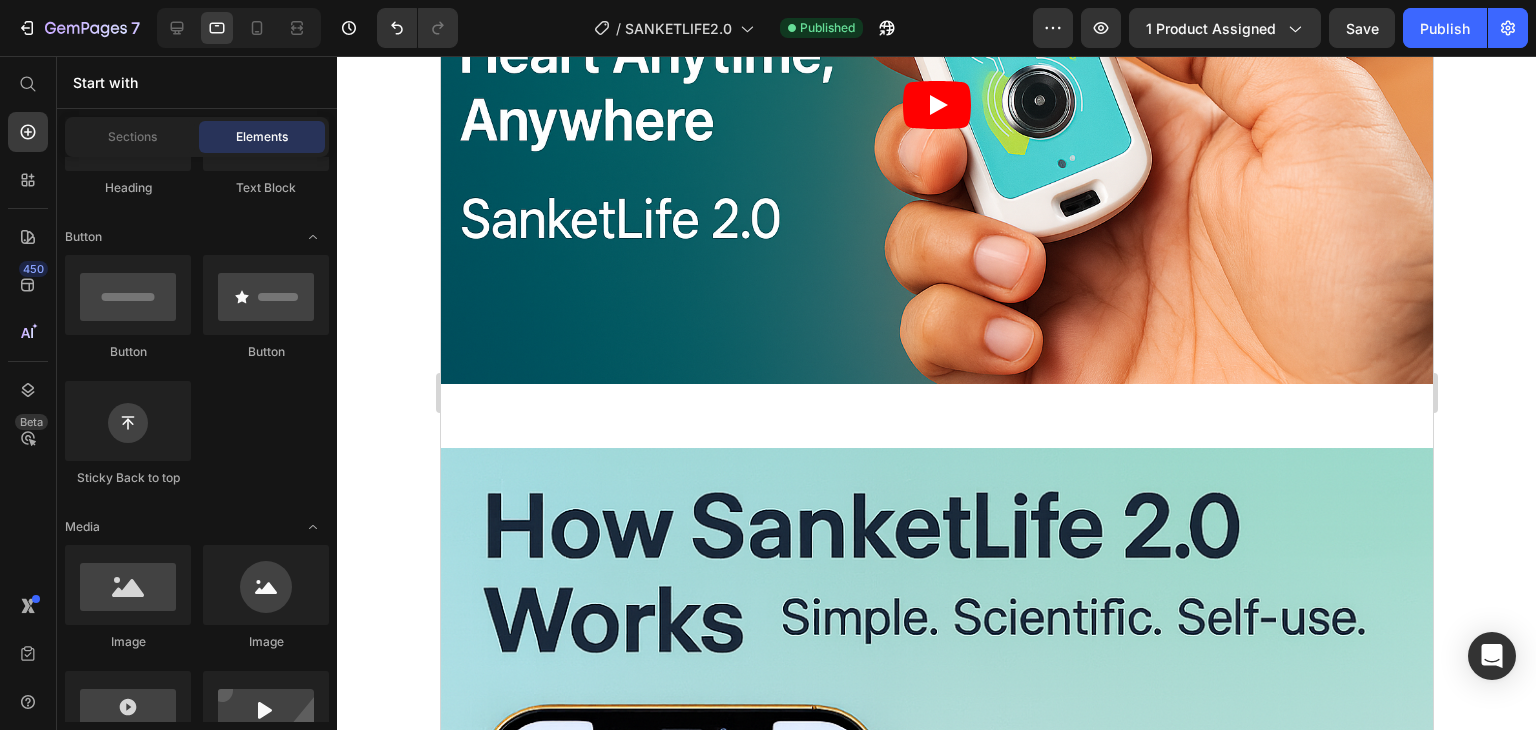 scroll, scrollTop: 0, scrollLeft: 0, axis: both 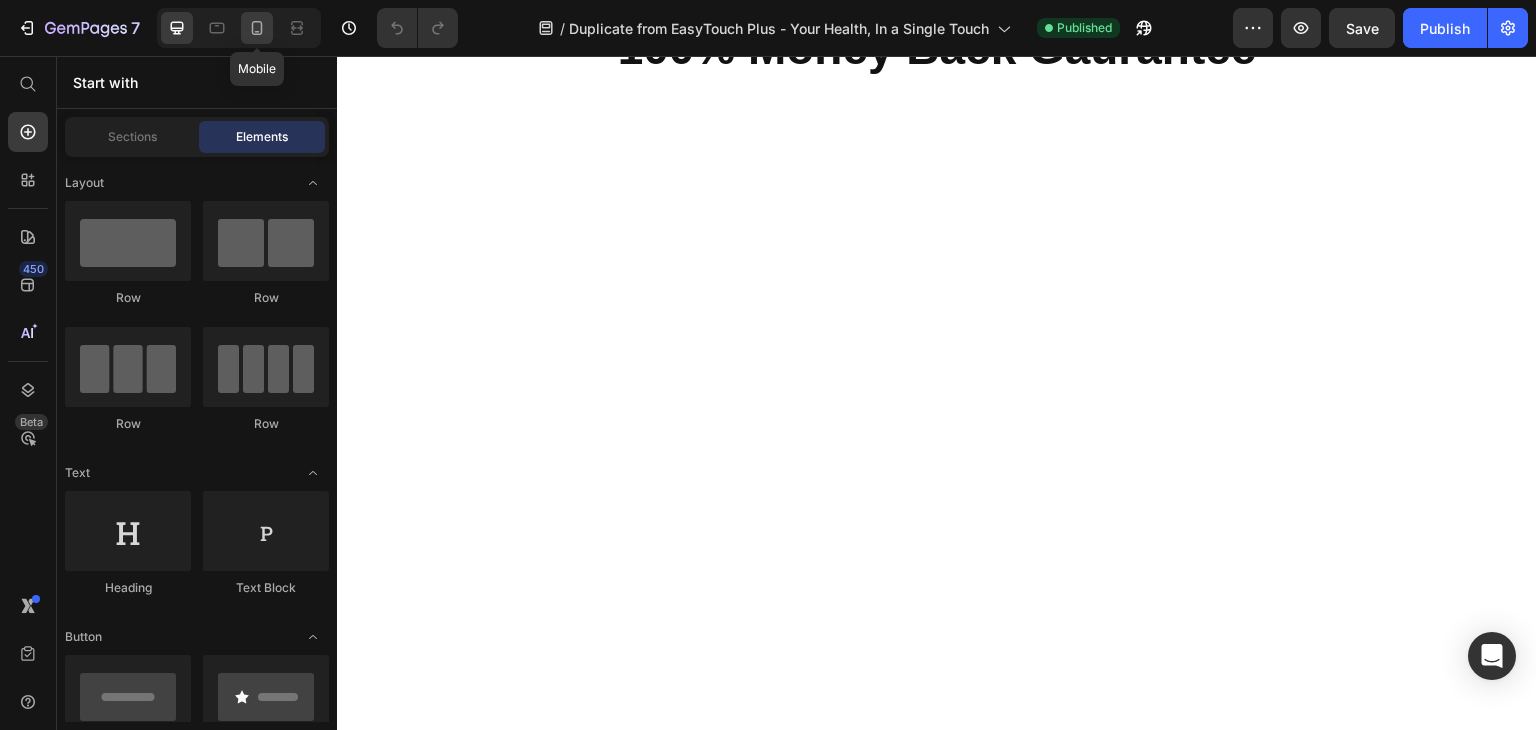 click 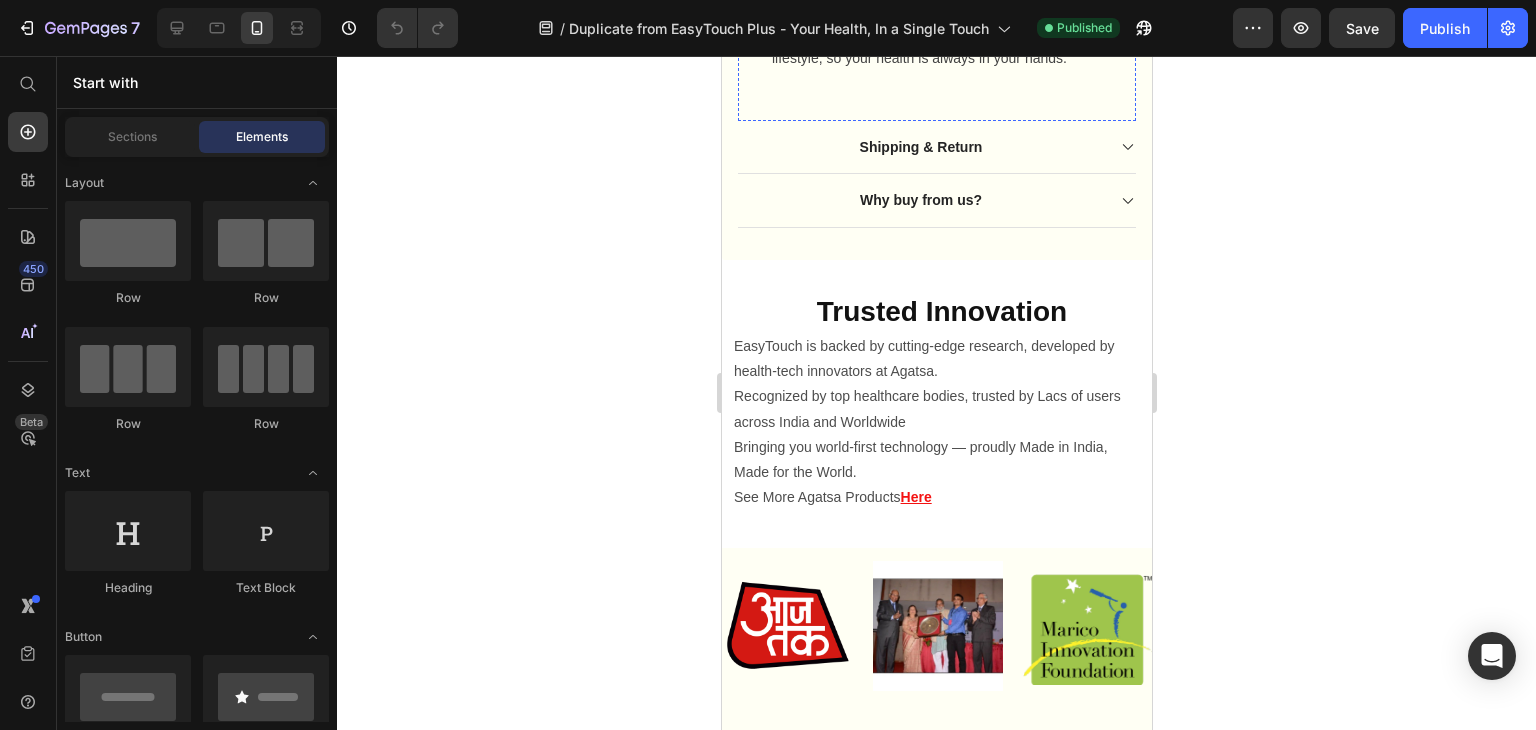 scroll, scrollTop: 5549, scrollLeft: 0, axis: vertical 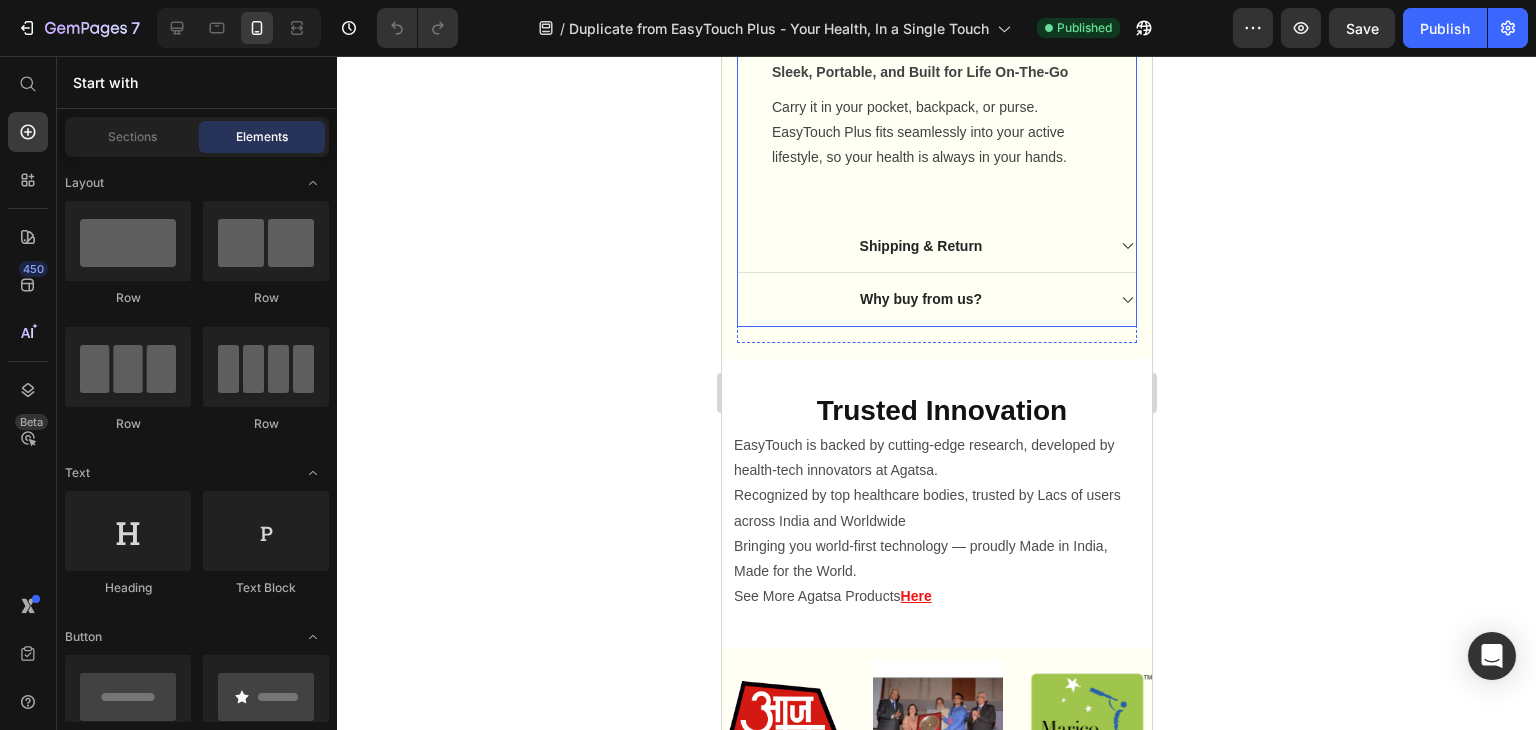 click 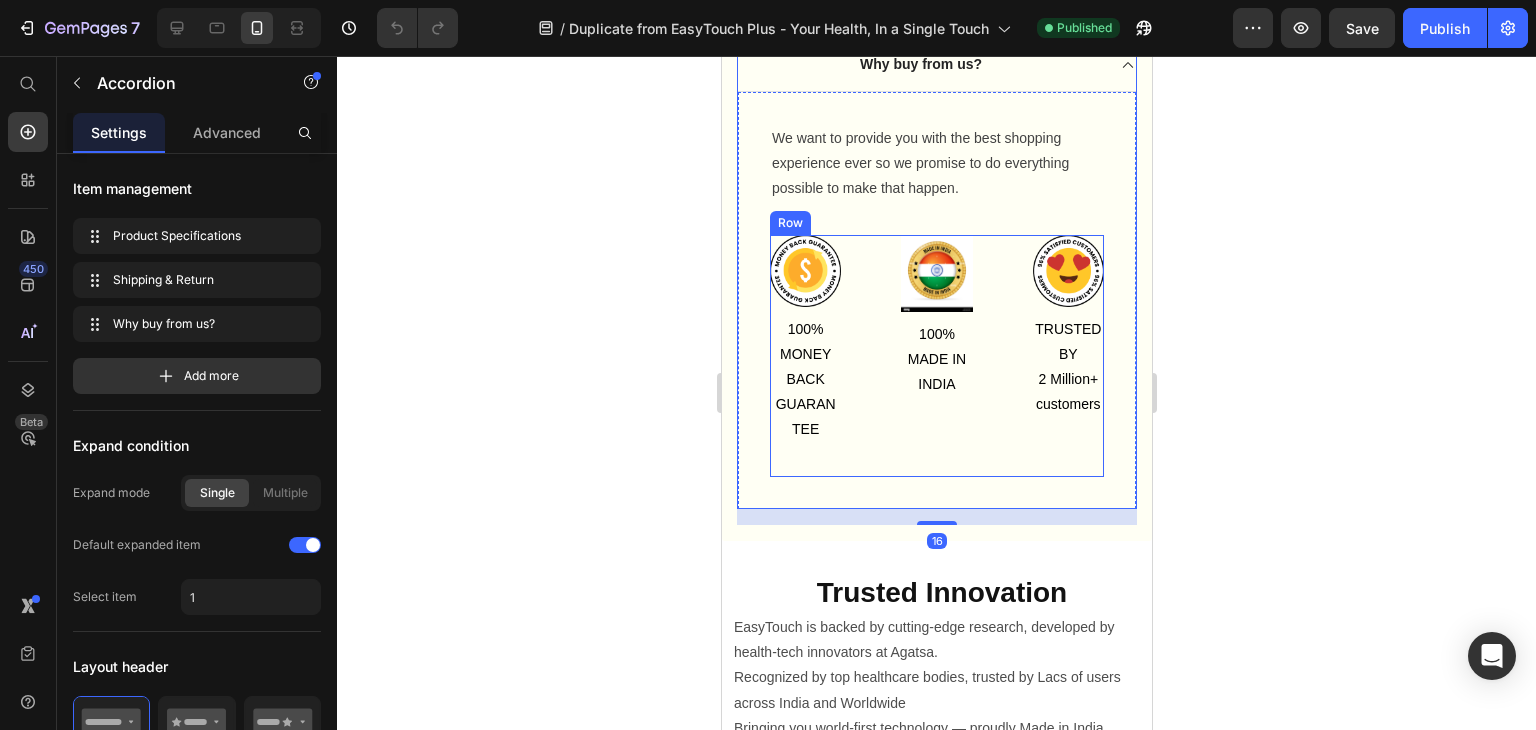 scroll, scrollTop: 4949, scrollLeft: 0, axis: vertical 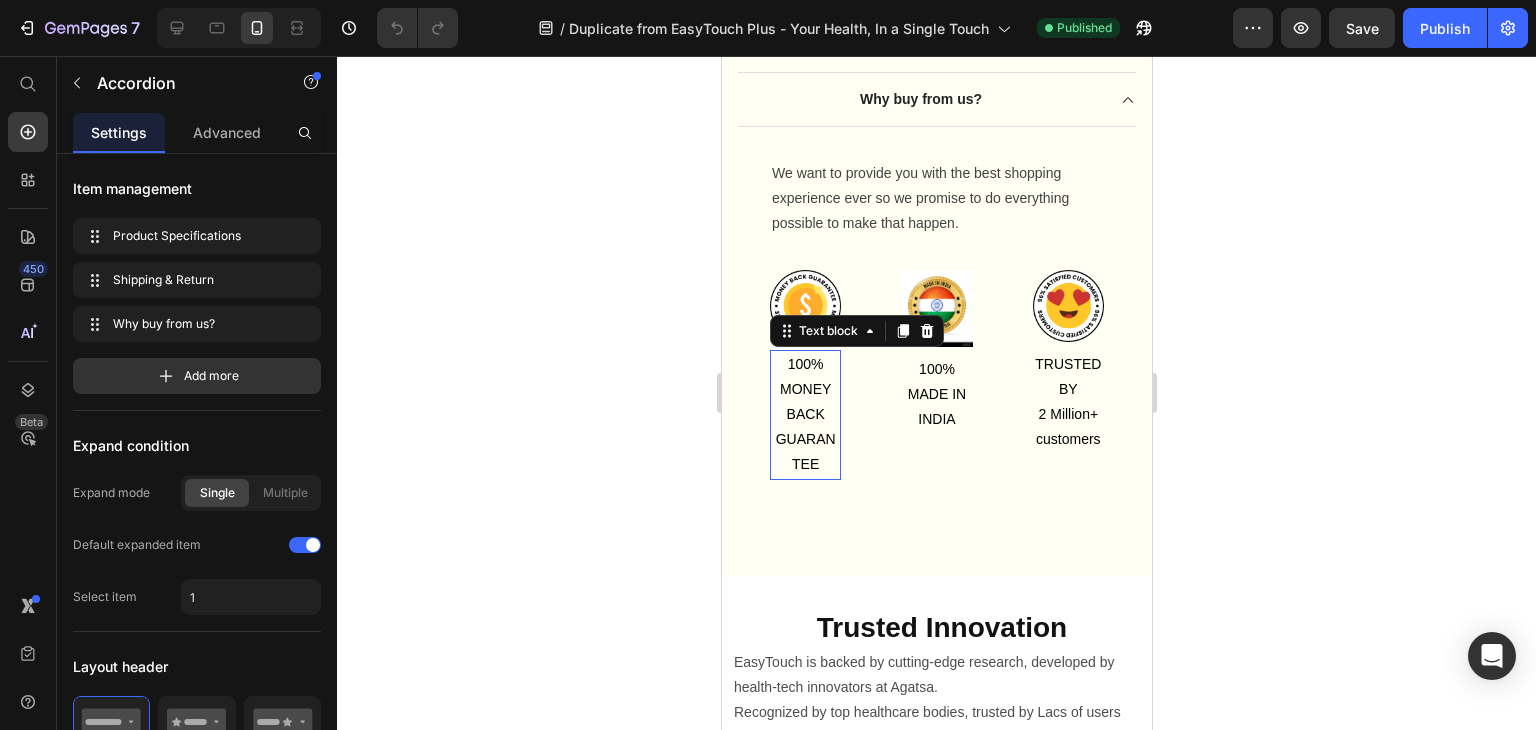 click on "100% MONEY BACK" at bounding box center [804, 390] 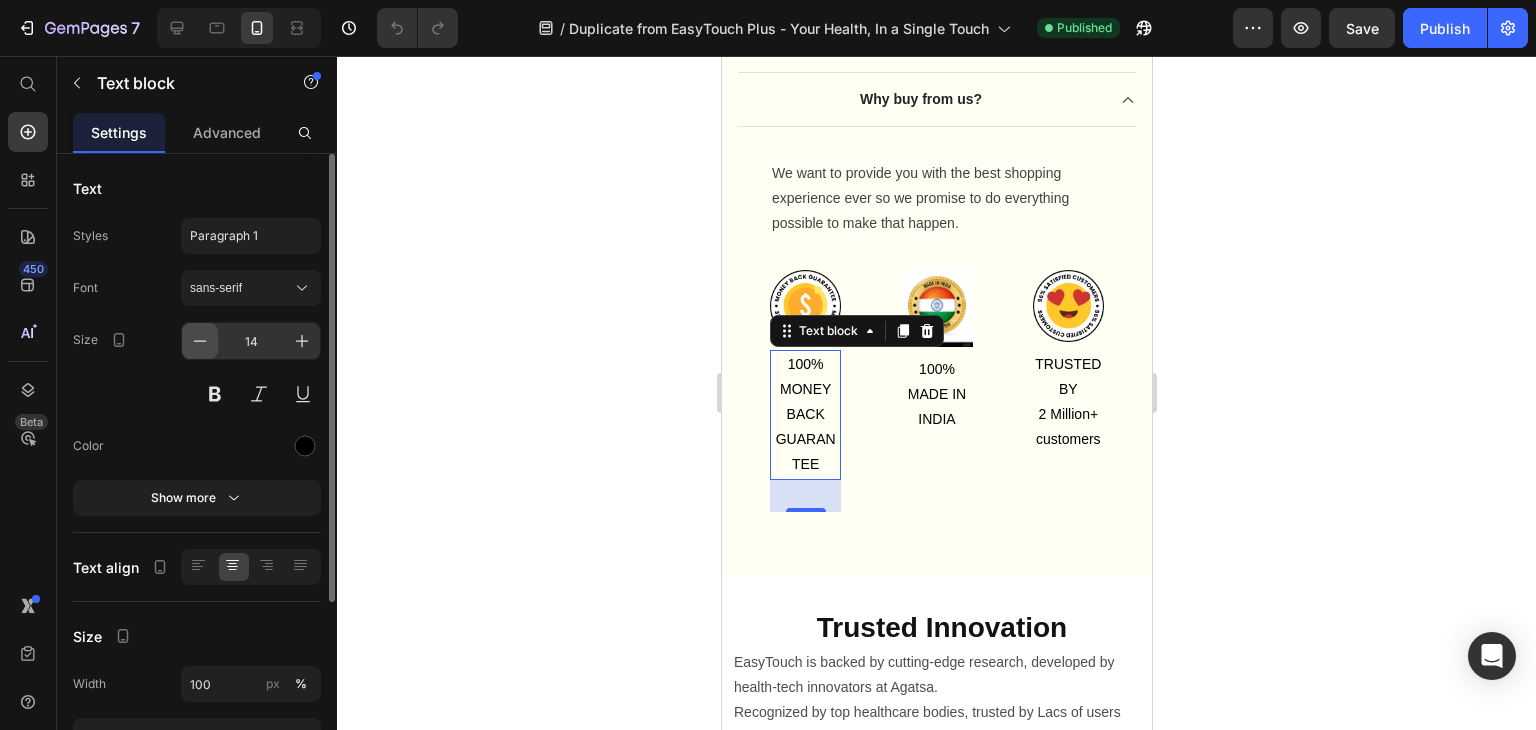 click 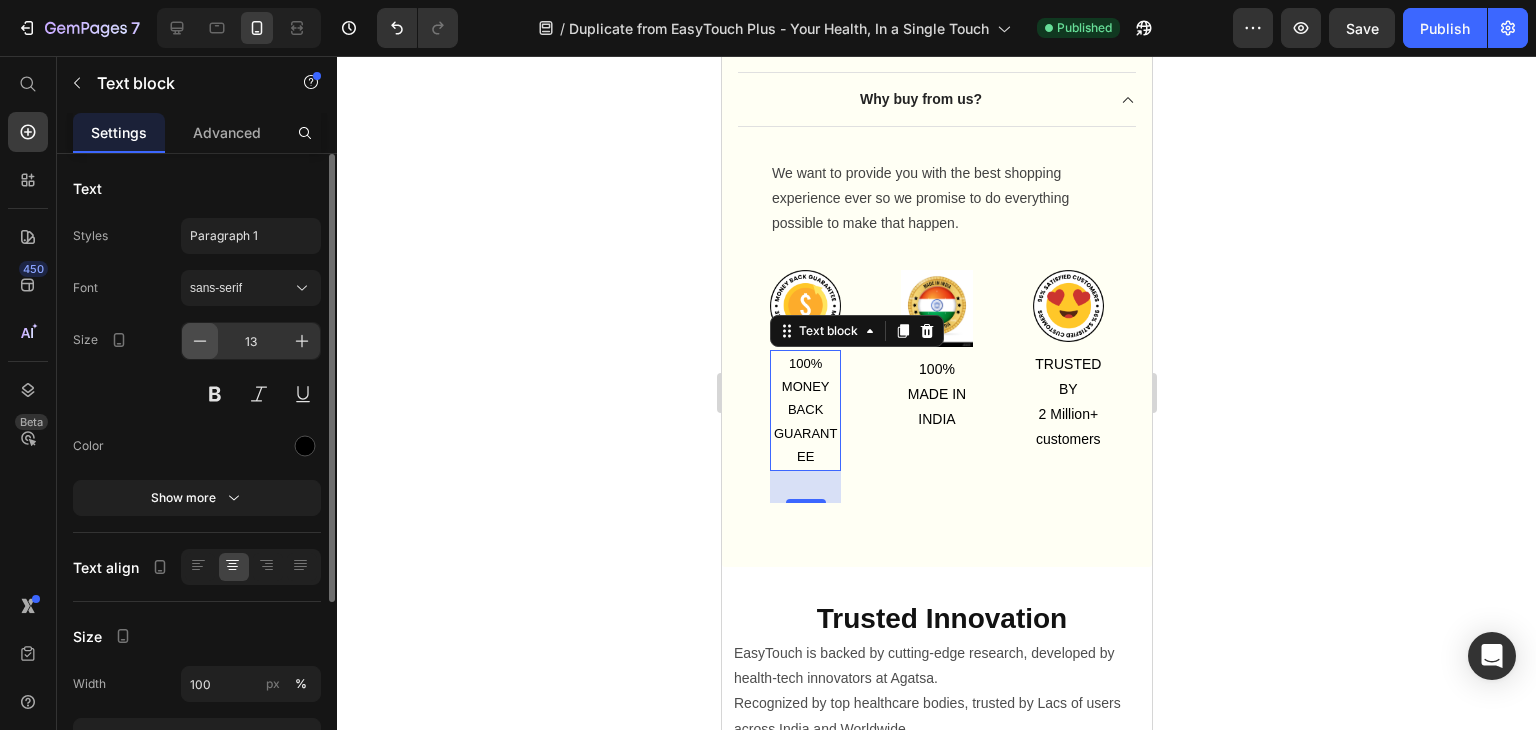 click 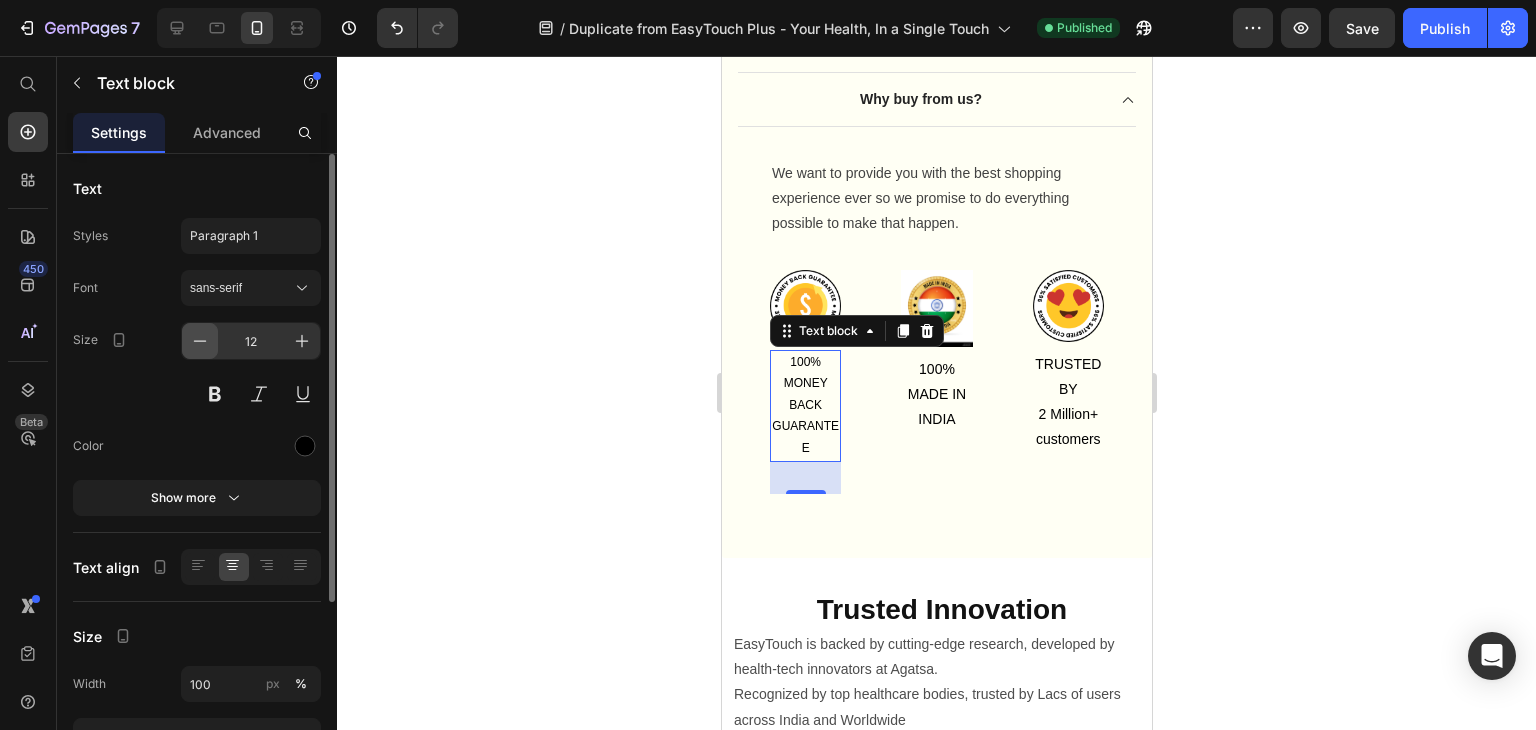 click 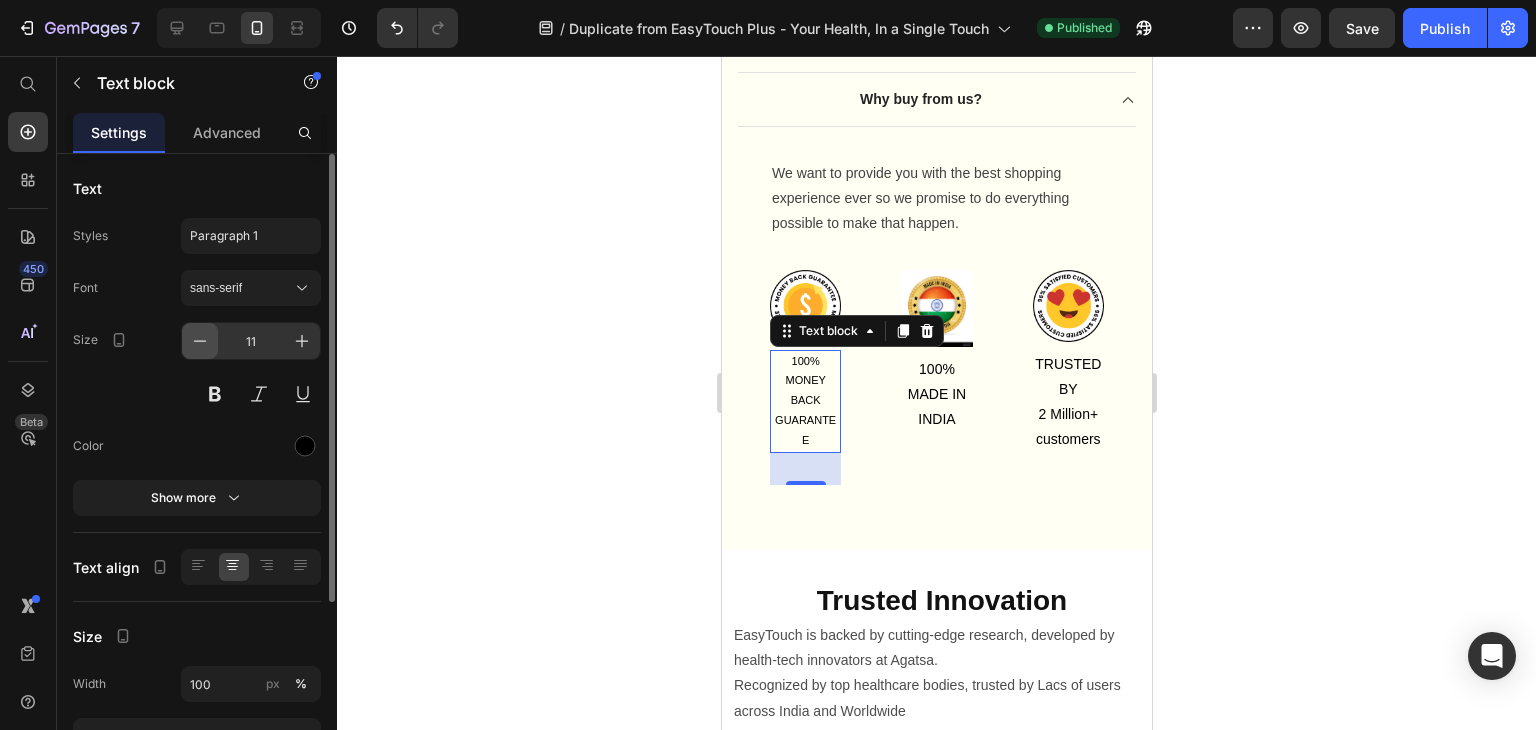 click 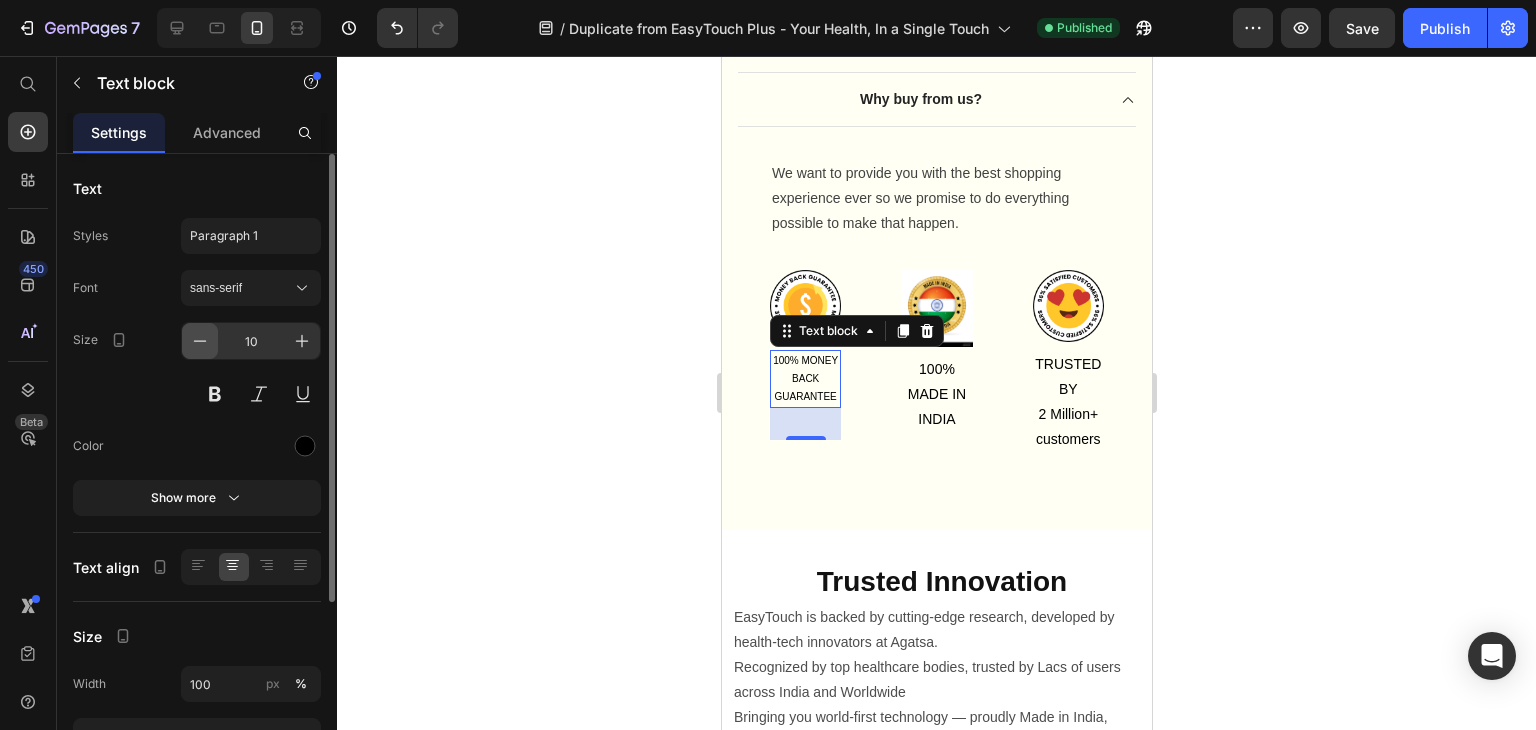 click 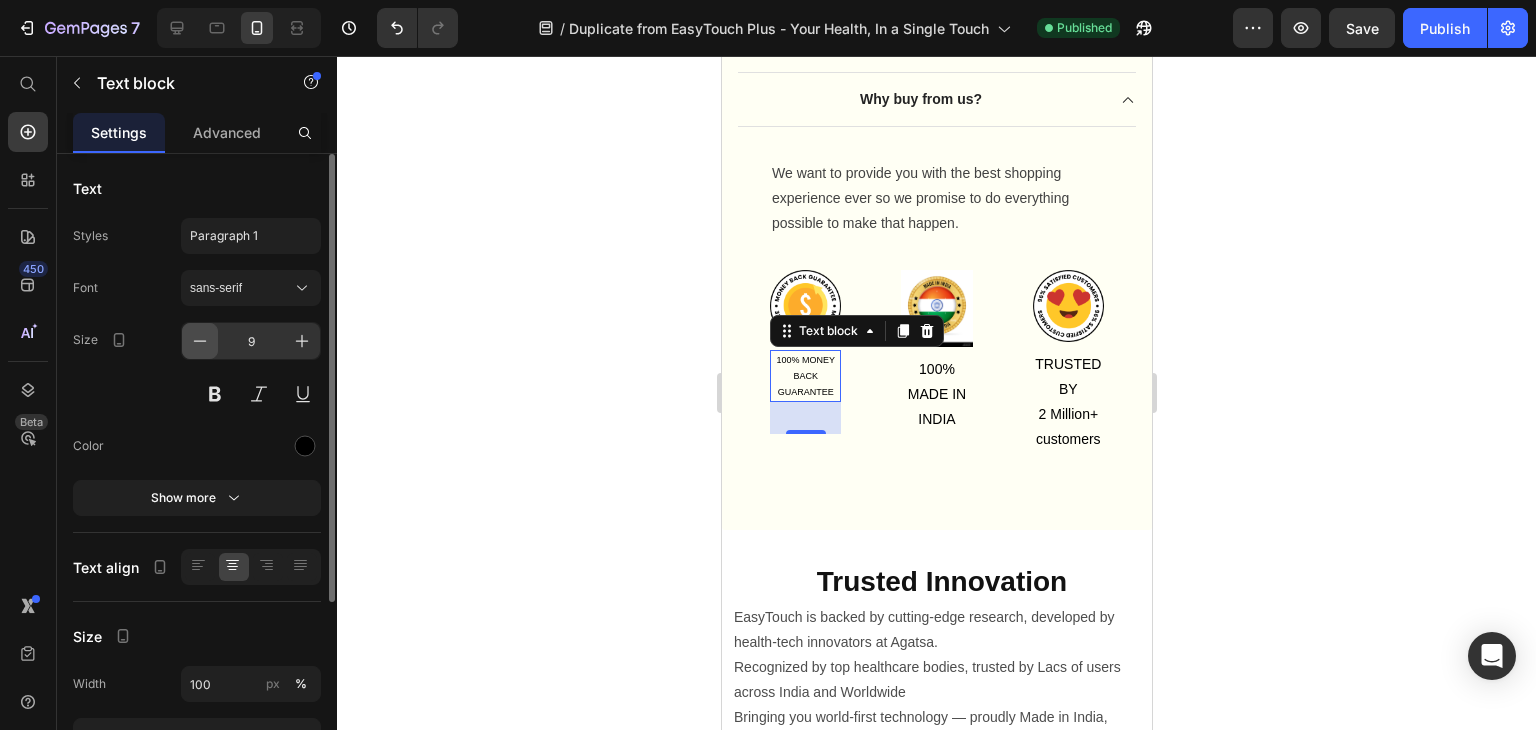 click 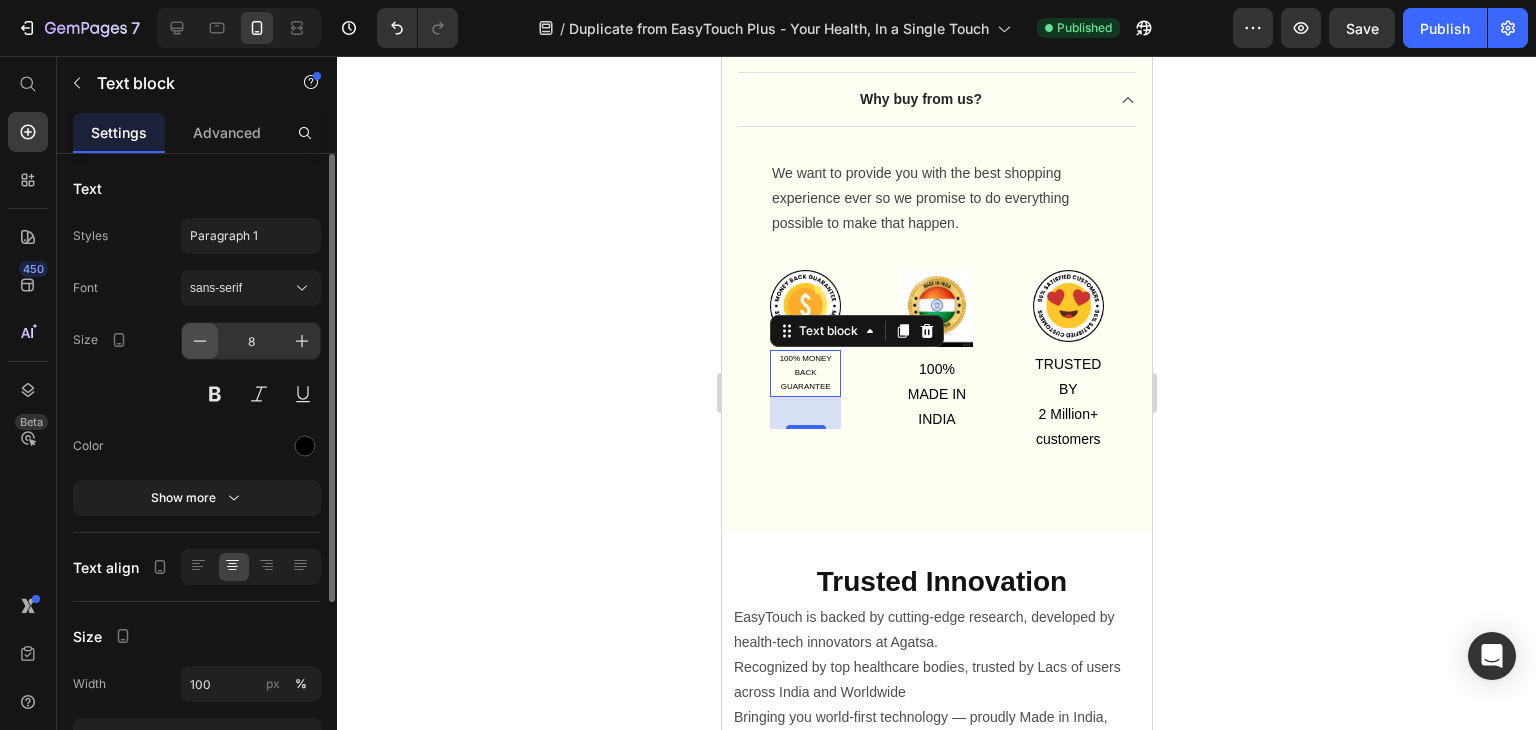 click 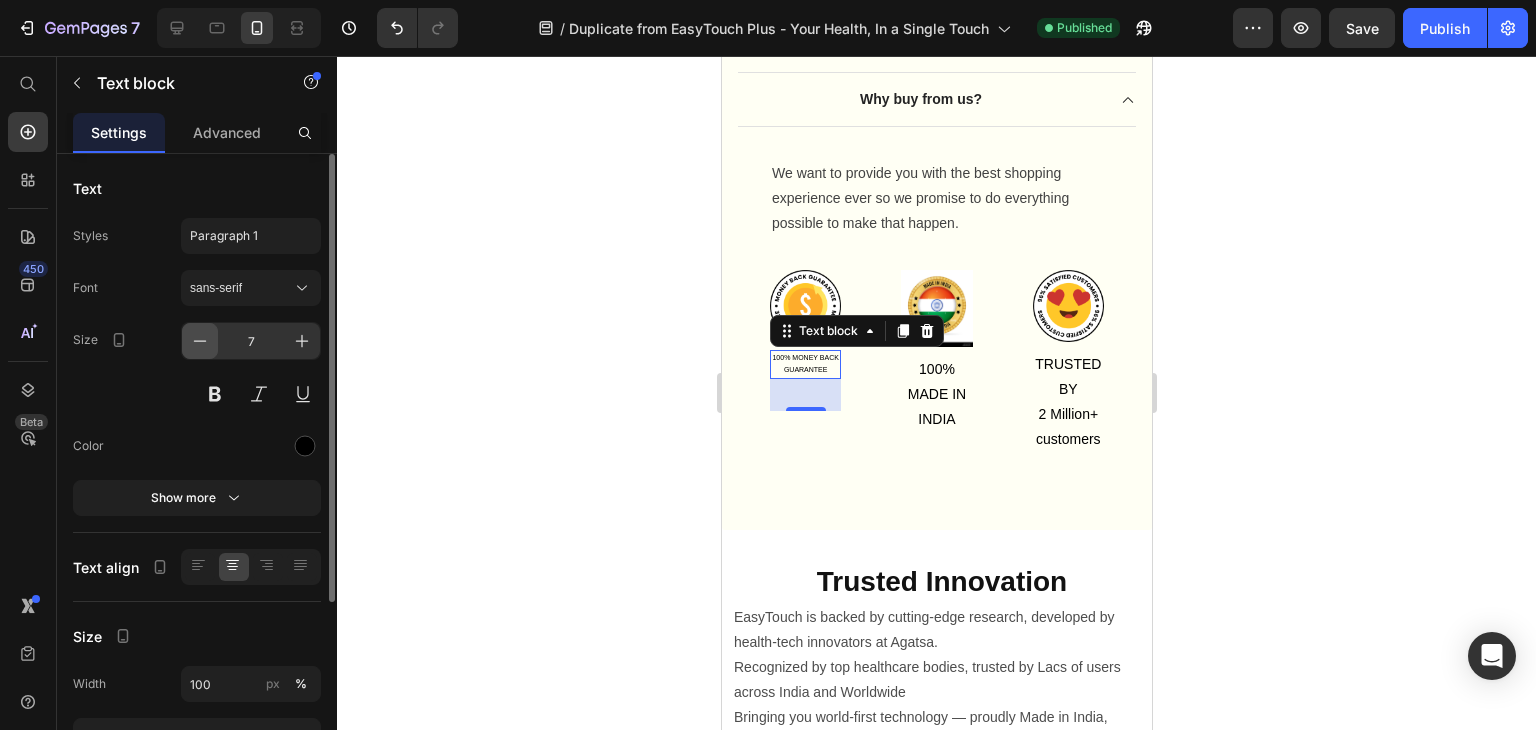 click 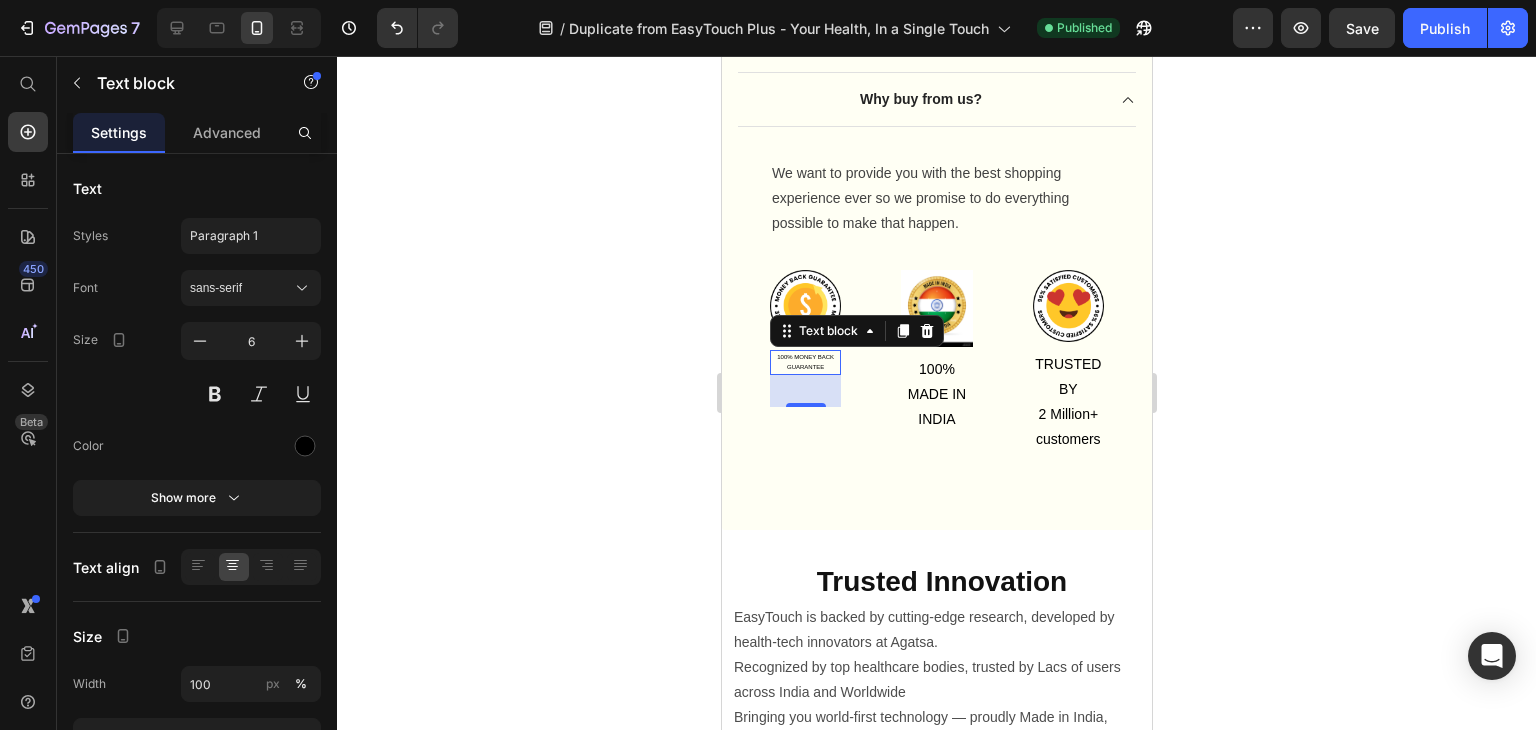 type 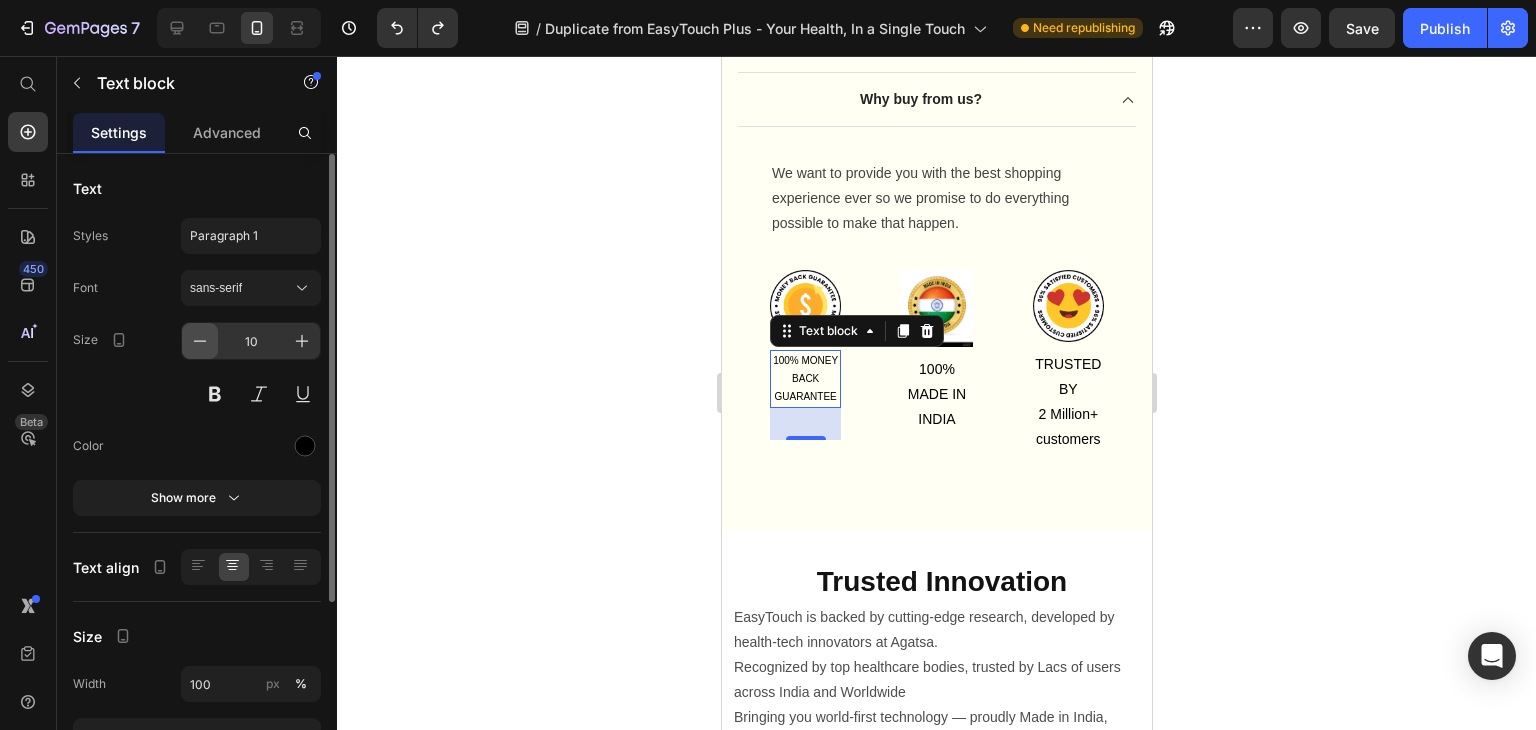 click 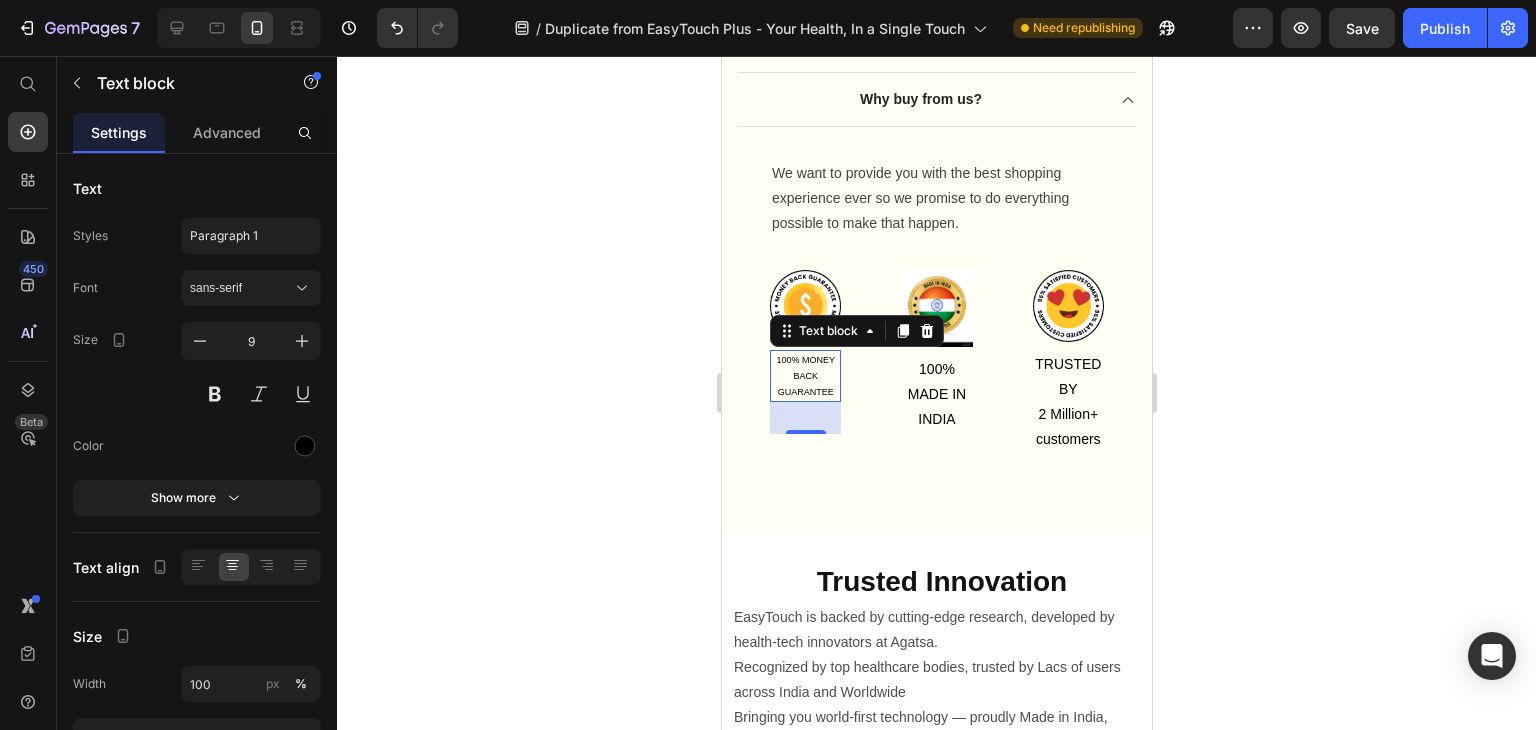 click on "100% MONEY BACK" at bounding box center [804, 368] 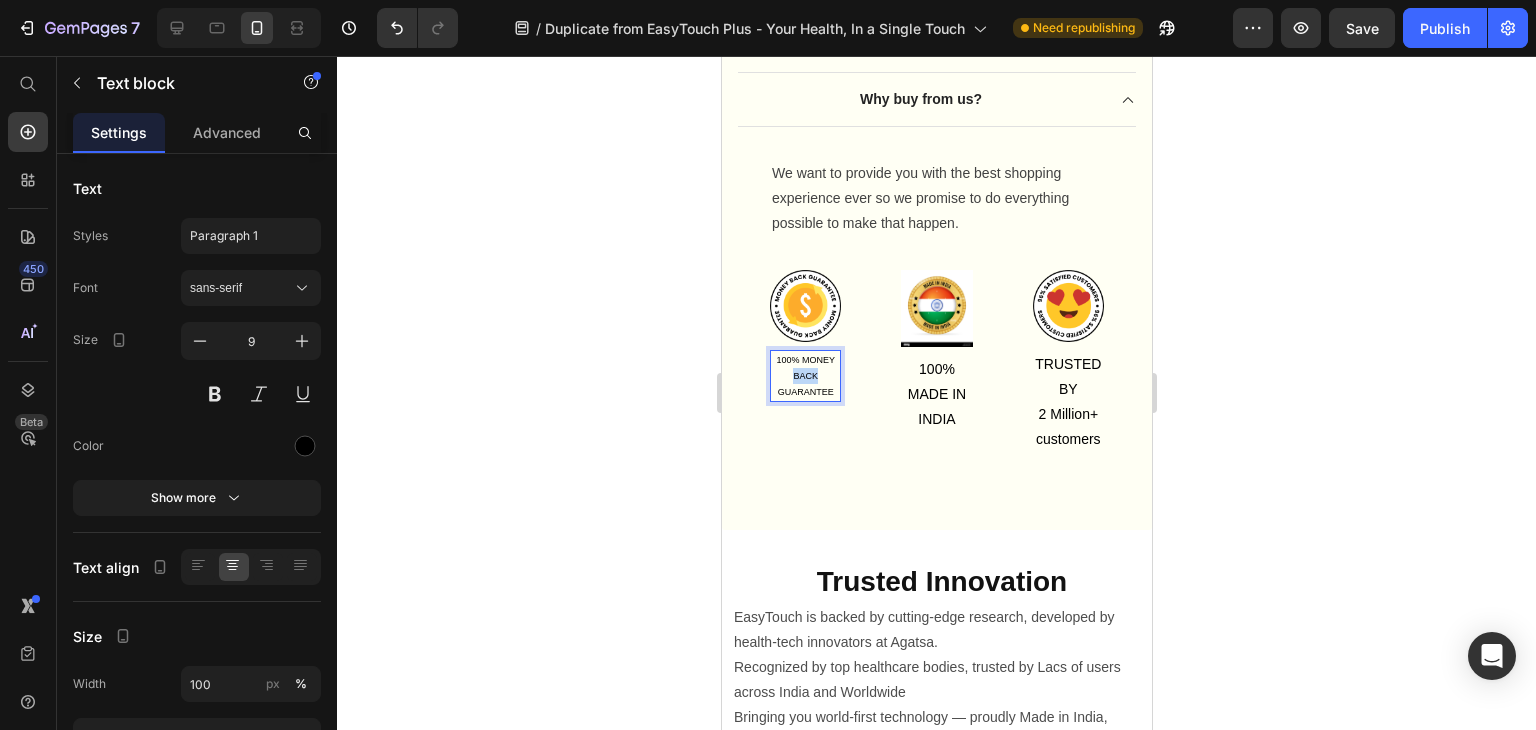 click on "100% MONEY BACK" at bounding box center (804, 368) 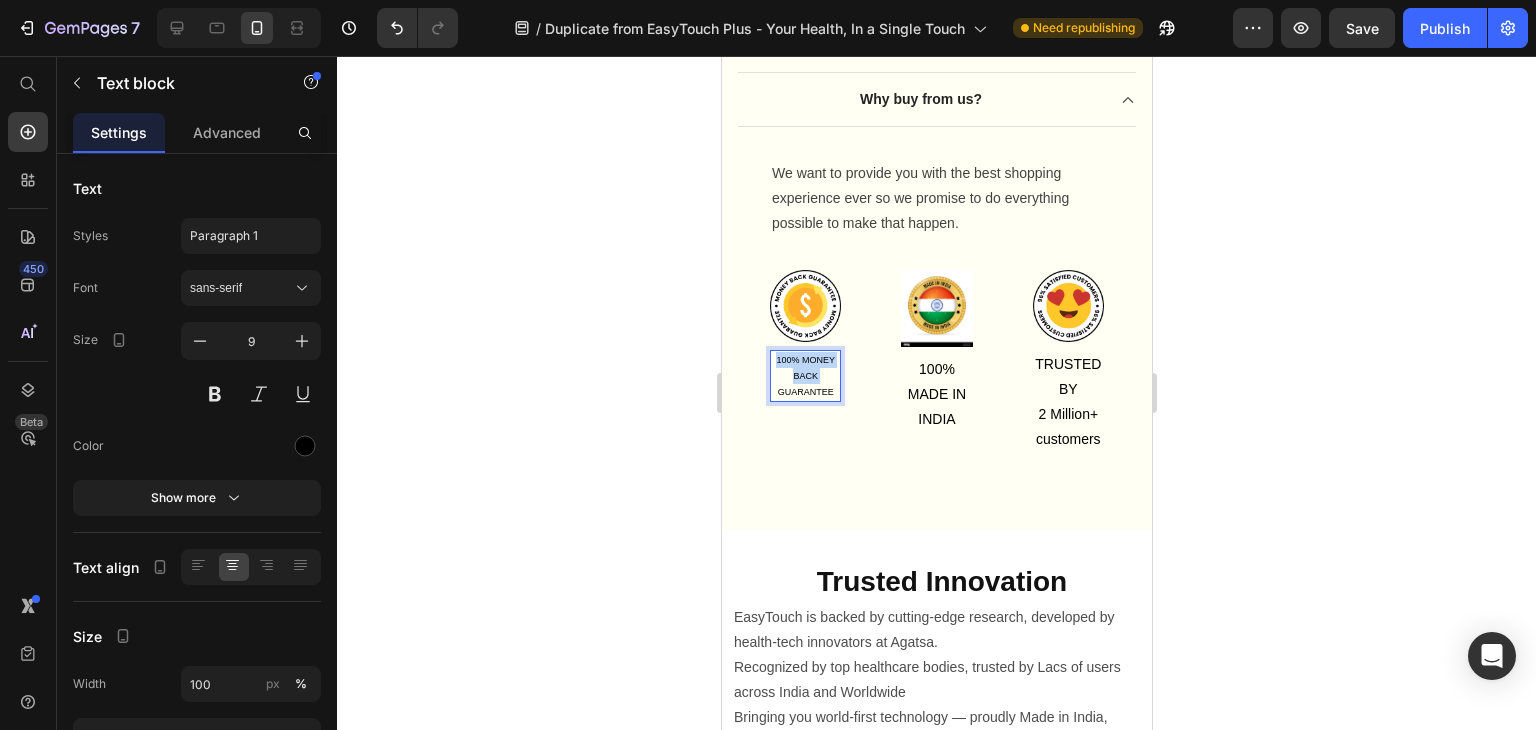click on "100% MONEY BACK" at bounding box center [804, 368] 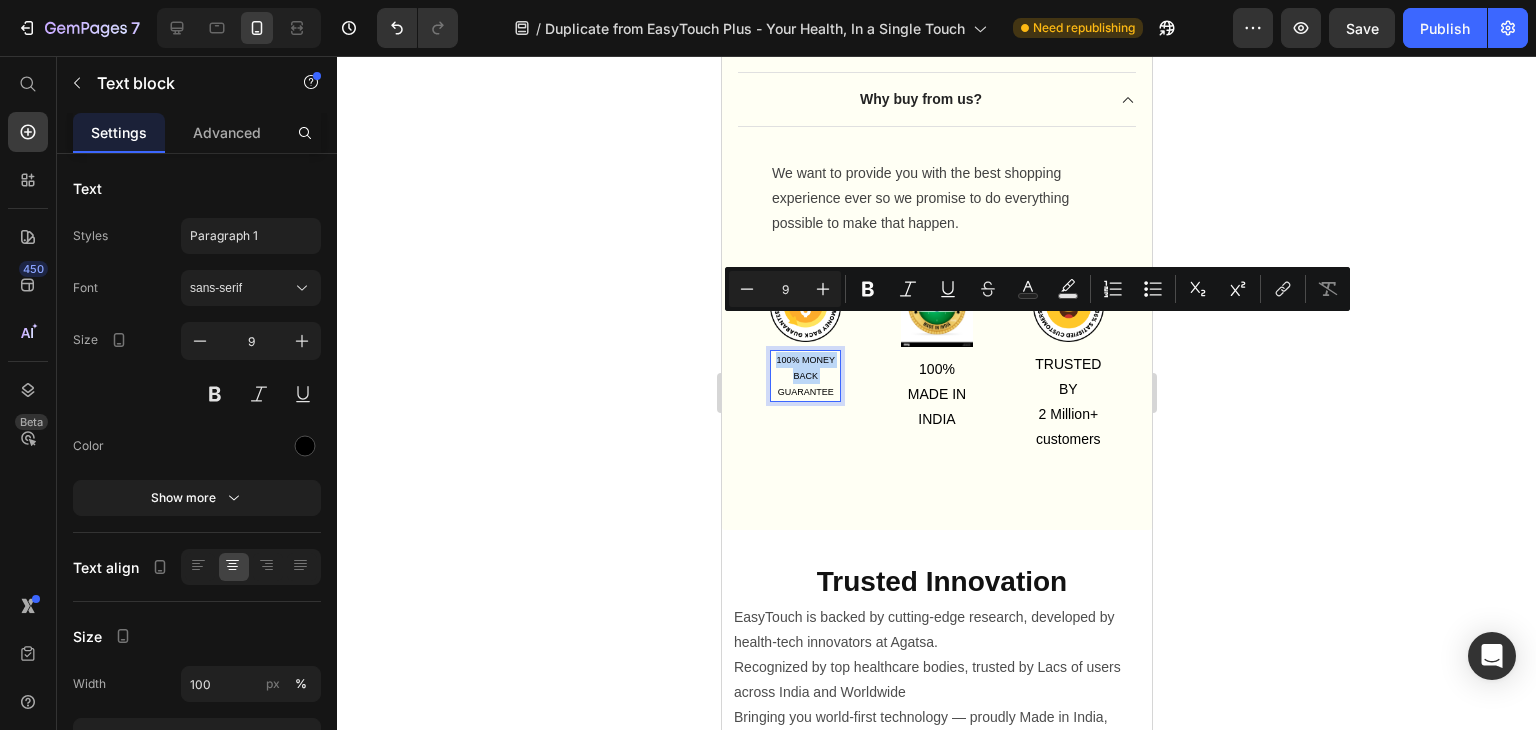 click on "100% MONEY BACK" at bounding box center (804, 368) 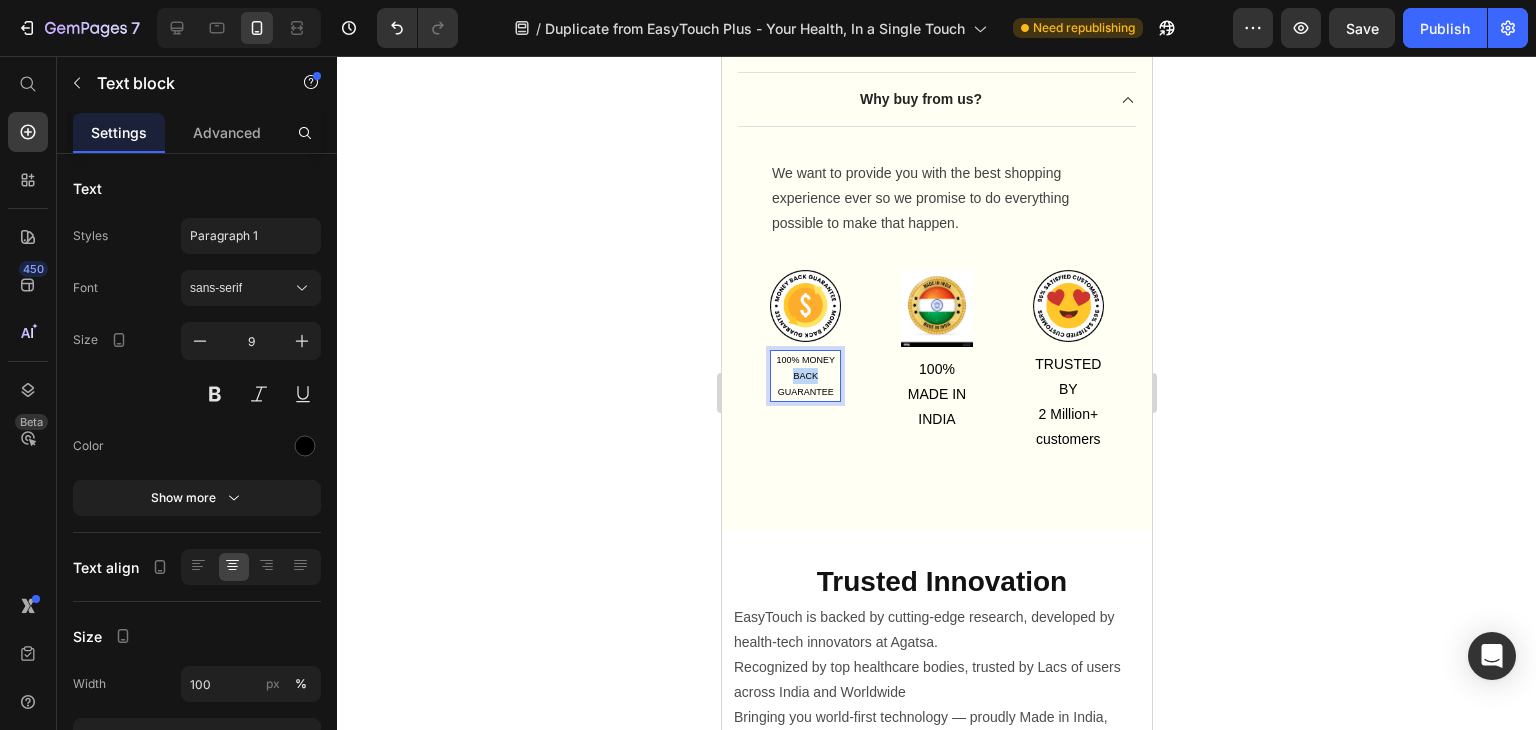 click on "100% MONEY BACK" at bounding box center (804, 368) 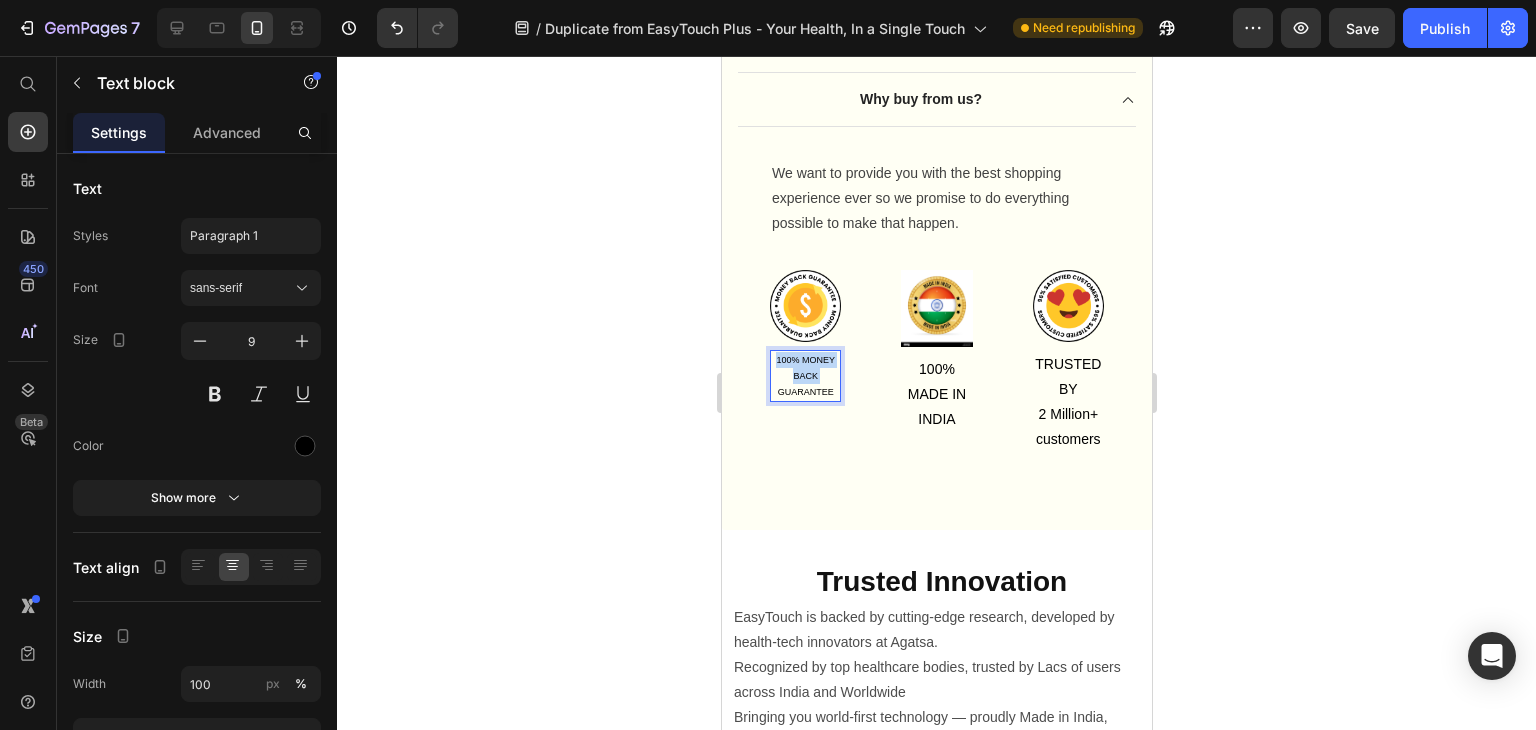 click on "100% MONEY BACK" at bounding box center [804, 368] 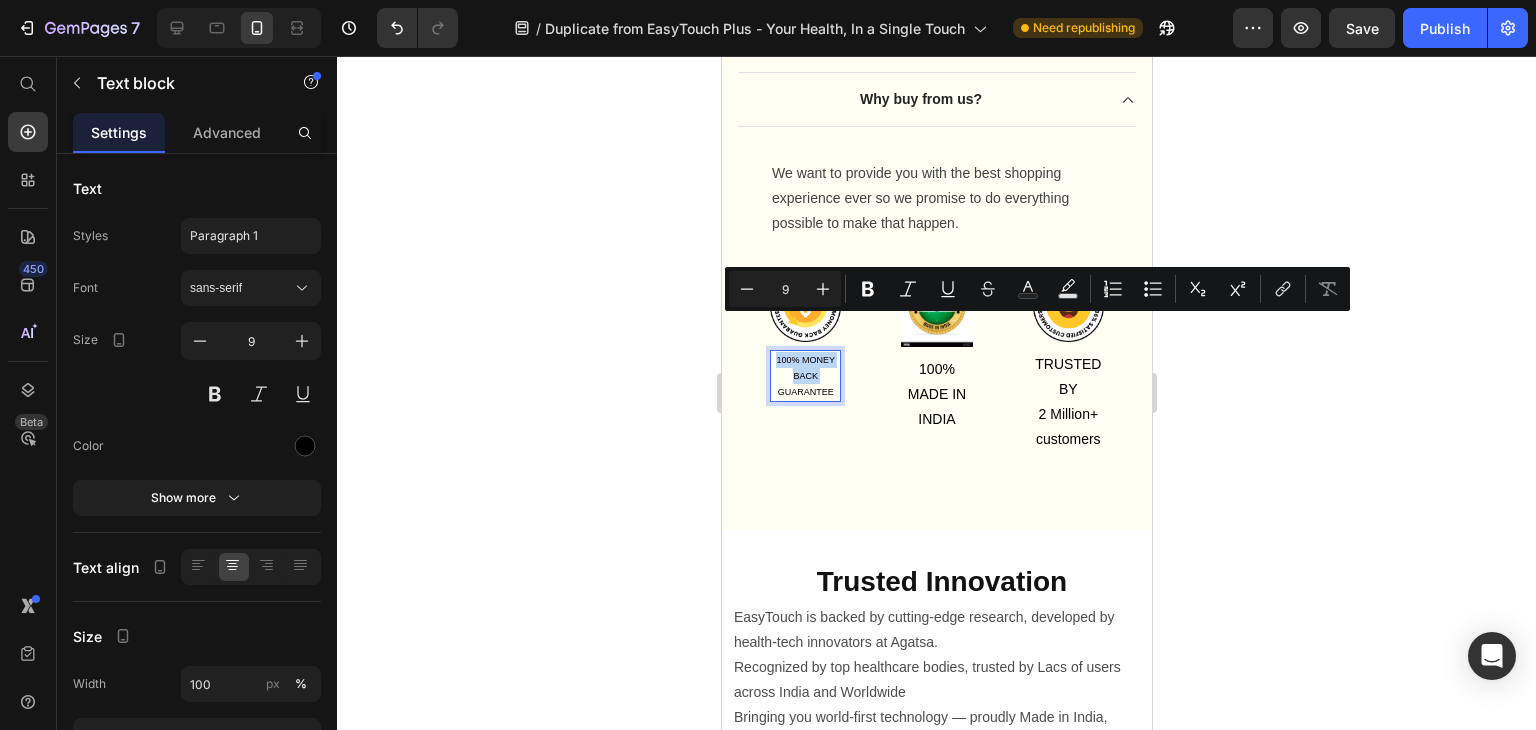 click on "100% MONEY BACK" at bounding box center (804, 368) 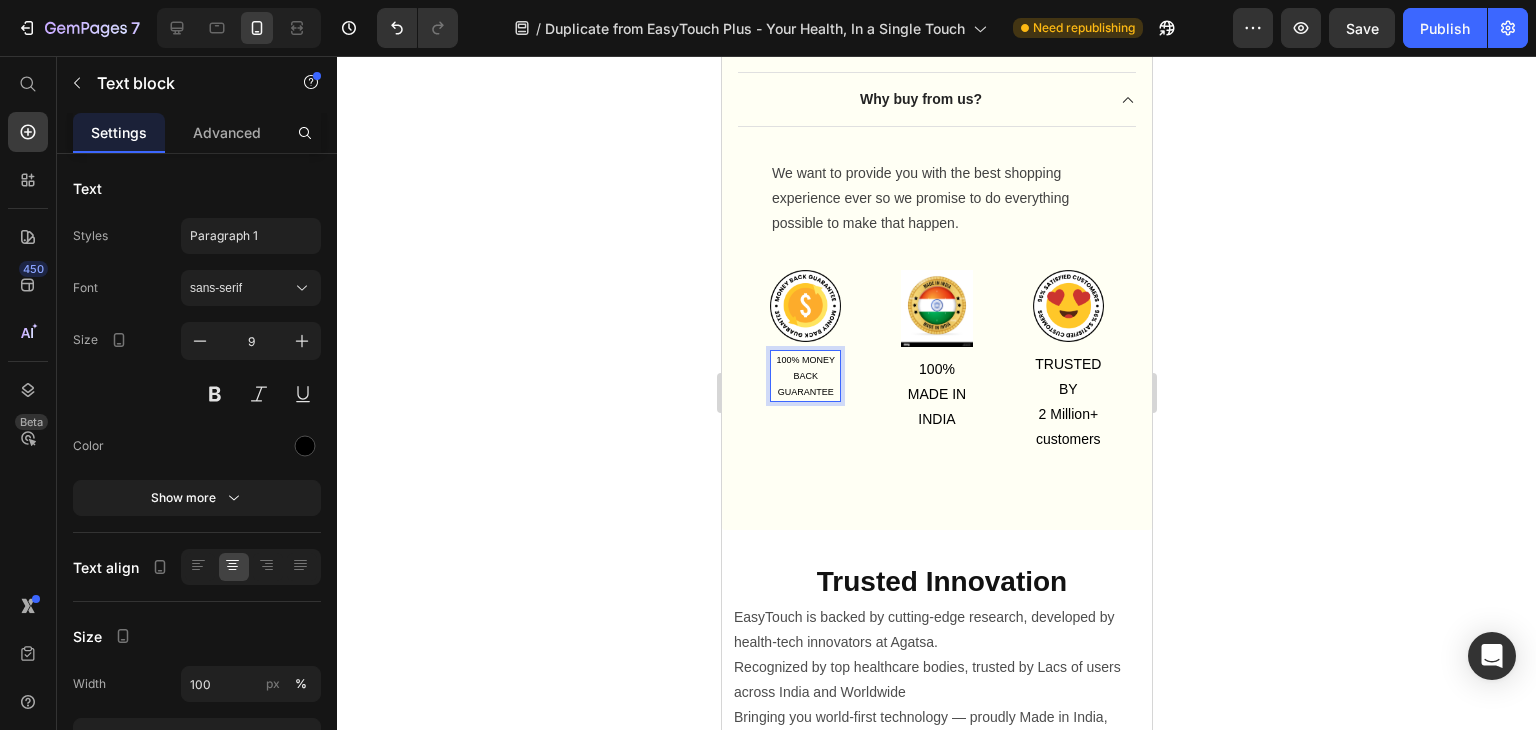 click on "GUARANTEE" at bounding box center [804, 392] 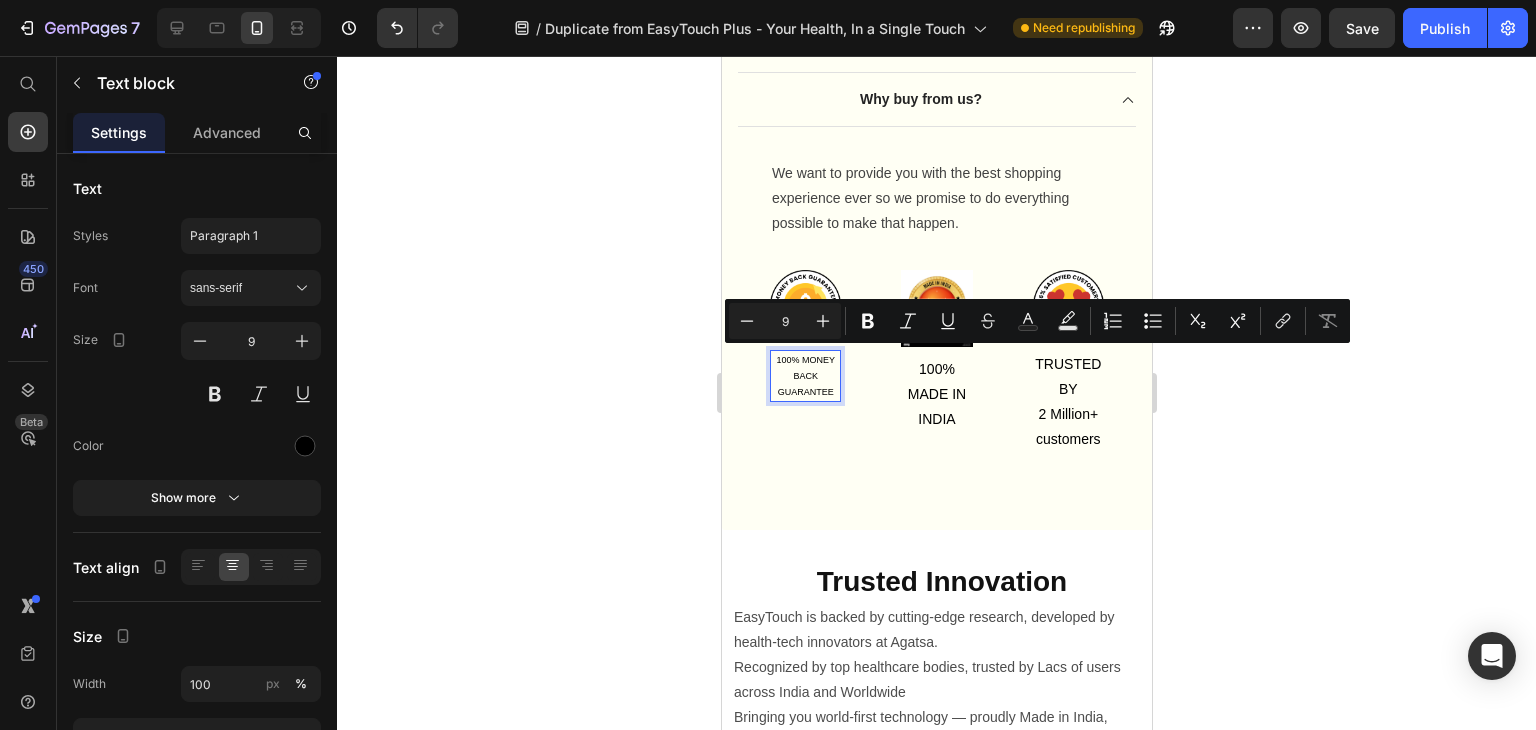 click on "GUARANTEE" at bounding box center [804, 392] 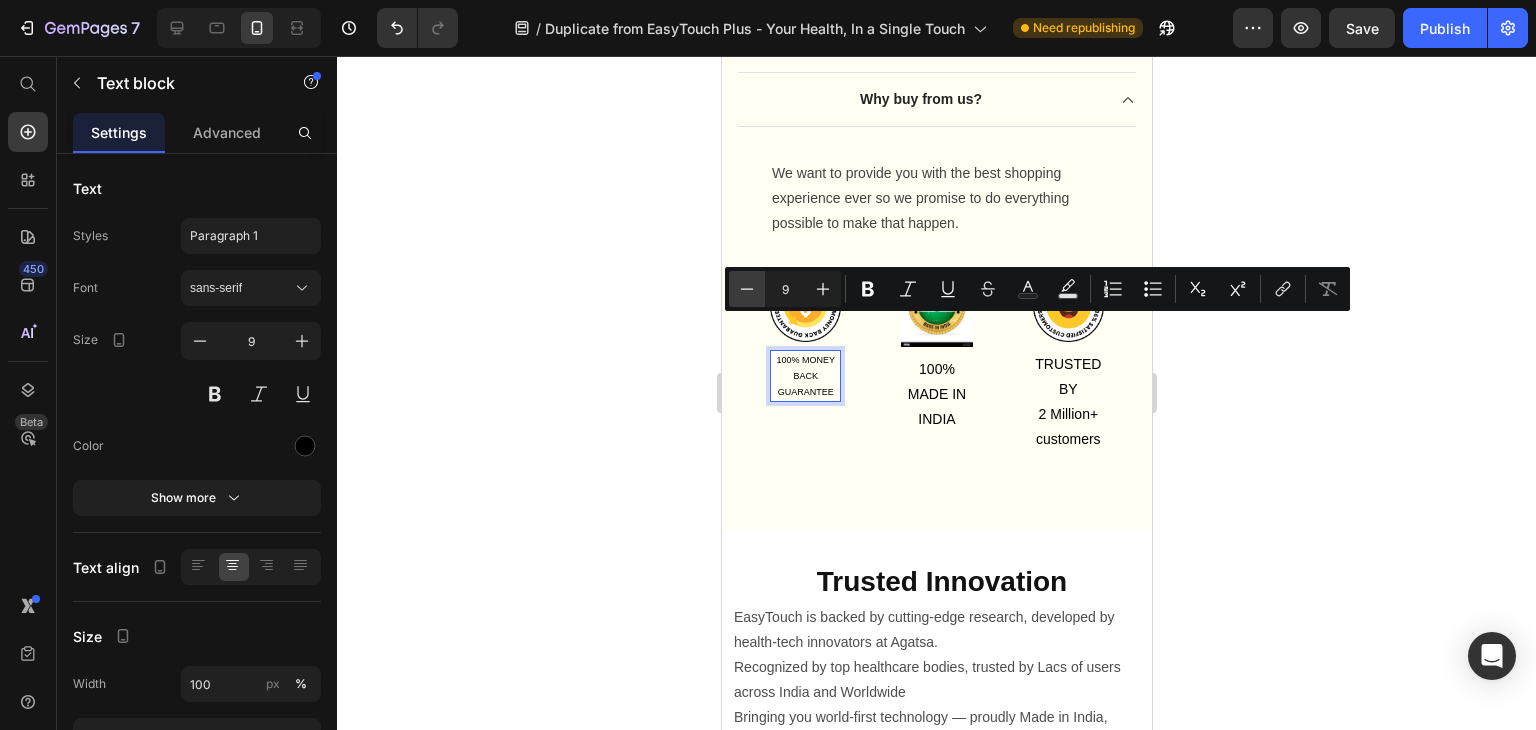 click 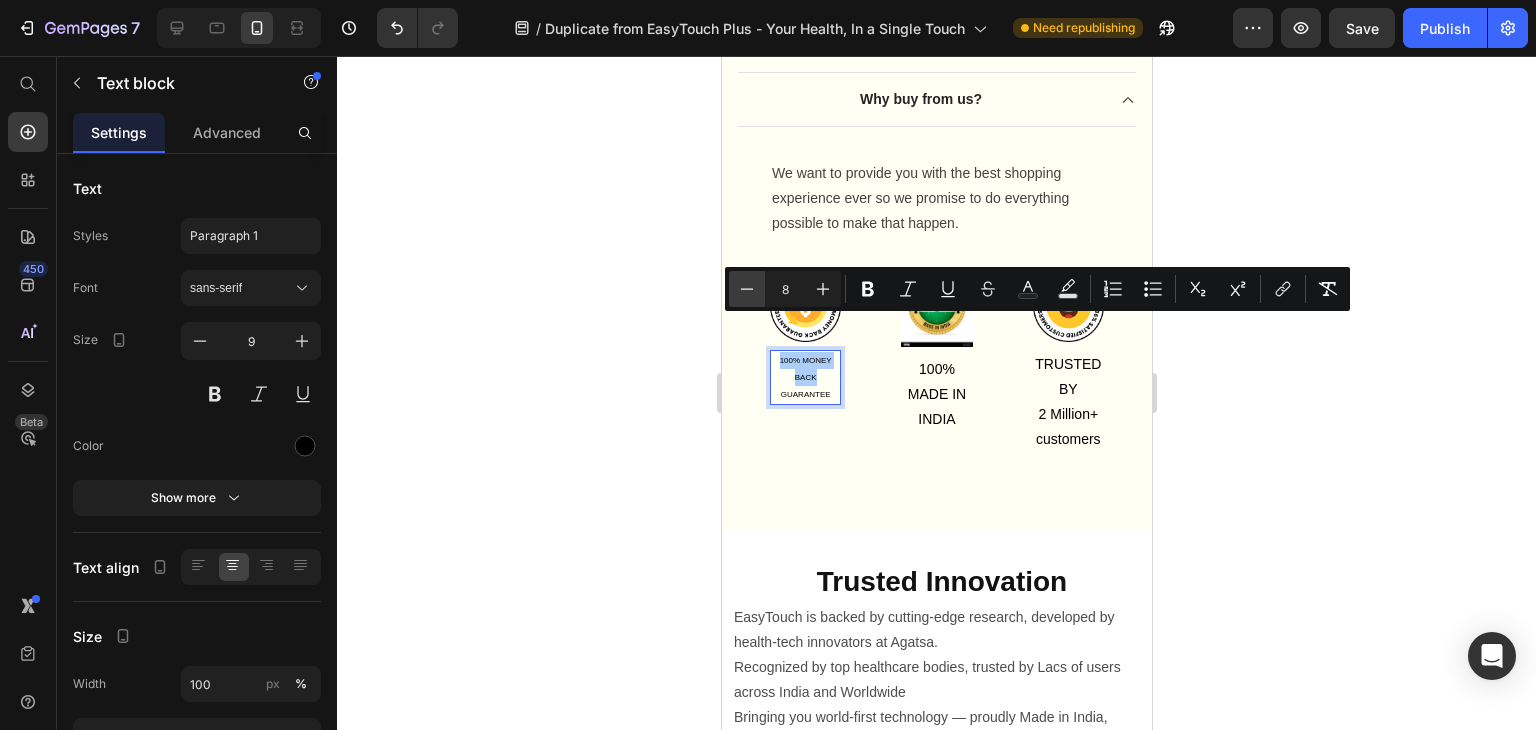 click 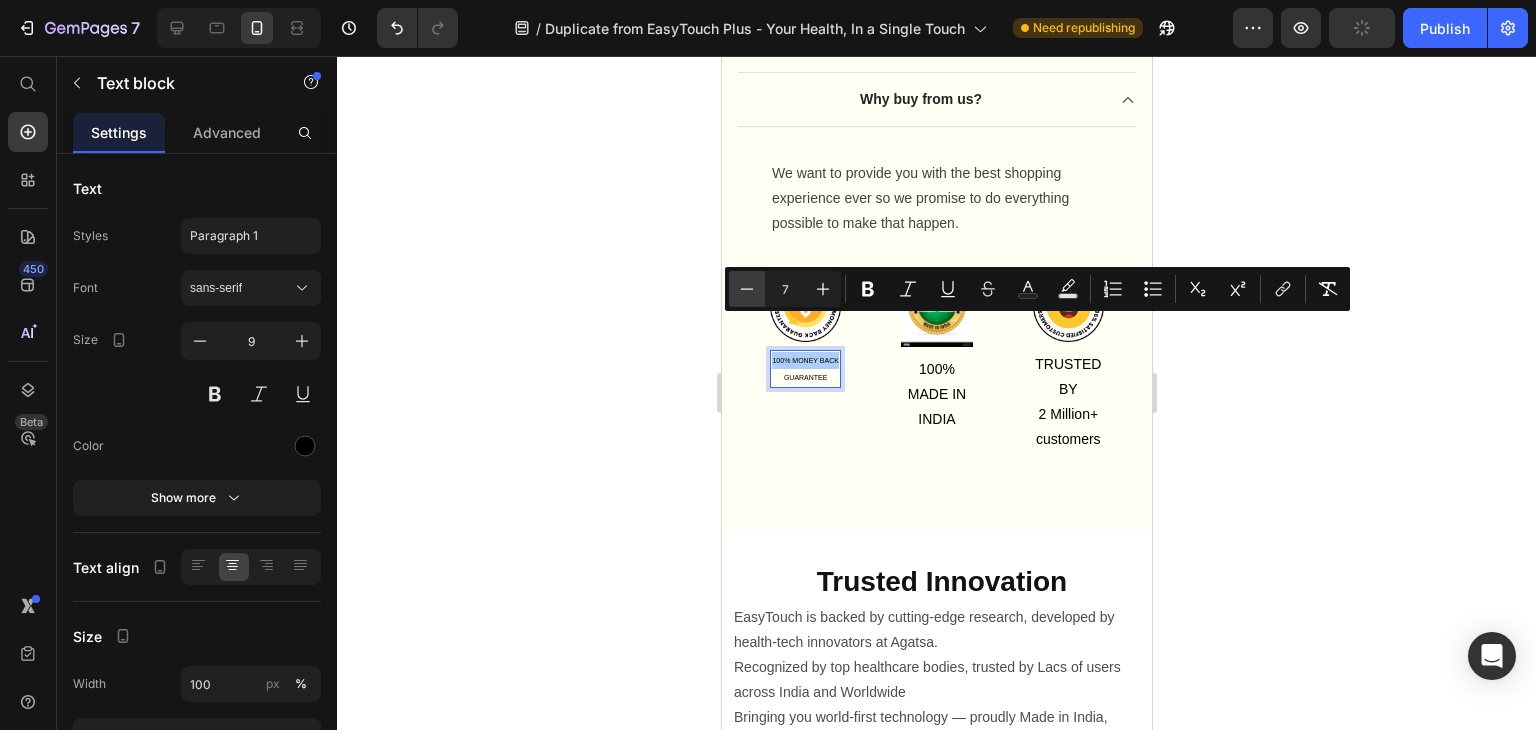 click 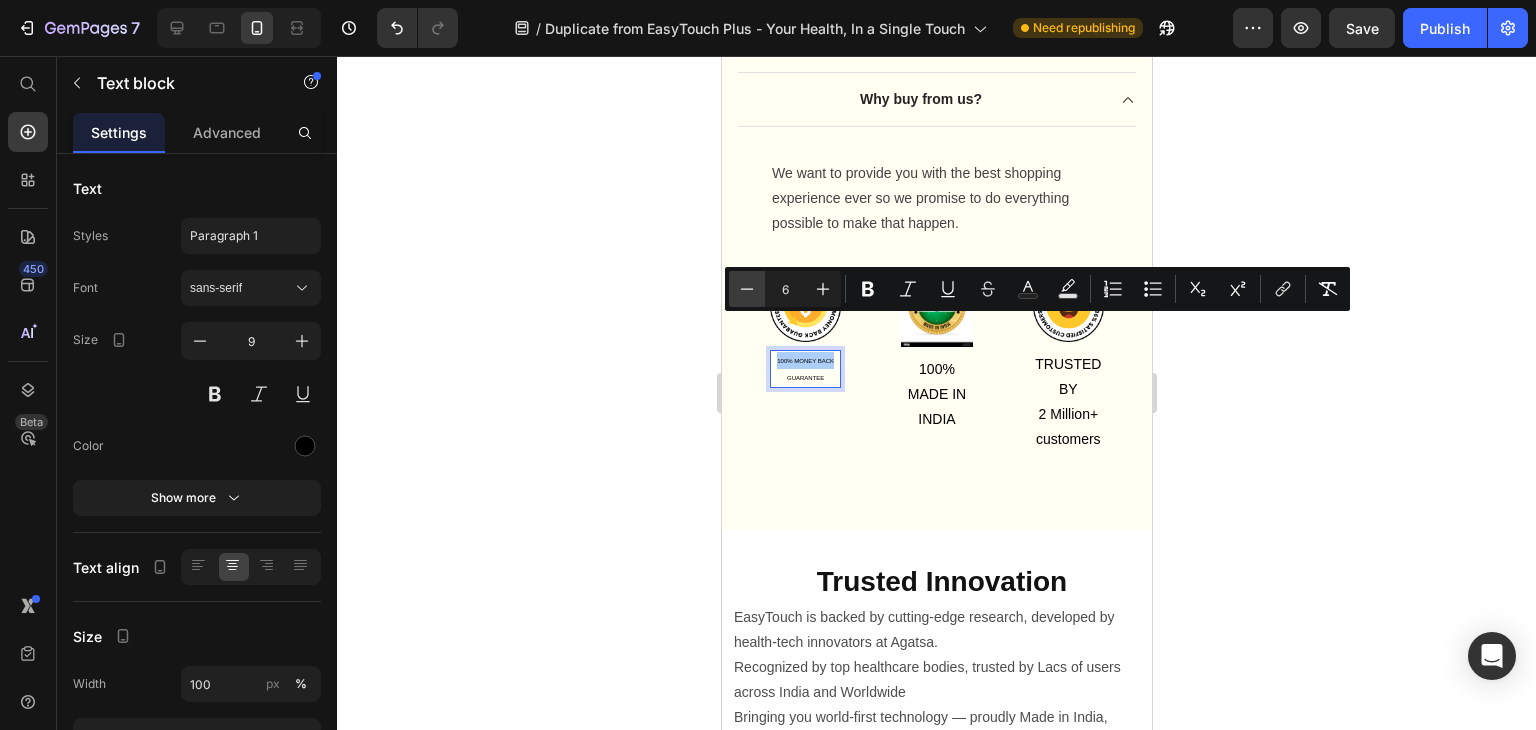 click 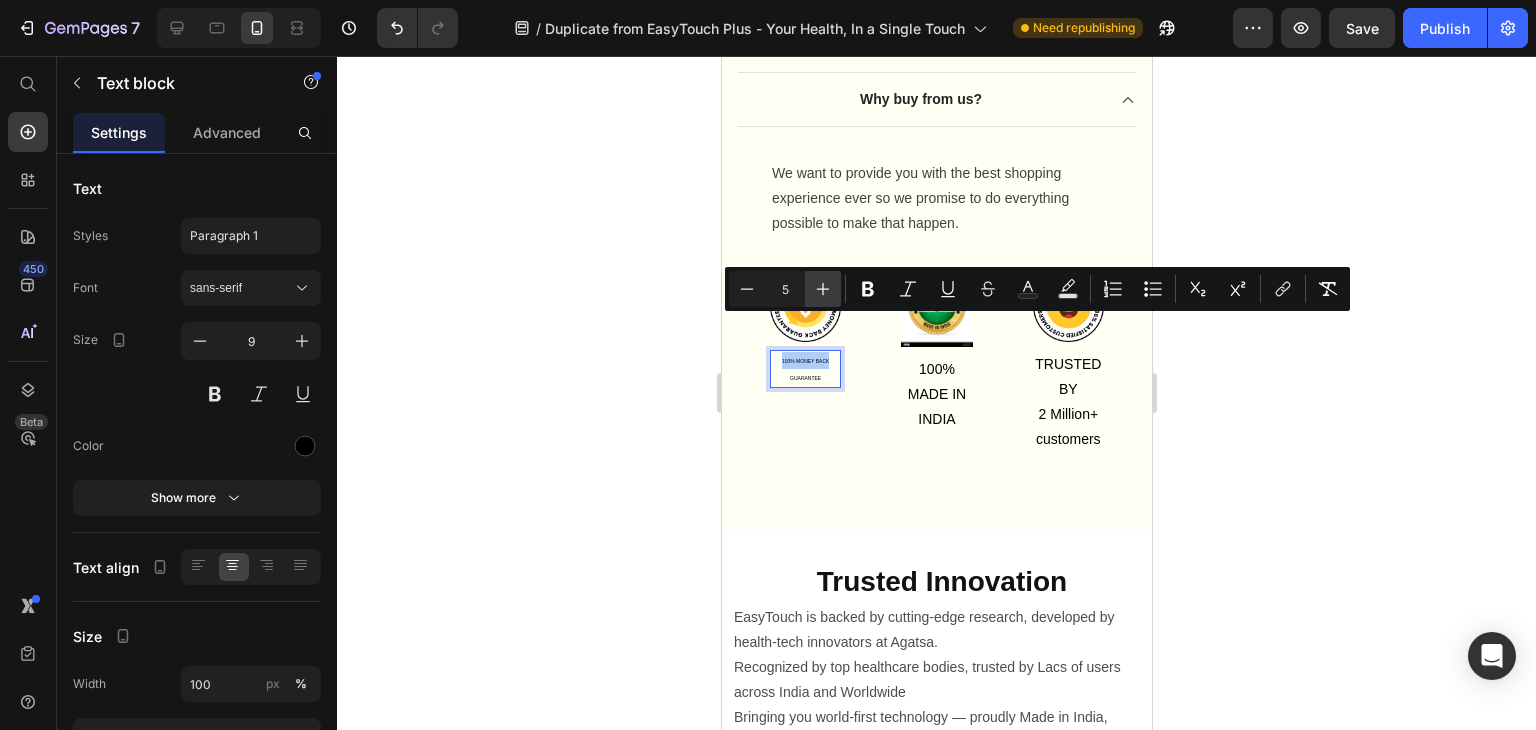 click 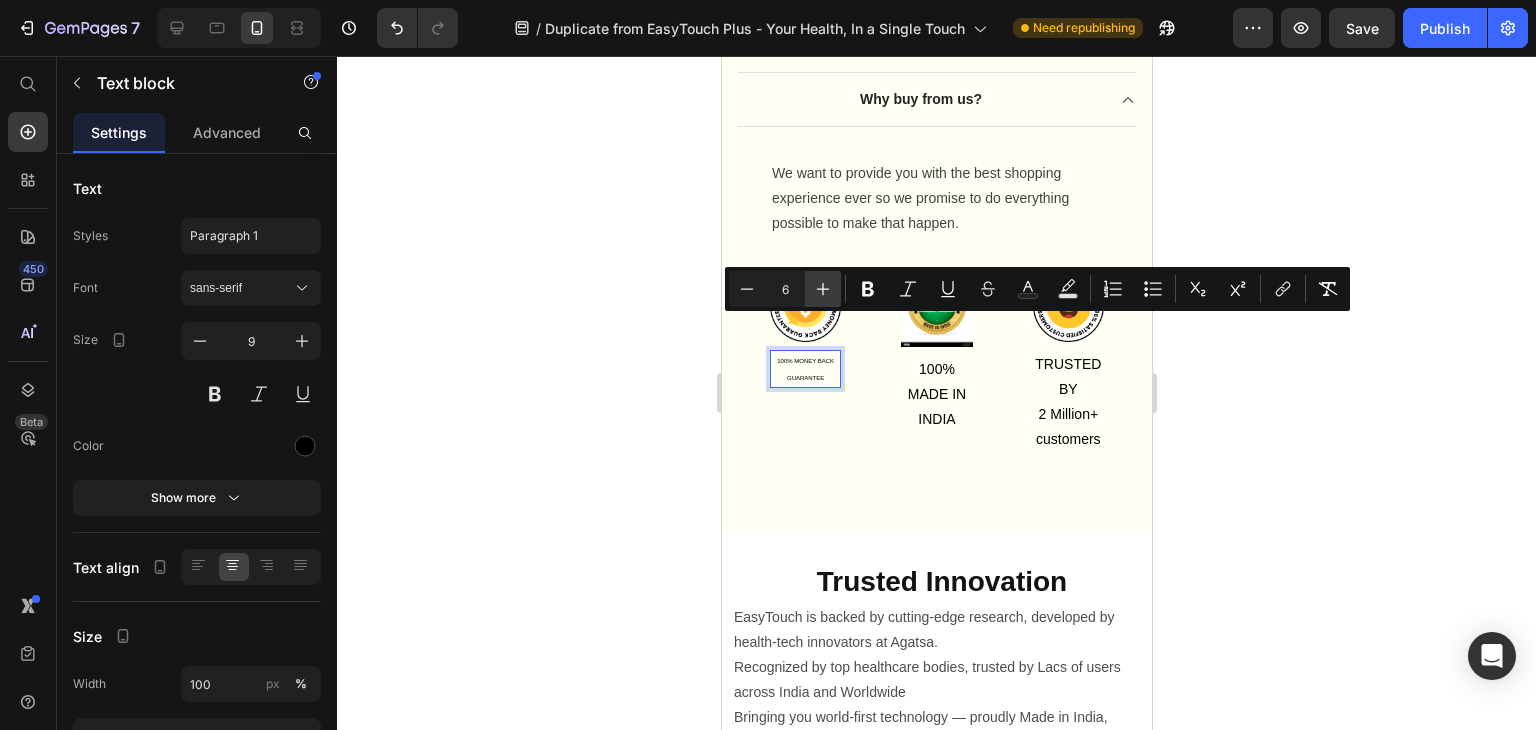 click 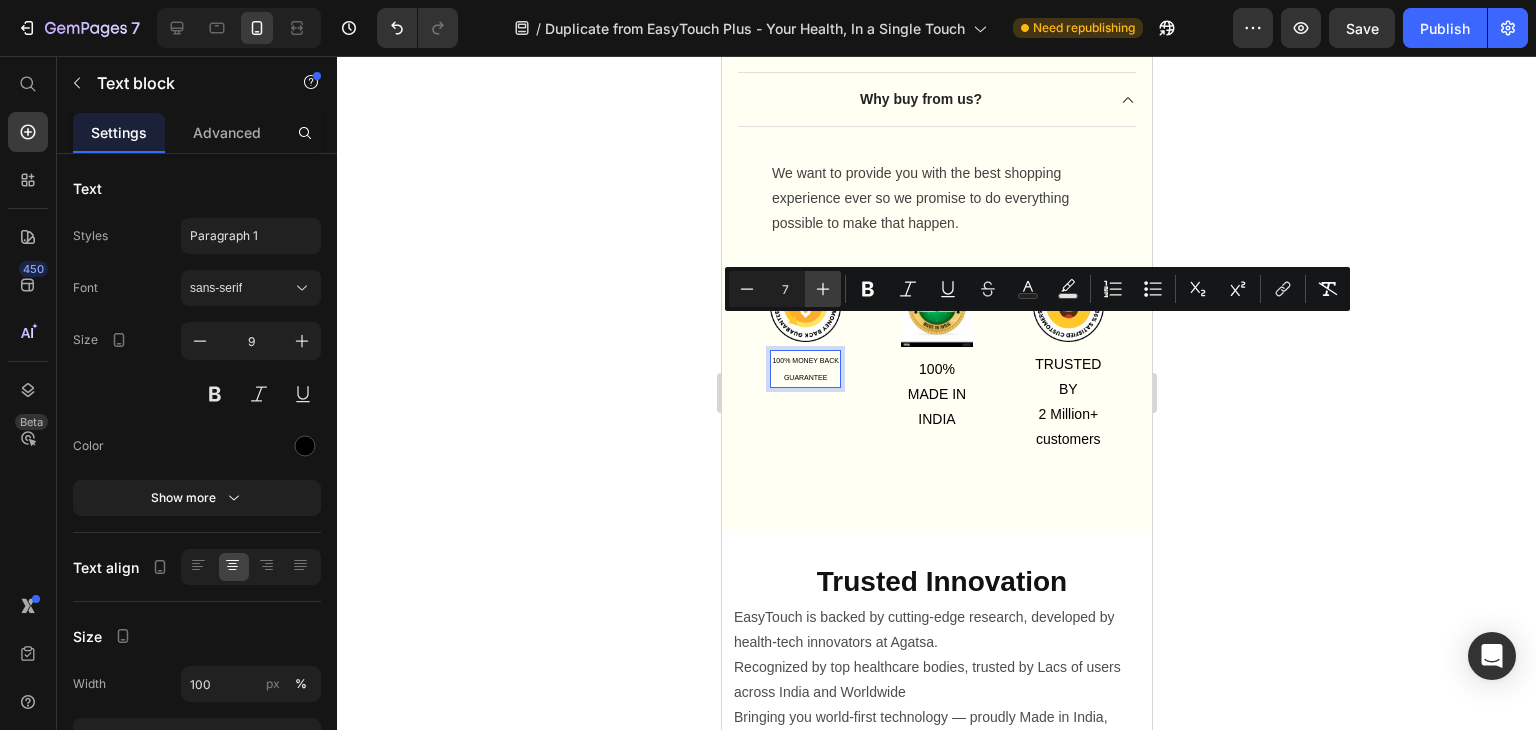 click 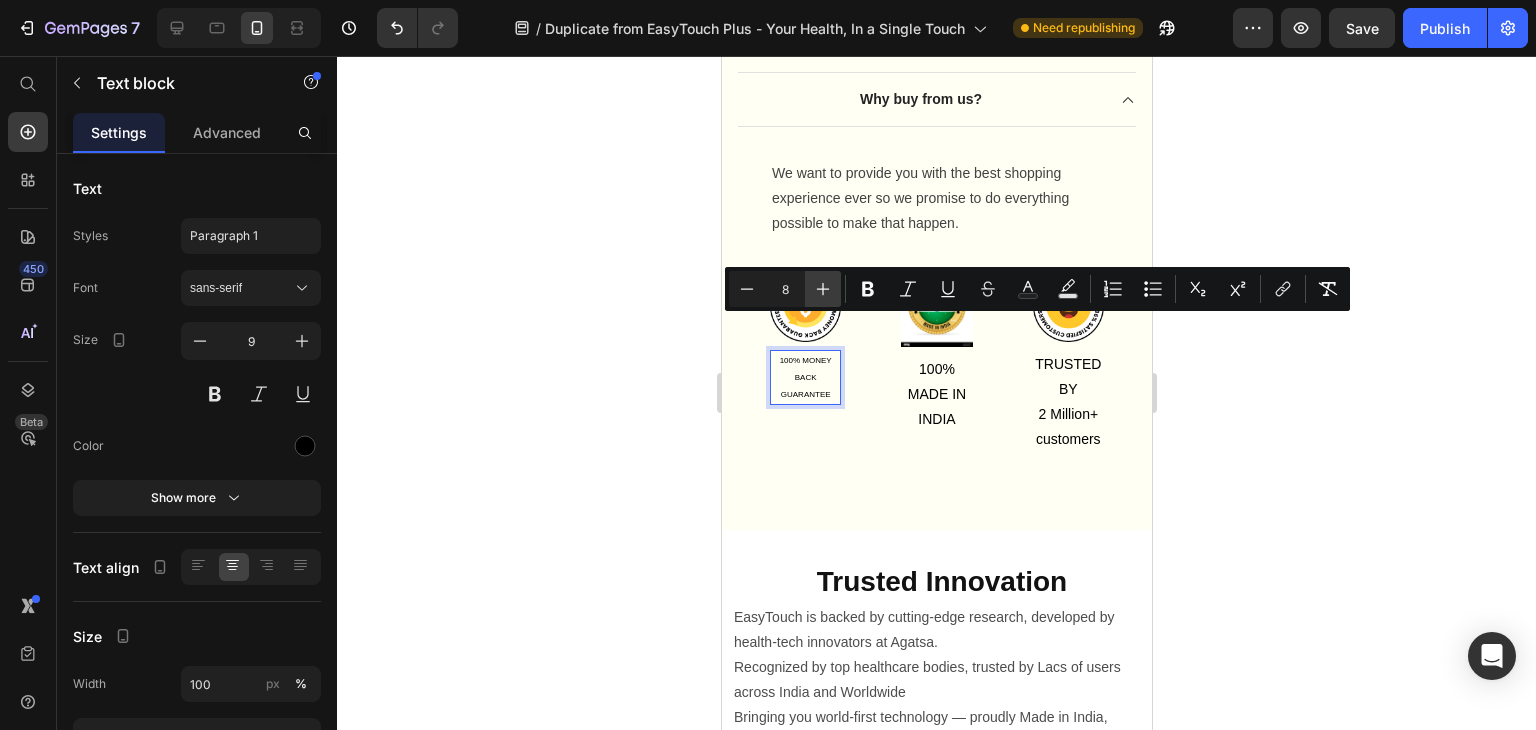 click 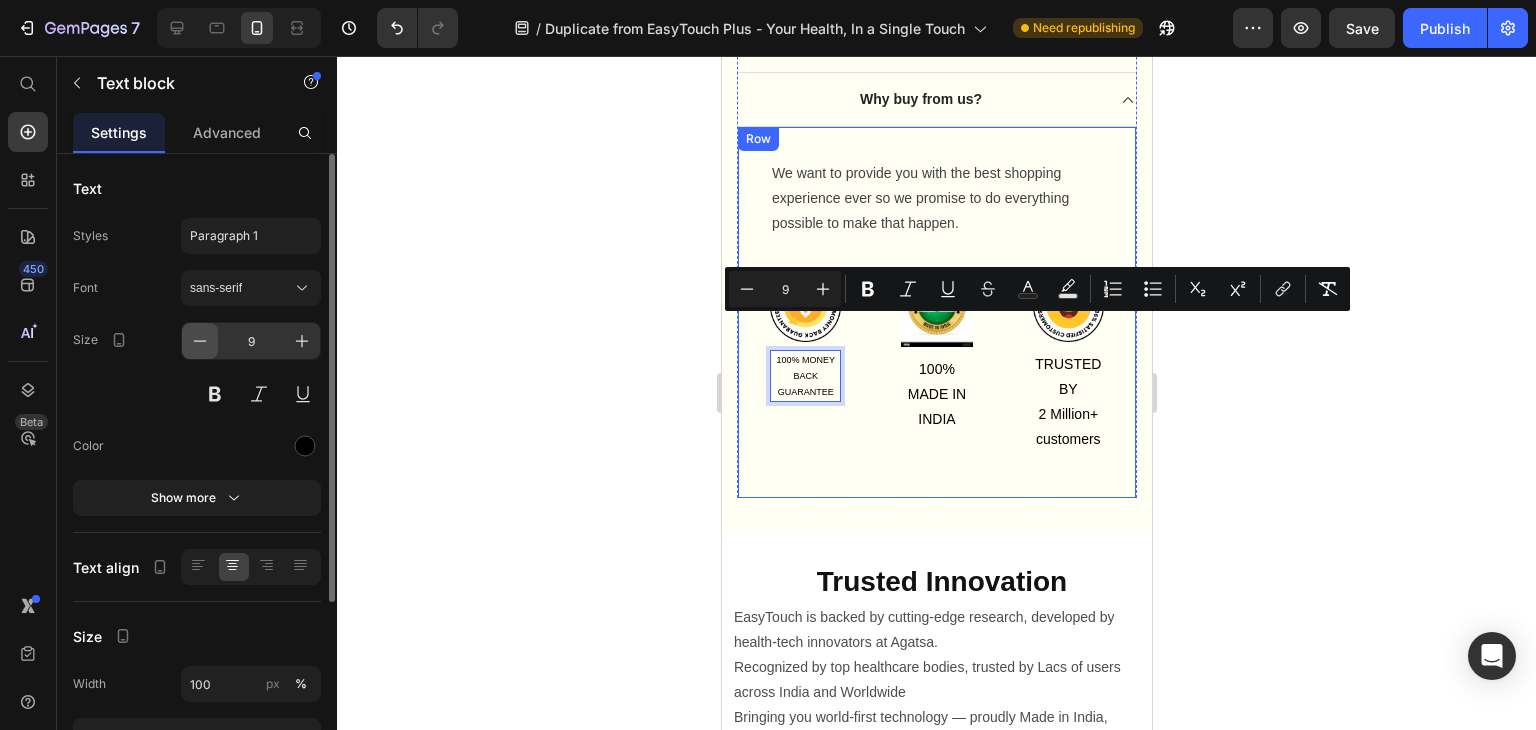 click 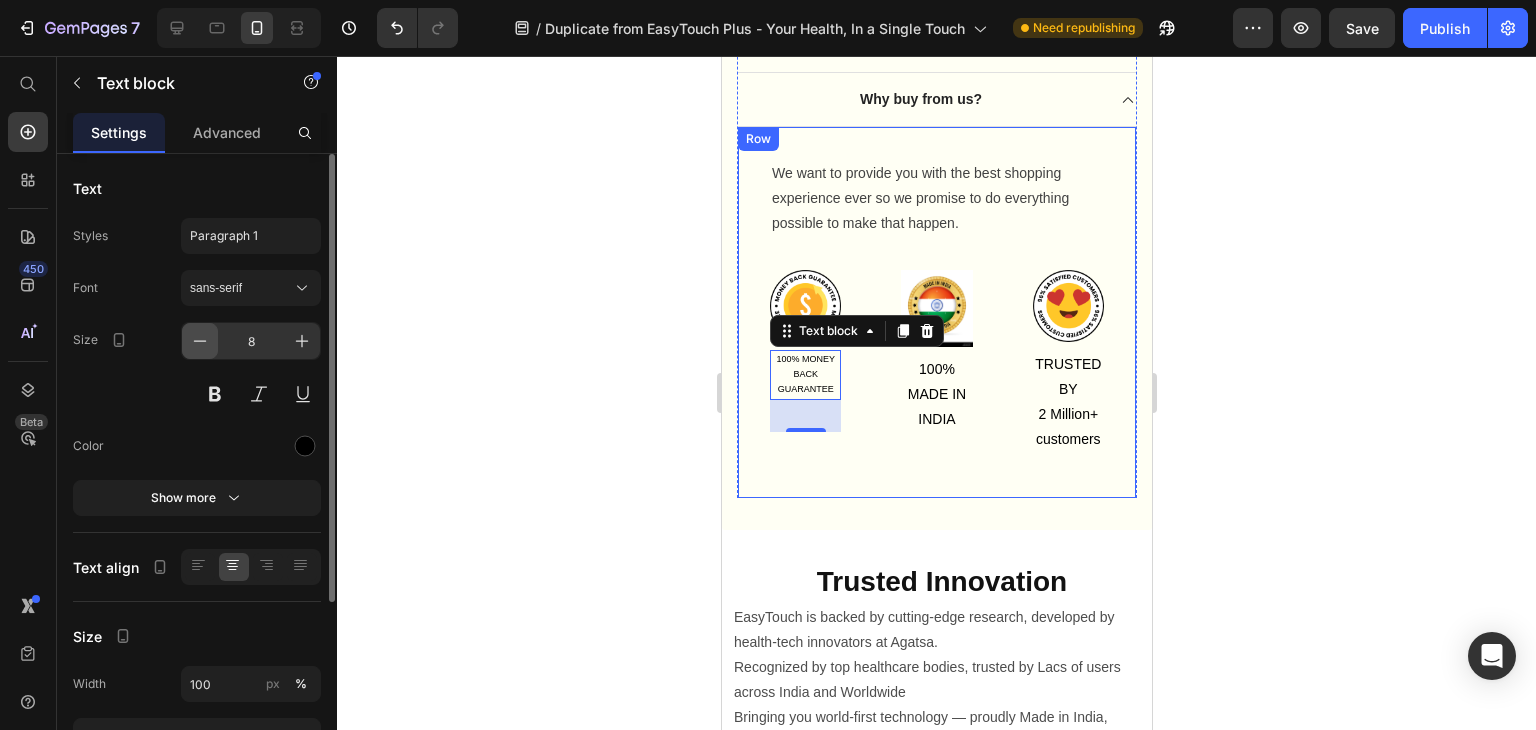 click 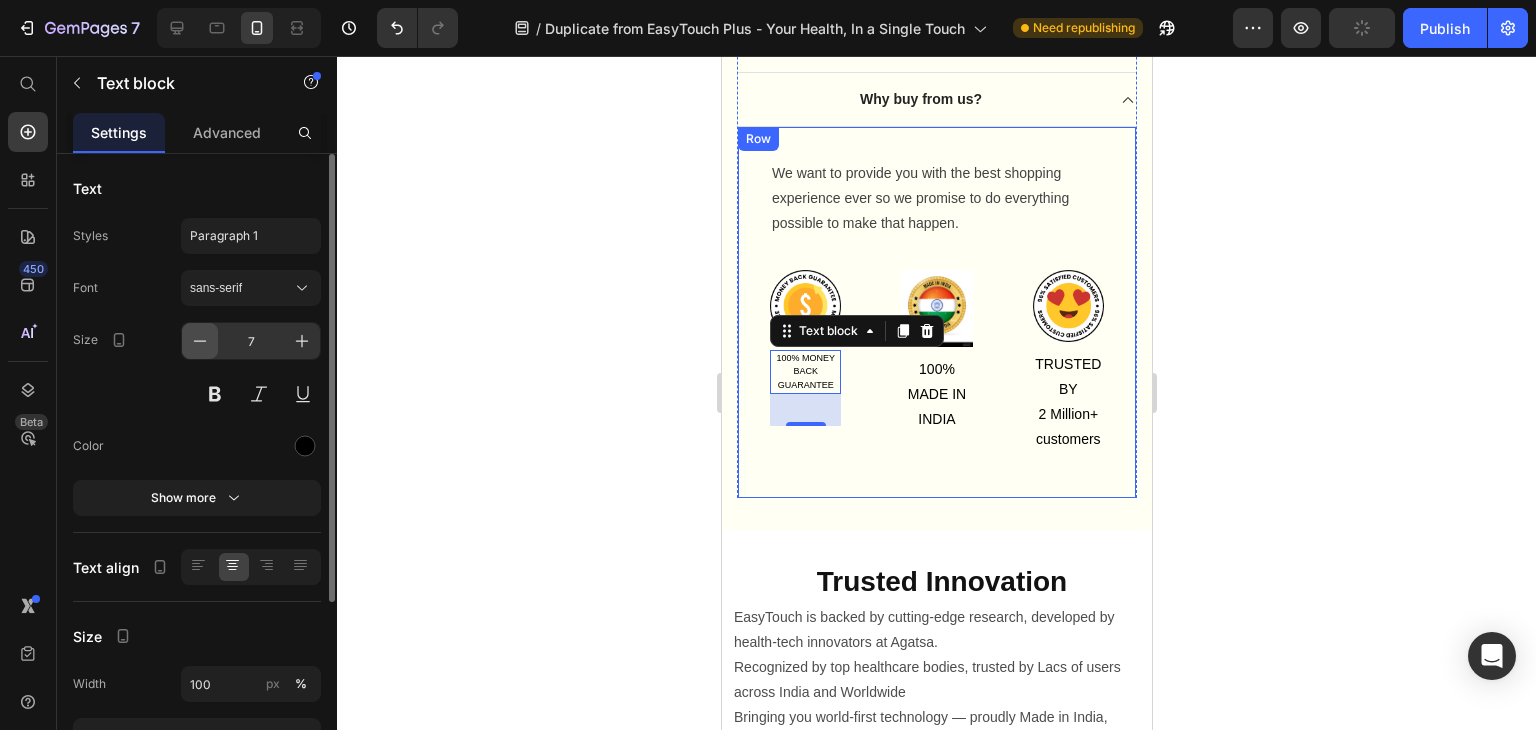 click 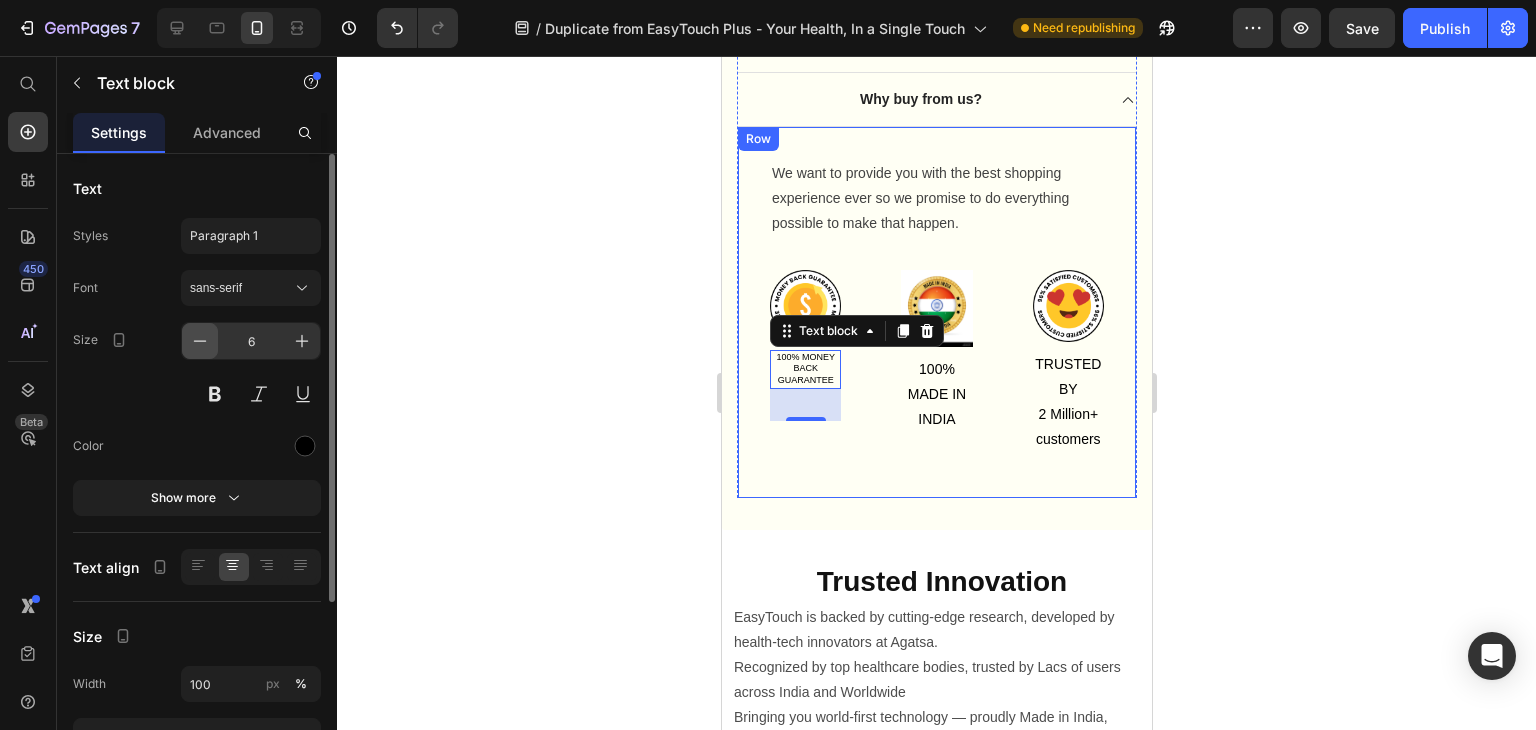 click 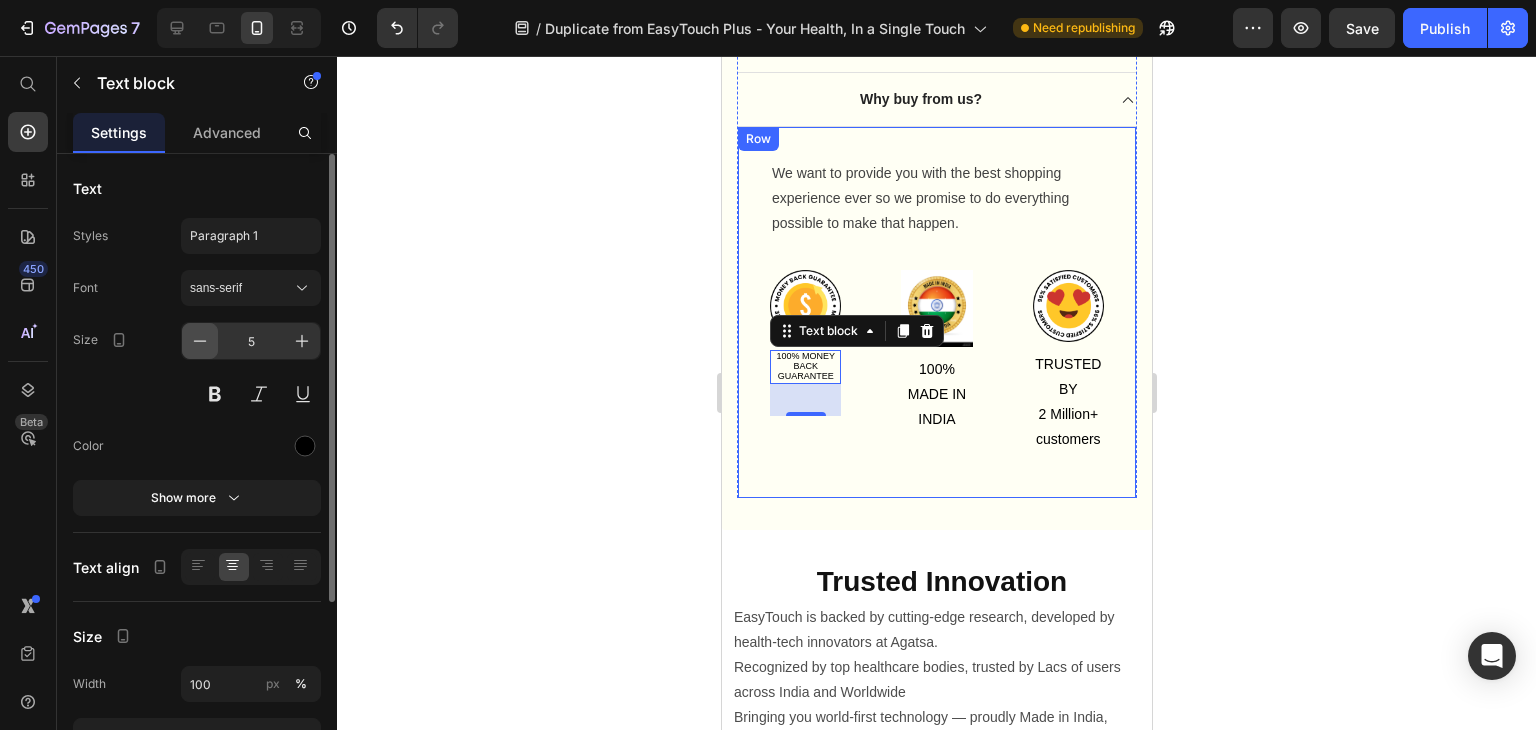 click 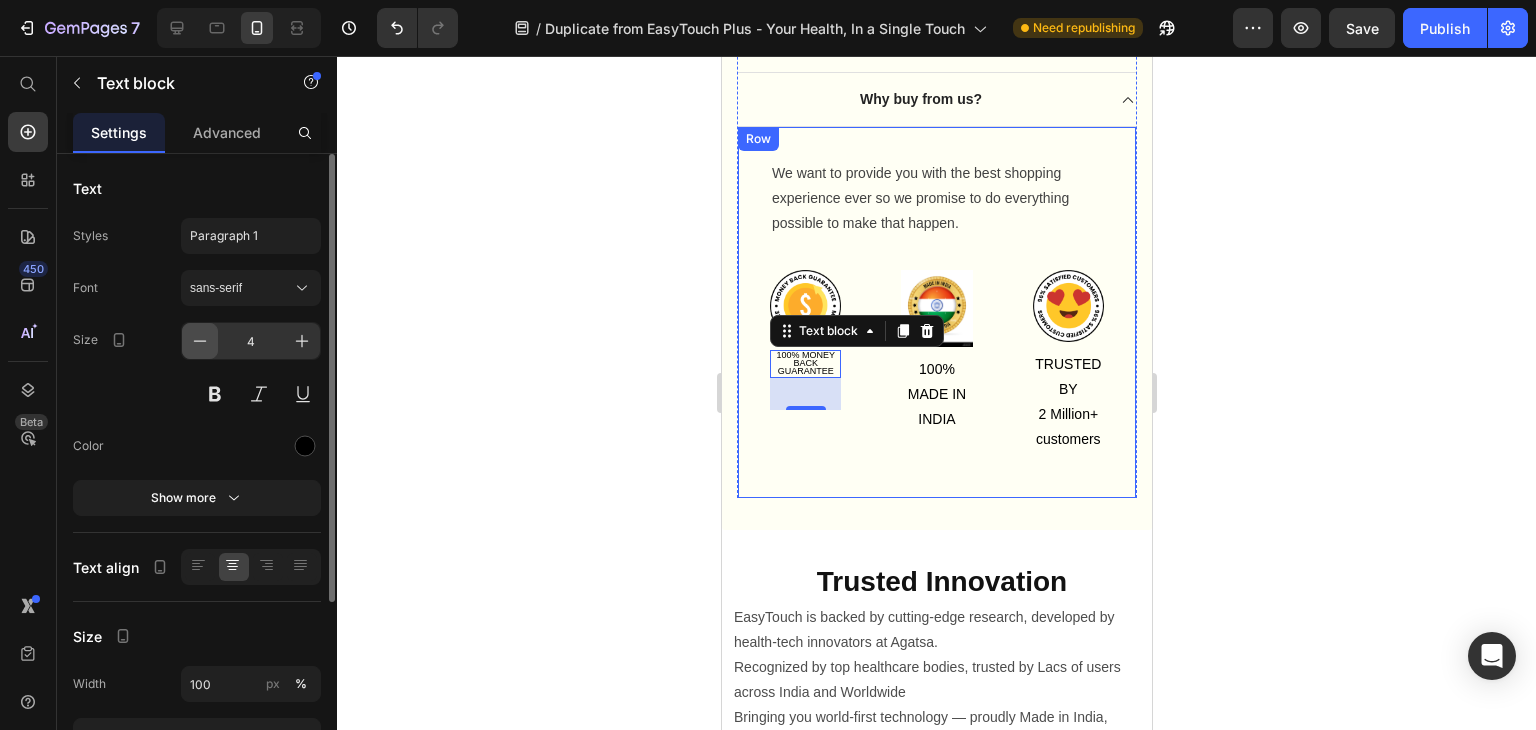 click 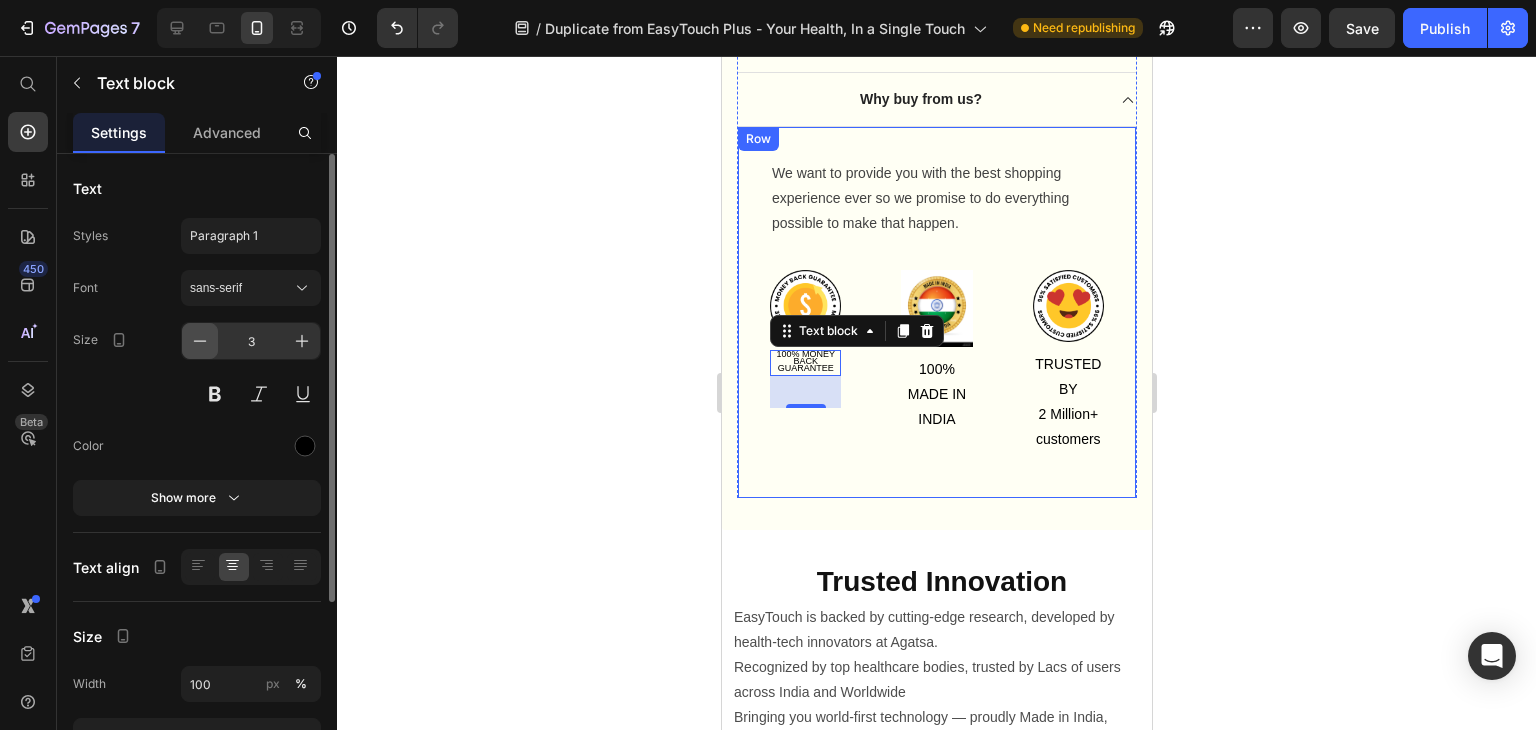 click 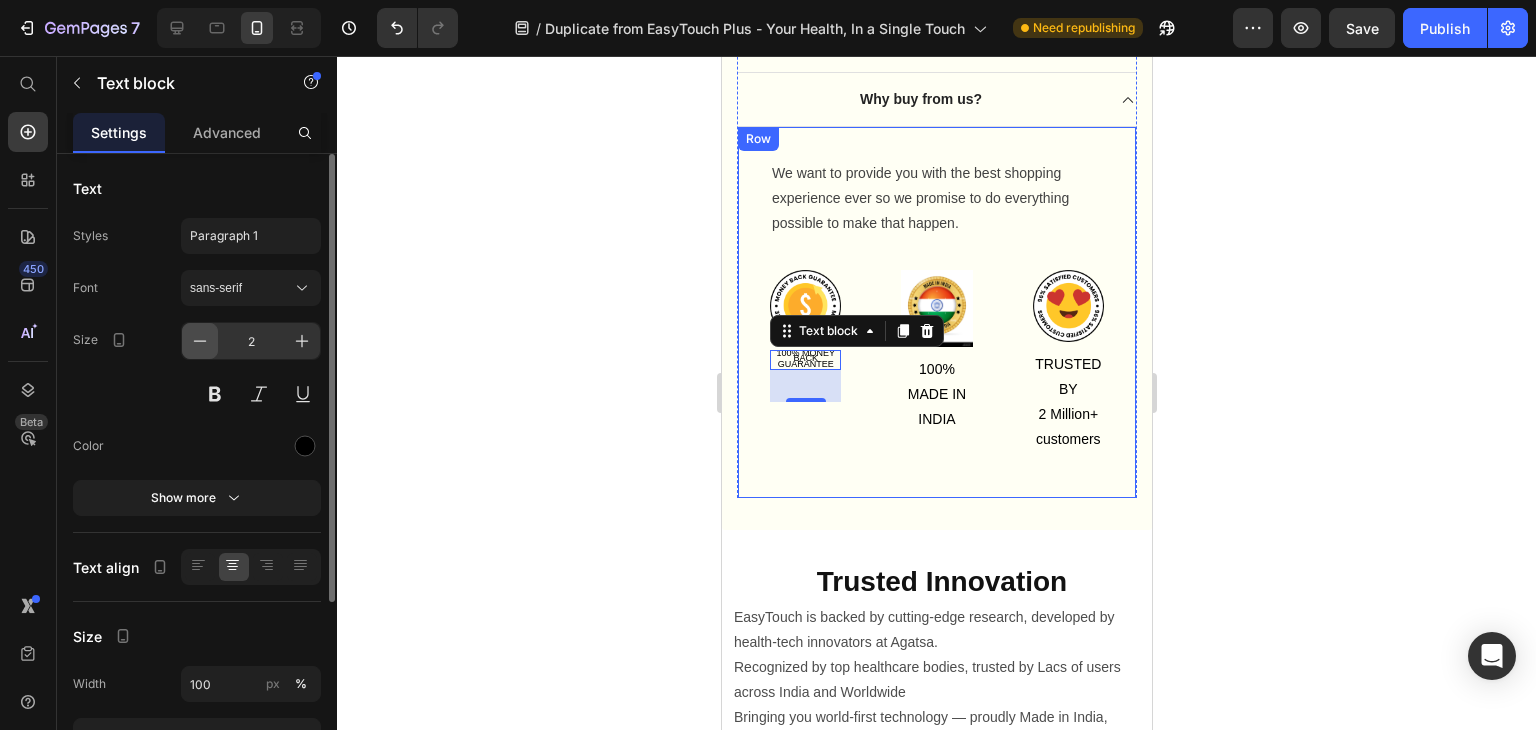 click 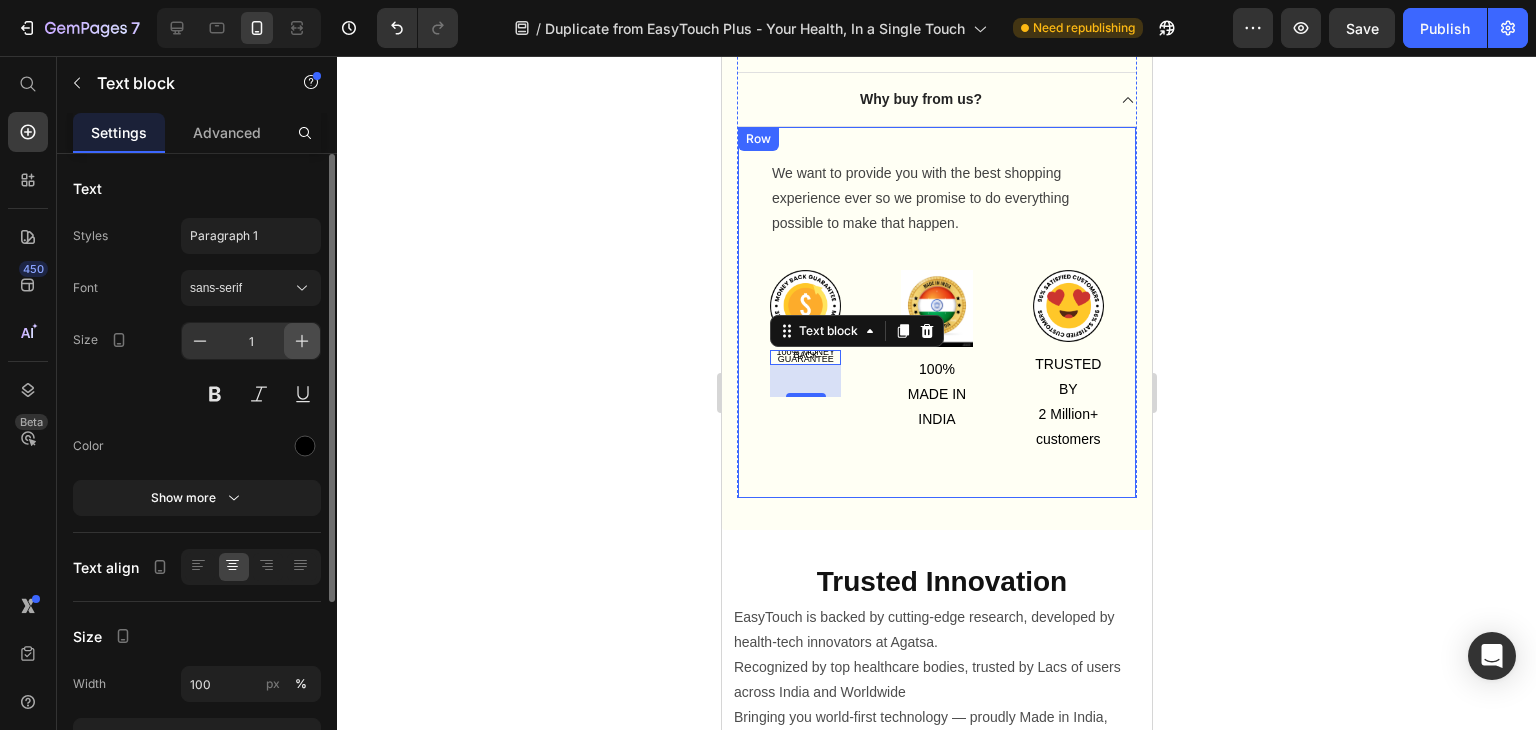 click 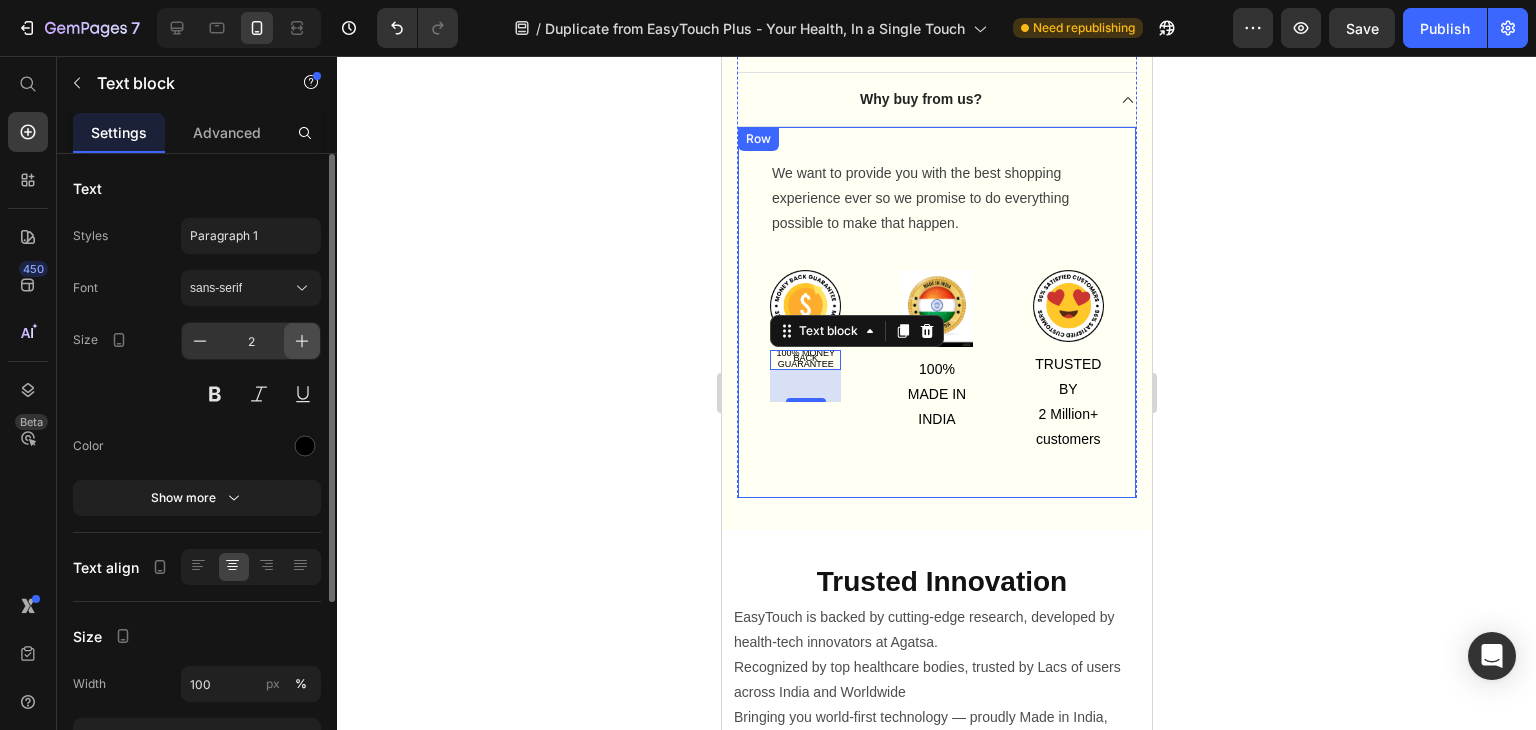 click 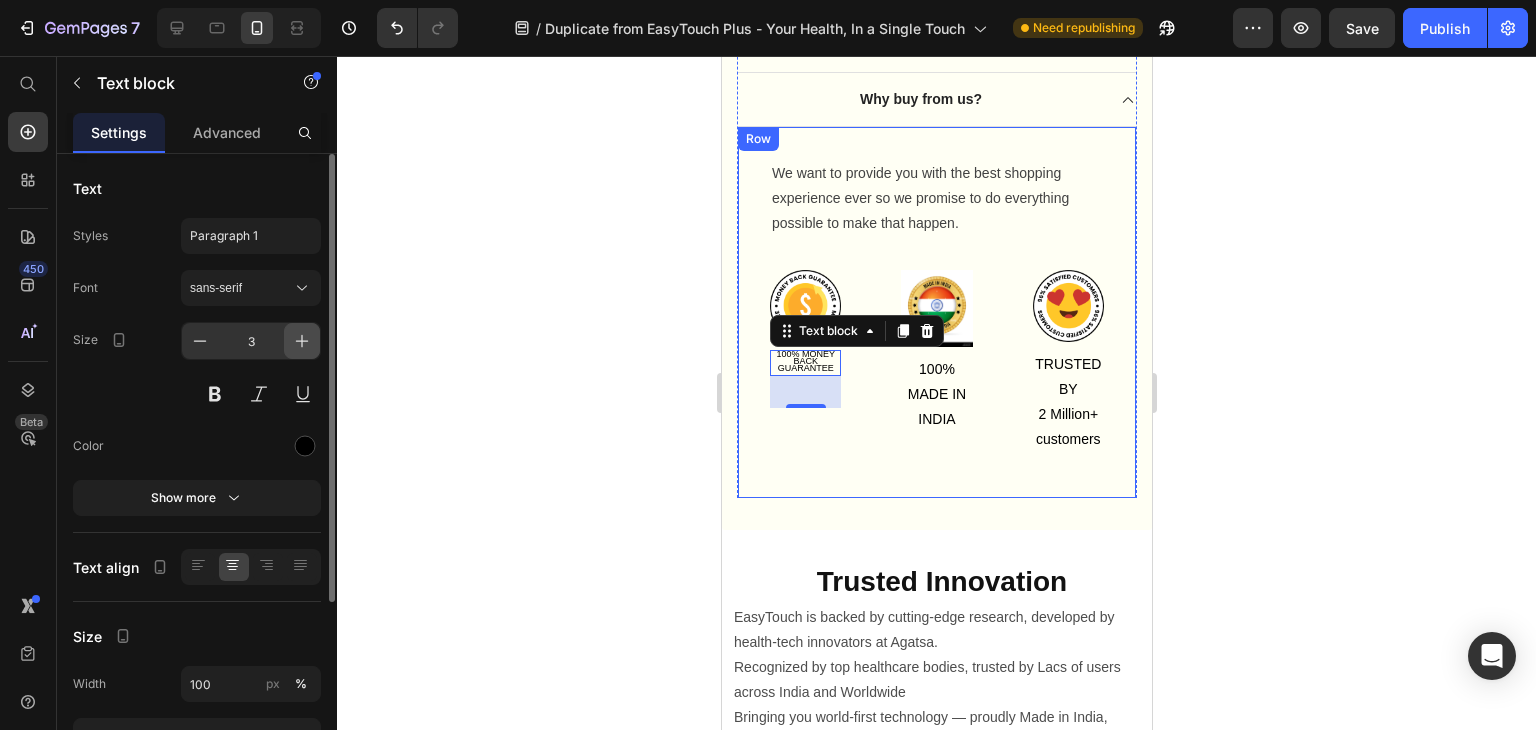click 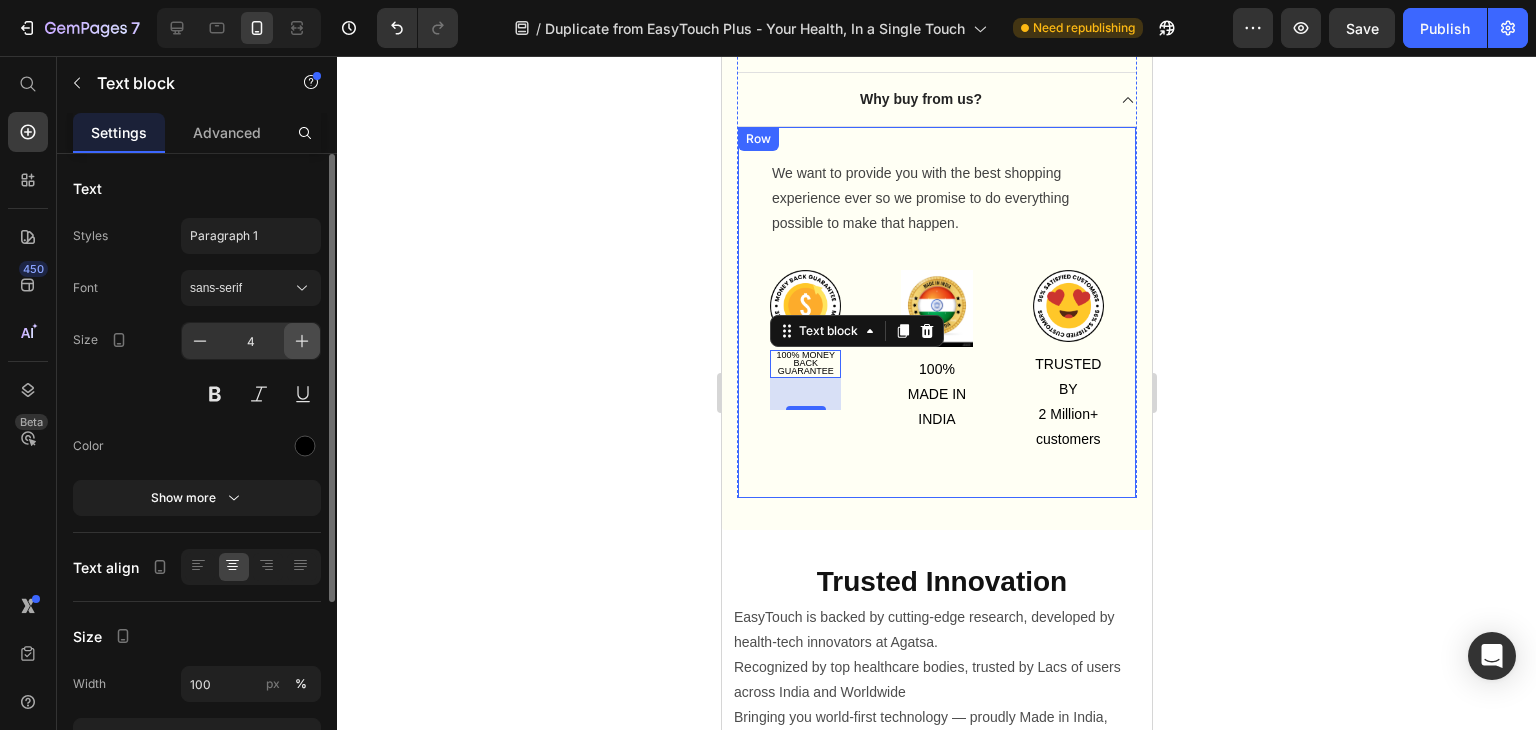 click 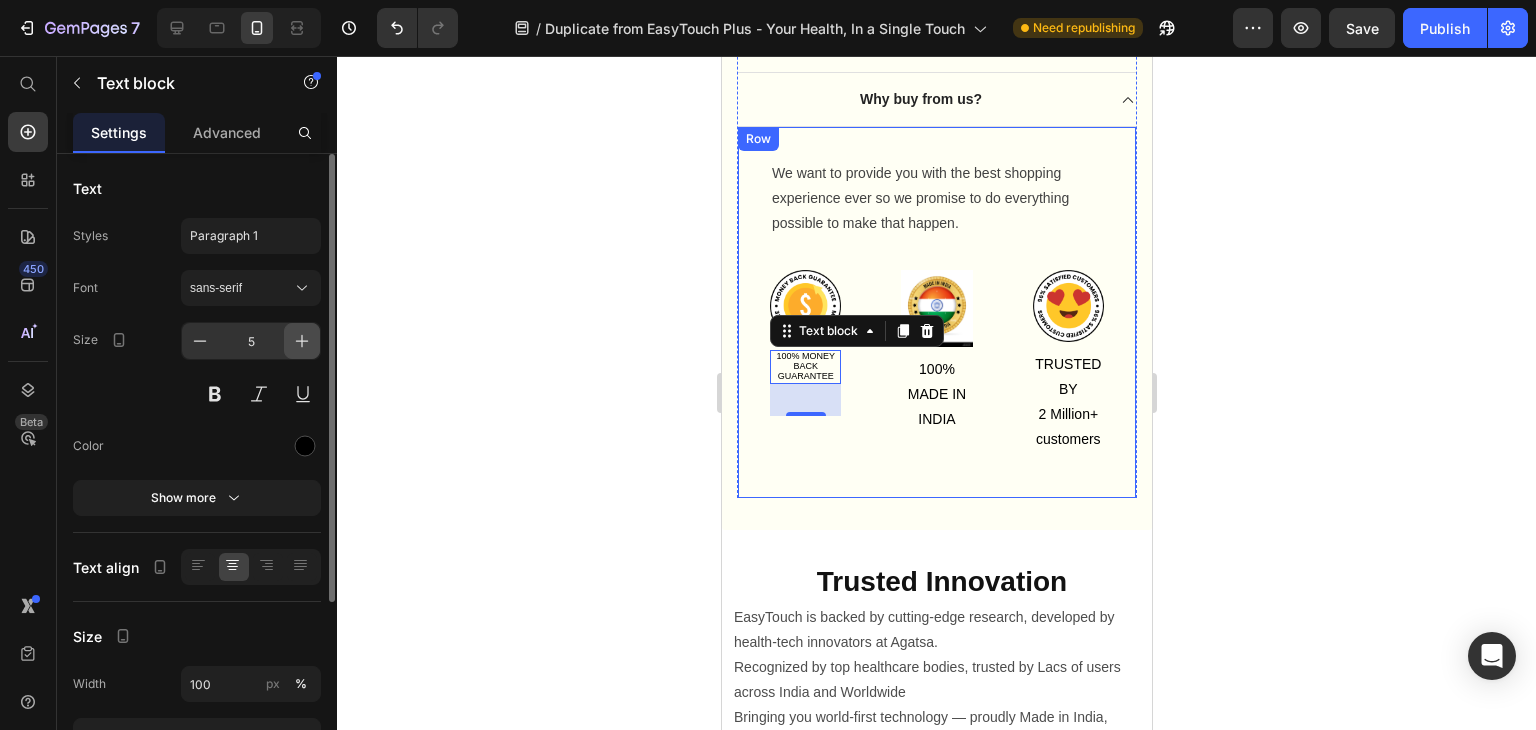 click 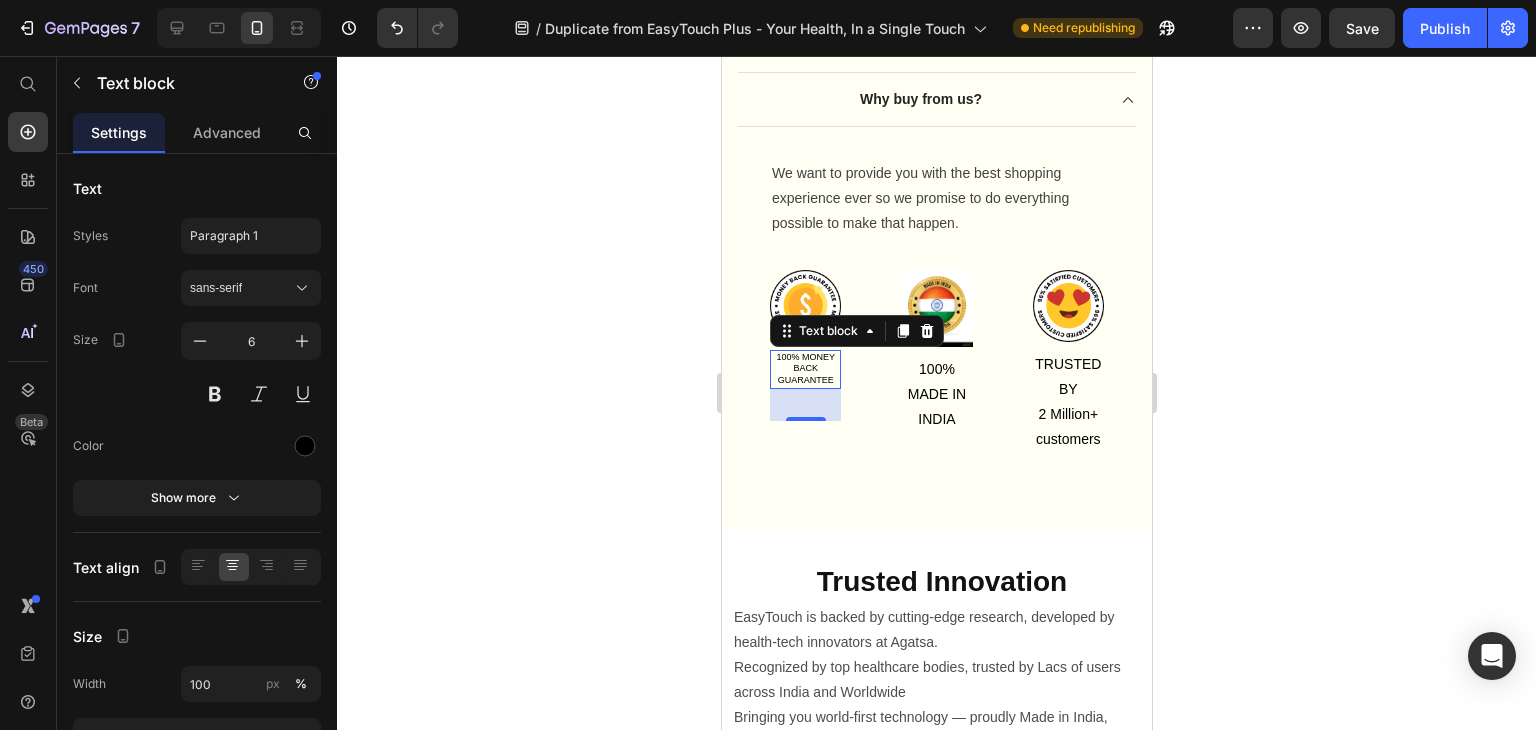 click on "GUARANTEE" at bounding box center (805, 380) 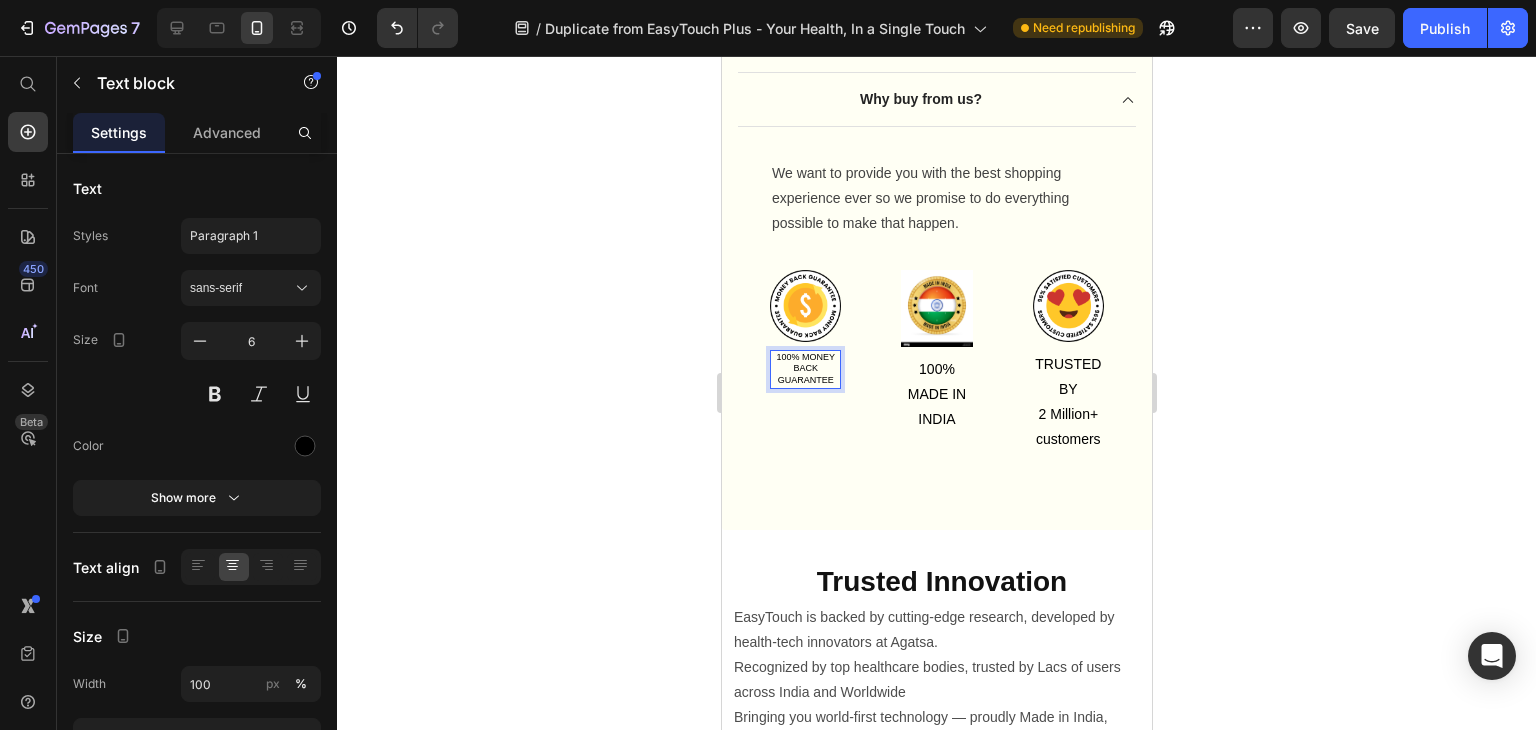 click on "GUARANTEE" at bounding box center (805, 380) 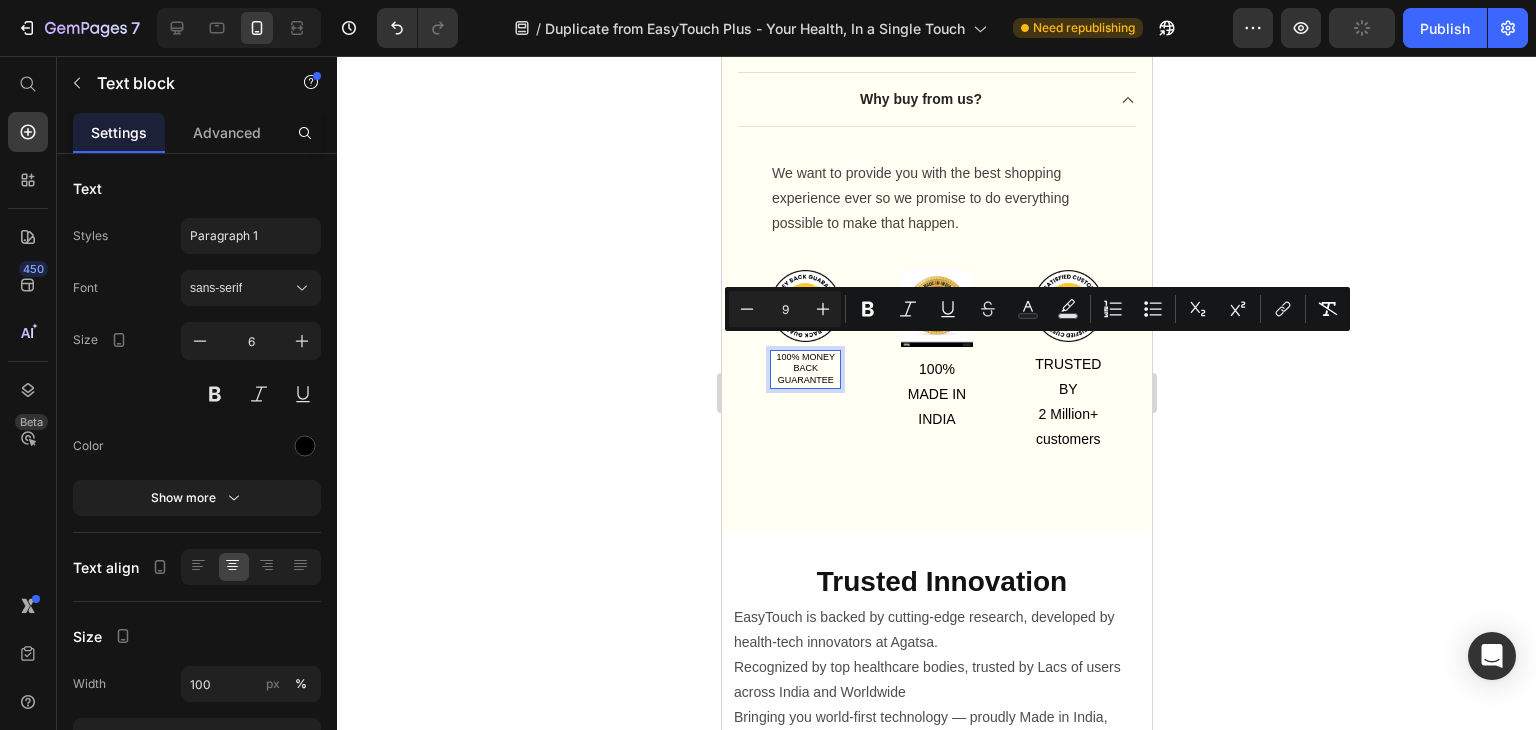 click on "GUARANTEE" at bounding box center (805, 380) 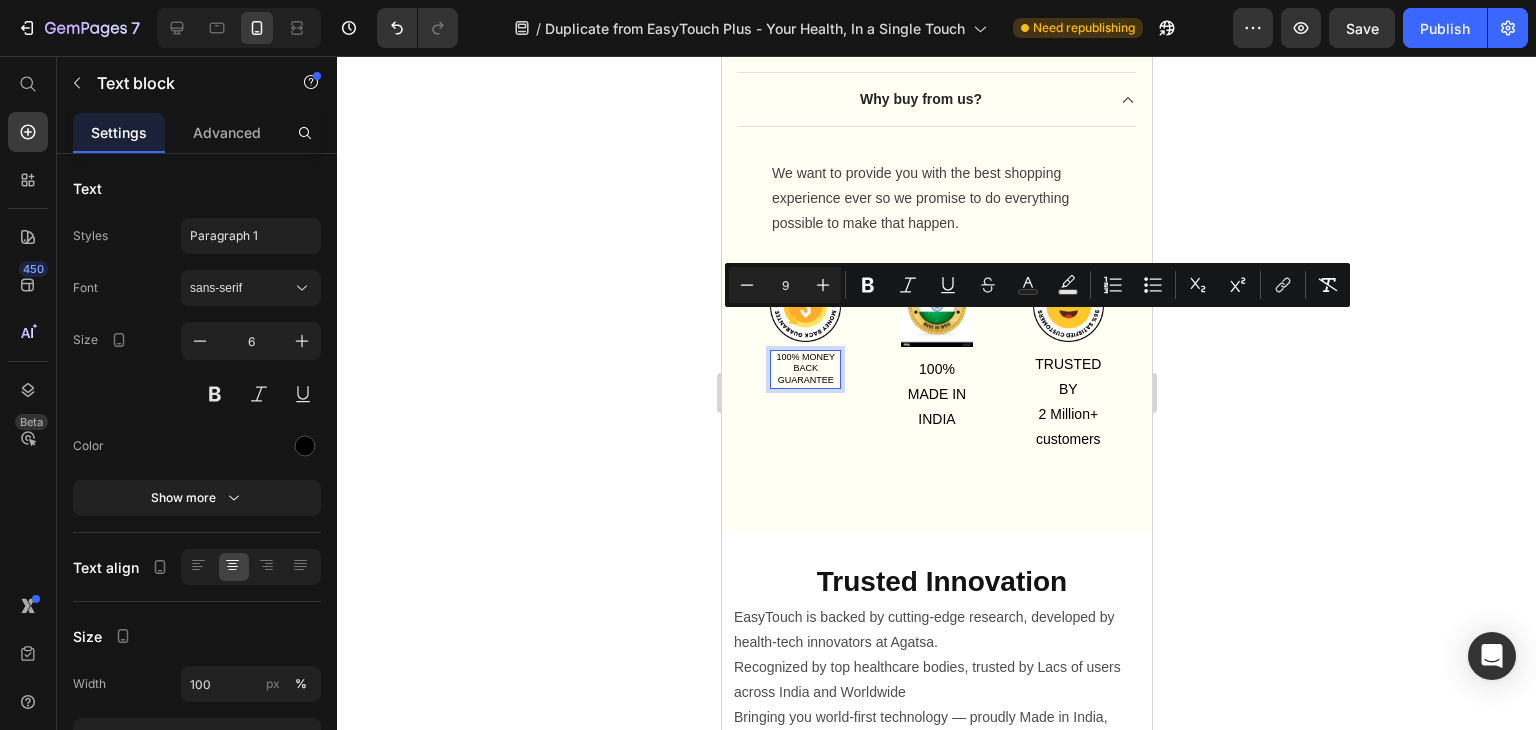 drag, startPoint x: 773, startPoint y: 321, endPoint x: 832, endPoint y: 344, distance: 63.324562 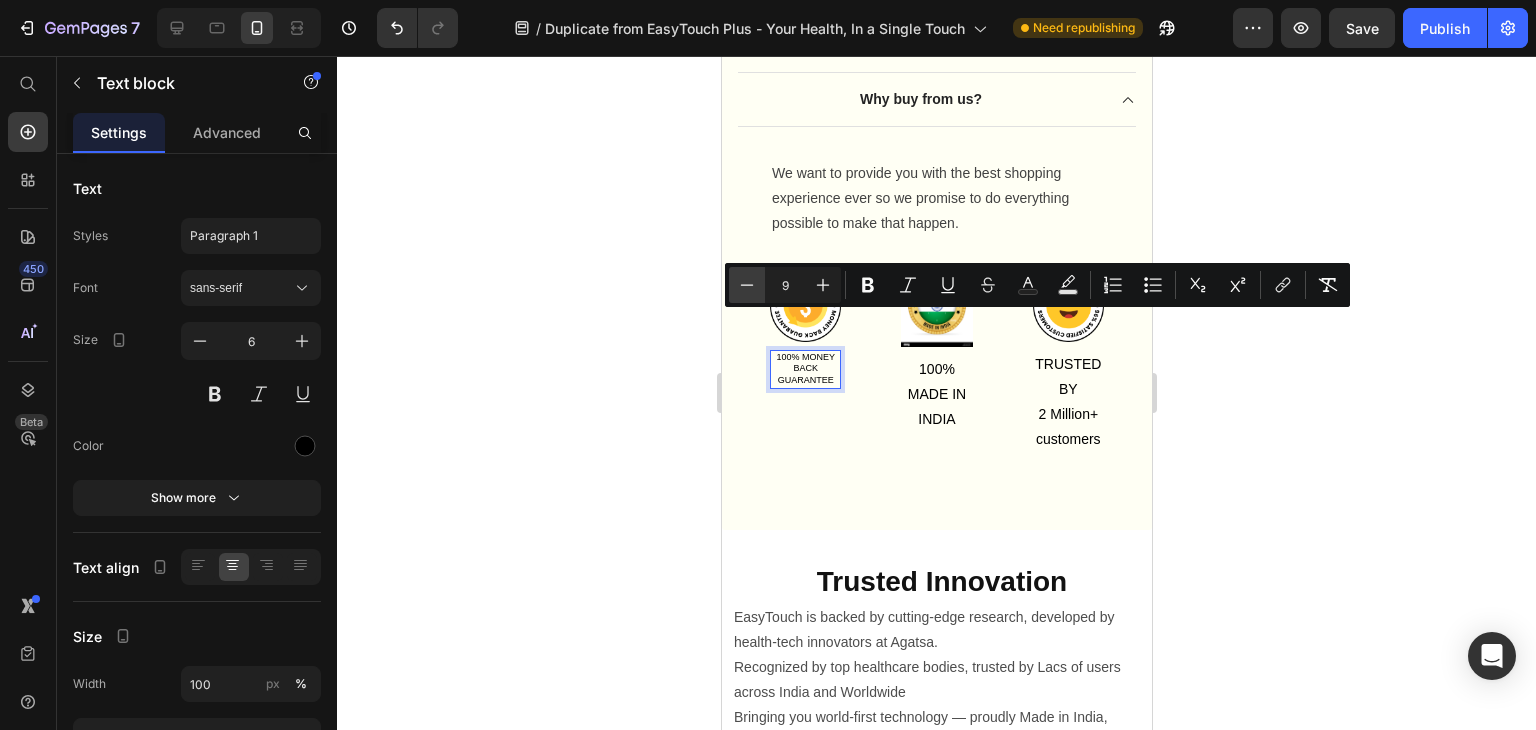 click 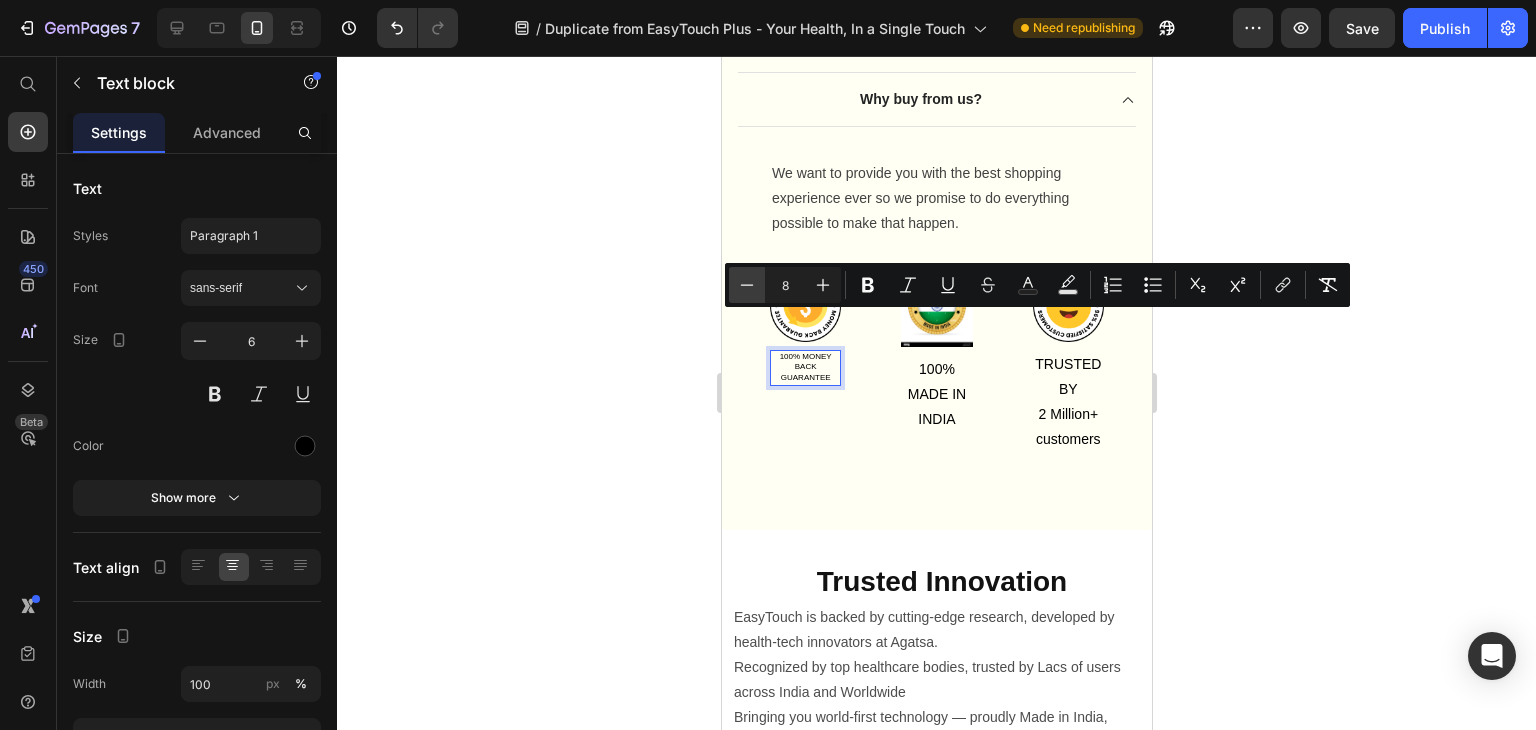 click 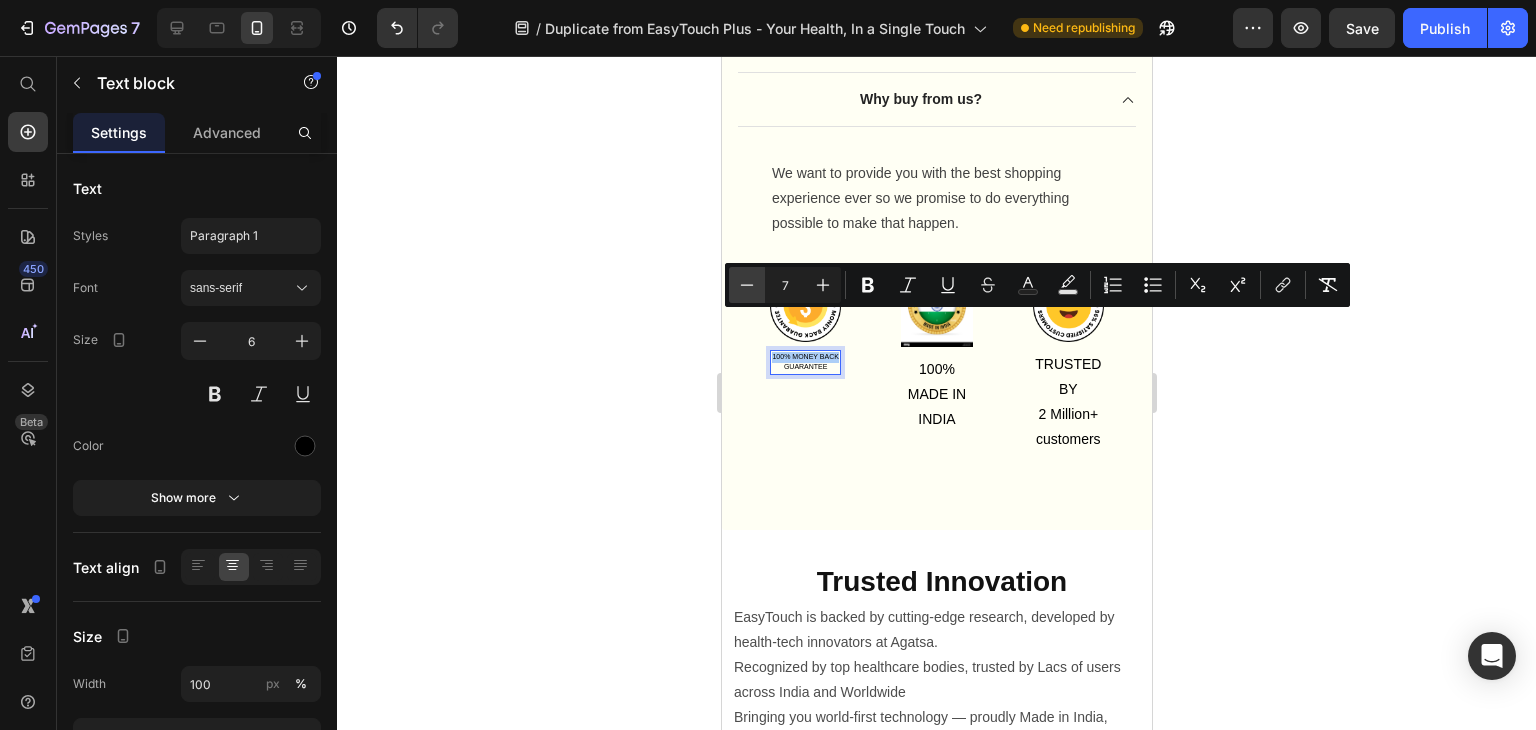 click 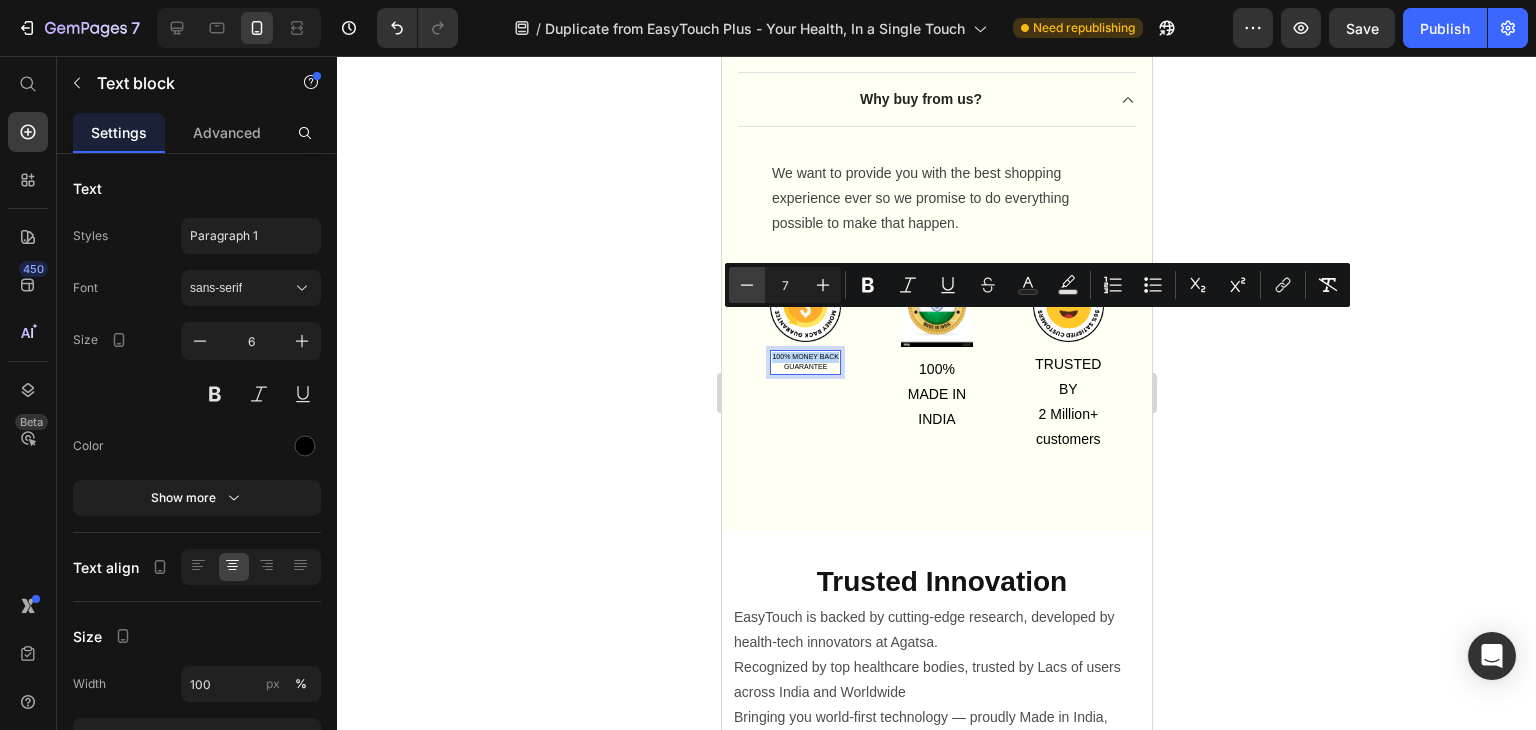 type on "6" 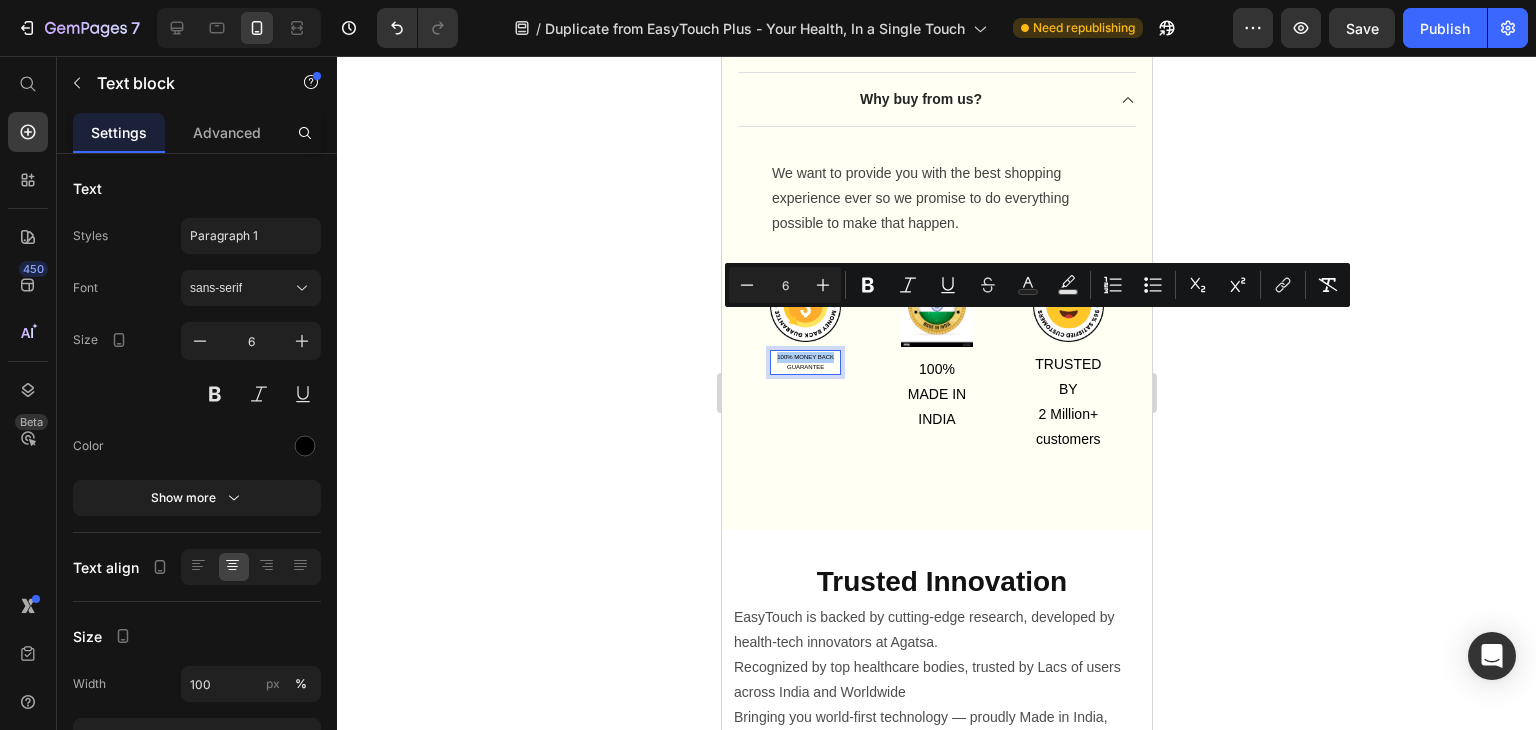 click 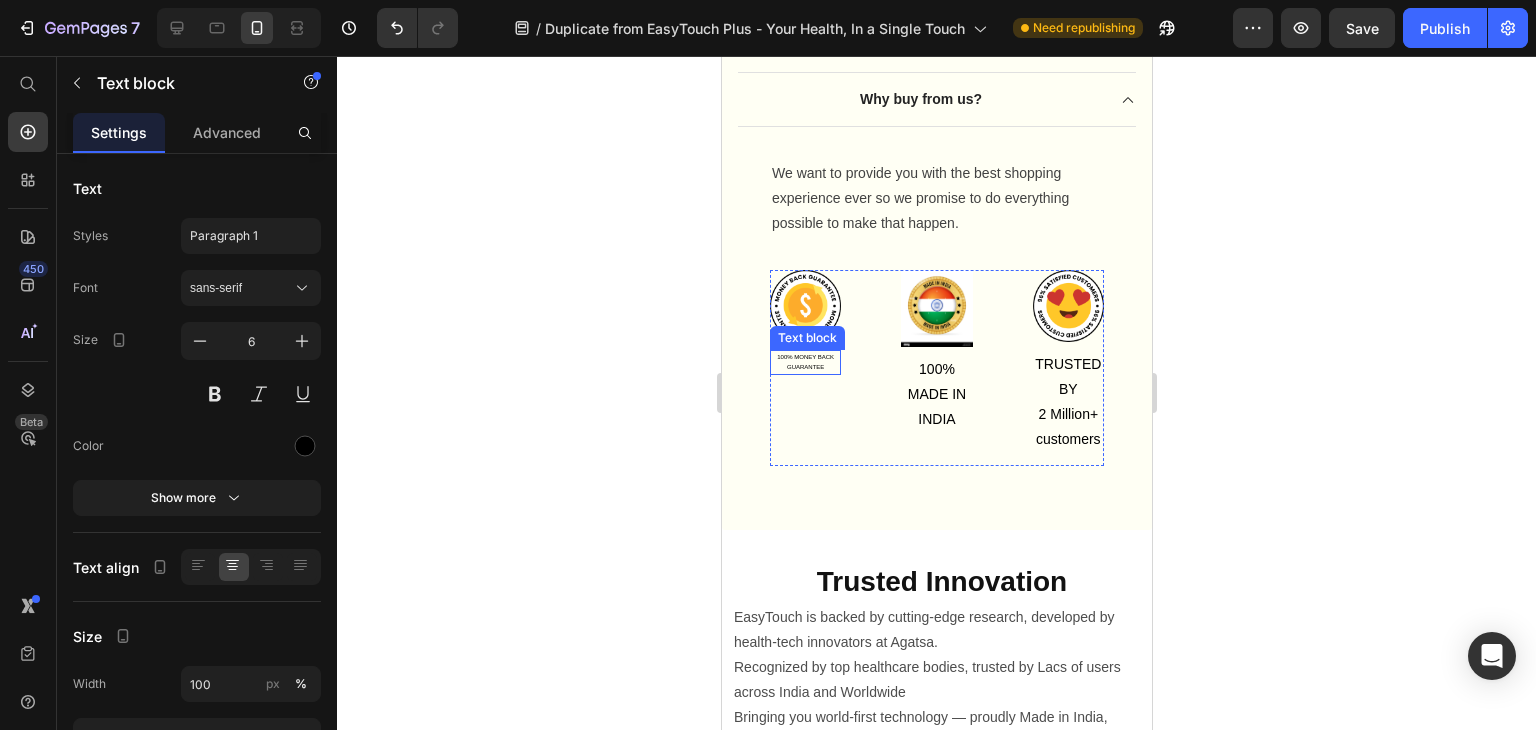 click on "100% MONEY BACK" at bounding box center [804, 357] 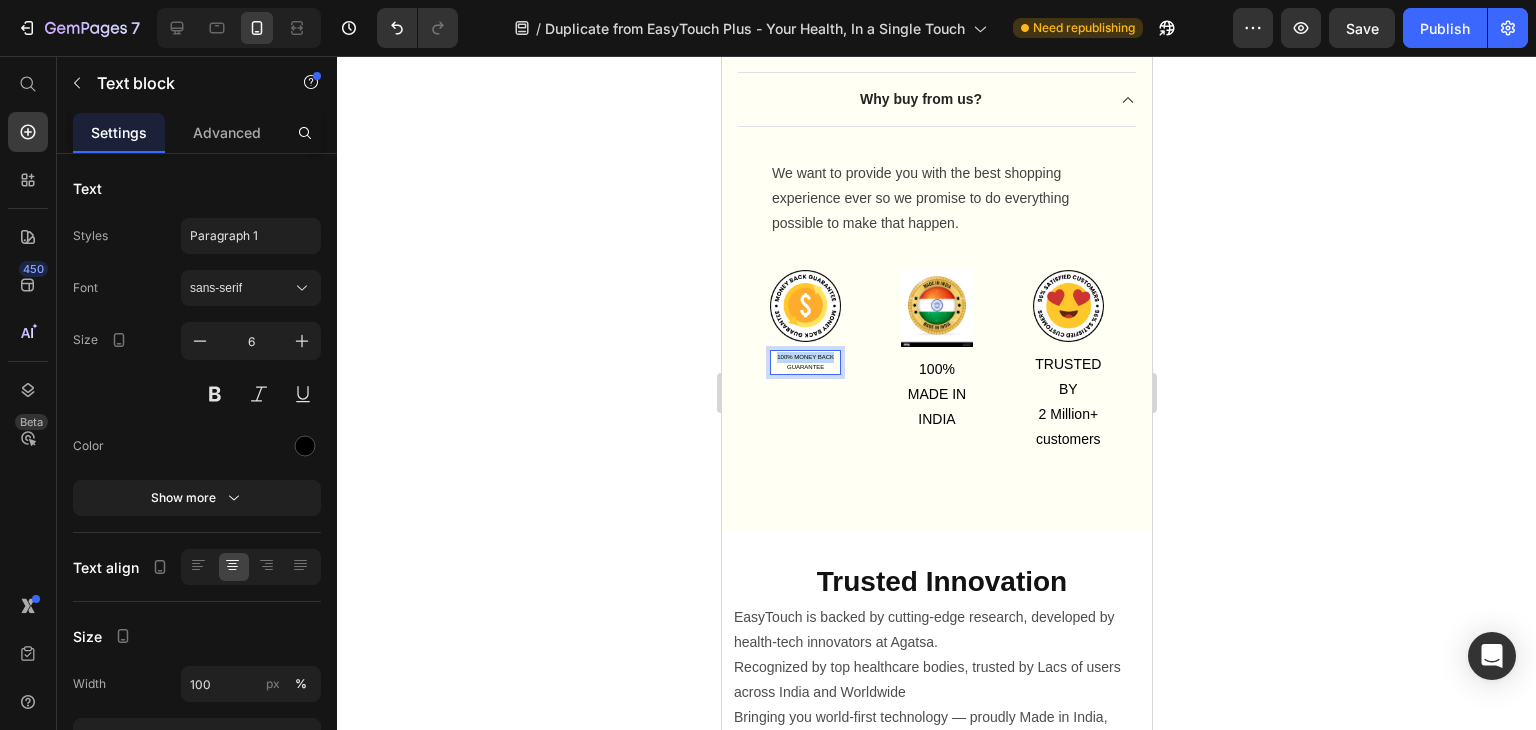 click on "100% MONEY BACK" at bounding box center (804, 357) 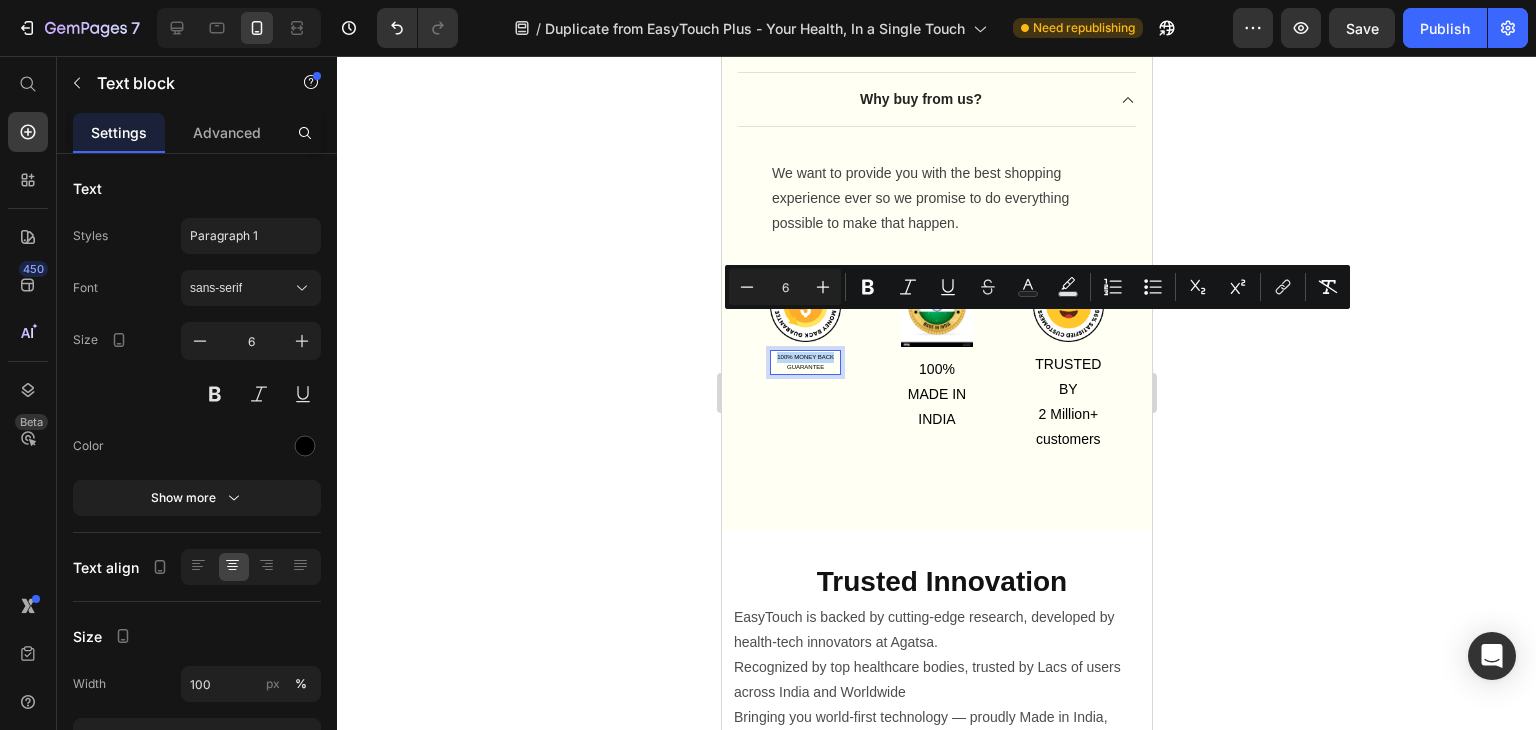 click on "100% MONEY BACK" at bounding box center [804, 357] 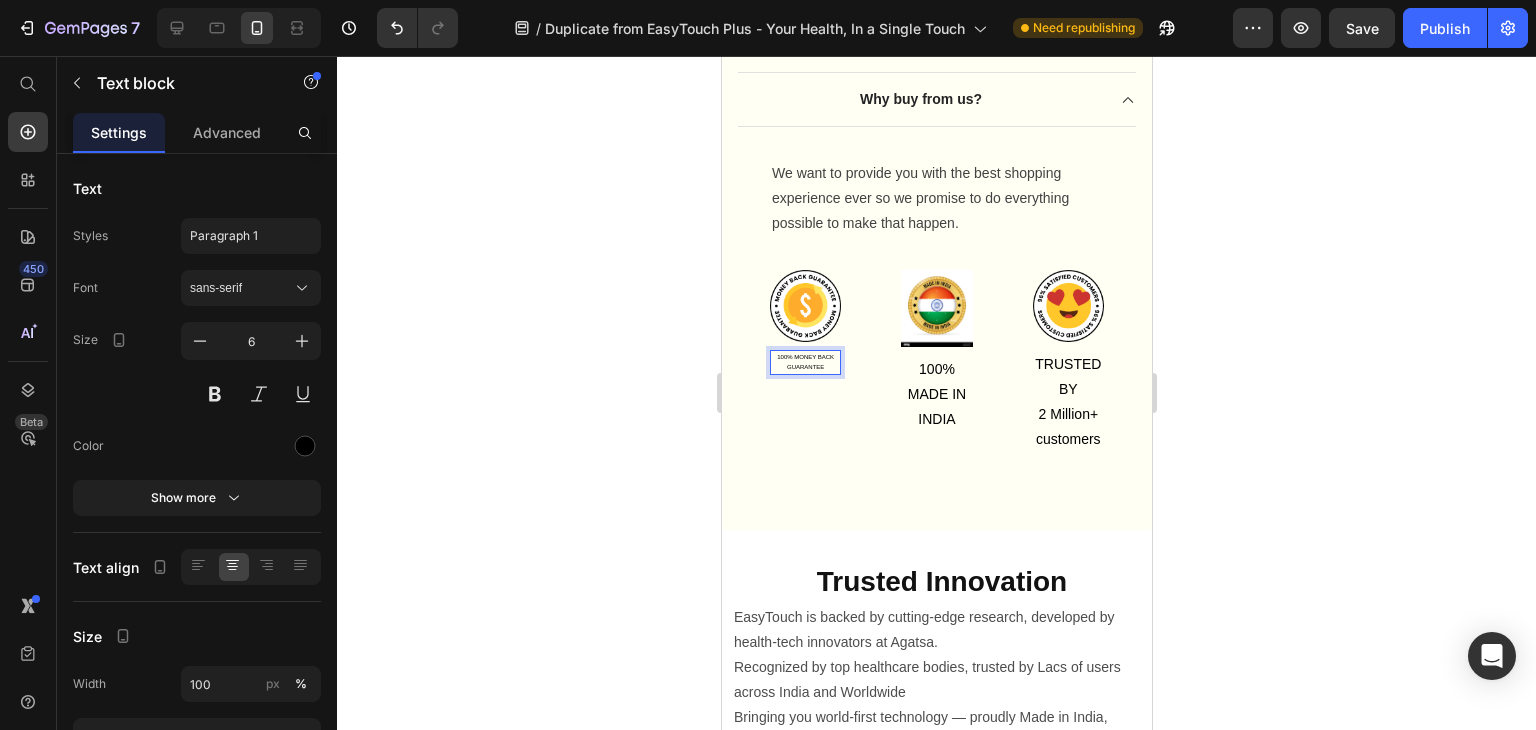 click on "GUARANTEE" at bounding box center [804, 367] 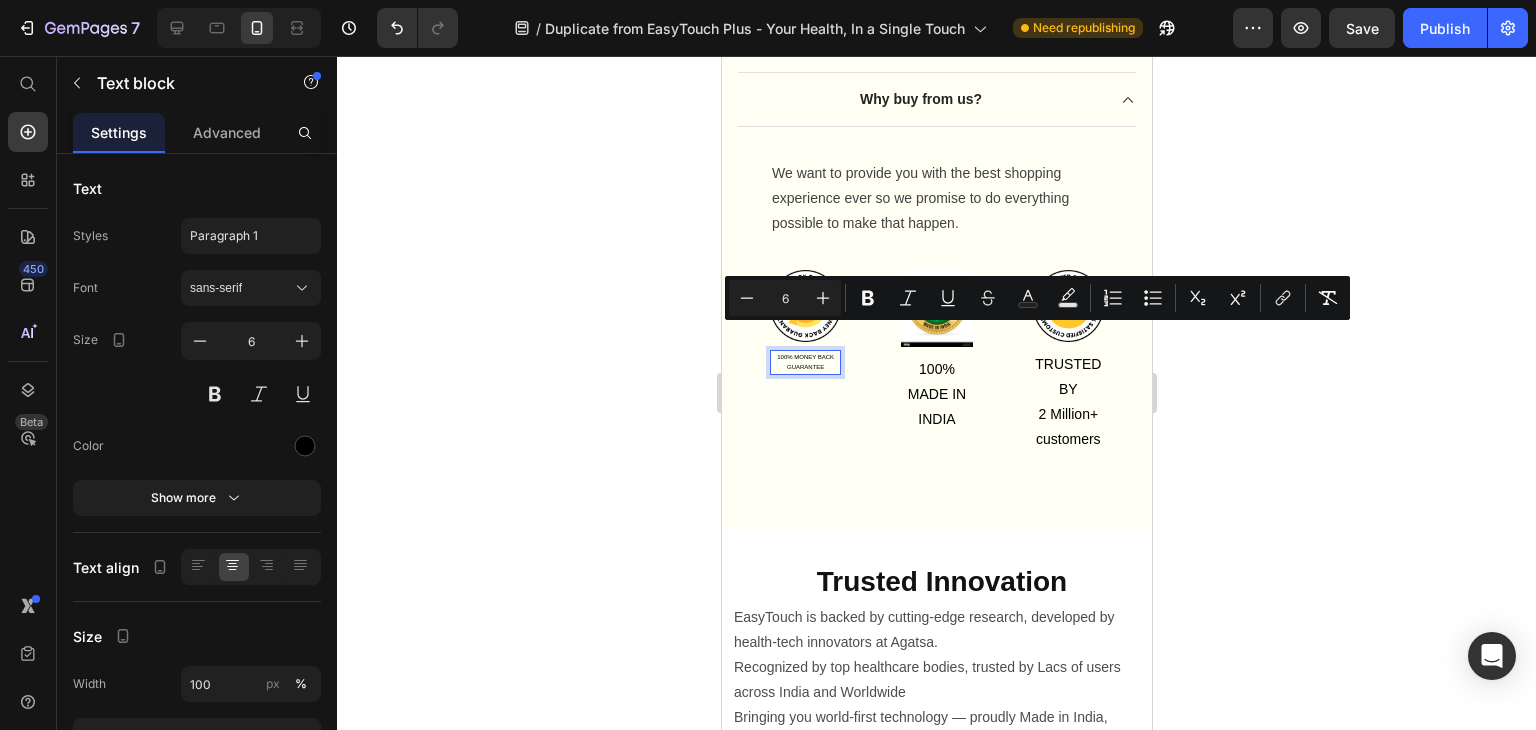 click on "GUARANTEE" at bounding box center [804, 367] 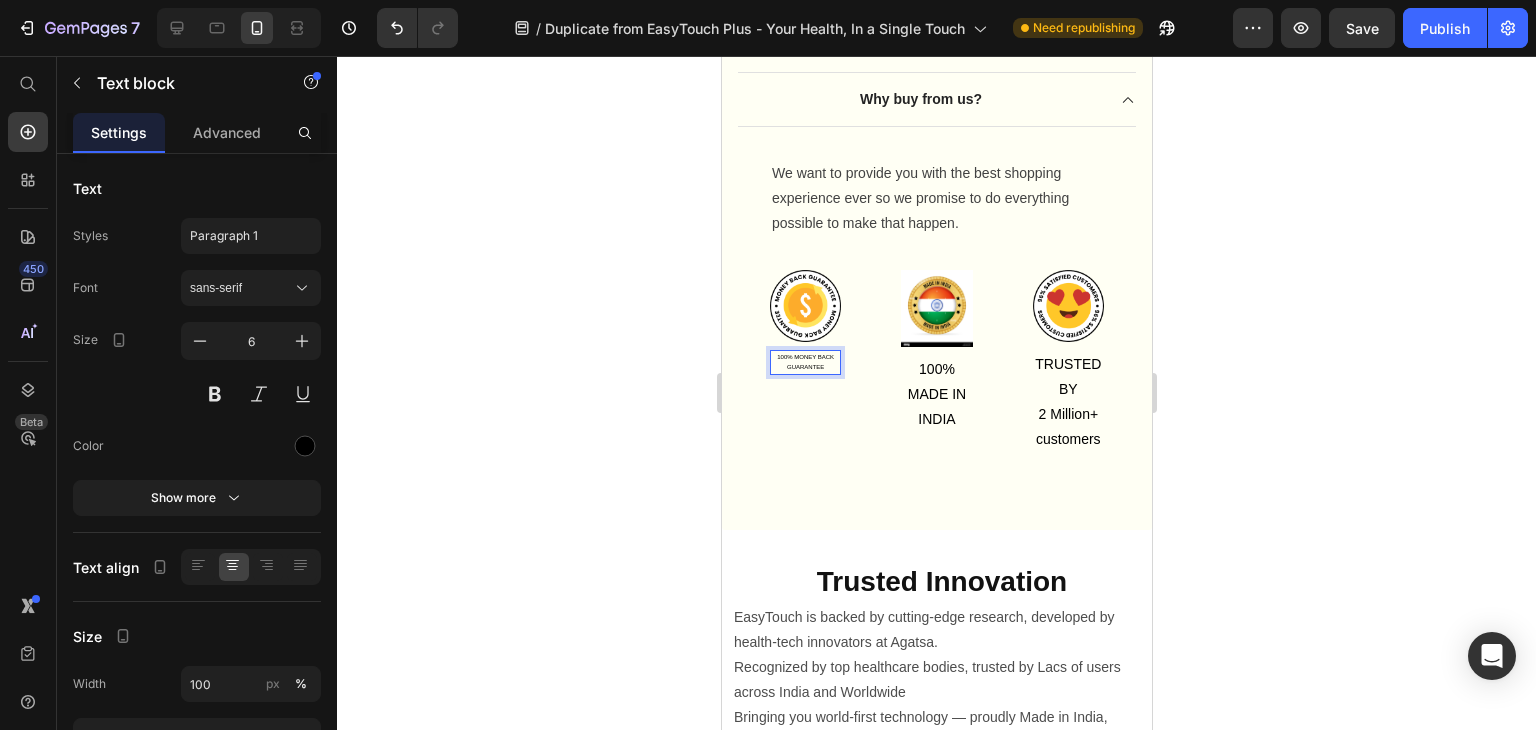 click on "100% MONEY BACK" at bounding box center (804, 357) 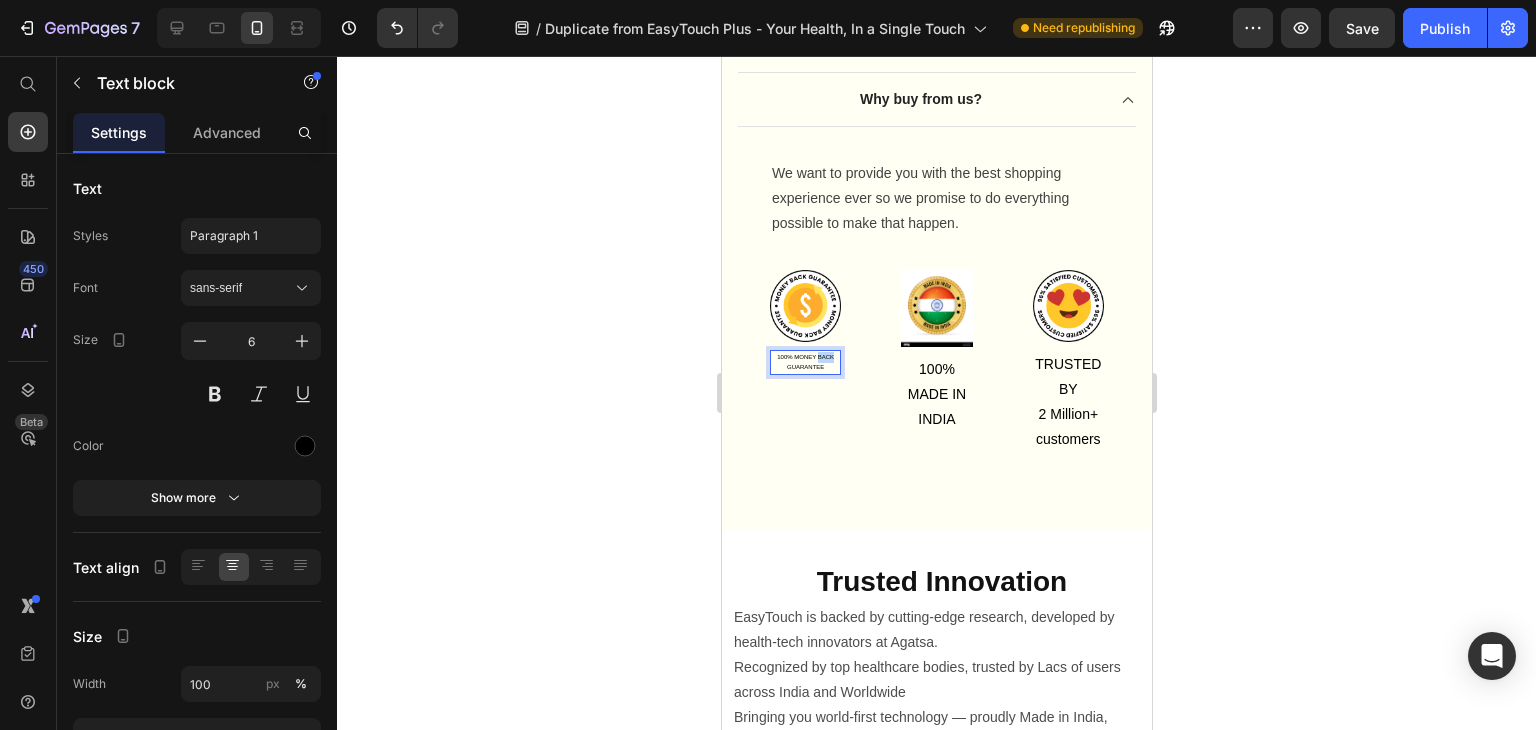 click on "100% MONEY BACK" at bounding box center (804, 357) 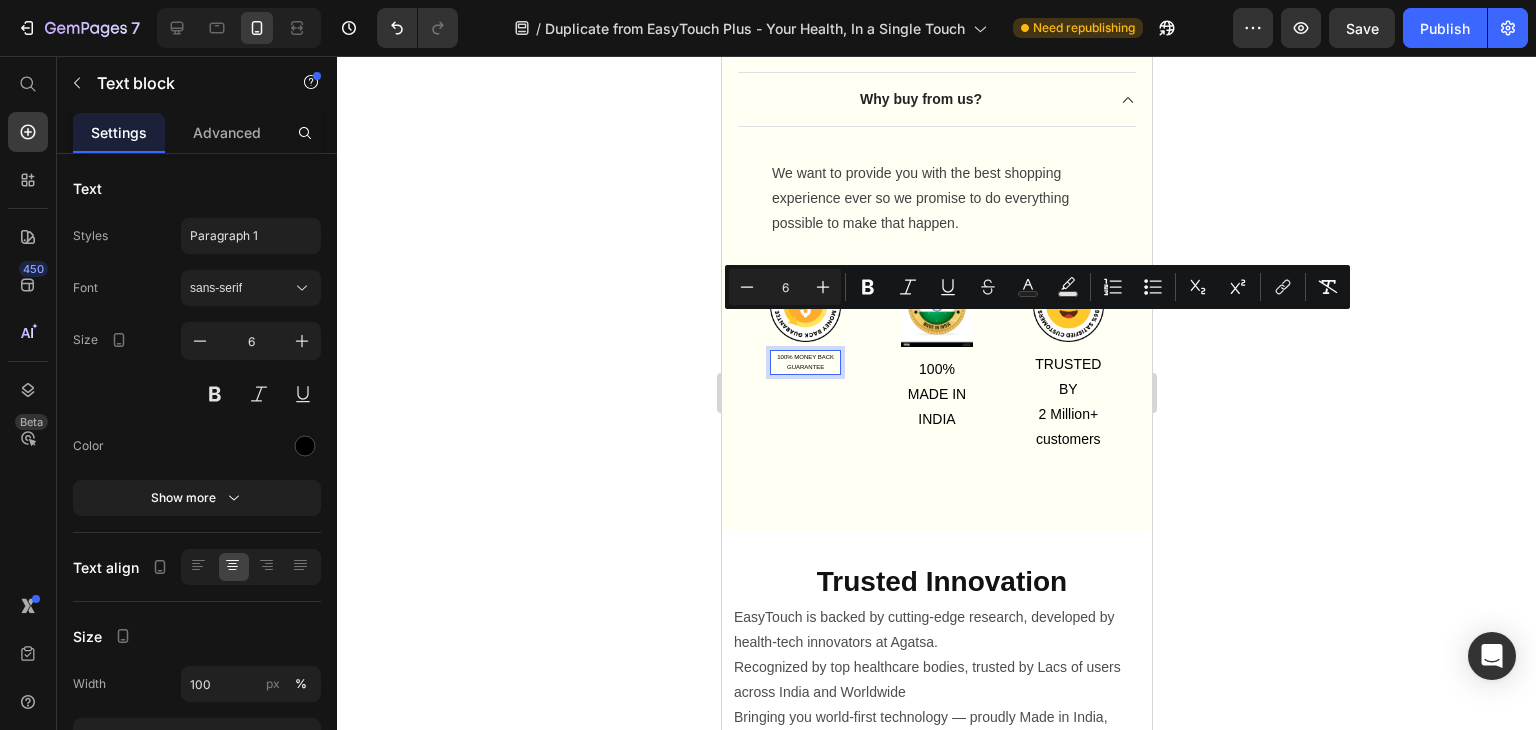 click on "100% MONEY BACK" at bounding box center (804, 357) 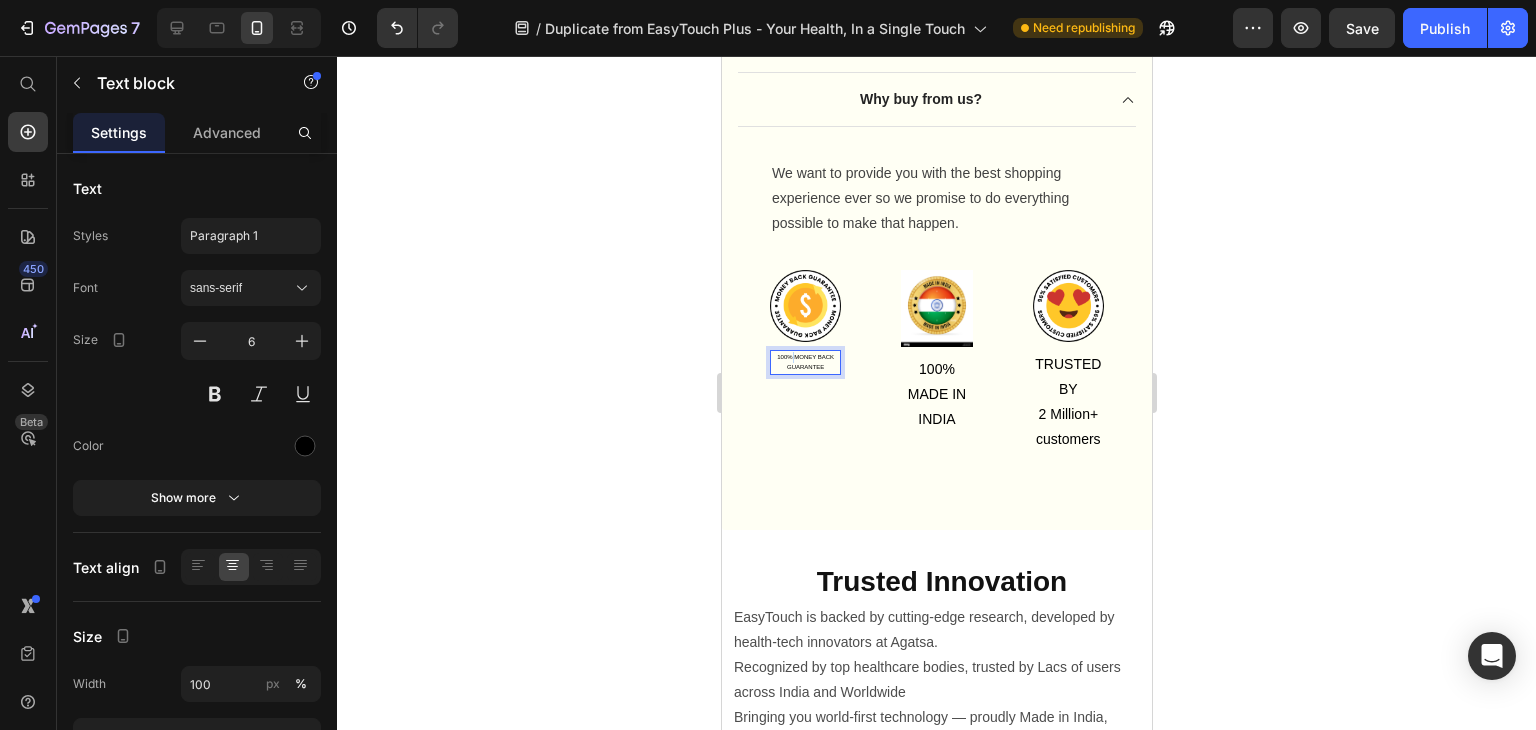 click on "100% MONEY BACK" at bounding box center [804, 357] 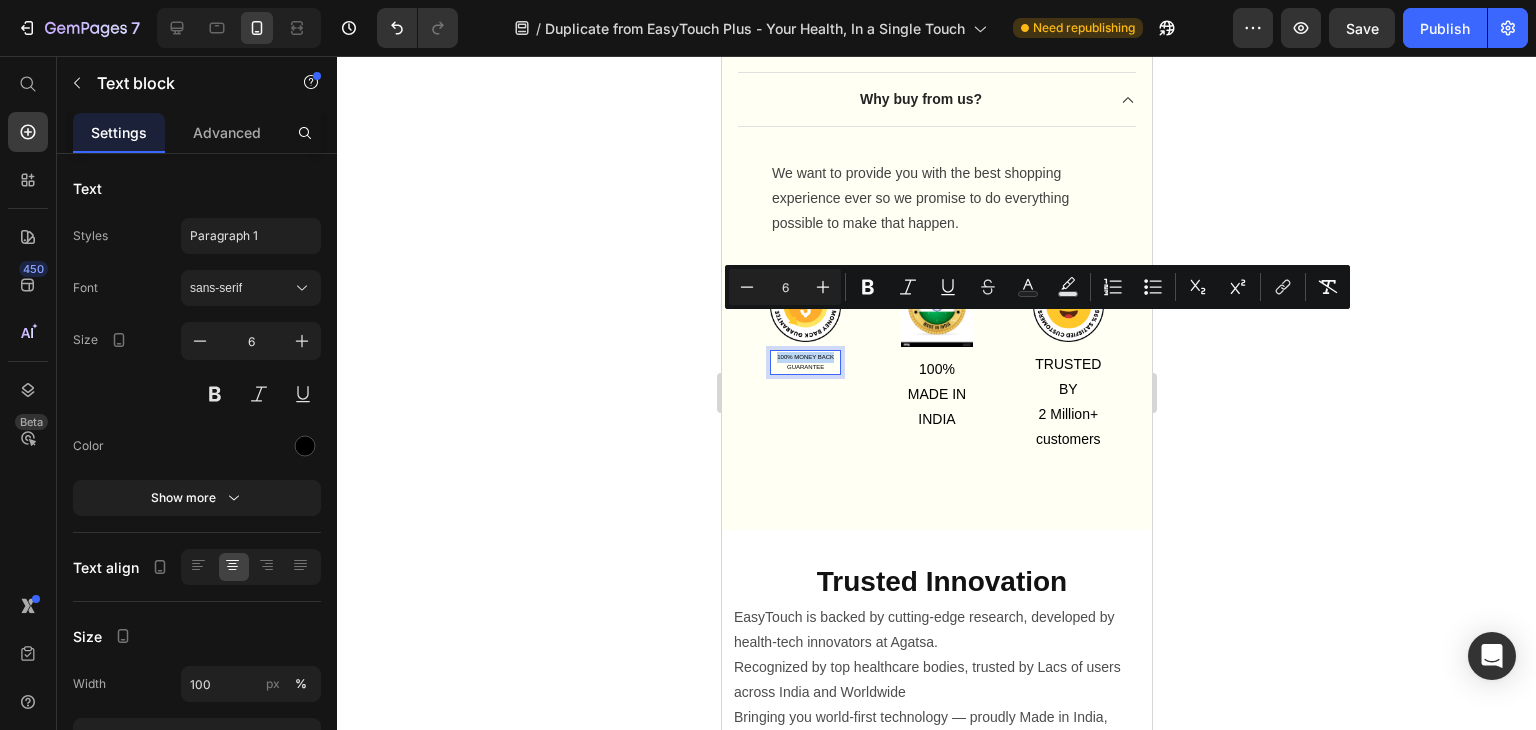 click on "100% MONEY BACK" at bounding box center (804, 357) 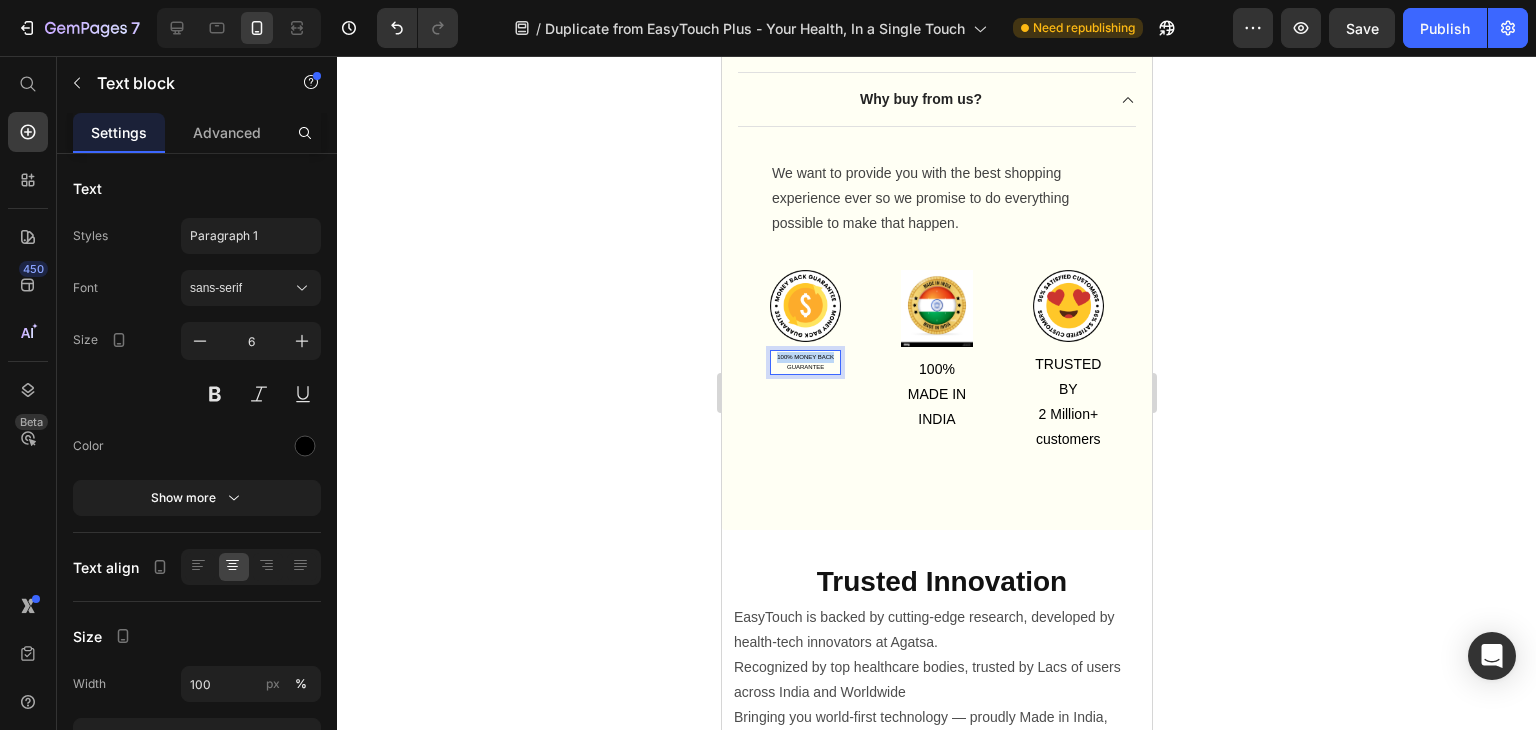 click on "100% MONEY BACK" at bounding box center [804, 357] 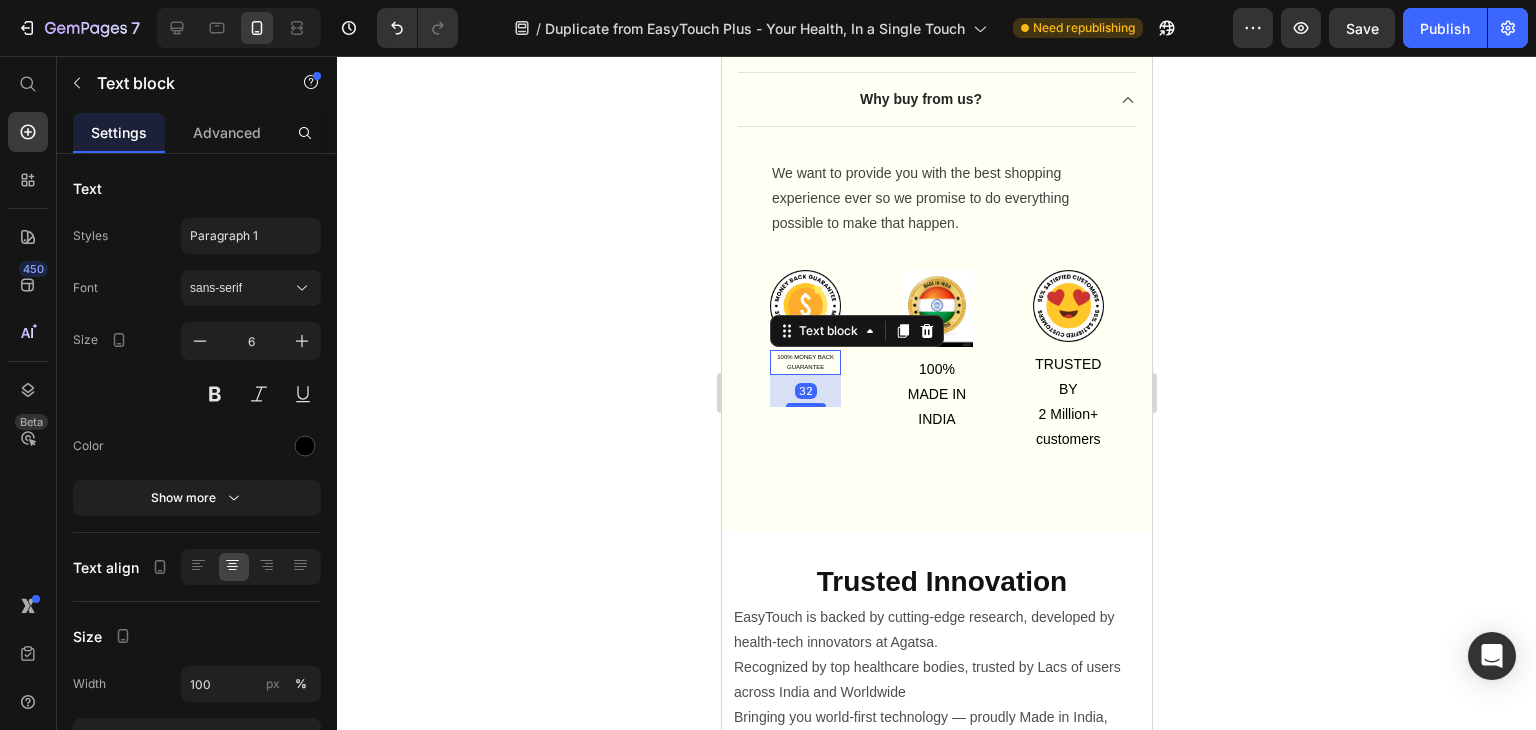 click on "100% MONEY BACK" at bounding box center [804, 357] 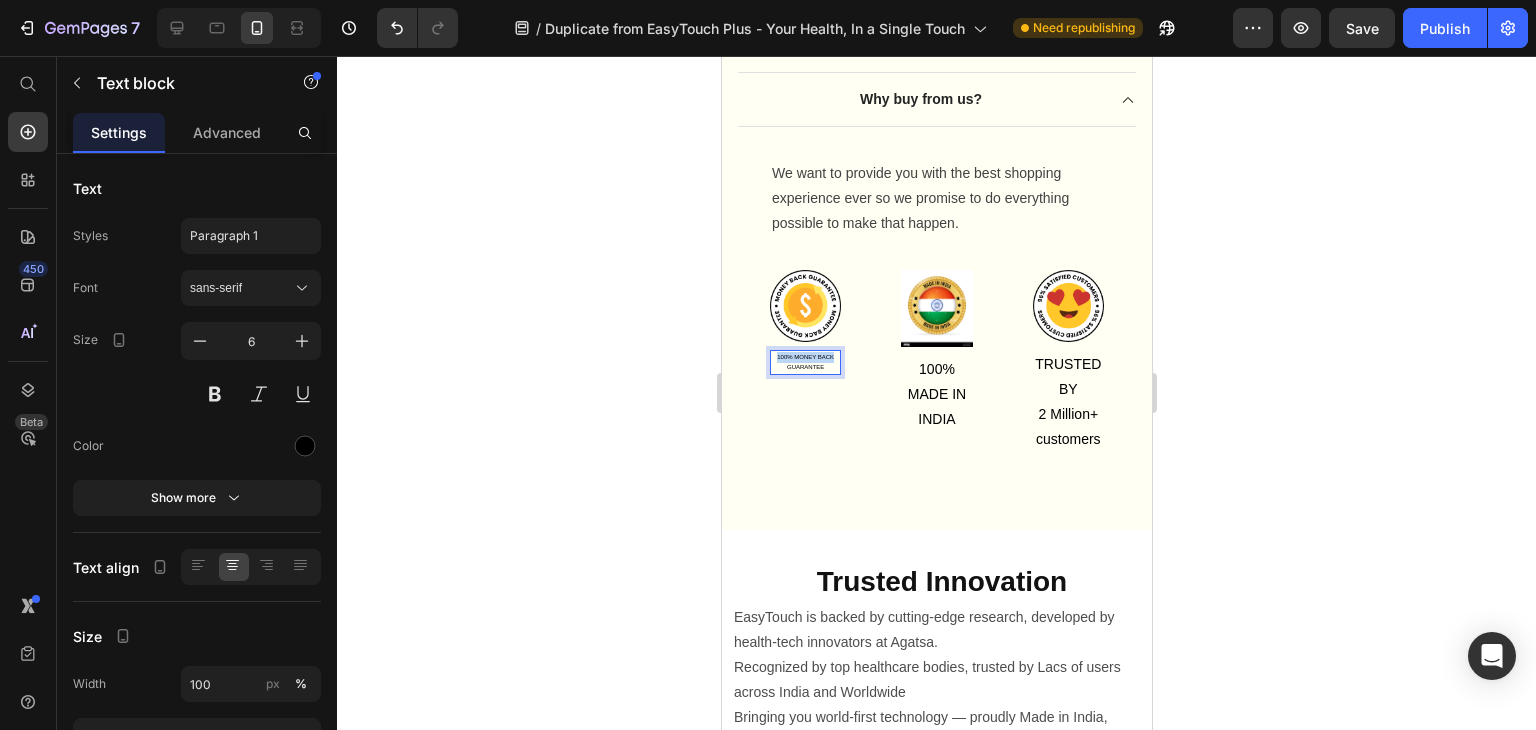 click on "100% MONEY BACK" at bounding box center [804, 357] 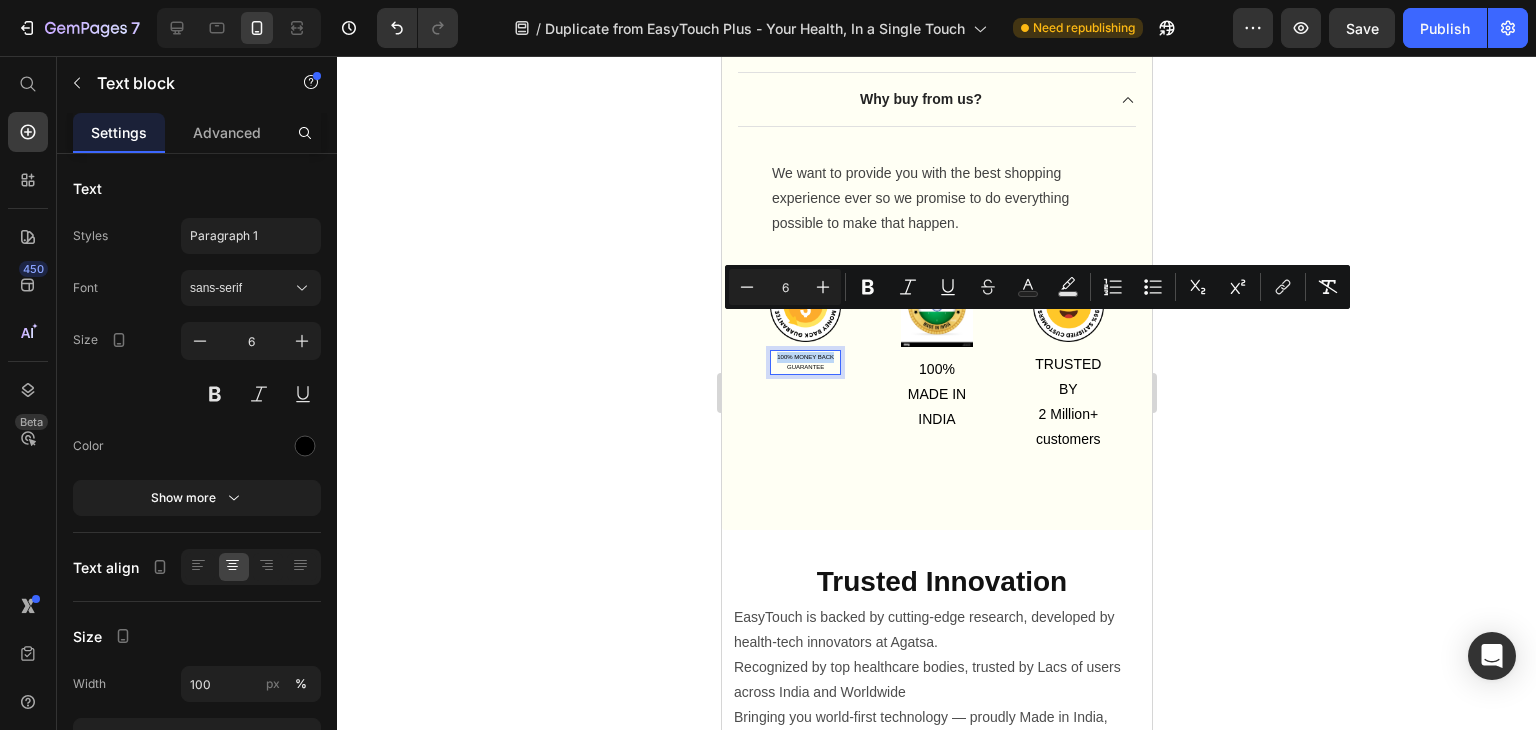 click on "100% MONEY BACK" at bounding box center (804, 357) 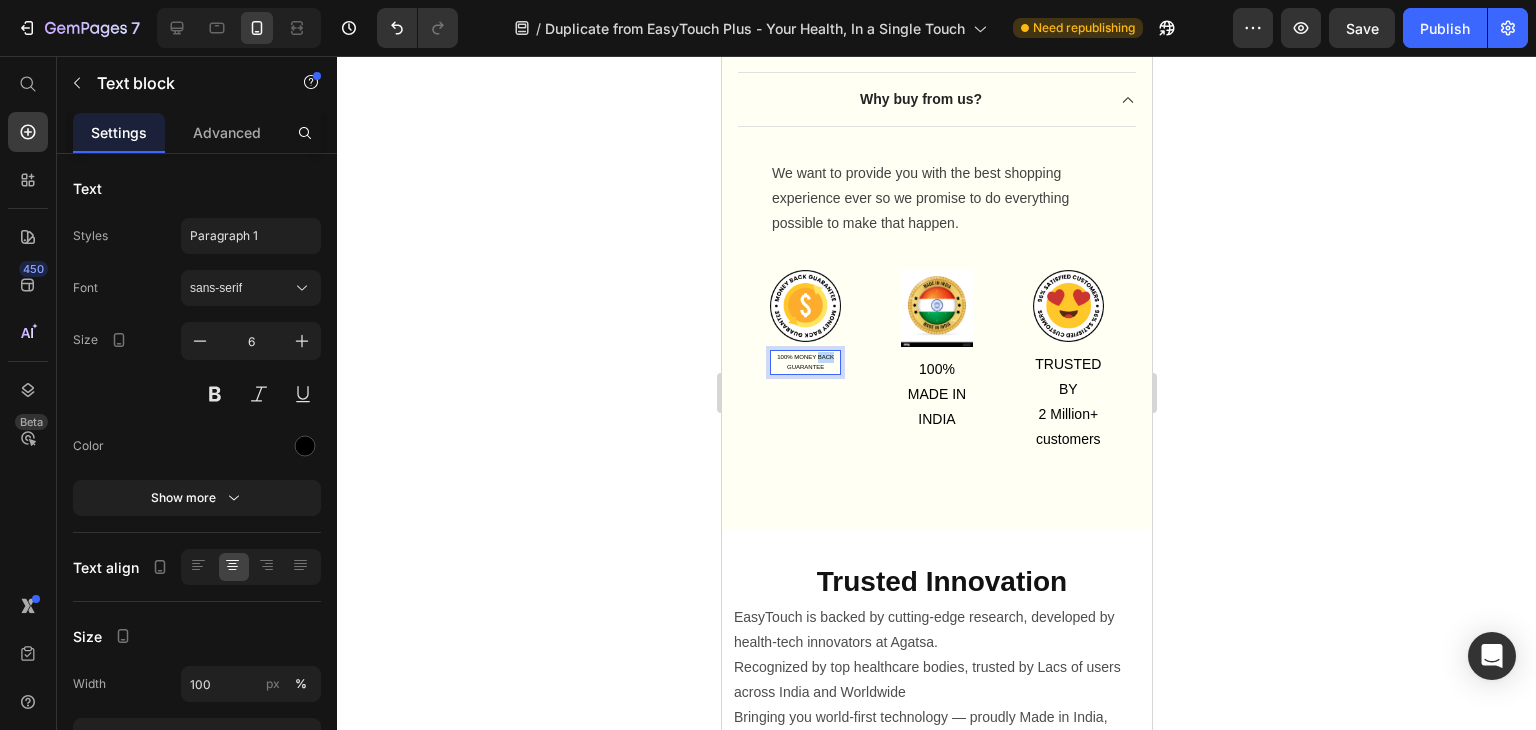 click on "100% MONEY BACK" at bounding box center [804, 357] 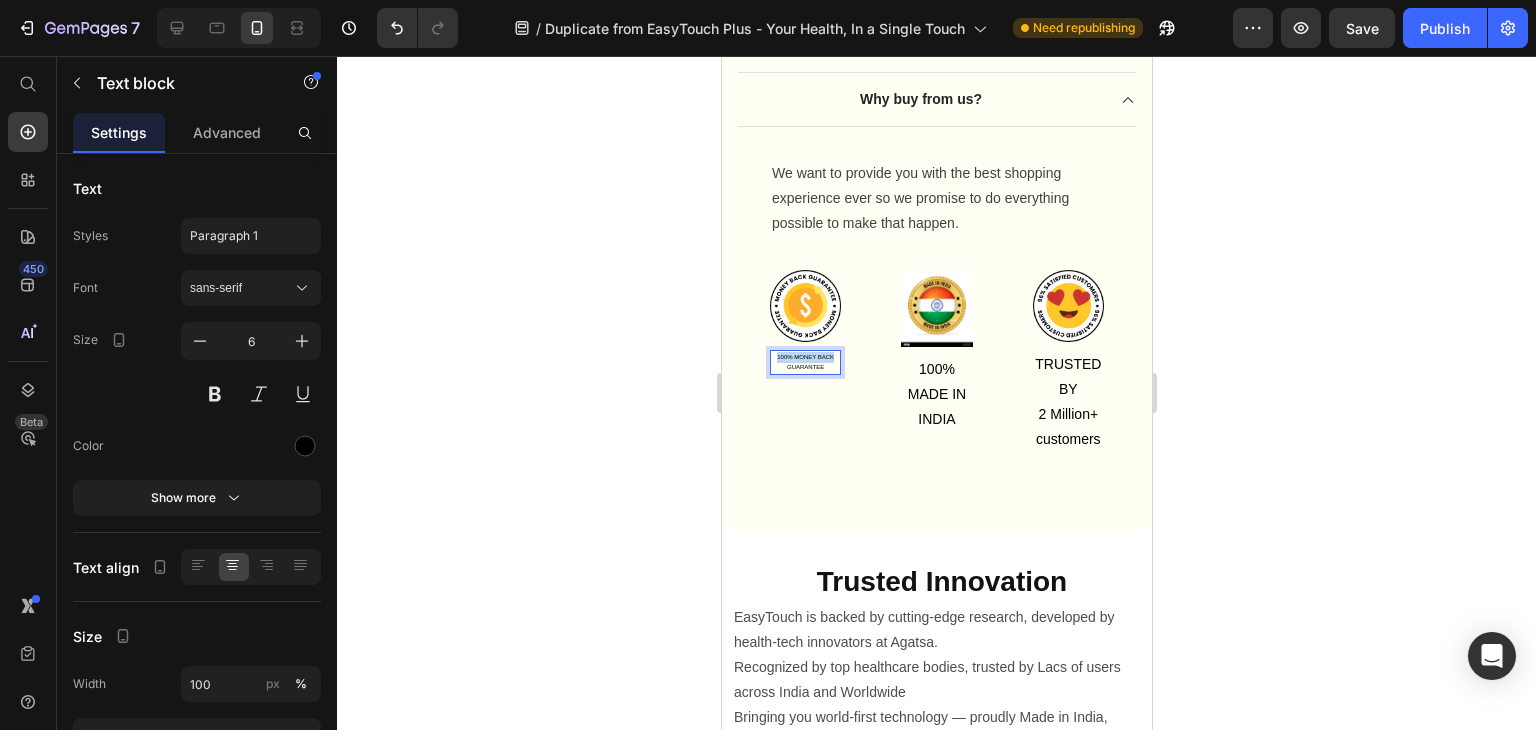 click on "100% MONEY BACK" at bounding box center [804, 357] 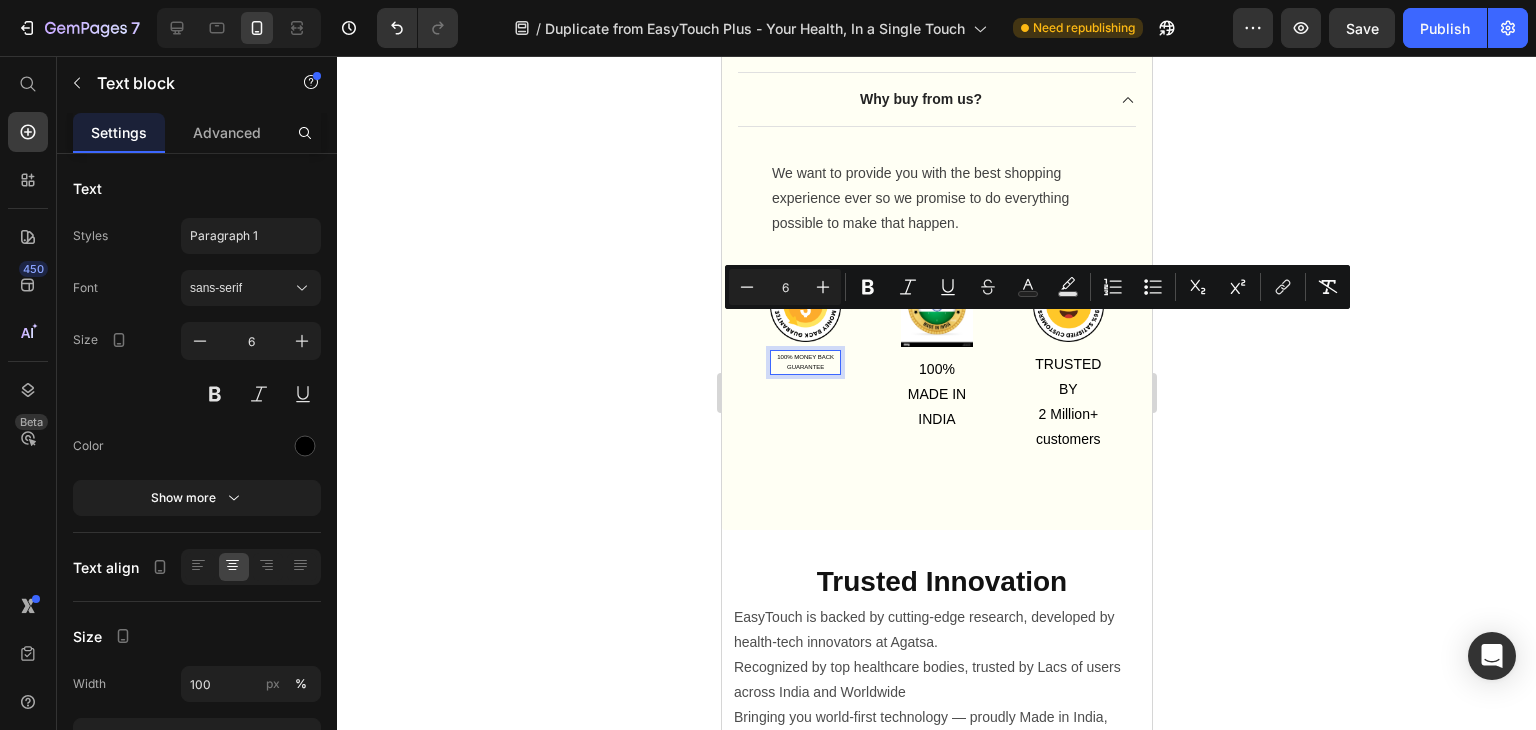 click on "GUARANTEE" at bounding box center [804, 367] 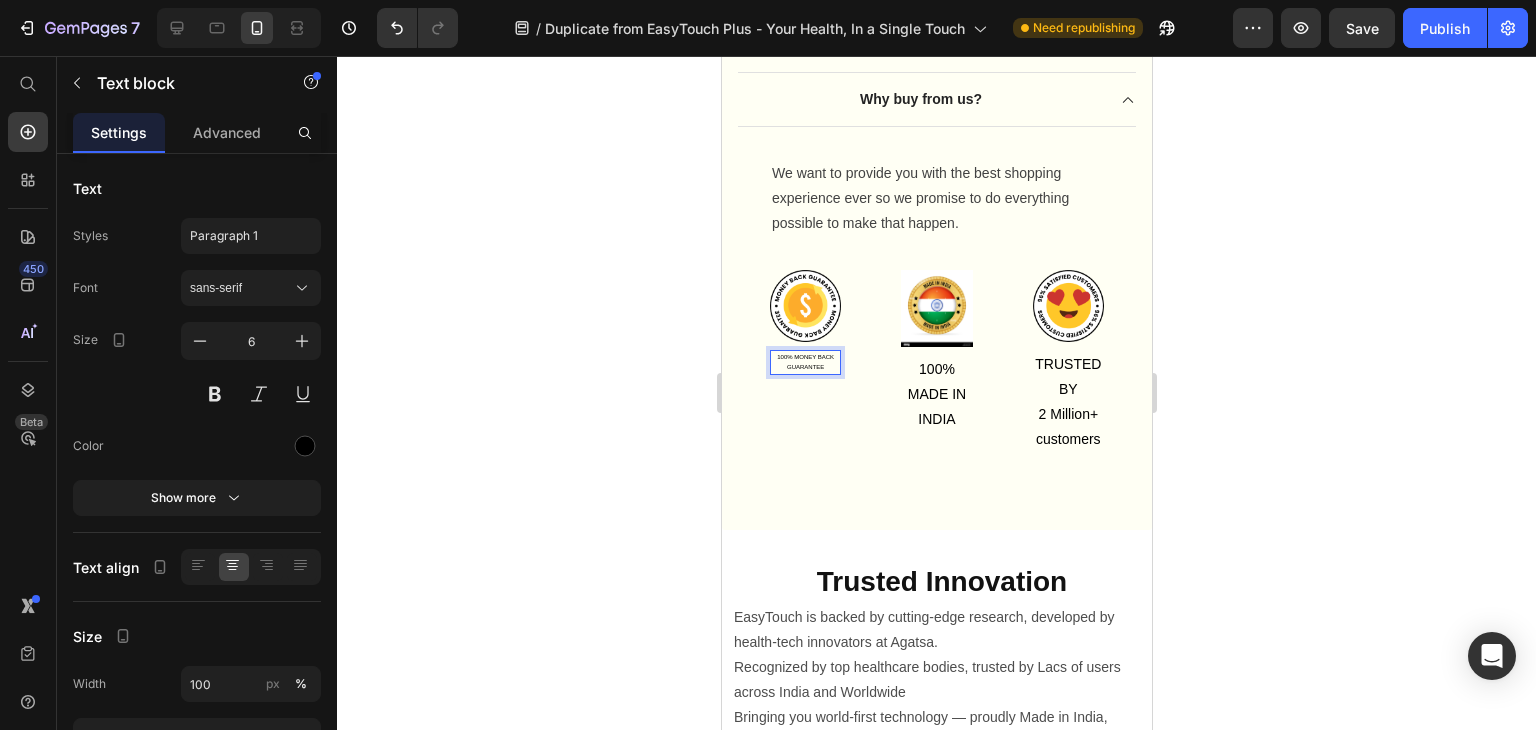 click on "GUARANTEE" at bounding box center (804, 367) 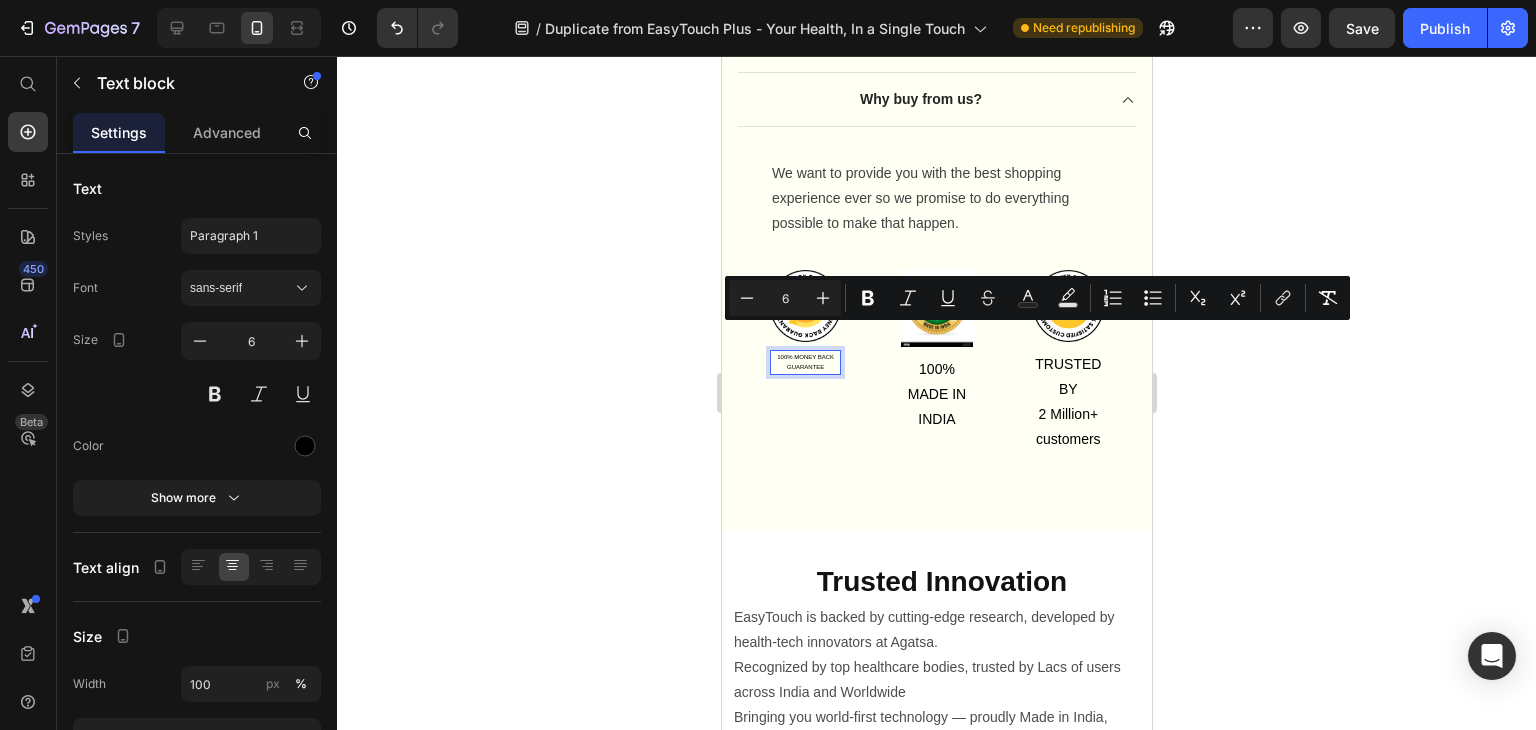 click on "GUARANTEE" at bounding box center (804, 367) 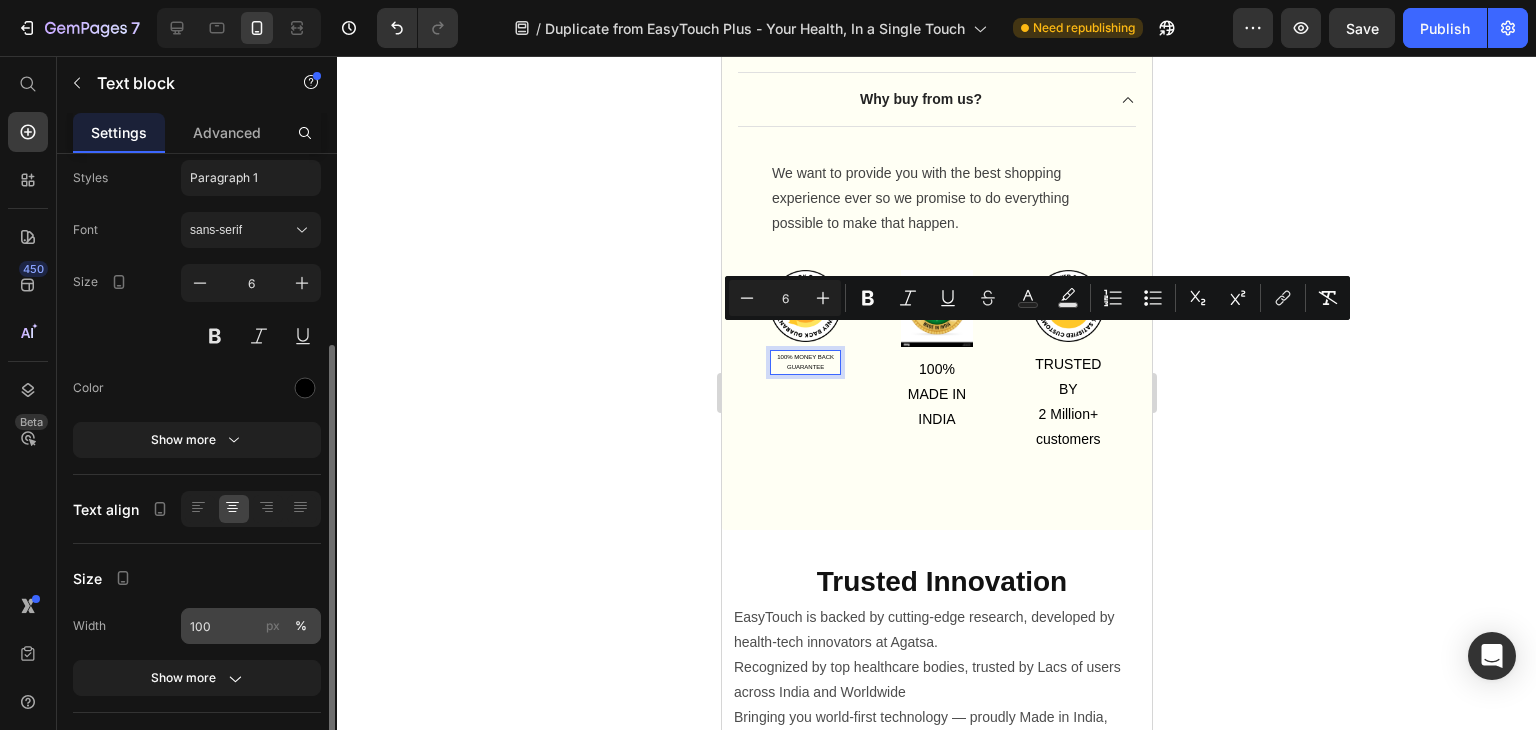 scroll, scrollTop: 153, scrollLeft: 0, axis: vertical 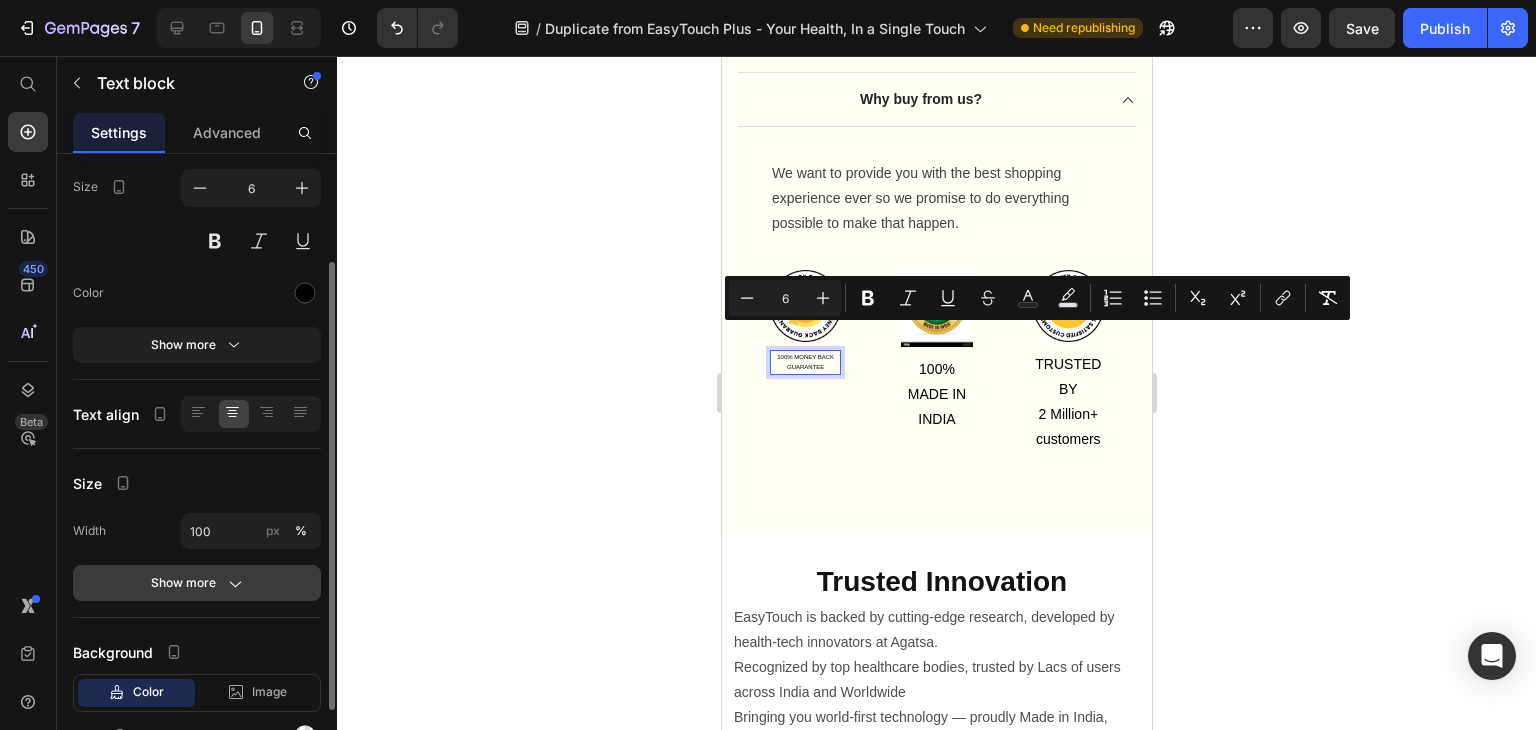 click on "Show more" at bounding box center (197, 583) 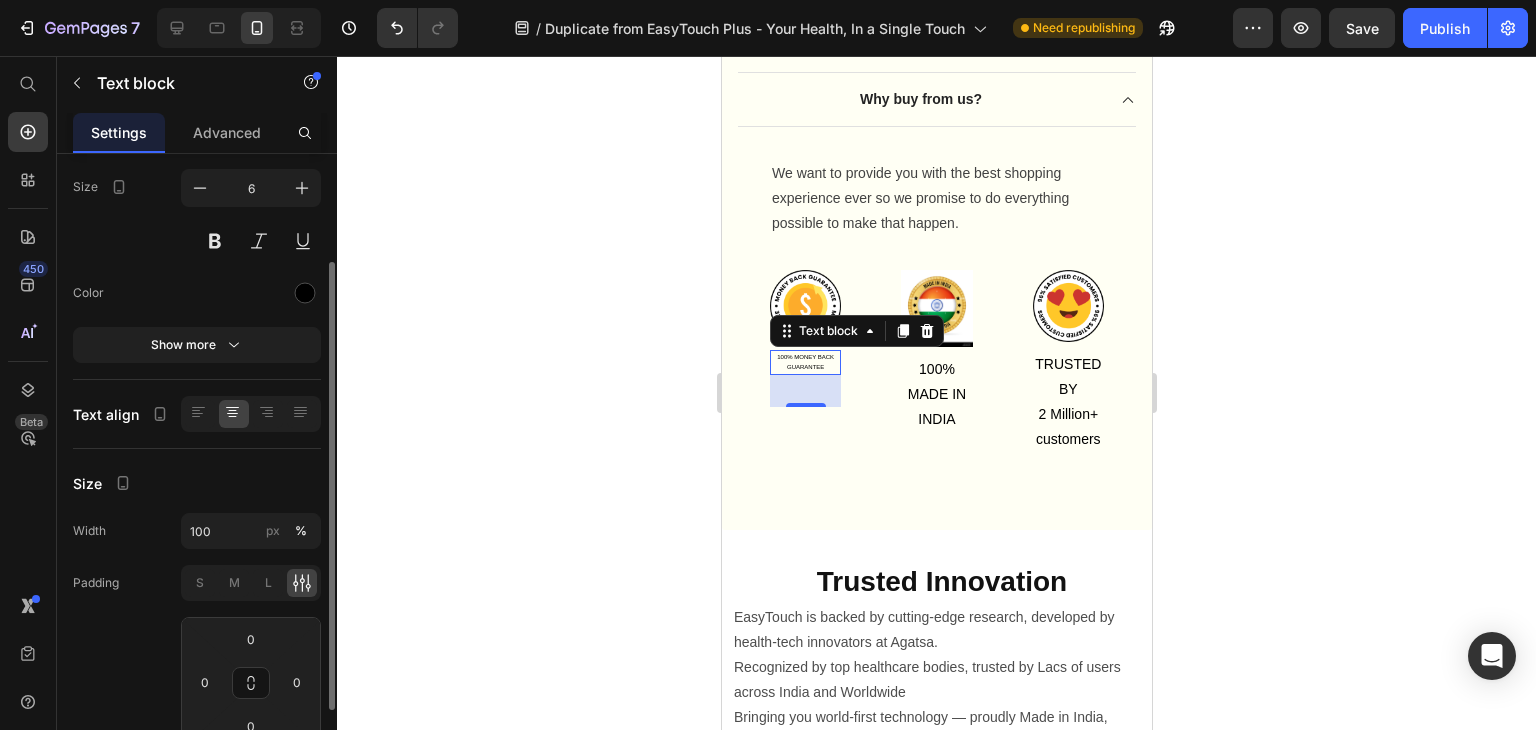 click on "Width 100 px % Padding S M L 0 0 0 0 Show less" at bounding box center [197, 657] 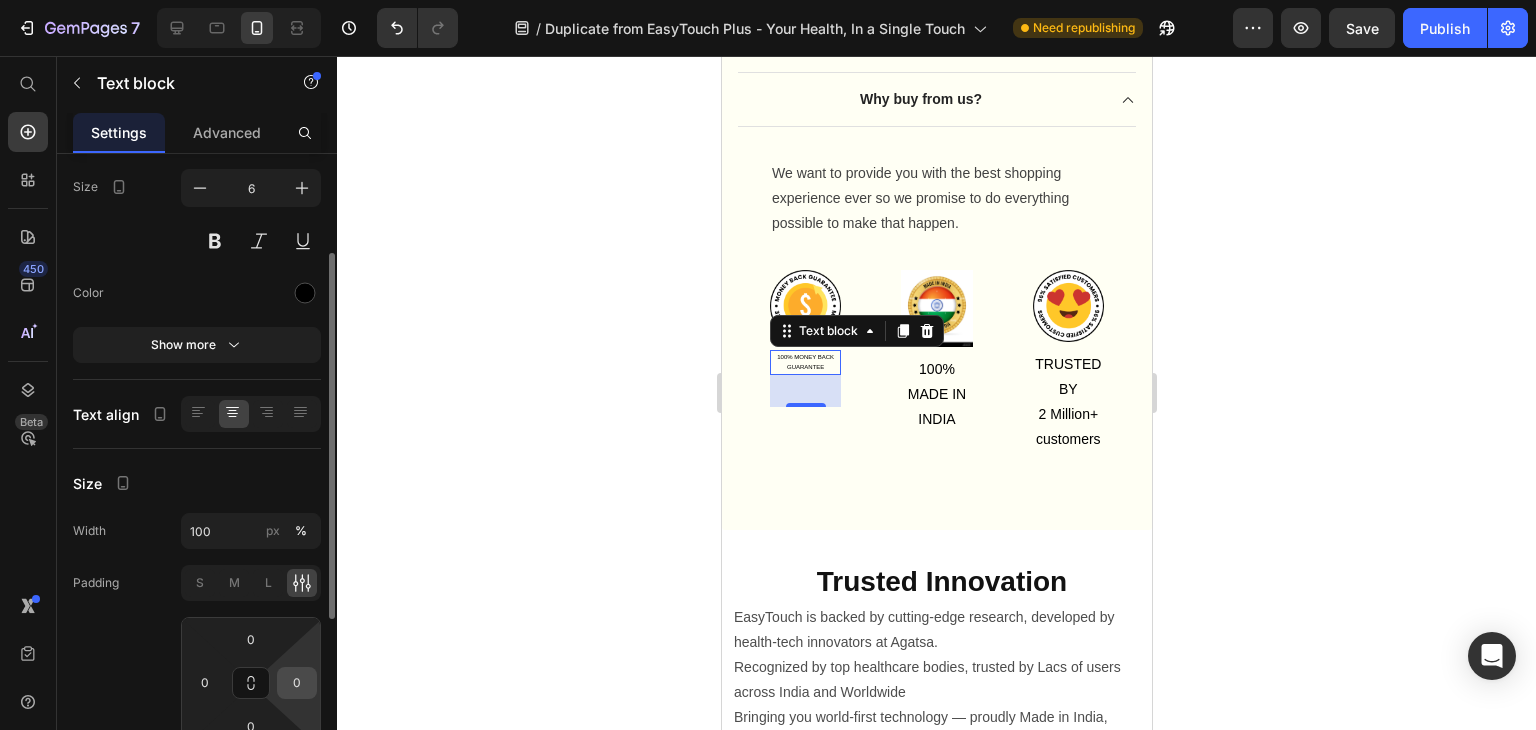scroll, scrollTop: 194, scrollLeft: 0, axis: vertical 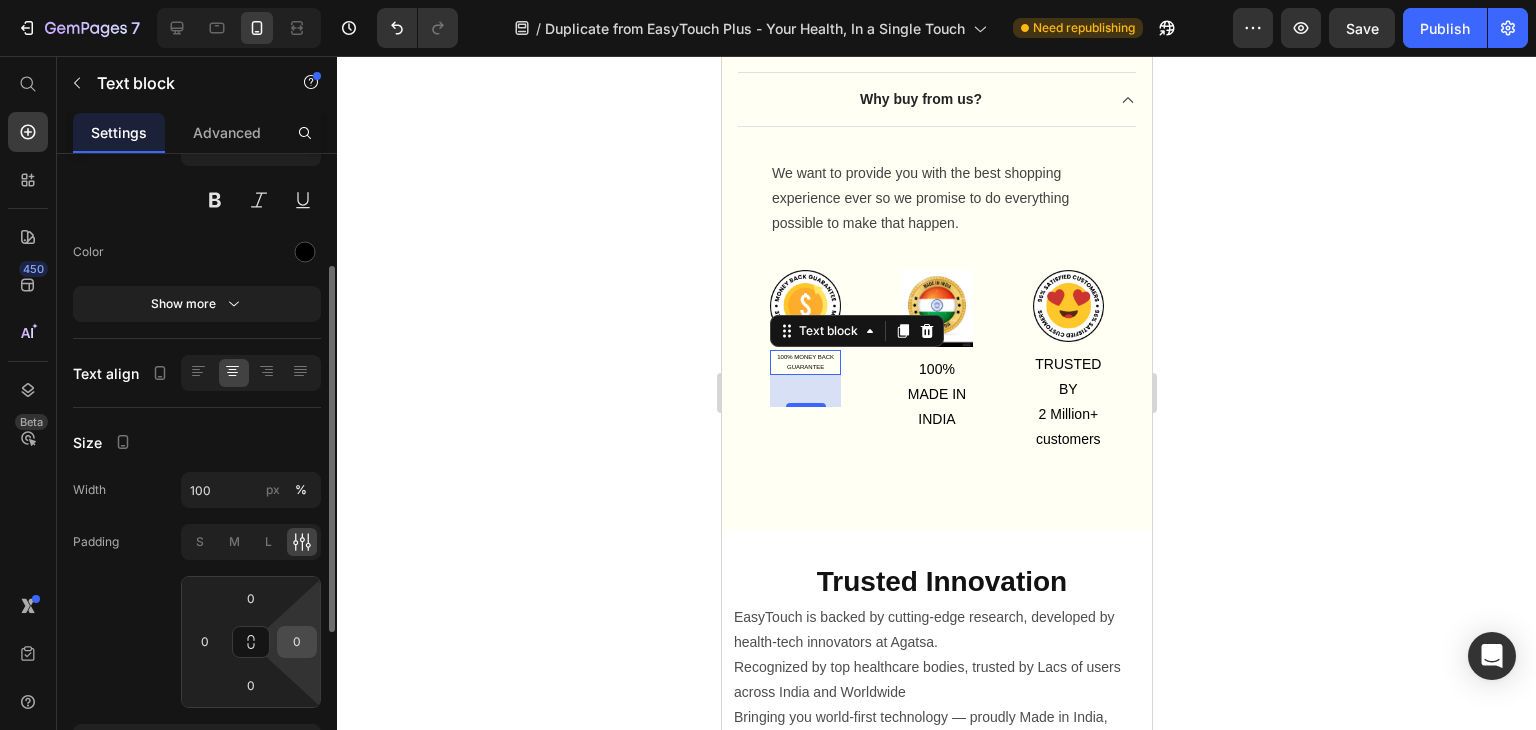 click on "0" at bounding box center (297, 642) 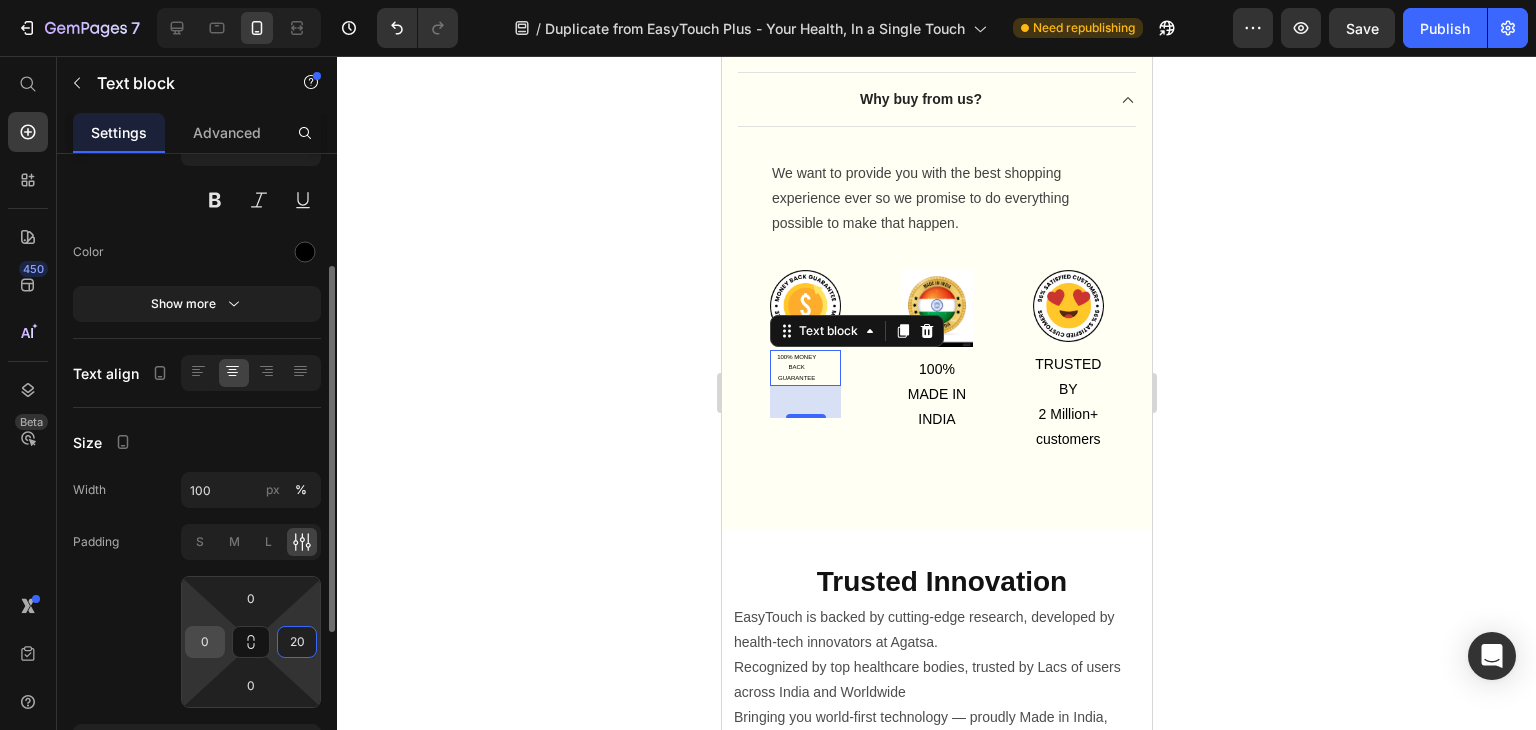 type on "20" 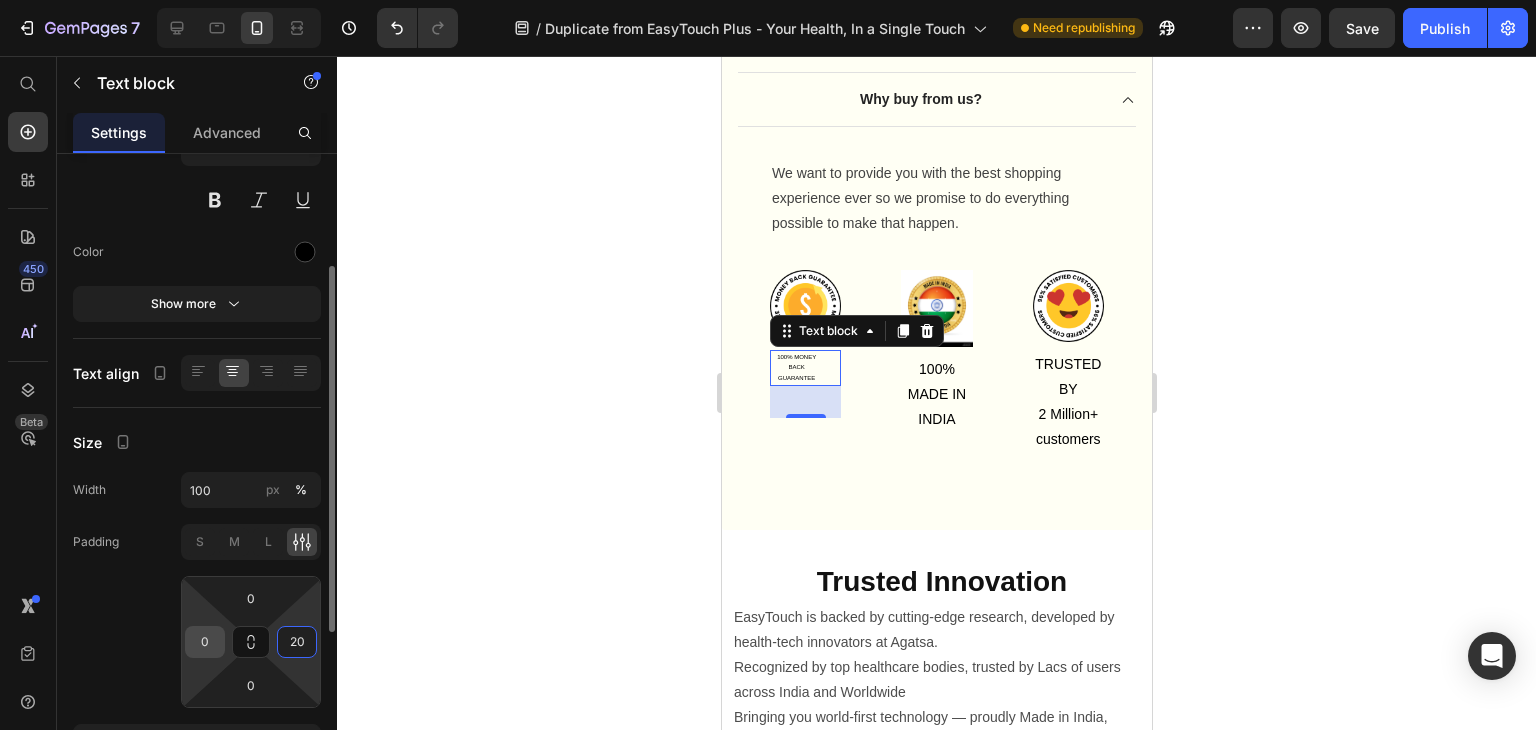 click on "0" at bounding box center (205, 642) 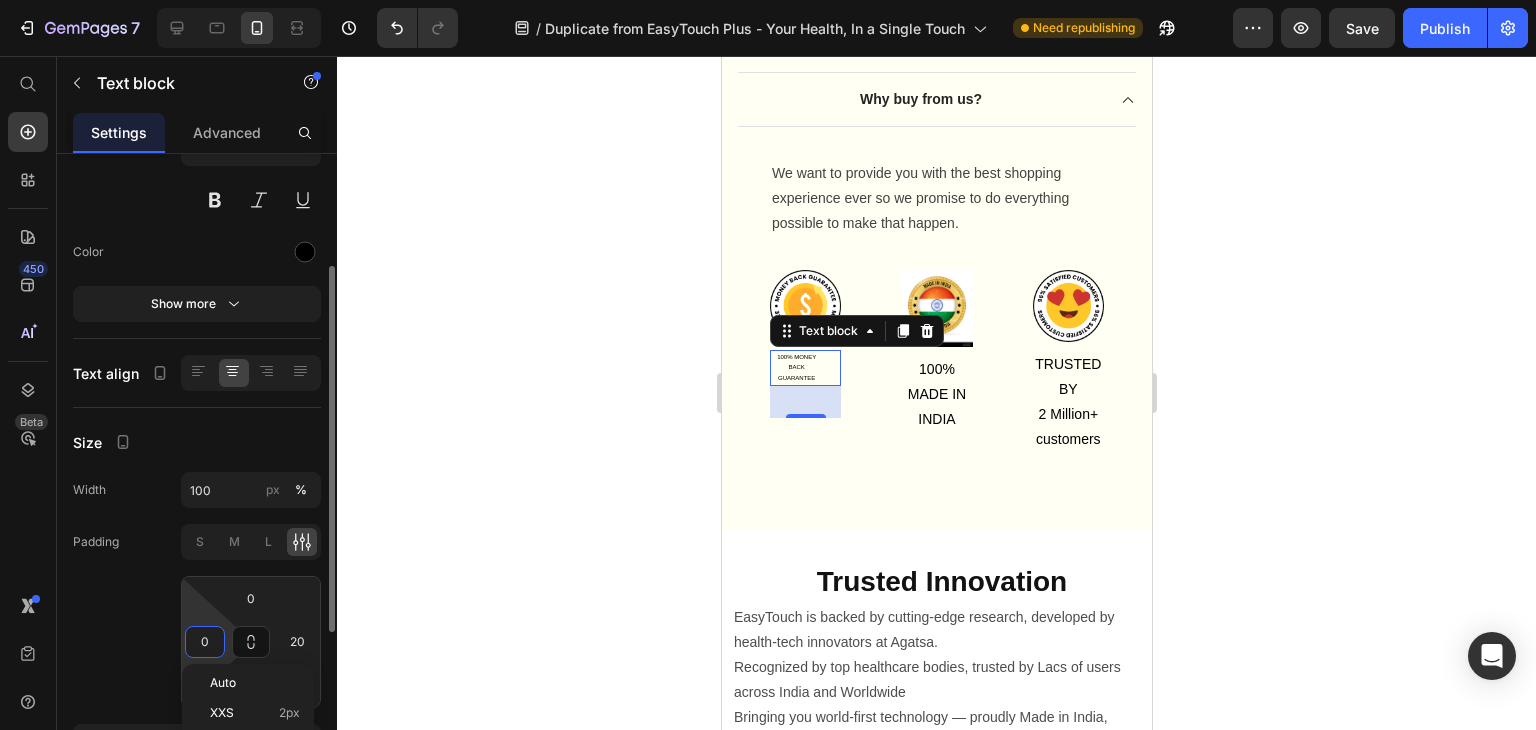 click on "0" at bounding box center (205, 642) 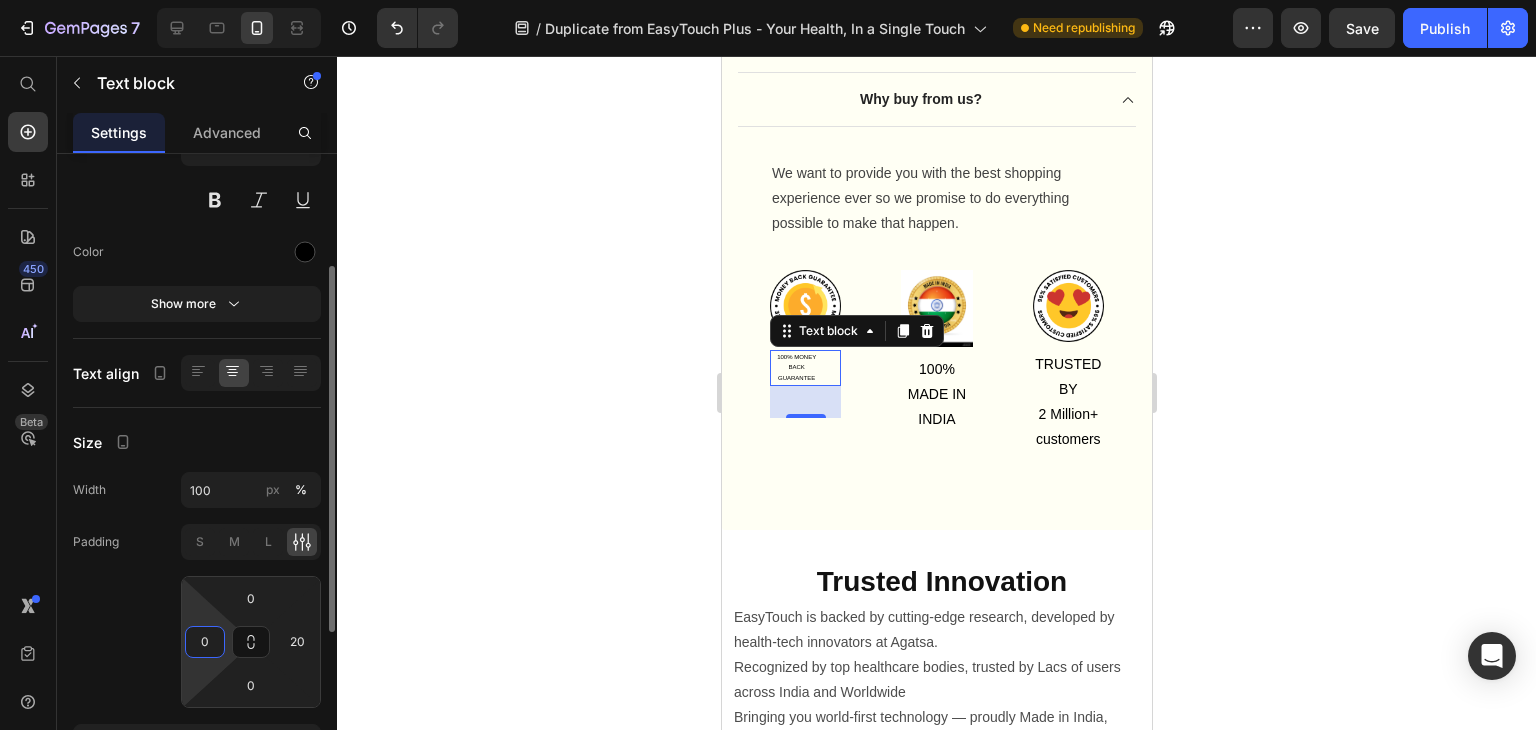 click on "0" at bounding box center [205, 642] 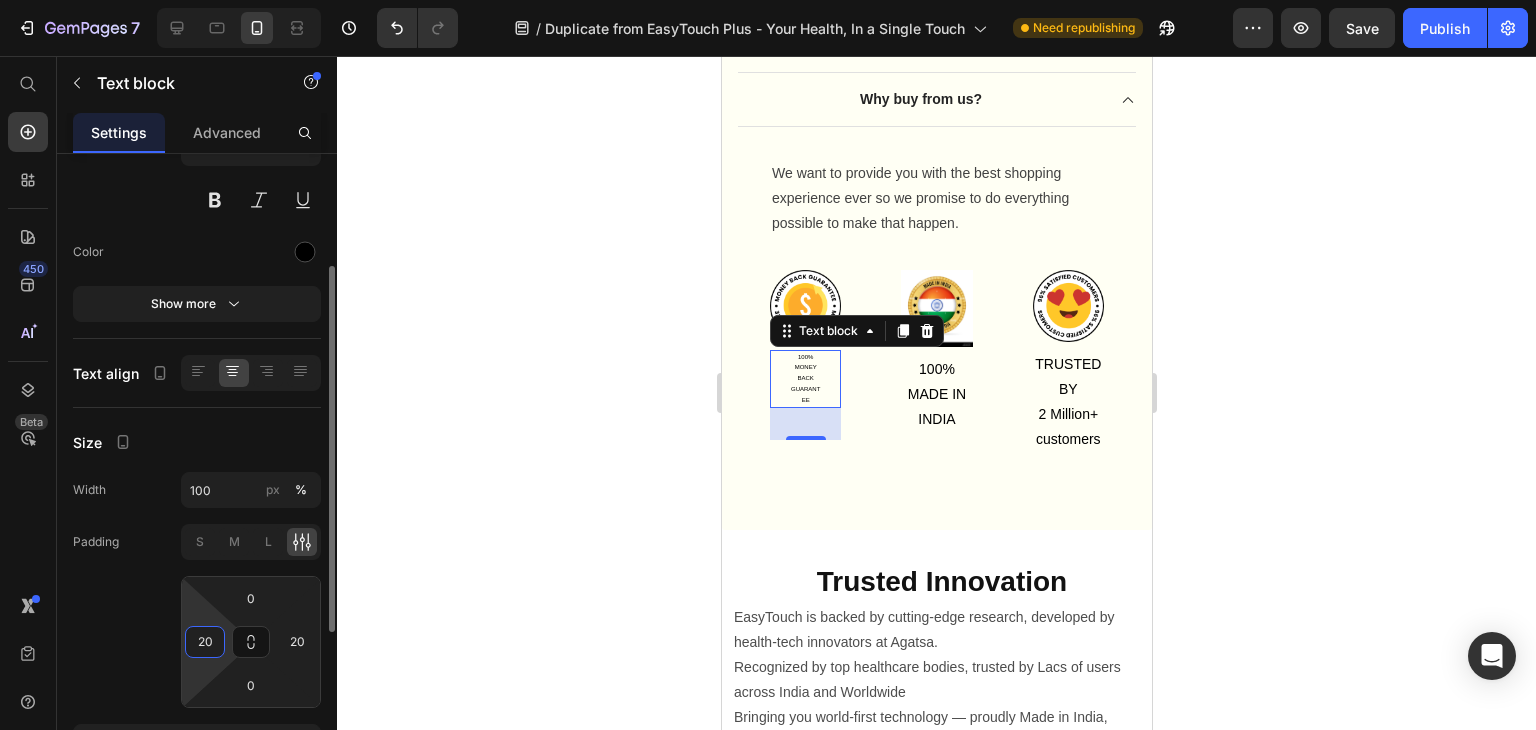 type on "0" 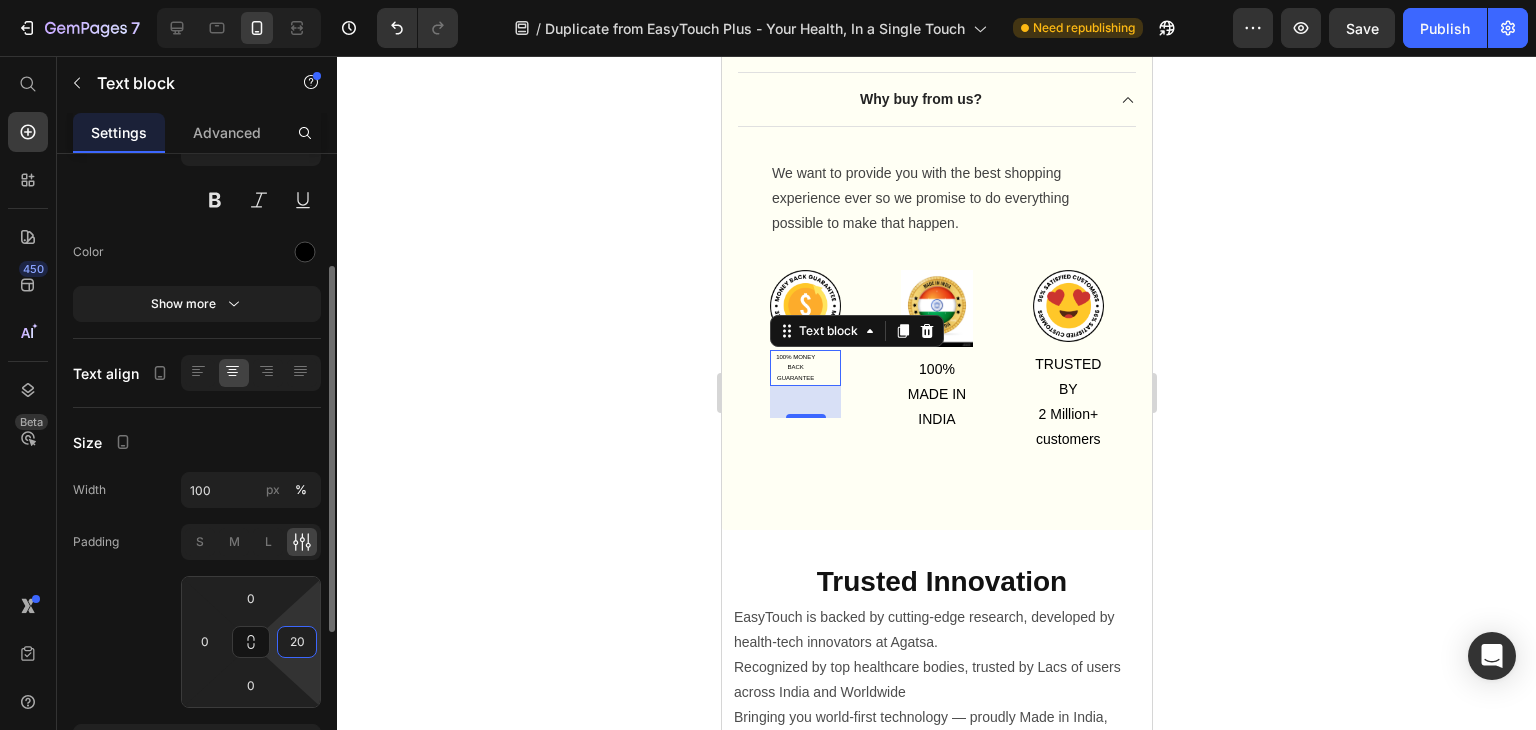 click on "20" at bounding box center [297, 642] 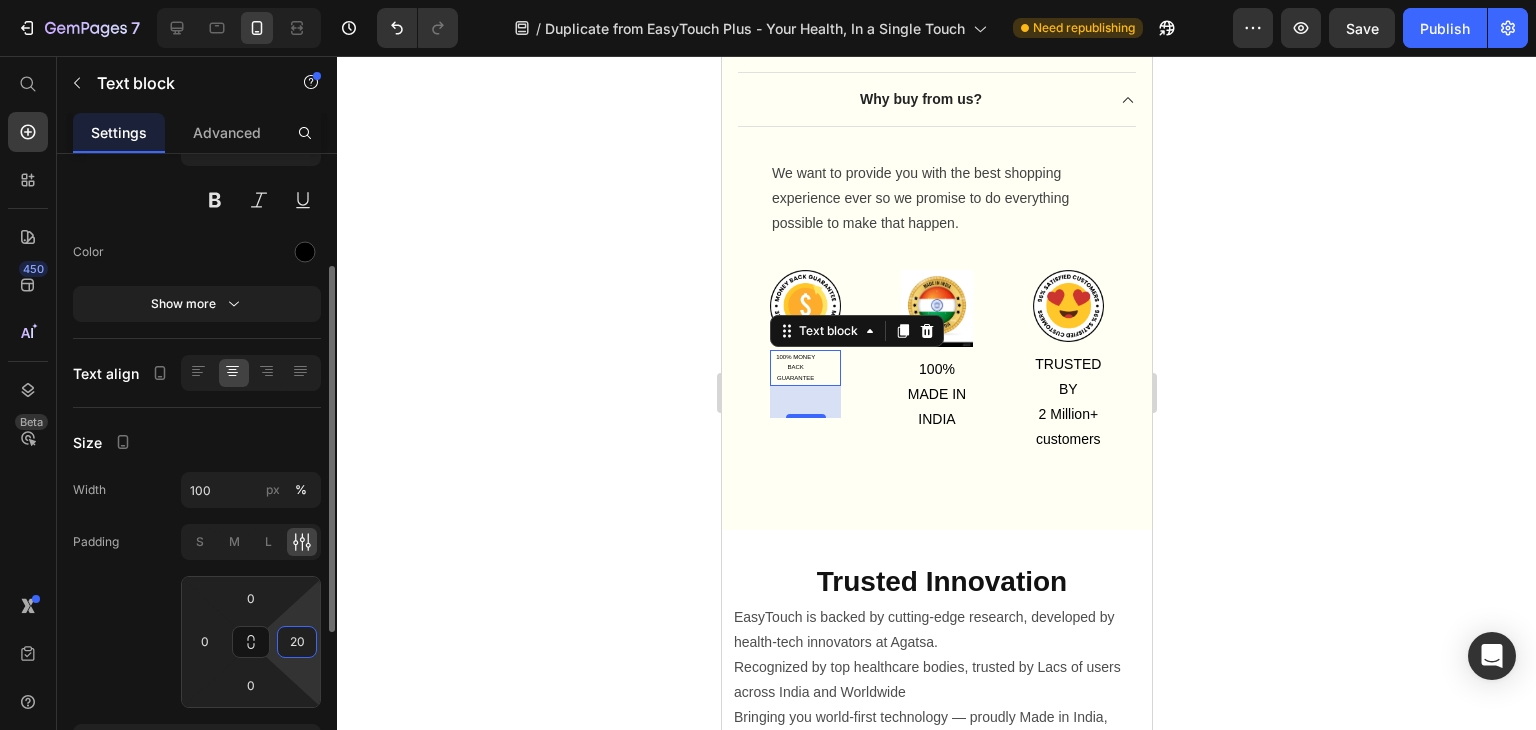 click on "20" at bounding box center (297, 642) 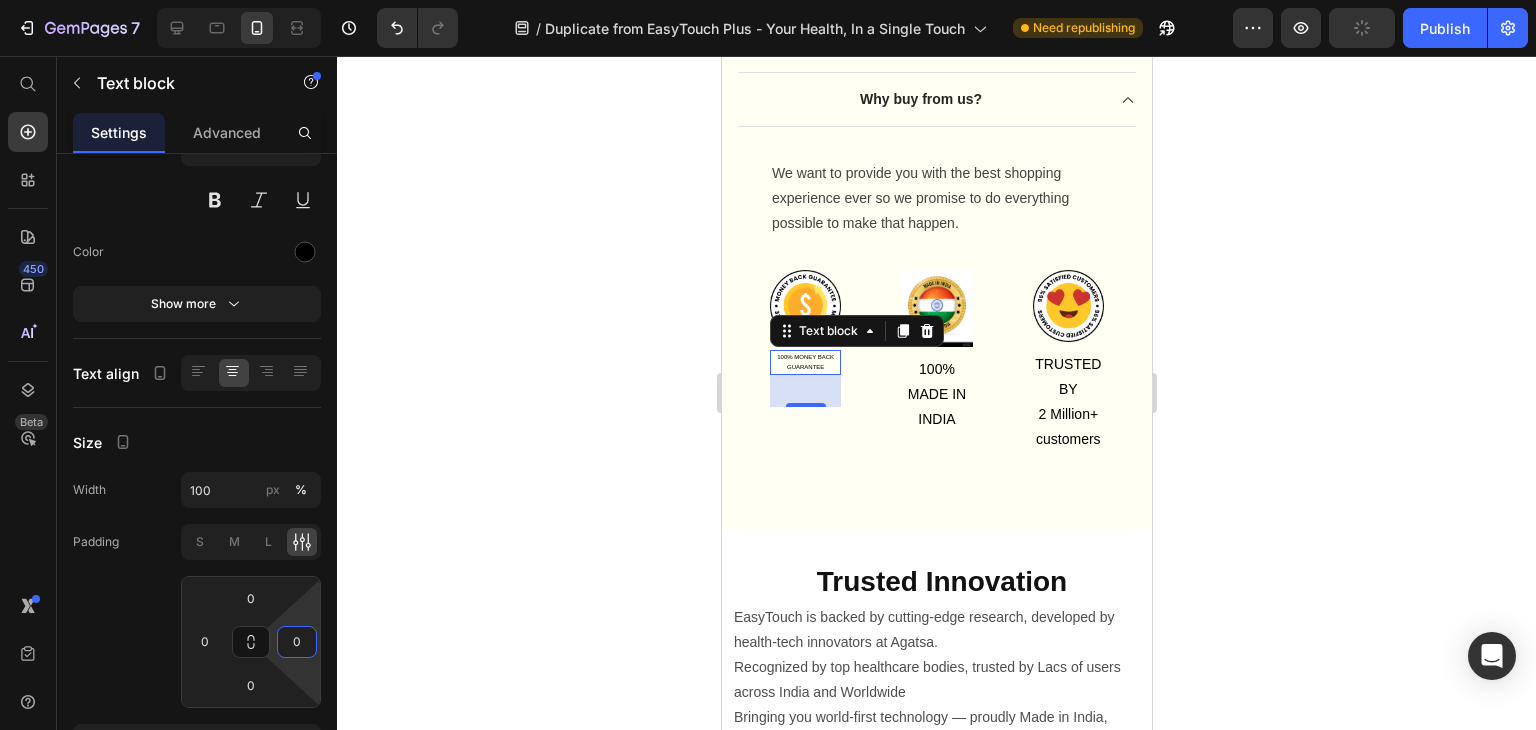 type on "0" 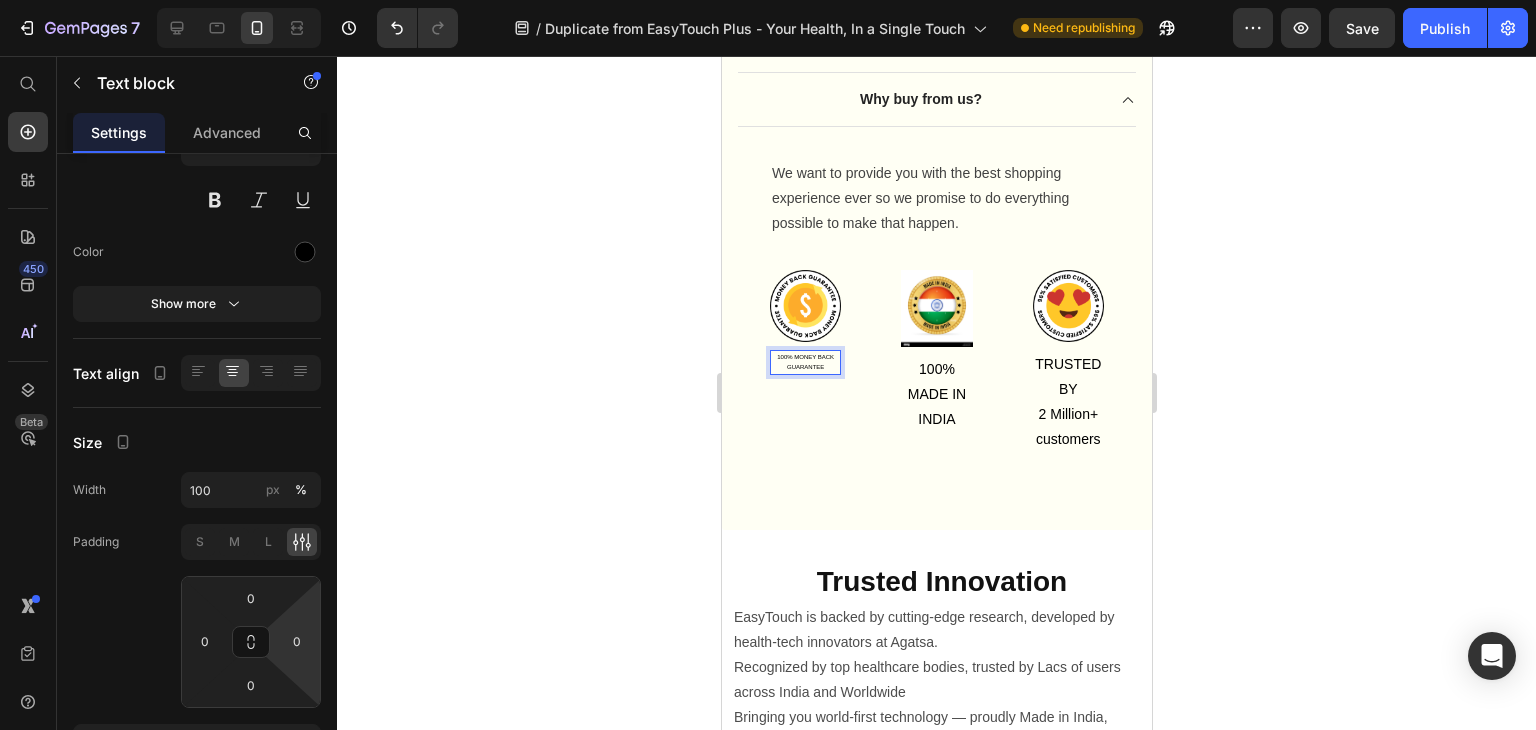 click on "100% MONEY BACK" at bounding box center (804, 357) 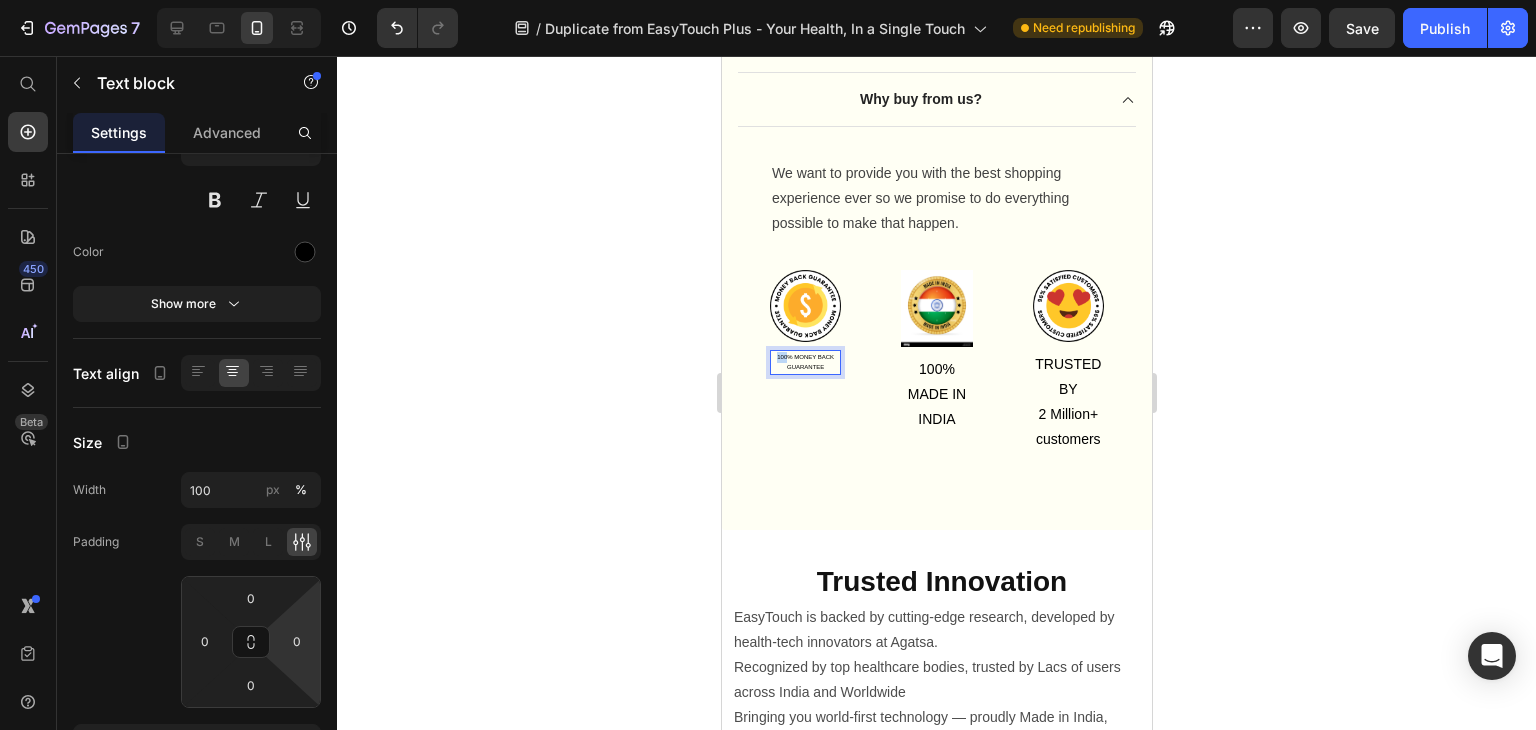 click on "100% MONEY BACK" at bounding box center (804, 357) 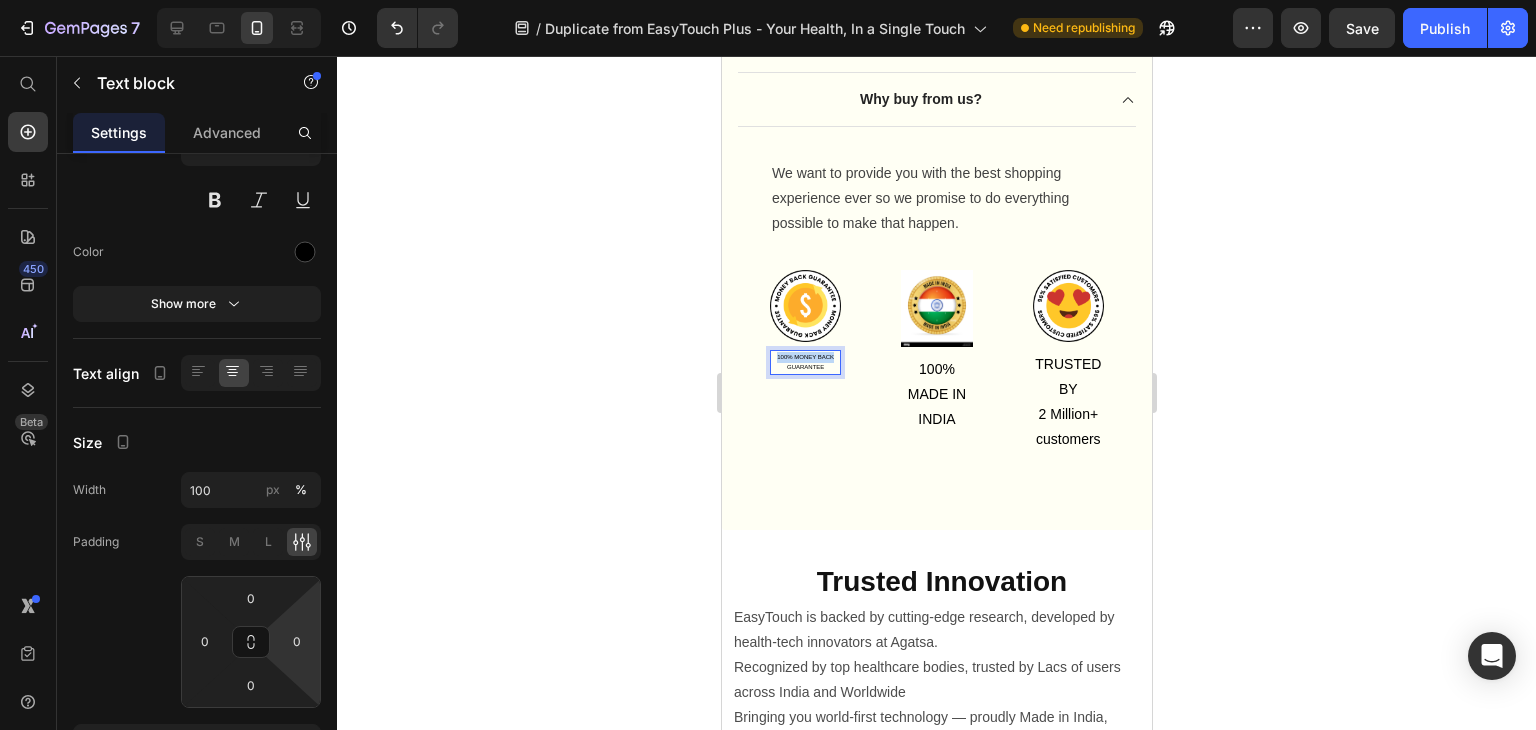 click on "100% MONEY BACK" at bounding box center (804, 357) 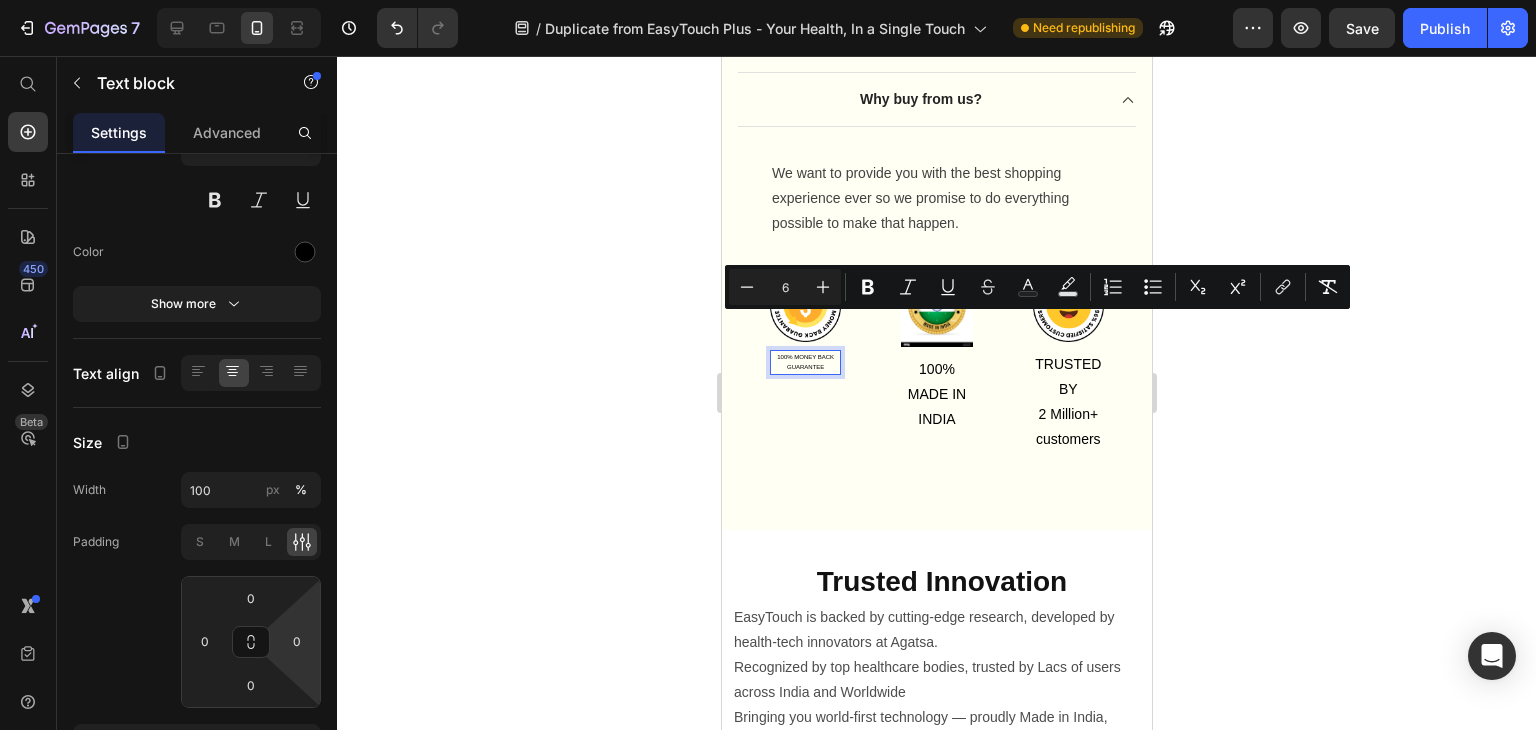 click on "GUARANTEE" at bounding box center (804, 367) 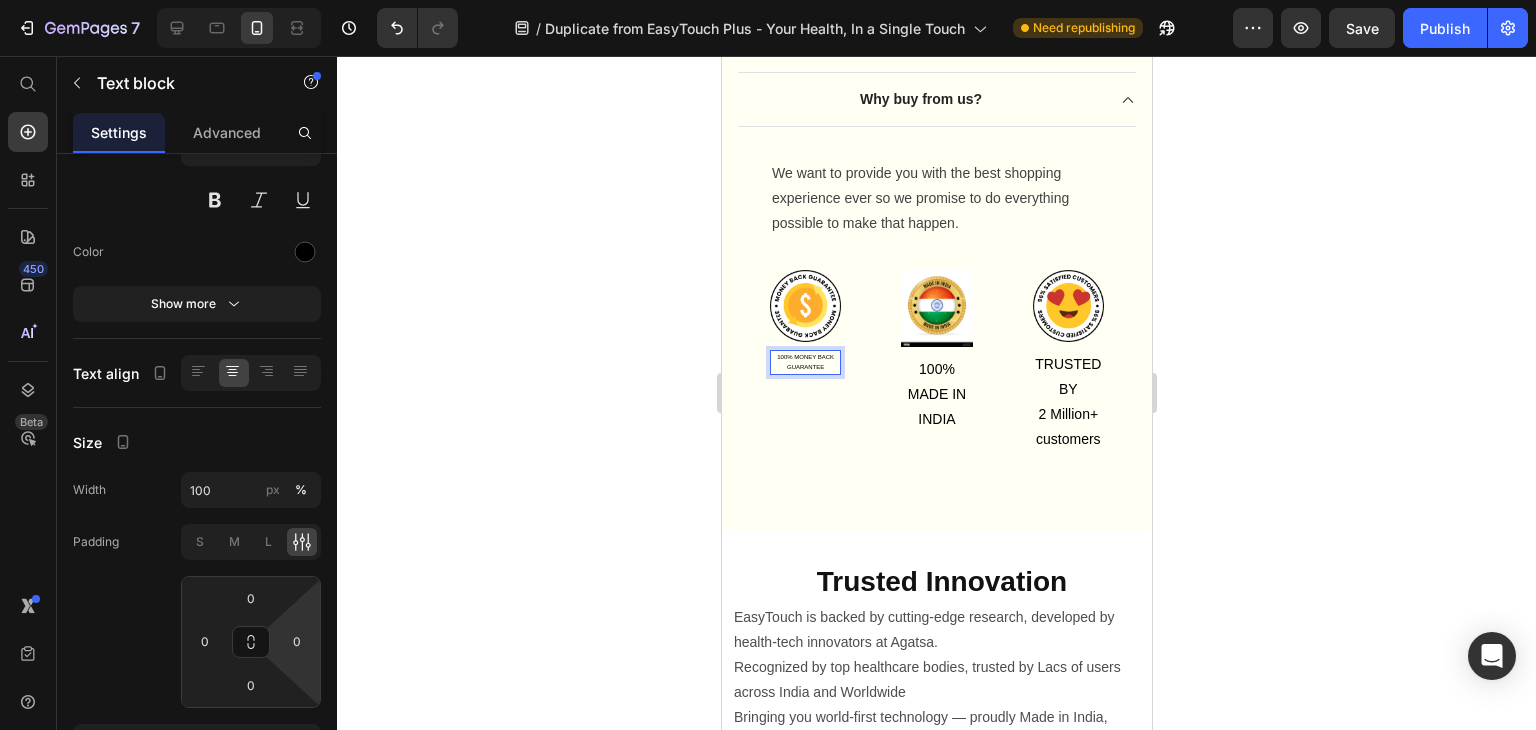 click on "GUARANTEE" at bounding box center [804, 367] 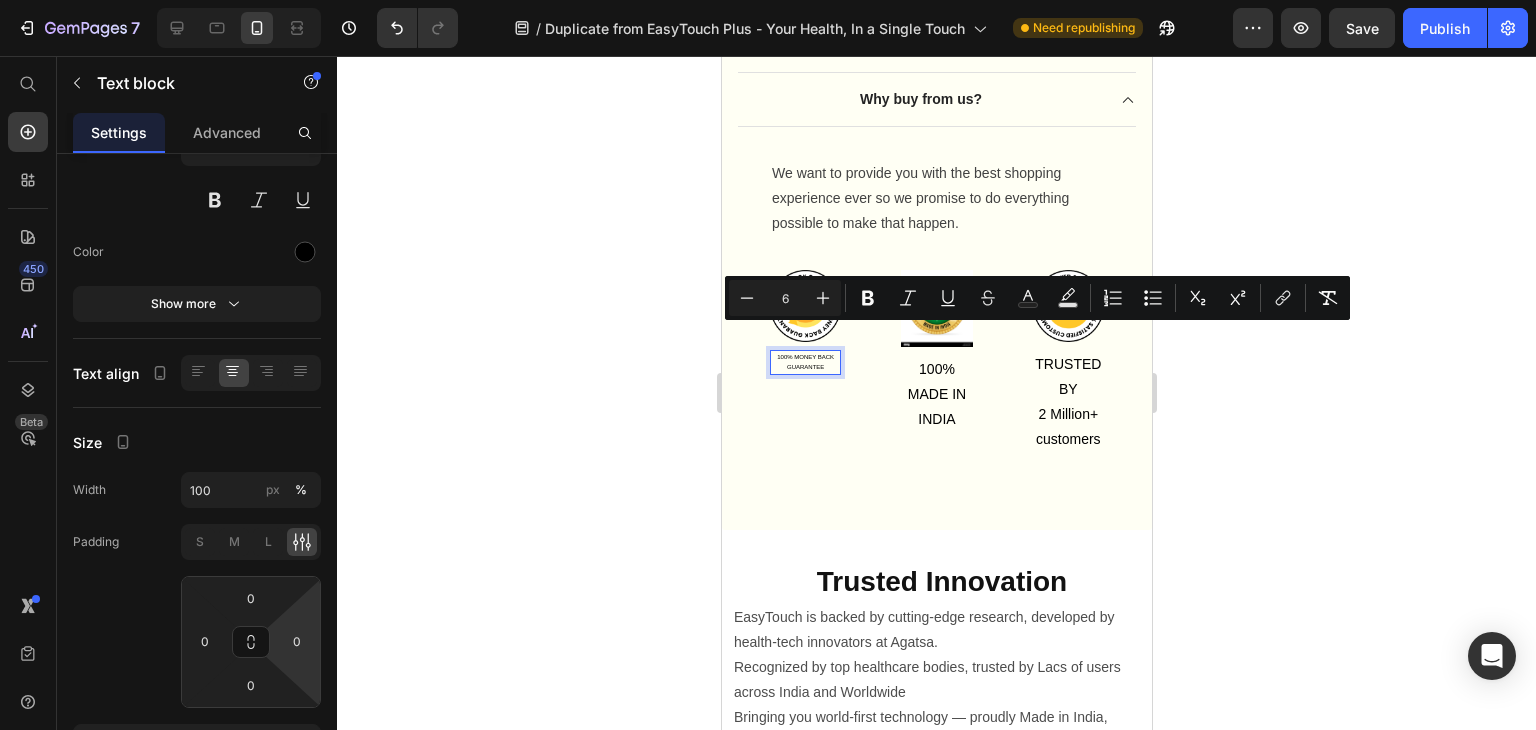 click on "GUARANTEE" at bounding box center (804, 367) 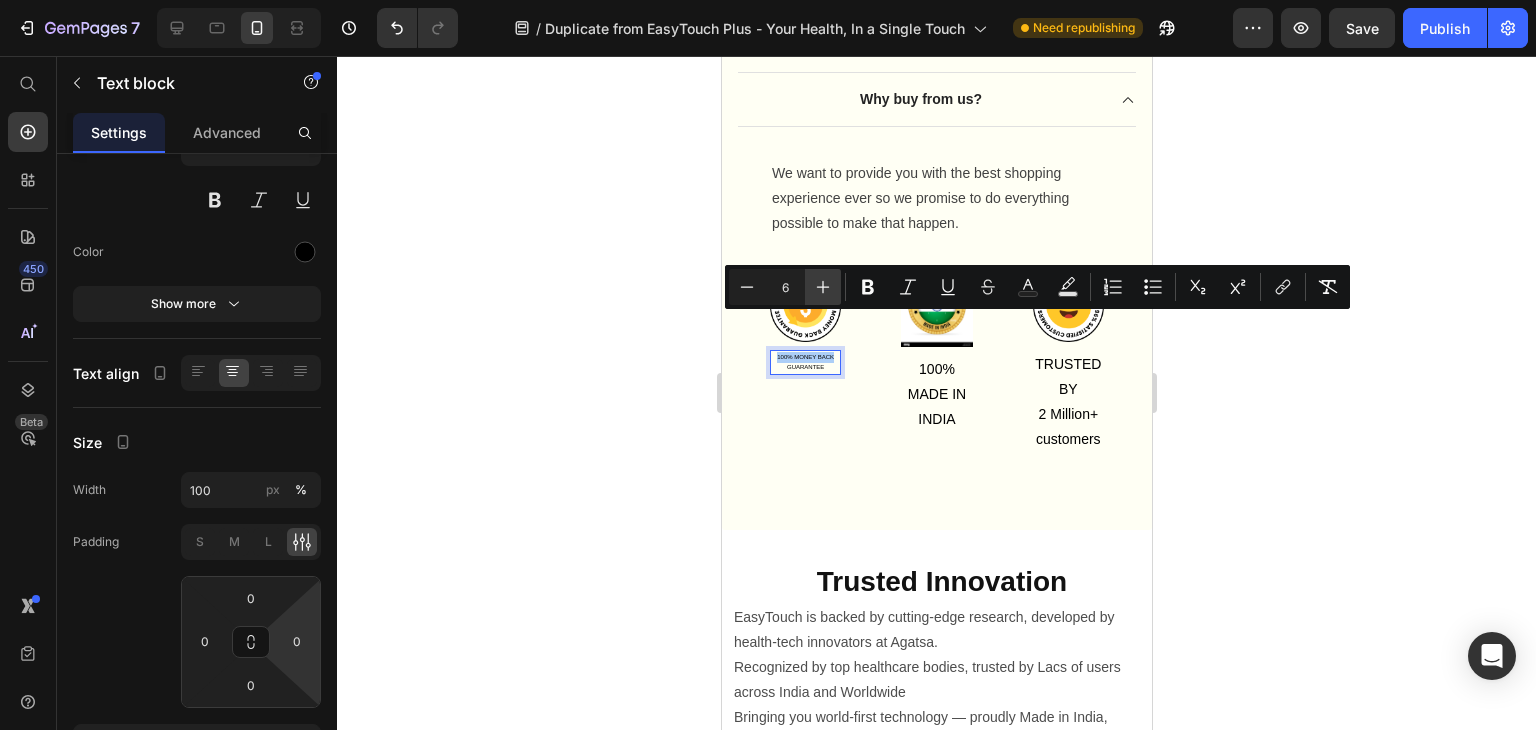 click 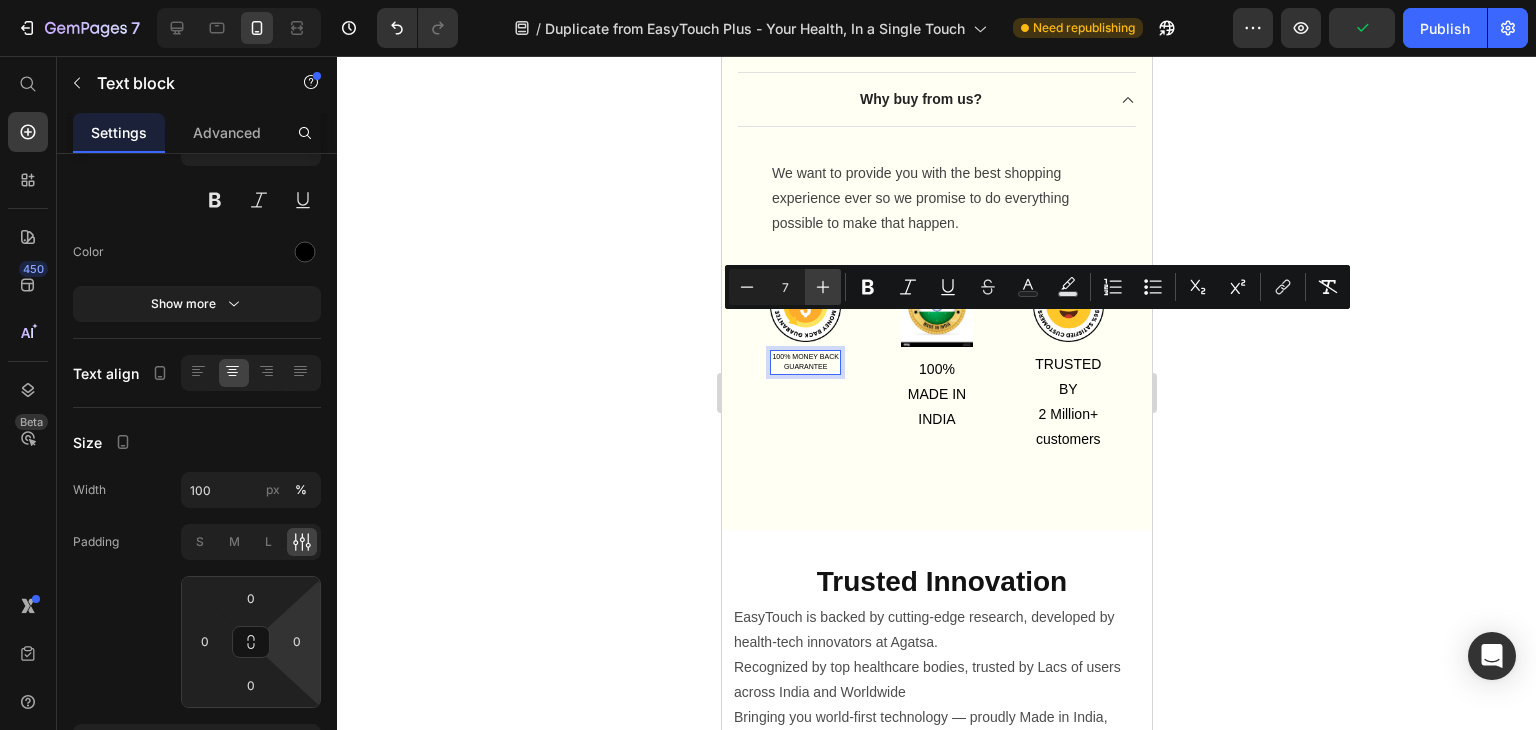 click 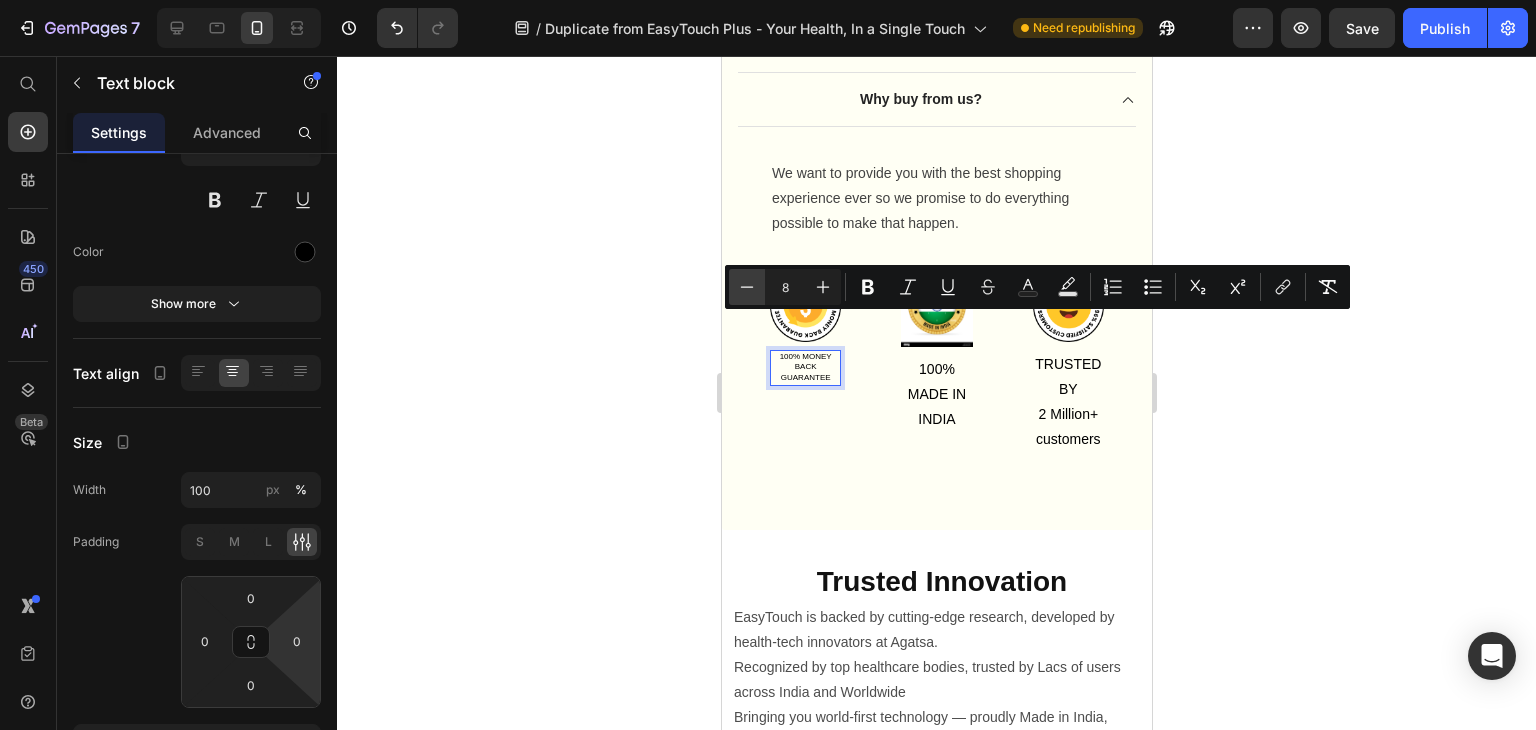 click 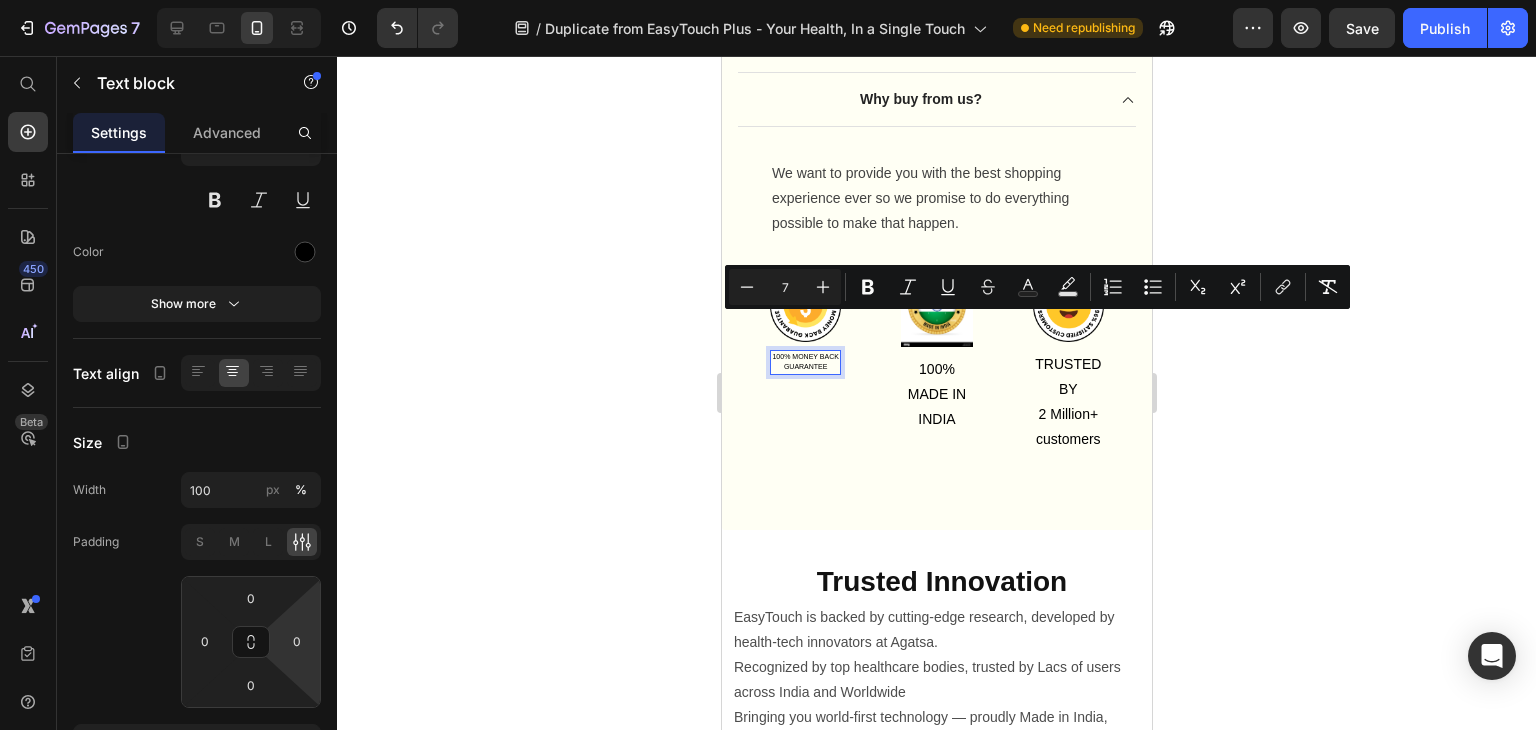click on "100% MONEY BACK" at bounding box center (804, 356) 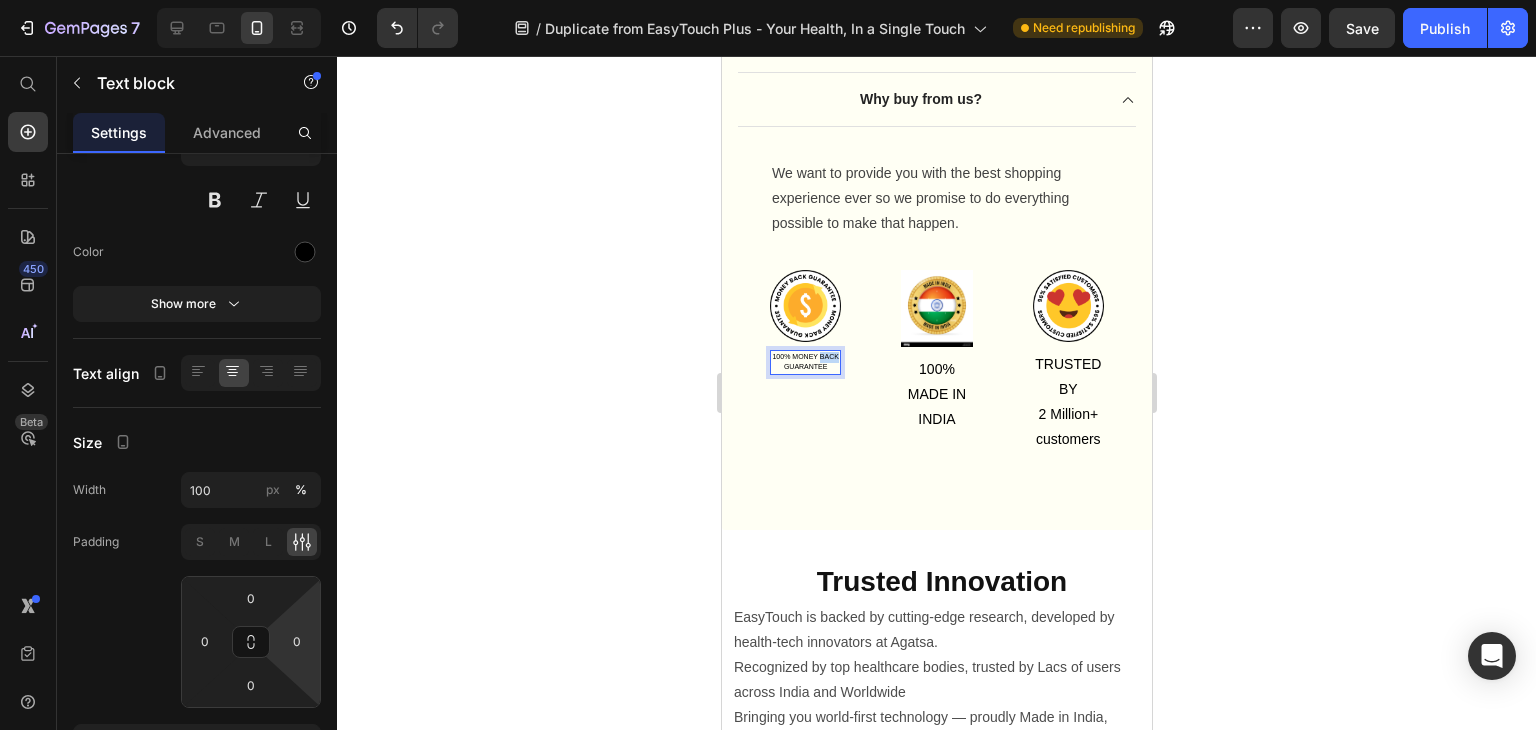click on "100% MONEY BACK" at bounding box center (804, 356) 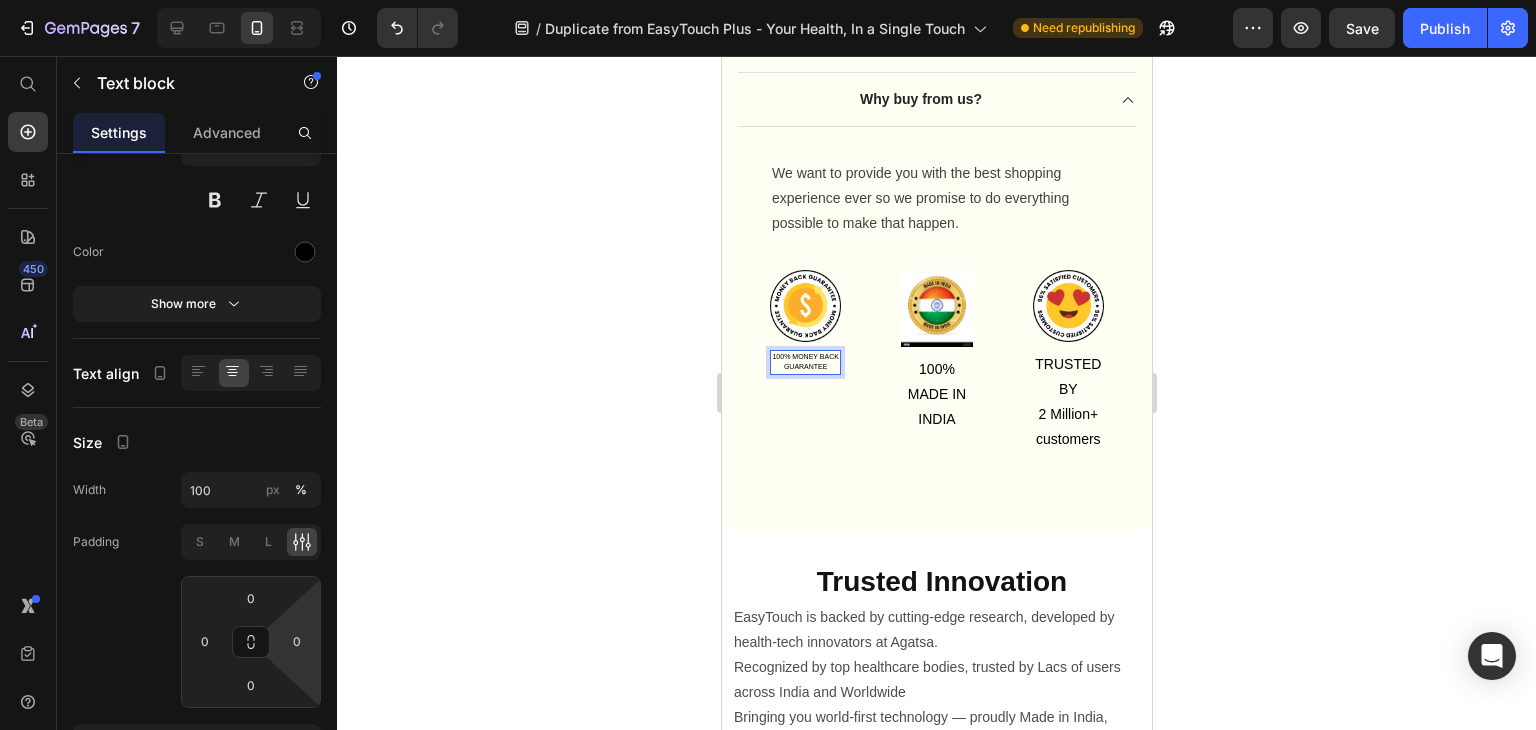 click on "100% MONEY BACK" at bounding box center [804, 356] 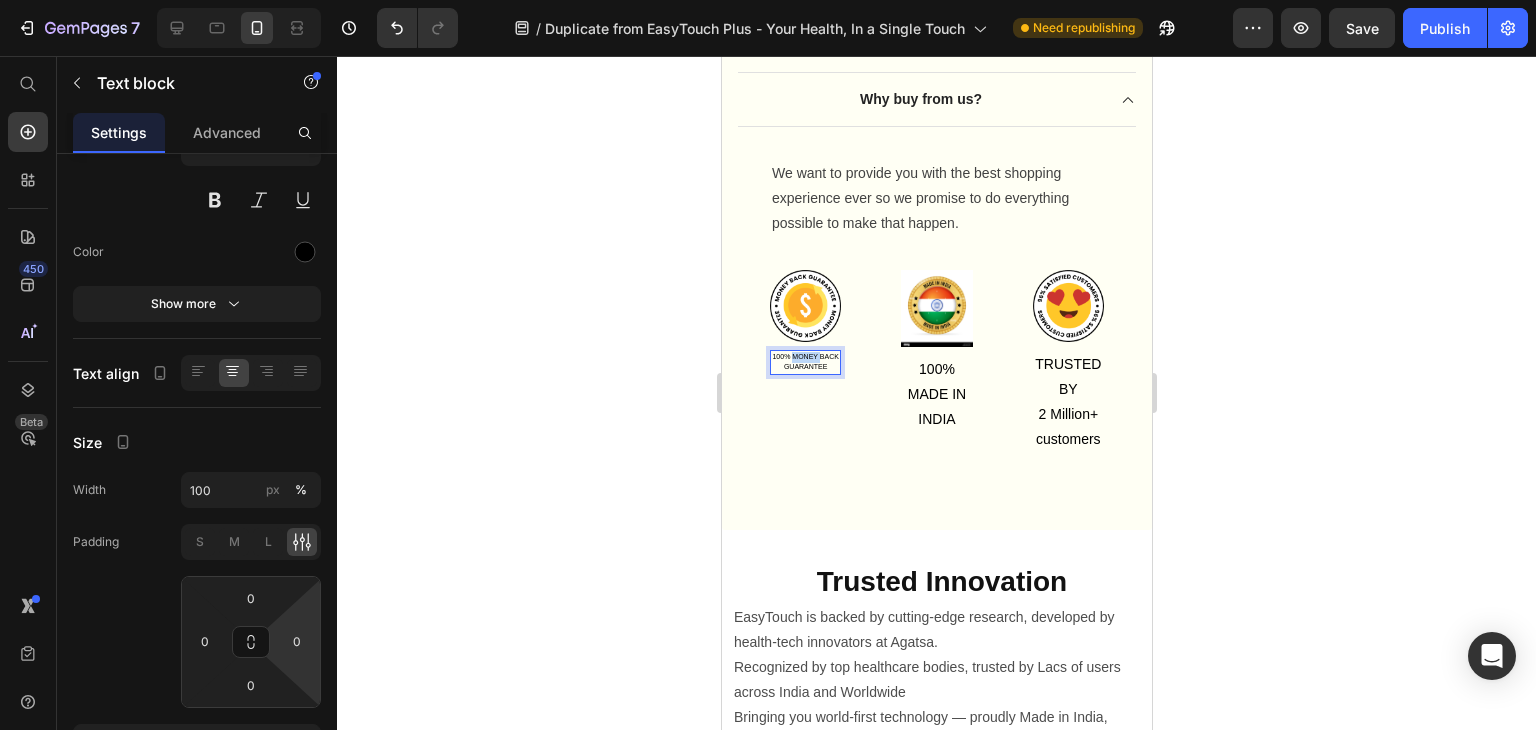 click on "100% MONEY BACK" at bounding box center (804, 356) 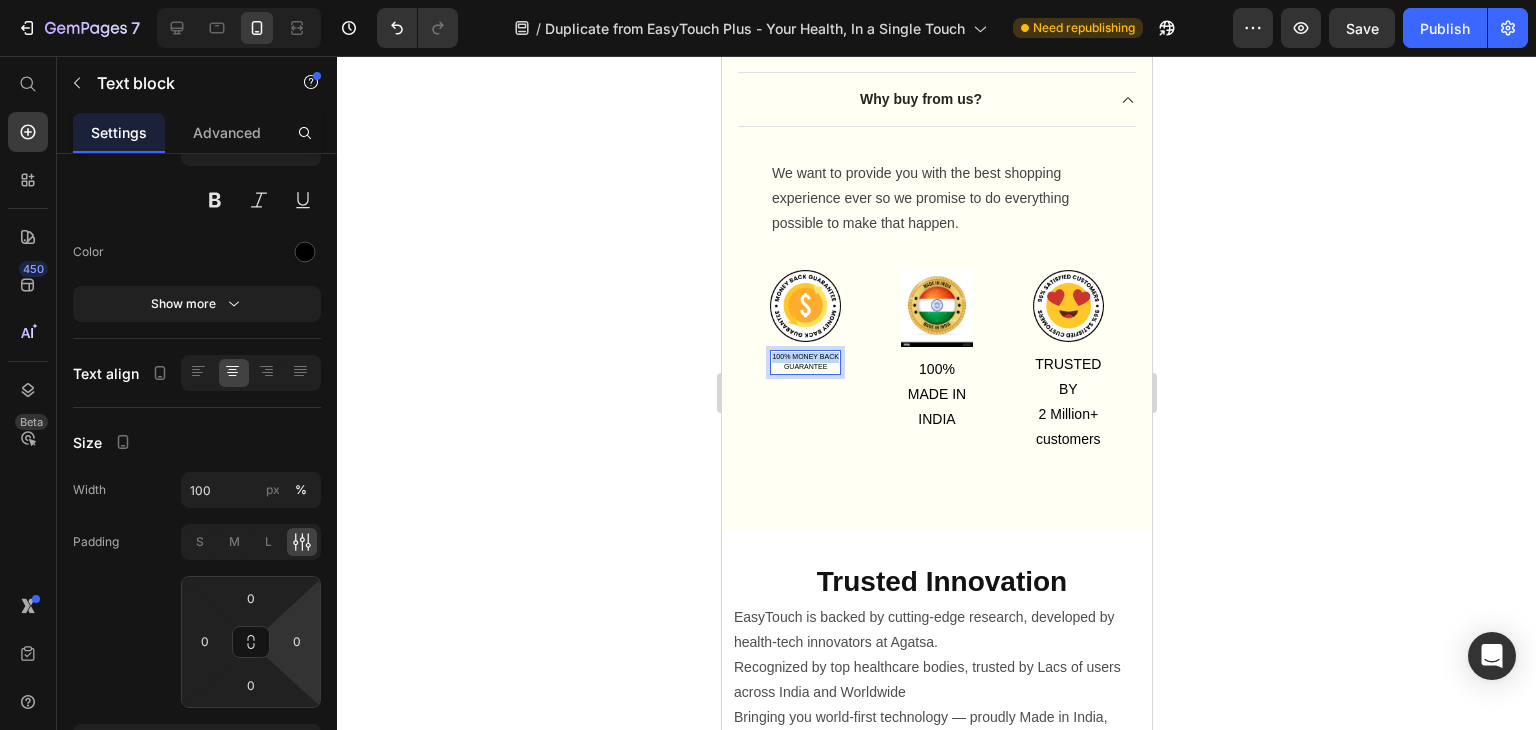 click on "100% MONEY BACK" at bounding box center (804, 356) 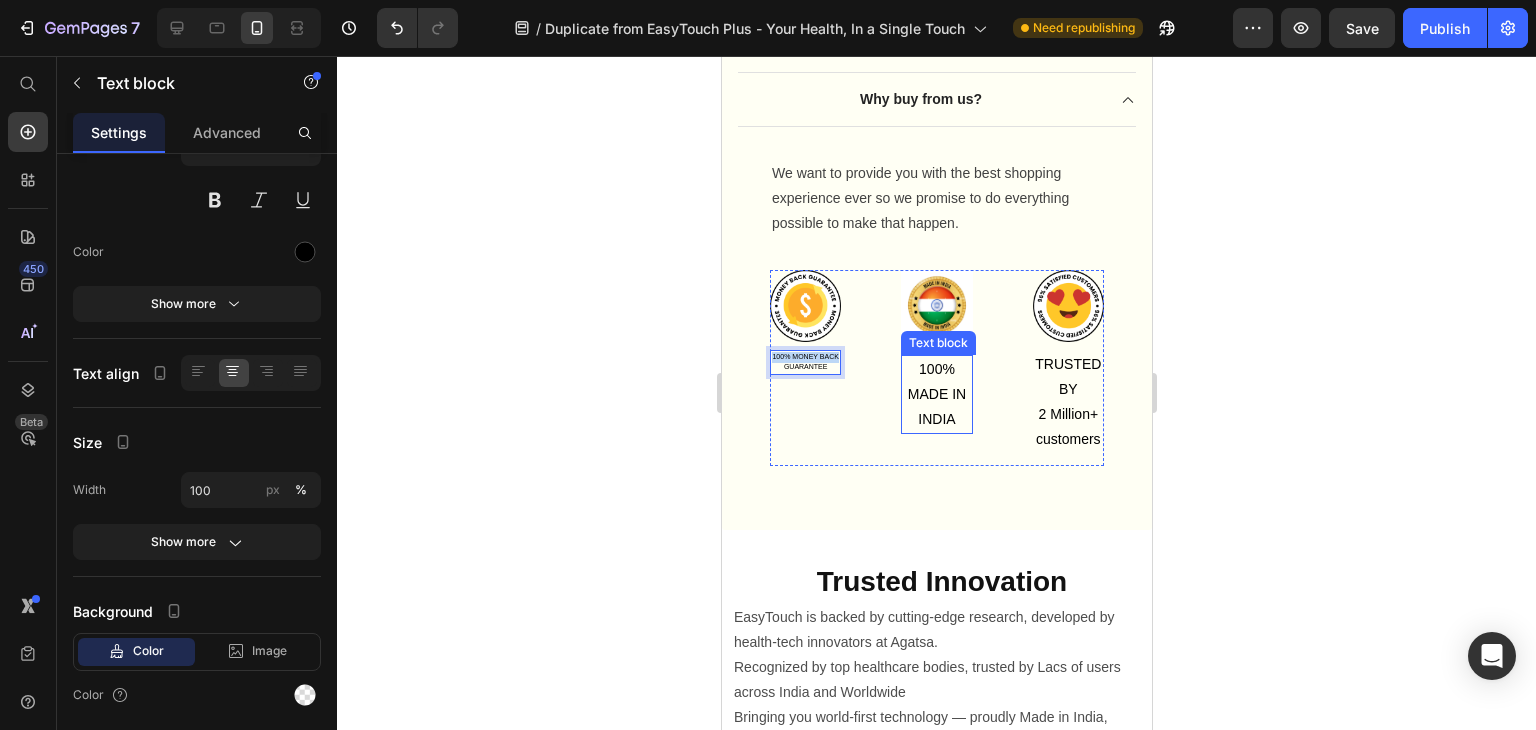 click on "100% MADE IN INDIA" at bounding box center [935, 395] 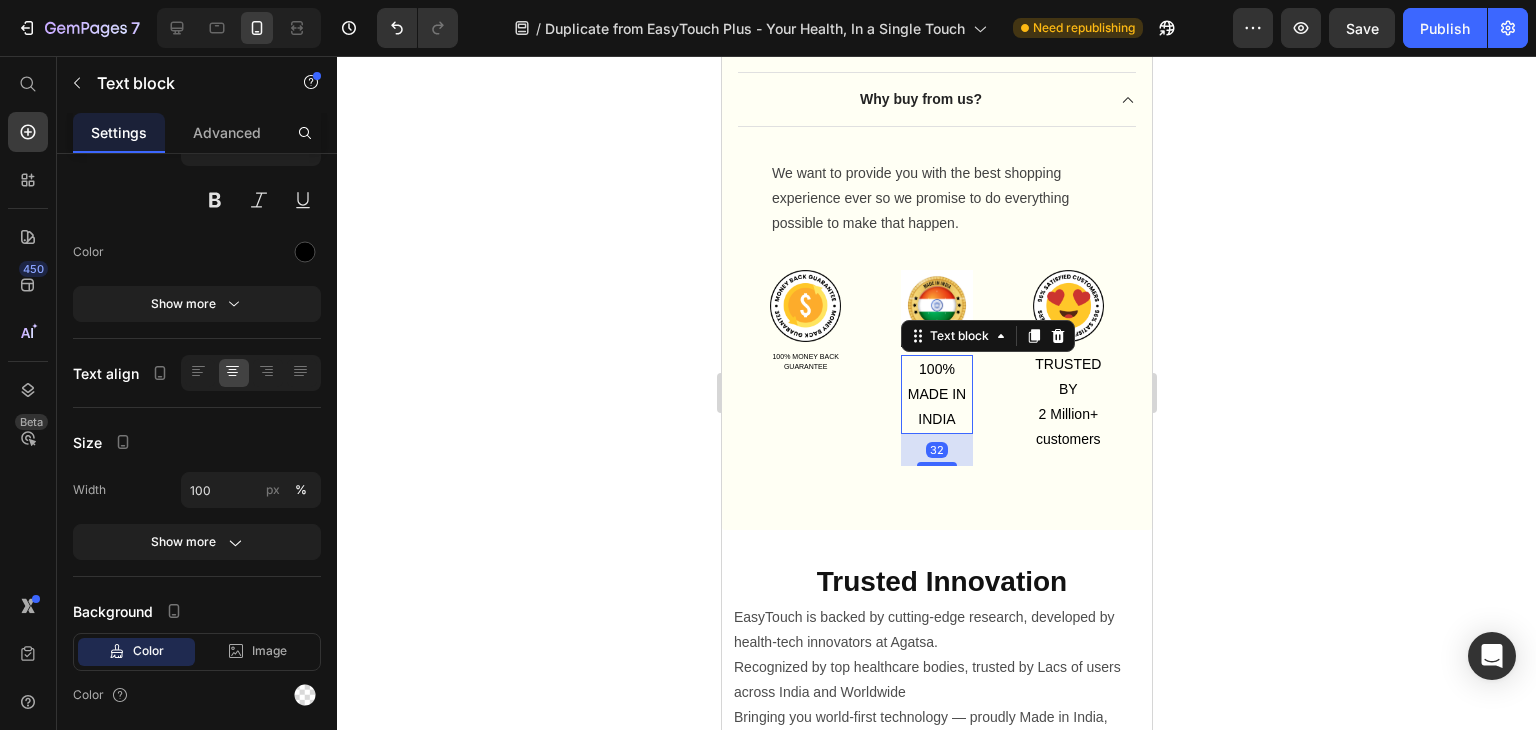 click on "100% MADE IN INDIA" at bounding box center (935, 395) 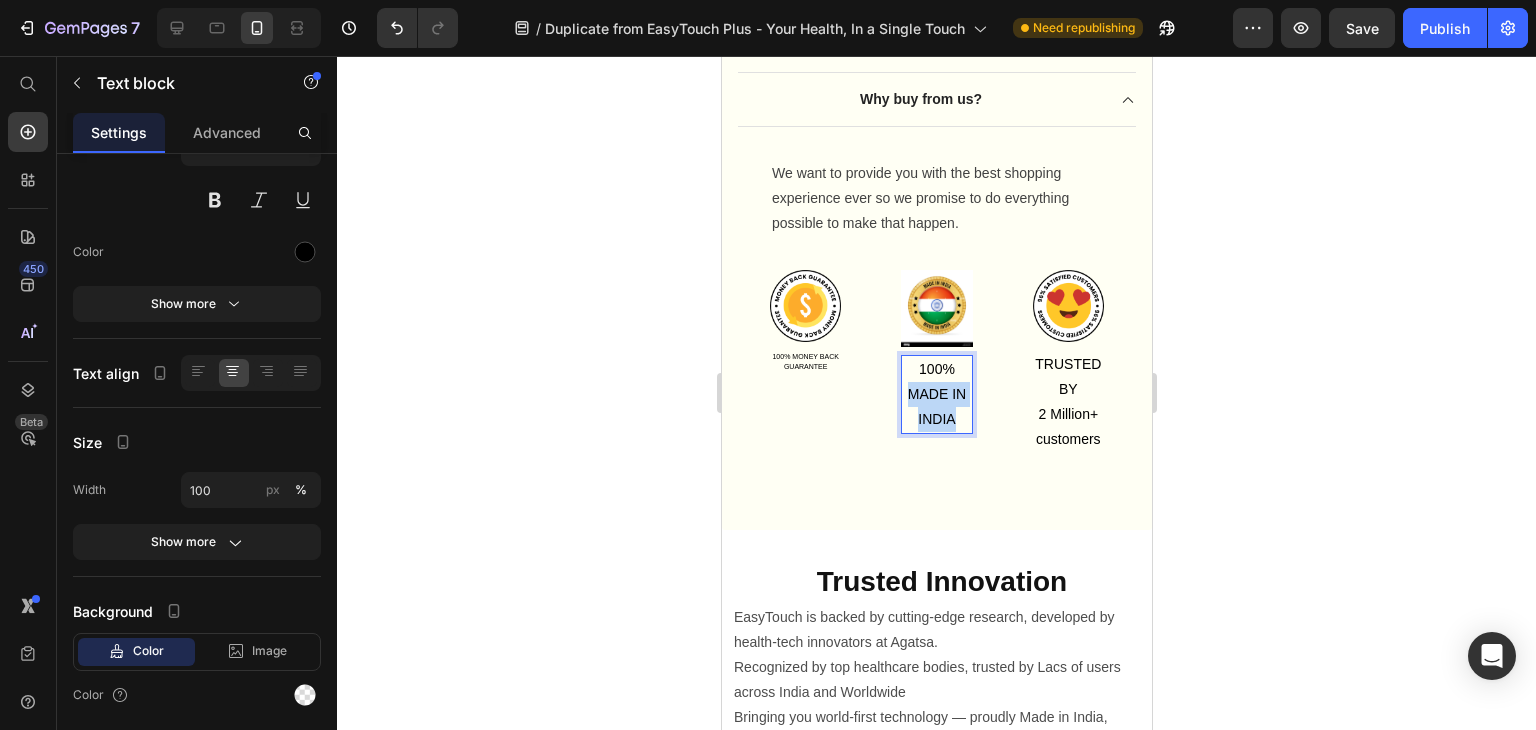 click on "100% MADE IN INDIA" at bounding box center [935, 395] 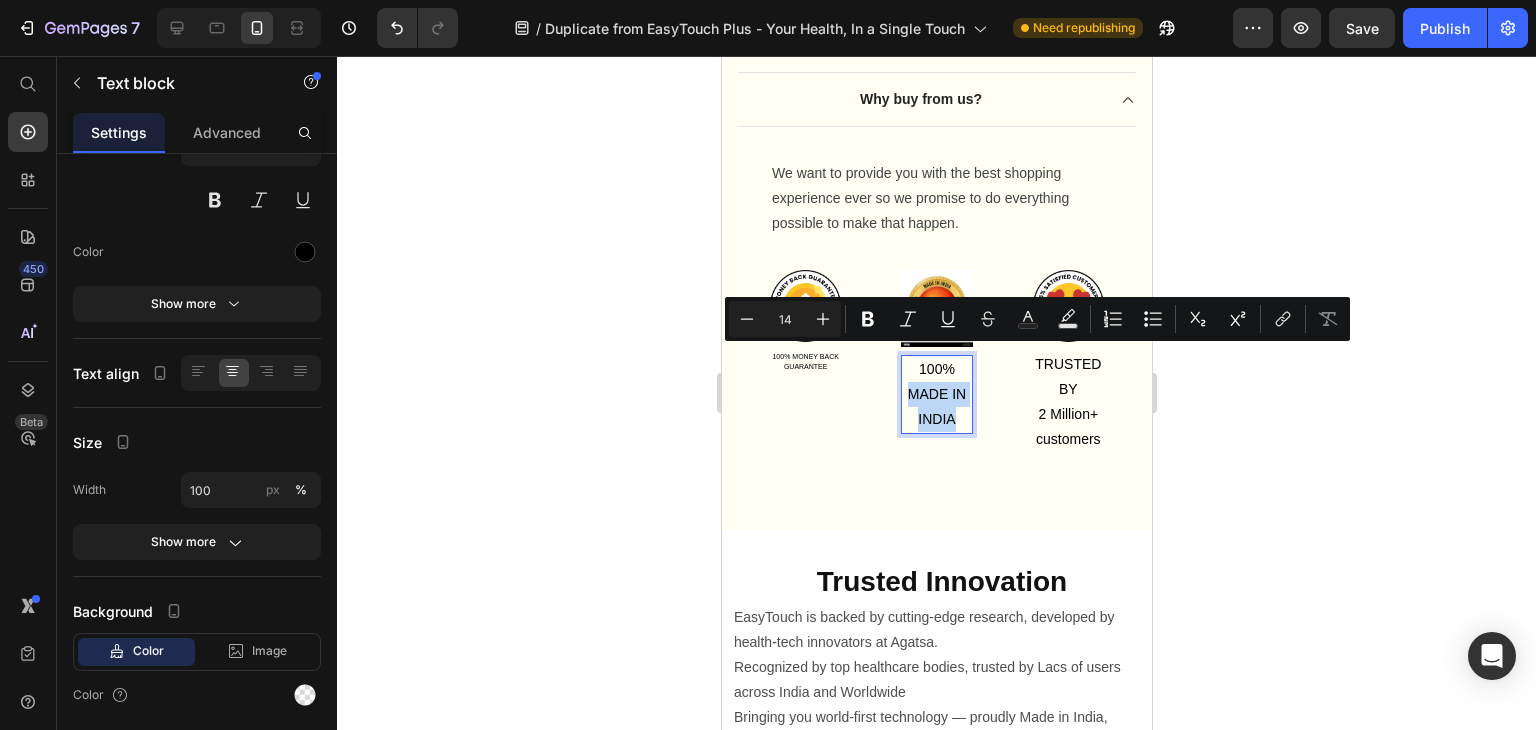 click on "100% MADE IN INDIA" at bounding box center (935, 395) 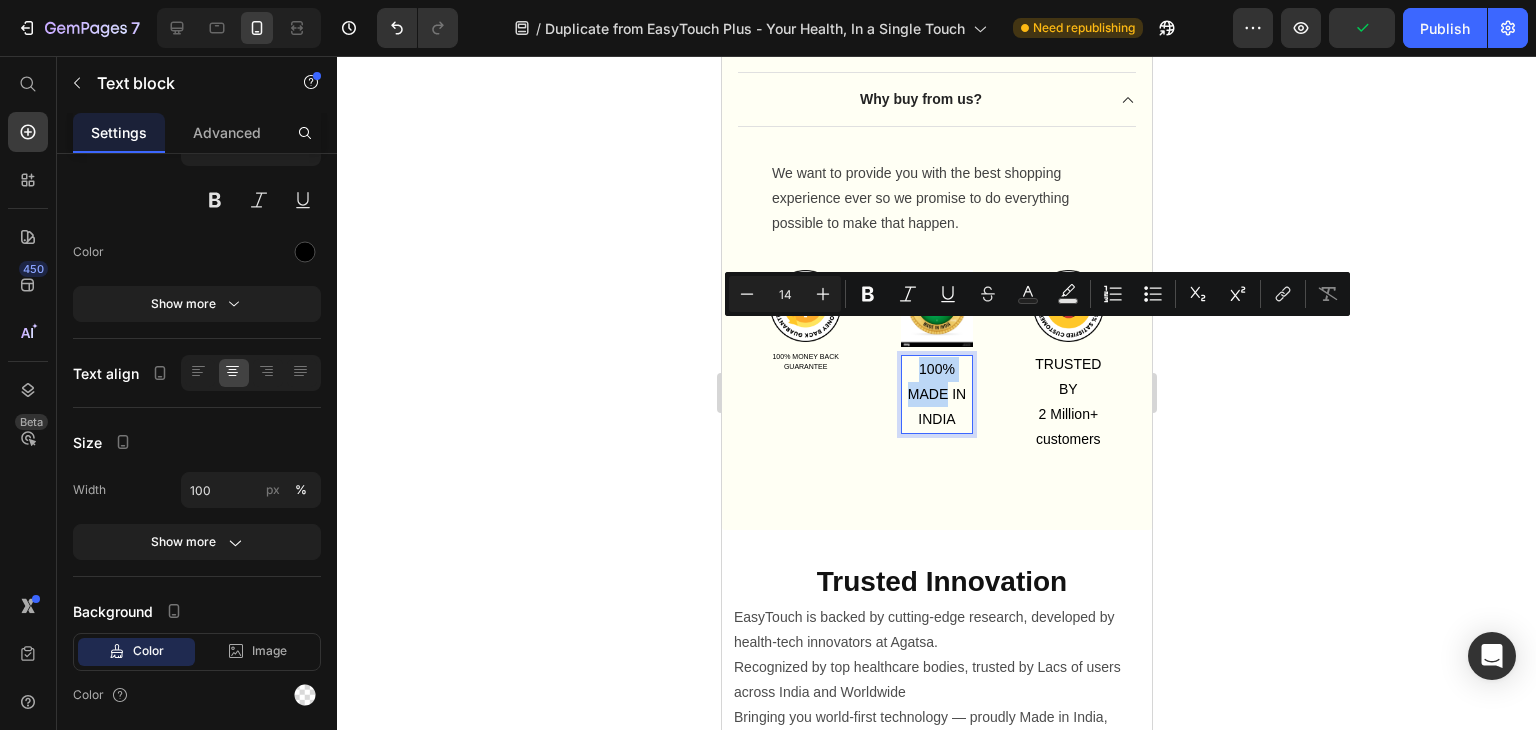 drag, startPoint x: 916, startPoint y: 360, endPoint x: 909, endPoint y: 334, distance: 26.925823 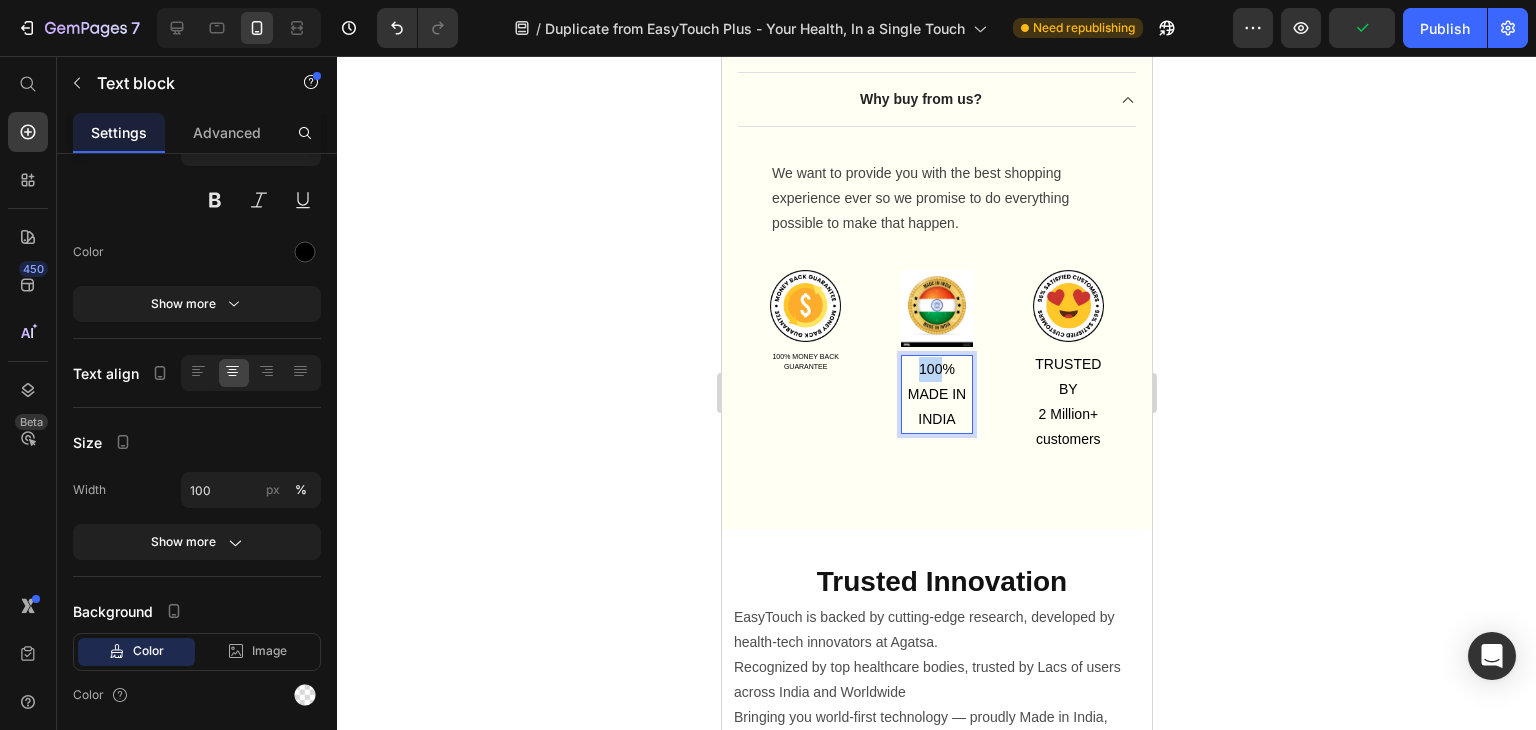 click on "100% MADE IN INDIA" at bounding box center (935, 395) 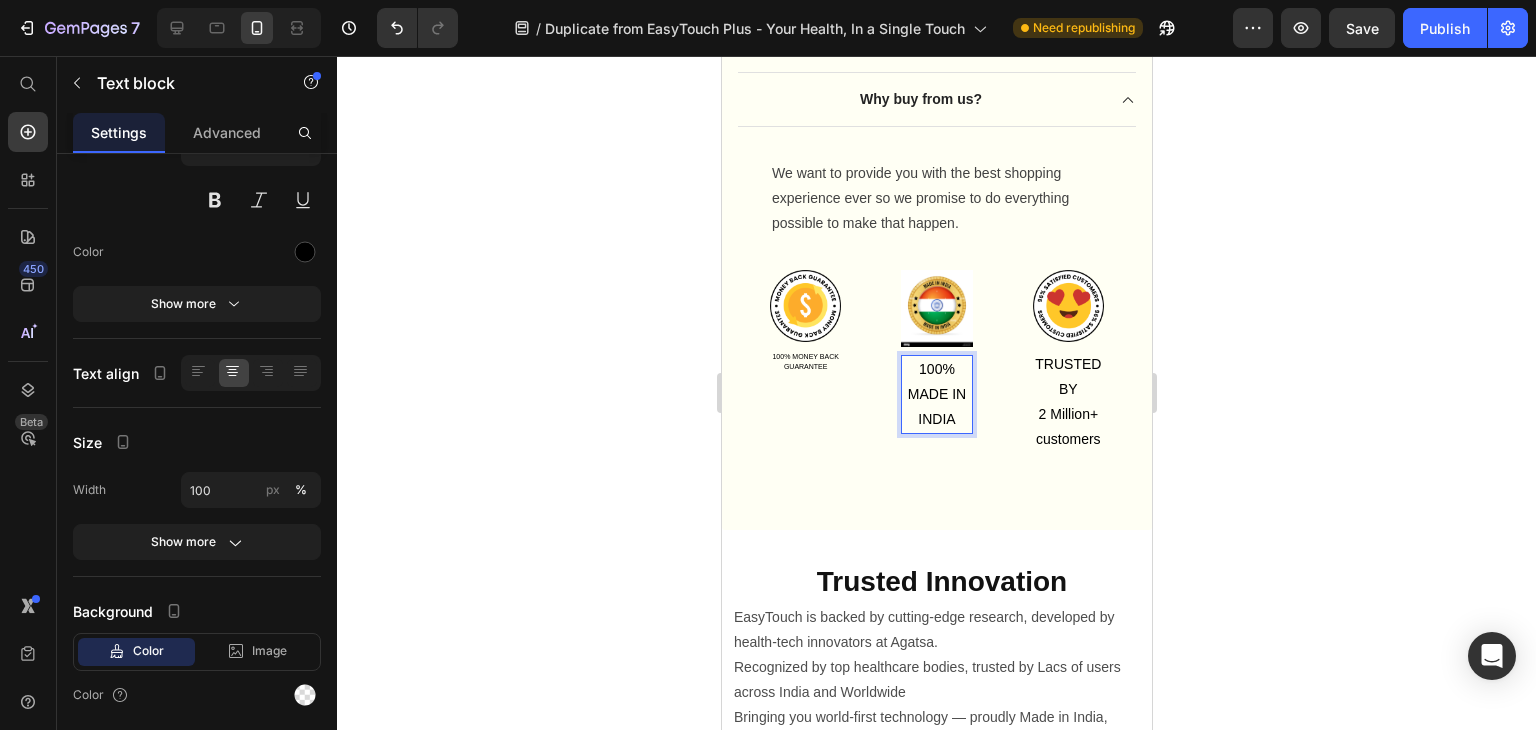 drag, startPoint x: 909, startPoint y: 334, endPoint x: 934, endPoint y: 343, distance: 26.57066 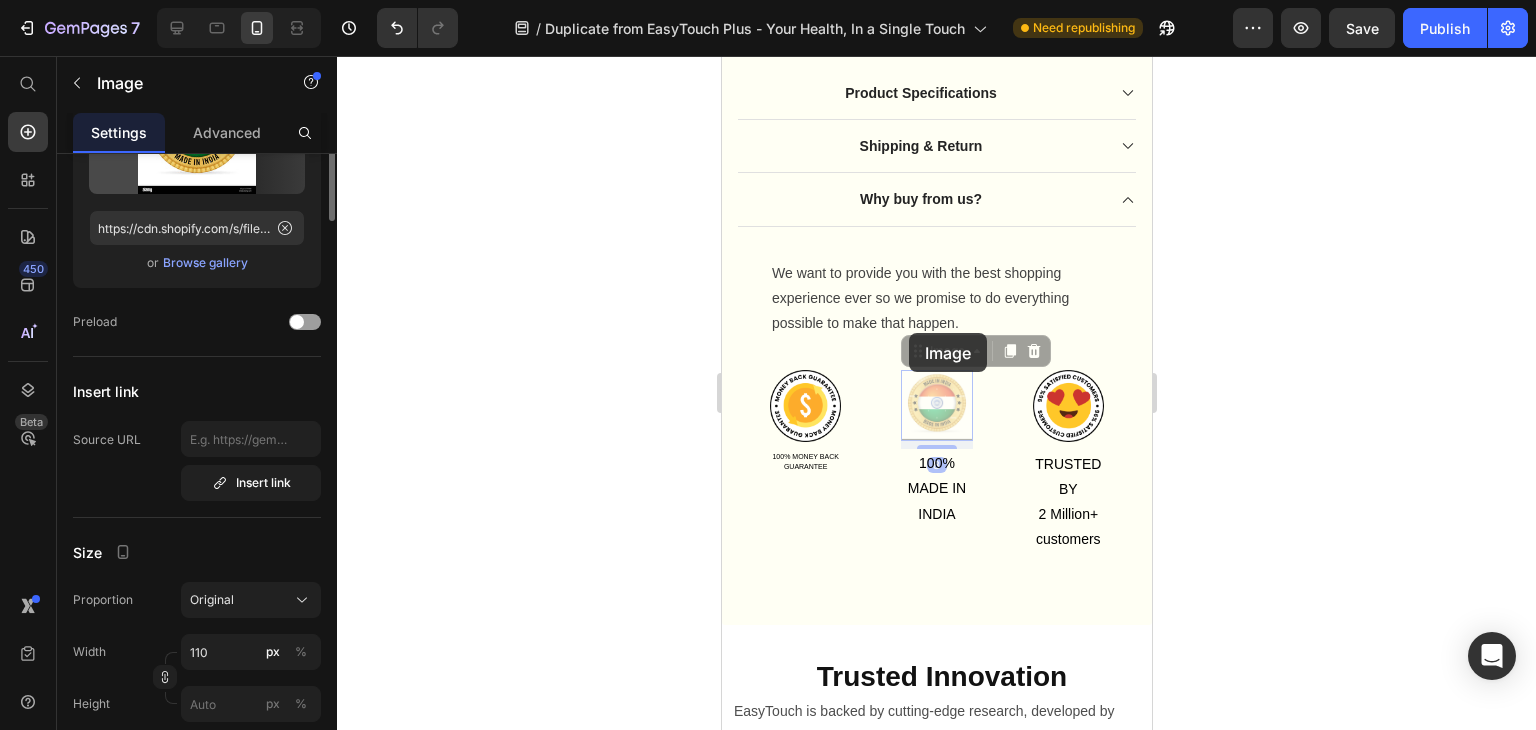 scroll, scrollTop: 0, scrollLeft: 0, axis: both 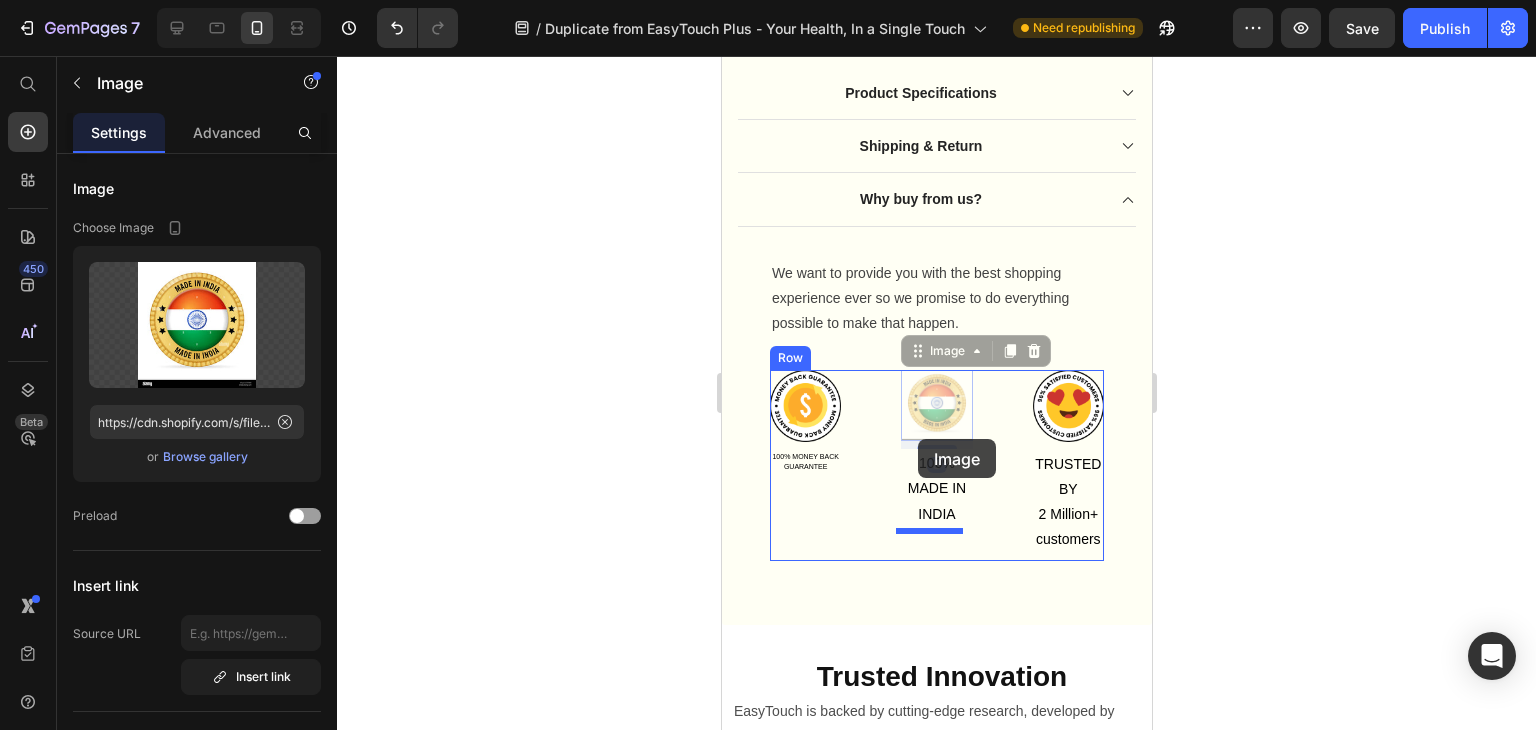 drag, startPoint x: 908, startPoint y: 333, endPoint x: 917, endPoint y: 439, distance: 106.381386 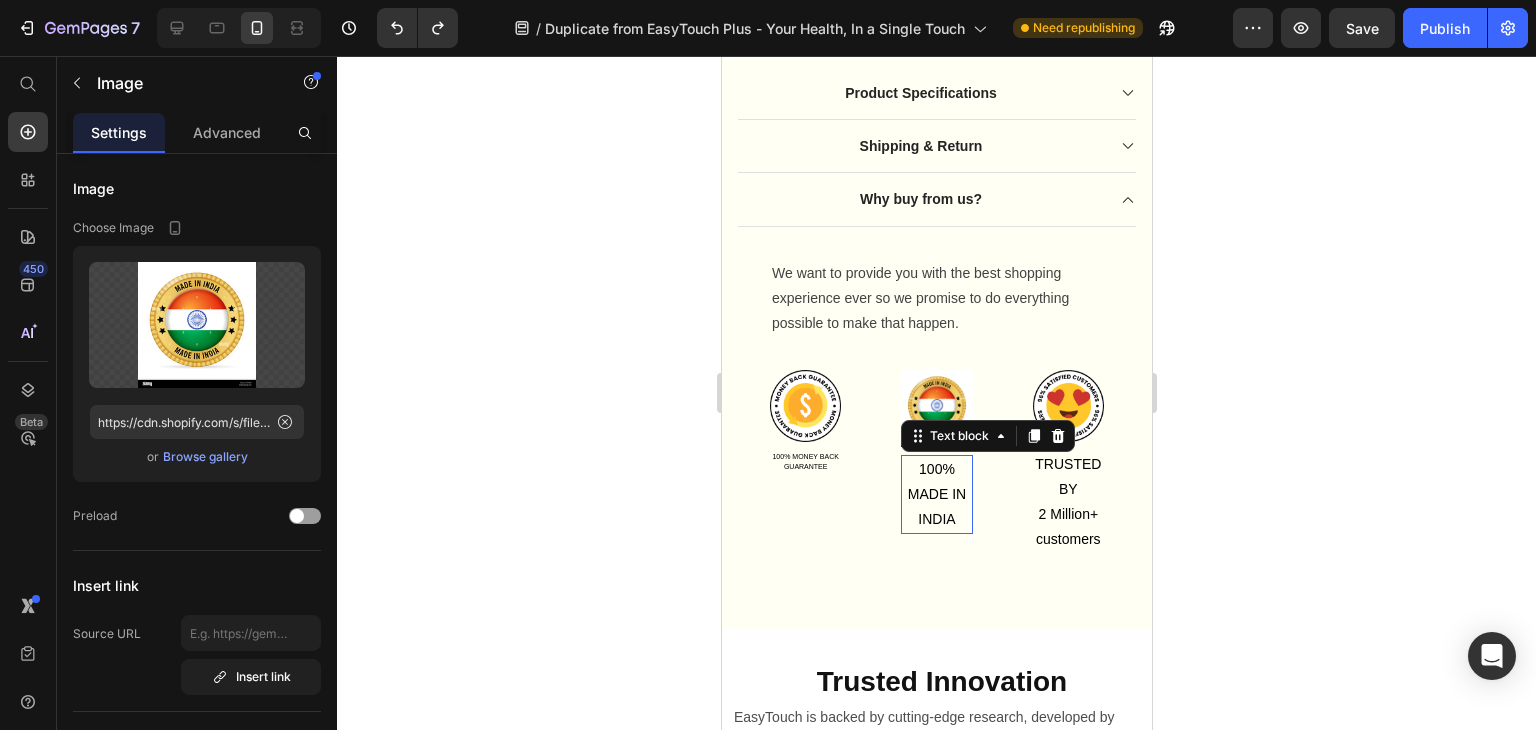 click on "100% MADE IN INDIA" at bounding box center [935, 495] 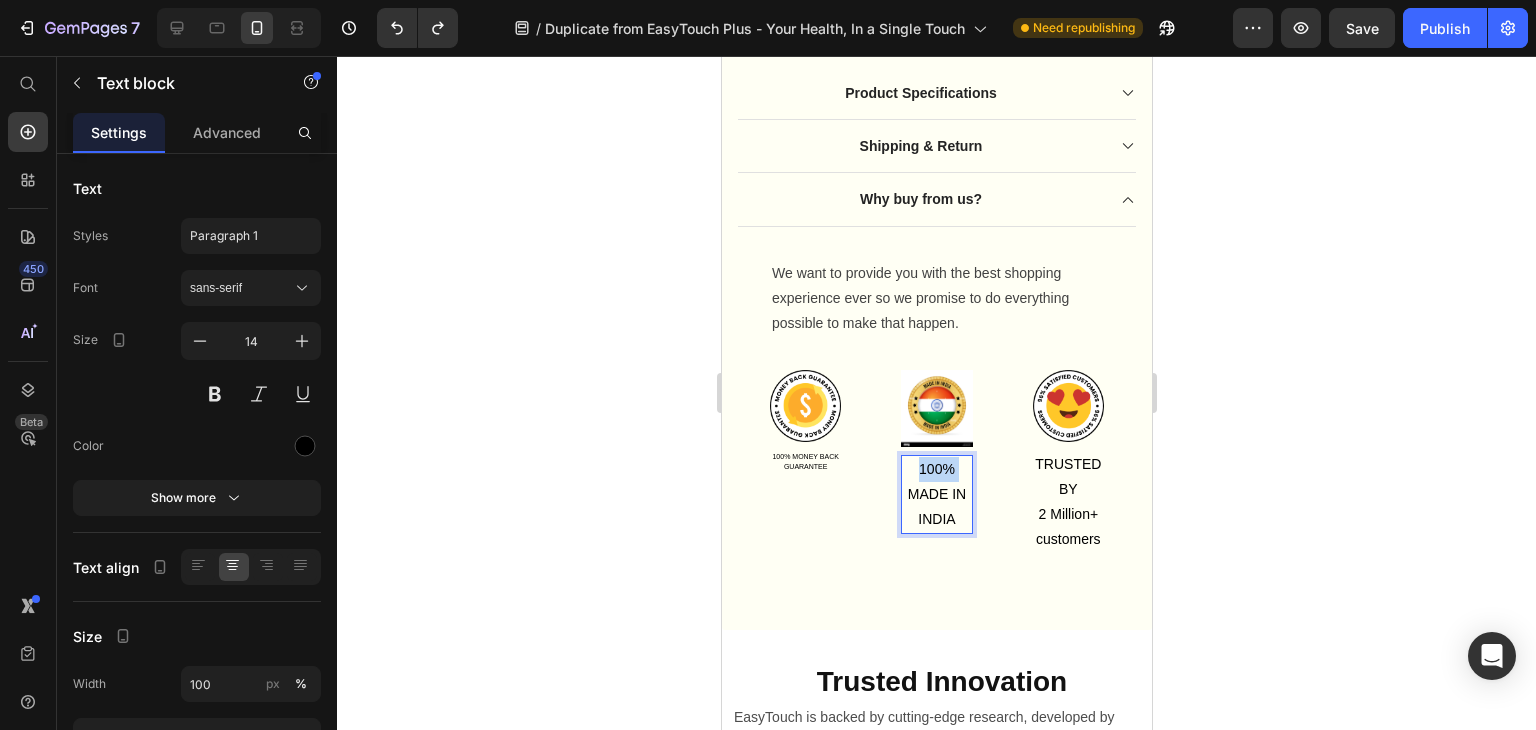 click on "100% MADE IN INDIA" at bounding box center (935, 495) 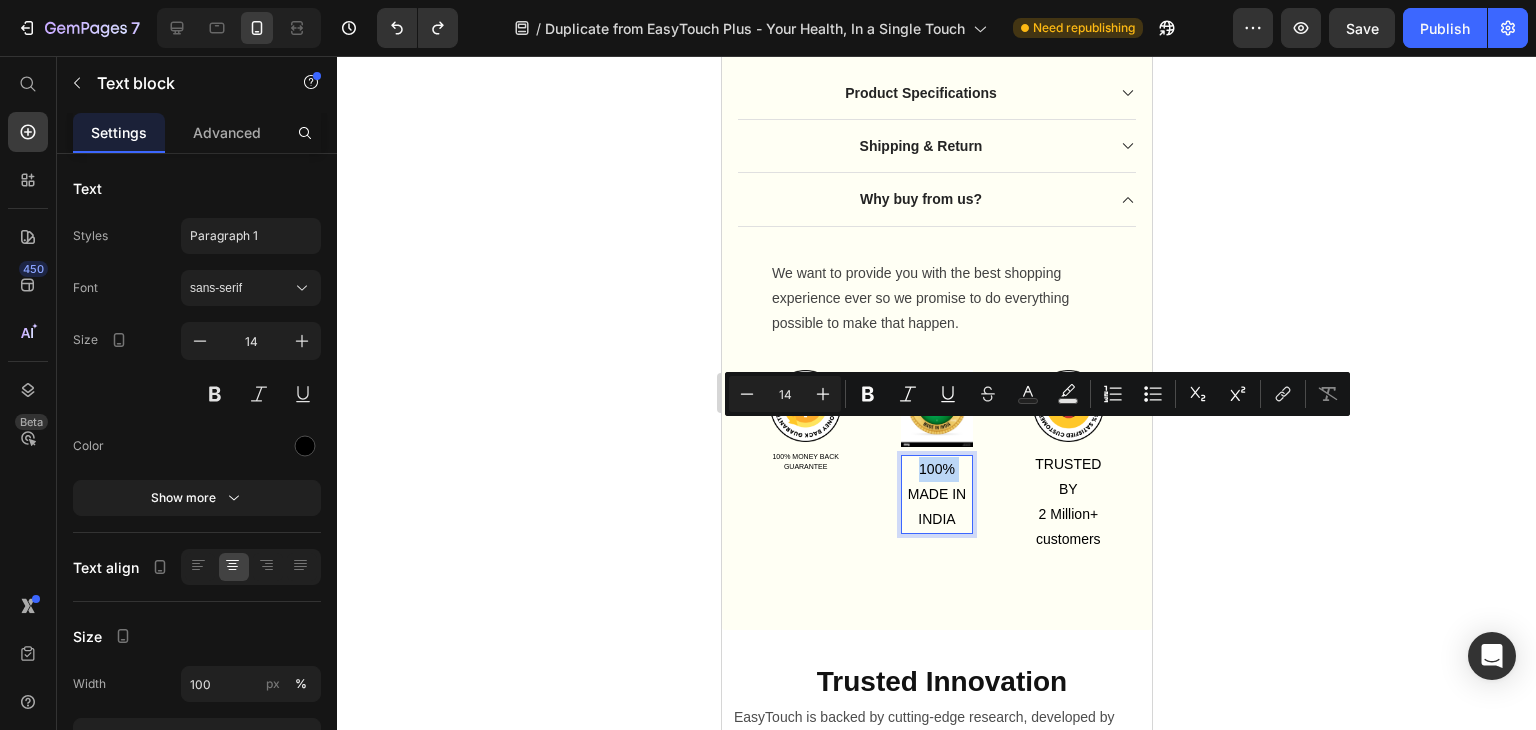 click on "100% MADE IN INDIA" at bounding box center (935, 495) 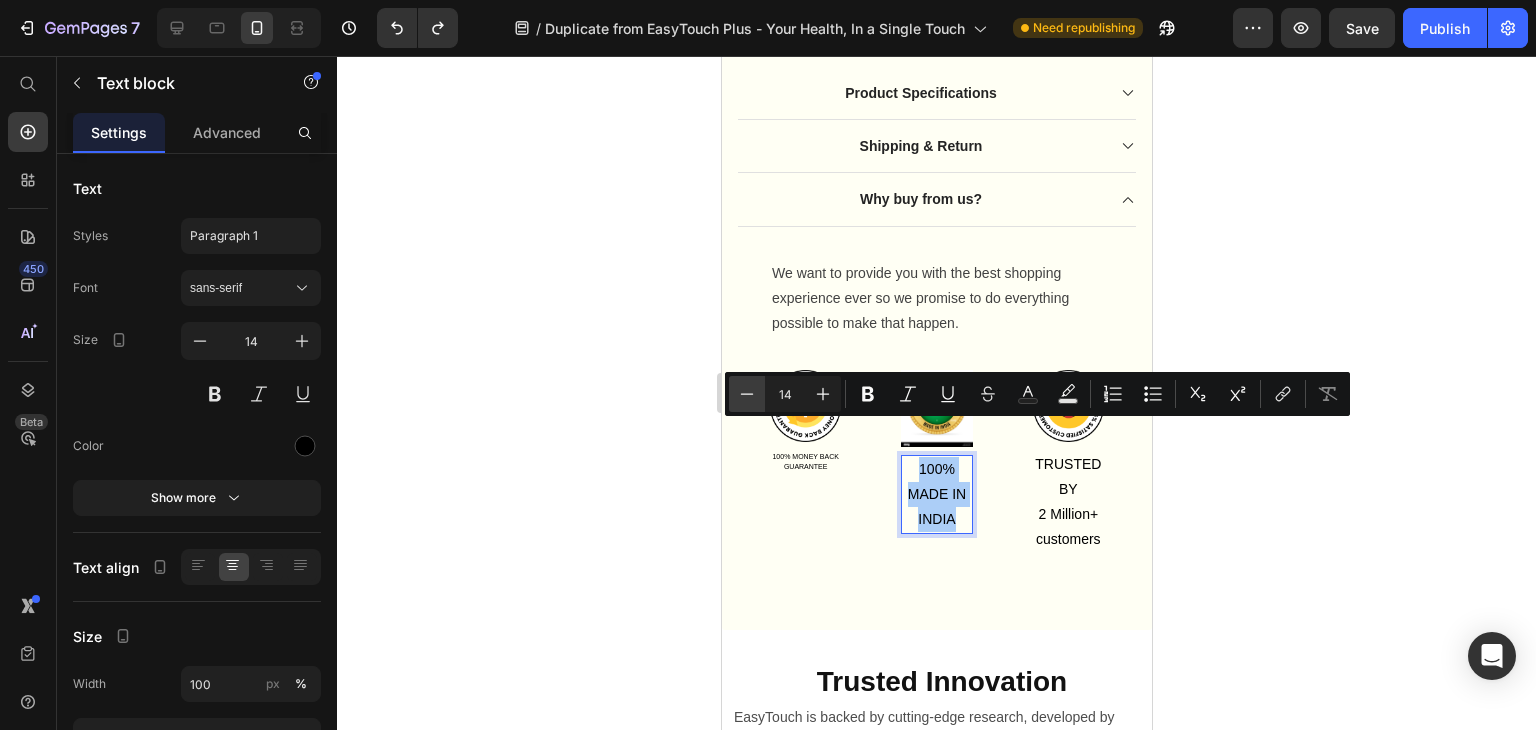 click 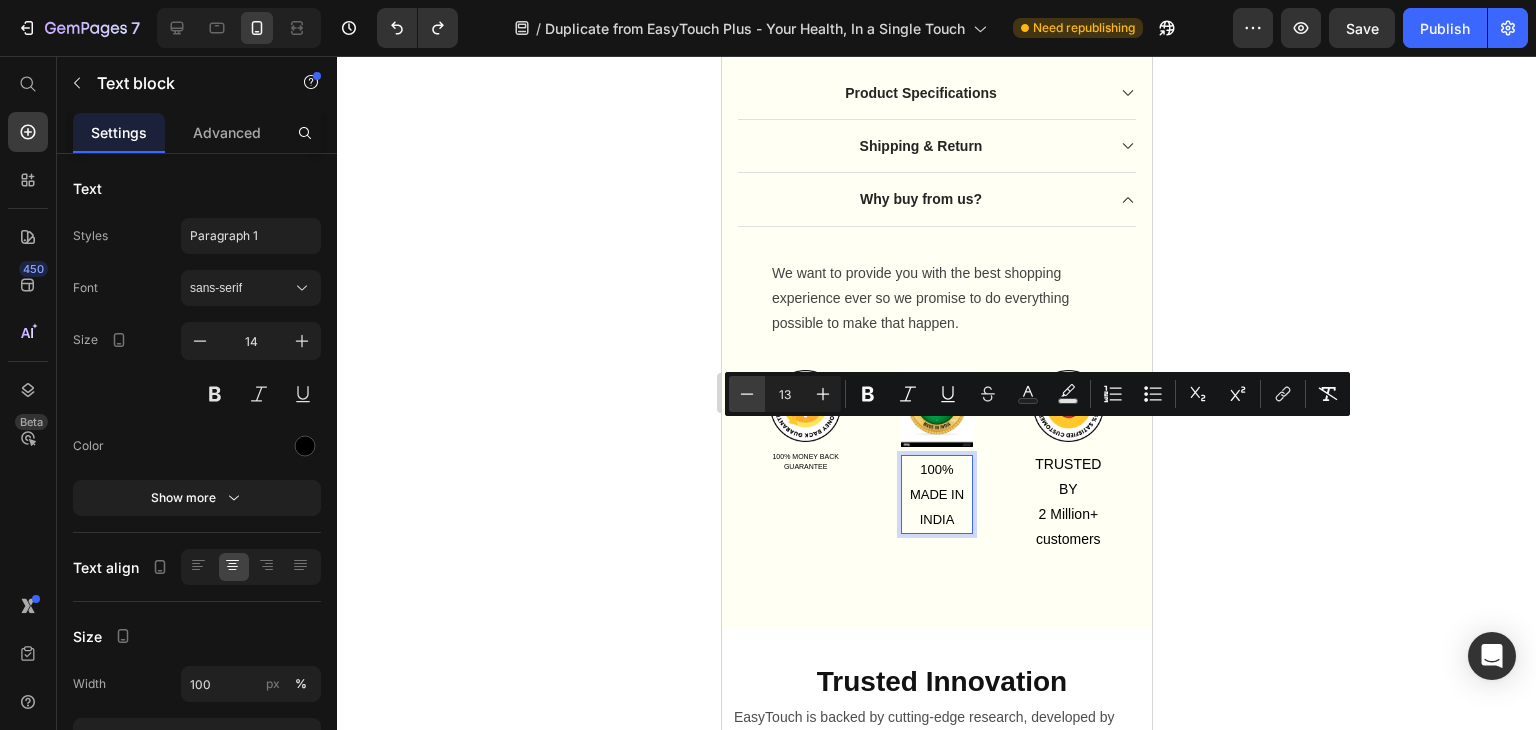 click 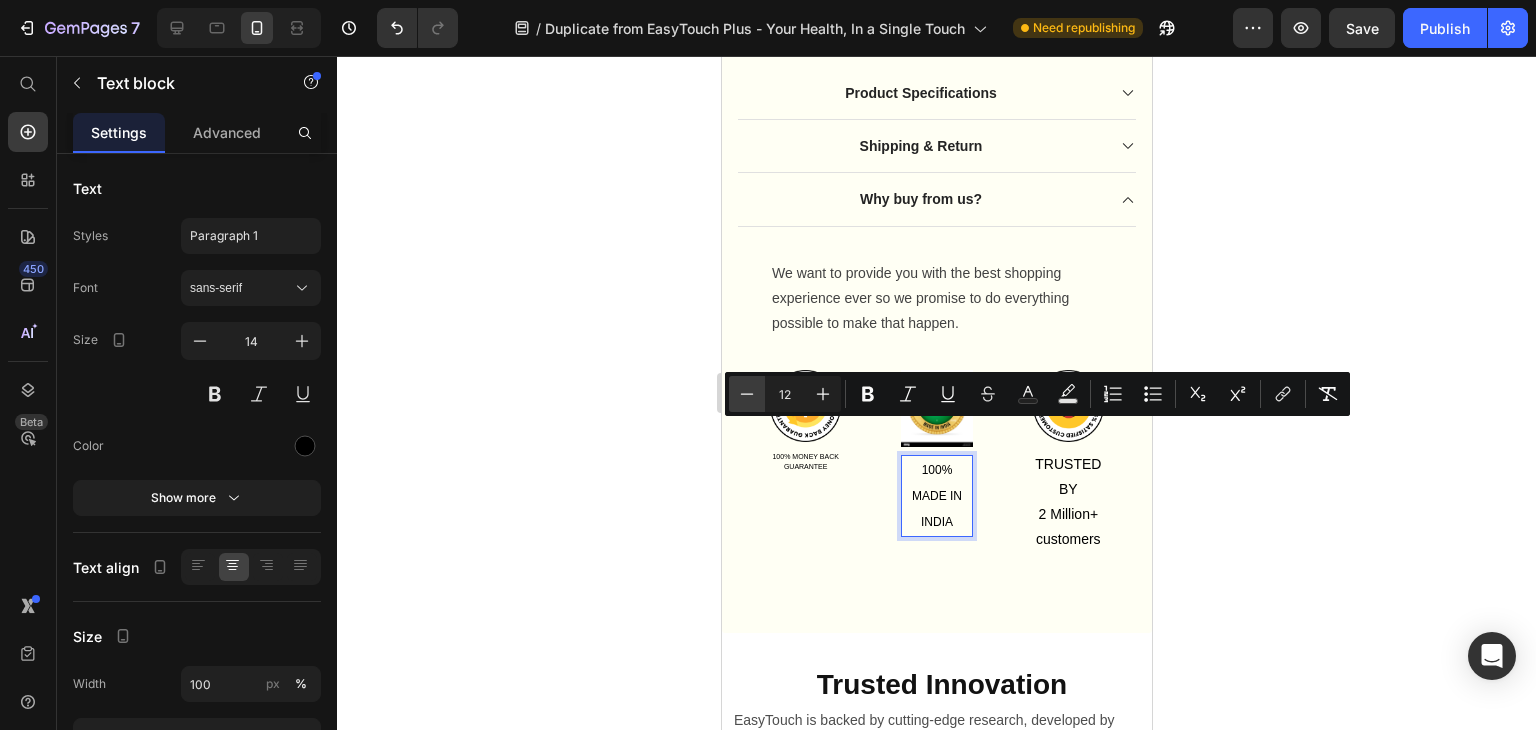 click 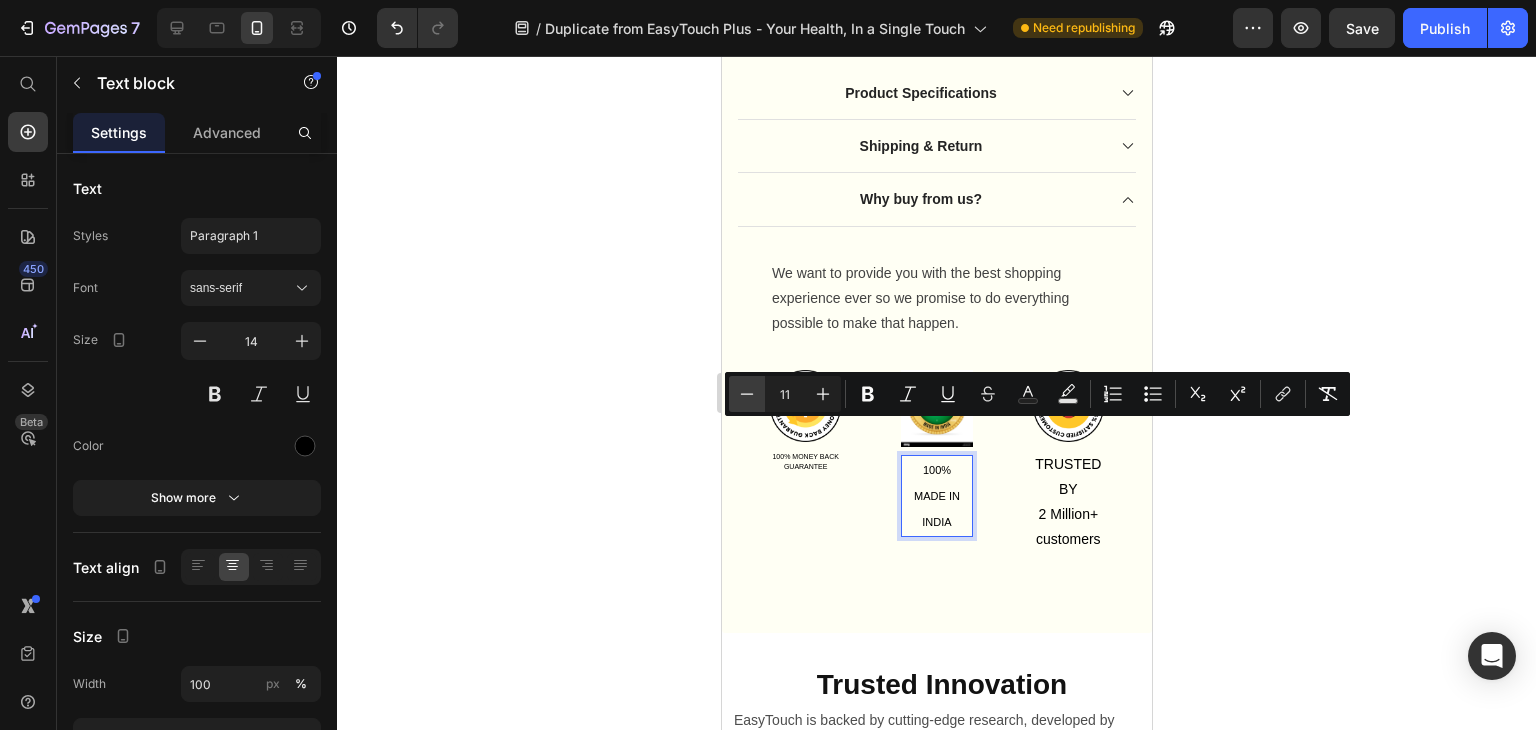 click 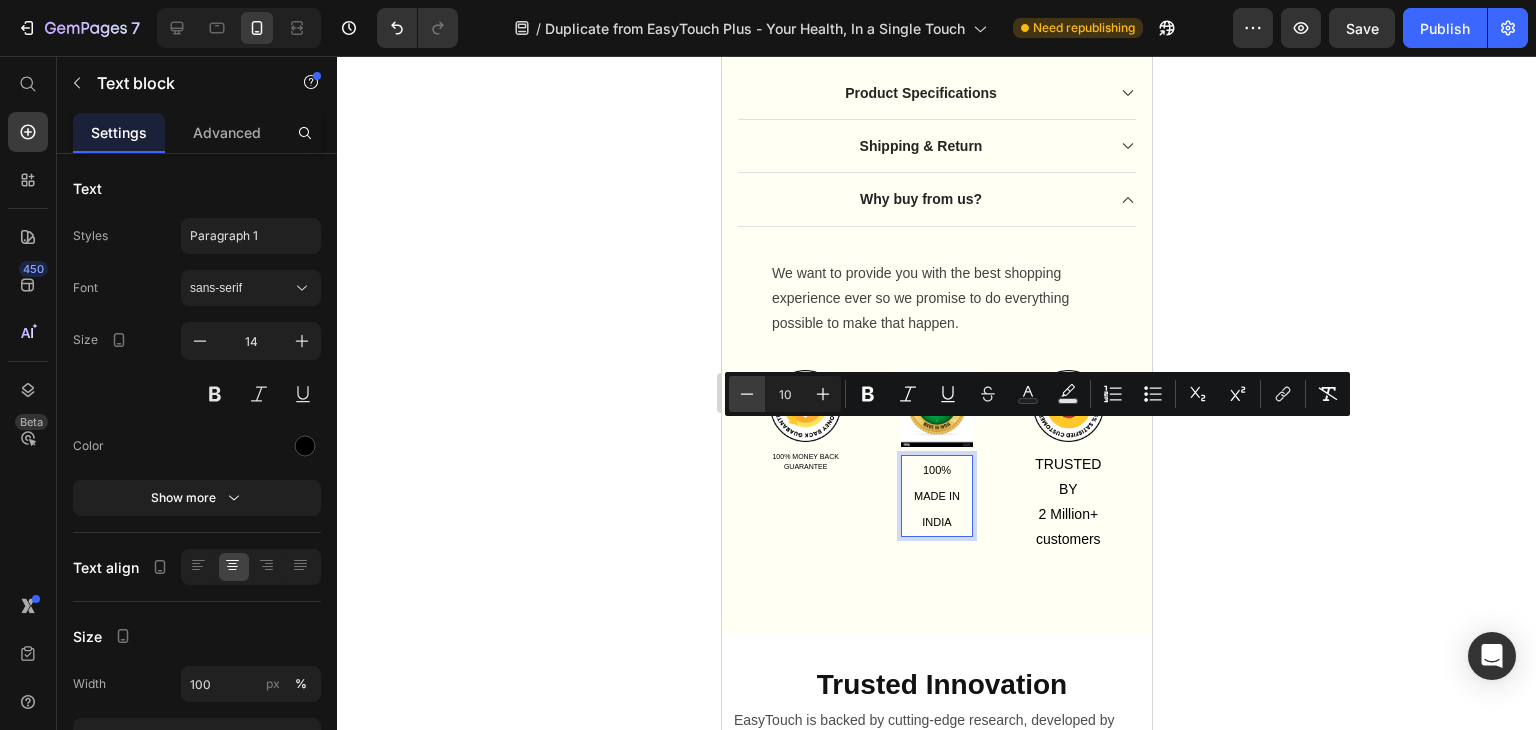 click 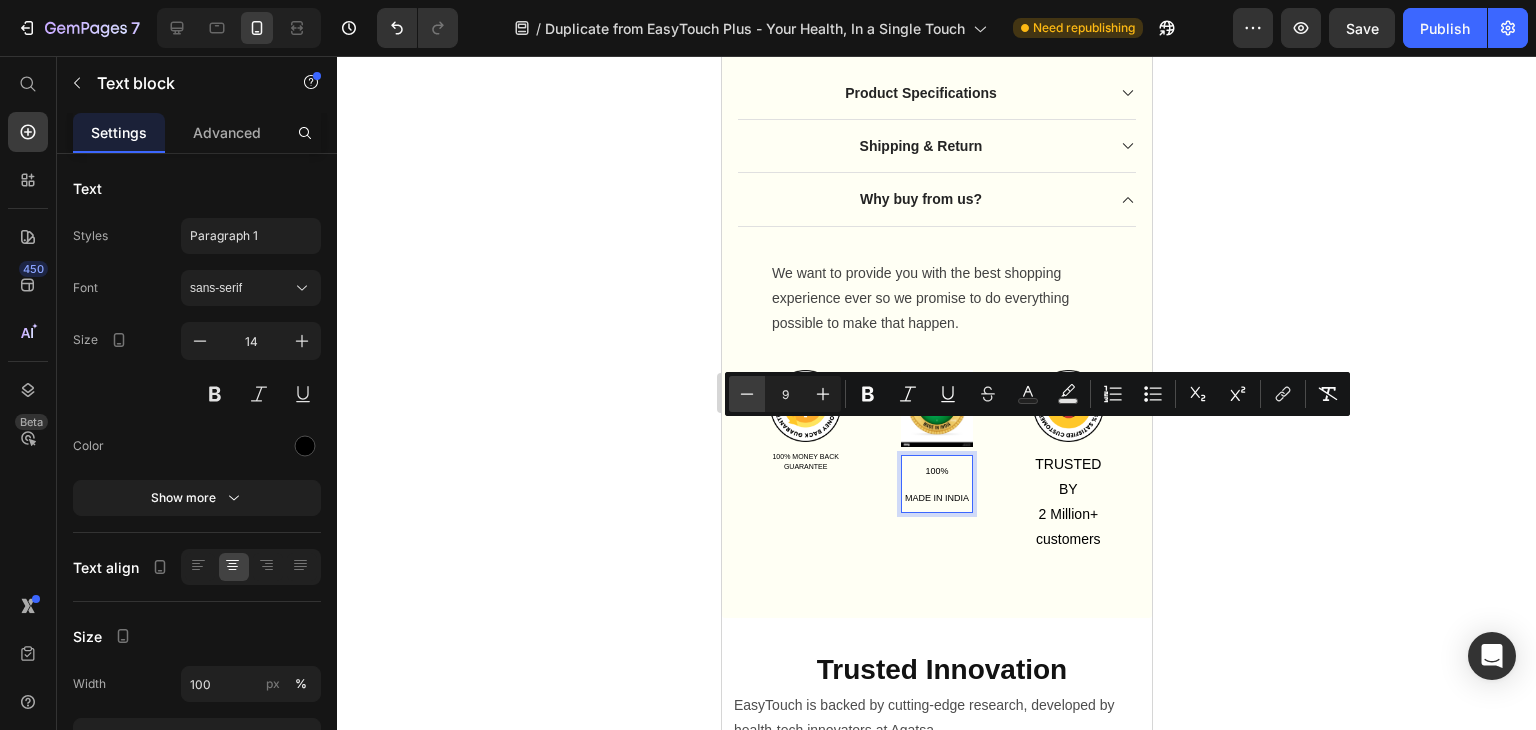 click 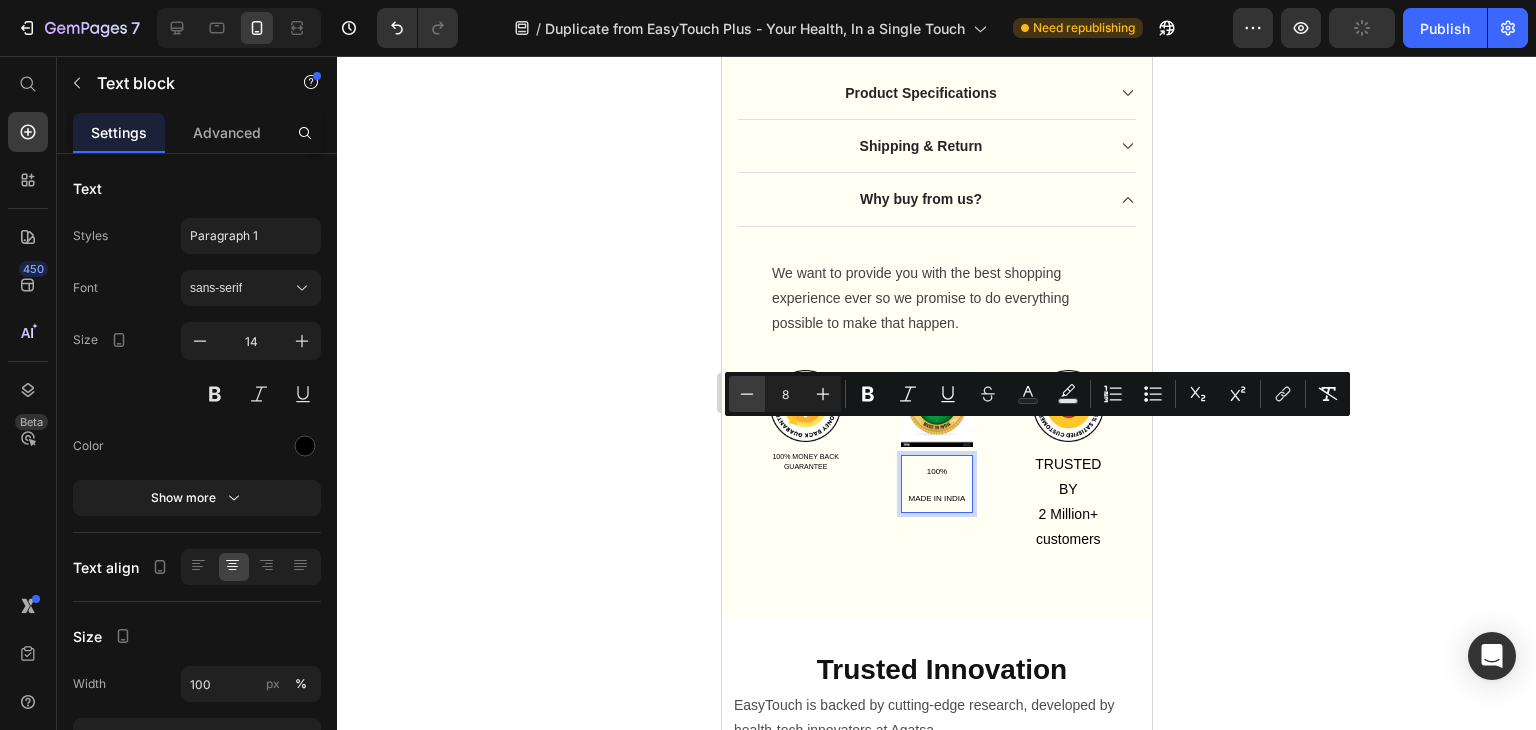 click 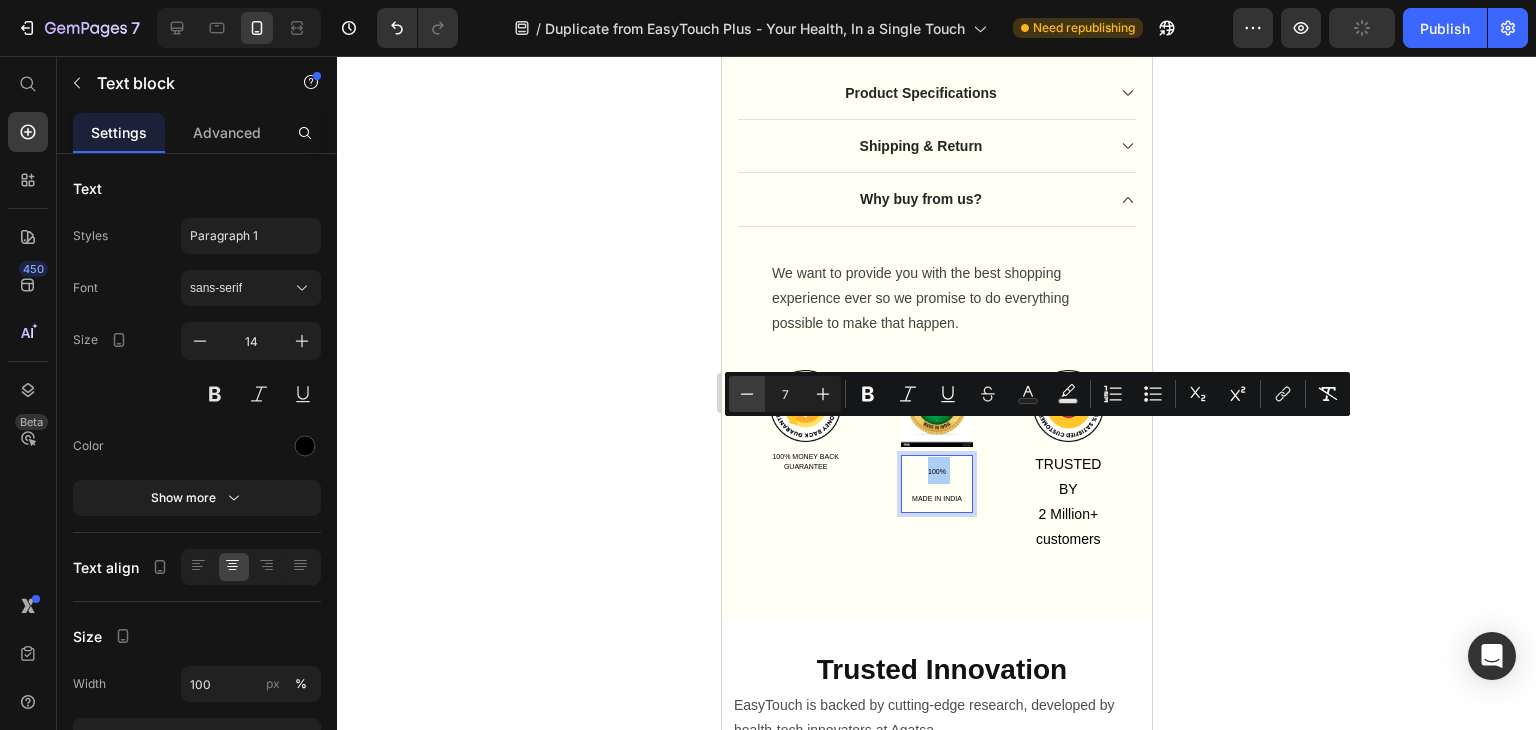 click 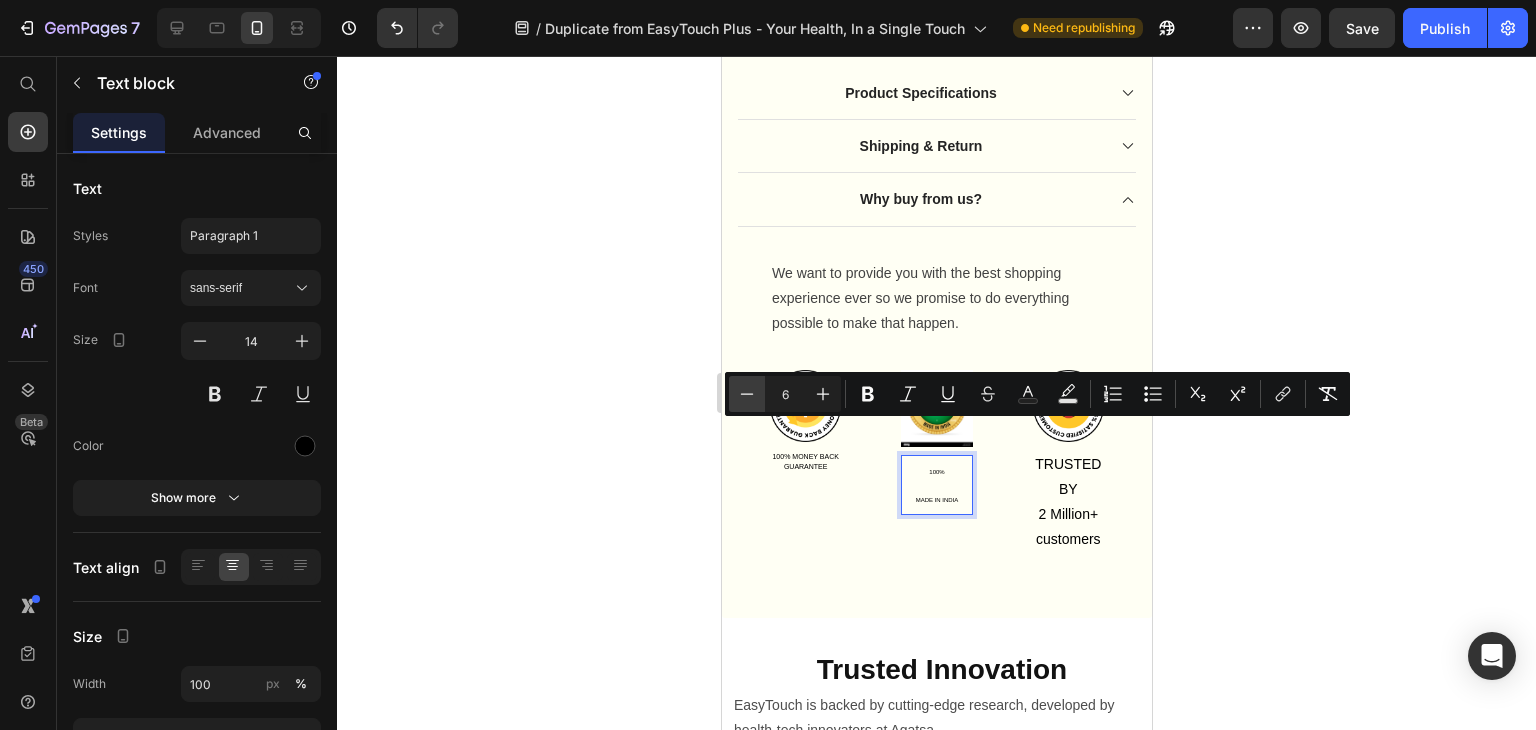 click 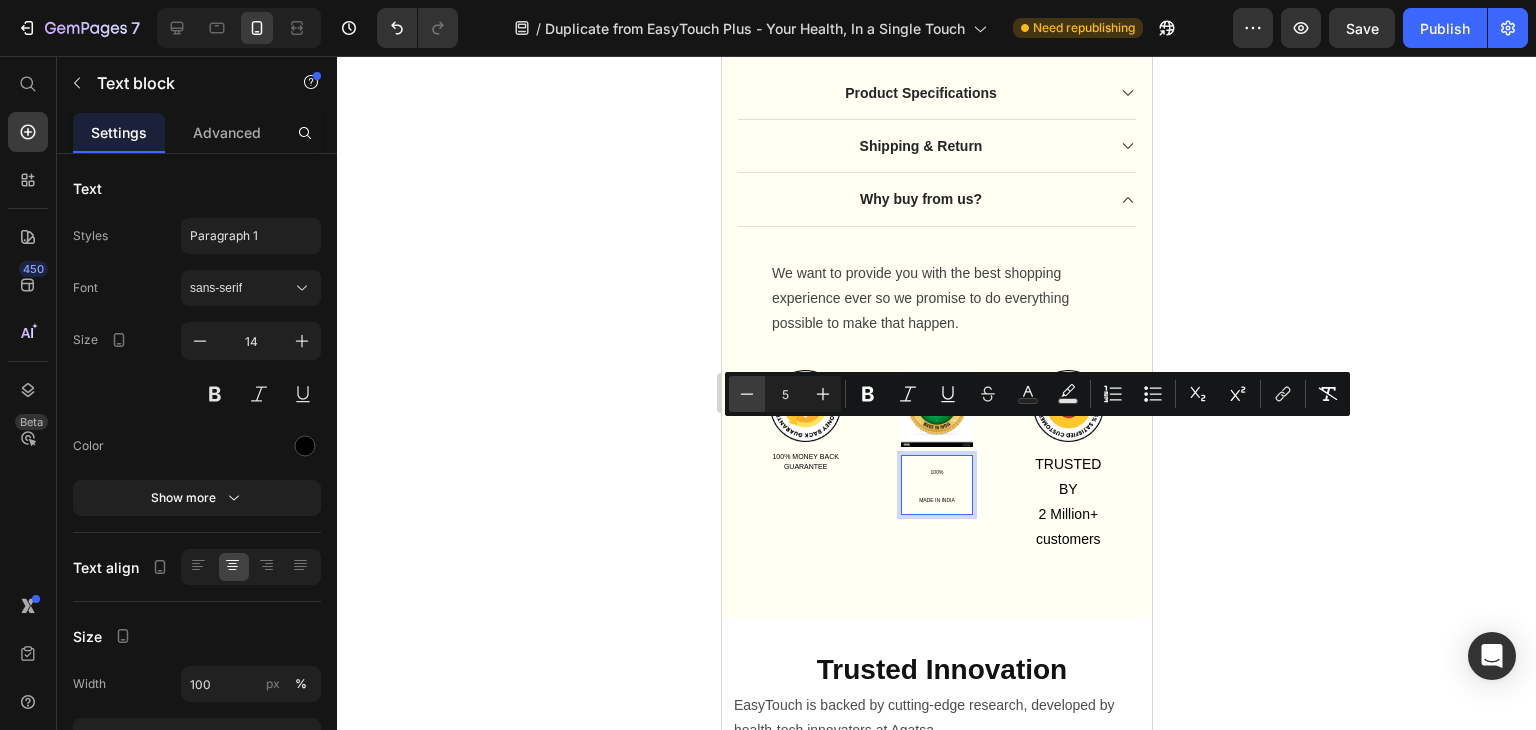 click 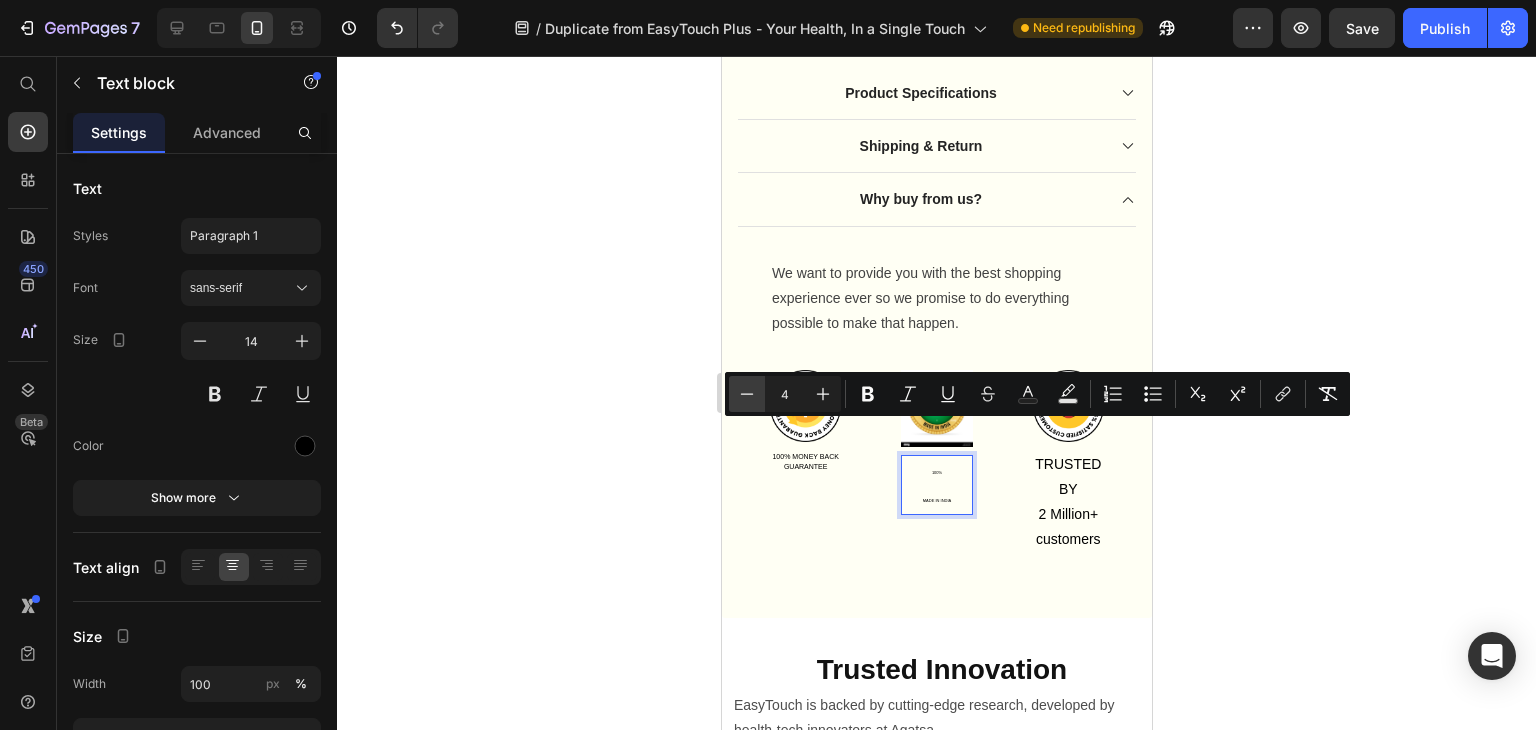 click 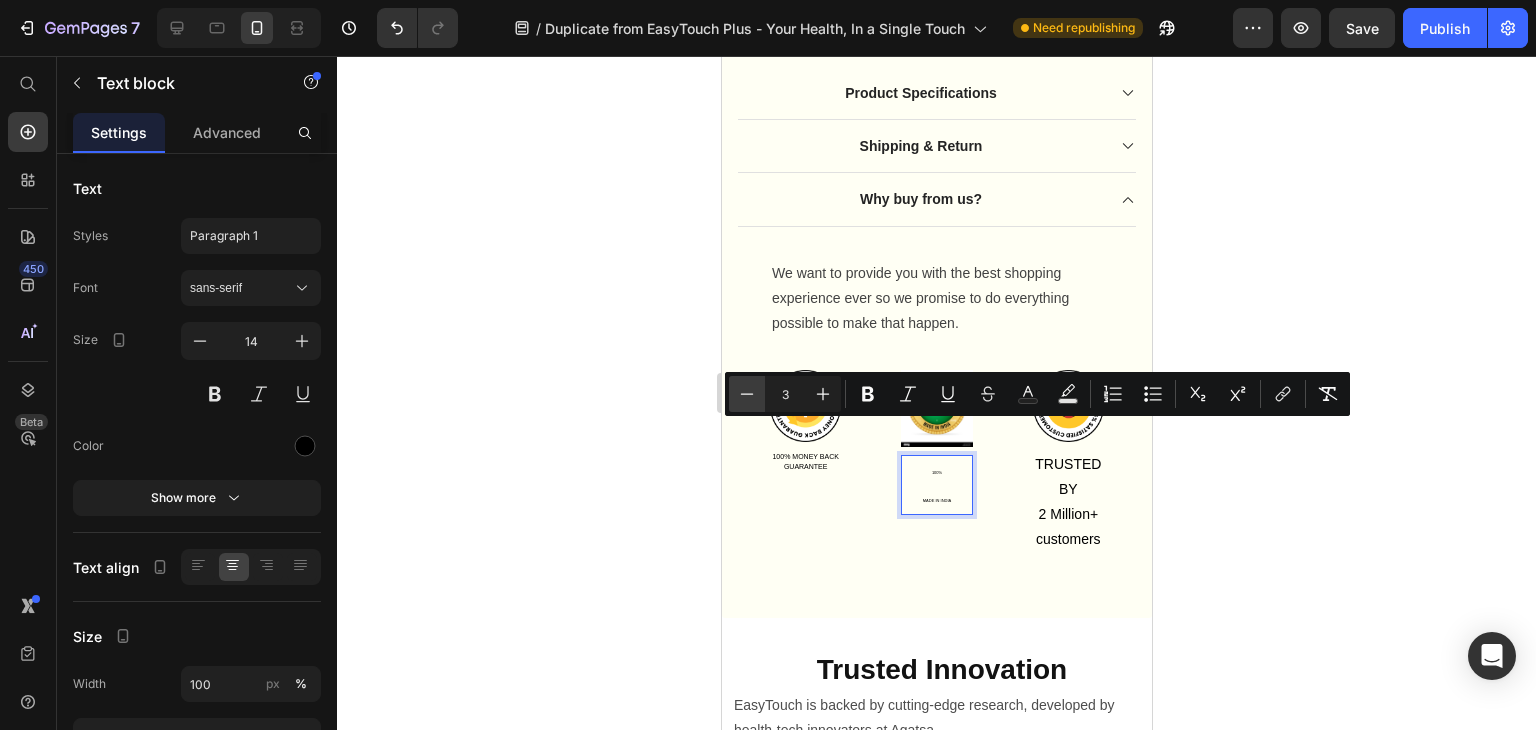 click 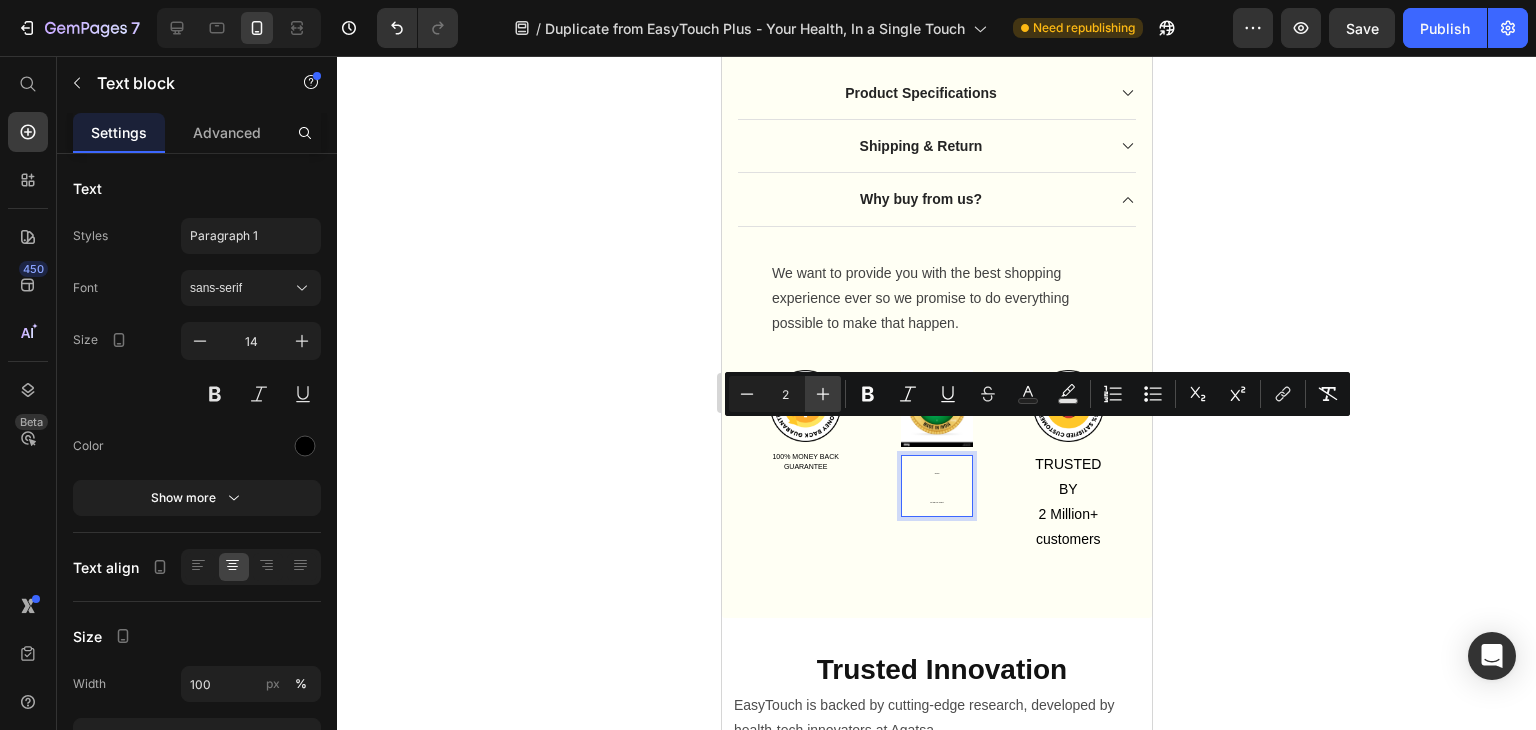 click 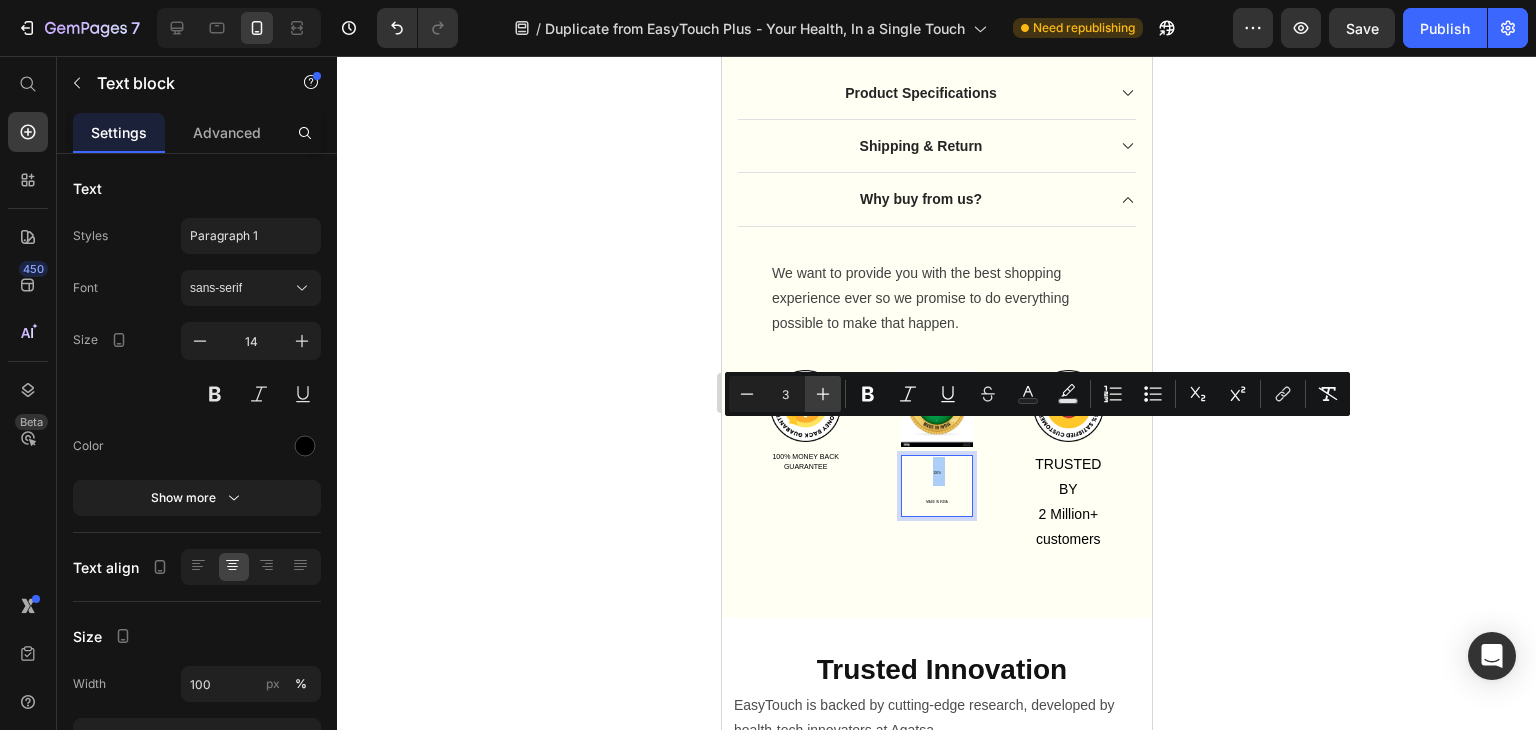 click 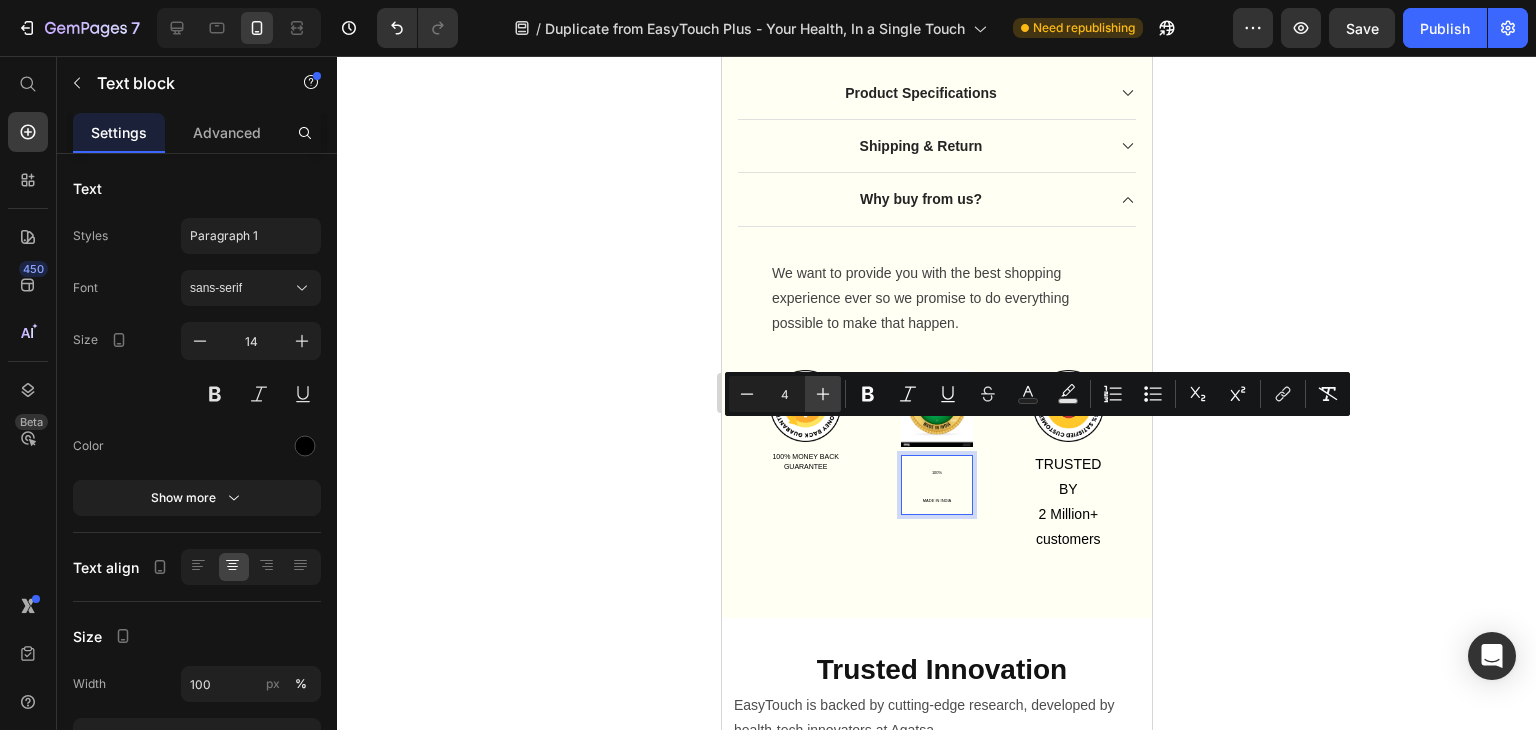 click 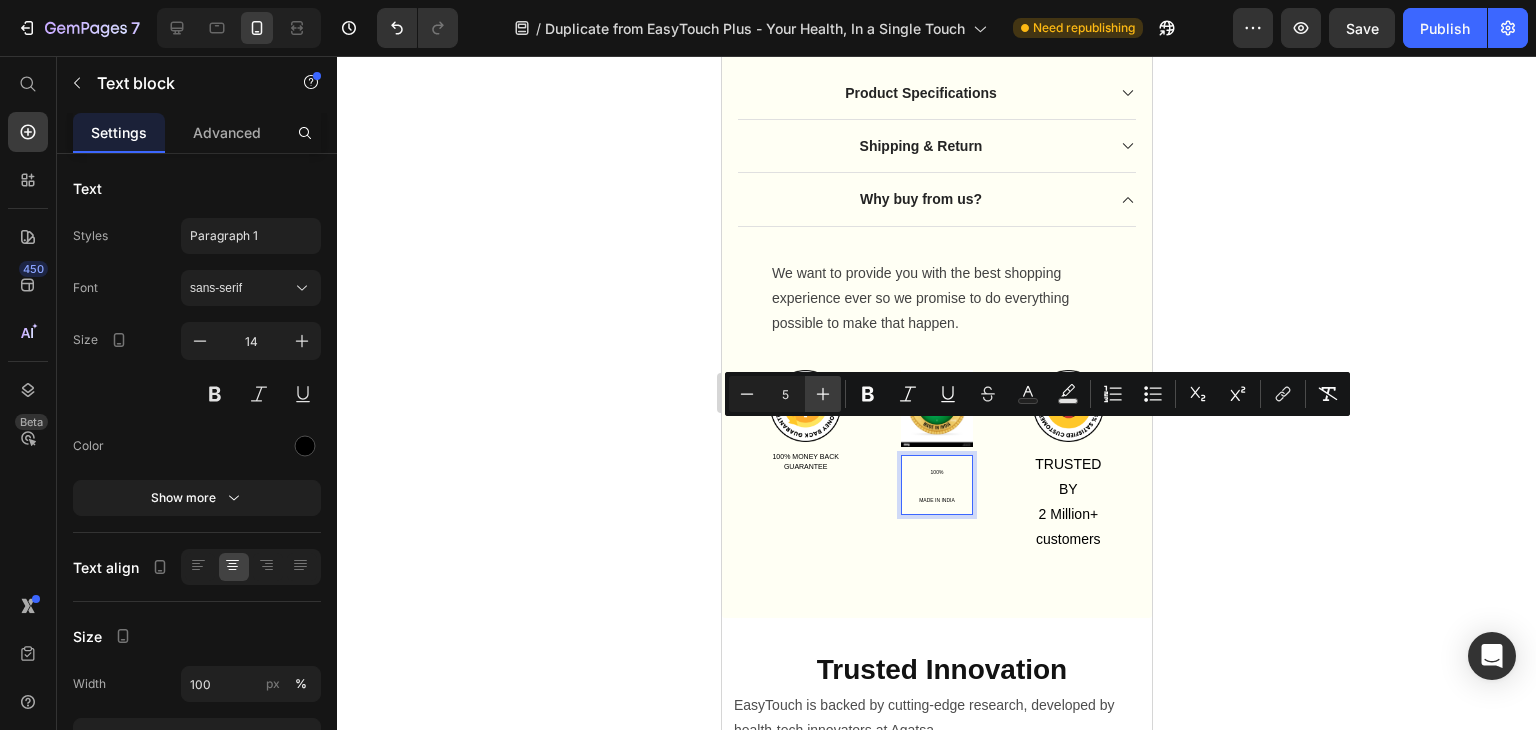 click 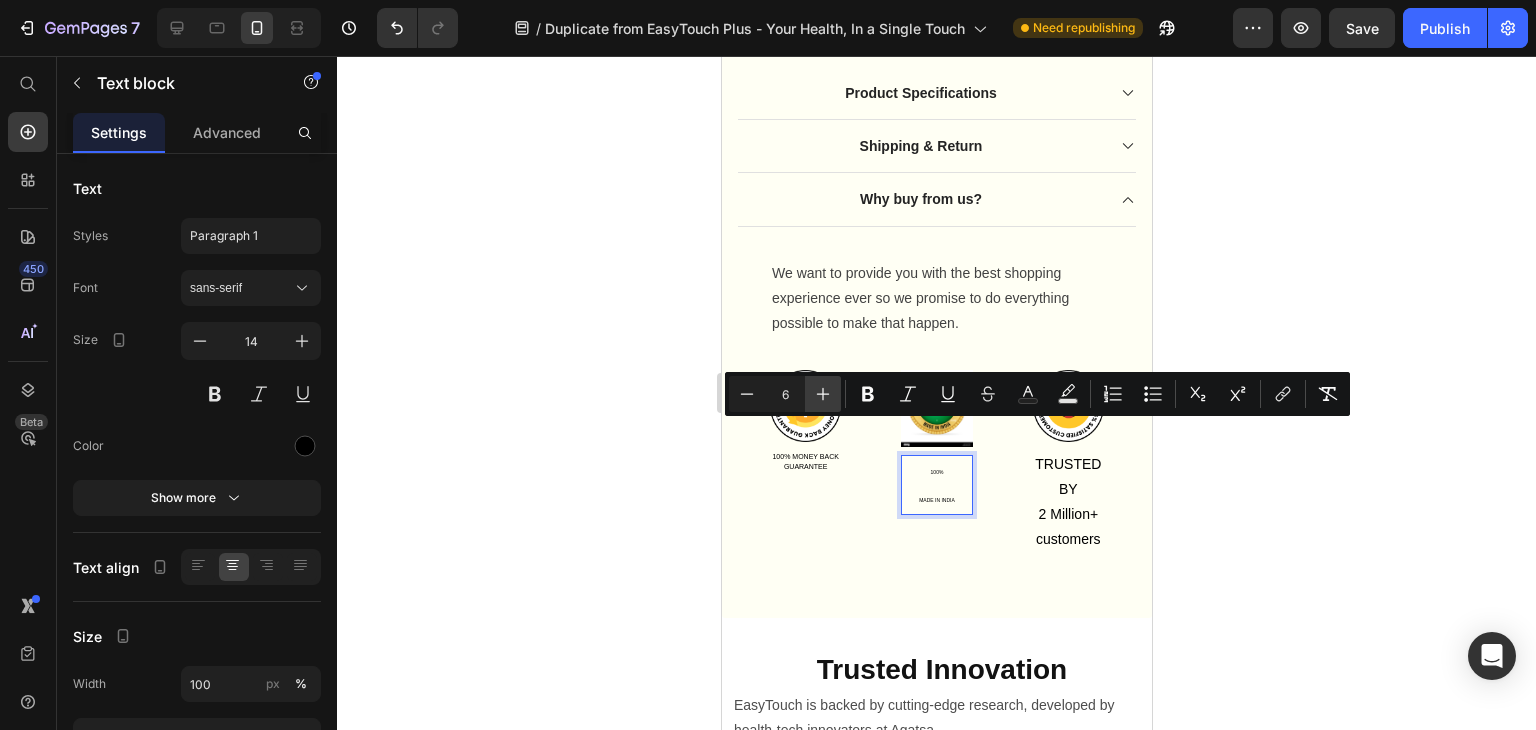 click 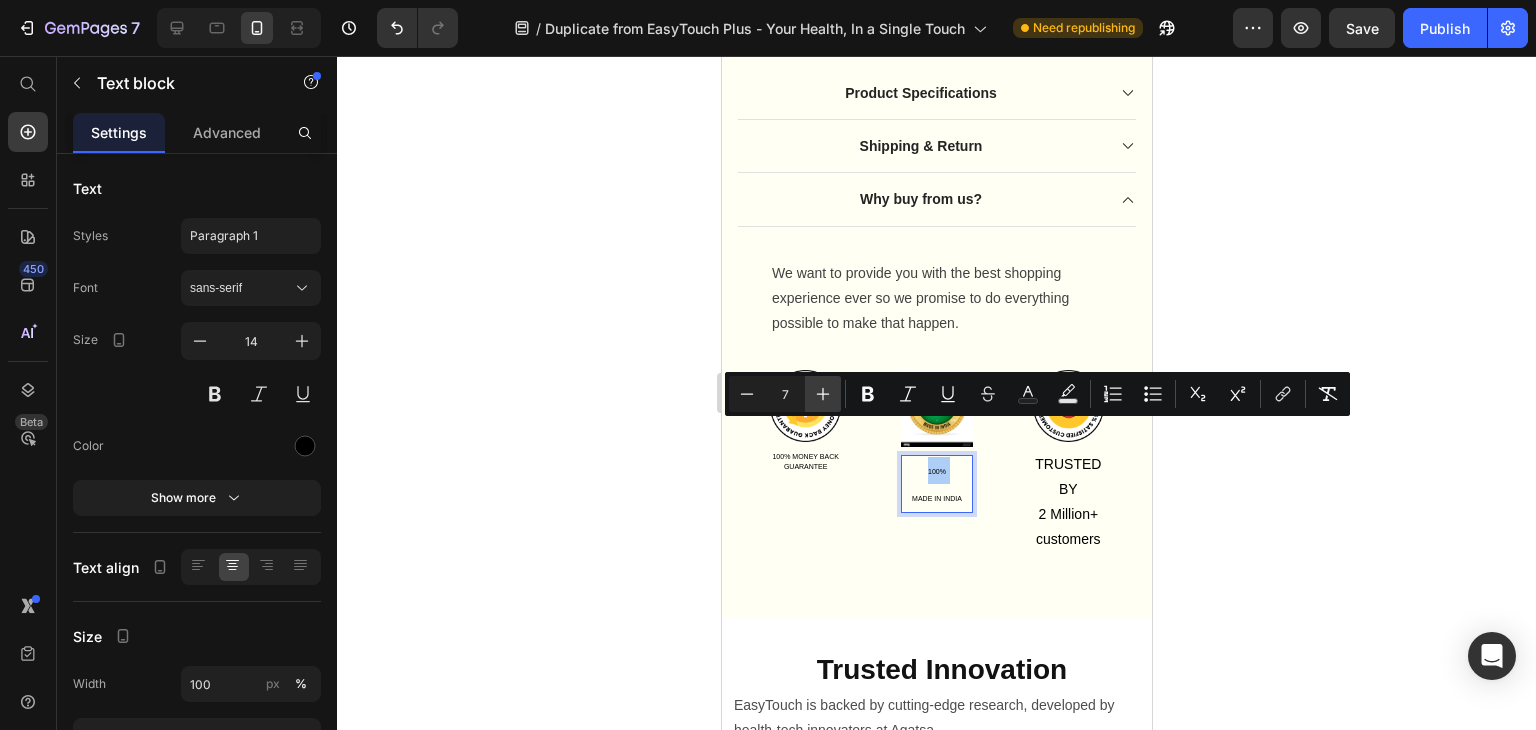 click 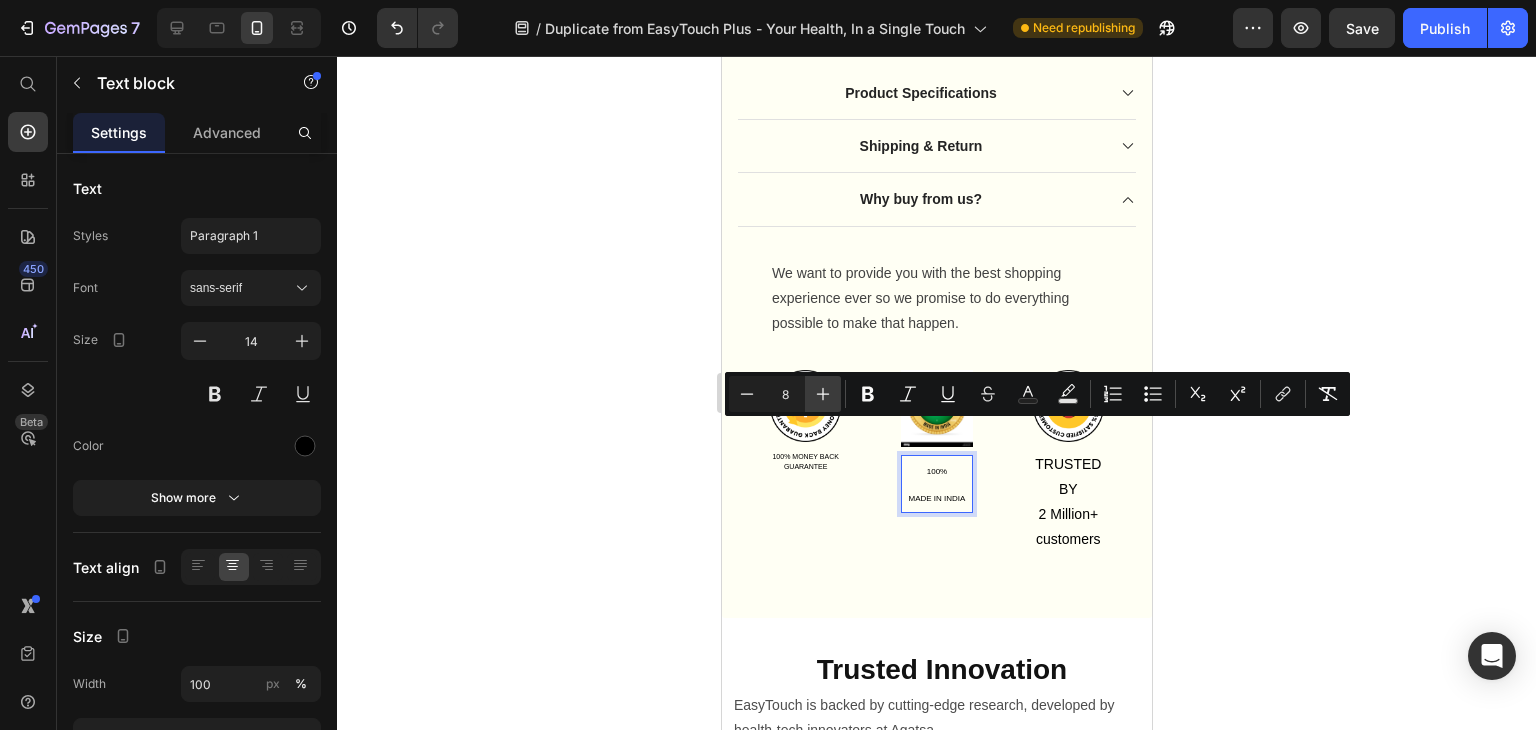 click 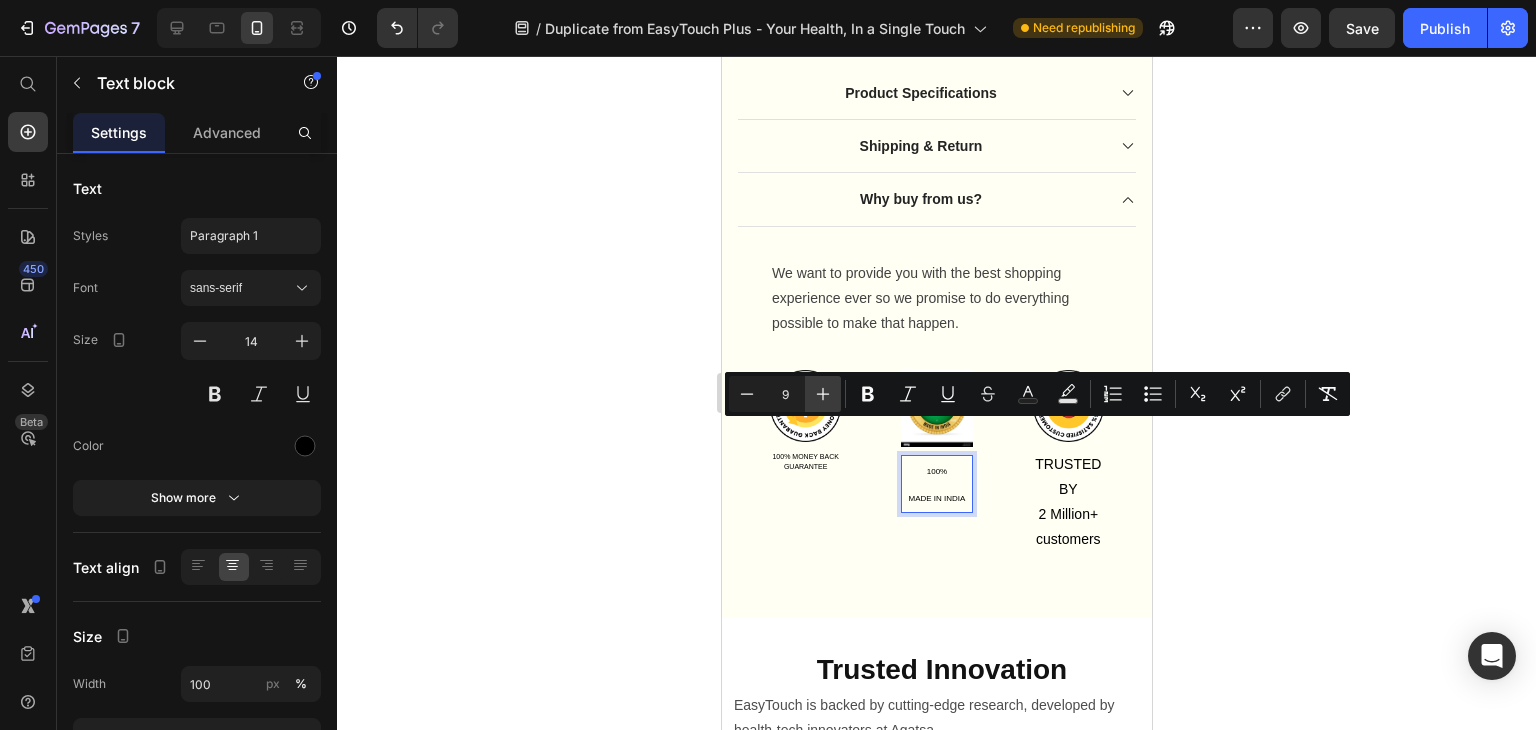 click 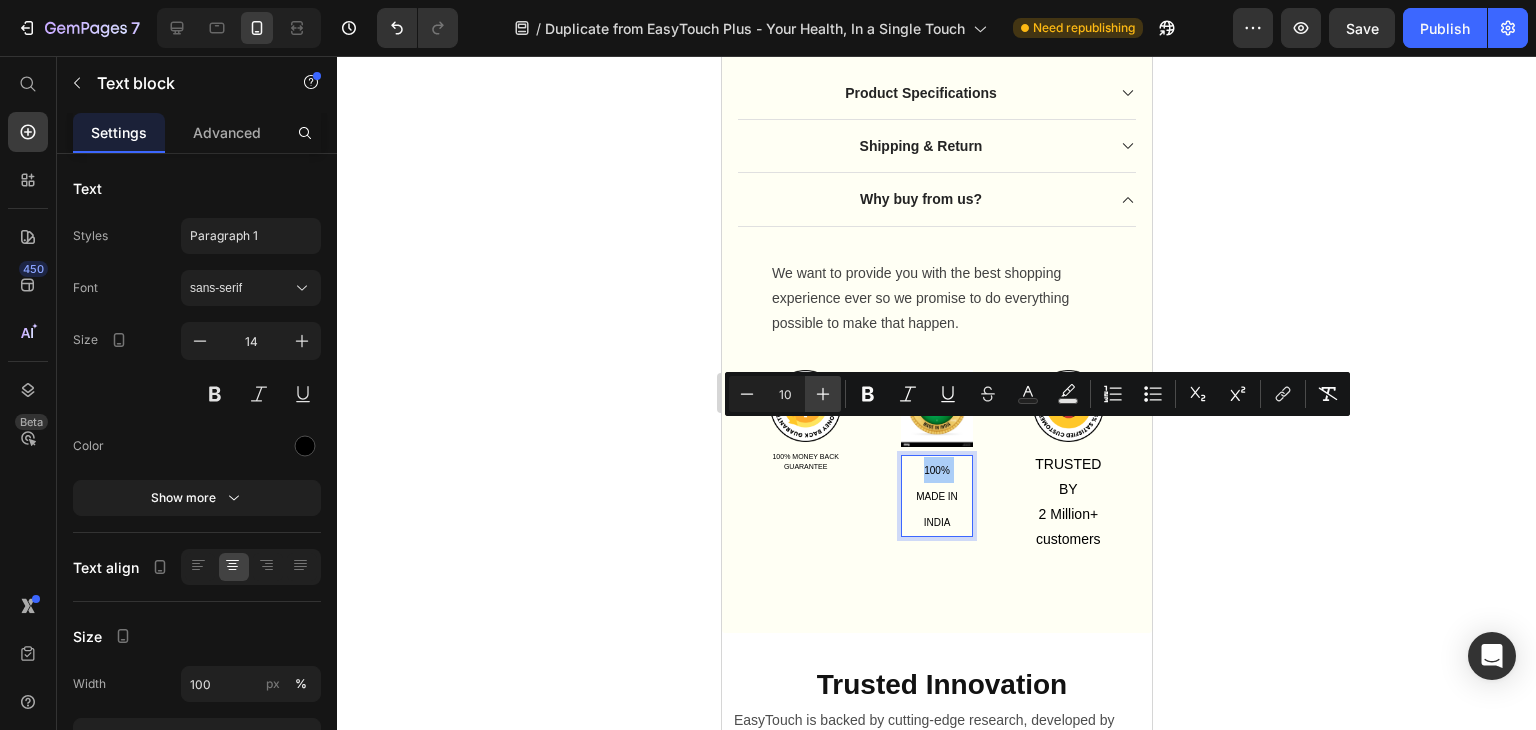 click 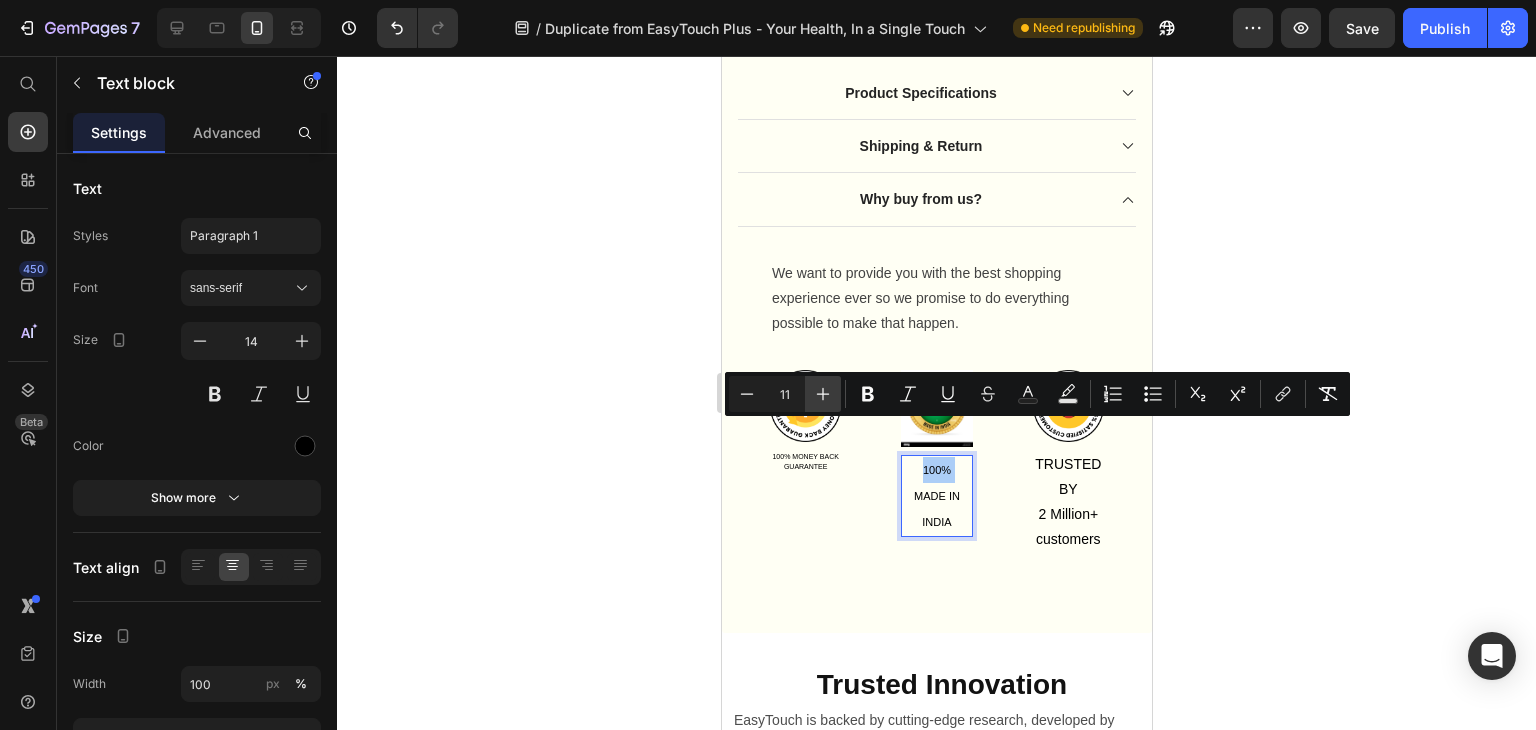 click 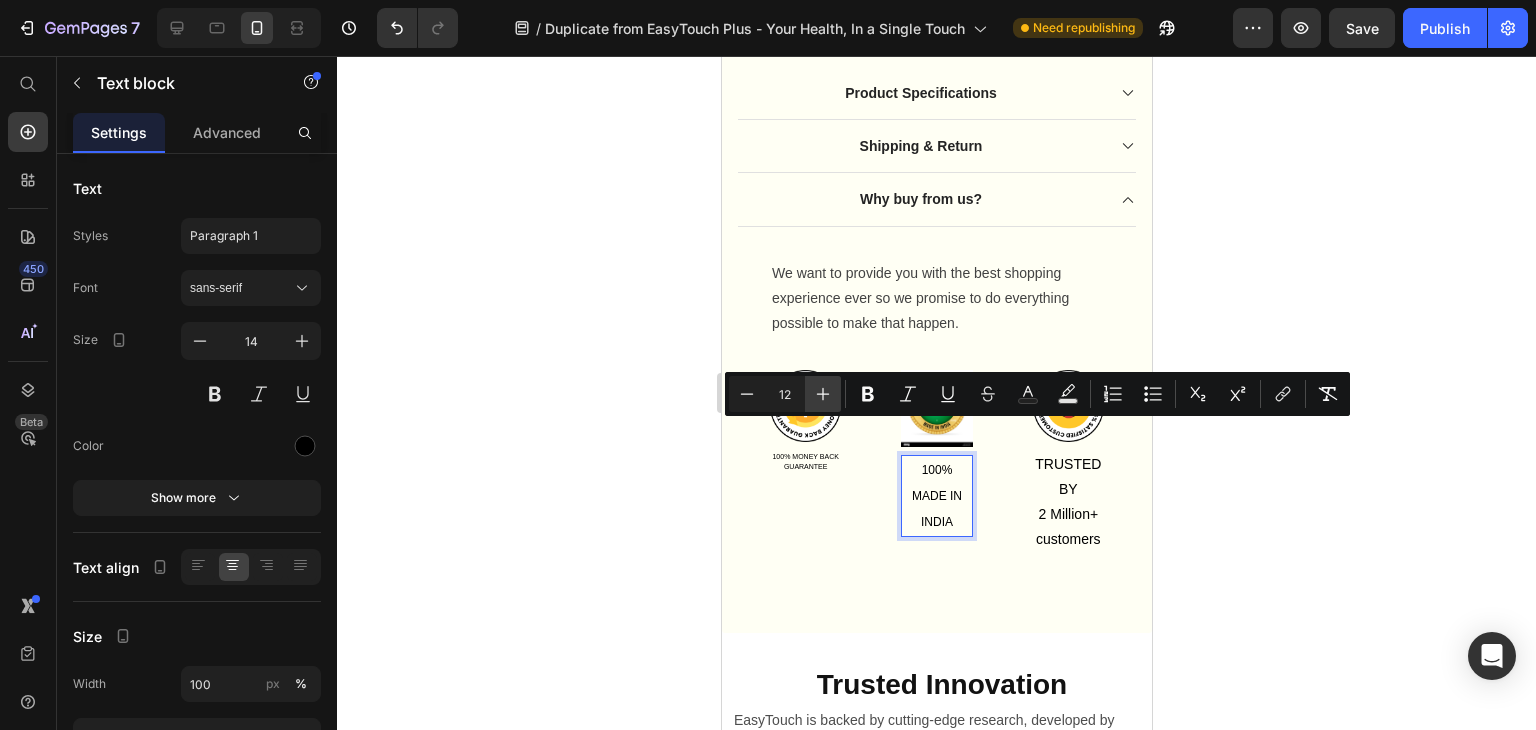 click 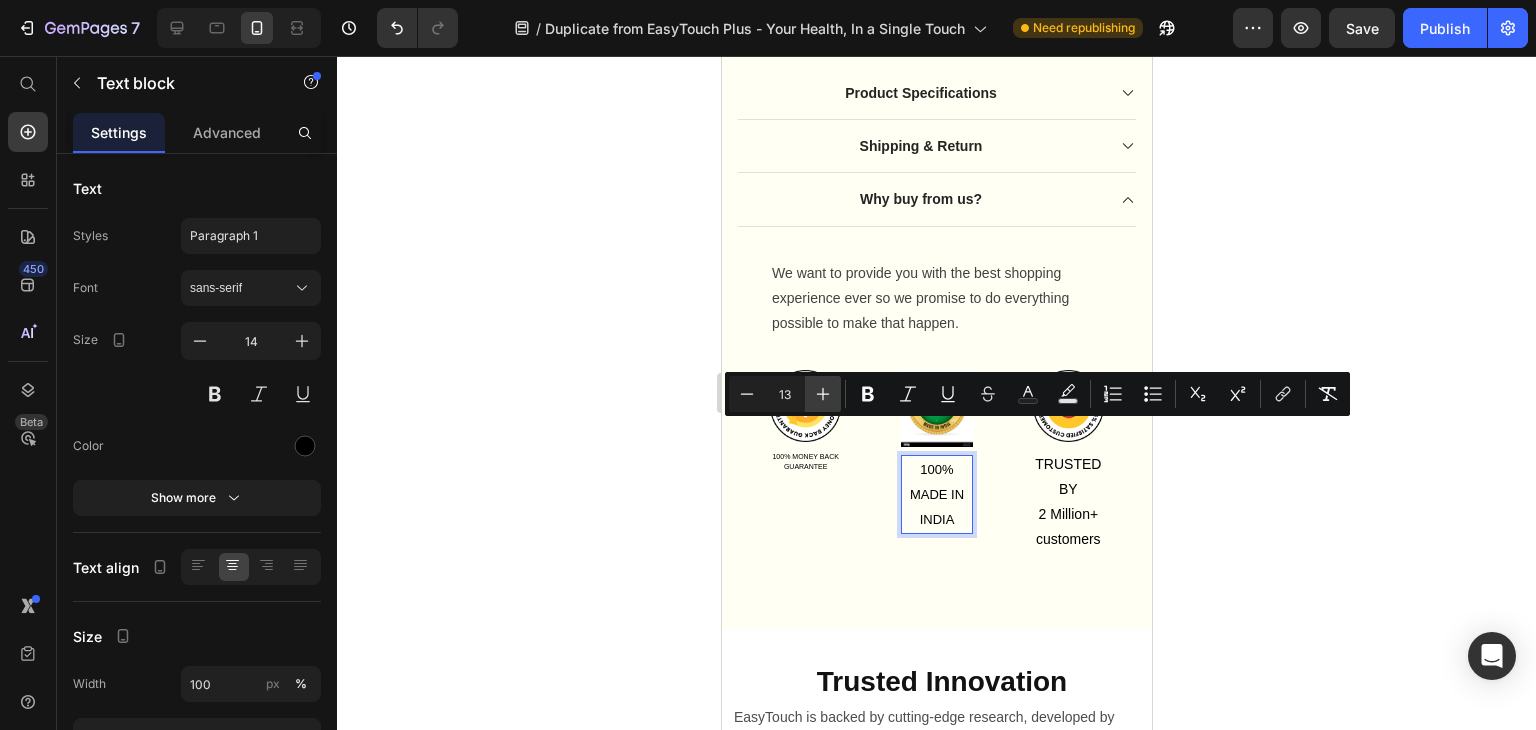 click 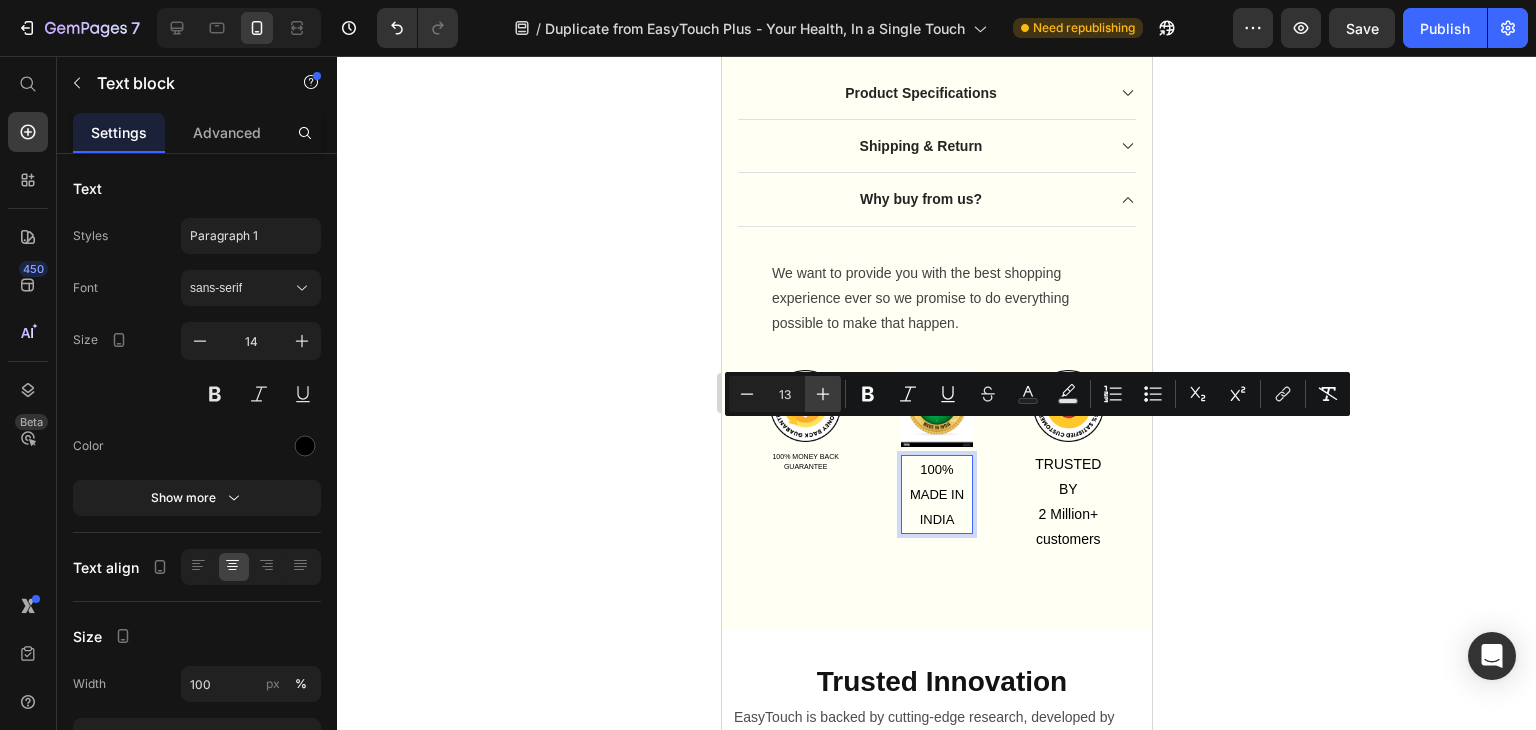 type on "14" 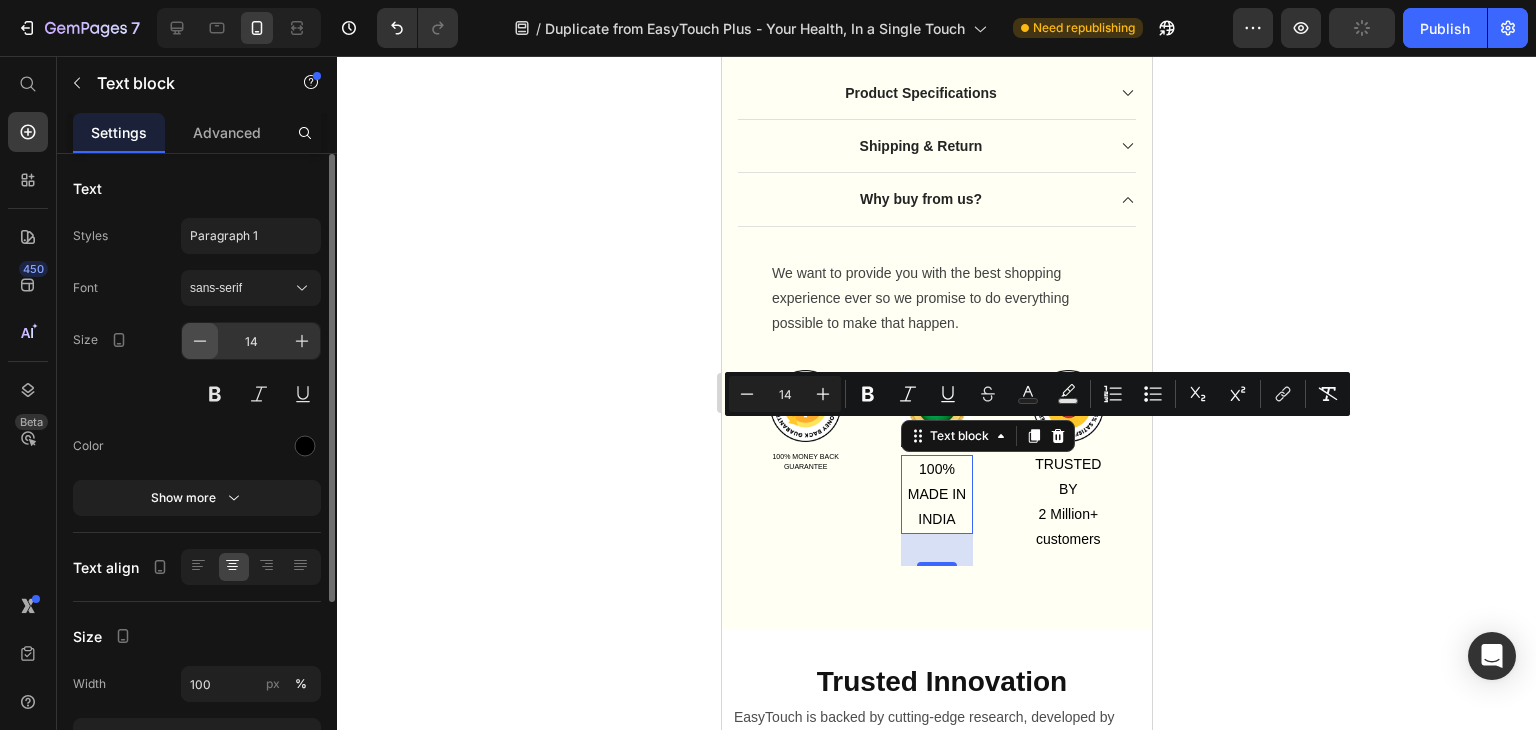 click 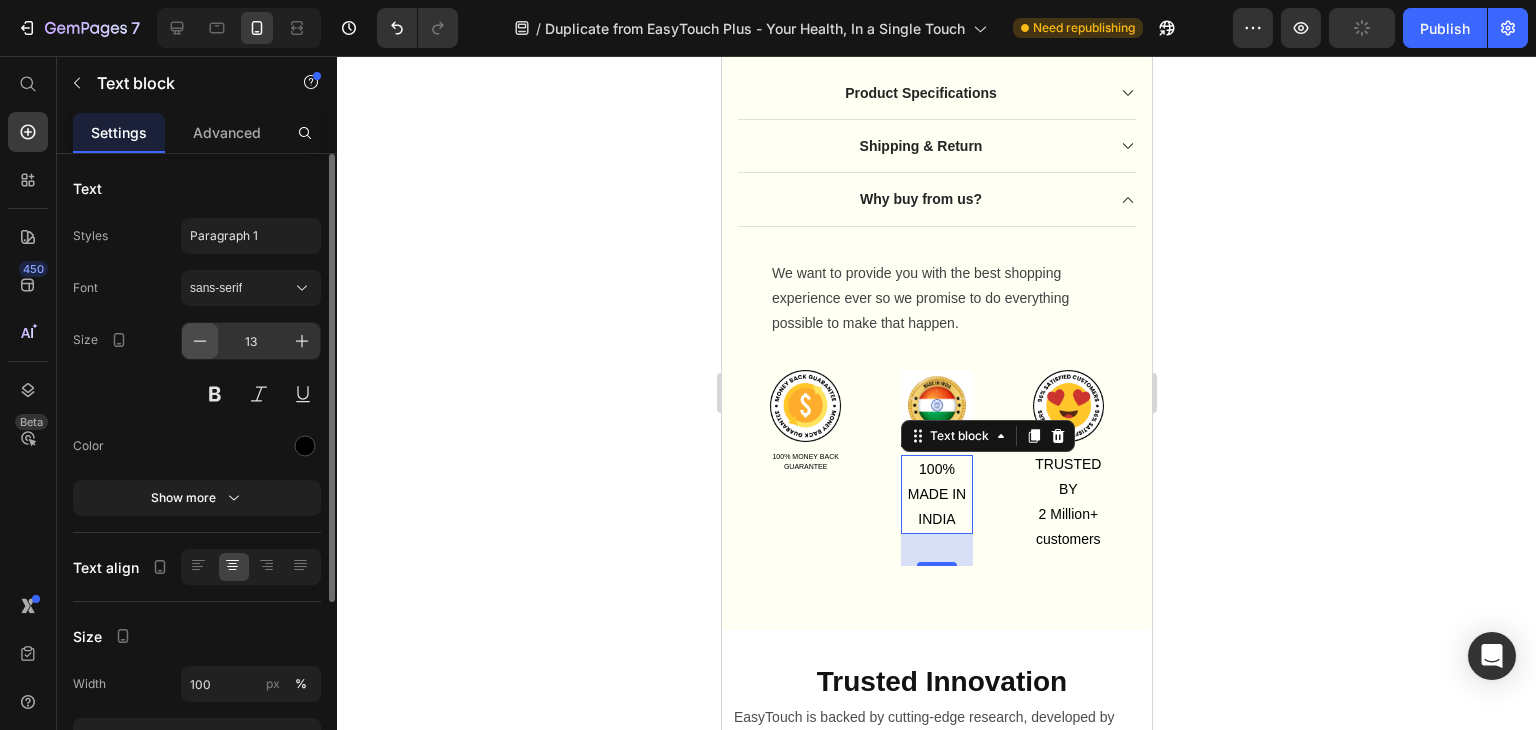 click 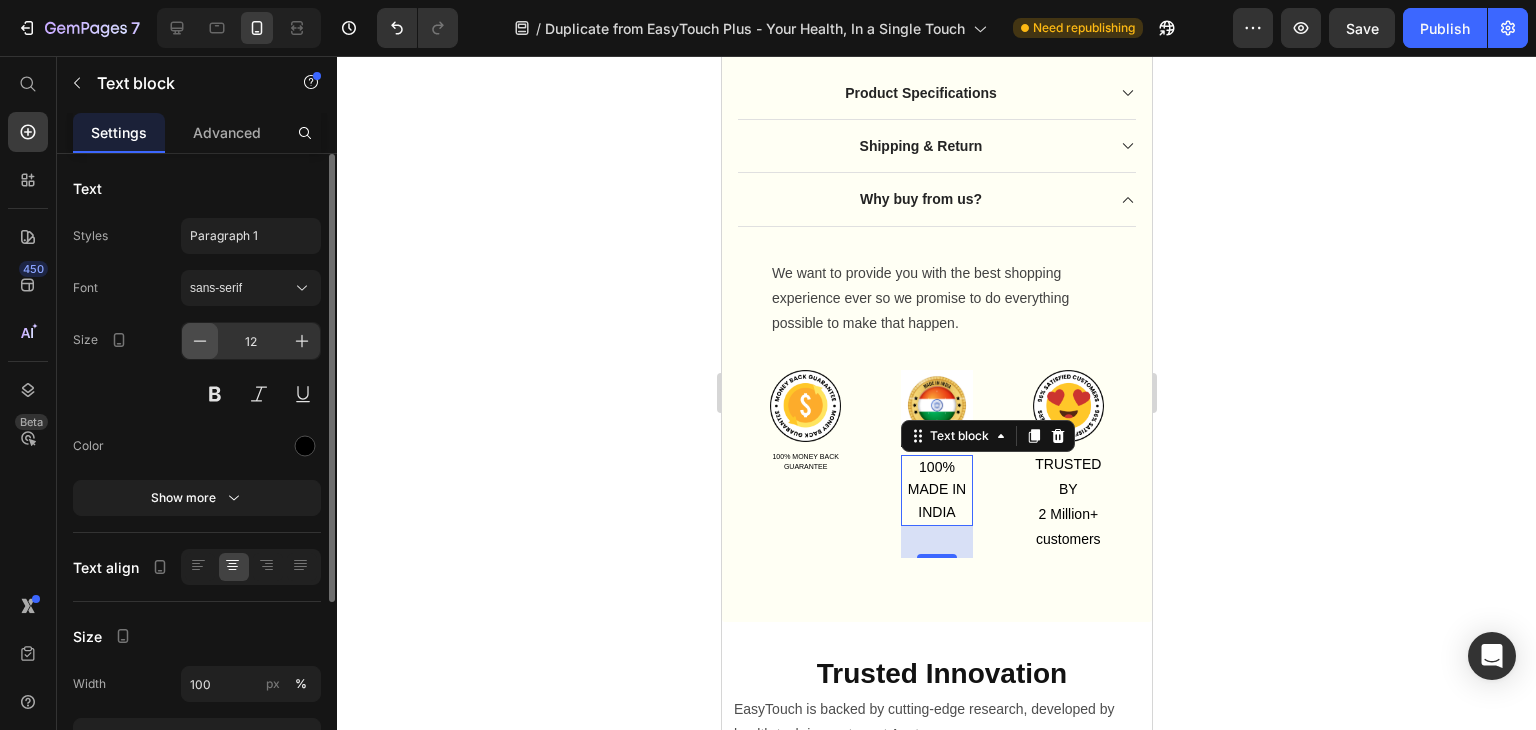 click 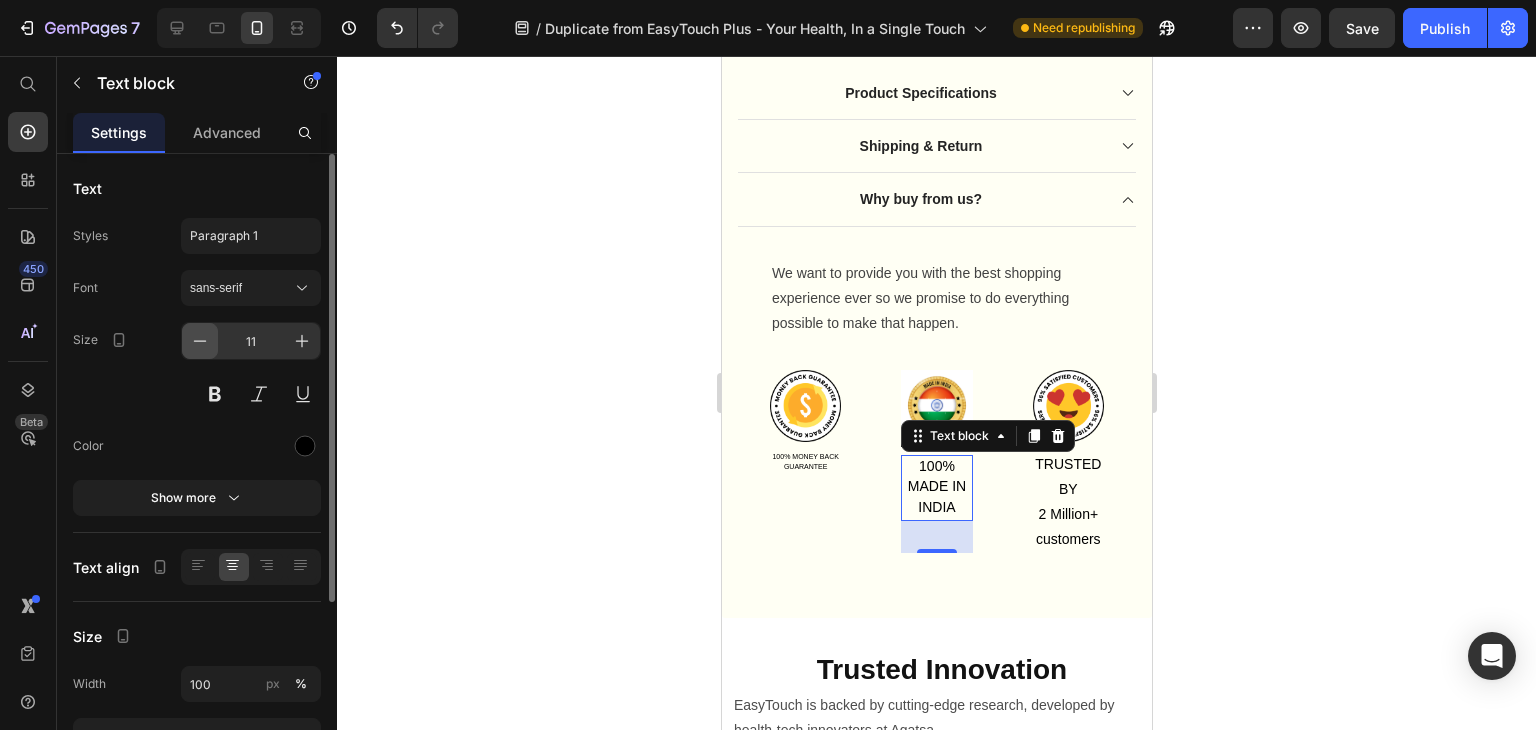 click 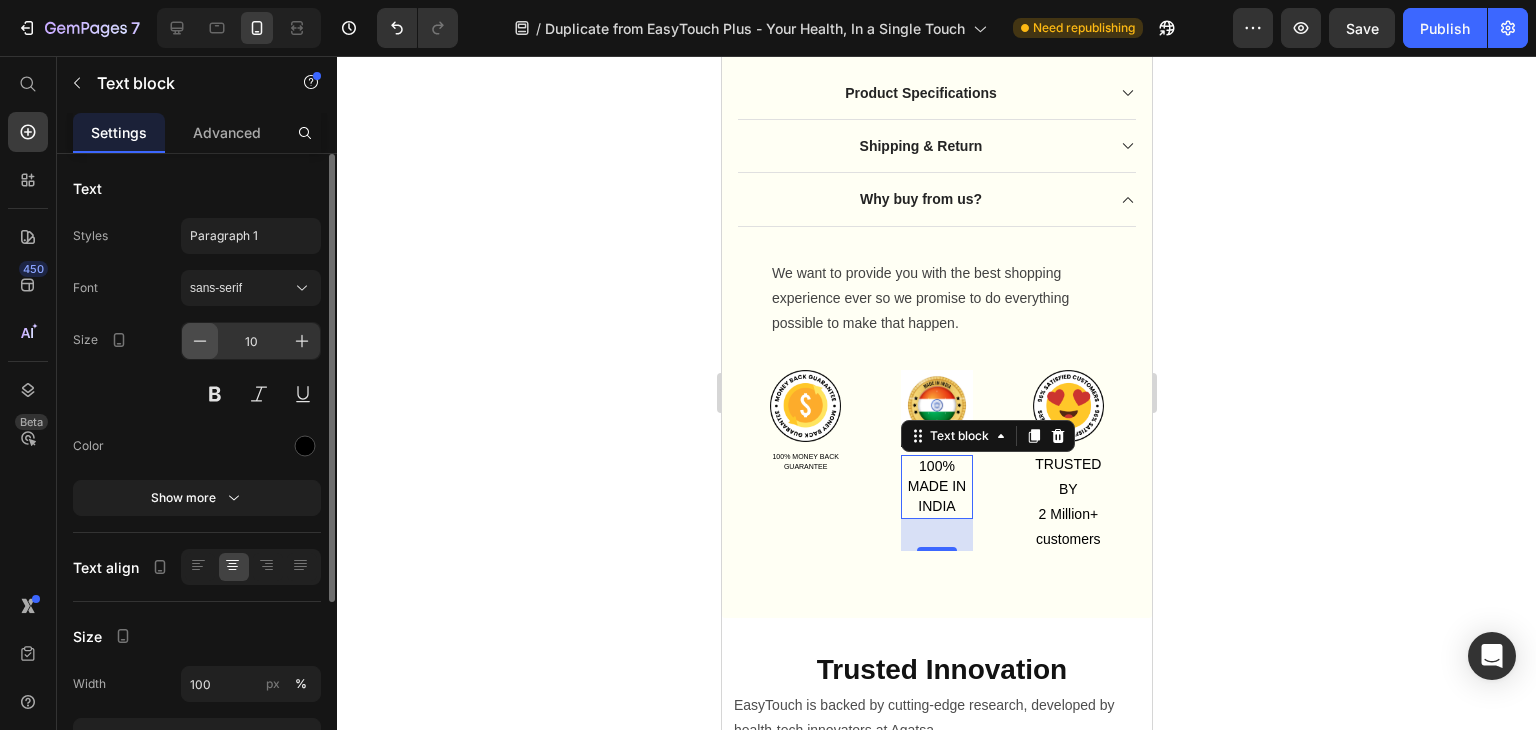 click 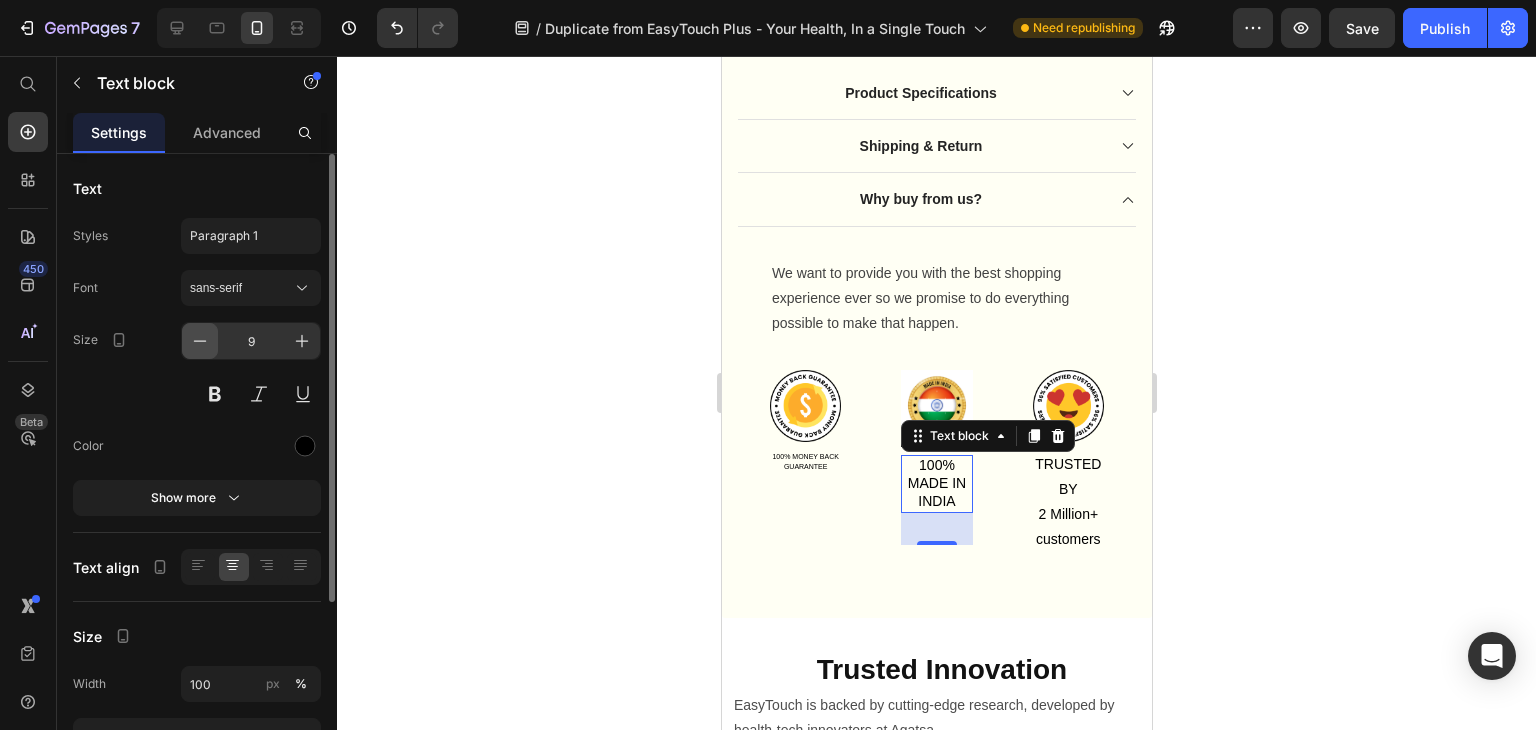 click 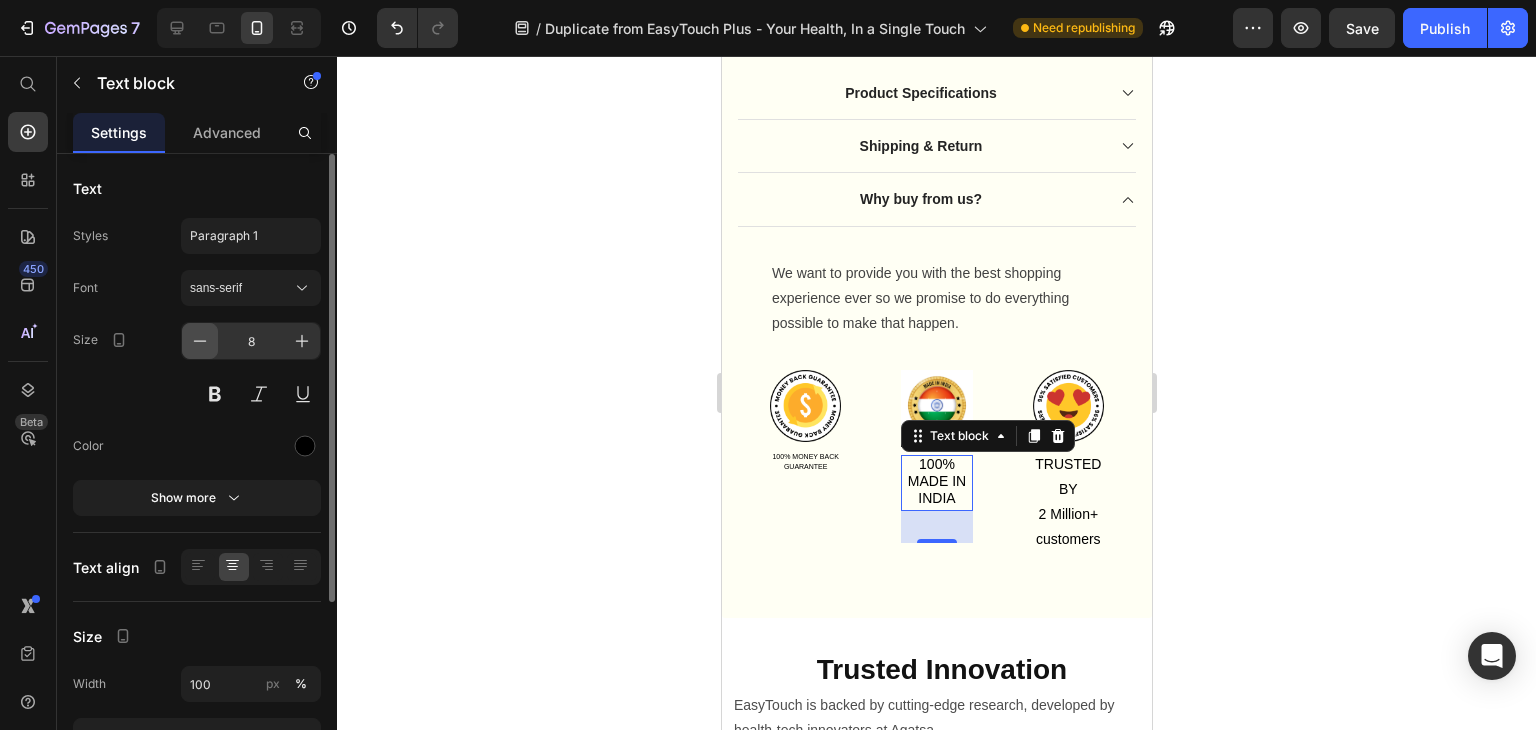 click 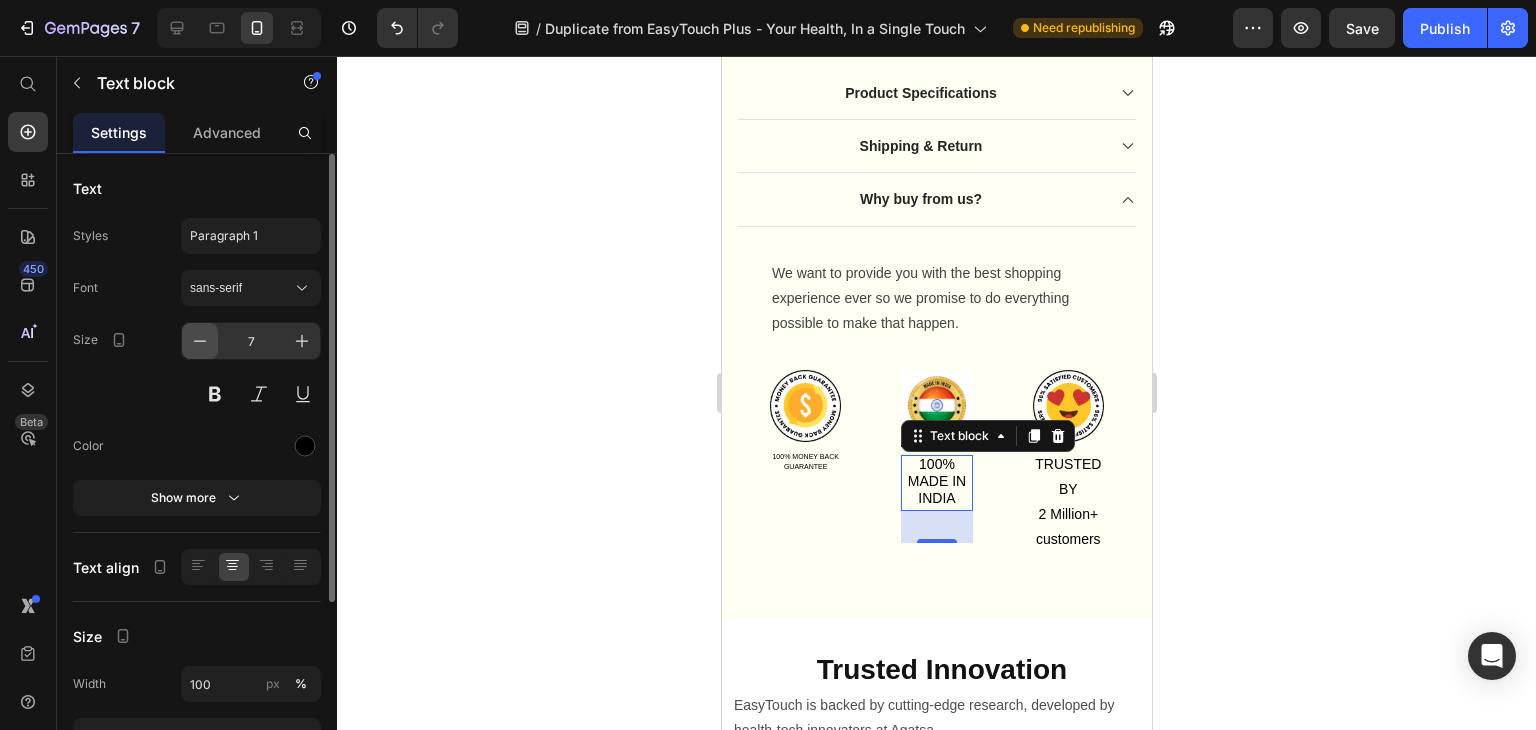 click 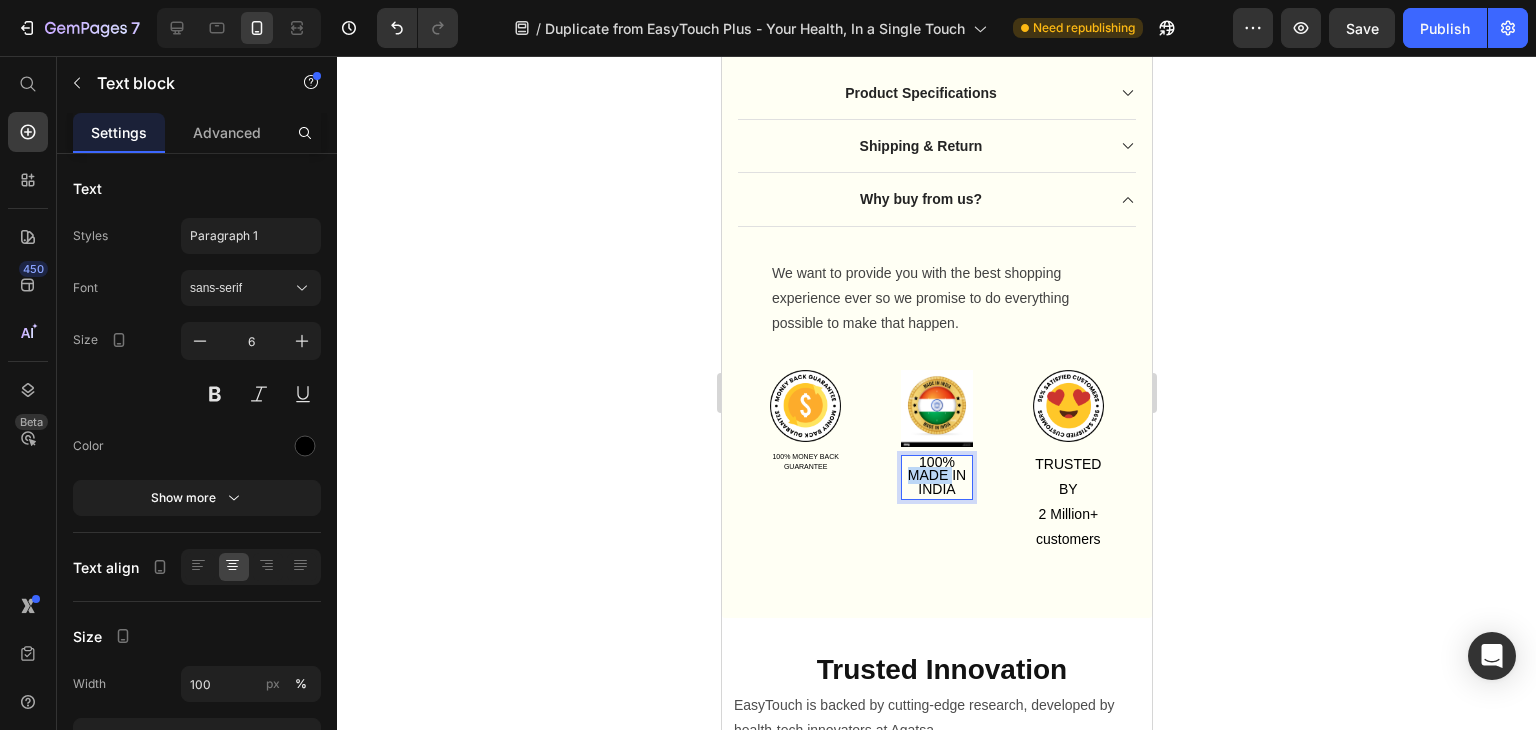click on "MADE IN INDIA" at bounding box center (936, 482) 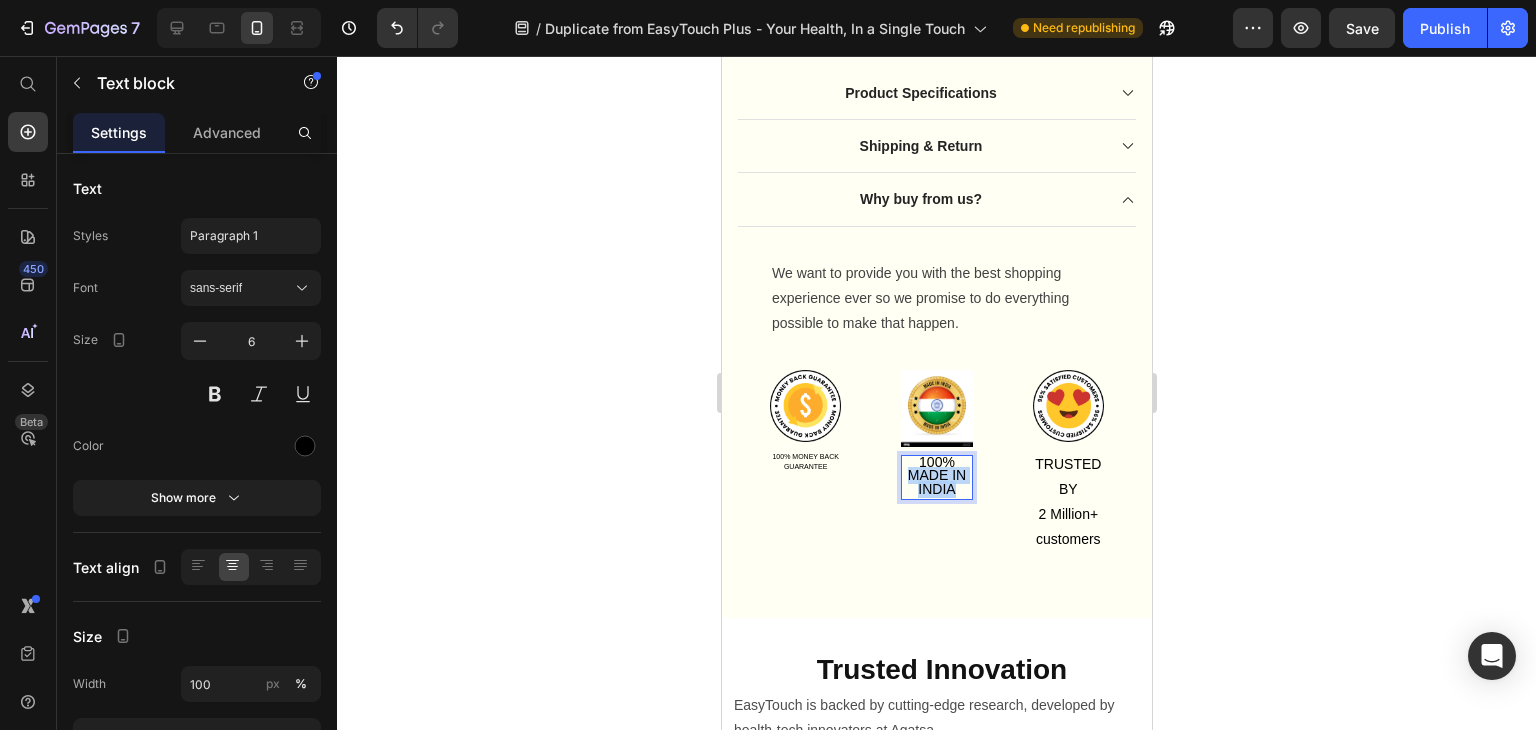 click on "MADE IN INDIA" at bounding box center [936, 482] 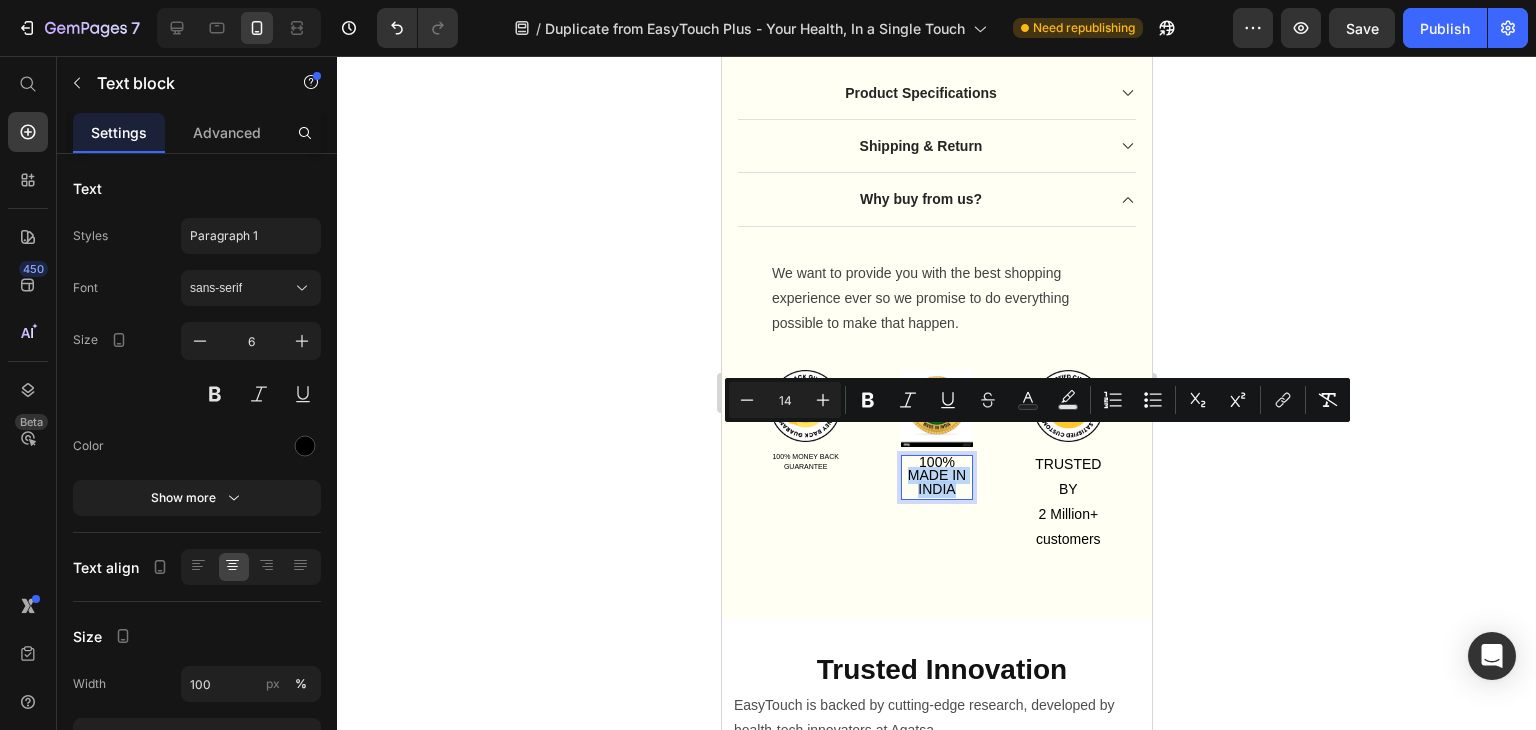 click on "MADE IN INDIA" at bounding box center (936, 482) 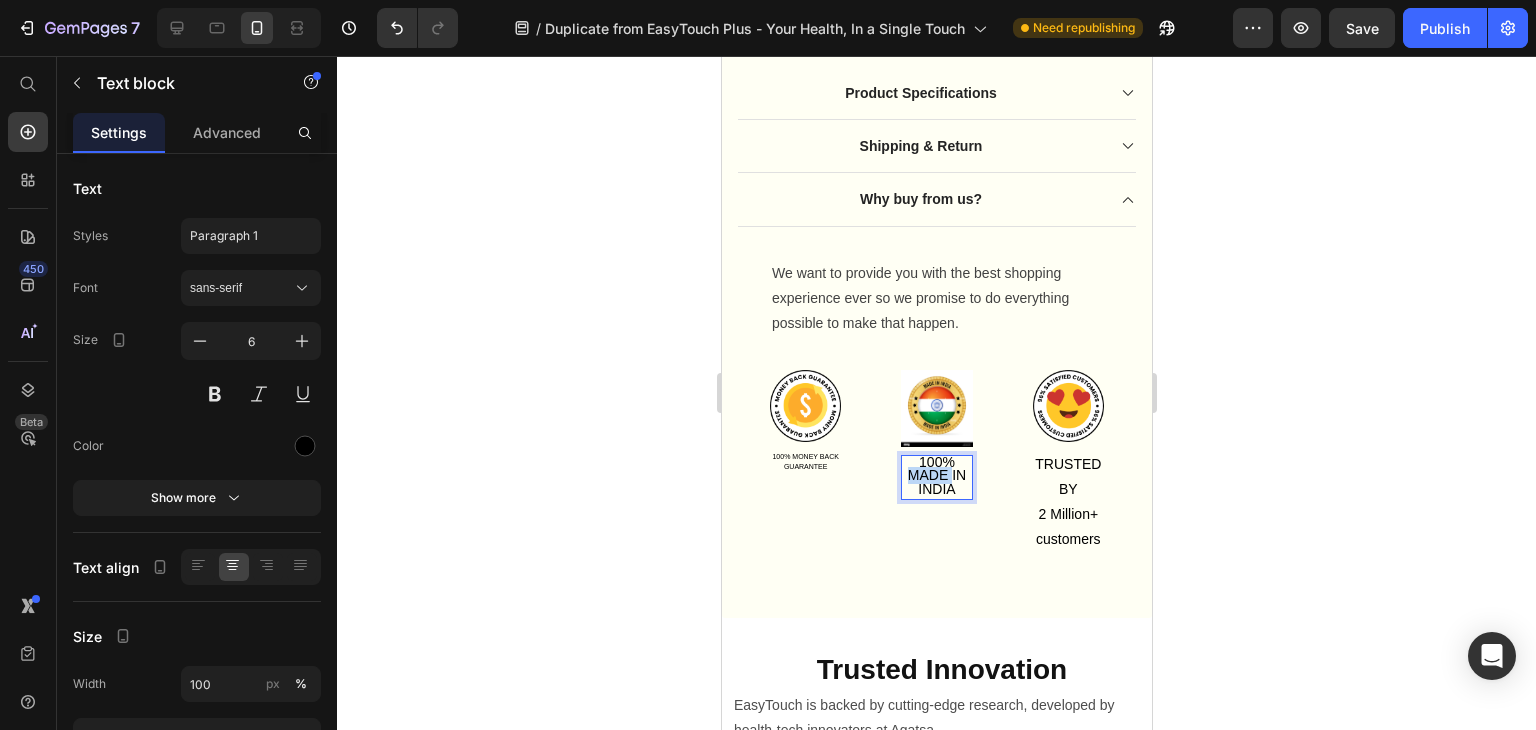 click on "MADE IN INDIA" at bounding box center (936, 482) 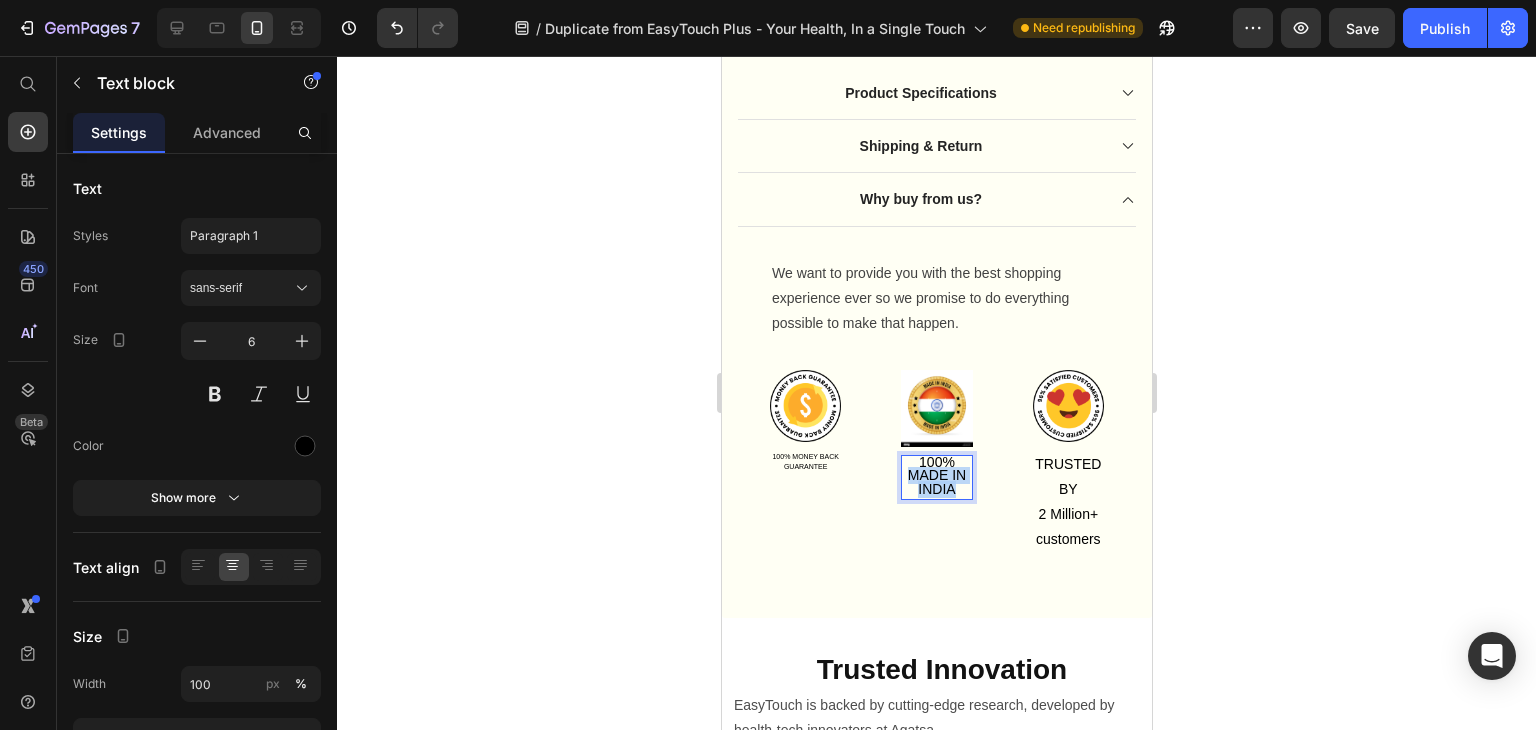 click on "MADE IN INDIA" at bounding box center (936, 482) 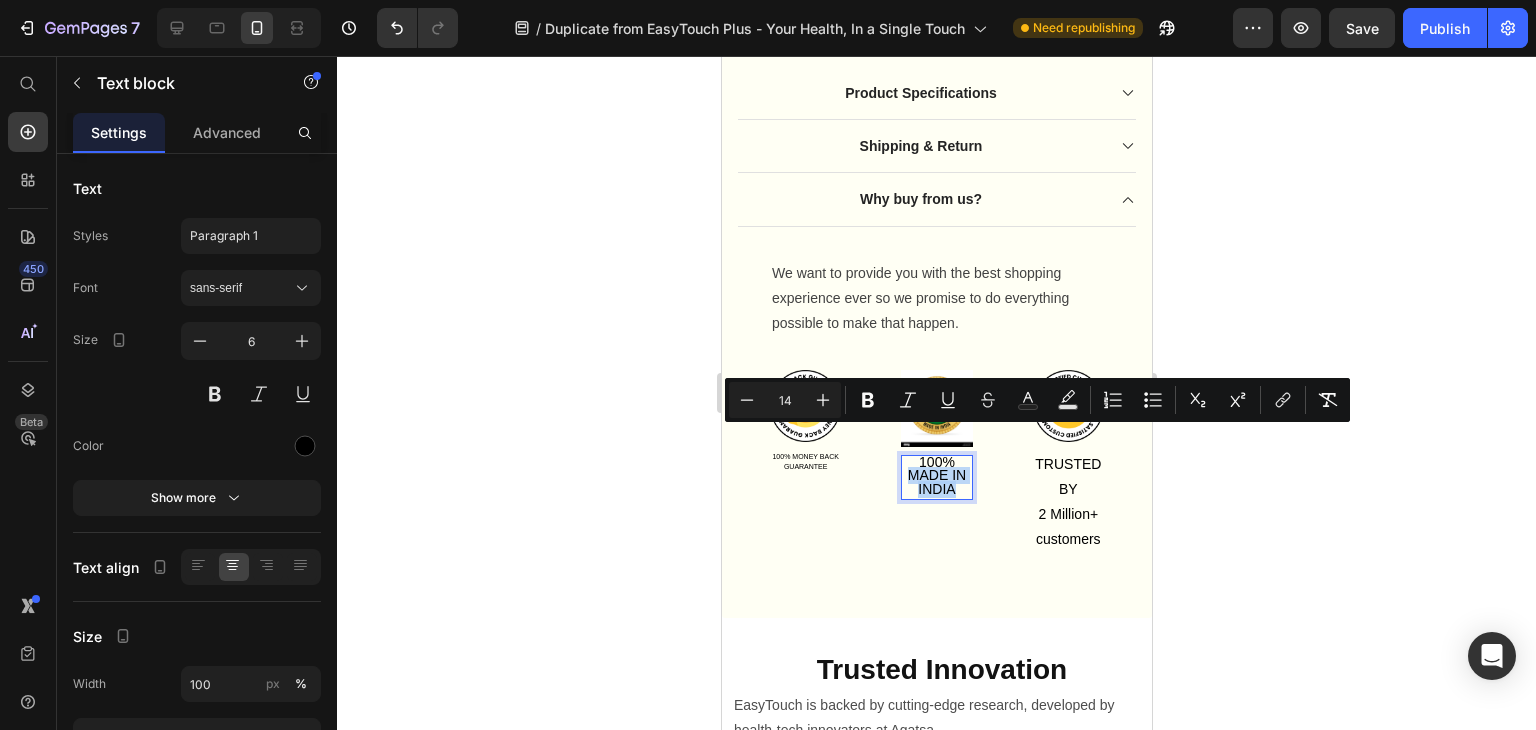 click on "MADE IN INDIA" at bounding box center [936, 482] 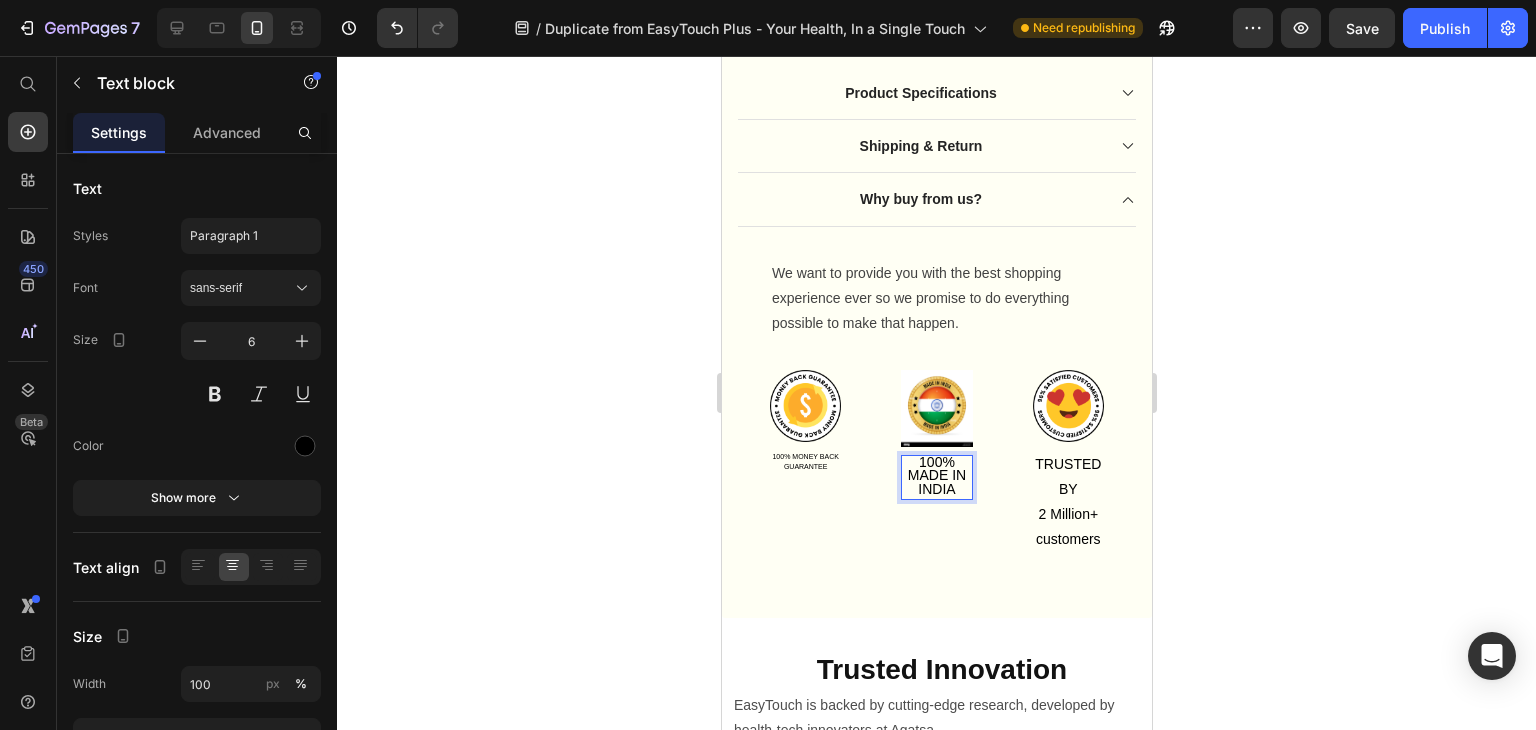 click on "100%" at bounding box center (936, 462) 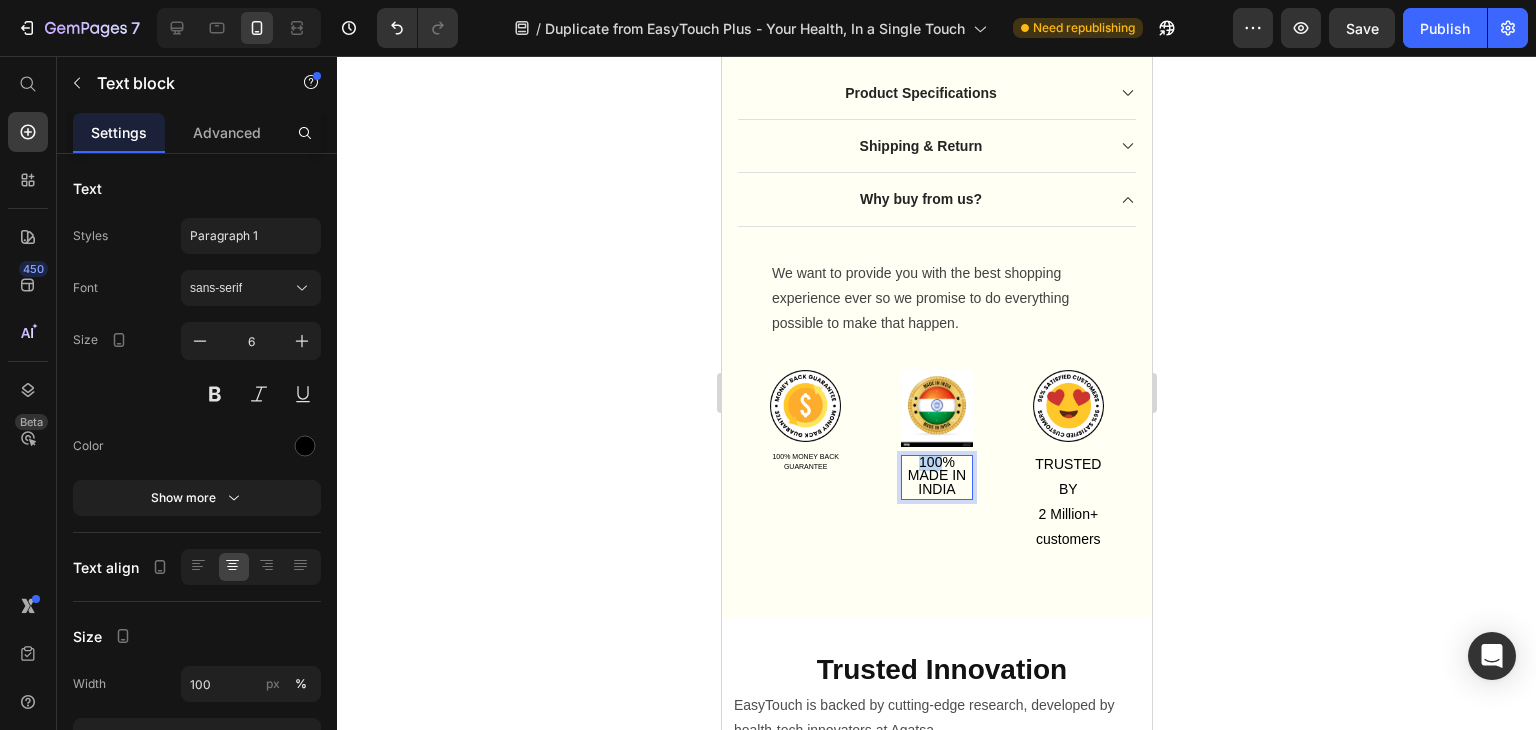 click on "100%" at bounding box center (936, 462) 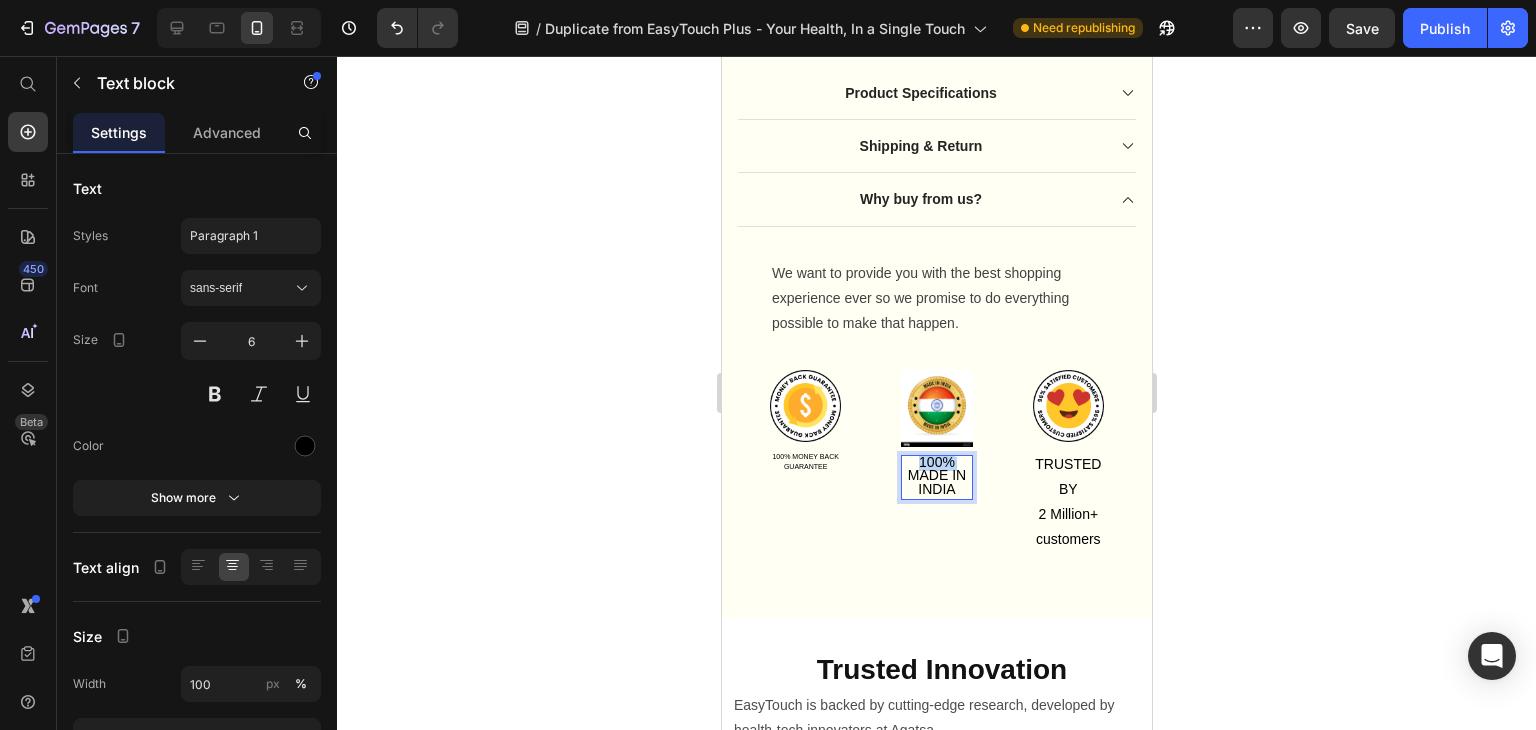 click on "100%" at bounding box center [936, 462] 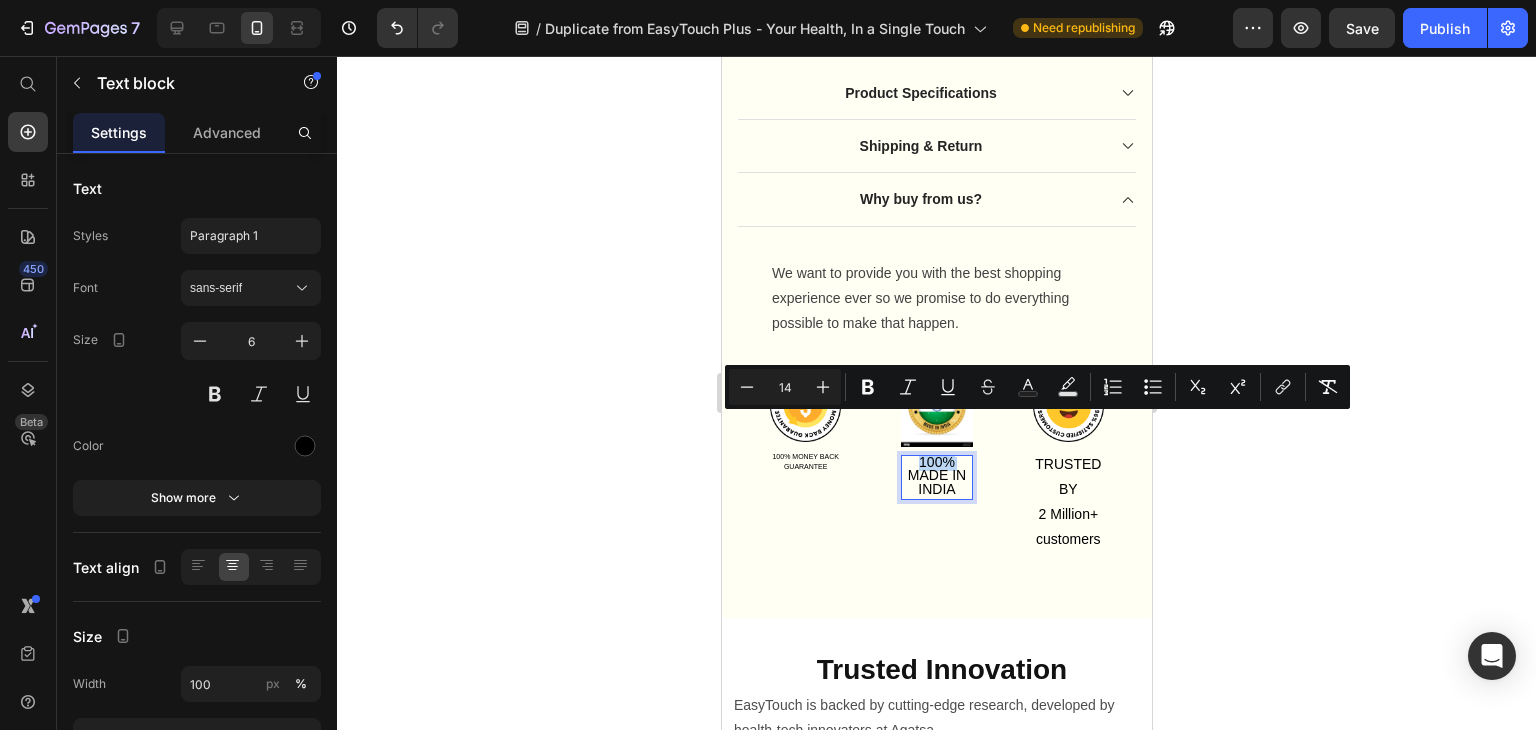 click on "100%" at bounding box center (936, 462) 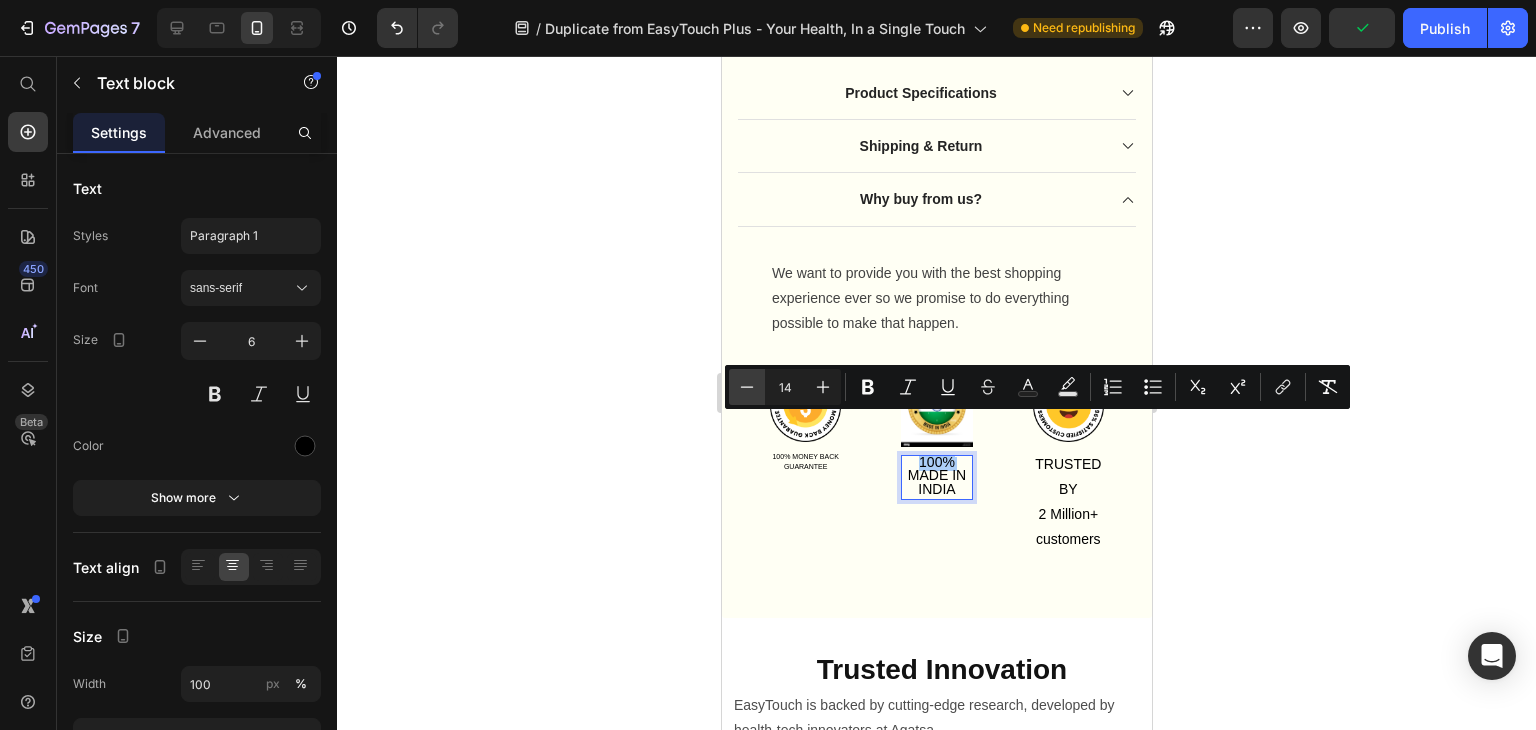 click 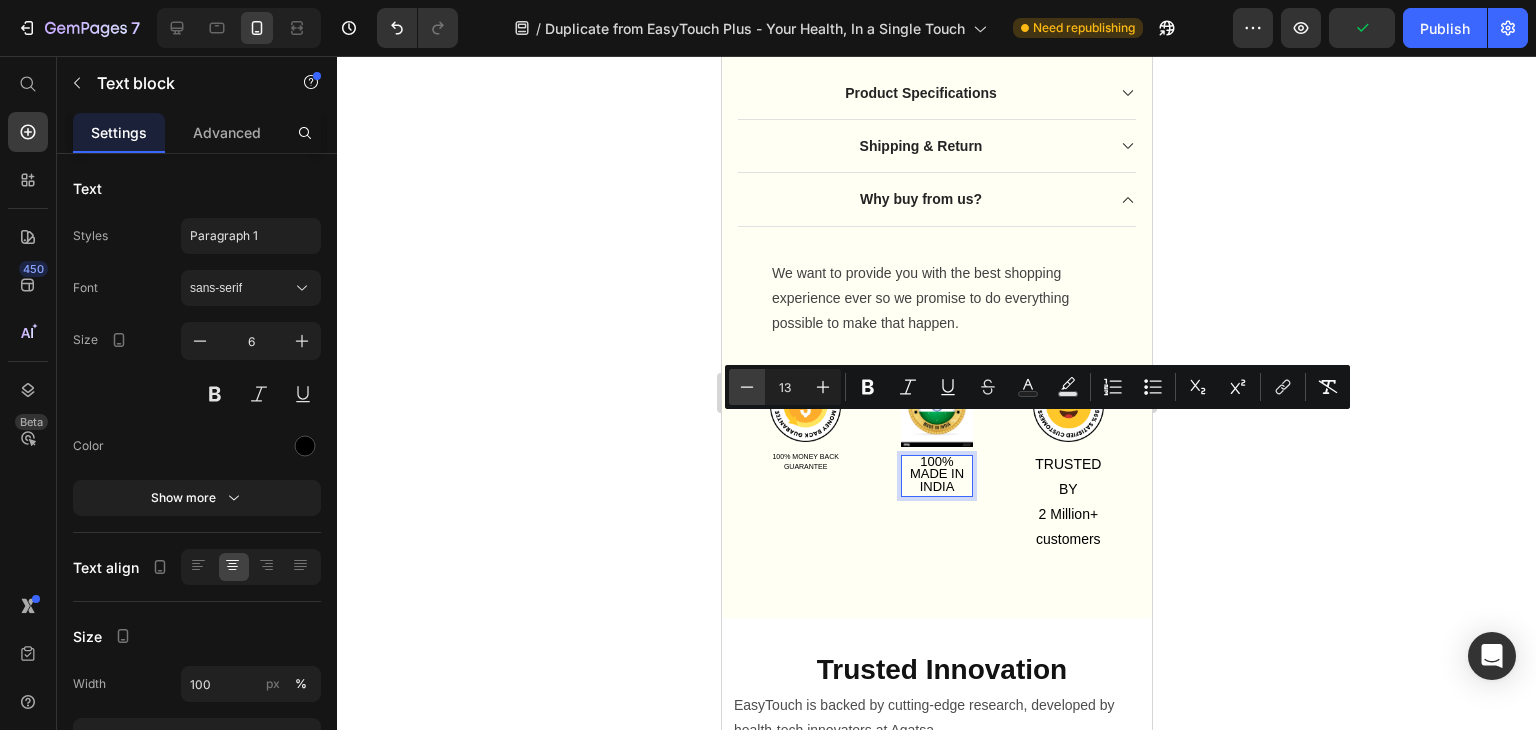 click 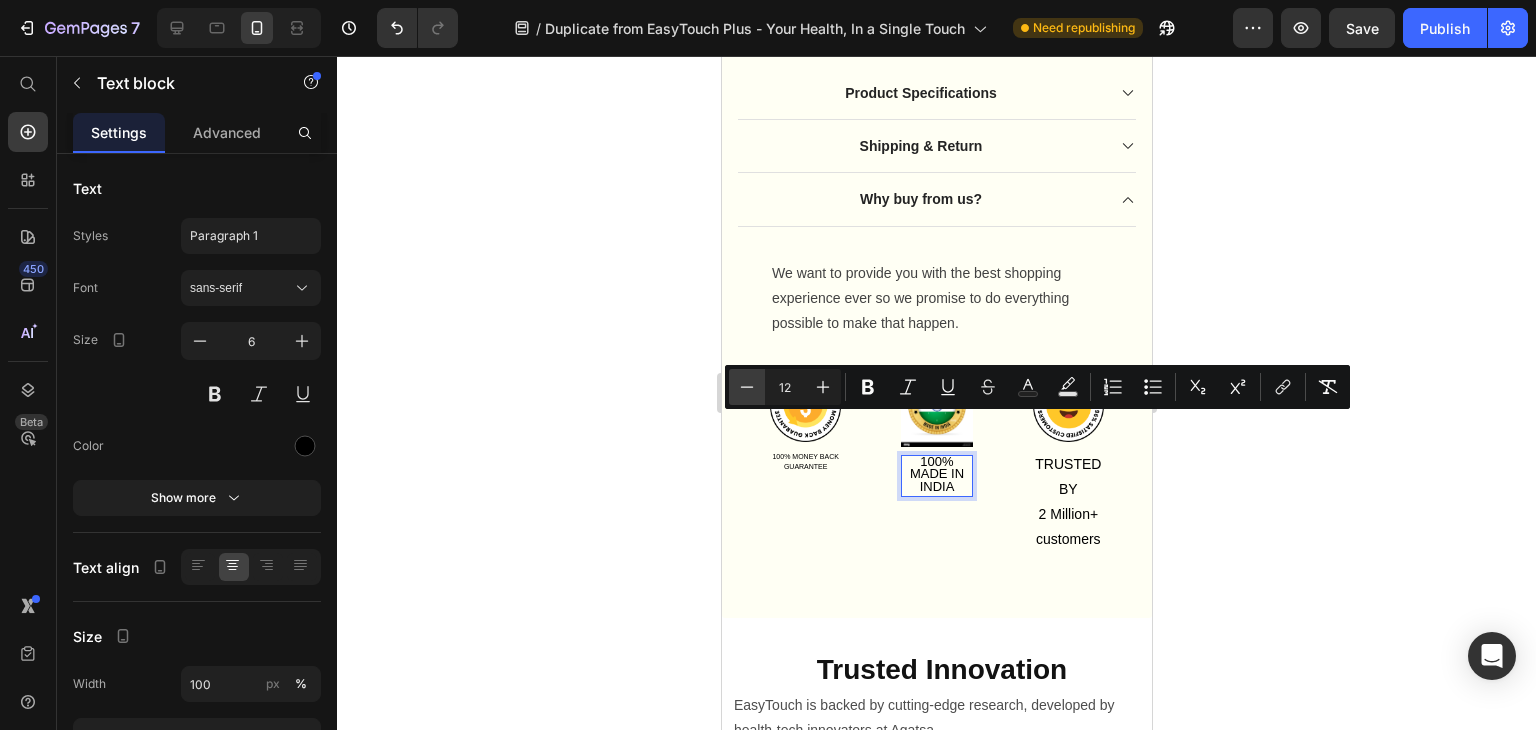 click 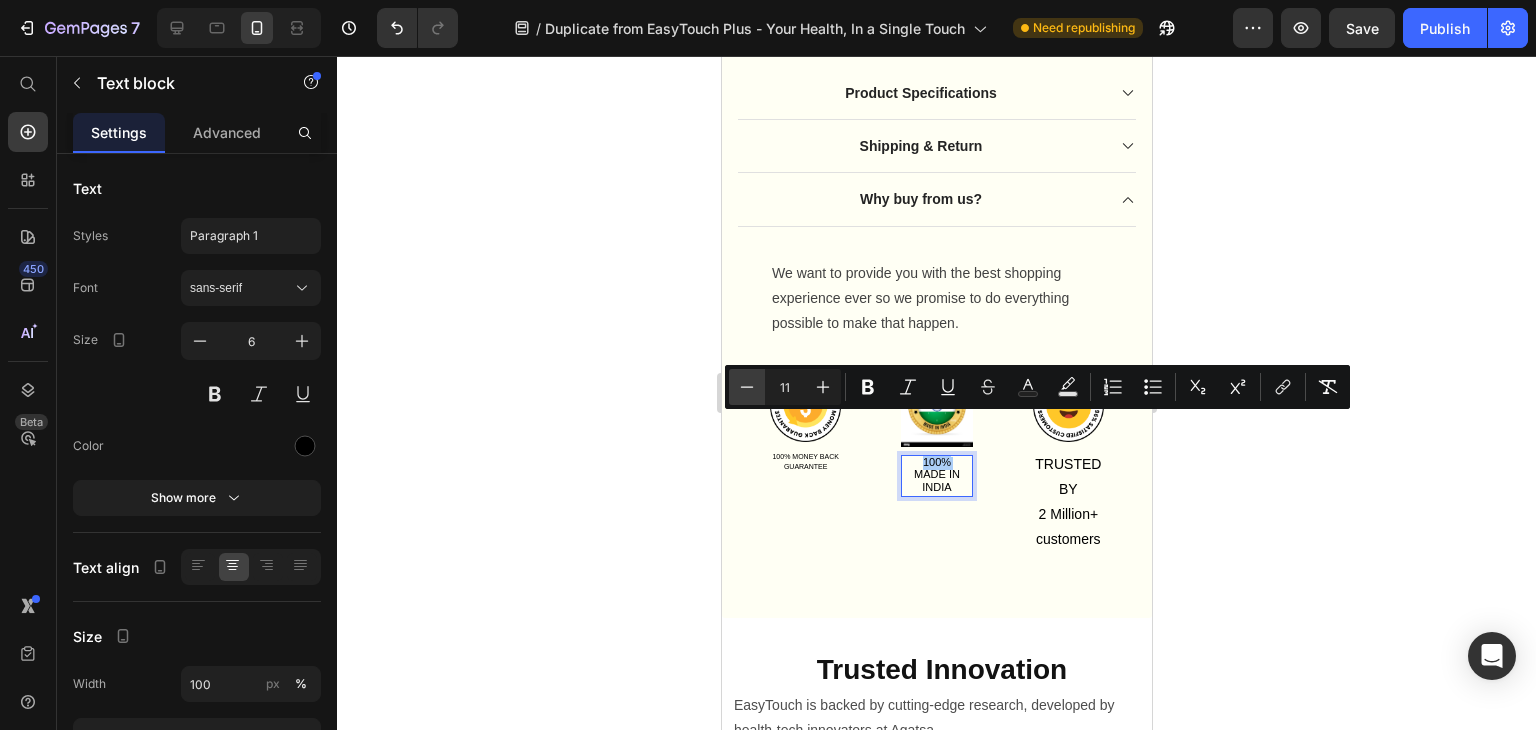 click 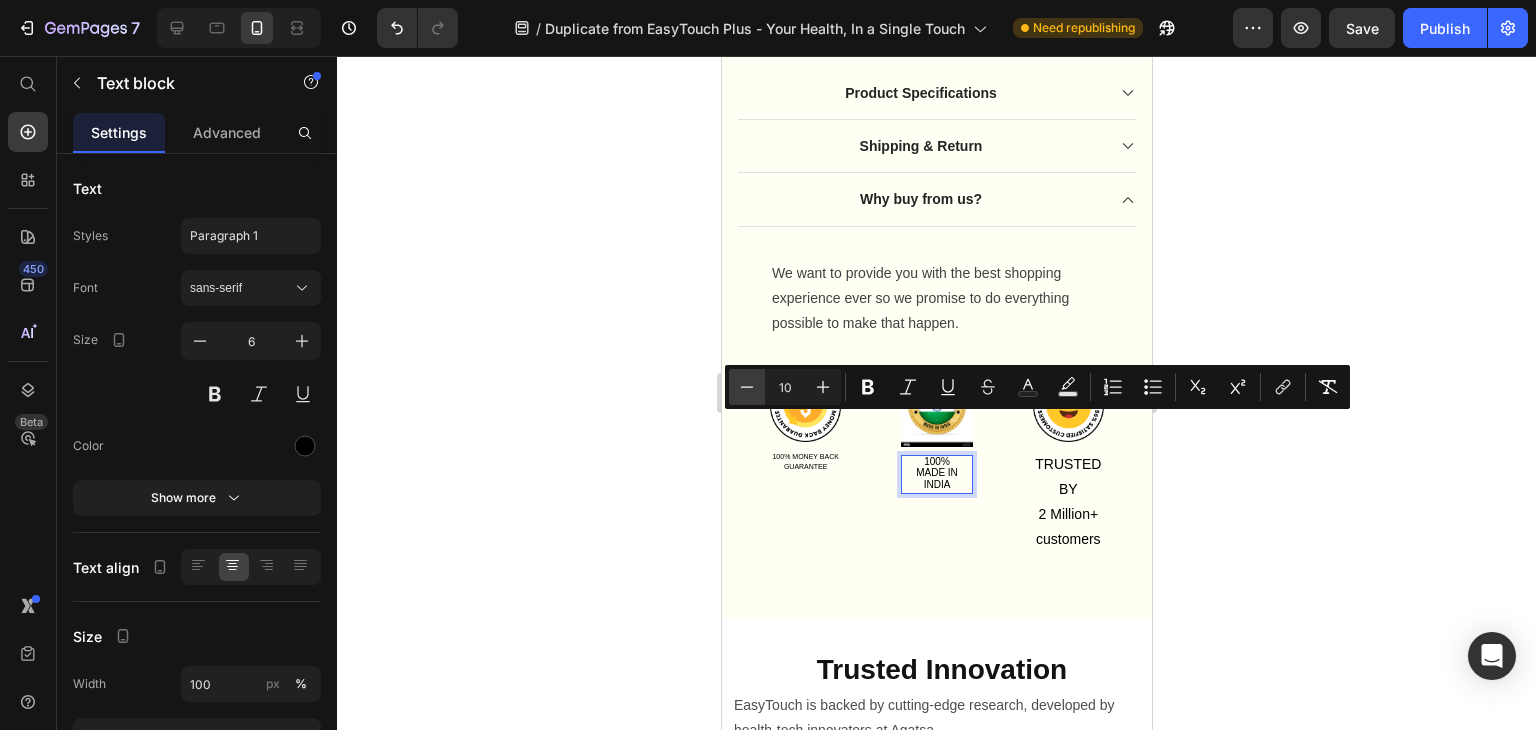 click 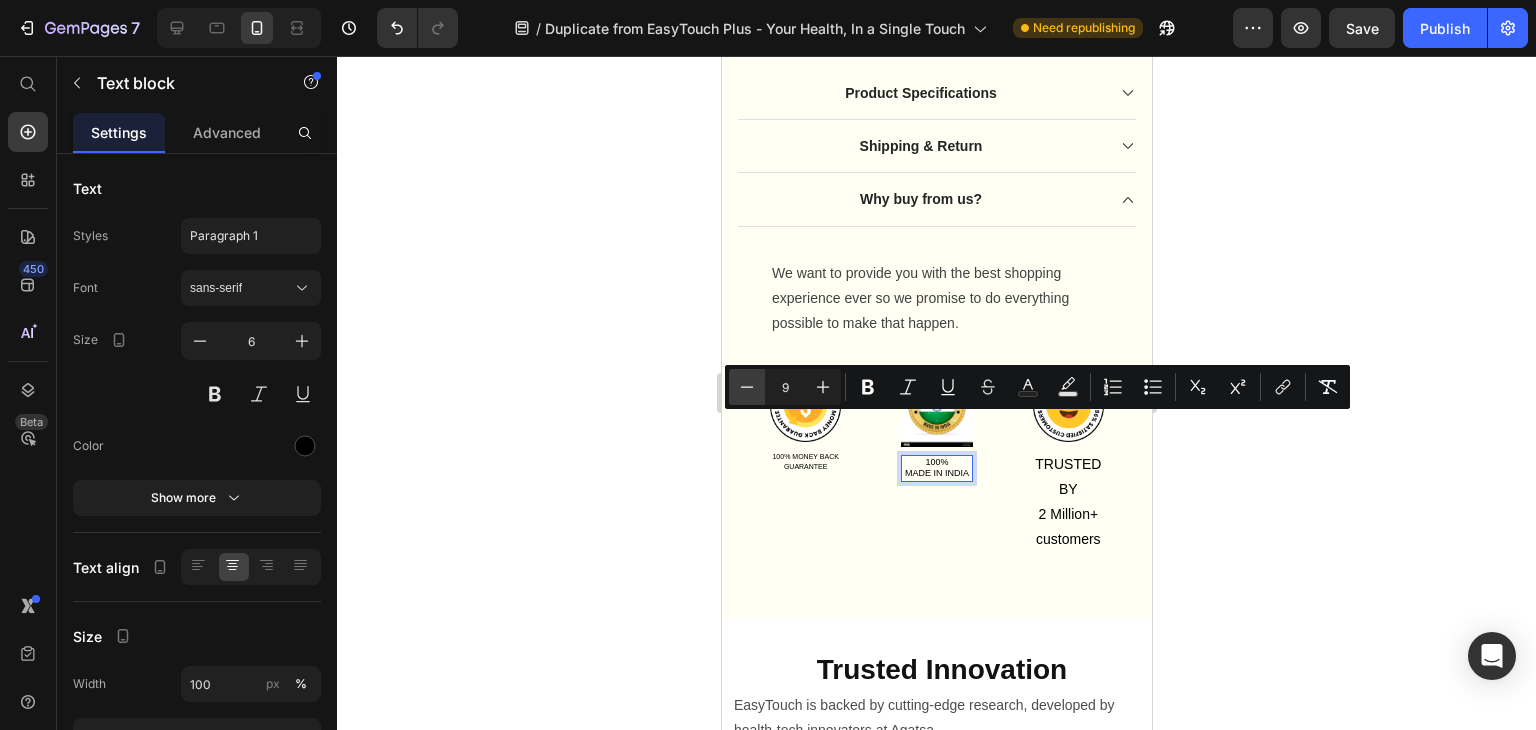 click 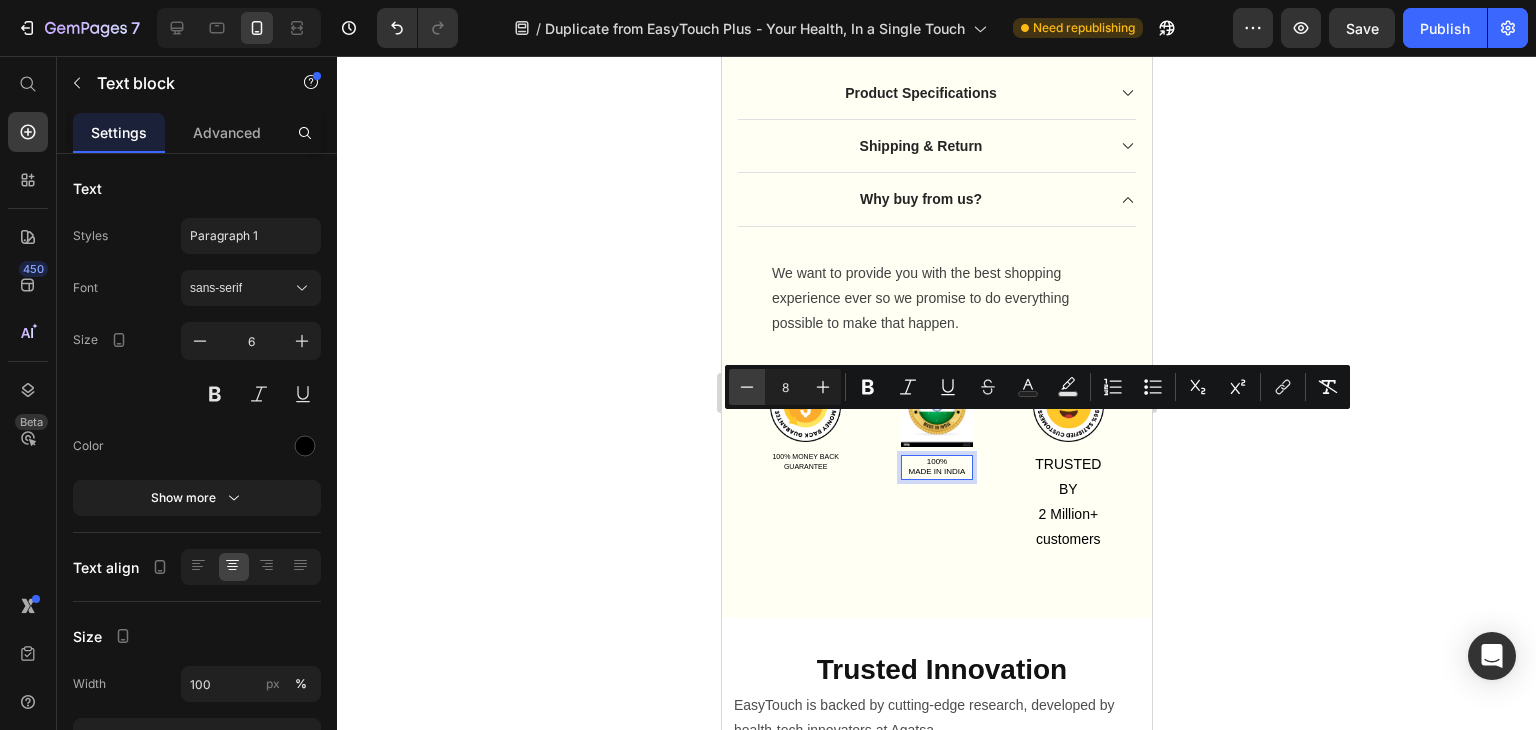 click 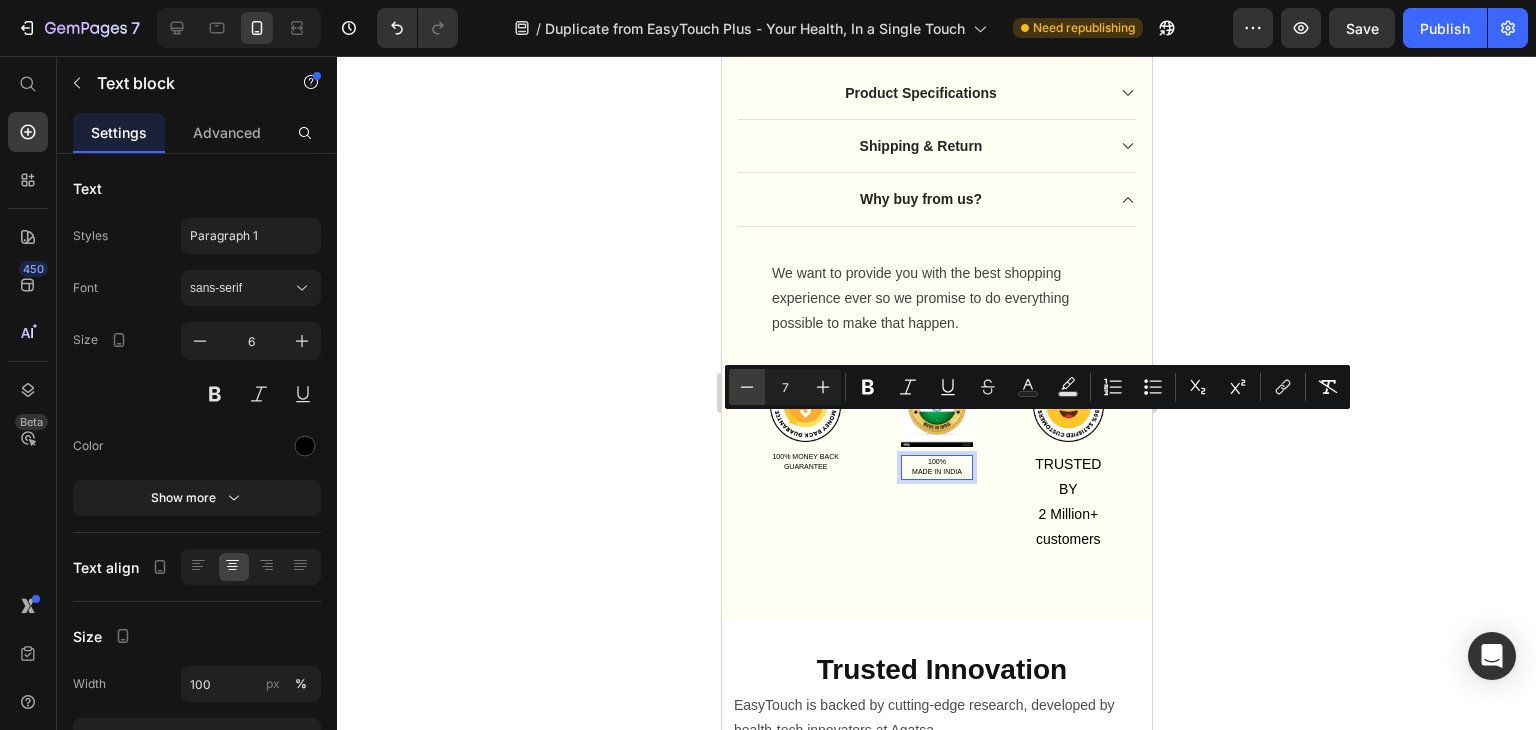 click 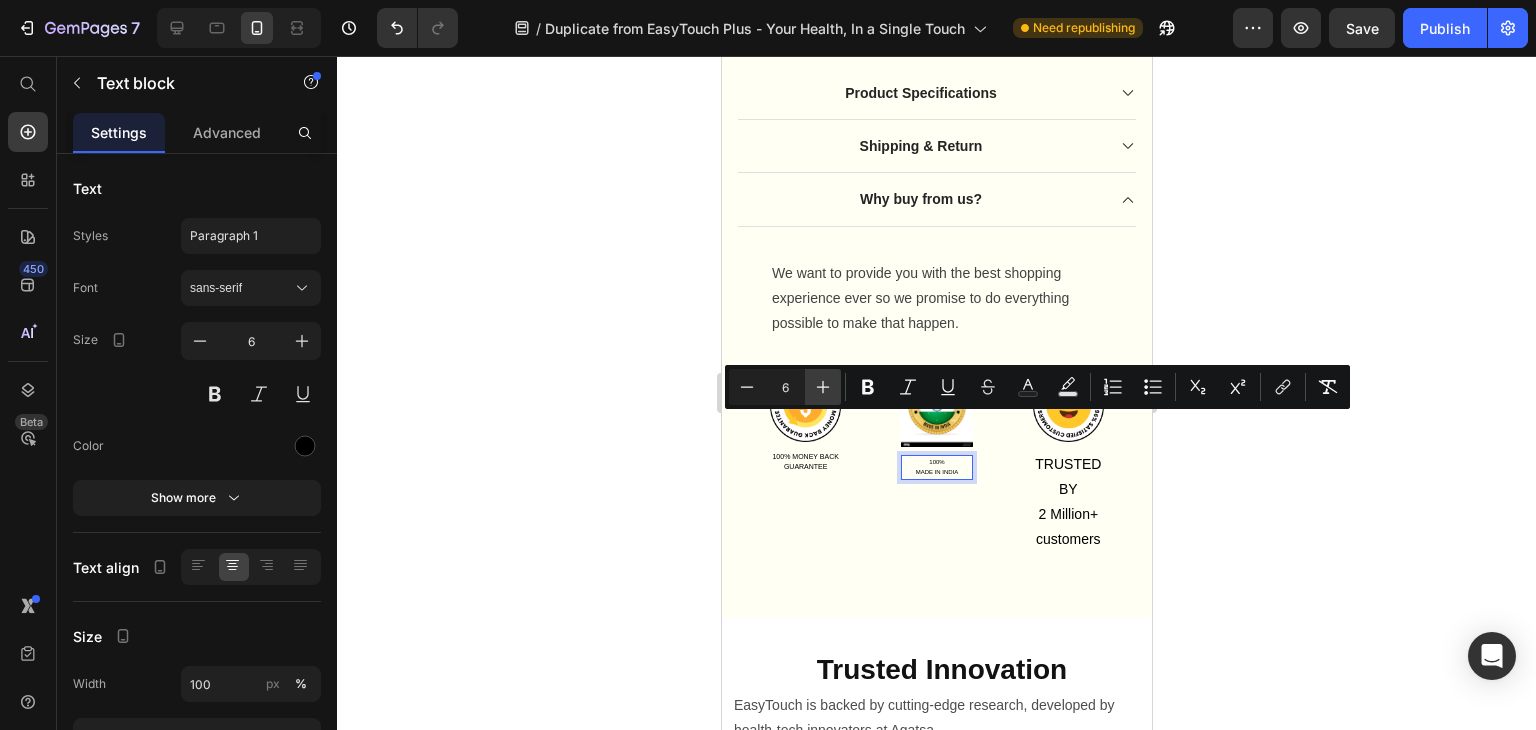 click 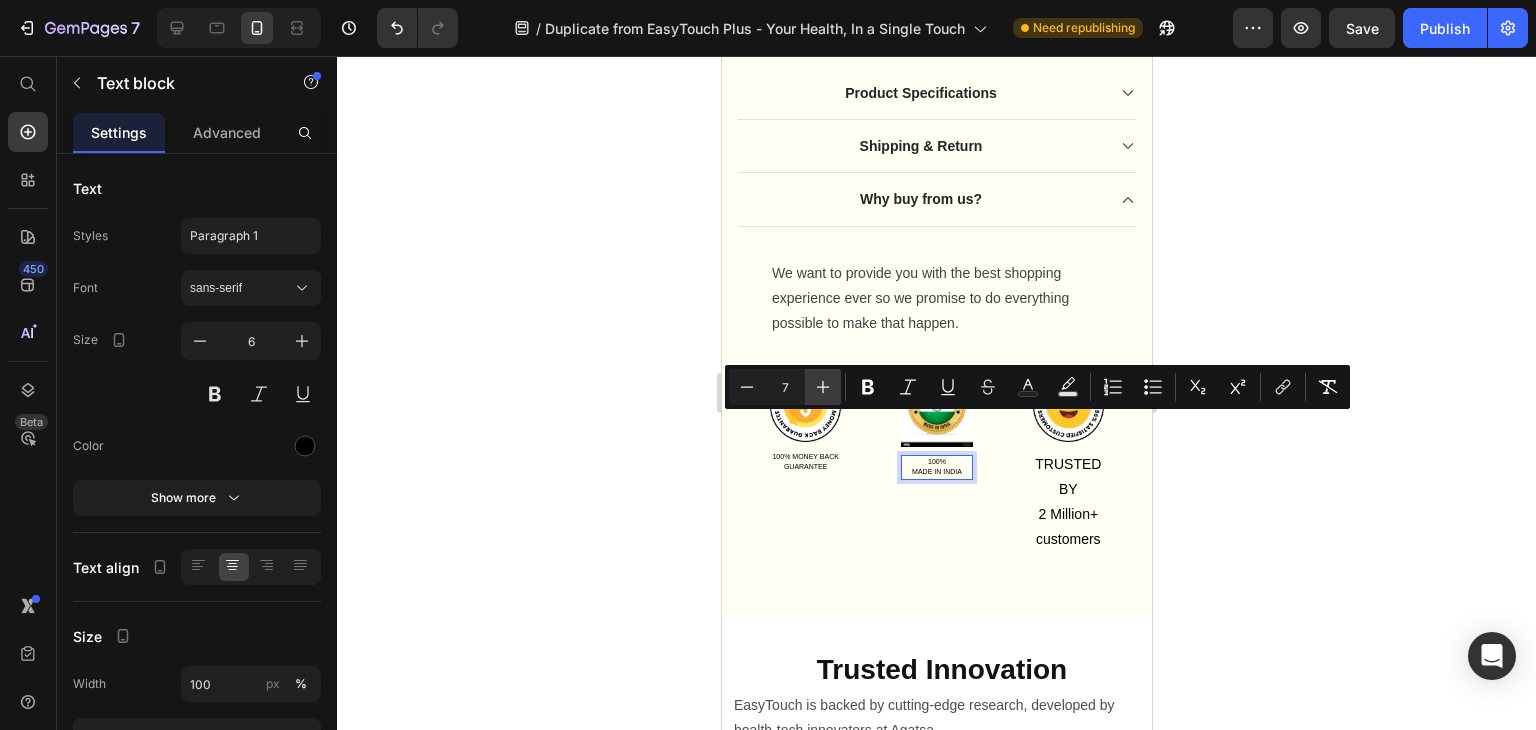 click 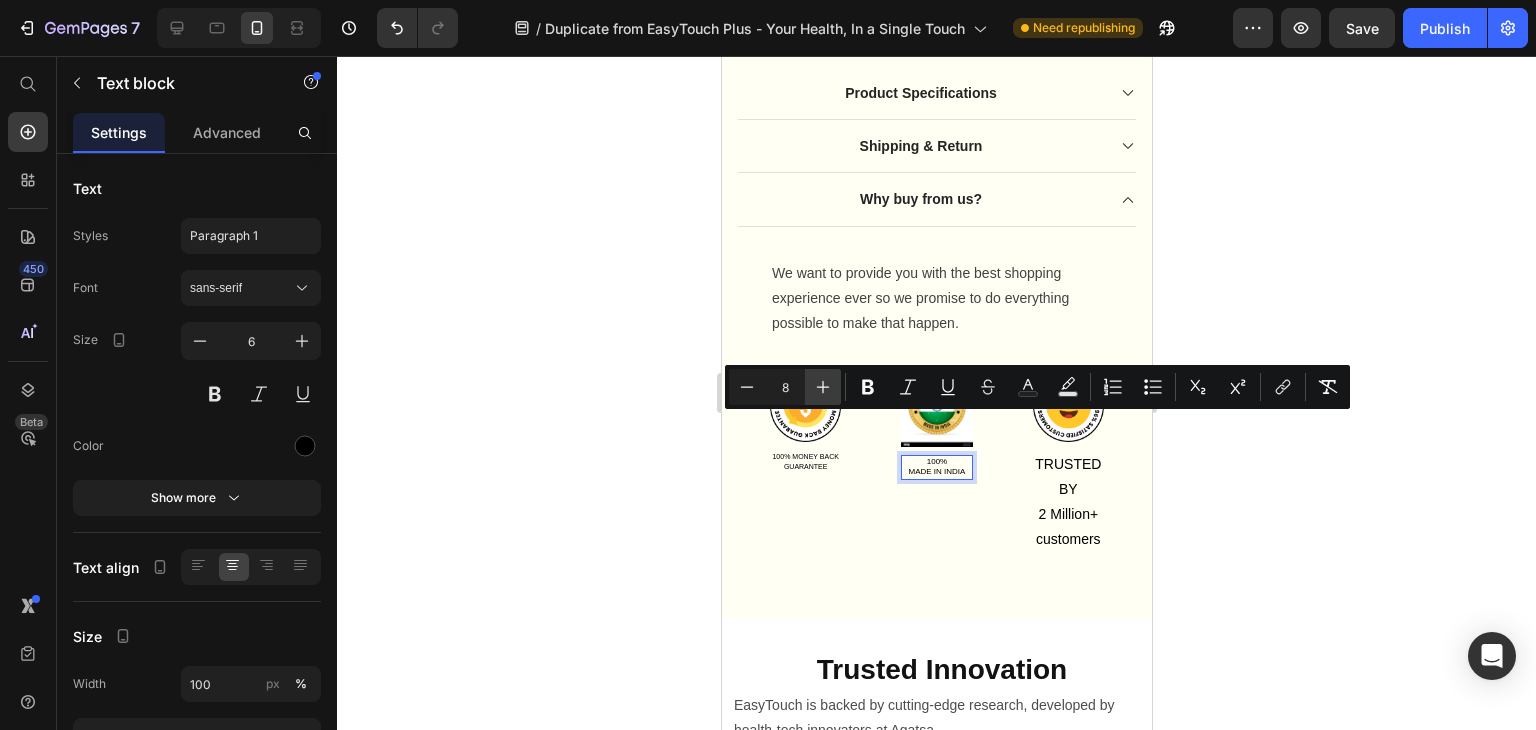 click 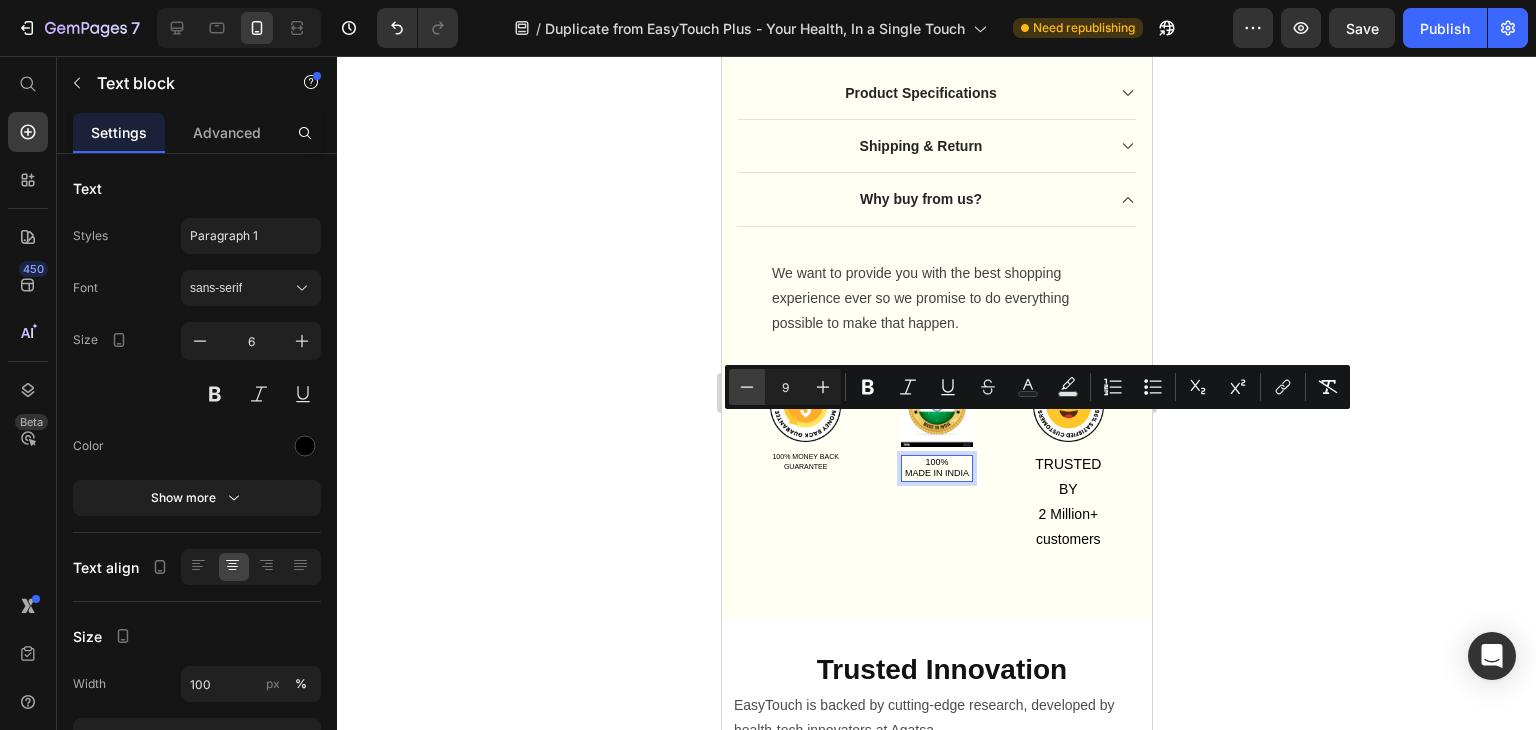 click 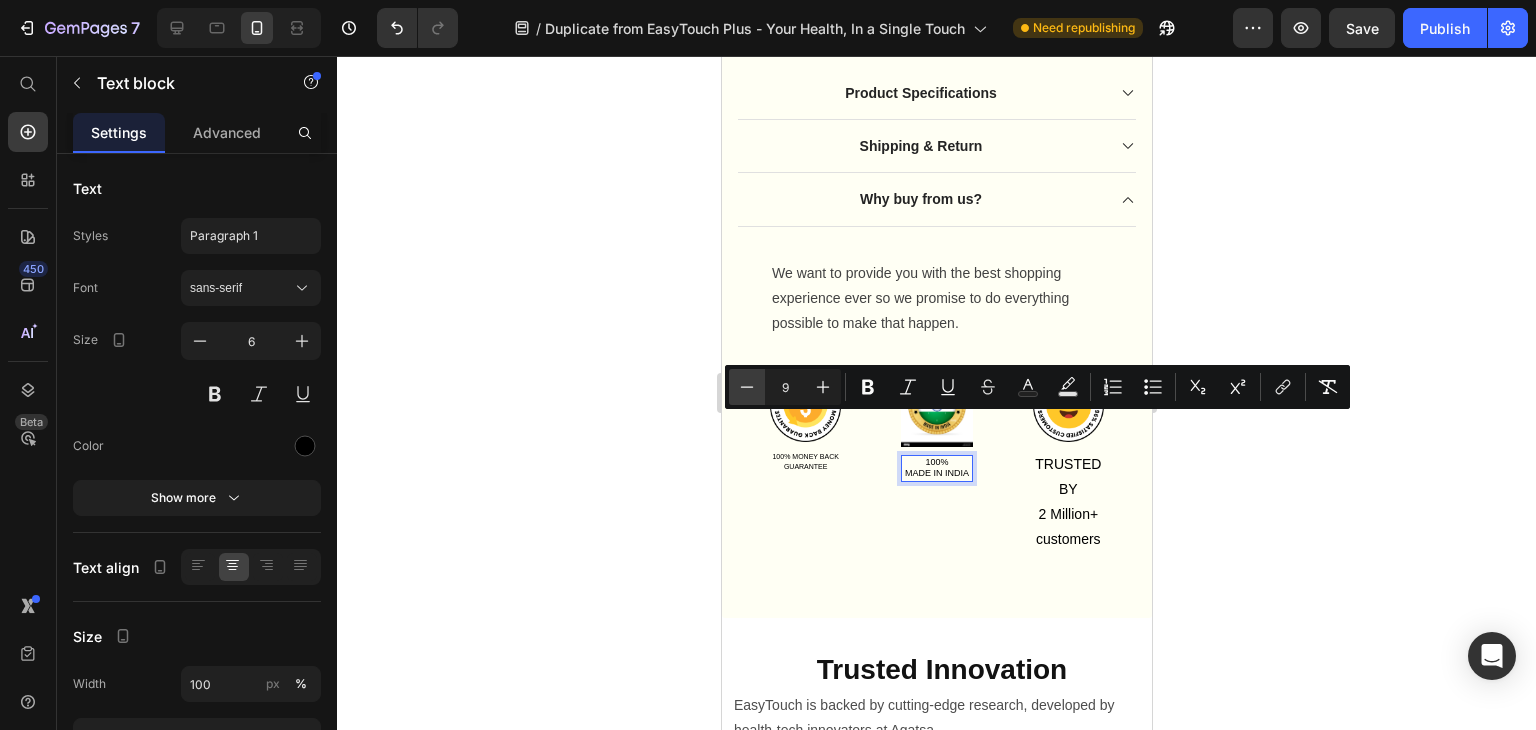 type on "8" 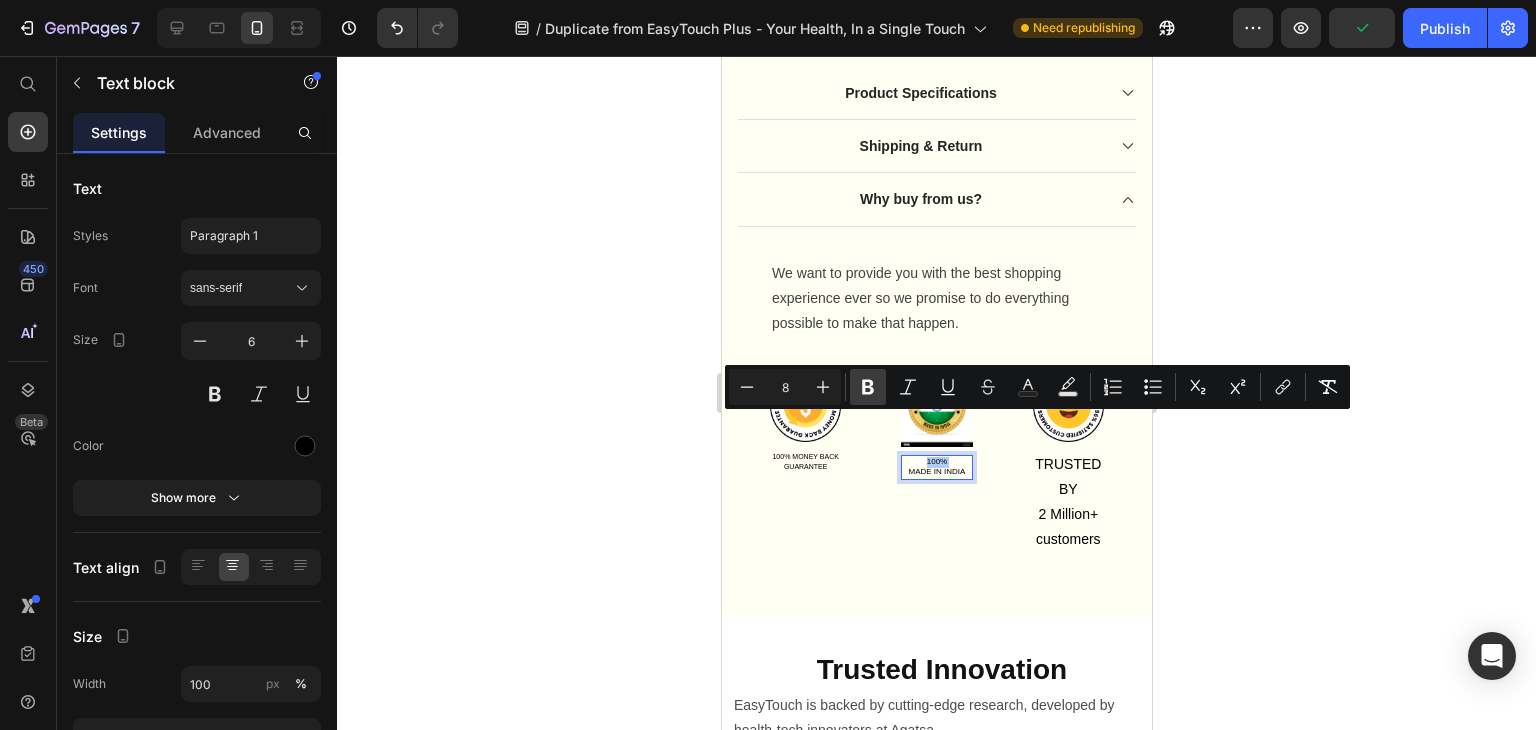 click 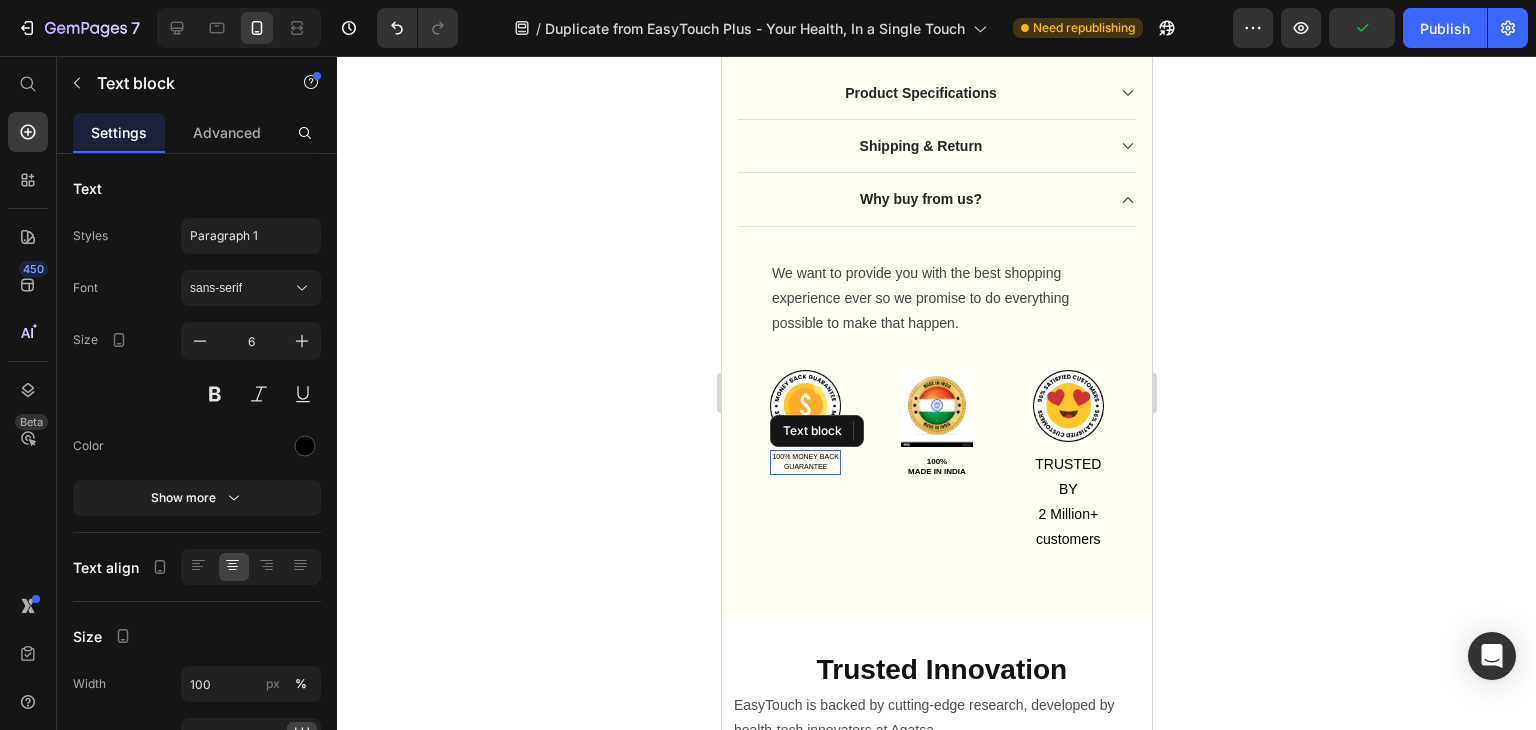 click on "100% MONEY BACK" at bounding box center [804, 456] 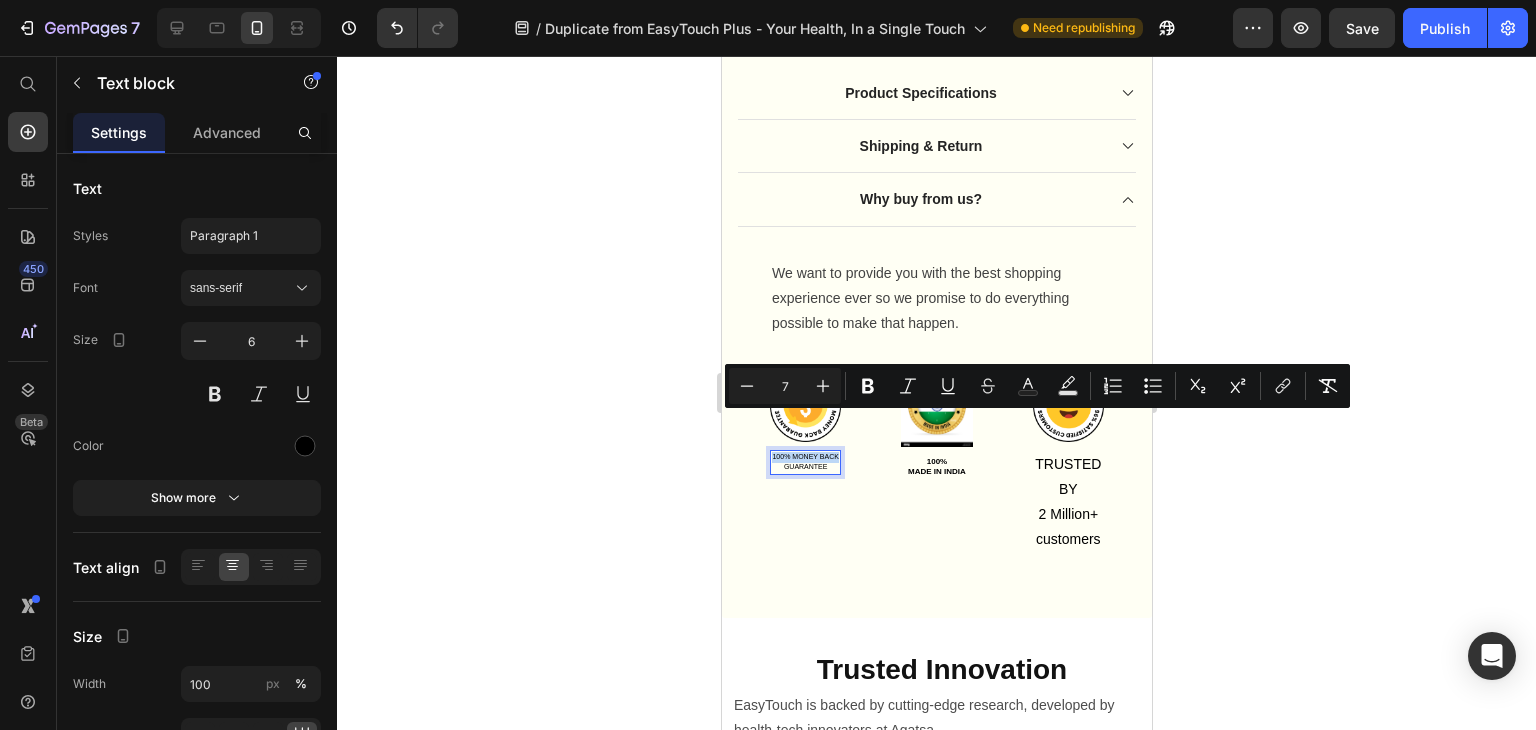 click on "100% MONEY BACK" at bounding box center [804, 456] 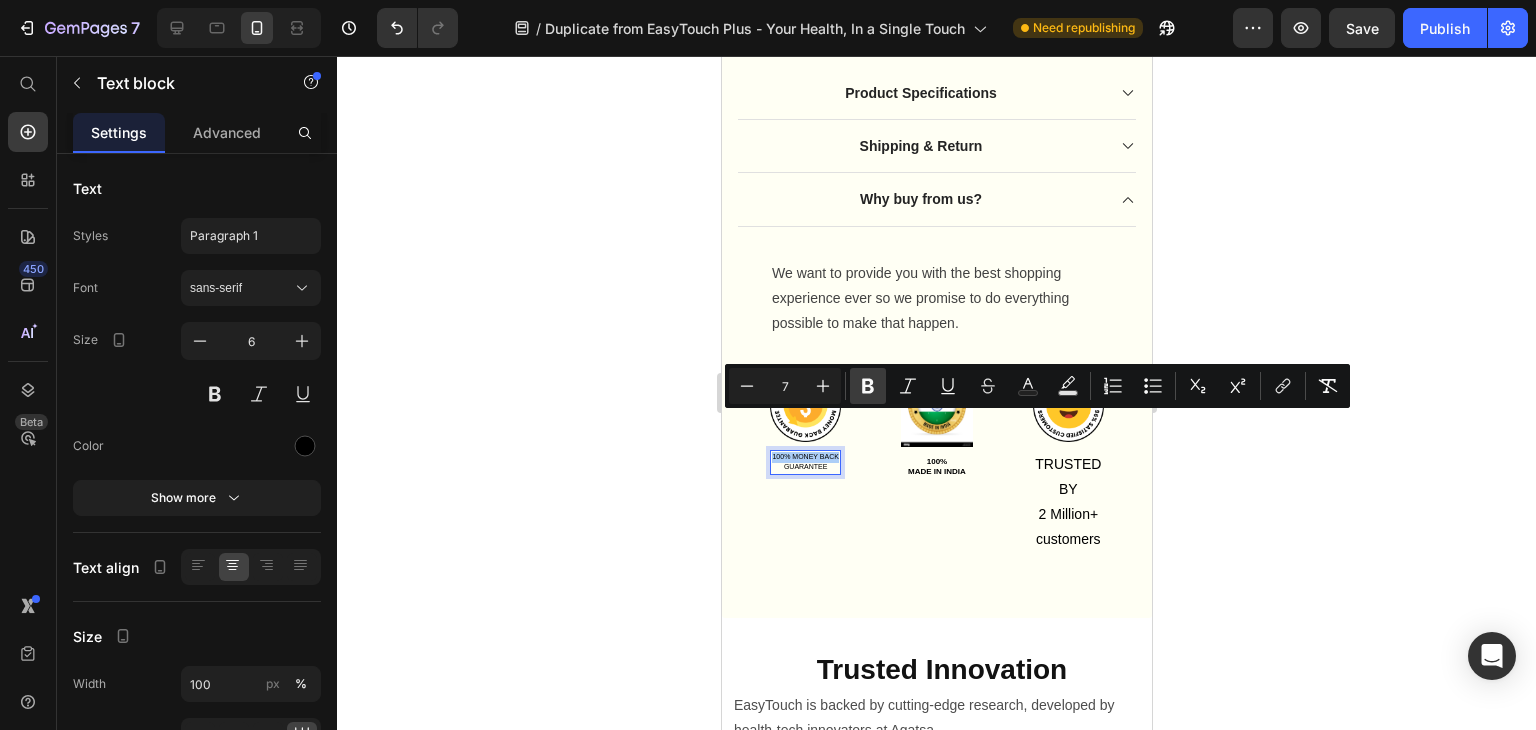 click 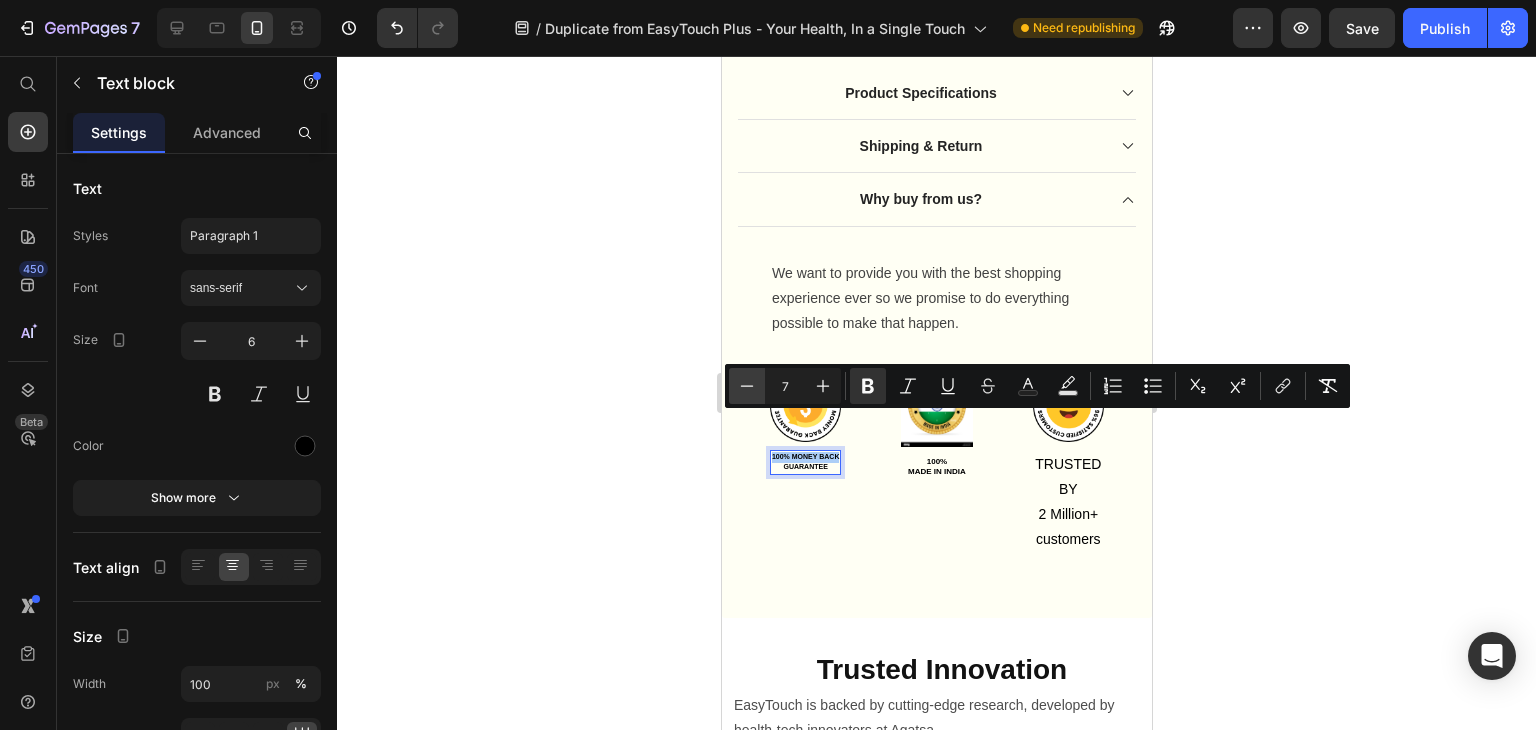 click on "Minus" at bounding box center [747, 386] 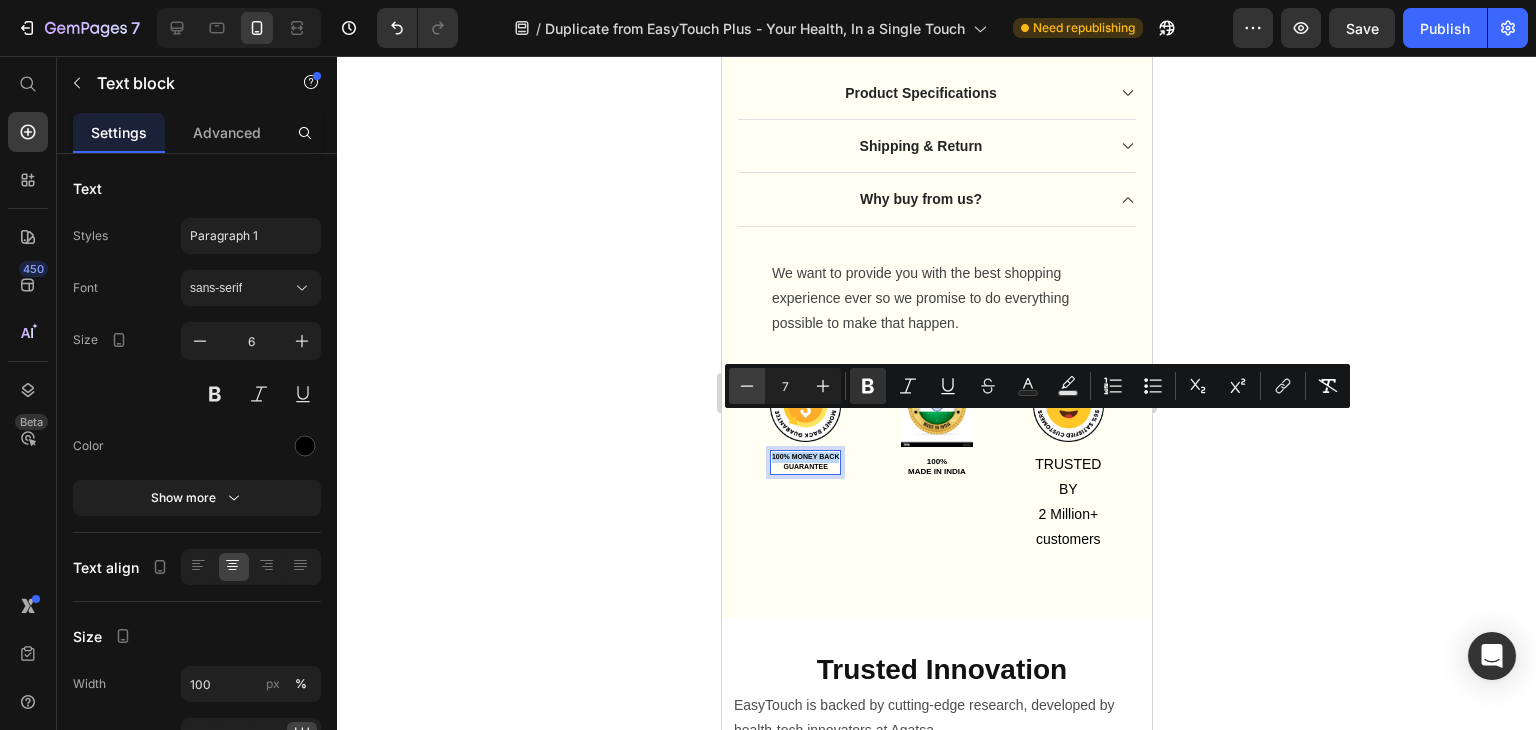 type on "6" 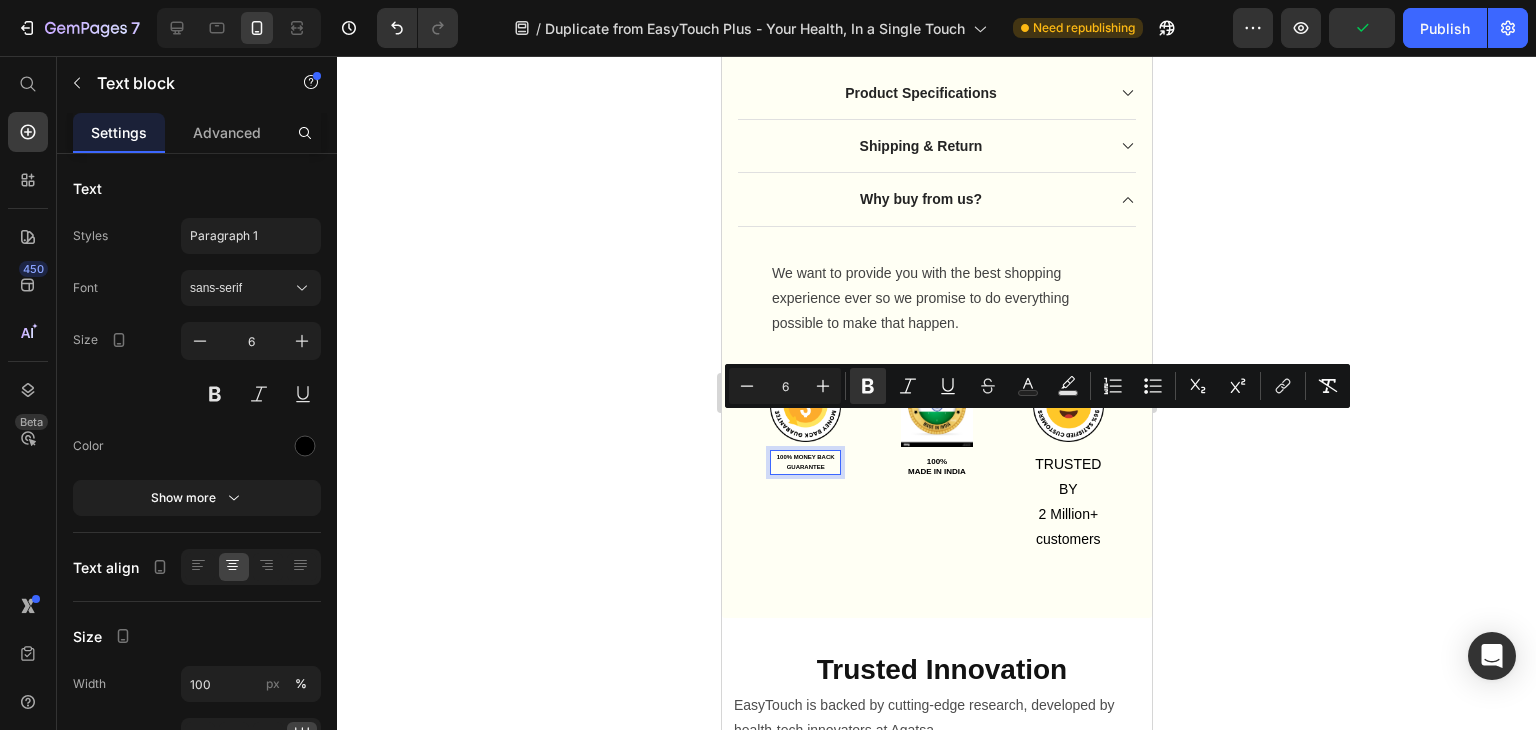 click on "100% MONEY BACK" at bounding box center (804, 457) 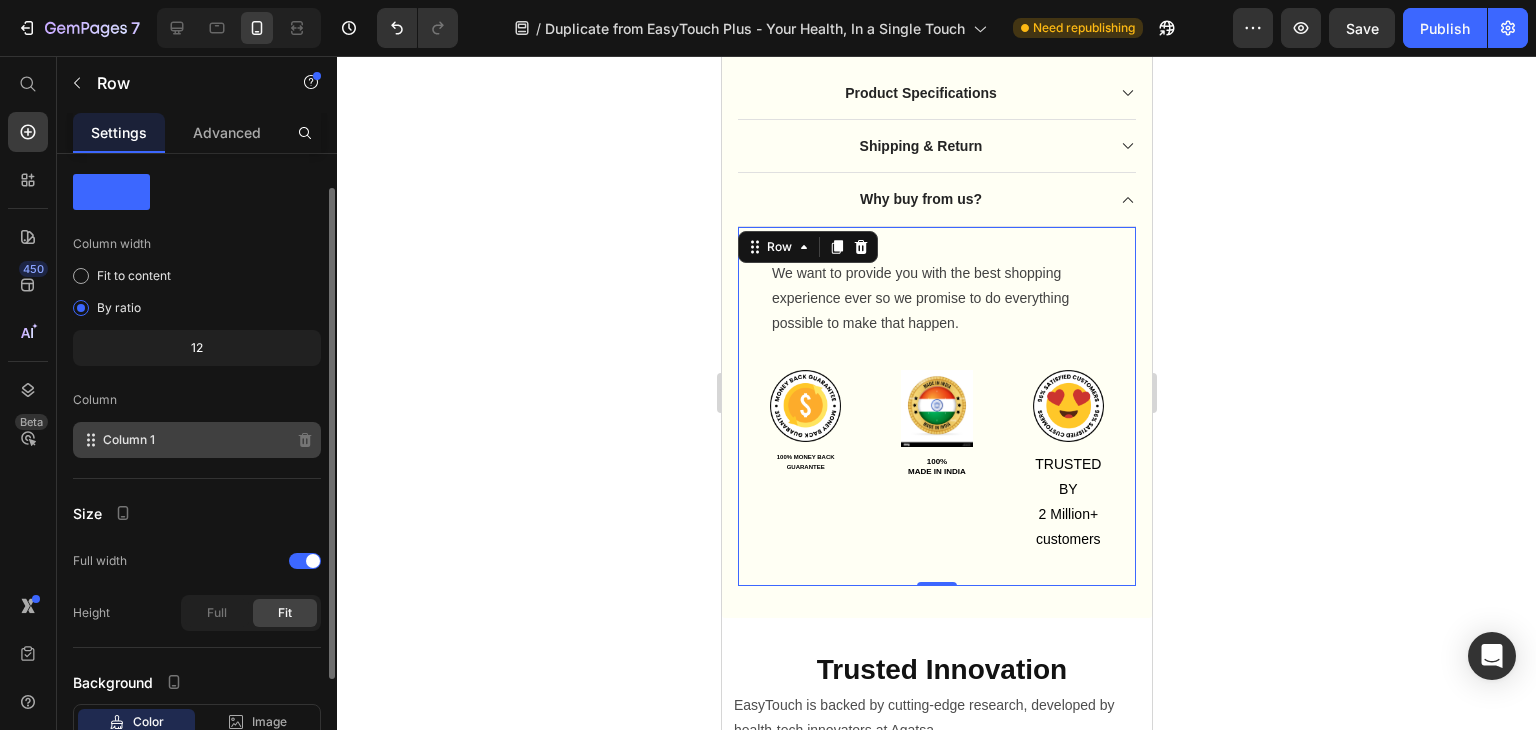 scroll, scrollTop: 181, scrollLeft: 0, axis: vertical 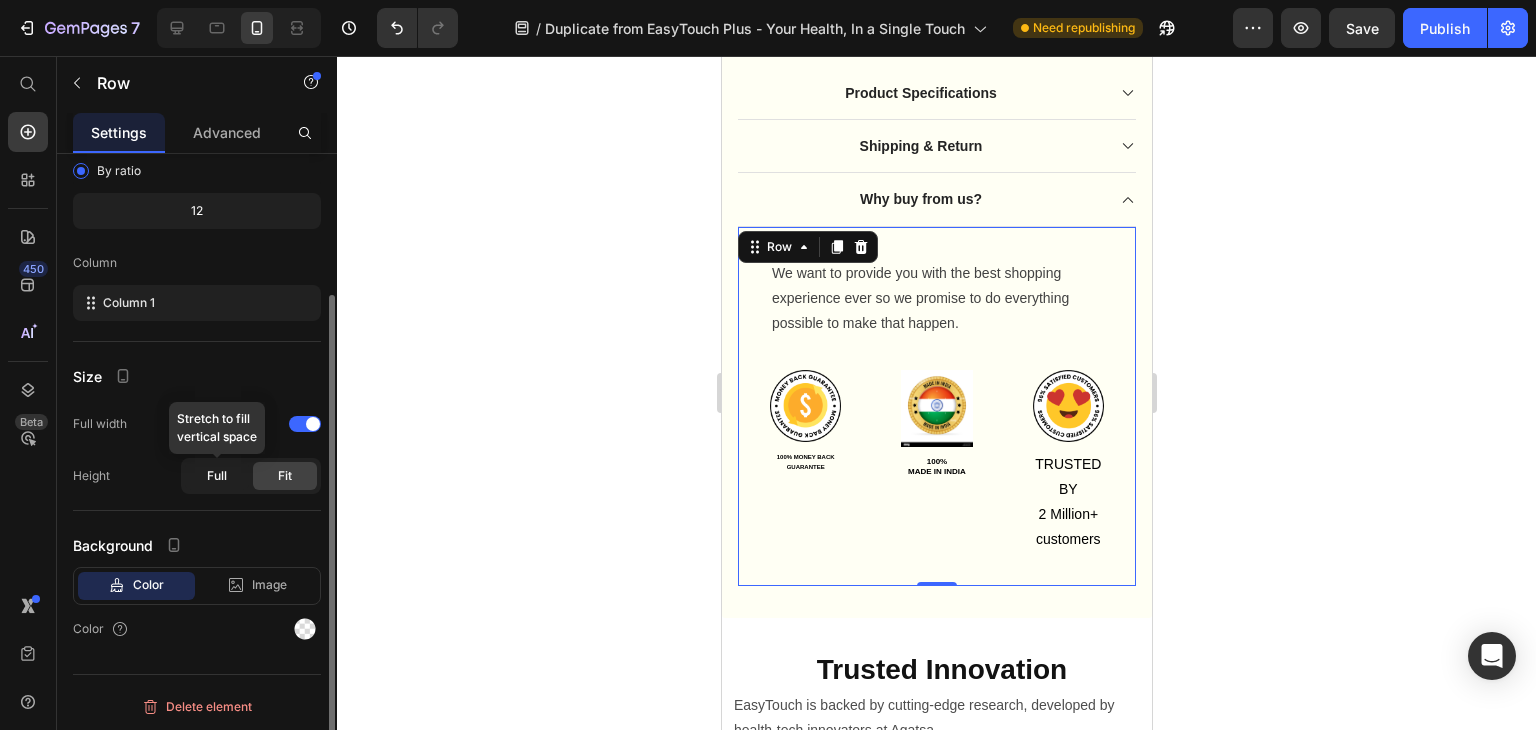 click on "Full" 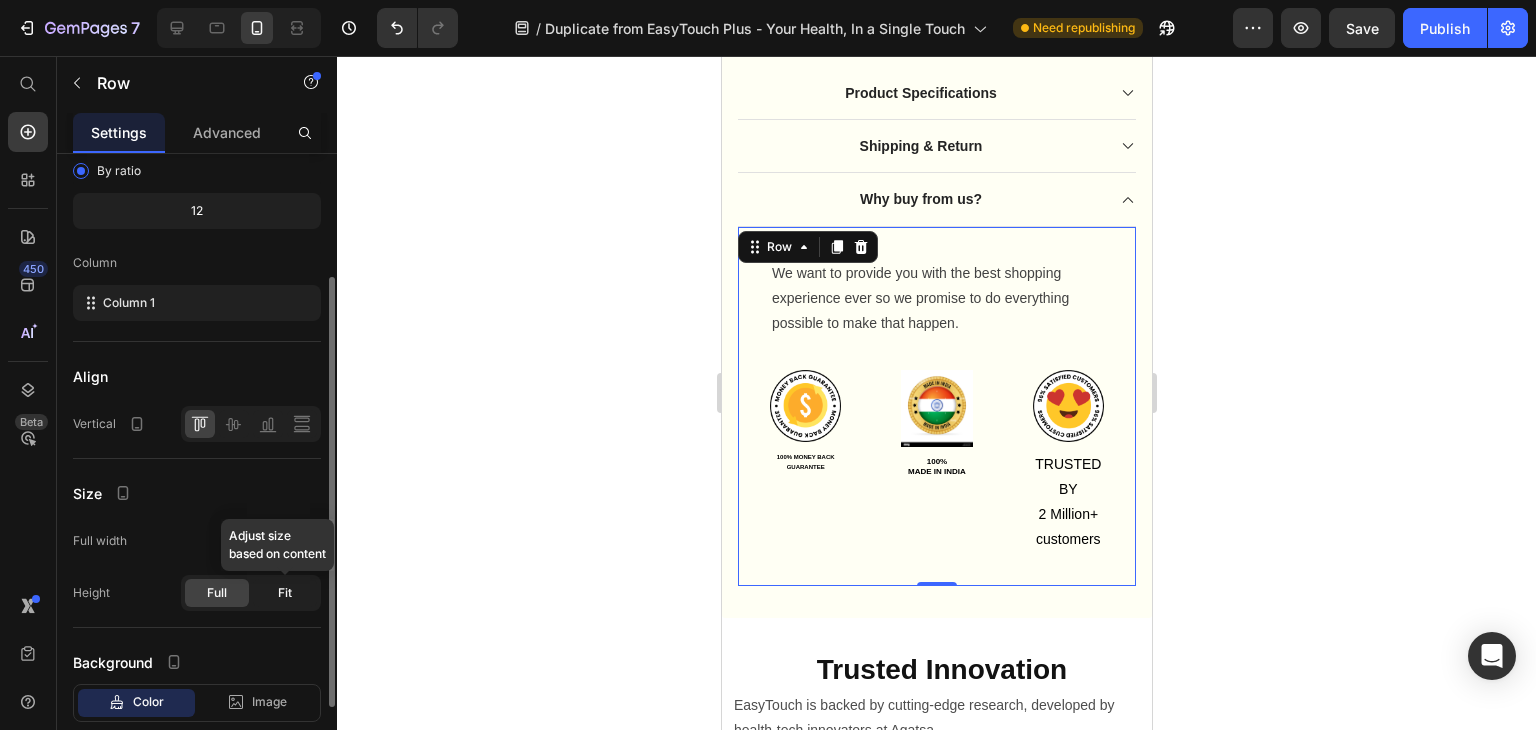 click on "Fit" 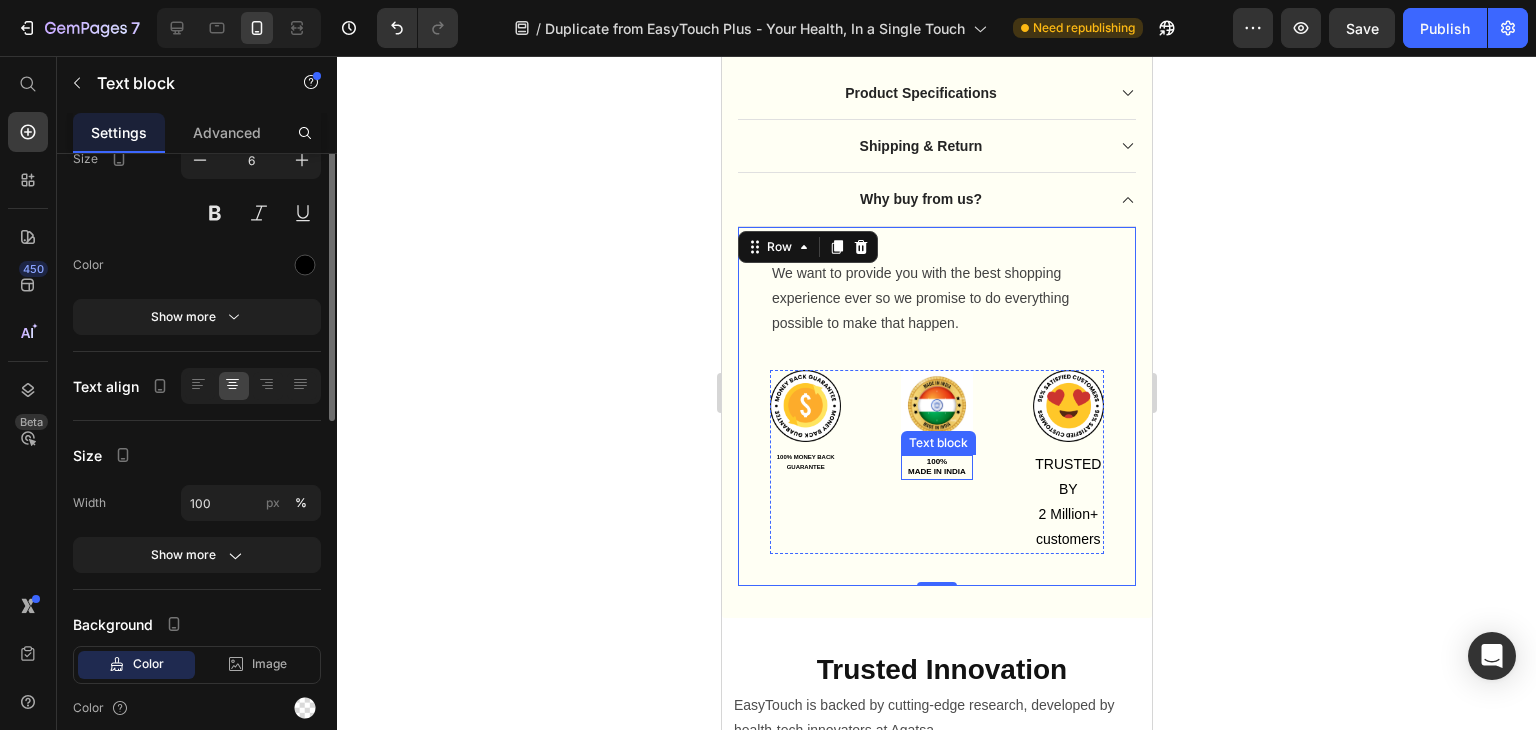 click on "MADE IN INDIA" at bounding box center (936, 471) 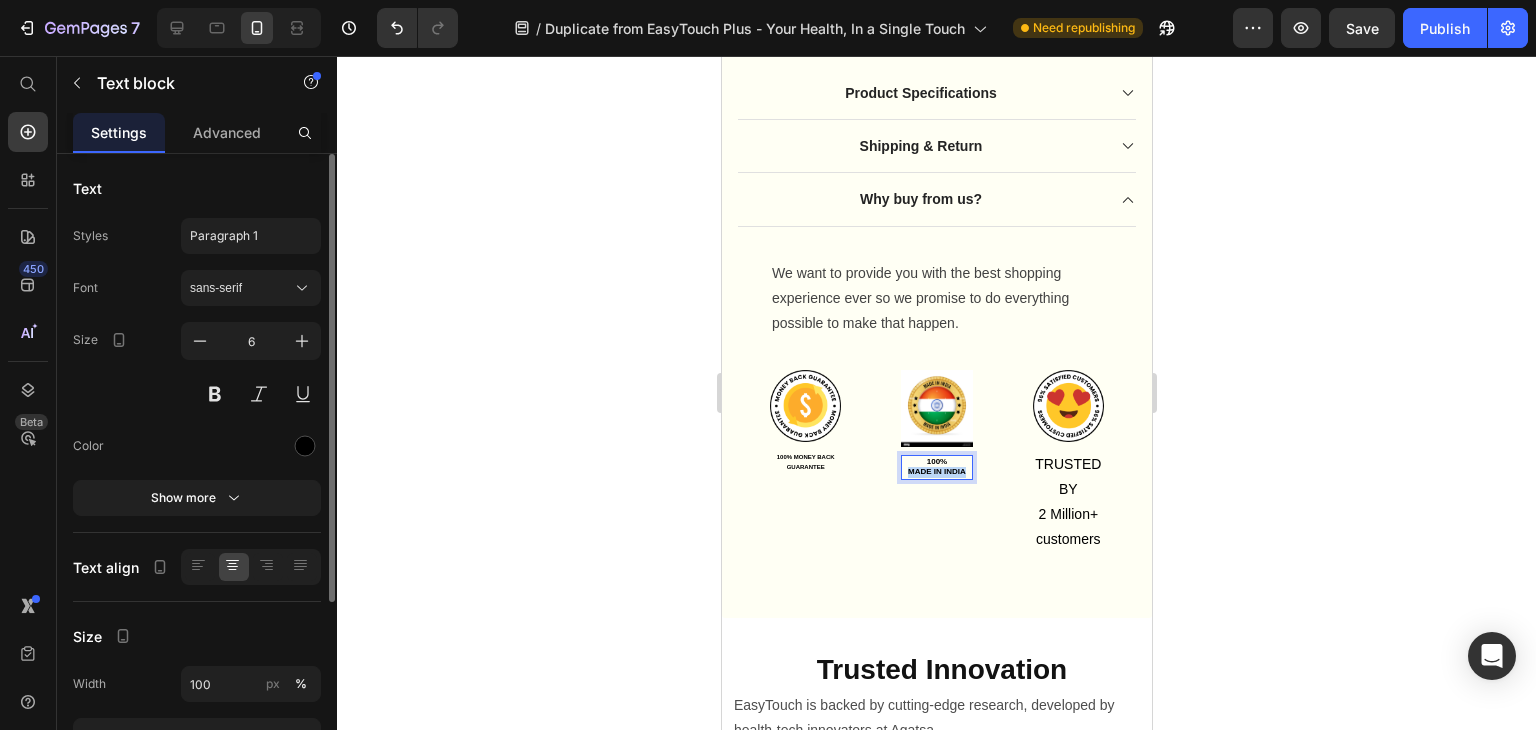 click on "MADE IN INDIA" at bounding box center (936, 471) 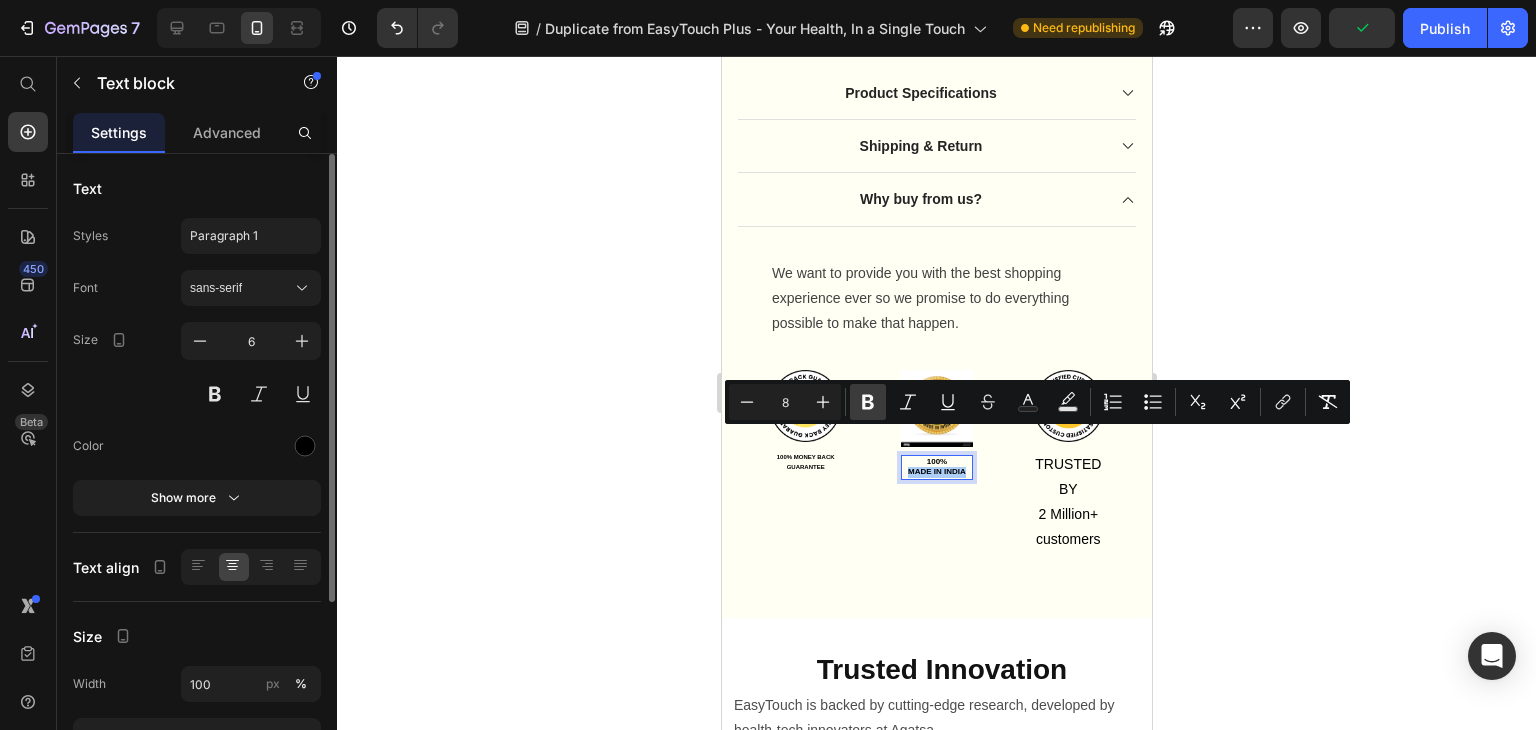 click on "Bold" at bounding box center [868, 402] 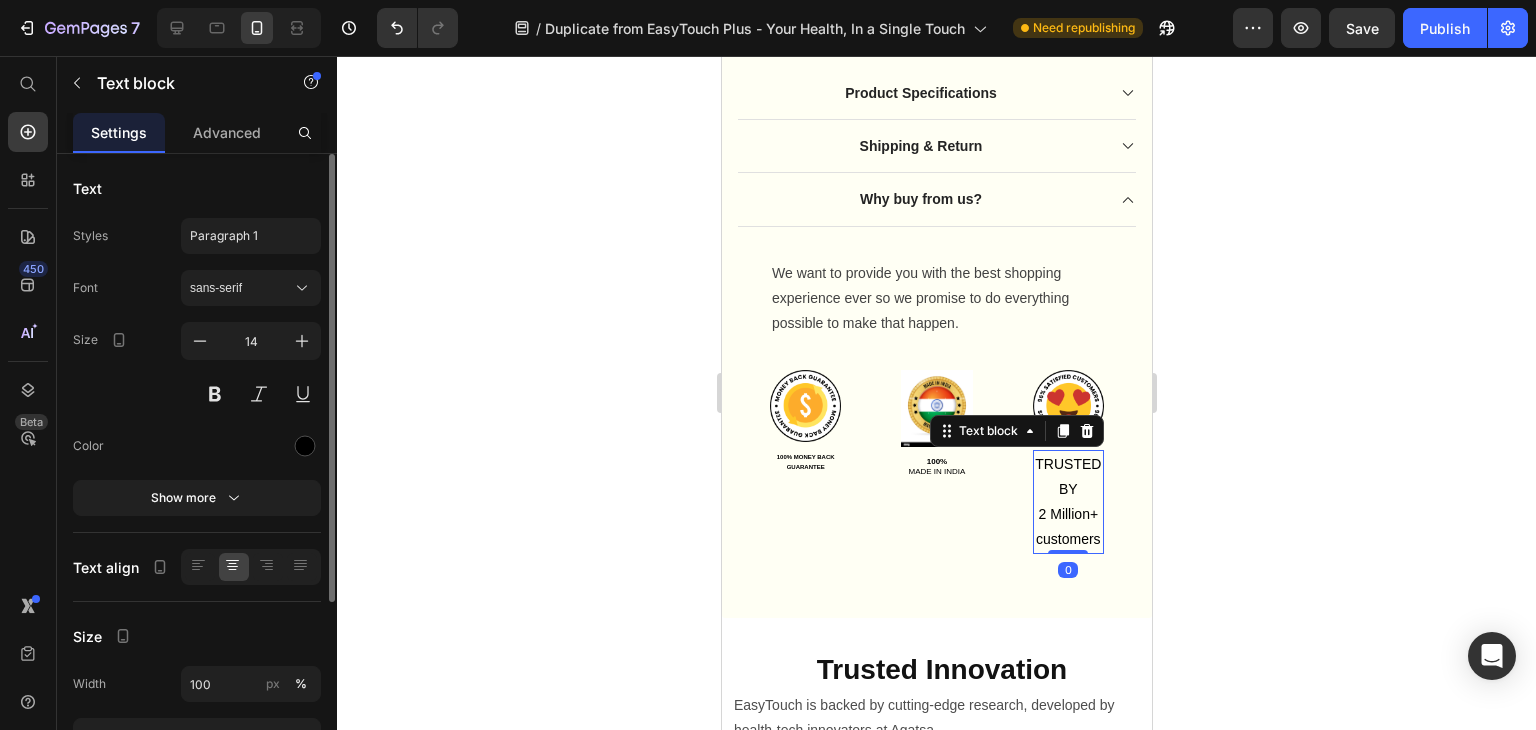 click on "TRUSTED BY  2 Million+ customers" at bounding box center [1067, 502] 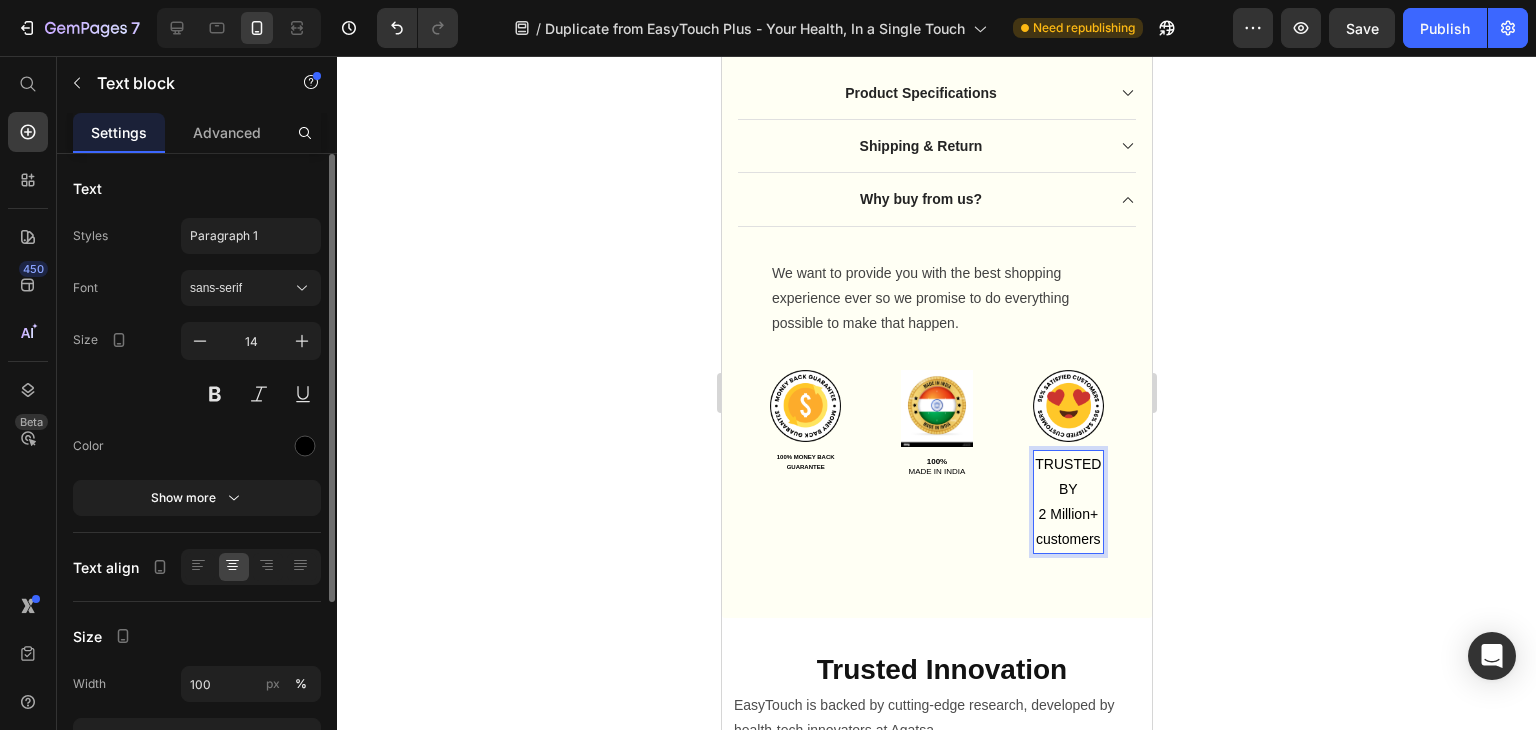 click on "TRUSTED BY  2 Million+ customers" at bounding box center [1067, 502] 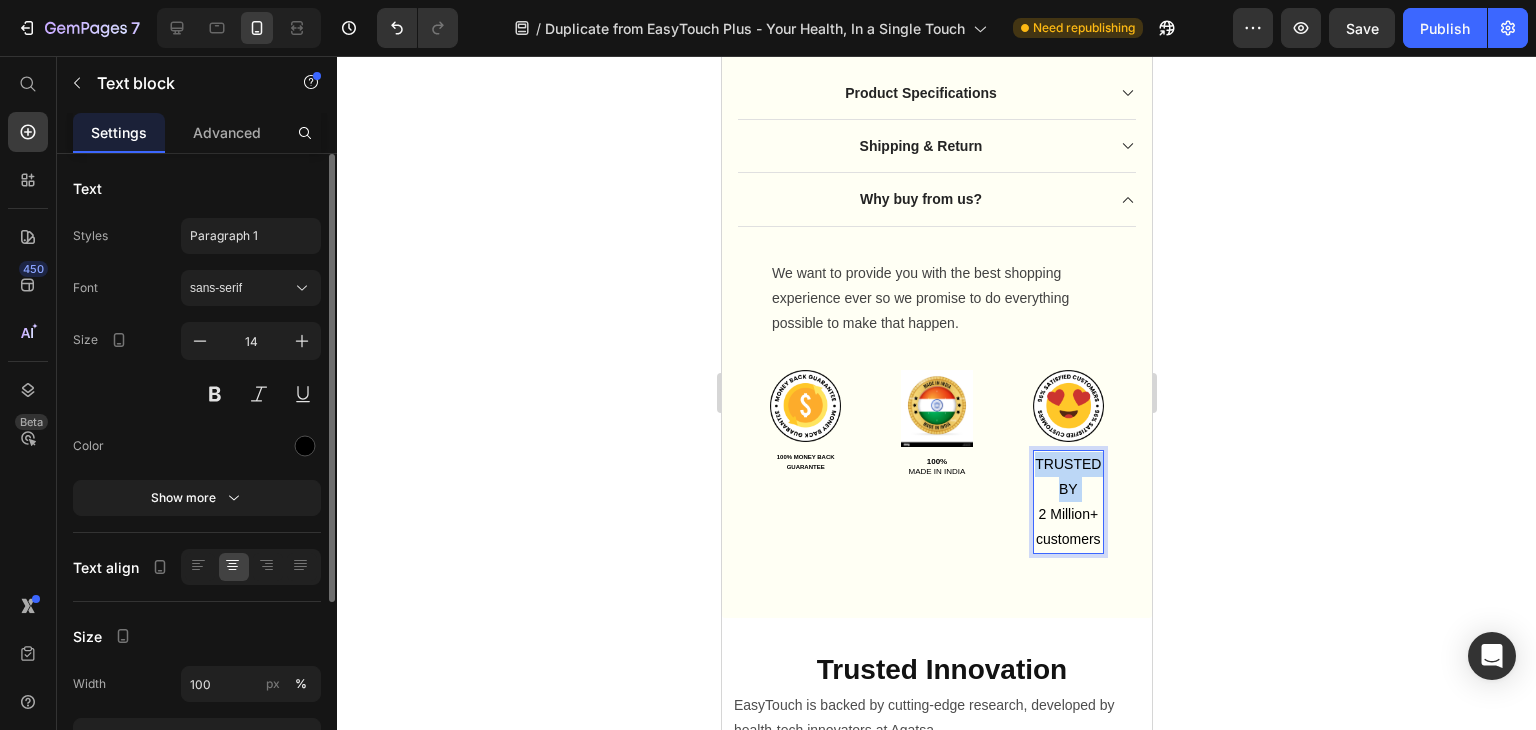 click on "TRUSTED BY  2 Million+ customers" at bounding box center [1067, 502] 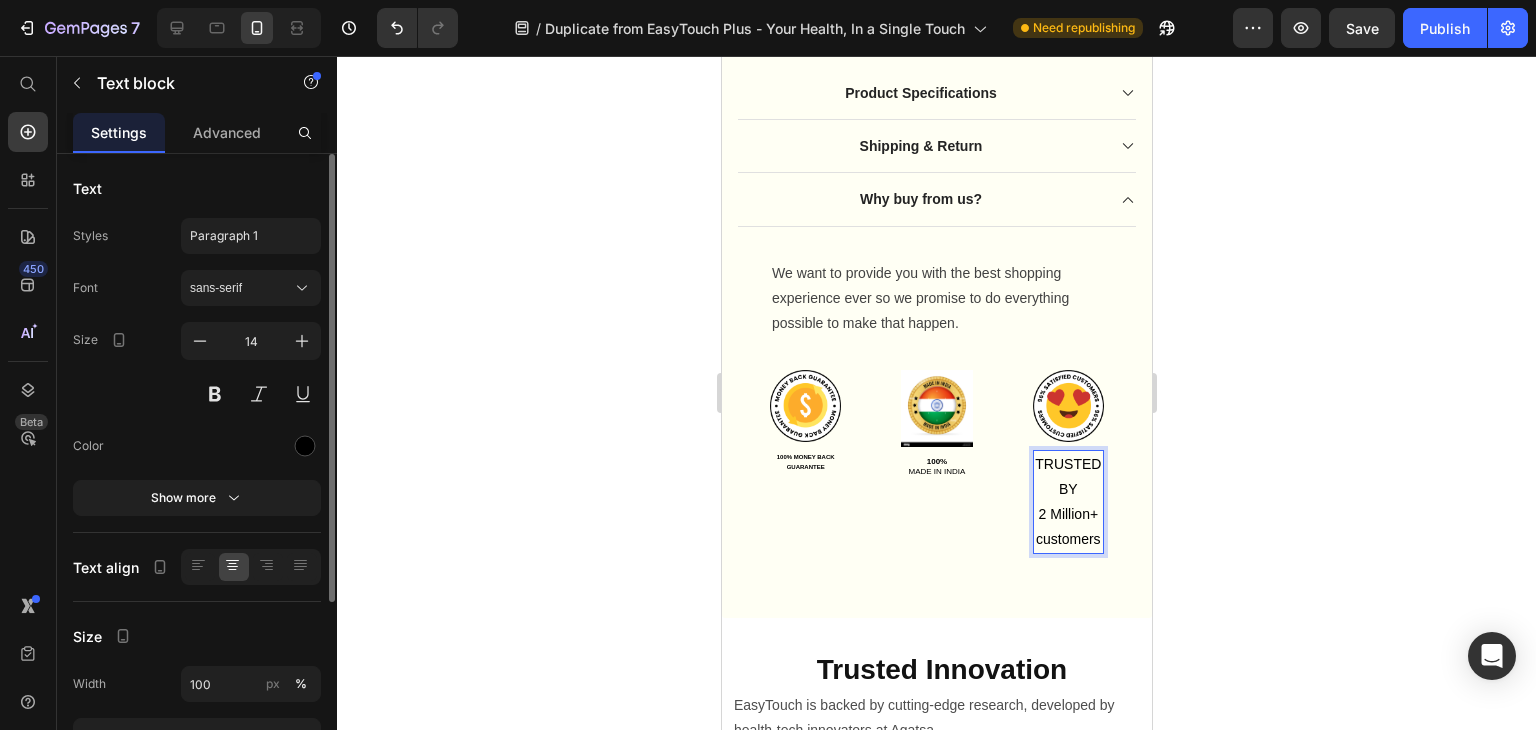 click on "TRUSTED BY  2 Million+ customers" at bounding box center [1067, 502] 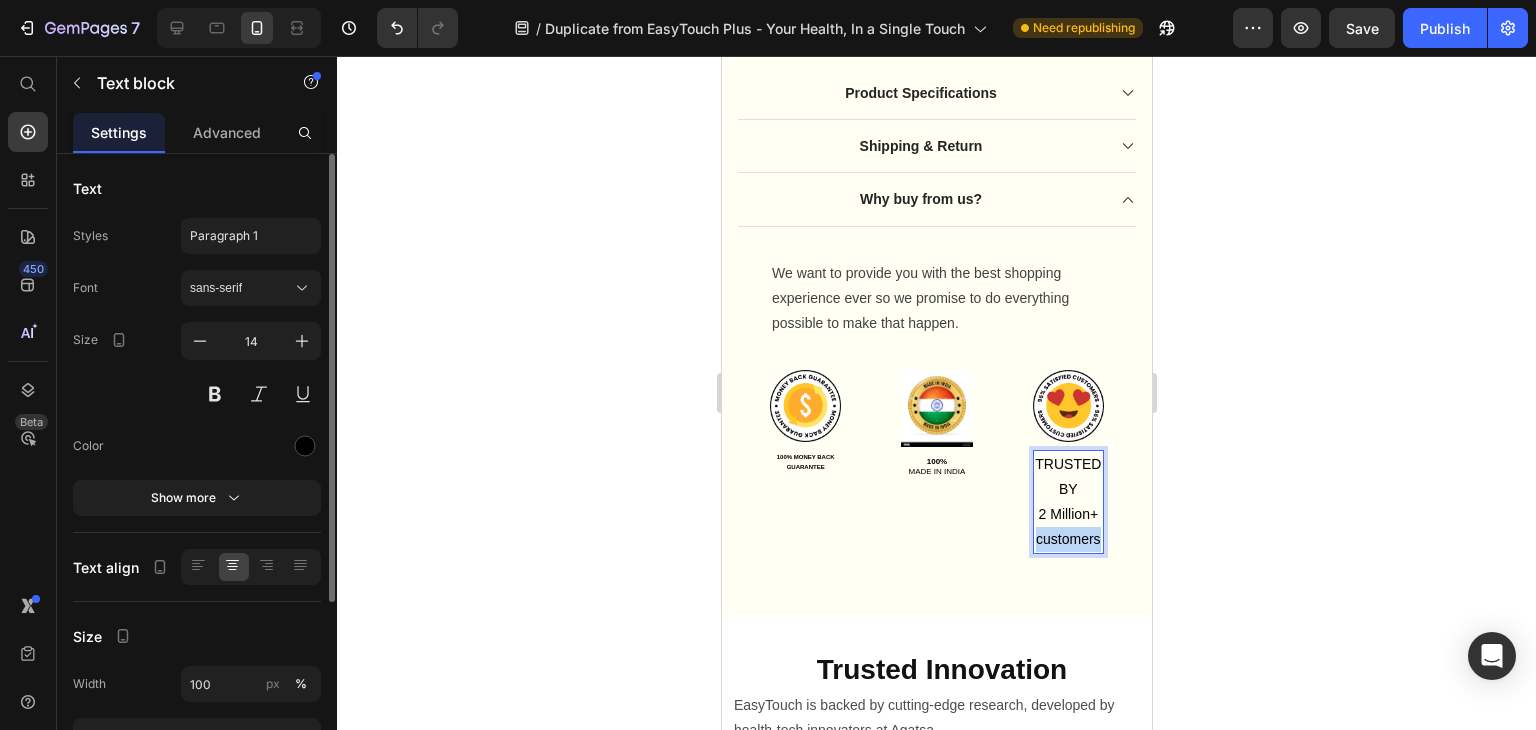 click on "TRUSTED BY  2 Million+ customers" at bounding box center [1067, 502] 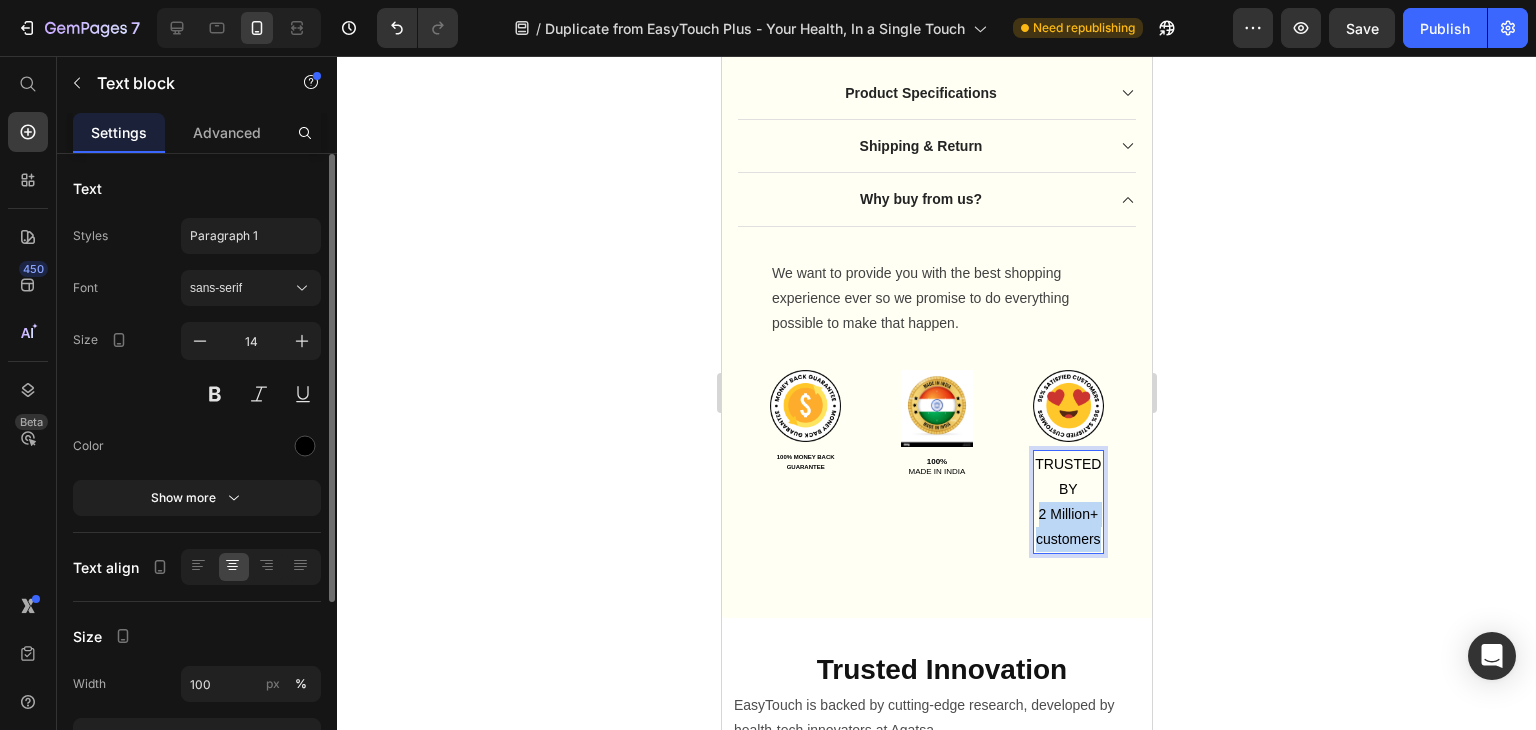 click on "TRUSTED BY  2 Million+ customers" at bounding box center [1067, 502] 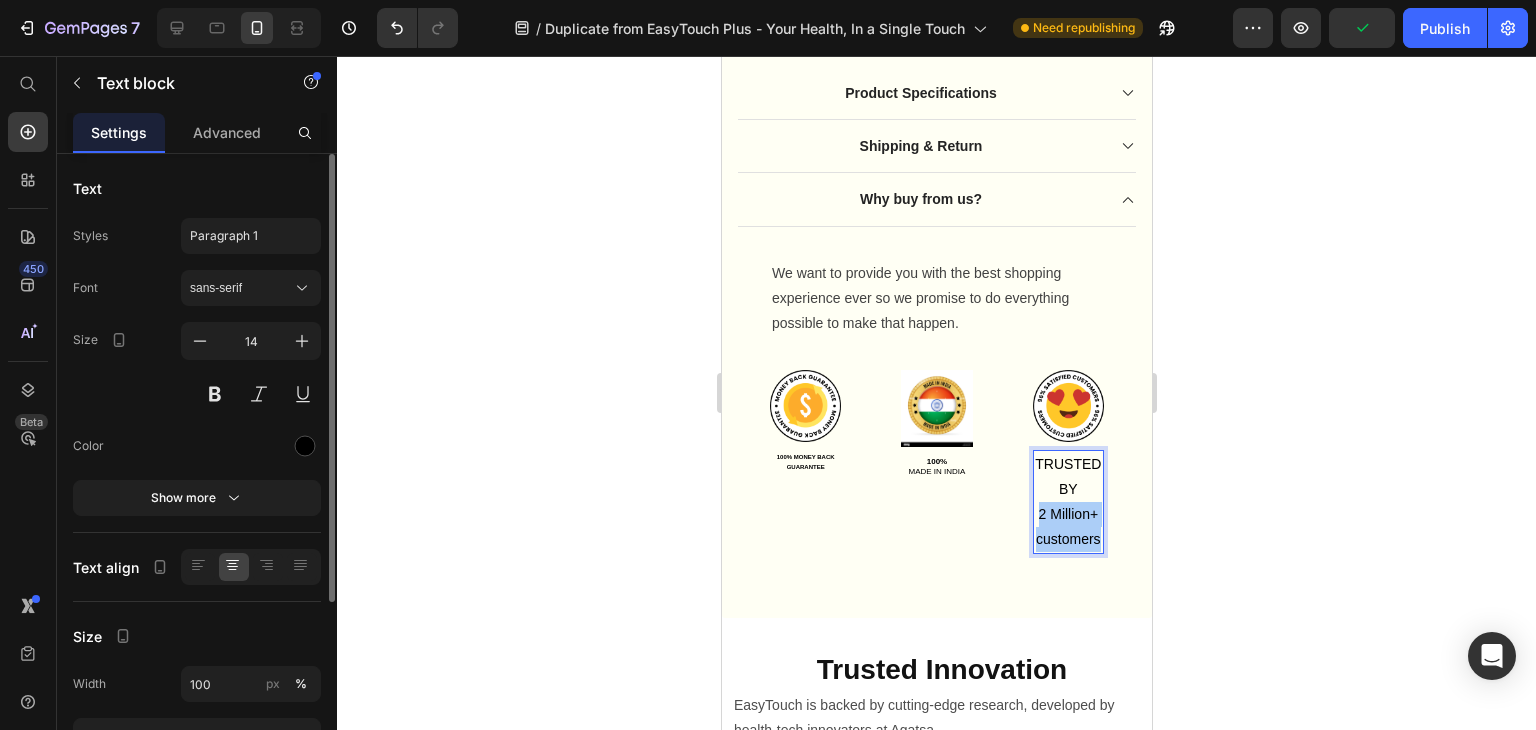 click on "Font sans-serif Size 14 Color Show more" at bounding box center [197, 393] 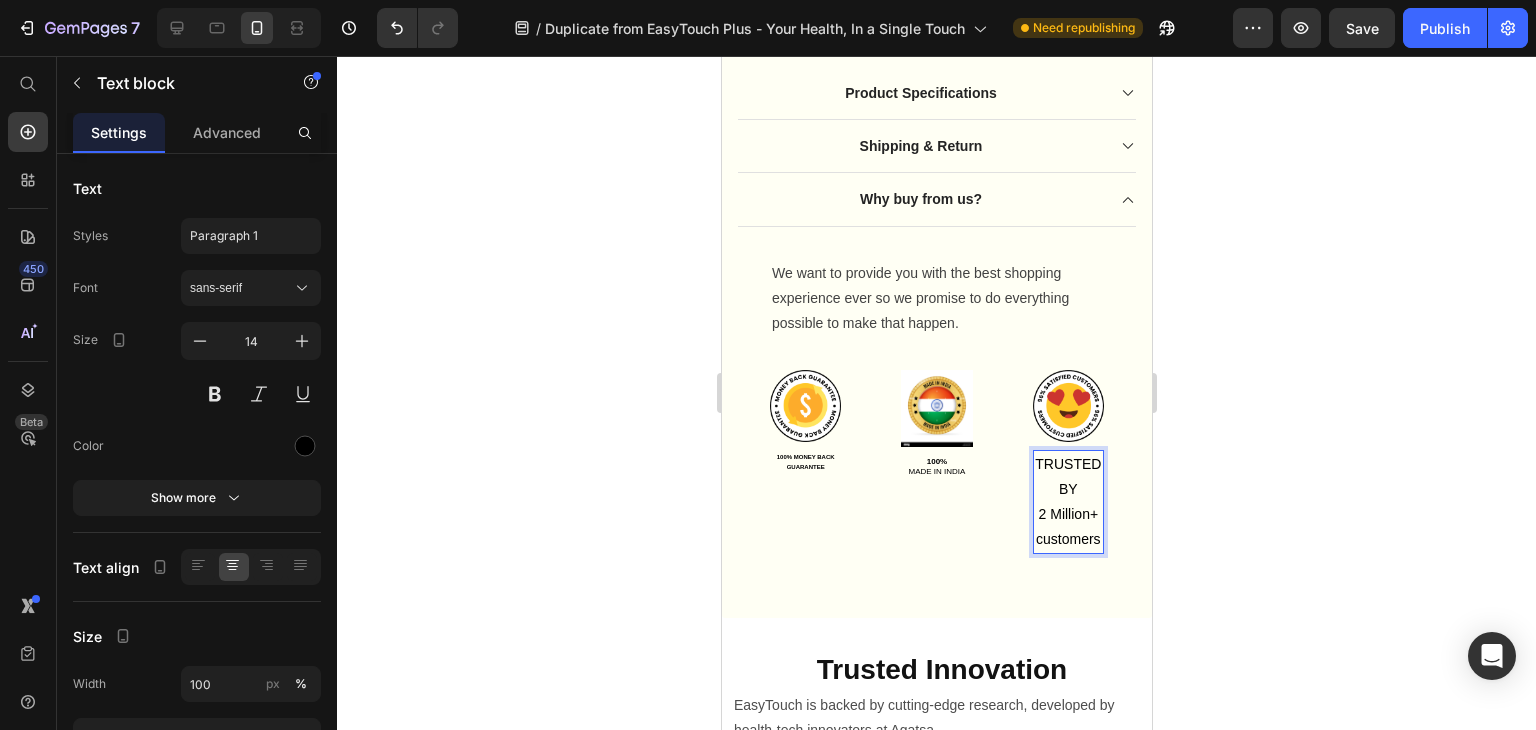 click on "TRUSTED BY  2 Million+ customers" at bounding box center [1067, 502] 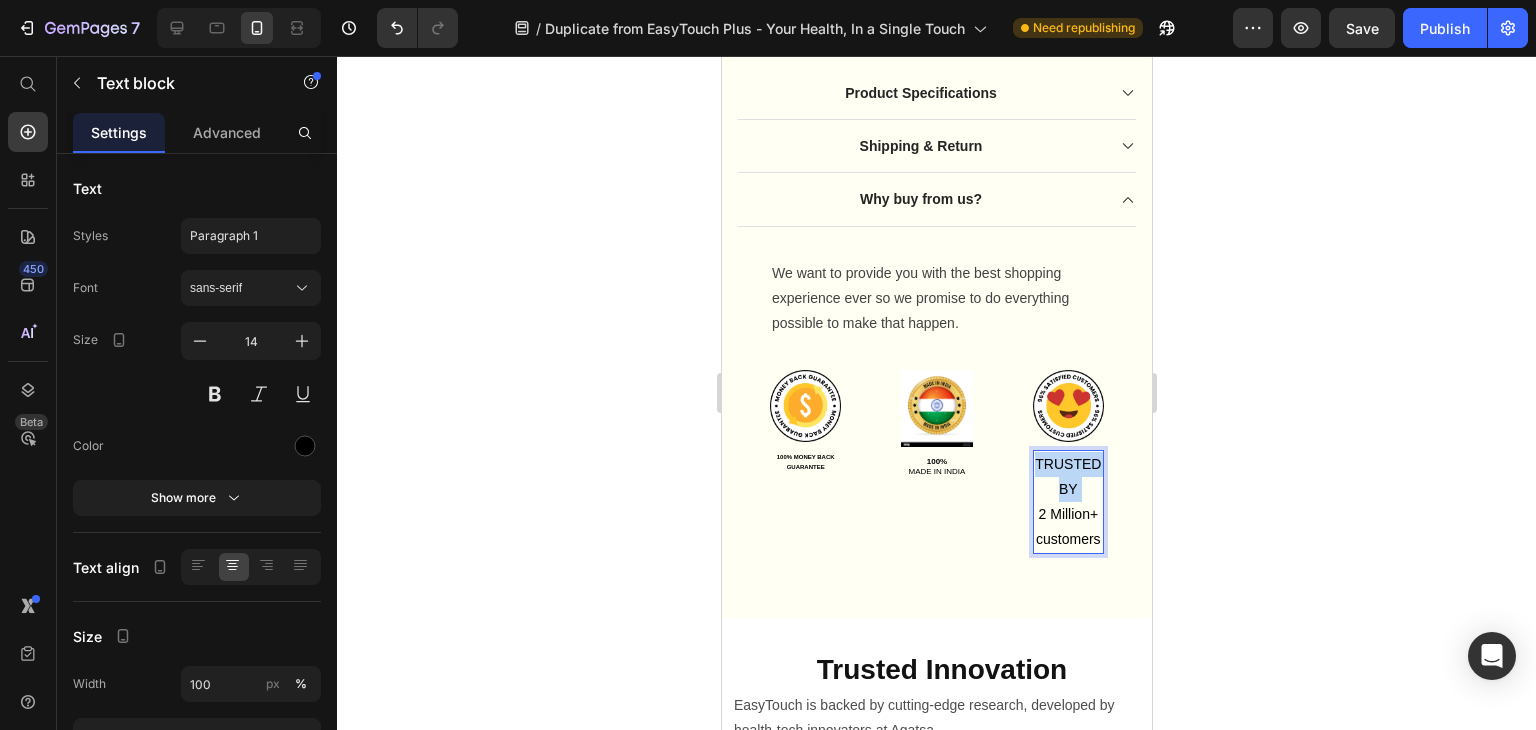 click on "TRUSTED BY  2 Million+ customers" at bounding box center (1067, 502) 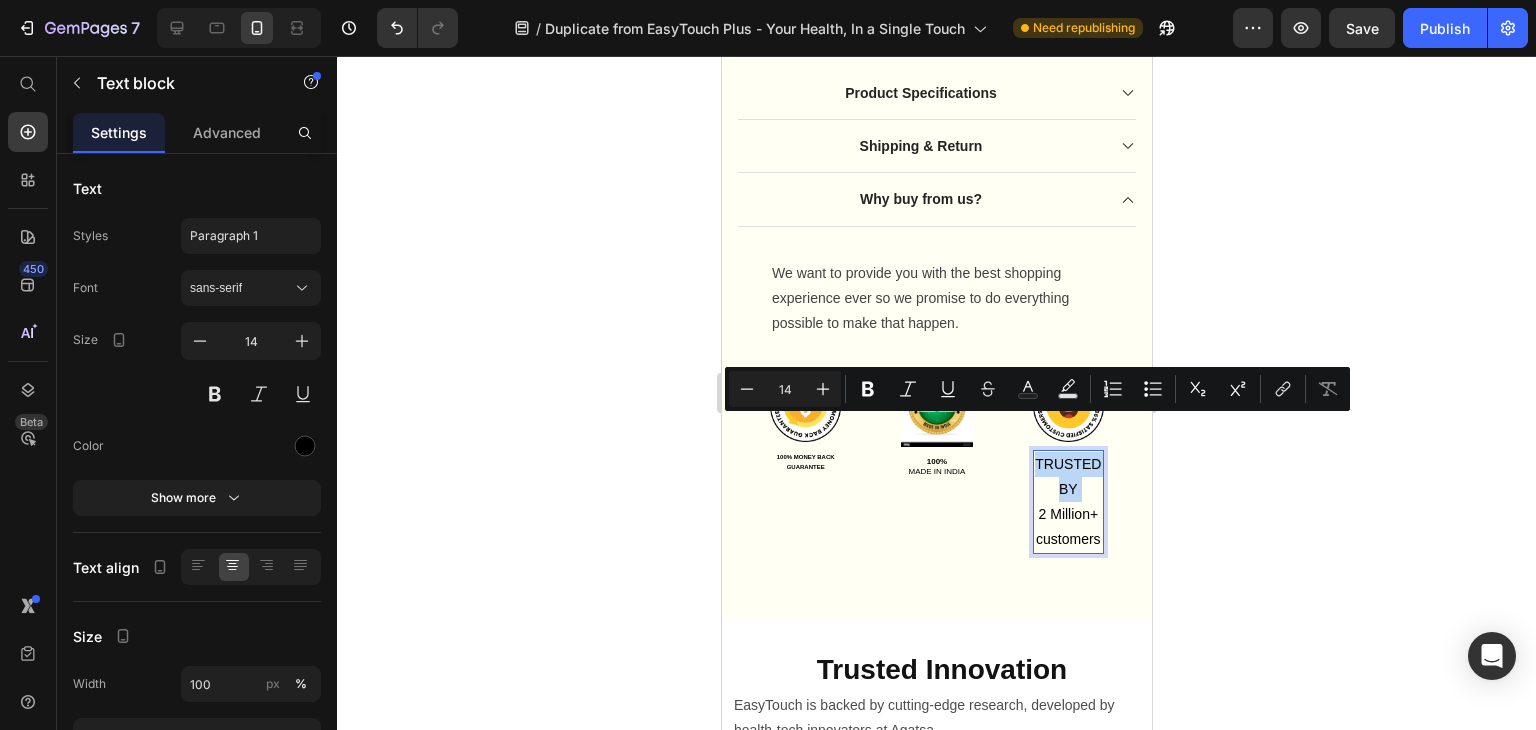 click on "TRUSTED BY  2 Million+ customers" at bounding box center (1067, 502) 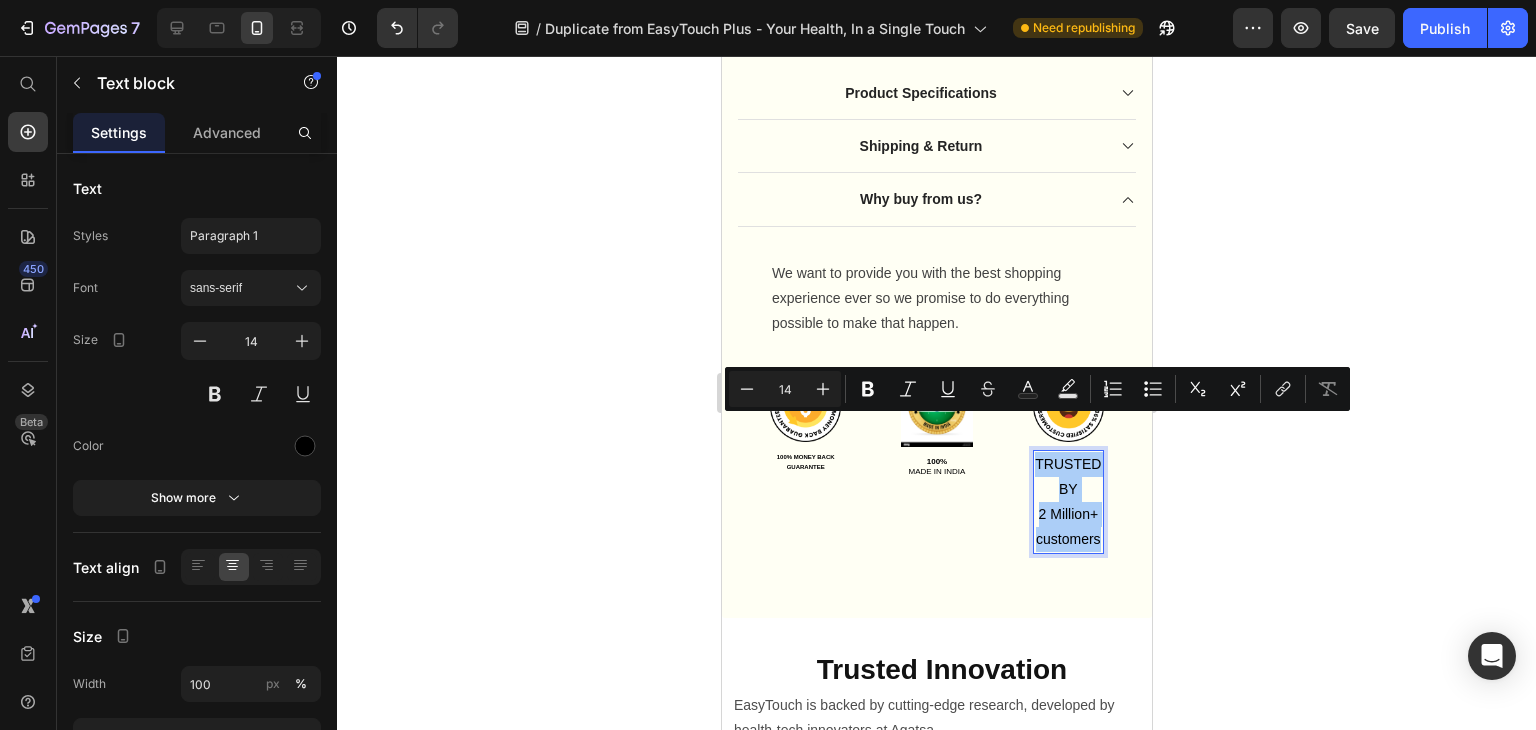 click on "14" at bounding box center [785, 389] 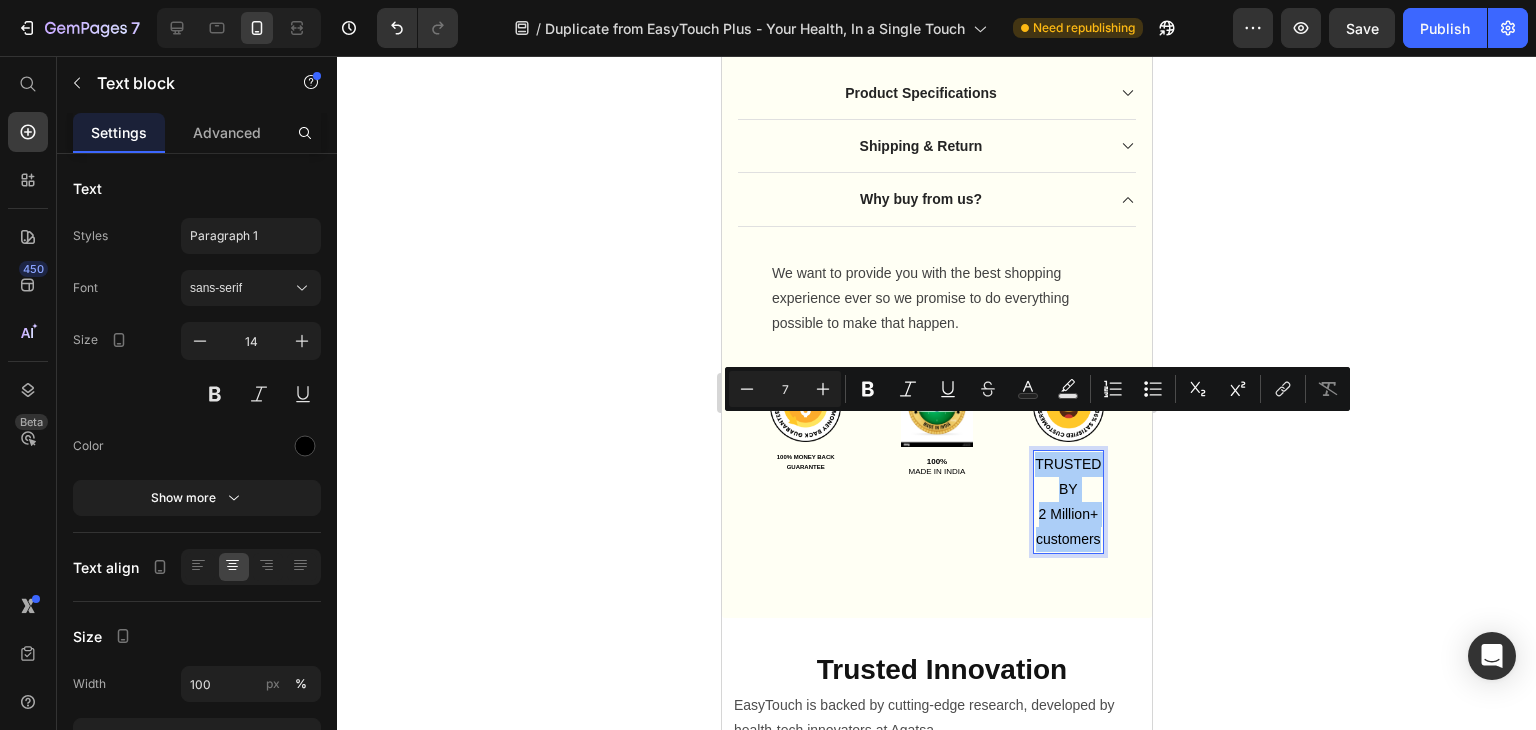 type on "7" 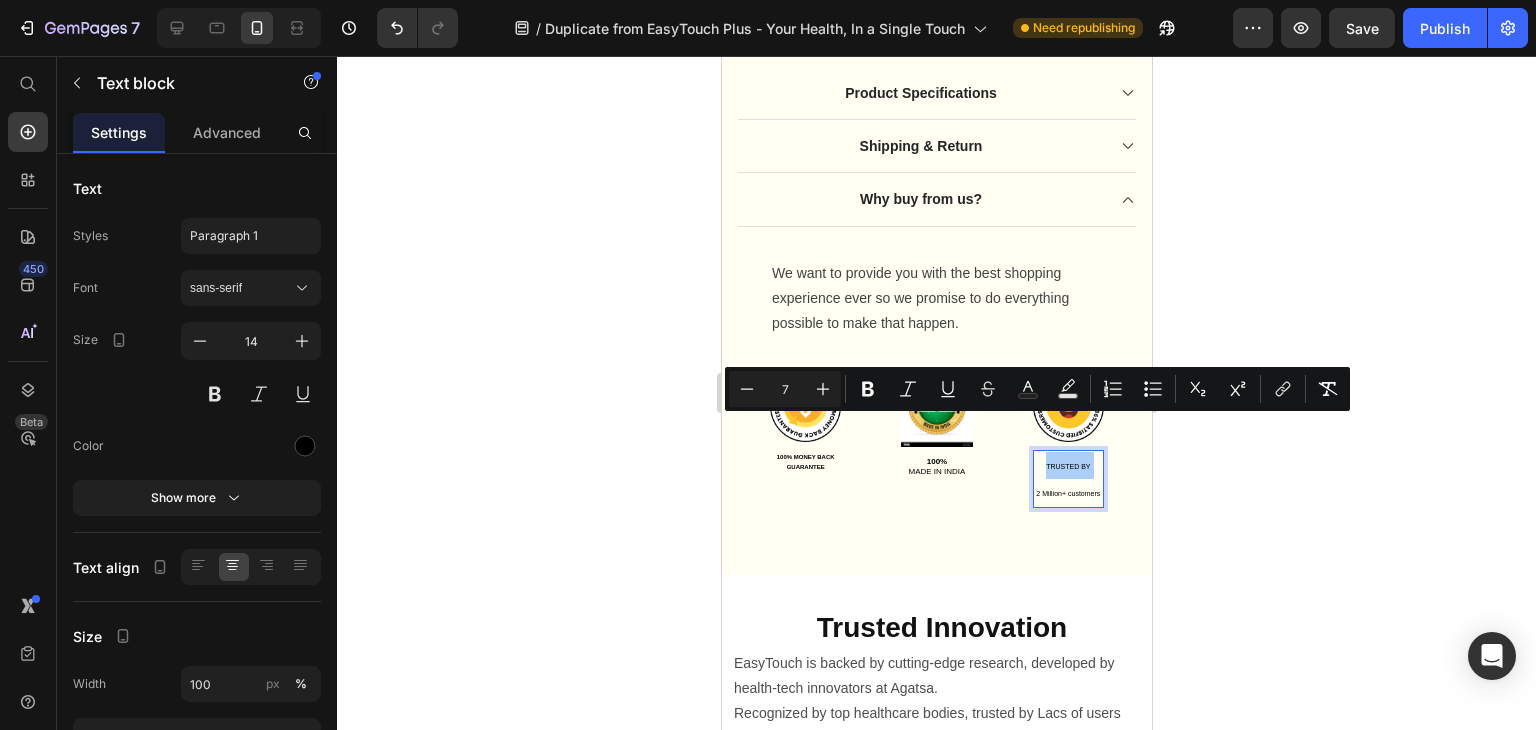 click 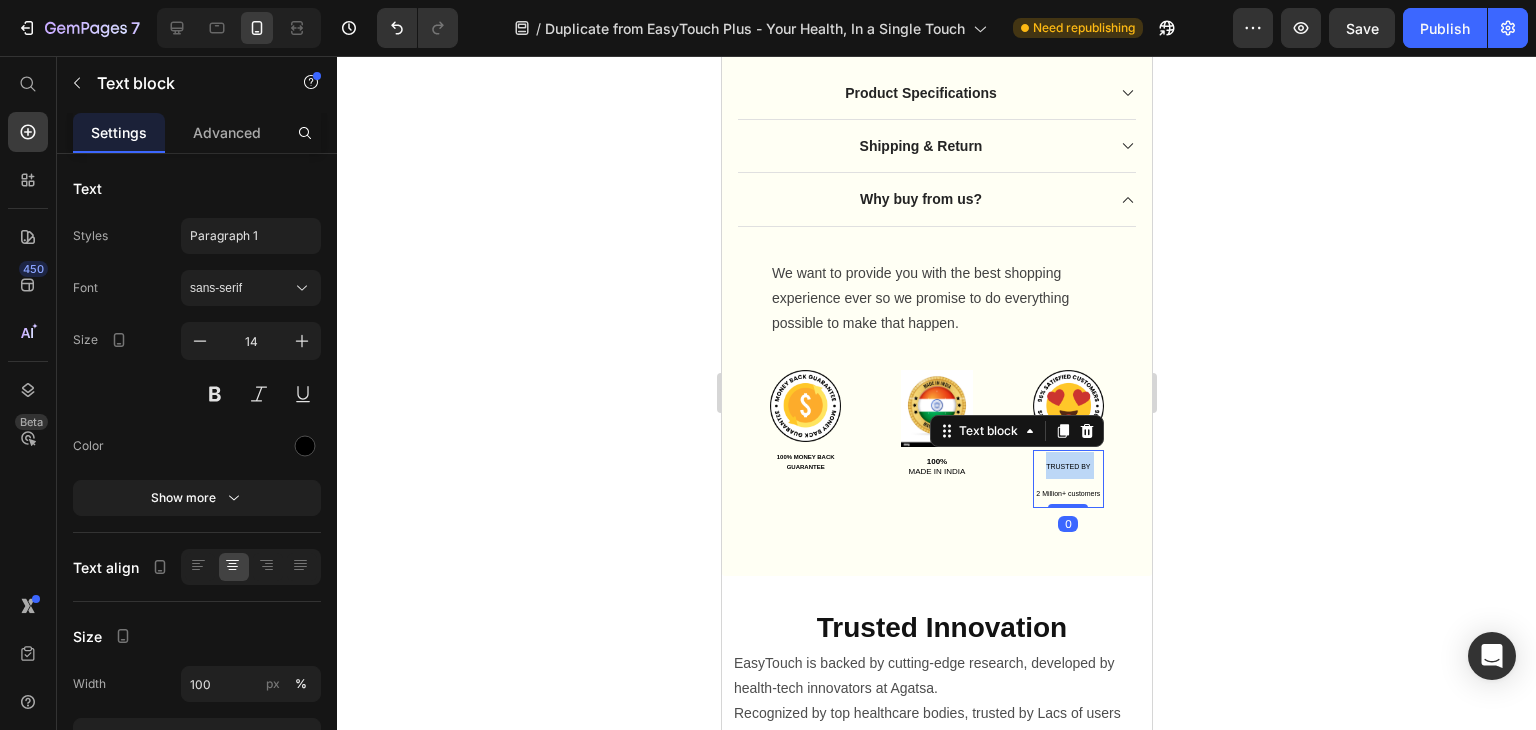 click on "TRUSTED BY  2 Million+ customers" at bounding box center [1067, 479] 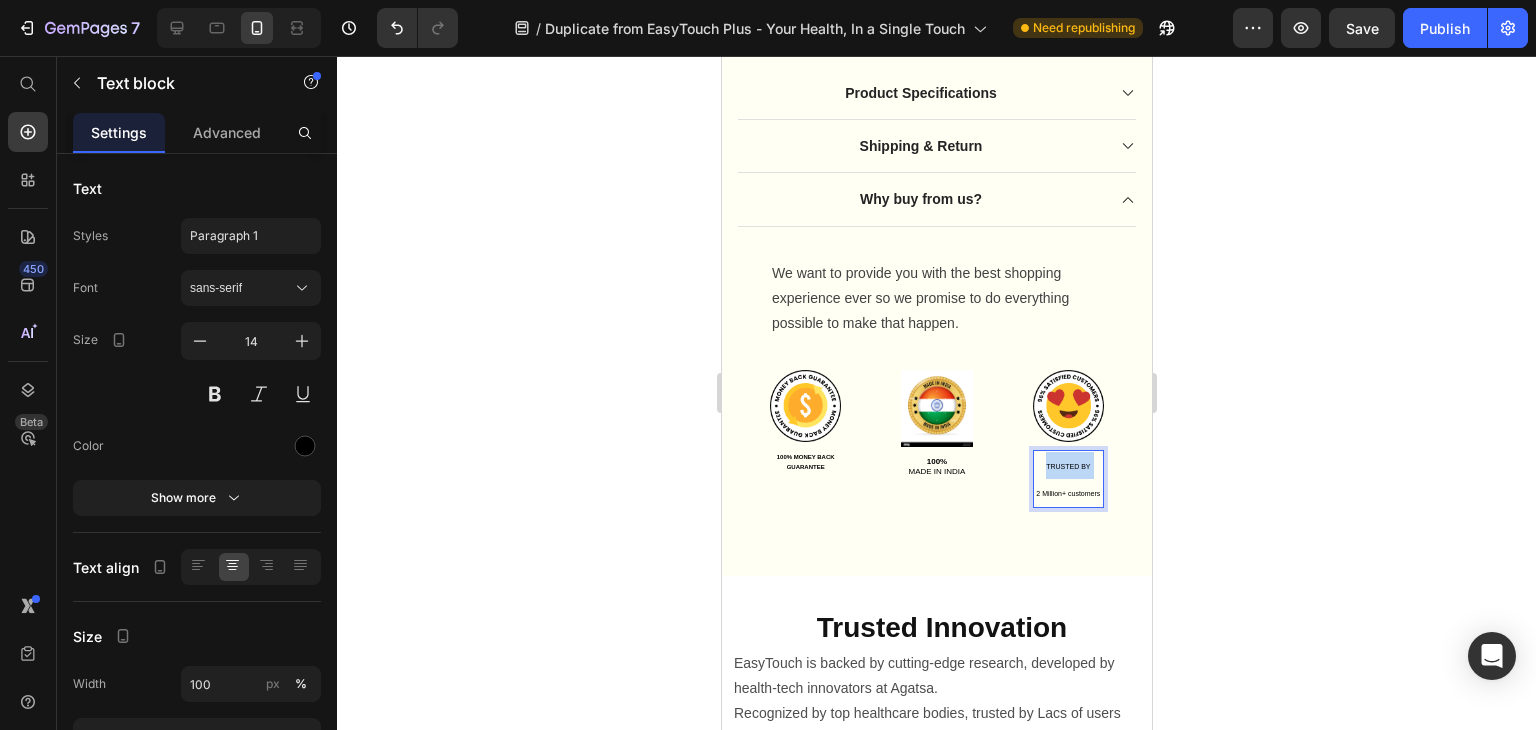 click on "TRUSTED BY  2 Million+ customers" at bounding box center (1067, 479) 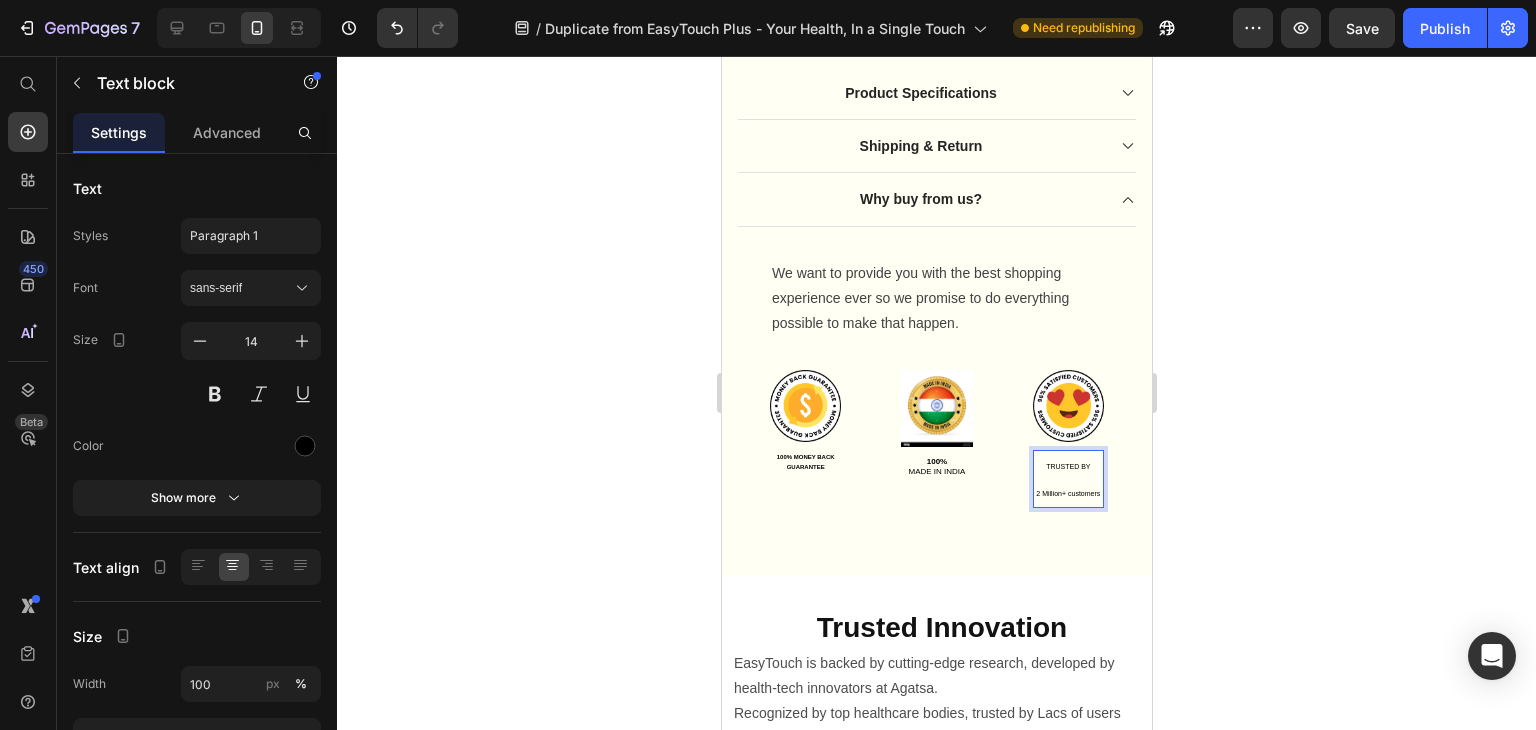 click on "TRUSTED BY  2 Million+ customers" at bounding box center [1067, 479] 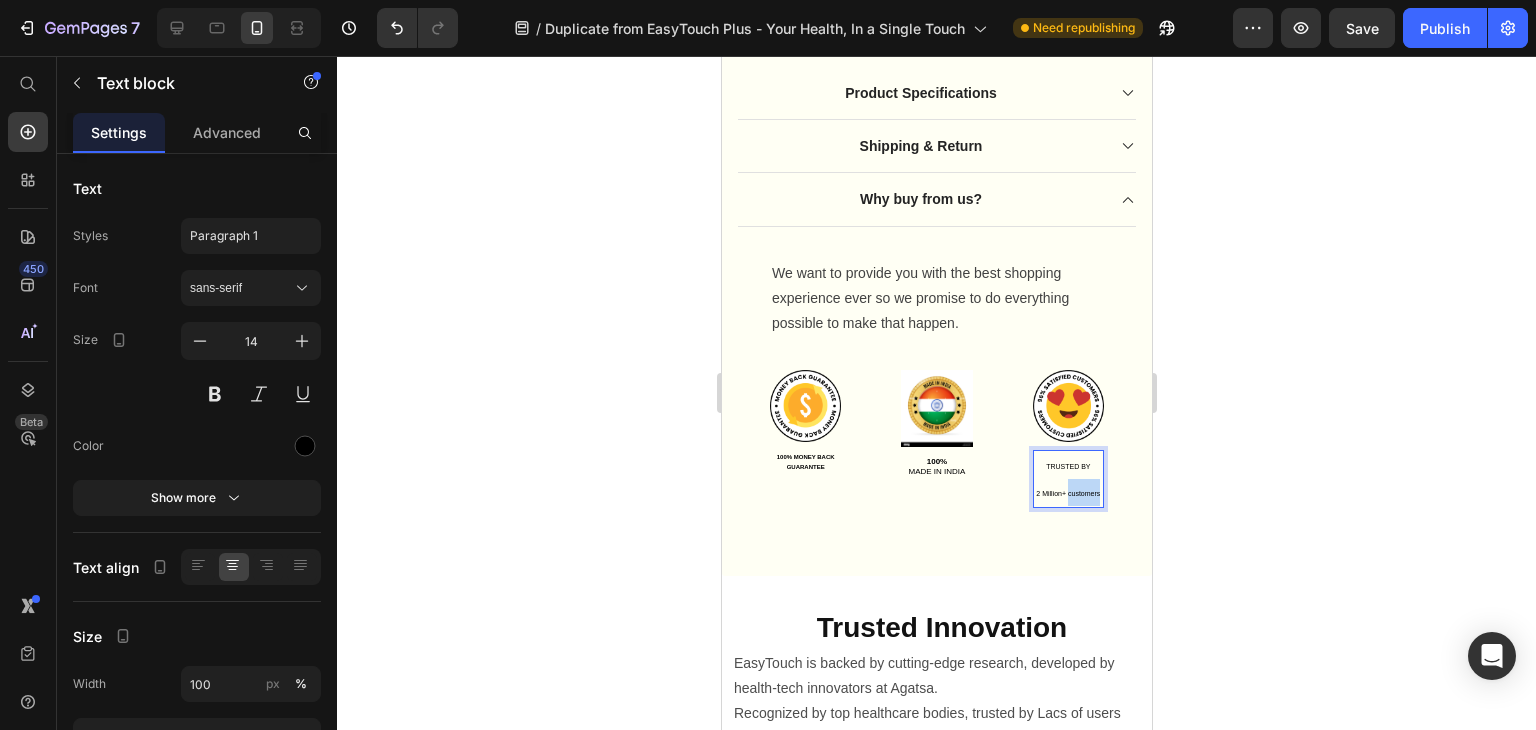 click on "TRUSTED BY  2 Million+ customers" at bounding box center (1067, 479) 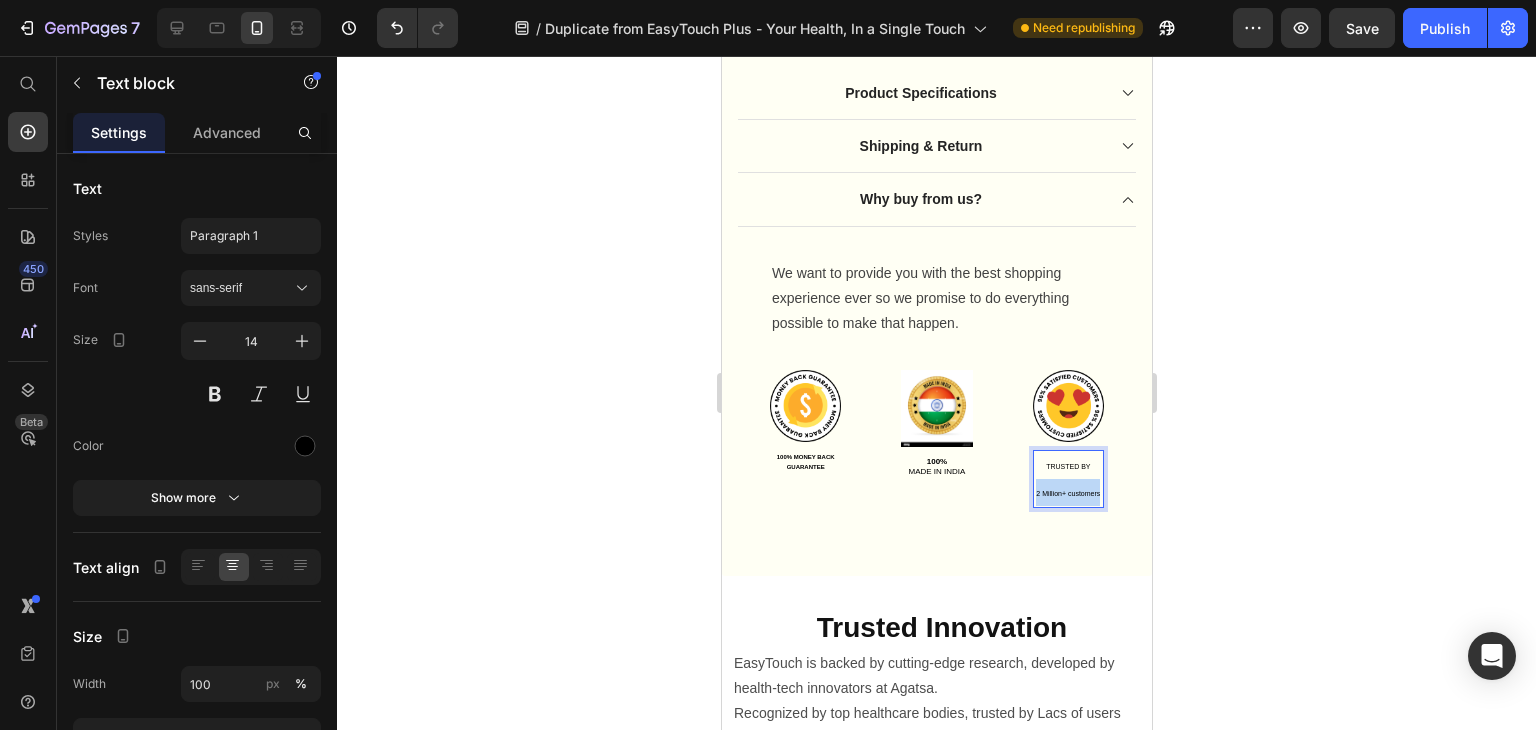 click on "TRUSTED BY  2 Million+ customers" at bounding box center (1067, 479) 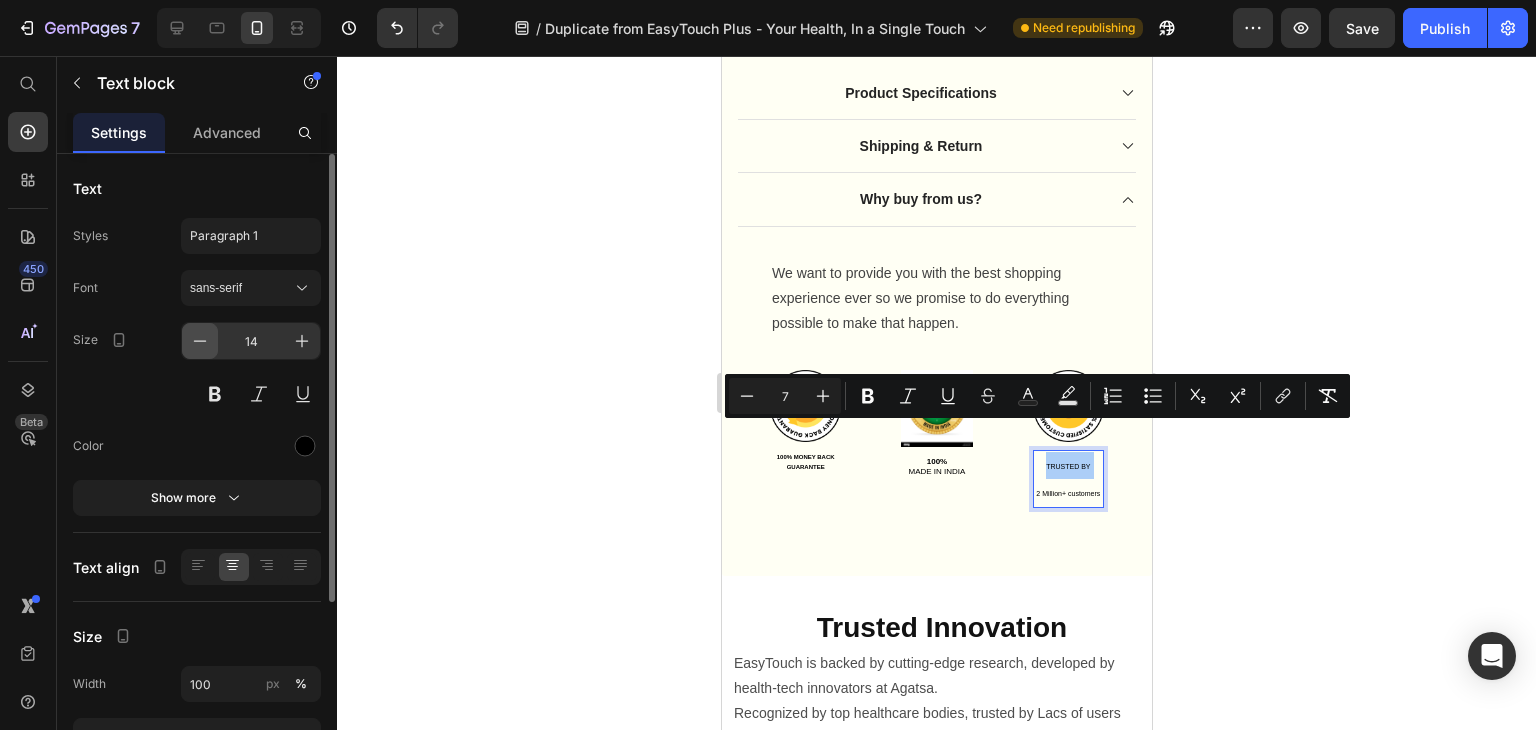 click at bounding box center (200, 341) 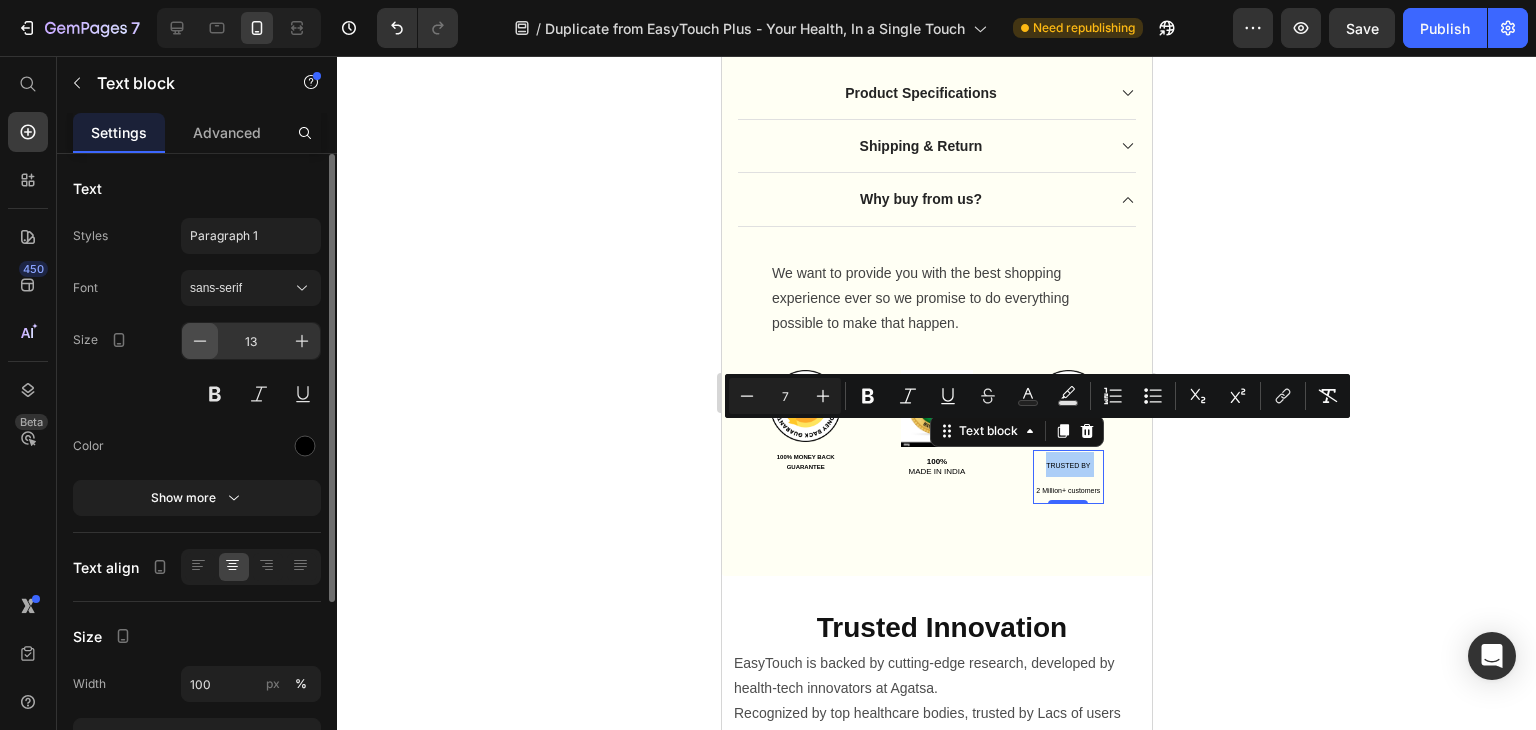 click at bounding box center (200, 341) 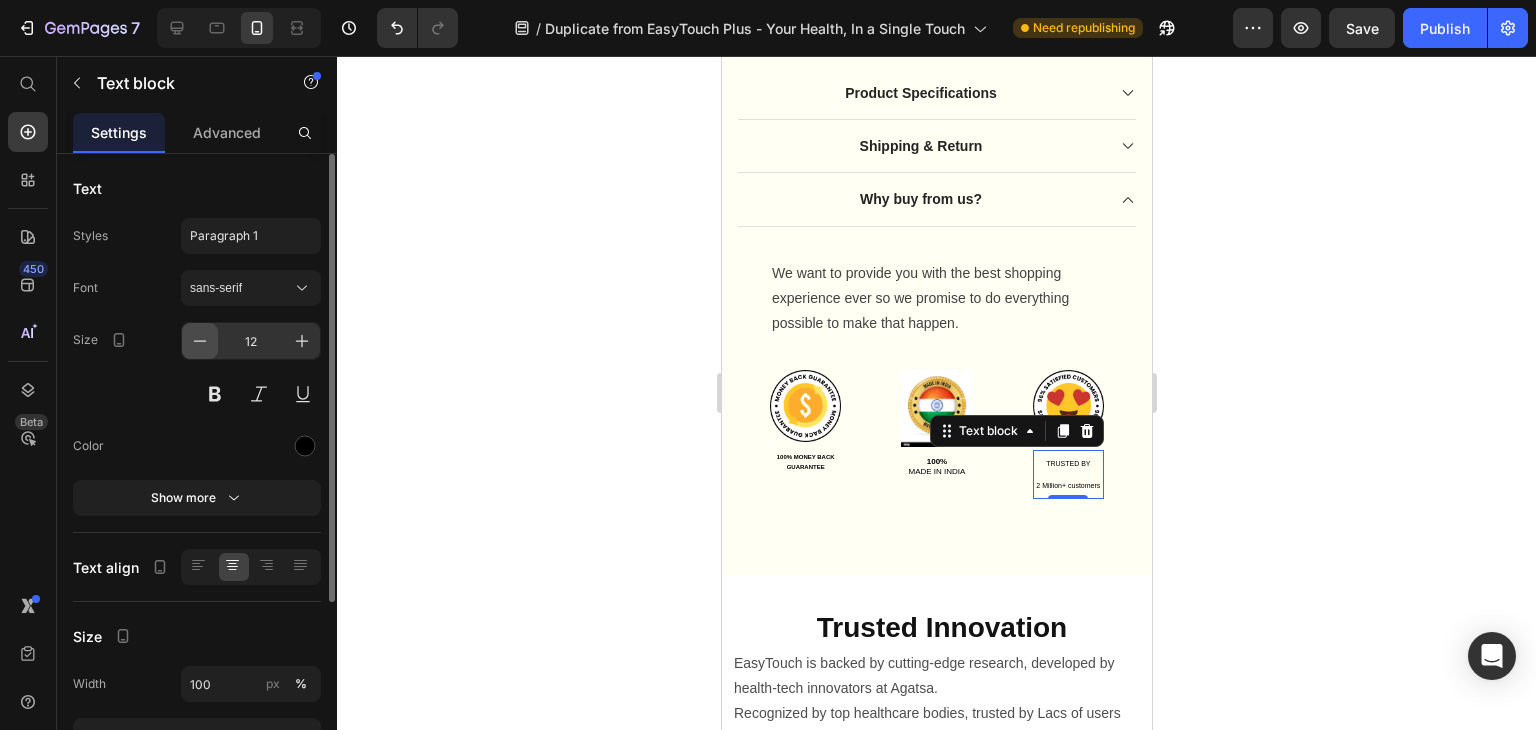 click at bounding box center (200, 341) 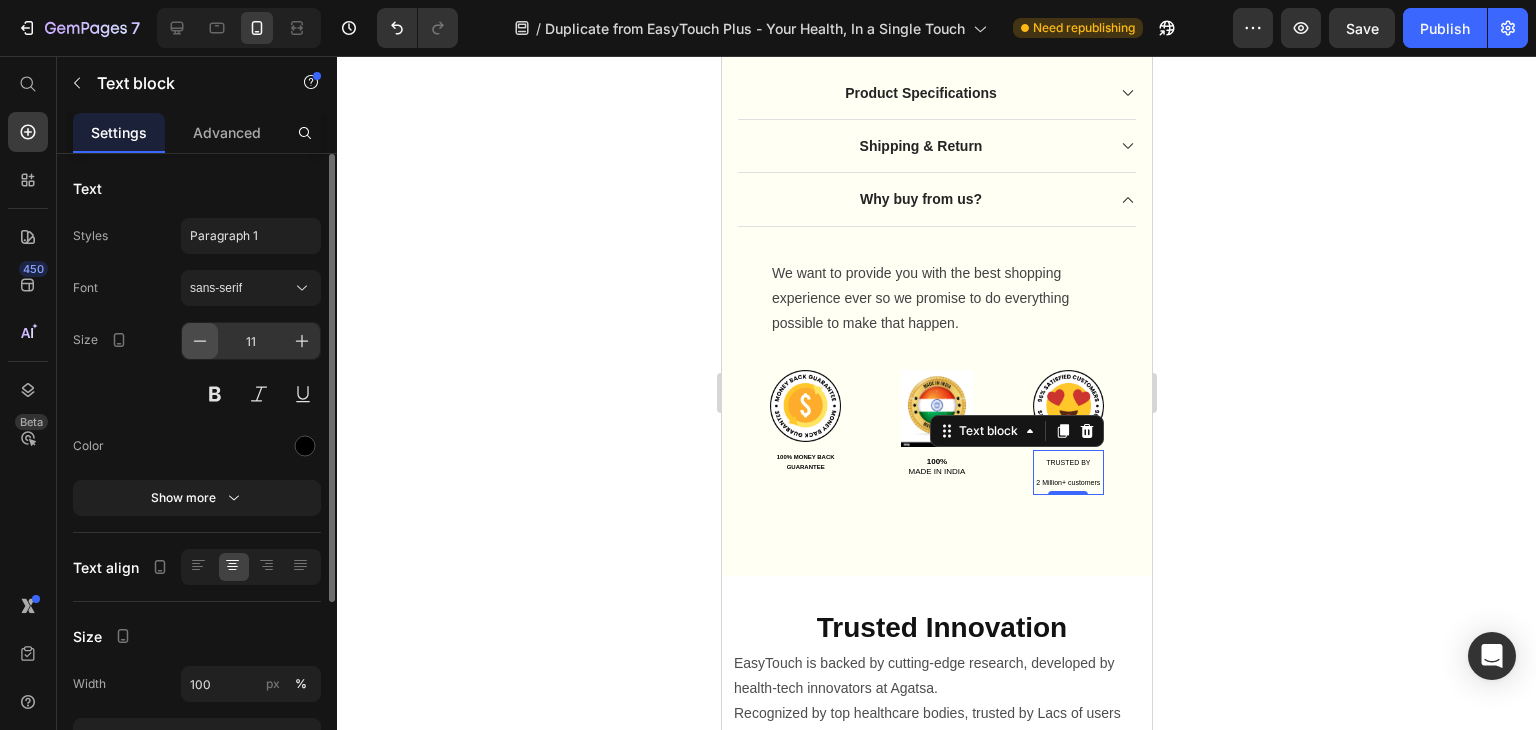 click at bounding box center [200, 341] 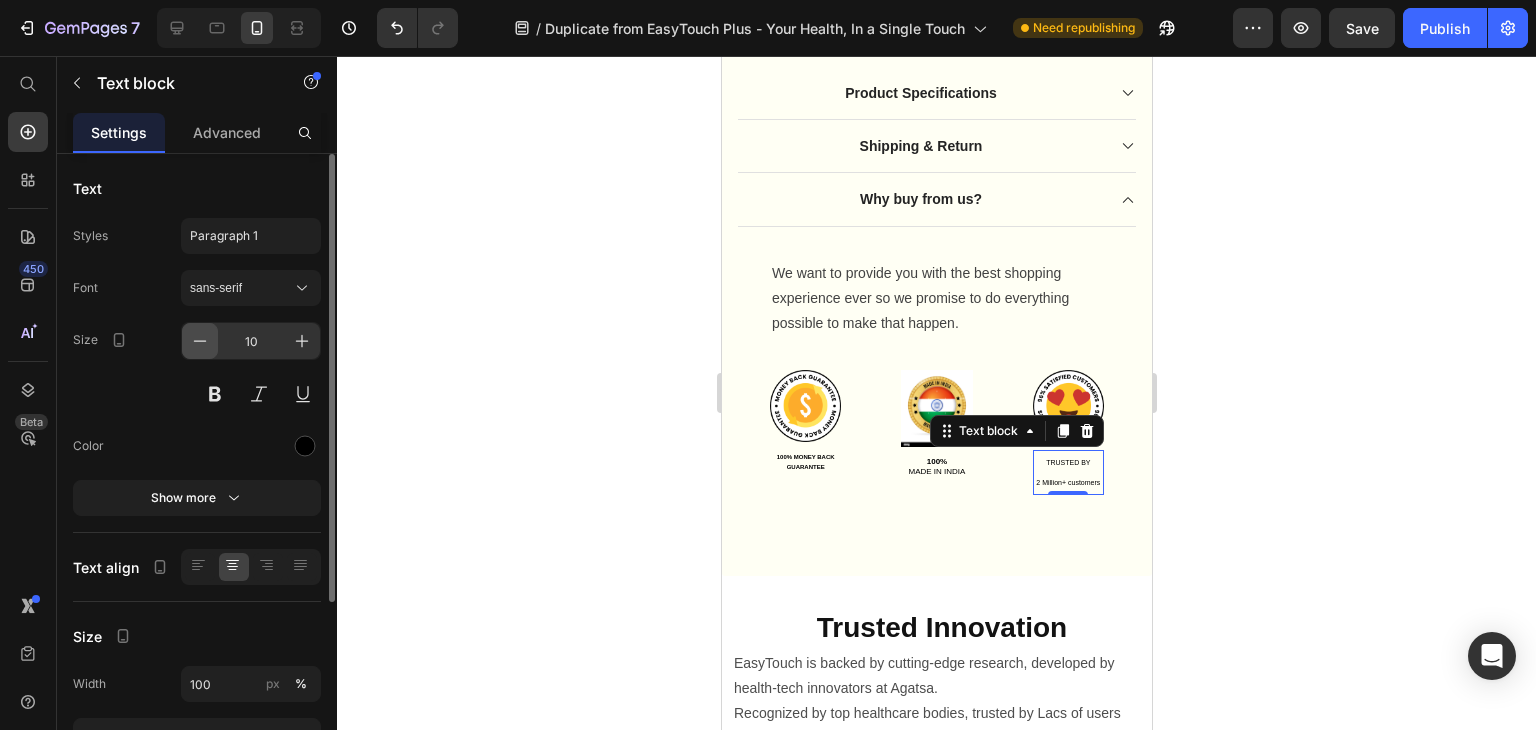click at bounding box center [200, 341] 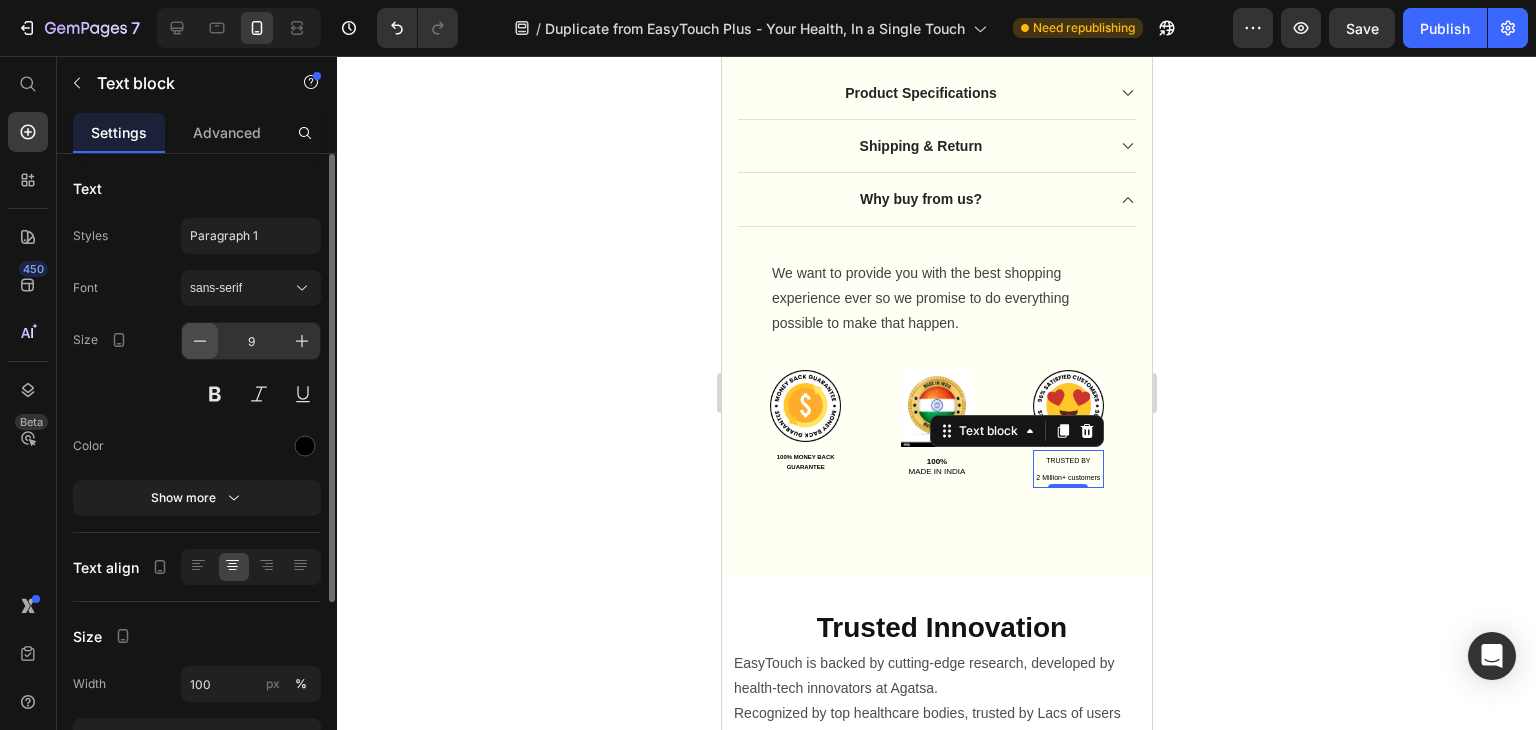 click at bounding box center (200, 341) 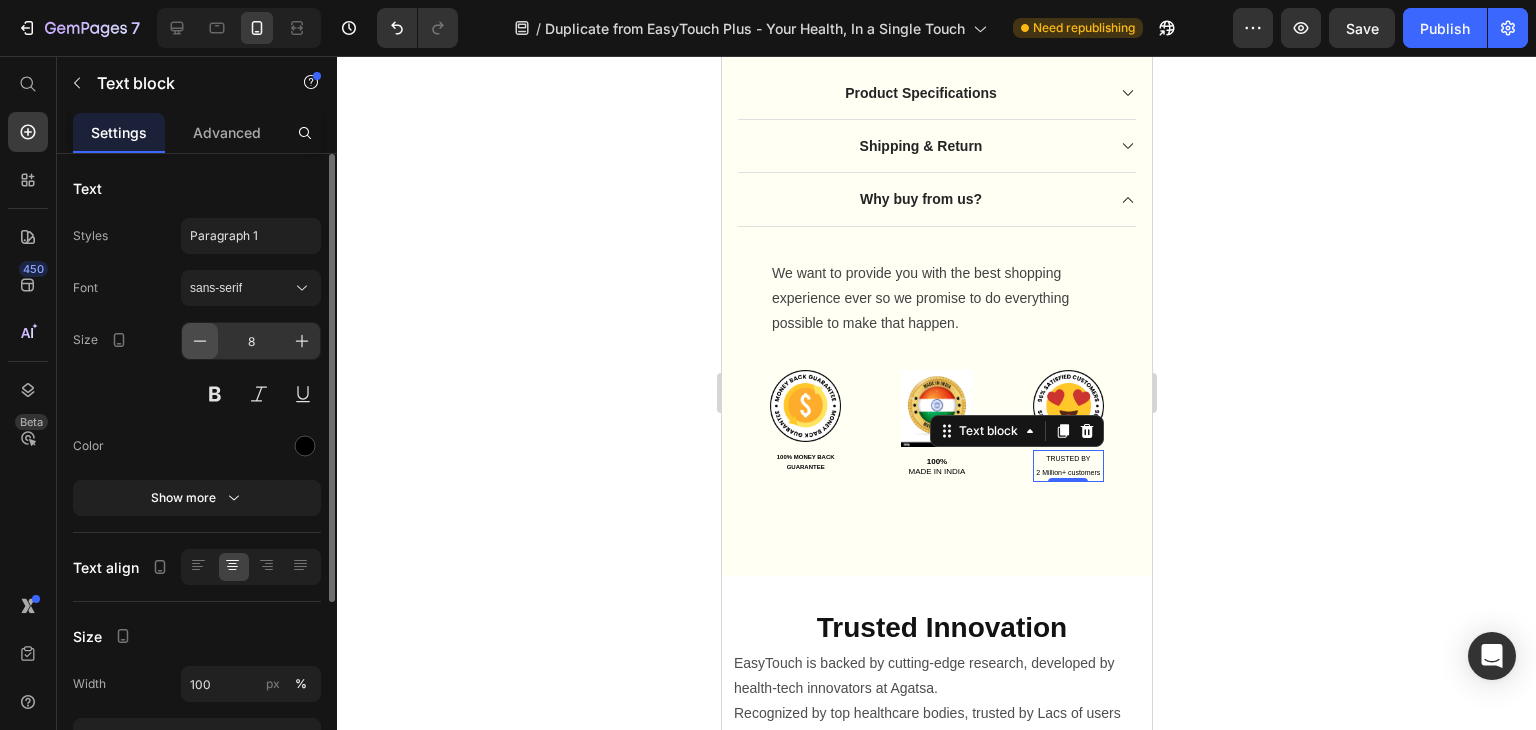 click at bounding box center (200, 341) 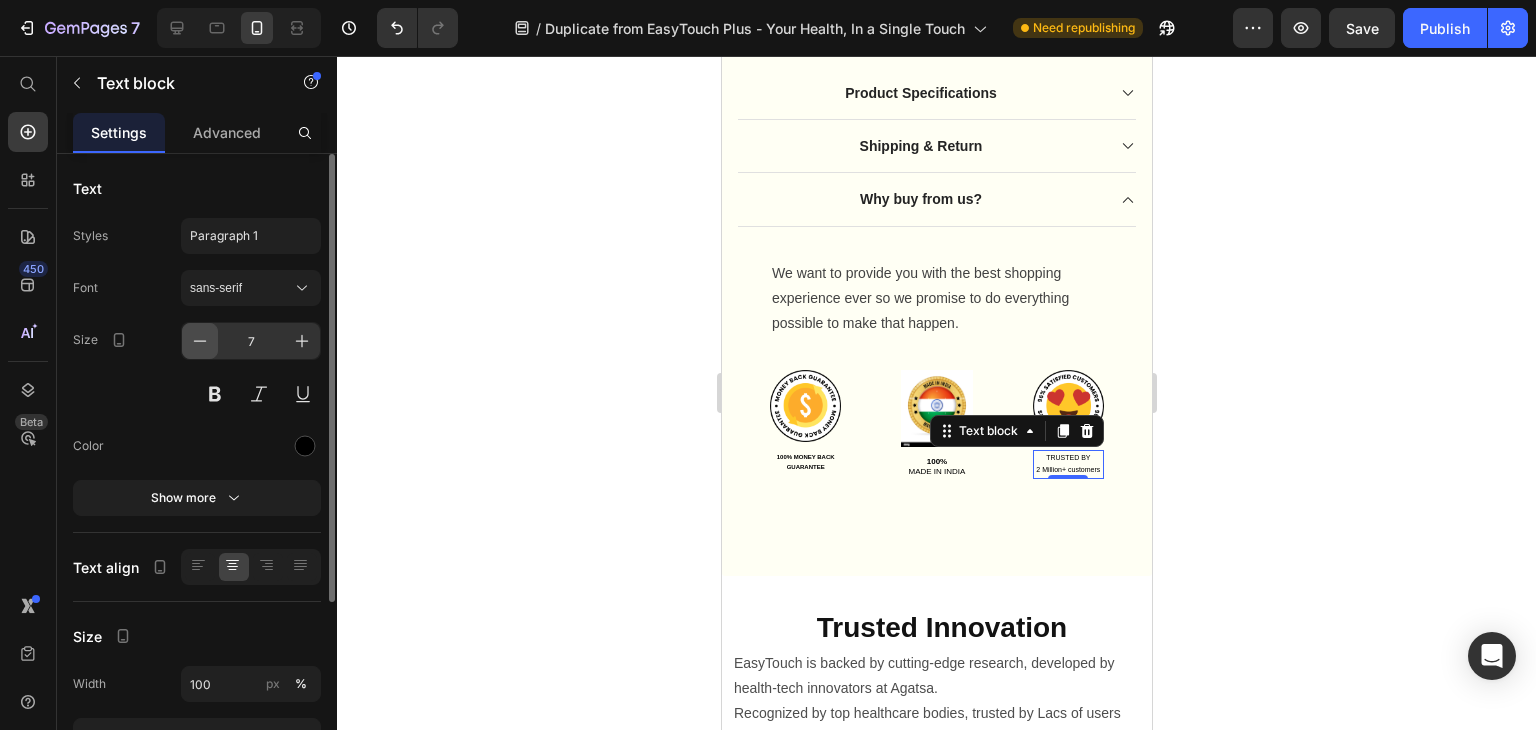 click at bounding box center [200, 341] 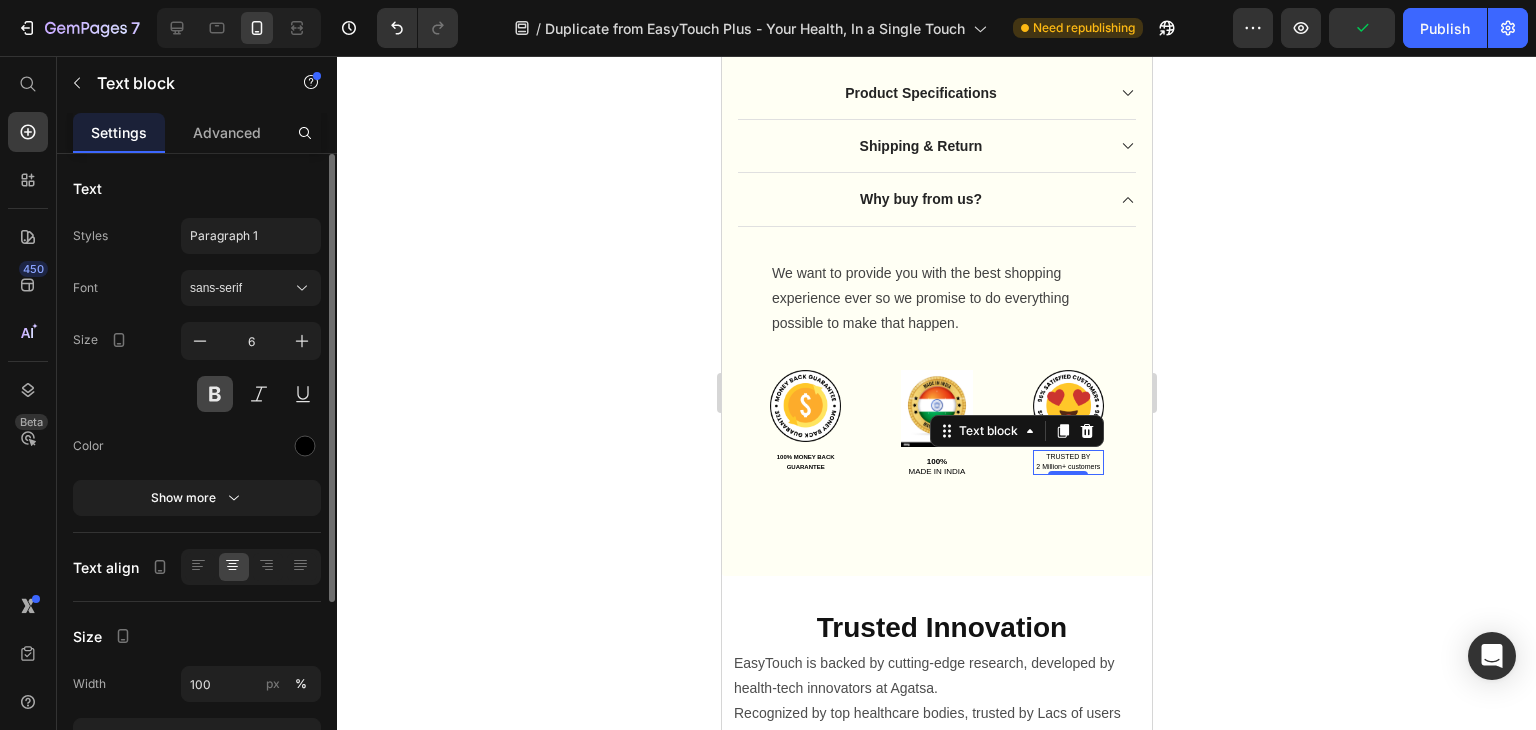 click at bounding box center (215, 394) 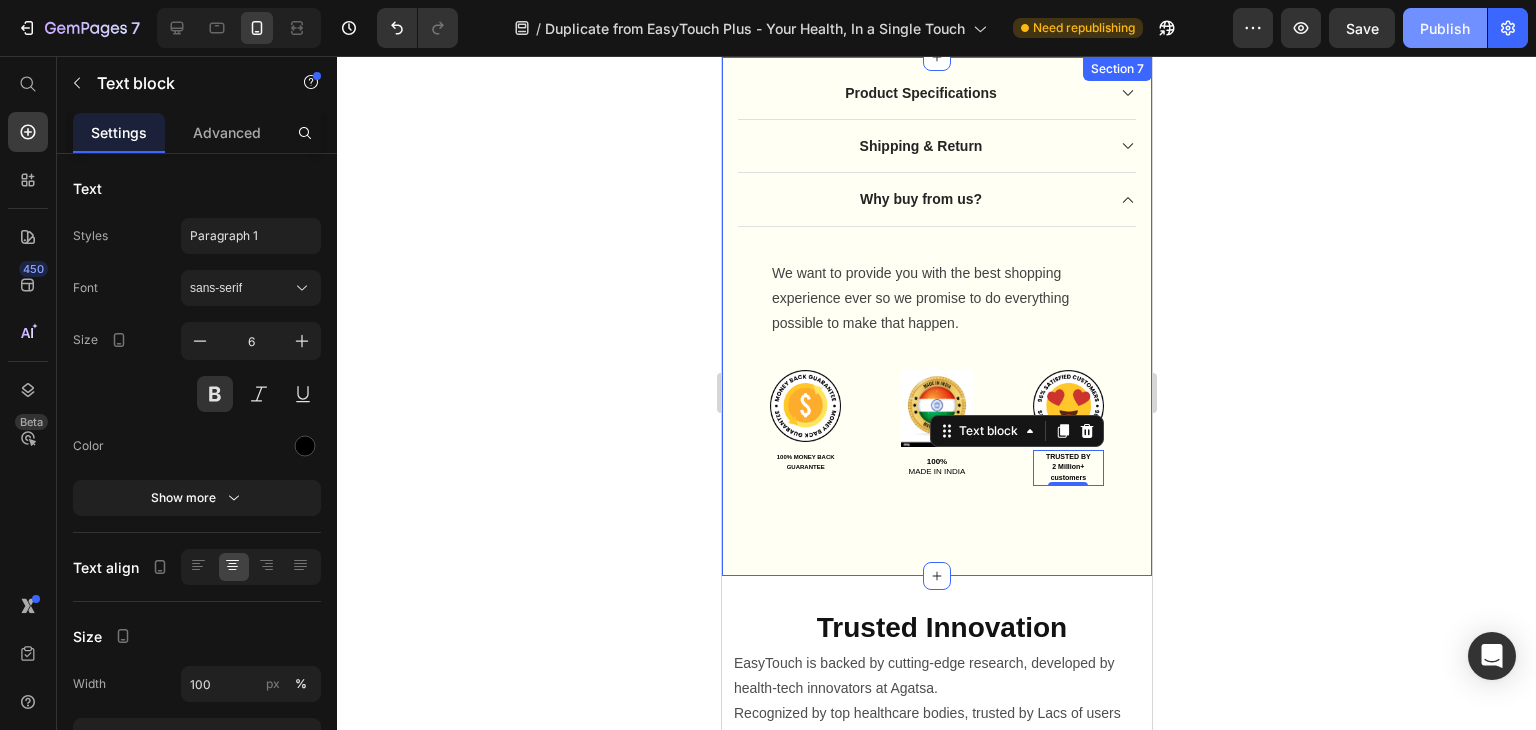click on "Publish" at bounding box center (1445, 28) 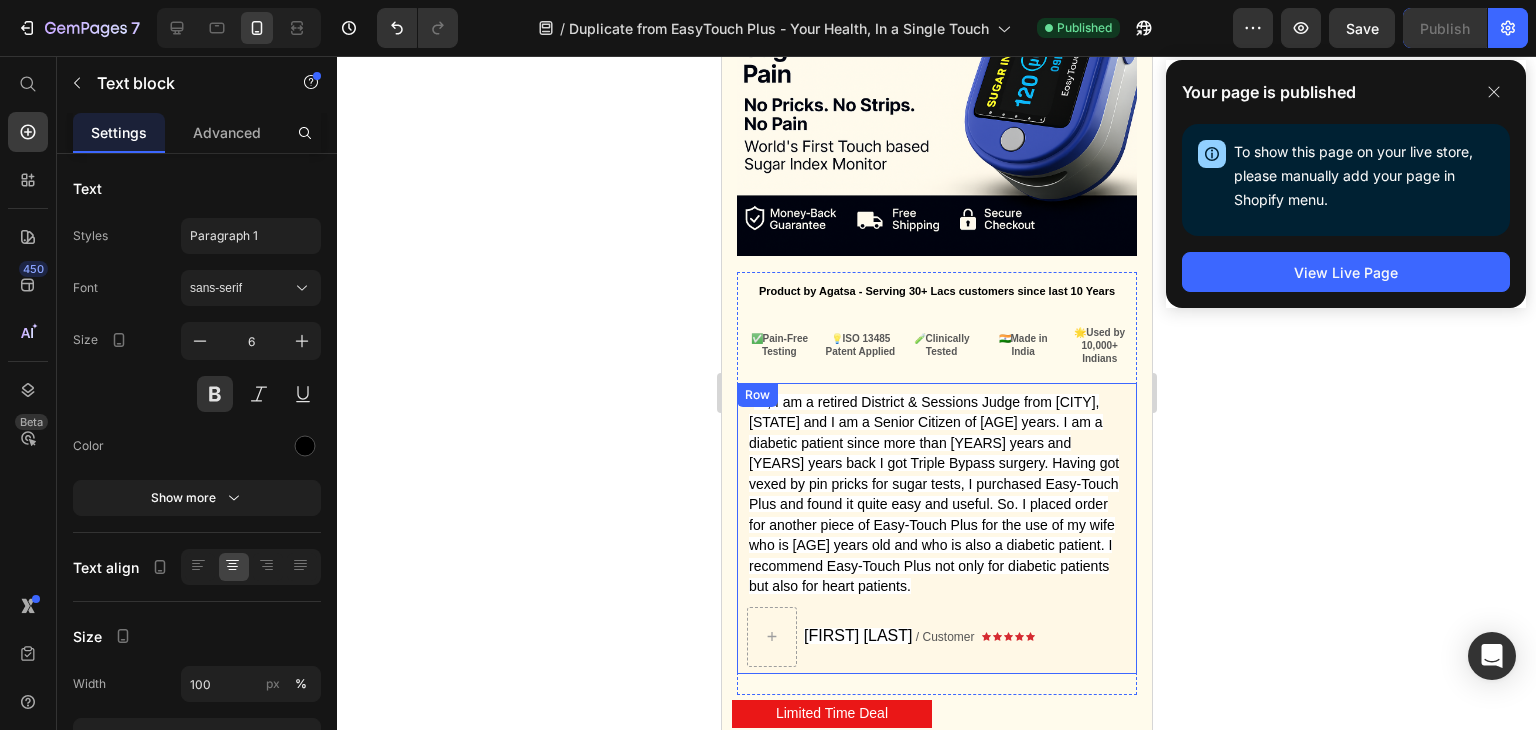 scroll, scrollTop: 160, scrollLeft: 0, axis: vertical 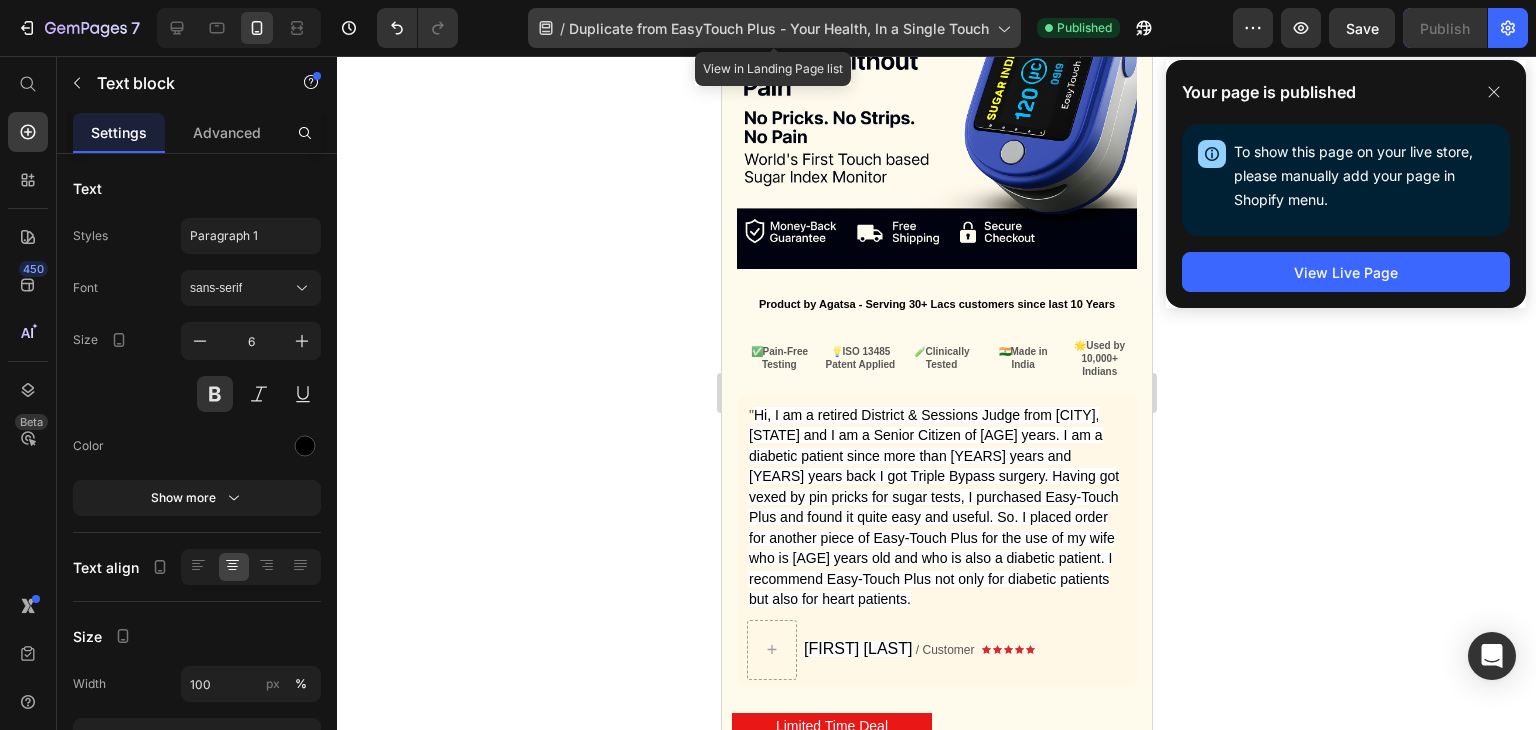 click on "Duplicate from EasyTouch Plus - Your Health, In a Single Touch" at bounding box center [779, 28] 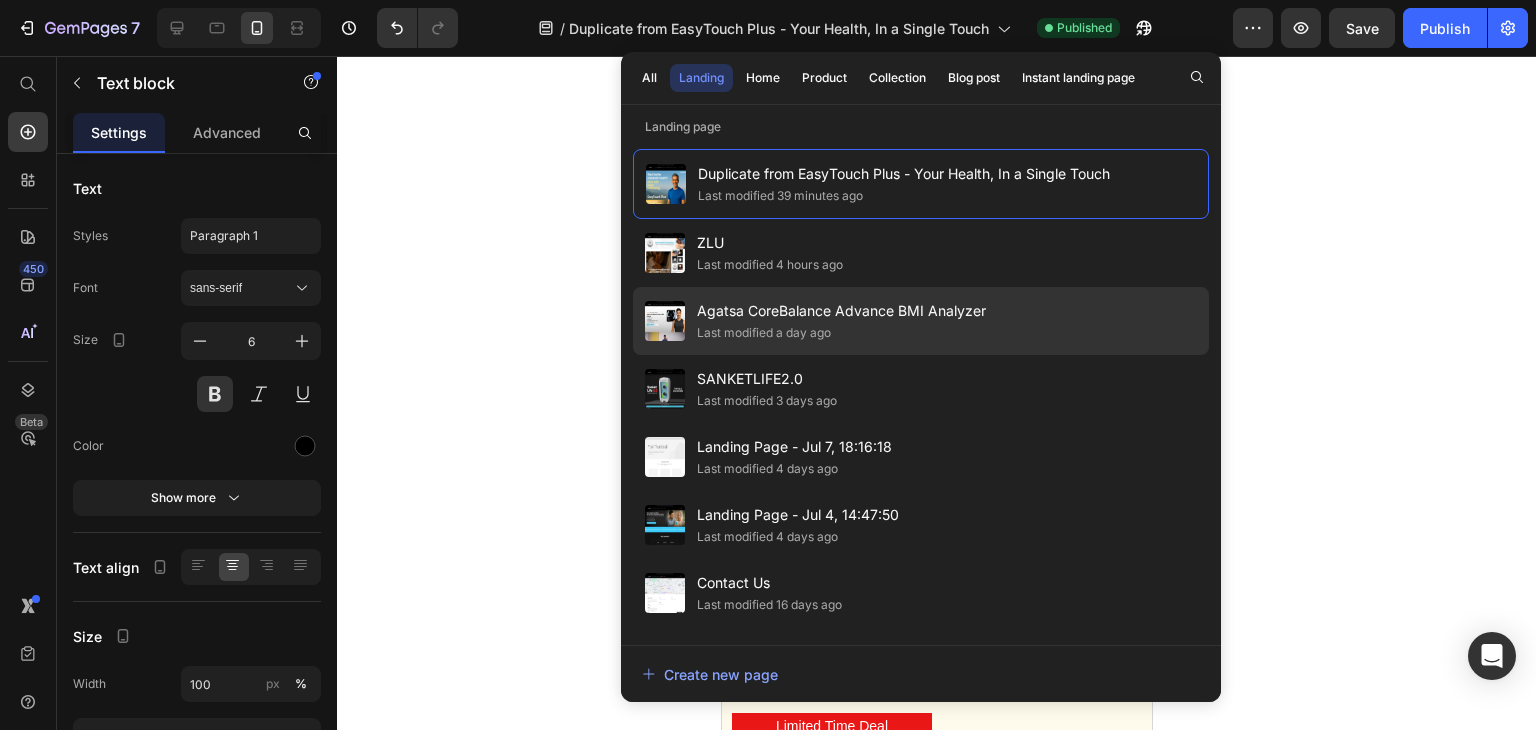drag, startPoint x: 872, startPoint y: 392, endPoint x: 862, endPoint y: 393, distance: 10.049875 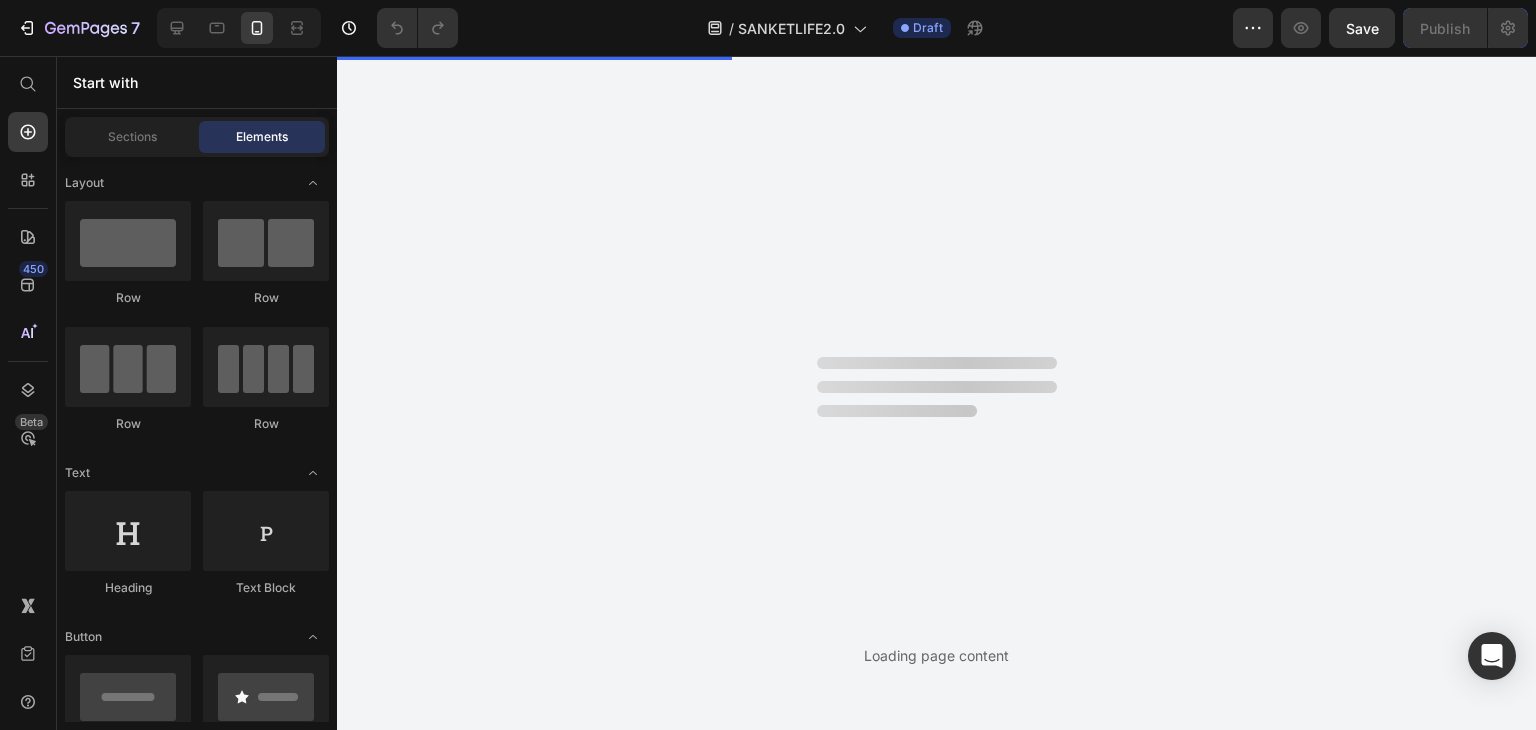 scroll, scrollTop: 0, scrollLeft: 0, axis: both 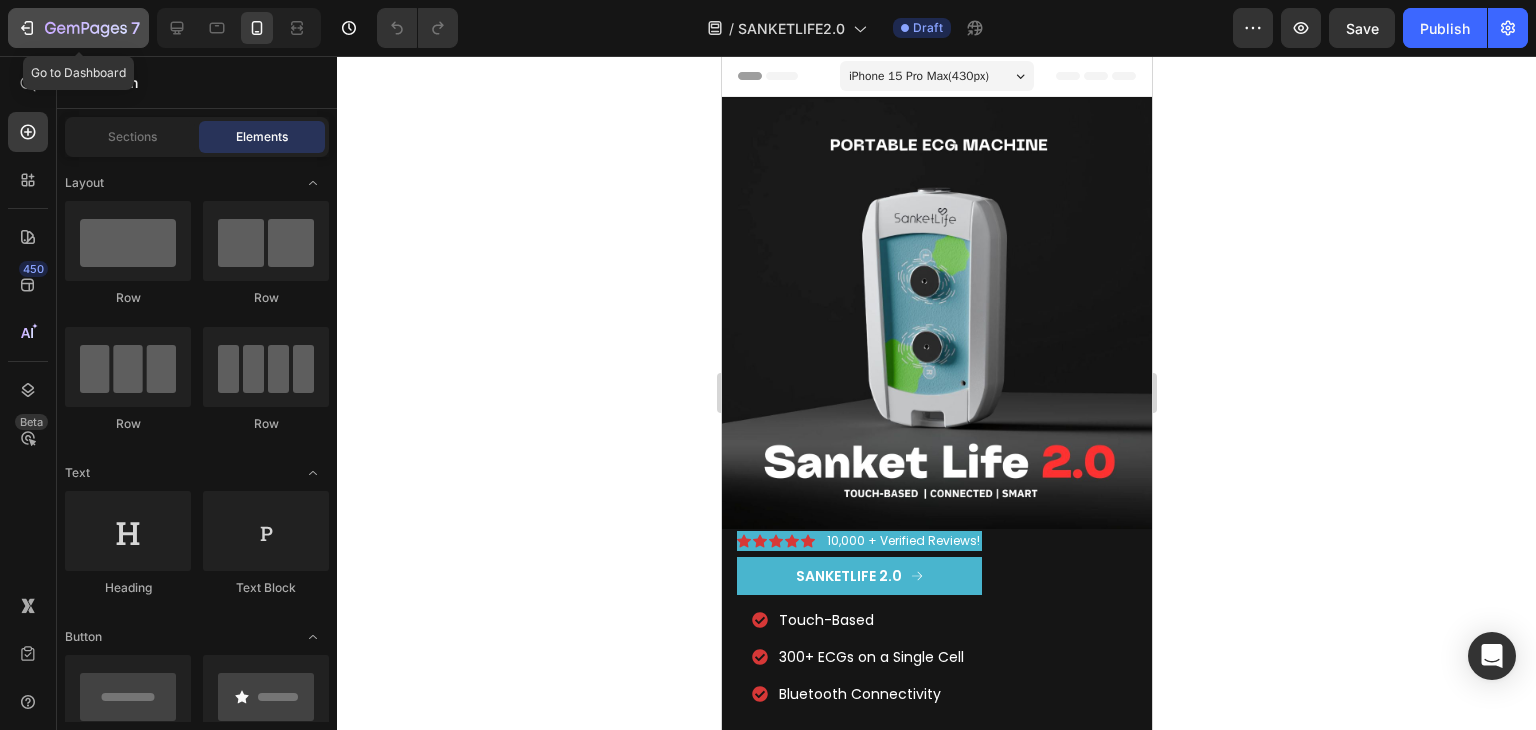 click 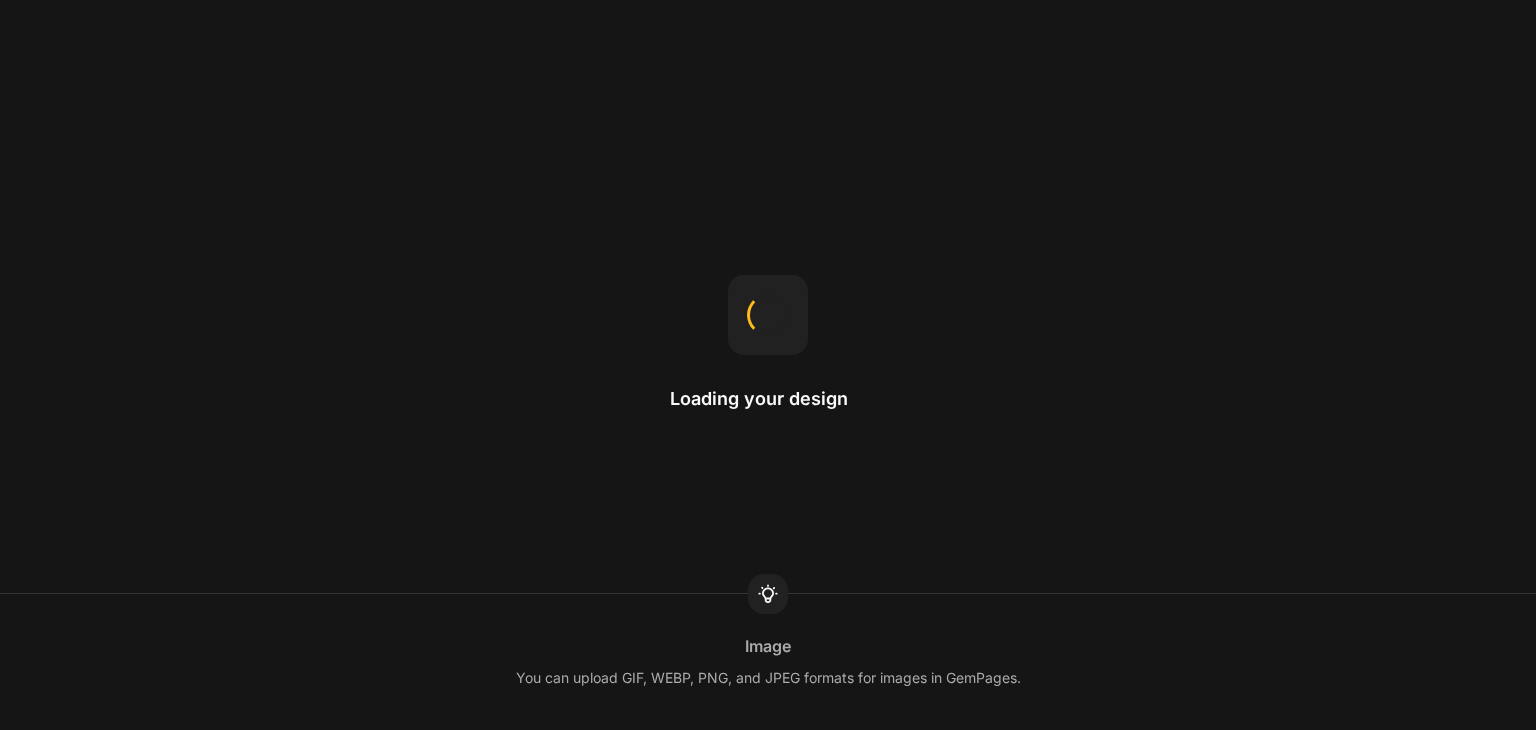 scroll, scrollTop: 0, scrollLeft: 0, axis: both 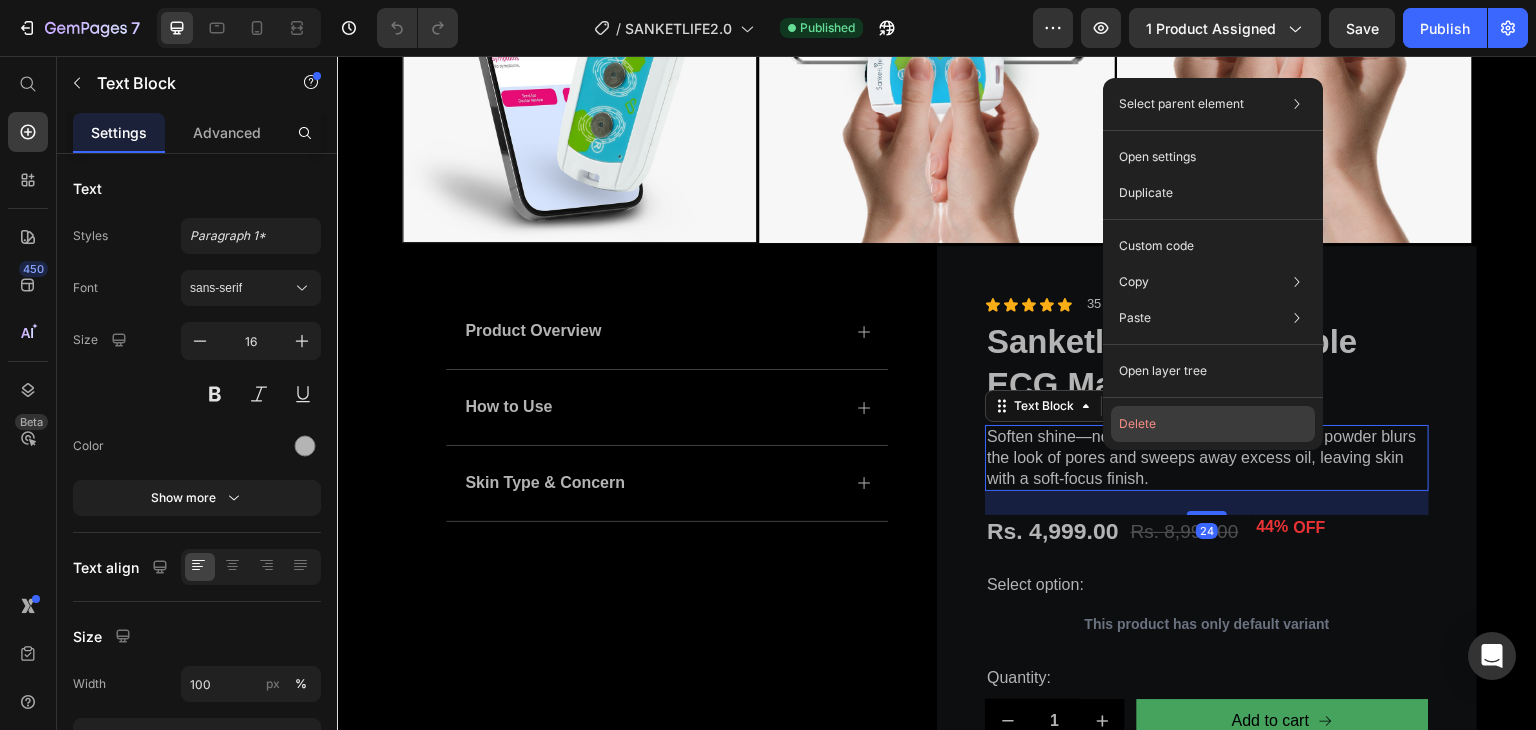 click on "Delete" 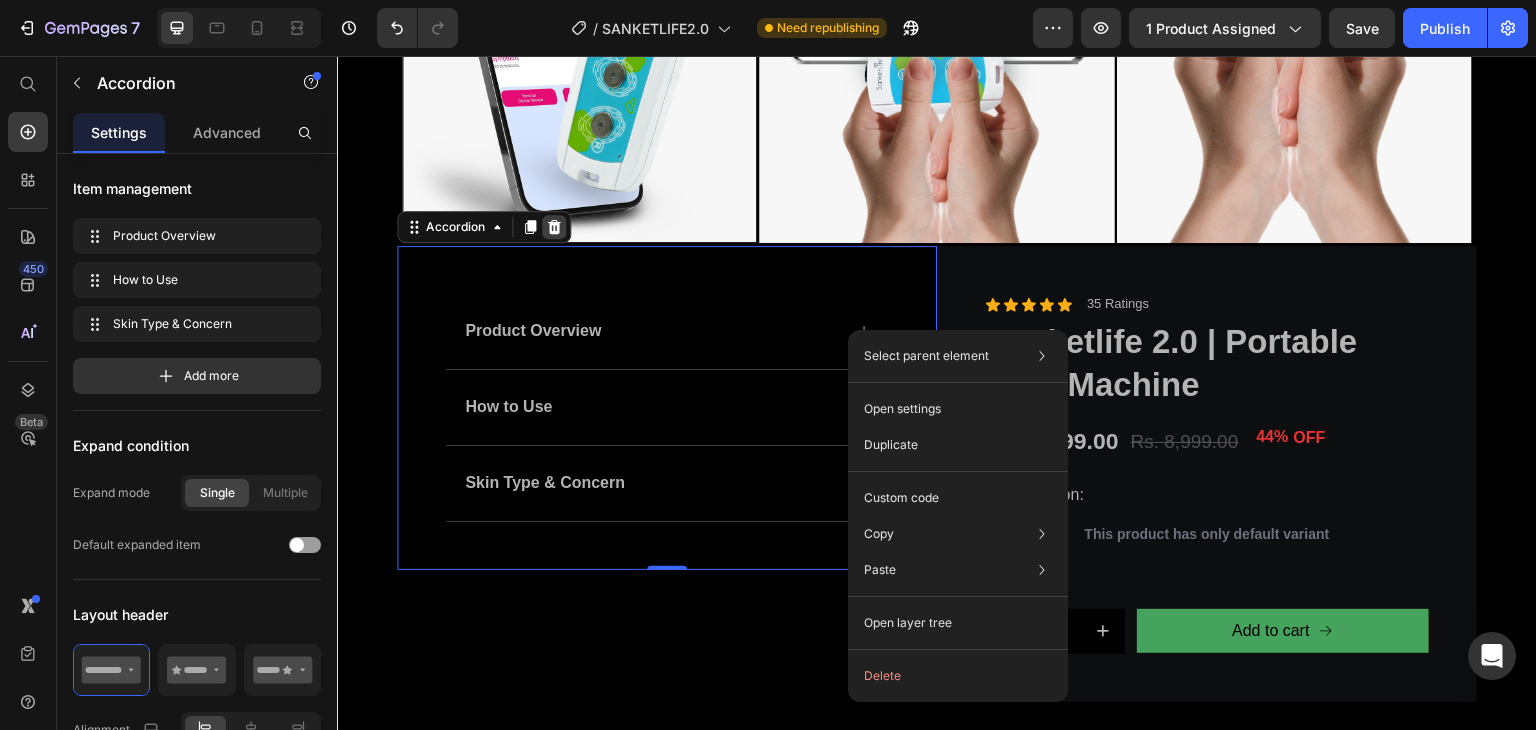 click 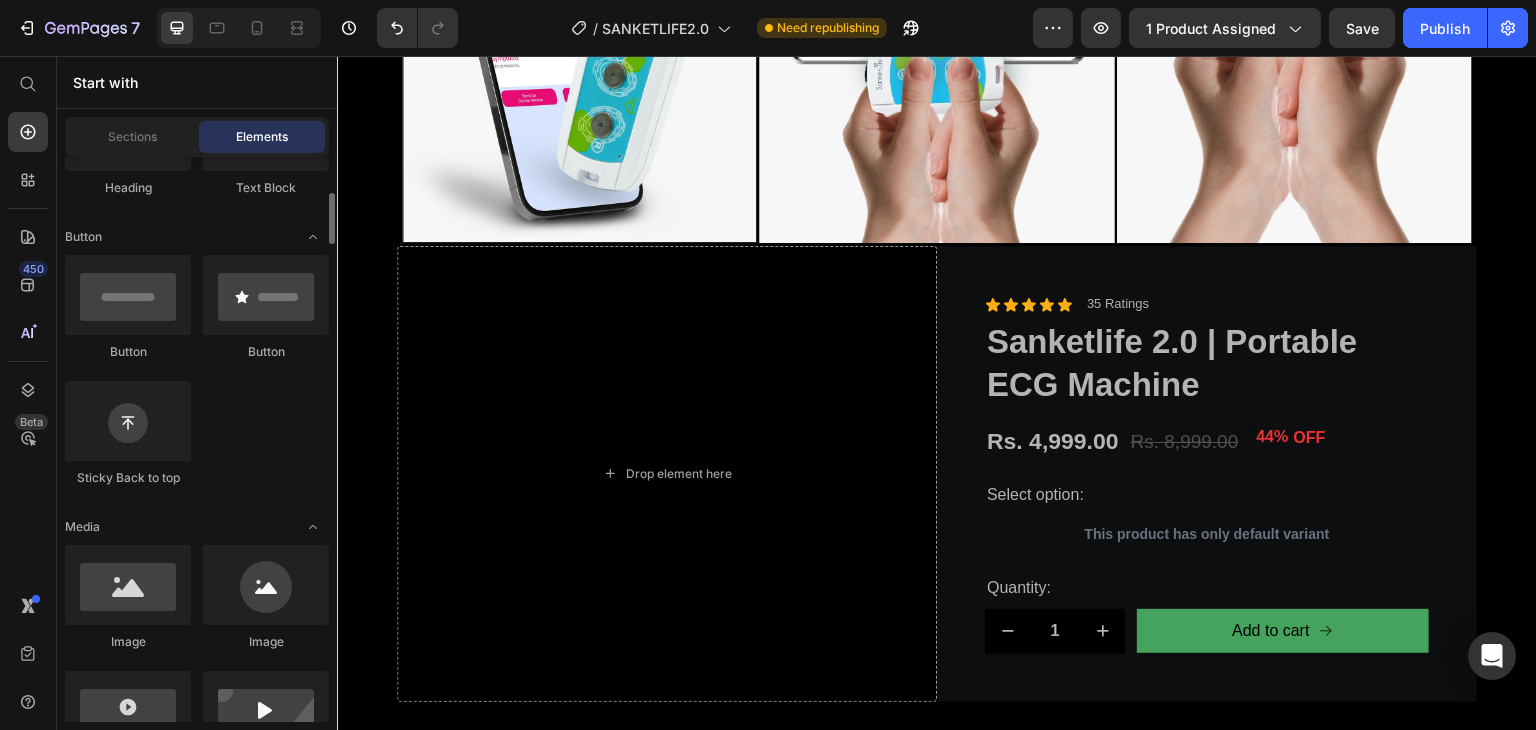 scroll, scrollTop: 0, scrollLeft: 0, axis: both 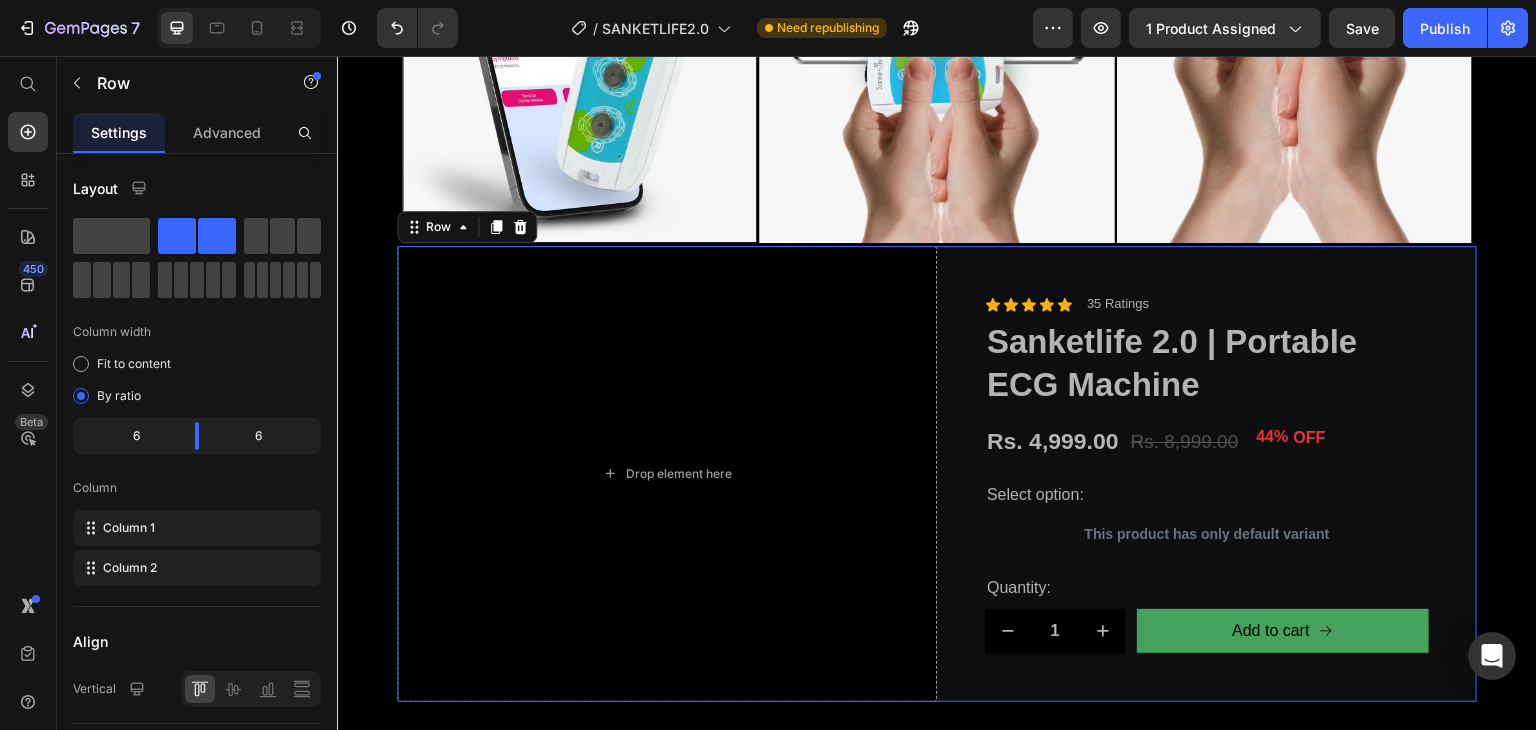 click on "Product Images
Drop element here Icon Icon Icon Icon Icon Icon List 35 Ratings Text Block Row Sanketlife 2.0  | Portable ECG Machine Product Title Rs. 4,999.00 Product Price Rs. 8,999.00 Product Price 44% OFF Discount Tag Row Select option: Text Block This product has only default variant Product Variants & Swatches Quantity: Text Block 1 Product Quantity
Add to cart Add to Cart Row Row Row   0 Product" at bounding box center (937, 292) 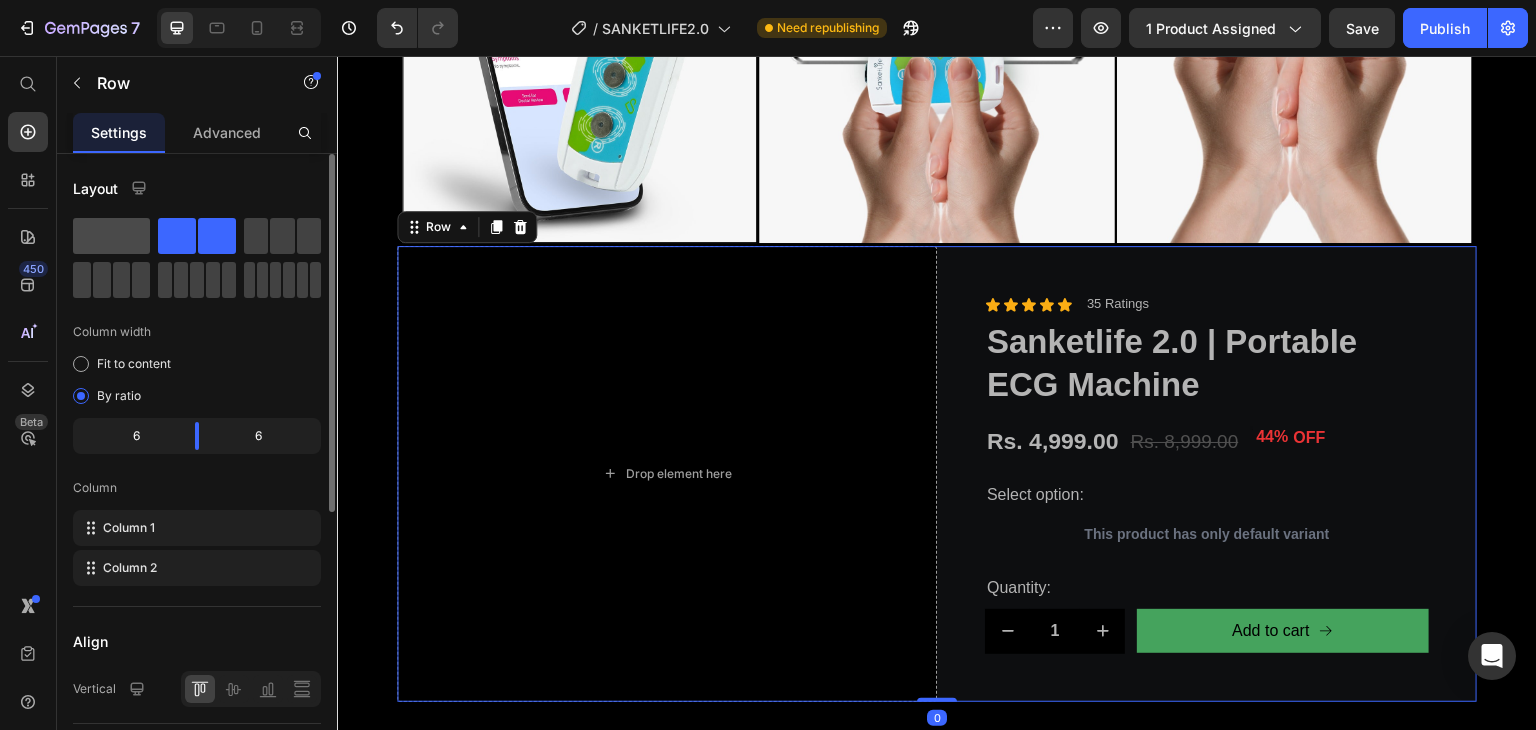 click 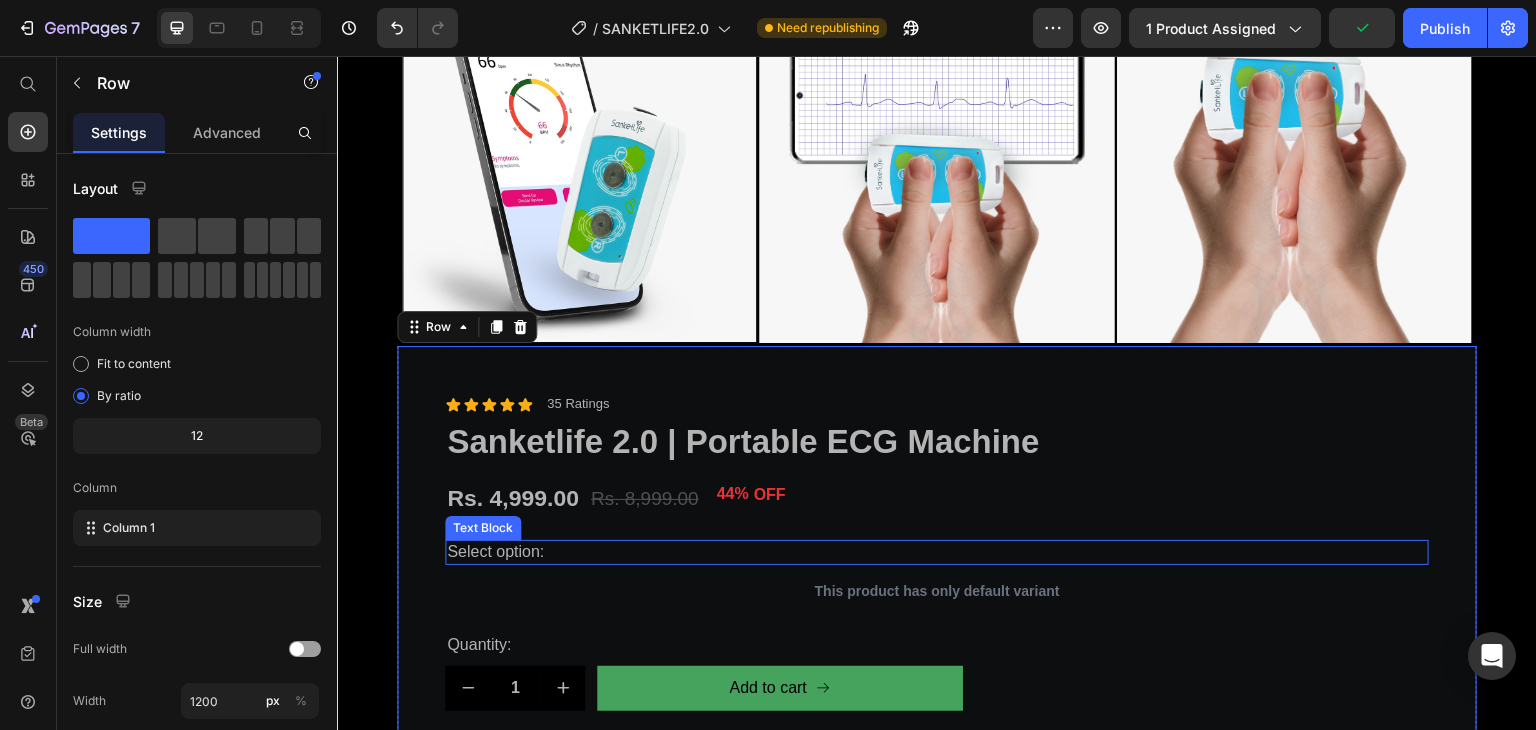 scroll, scrollTop: 12500, scrollLeft: 0, axis: vertical 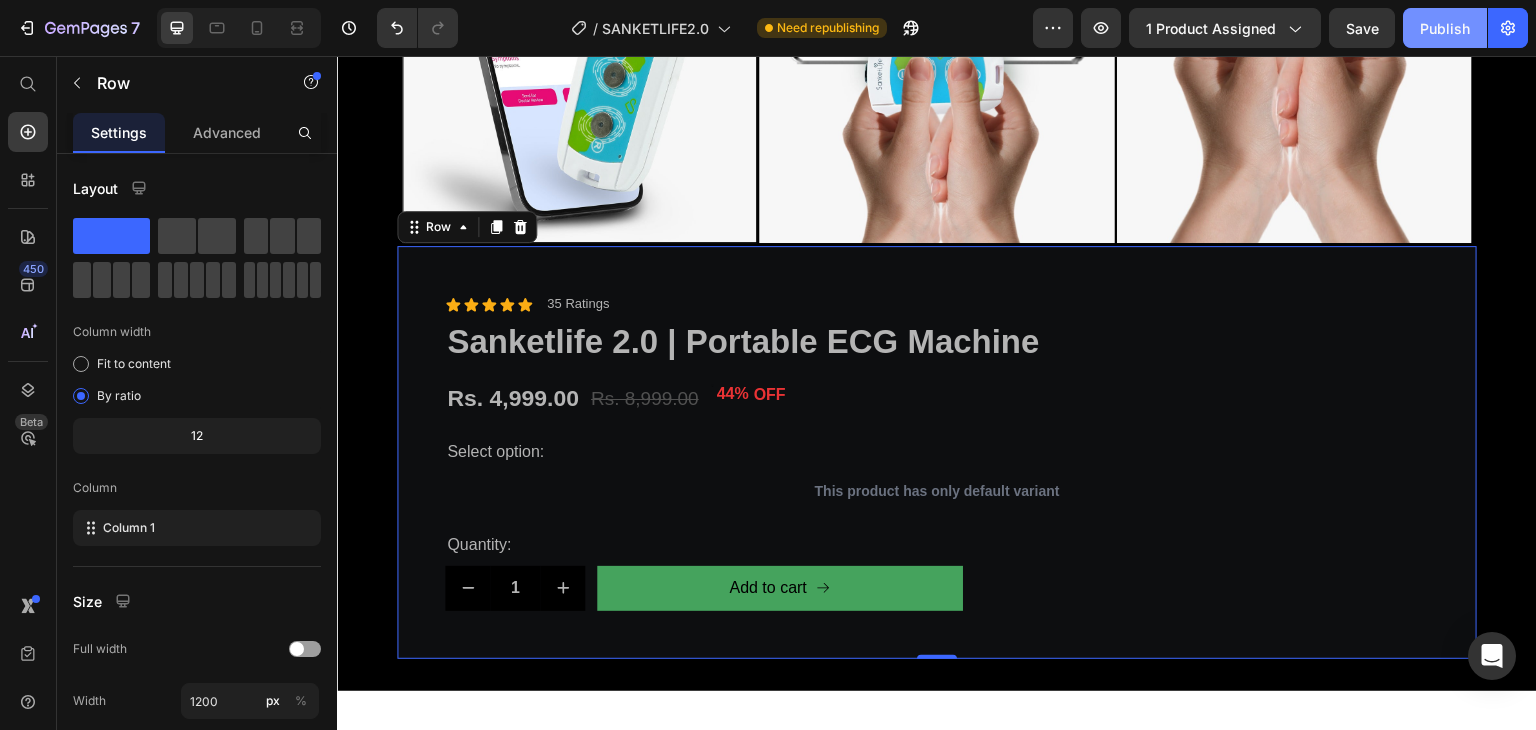 click on "Publish" 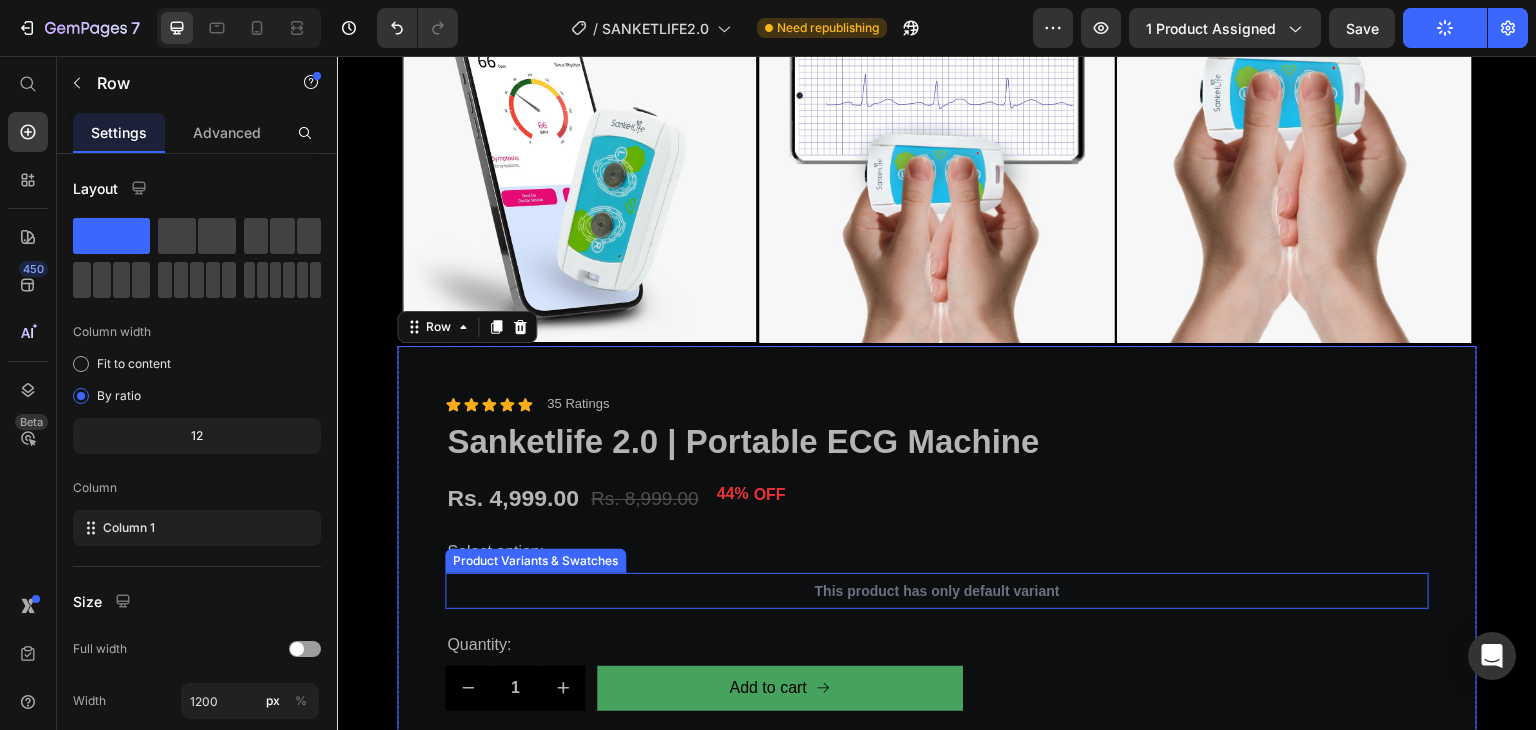 scroll, scrollTop: 12498, scrollLeft: 0, axis: vertical 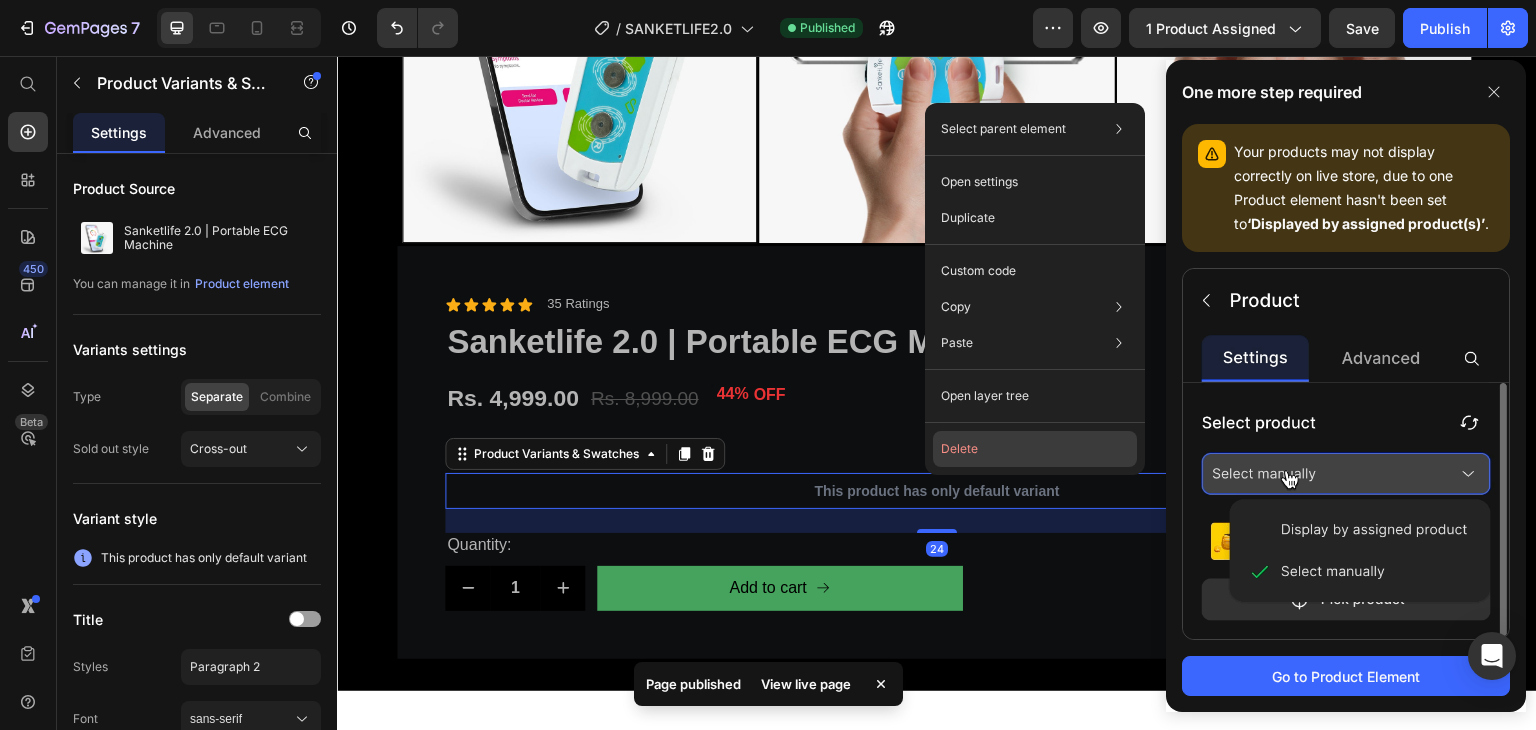click on "Delete" 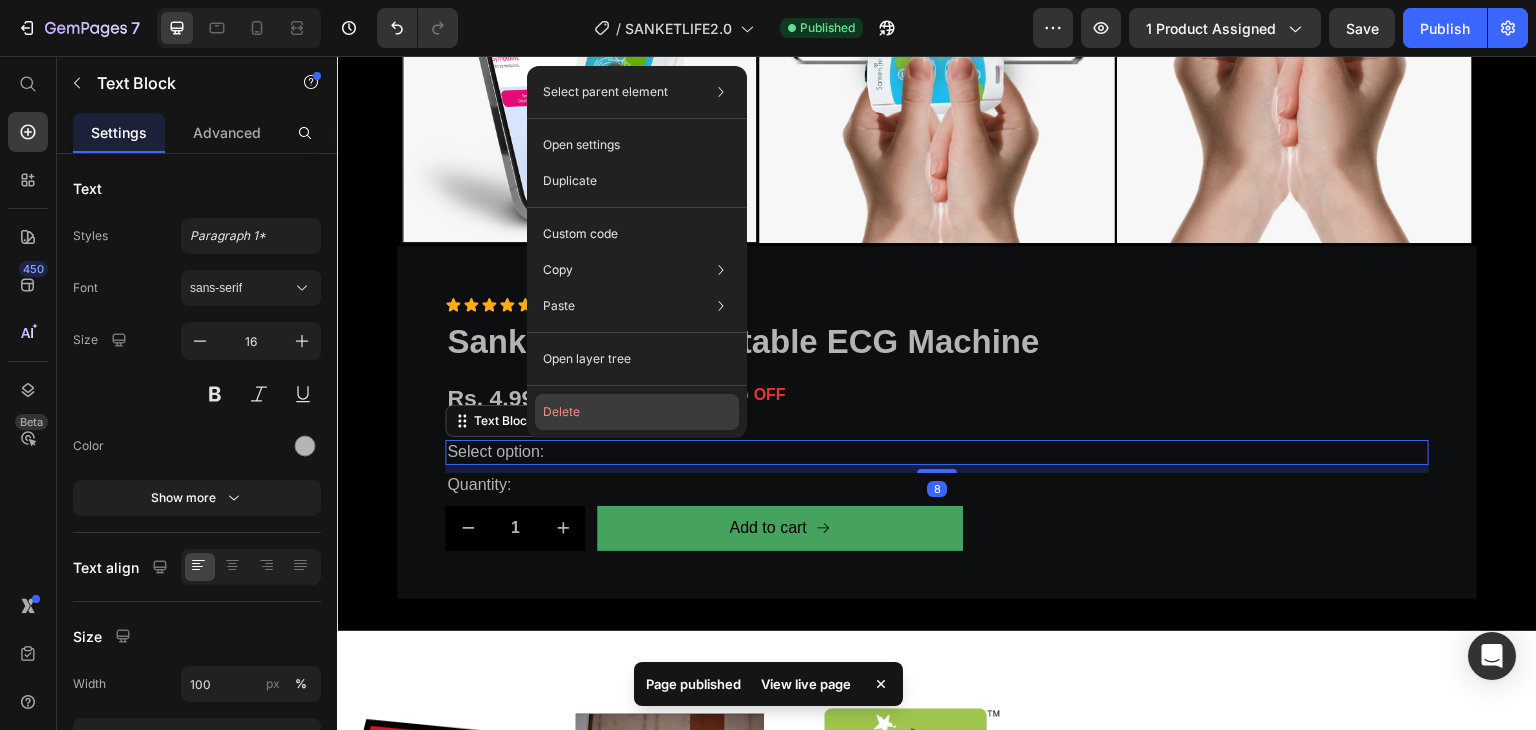 click on "Delete" 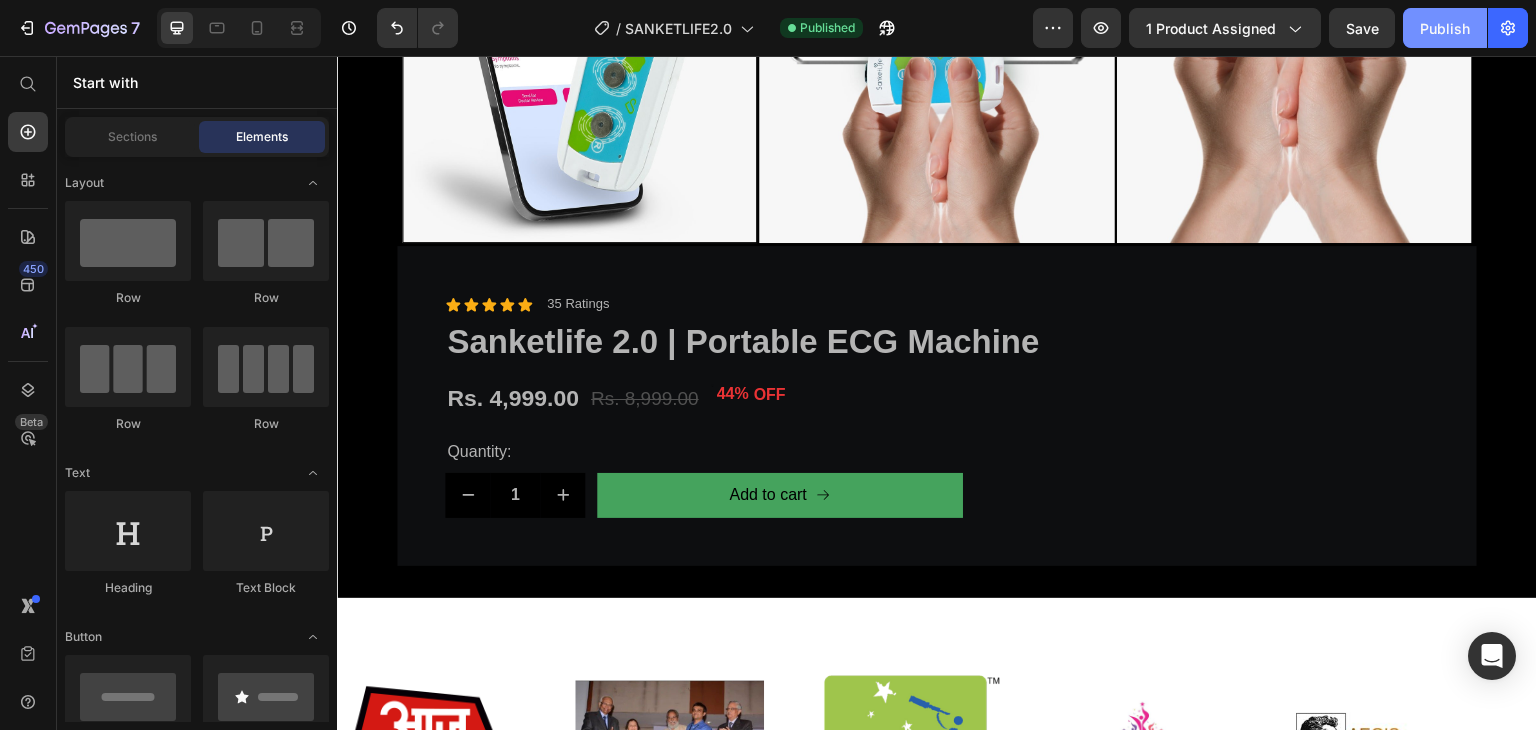 click on "Publish" at bounding box center (1445, 28) 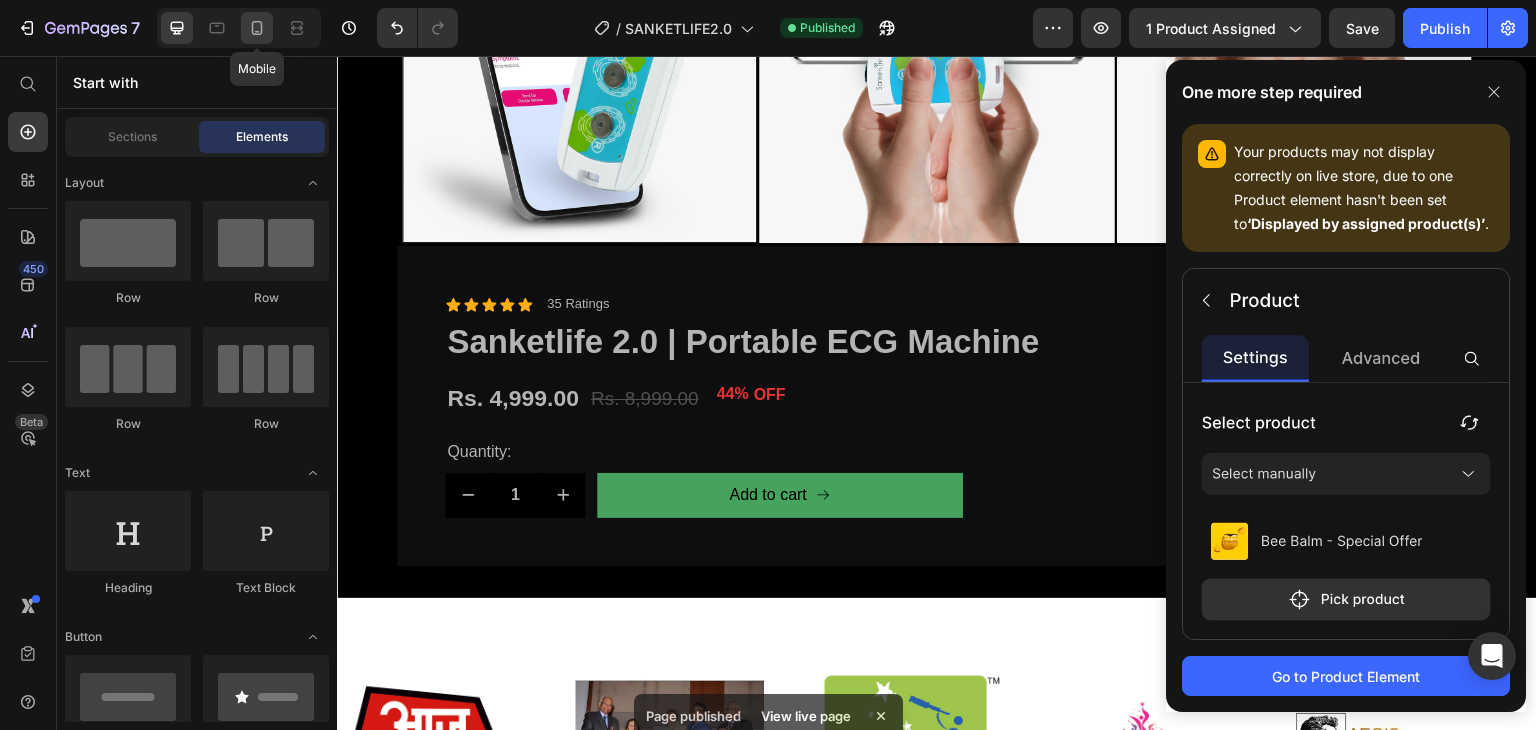 click 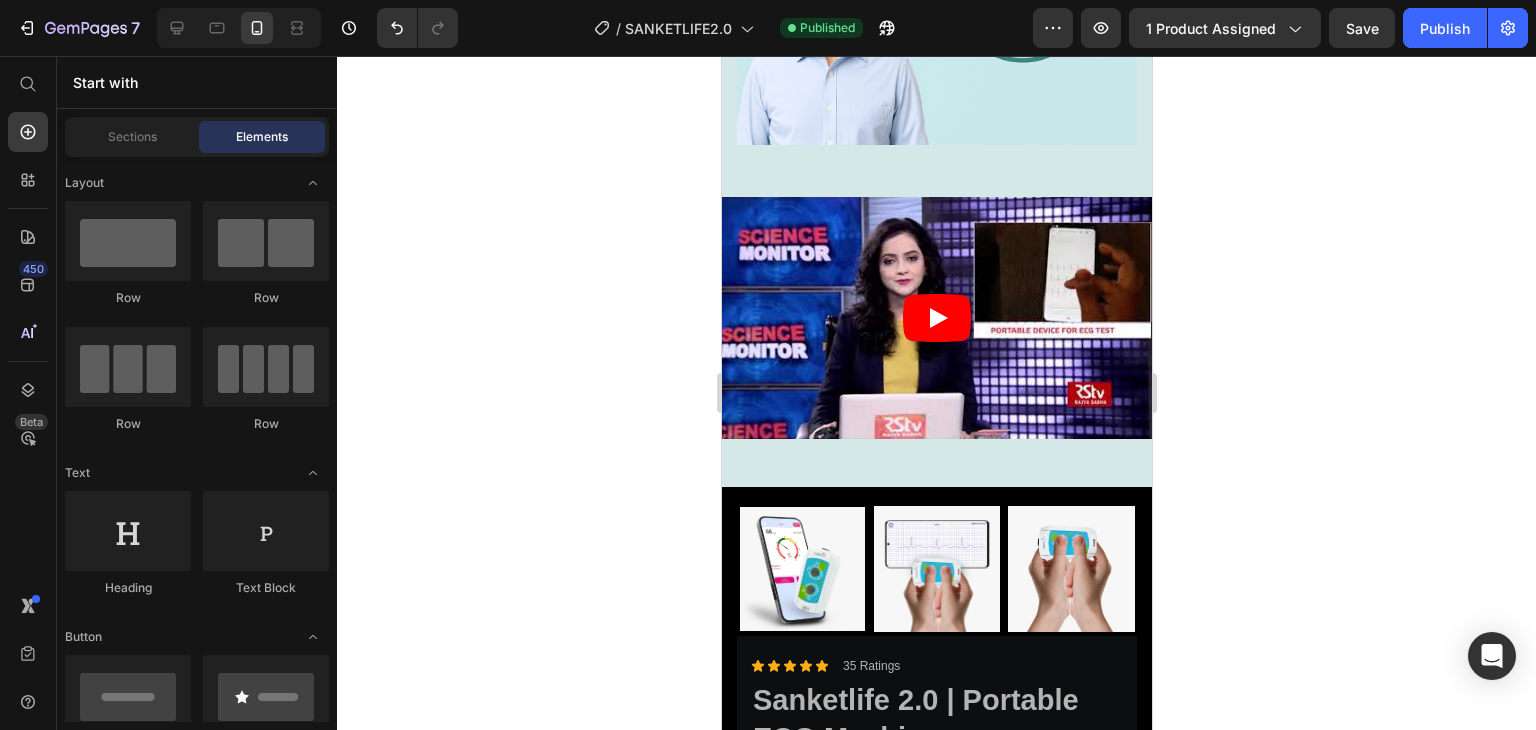 scroll, scrollTop: 7537, scrollLeft: 0, axis: vertical 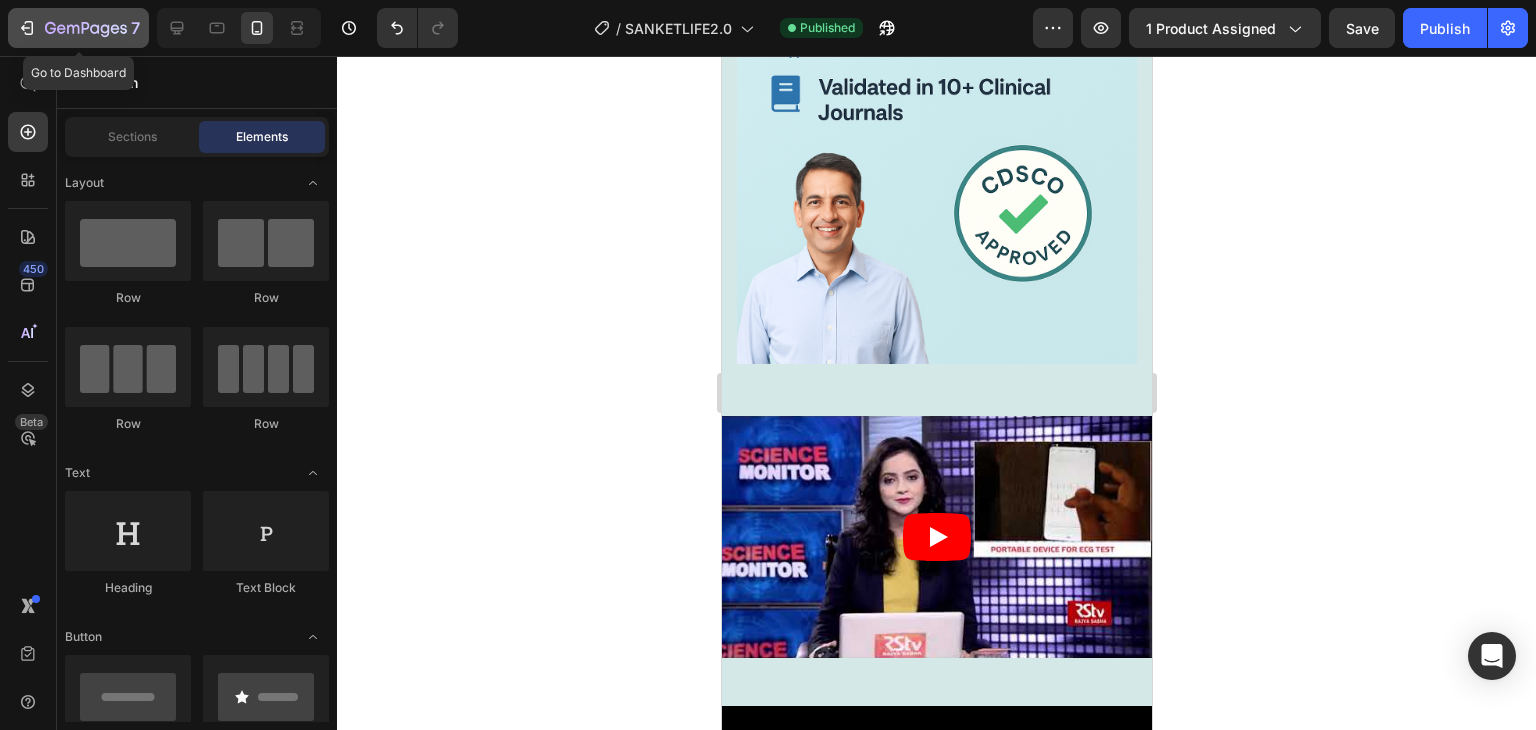 click 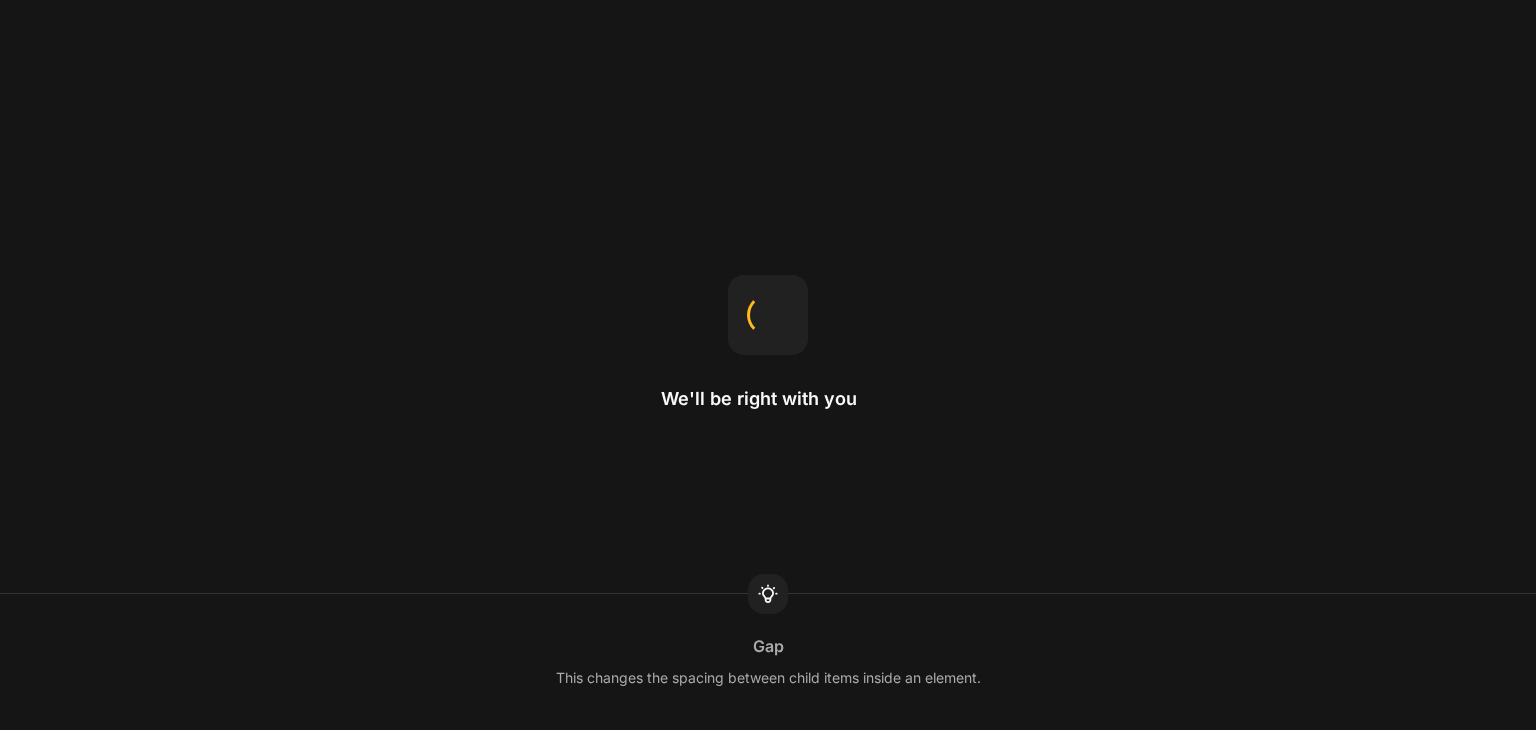 scroll, scrollTop: 0, scrollLeft: 0, axis: both 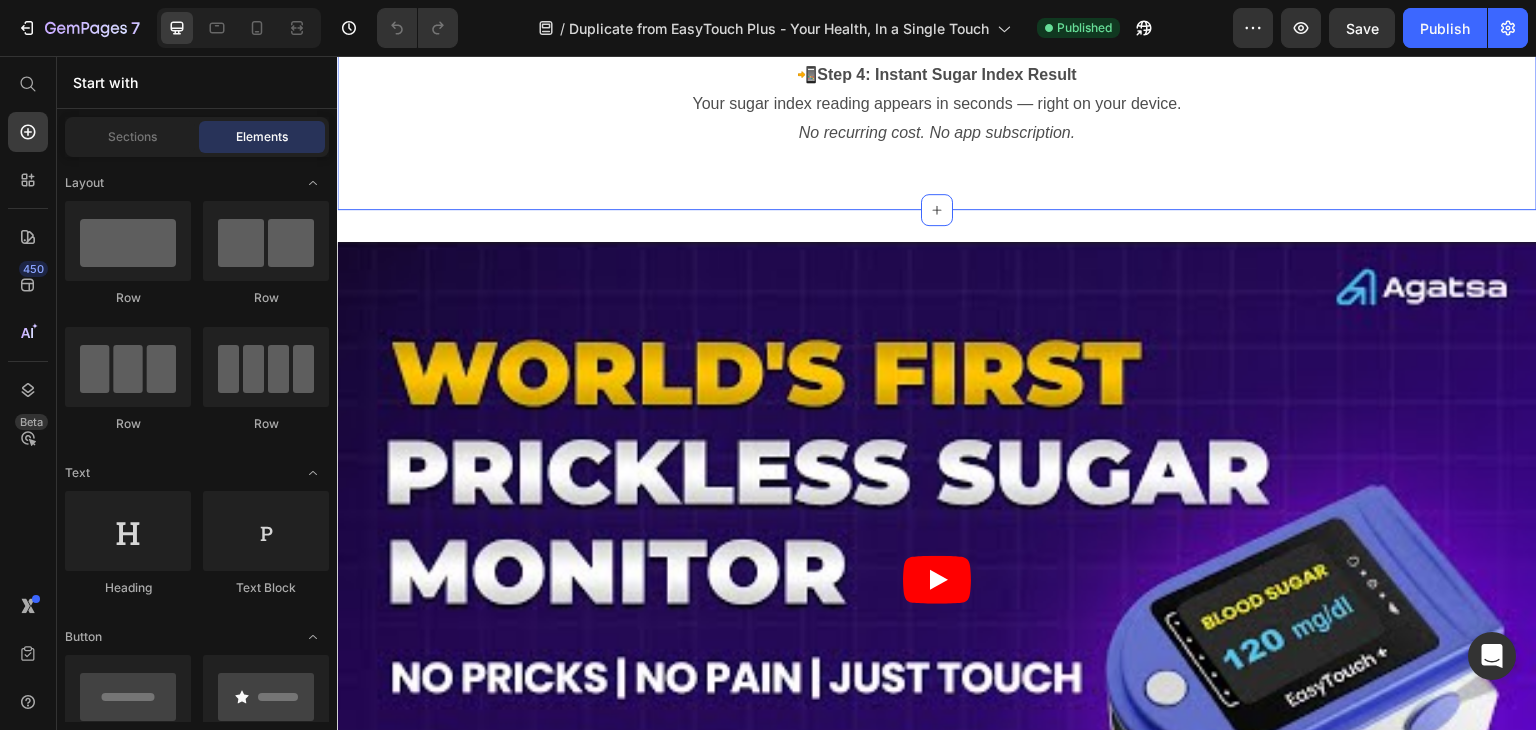 click on "4 Simple Steps When you Get The Device Heading Row  🖐️  Step 1: Just Touch Place your finger on EasyTouch+. It reads your sugar level index through safe Spectrometer based sensing. No needle. No strip. No pain.   ⚙️  Step 2: One-Time Calibration Select your mode: Fasting and Post meal (1-2 Hours). Enter your sugar value  once for Fasting and once for Post meal  — from finger prick. EasyTouch+ learns your baseline for future scans.   🧠  Step 3: Blood Sugar Index Every future scan is matched with your calibration data. It gives Real Blood Sugar Index. No Prediction !   📲  Step 4: Instant Sugar Index Result Your sugar index reading appears in seconds — right on your device. No recurring cost. No app subscription.   Text Block Row Section 5" at bounding box center (937, -128) 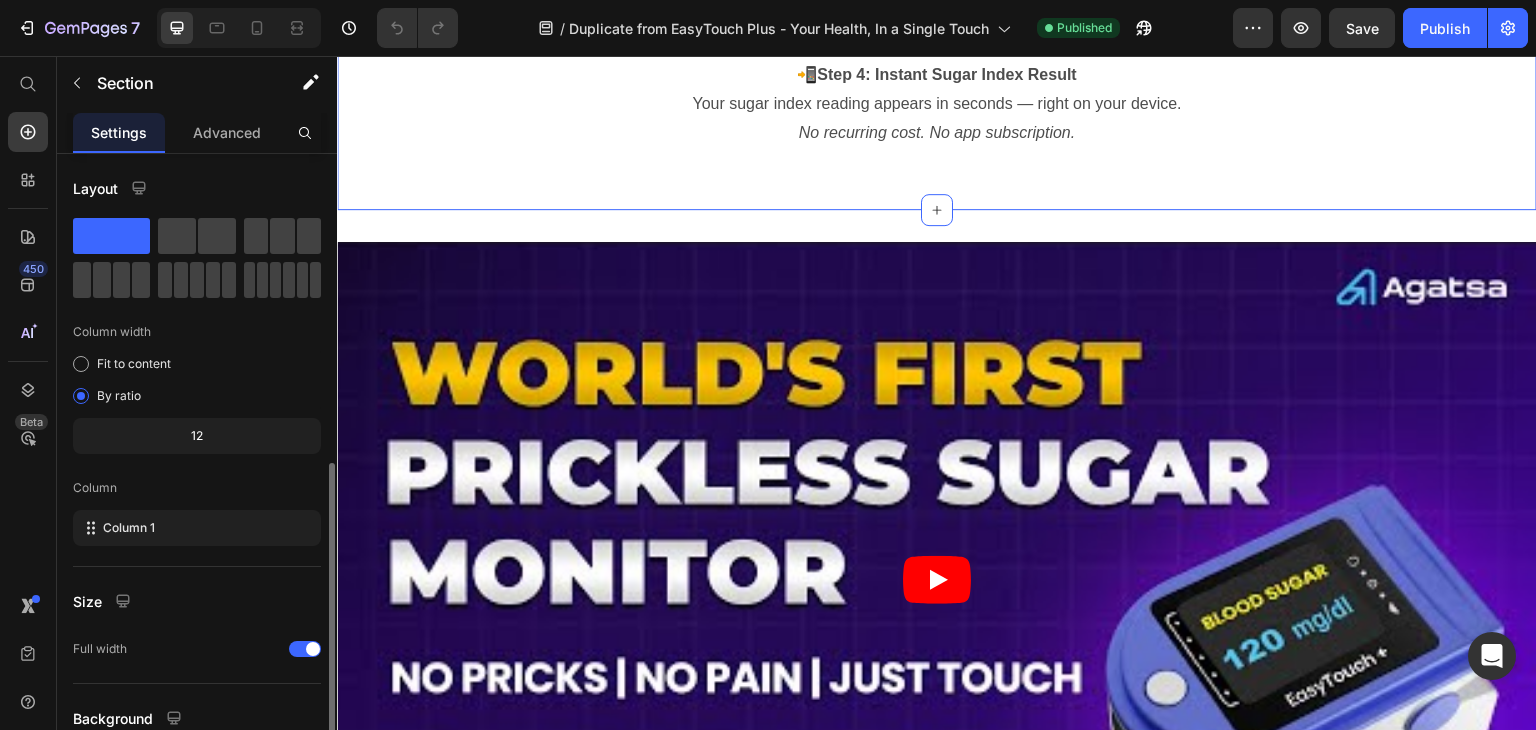 scroll, scrollTop: 173, scrollLeft: 0, axis: vertical 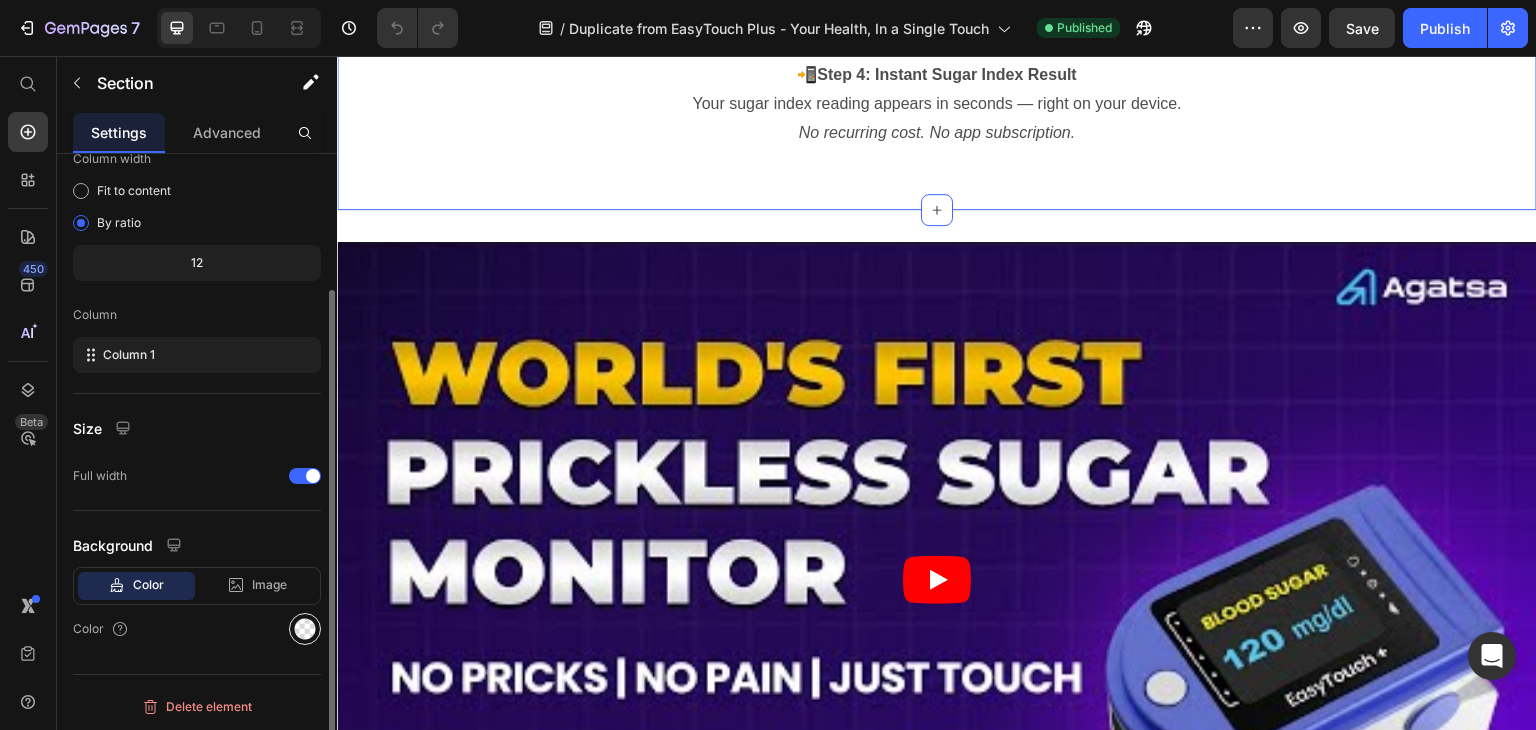 click 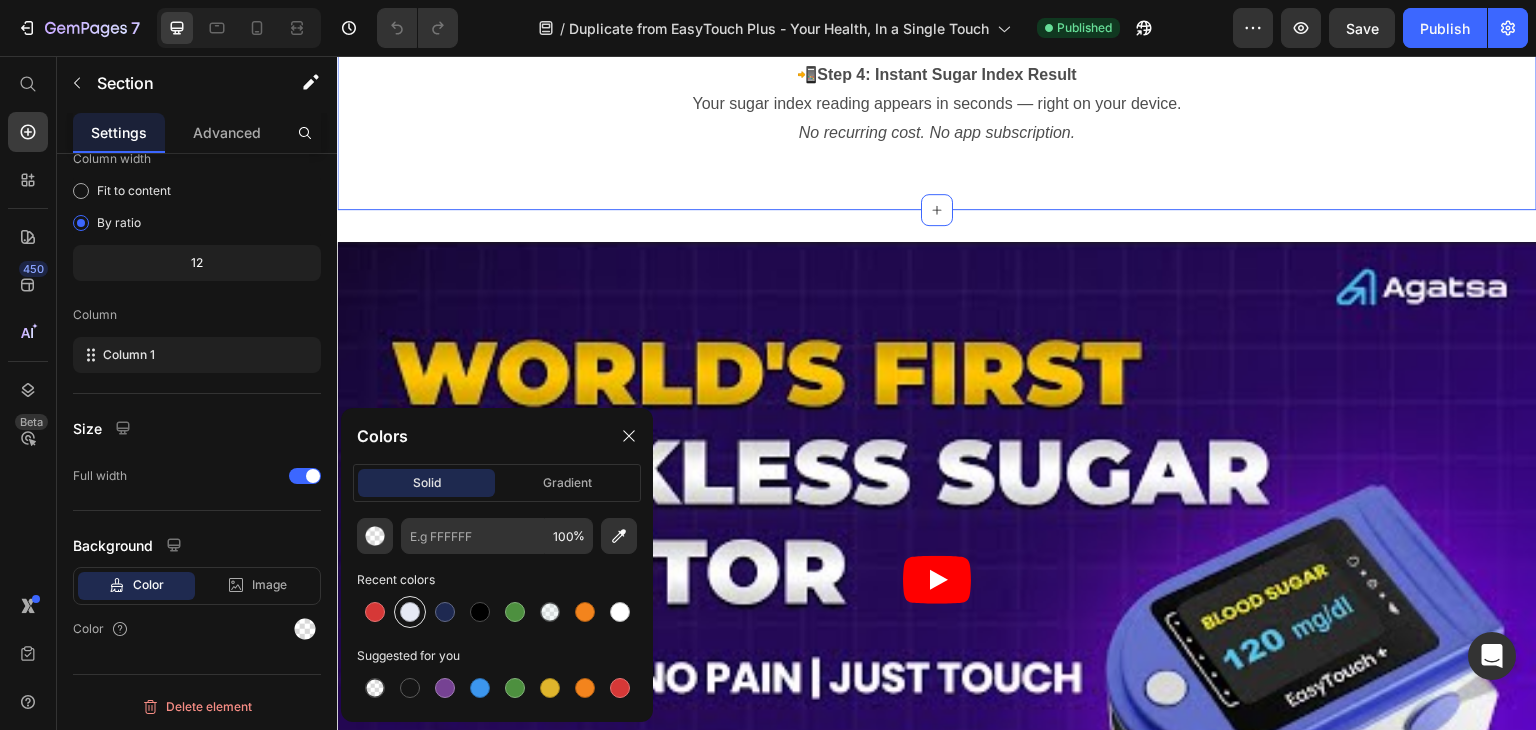 click at bounding box center [410, 612] 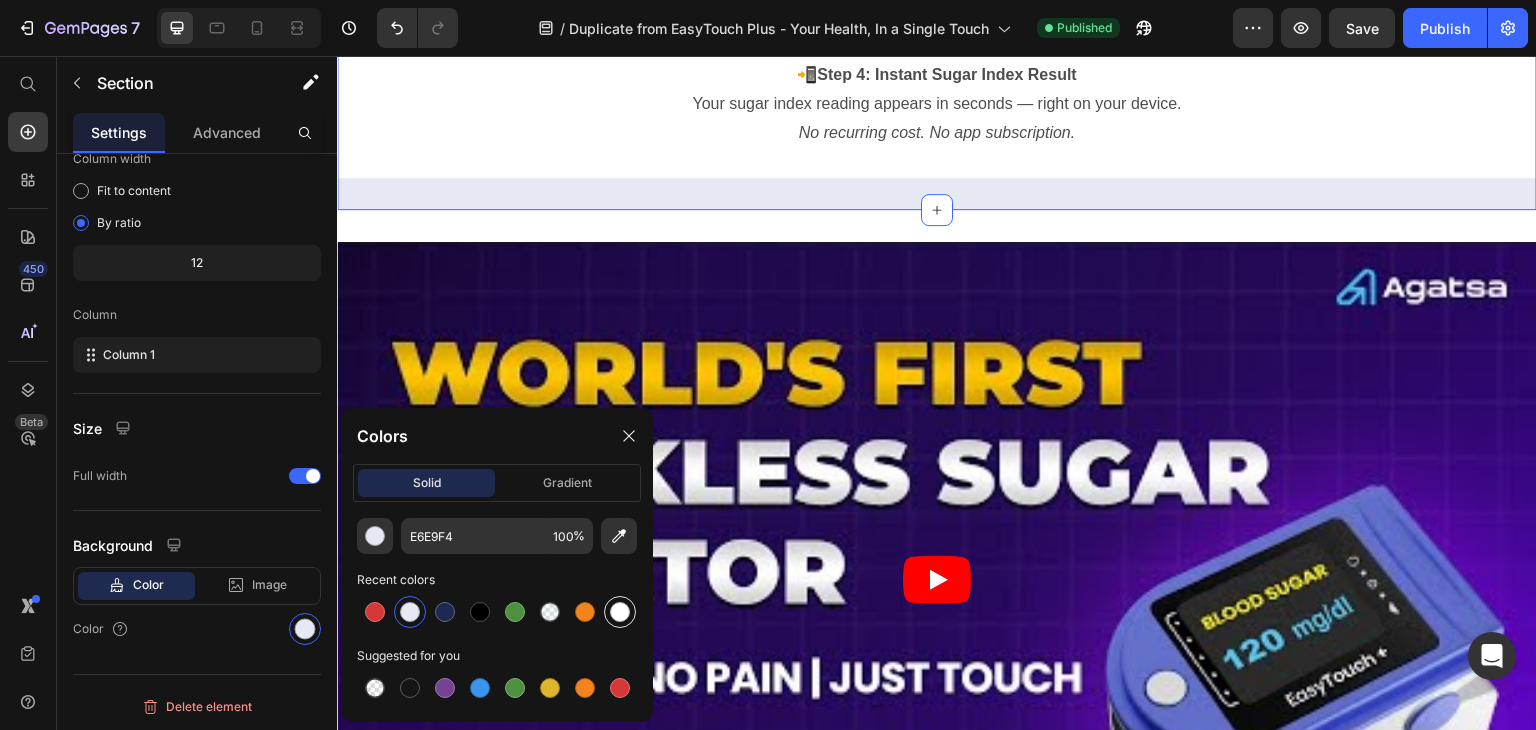 click at bounding box center (620, 612) 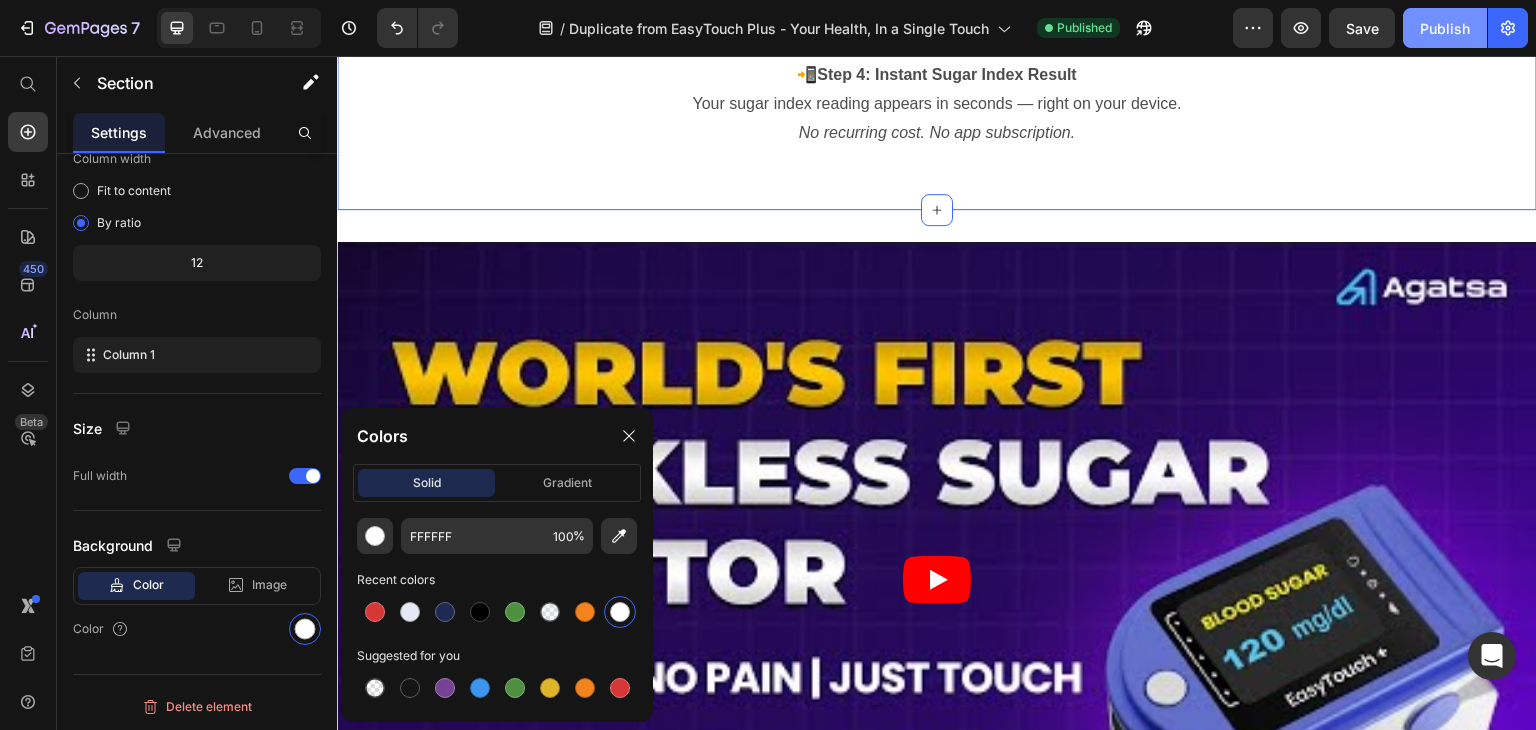 click on "Publish" at bounding box center [1445, 28] 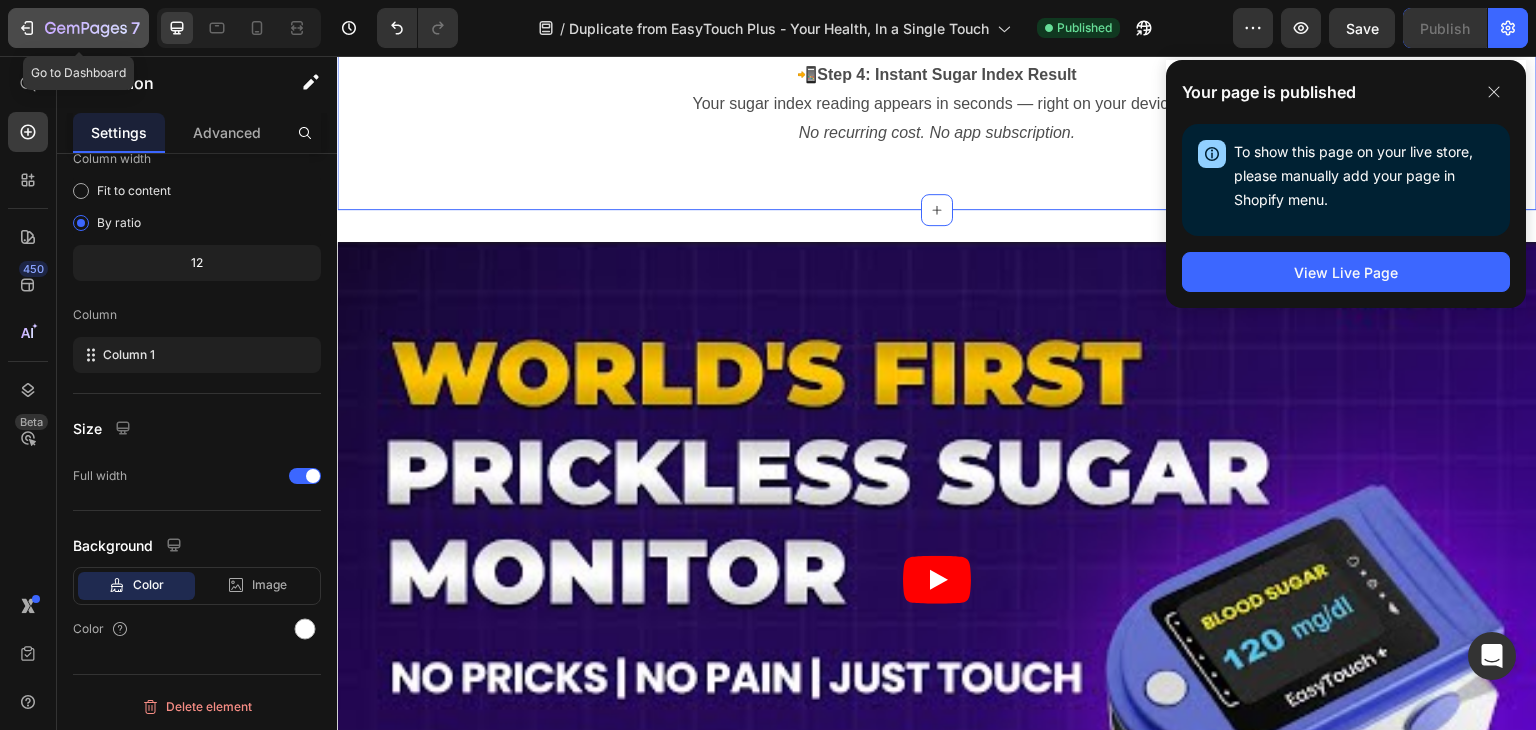 click 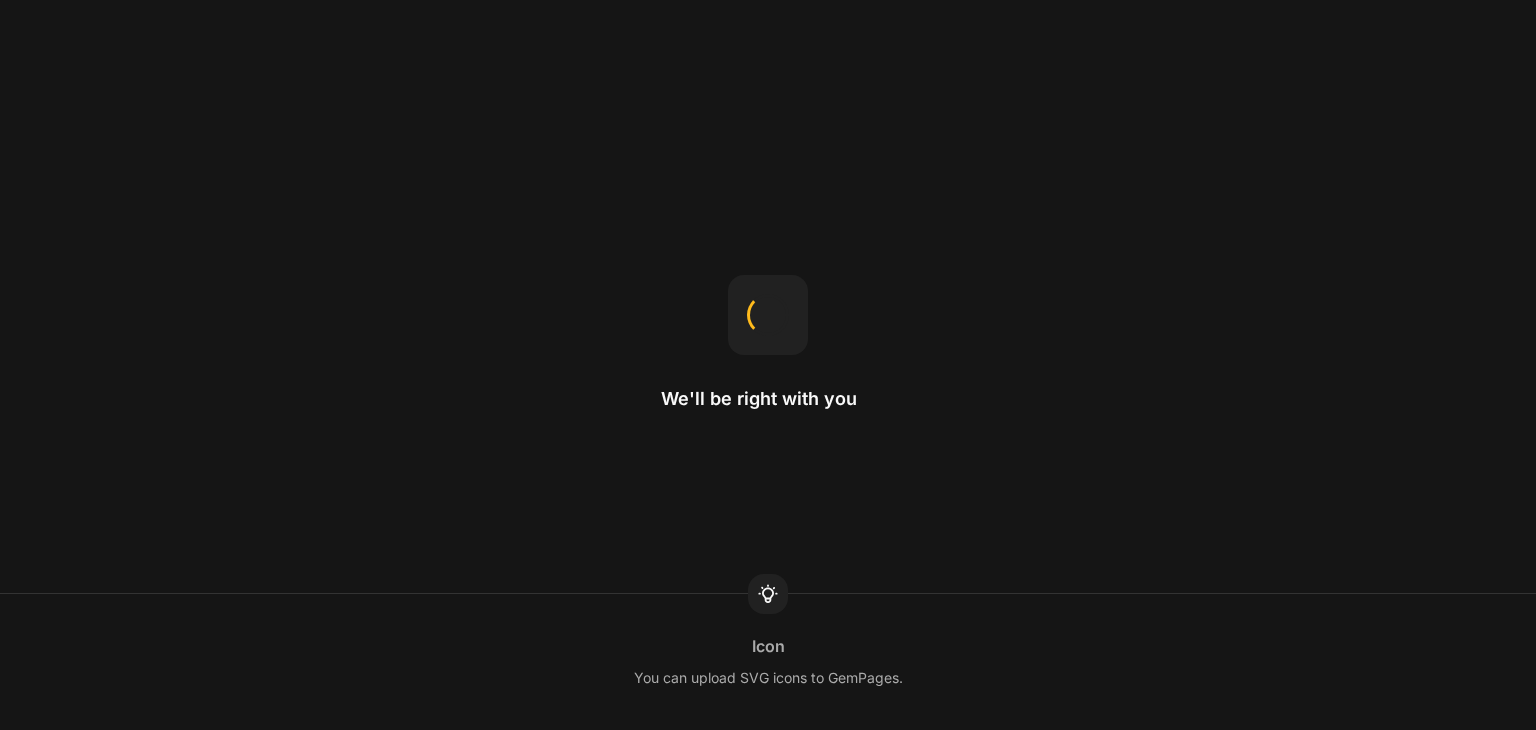 scroll, scrollTop: 0, scrollLeft: 0, axis: both 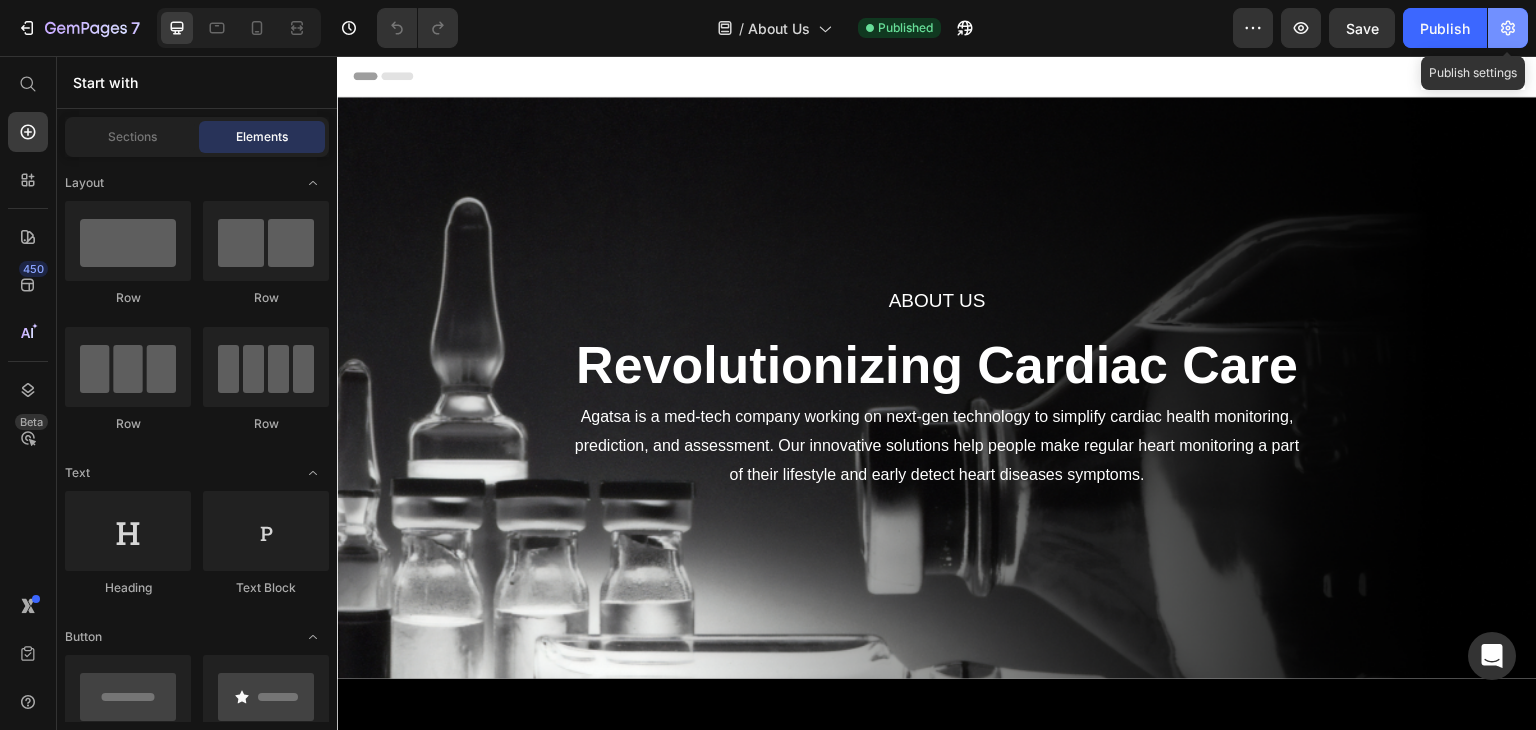 click 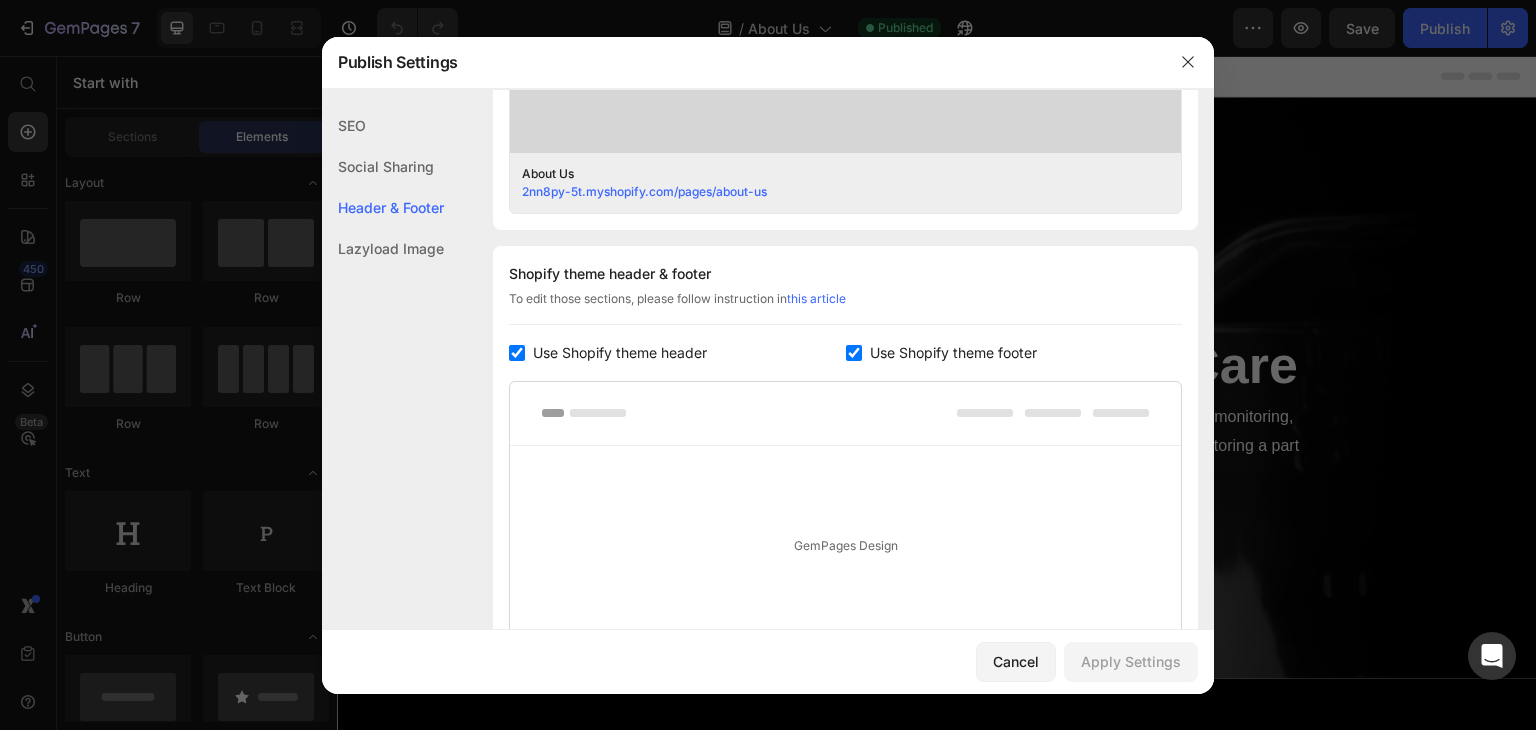 scroll, scrollTop: 1000, scrollLeft: 0, axis: vertical 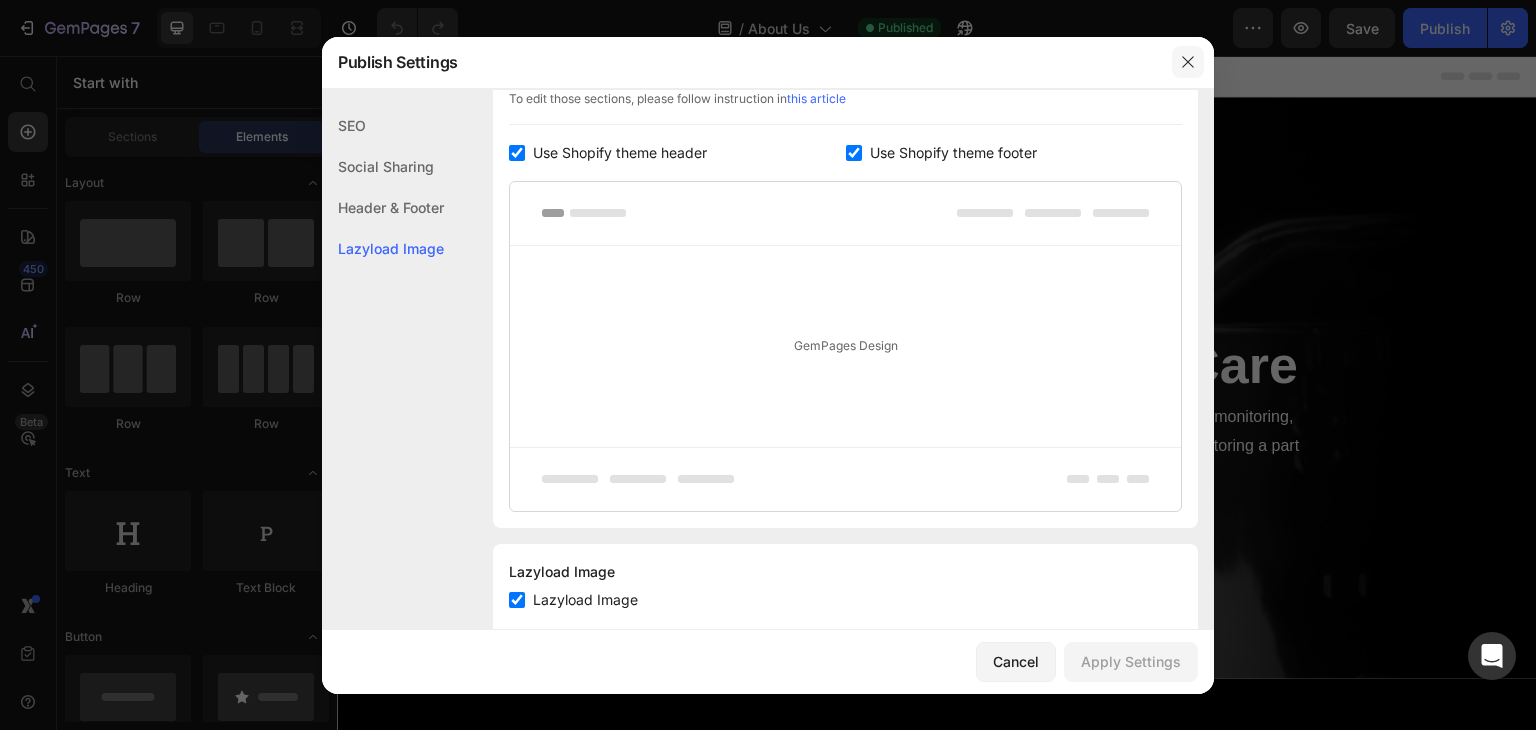 drag, startPoint x: 1194, startPoint y: 68, endPoint x: 797, endPoint y: 105, distance: 398.72046 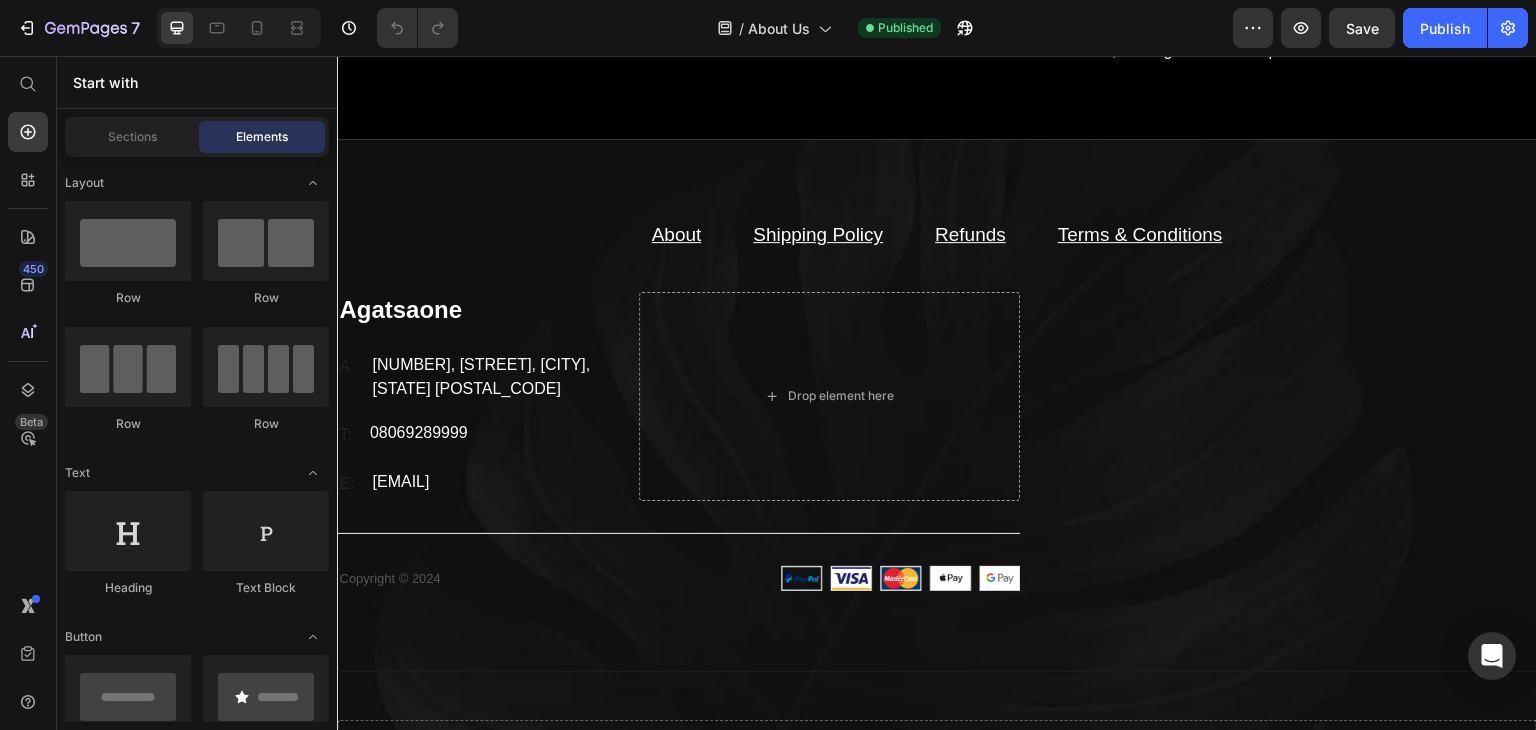 scroll, scrollTop: 3834, scrollLeft: 0, axis: vertical 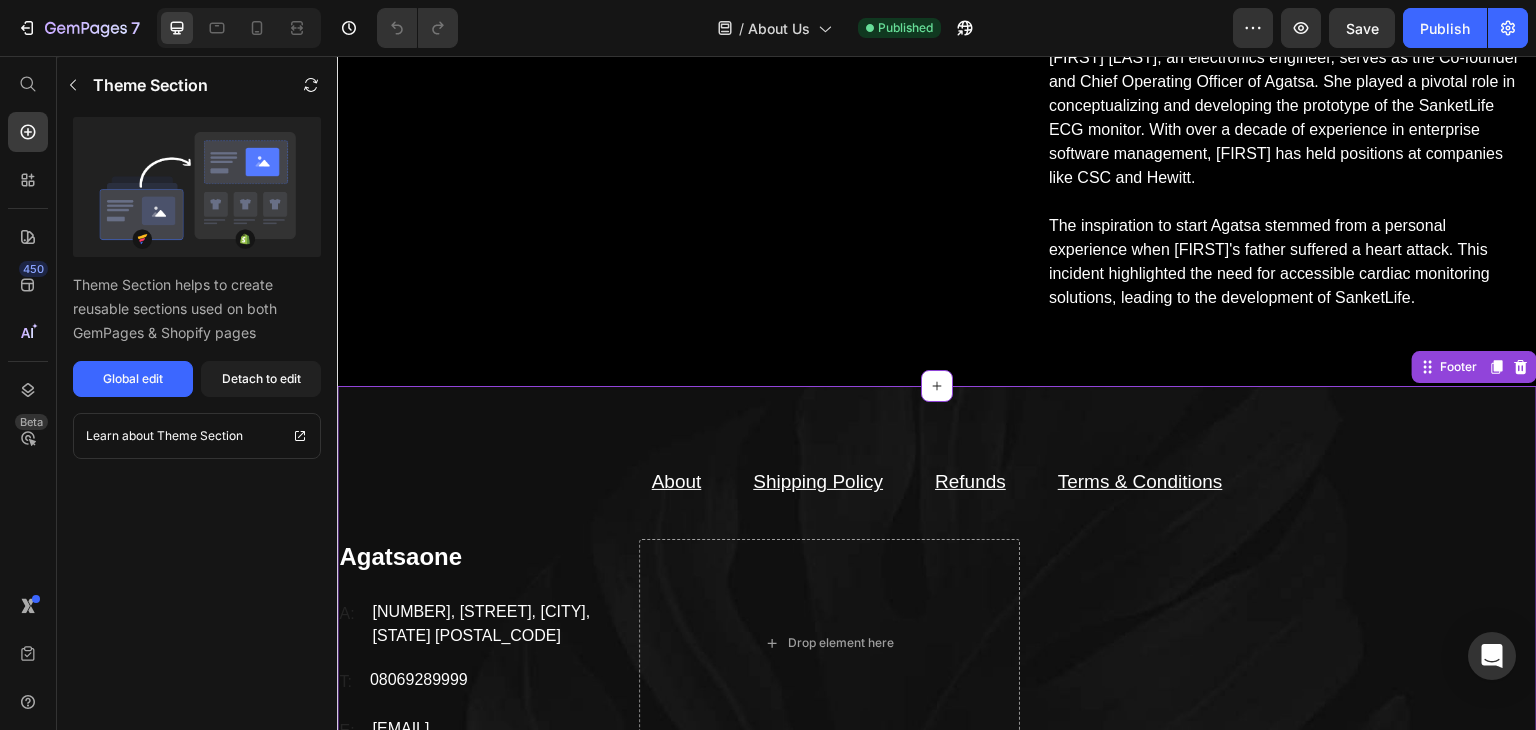 click on "About Text block Shipping Policy Text block Refunds Text block Terms & Conditions Text block Row Agatsaone Heading A: Text block [NUMBER], [STREET], [CITY], [STATE] [POSTAL_CODE] Text block Row T: Text block [PHONE] Text block Row E: Text block [EMAIL] Text block Row
Drop element here Row                Title Line Copyright © 2024  Text block Image Row Copyright © 2022  Text block Image Row Row                Title Line
Drop element here Row Footer   Need to republish. Go to global edit and publish this section" at bounding box center [937, 718] 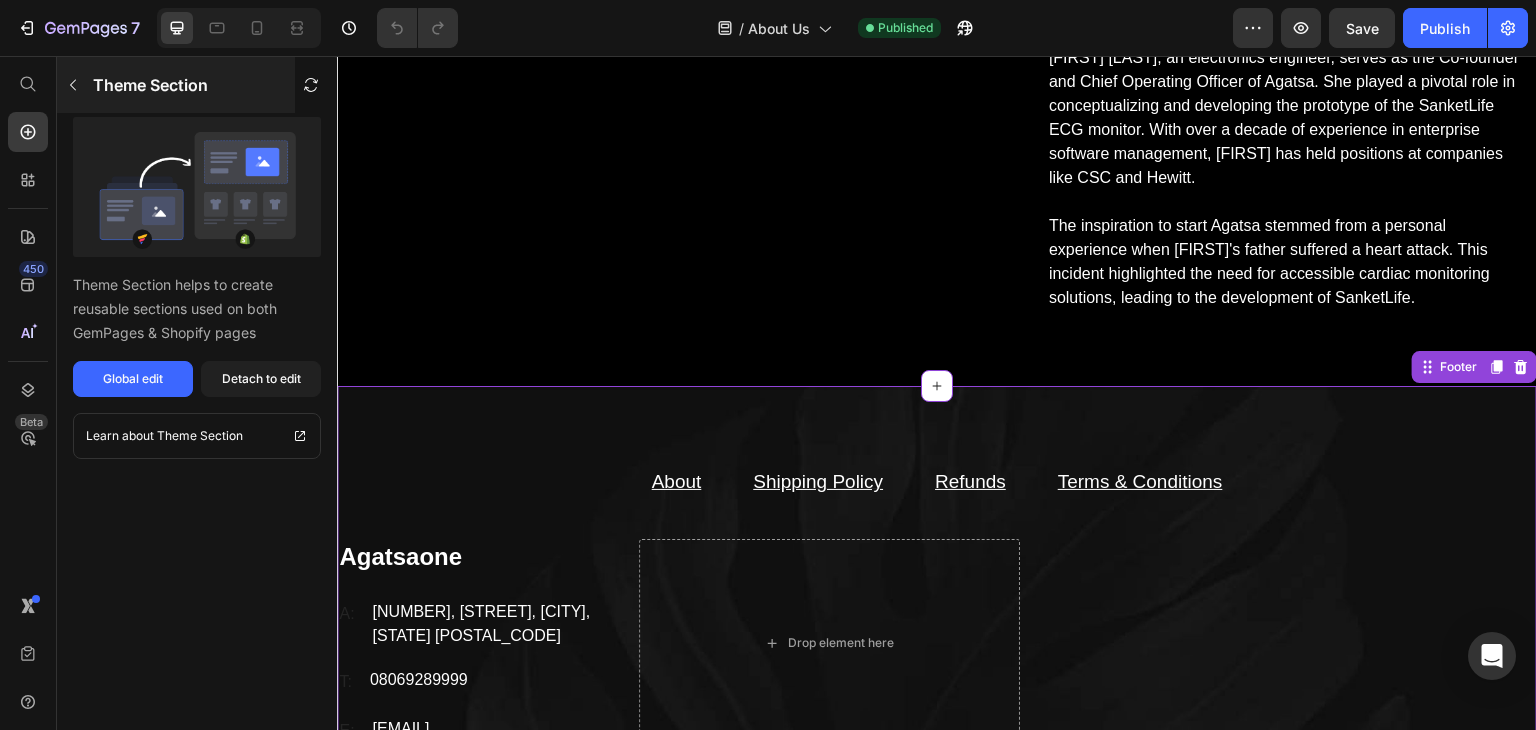 click 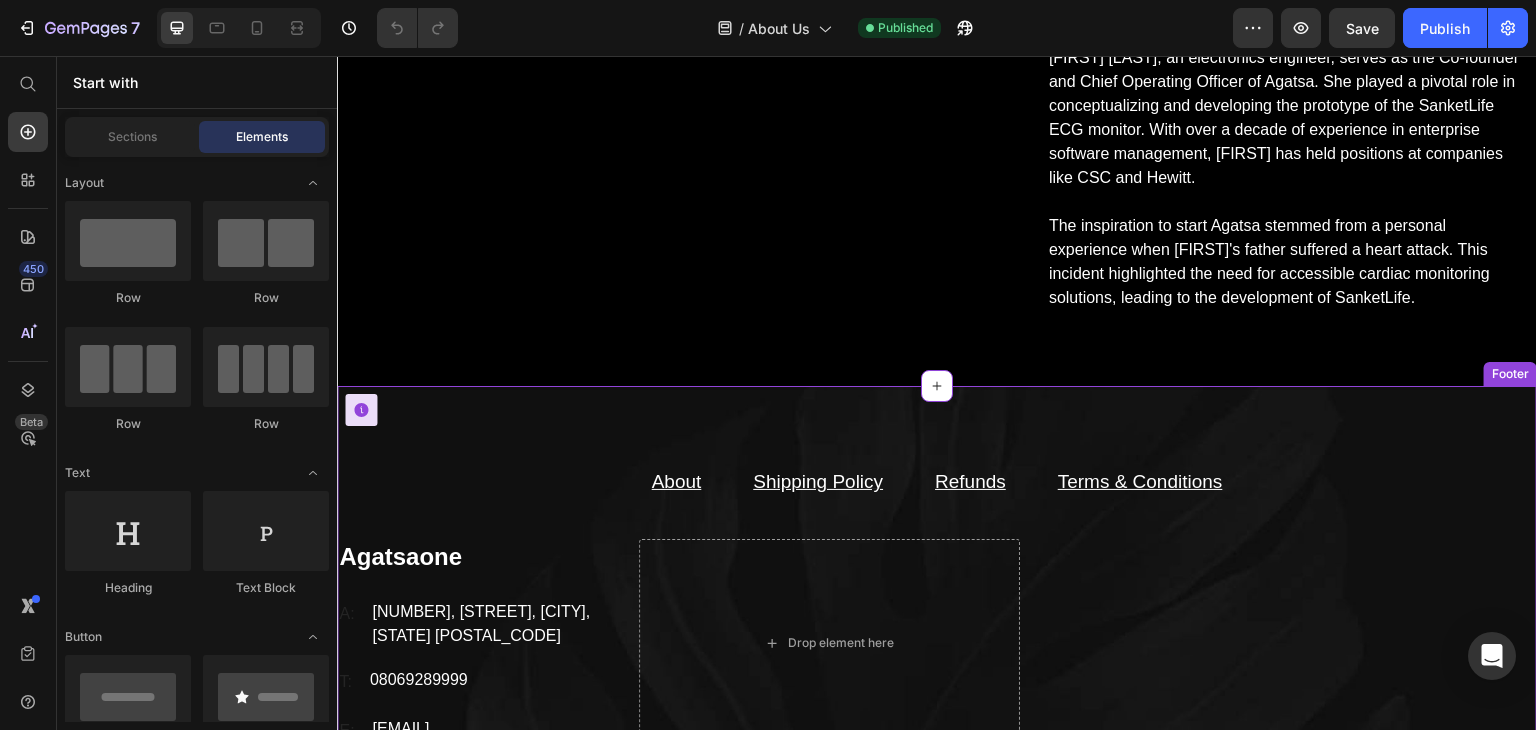scroll, scrollTop: 3934, scrollLeft: 0, axis: vertical 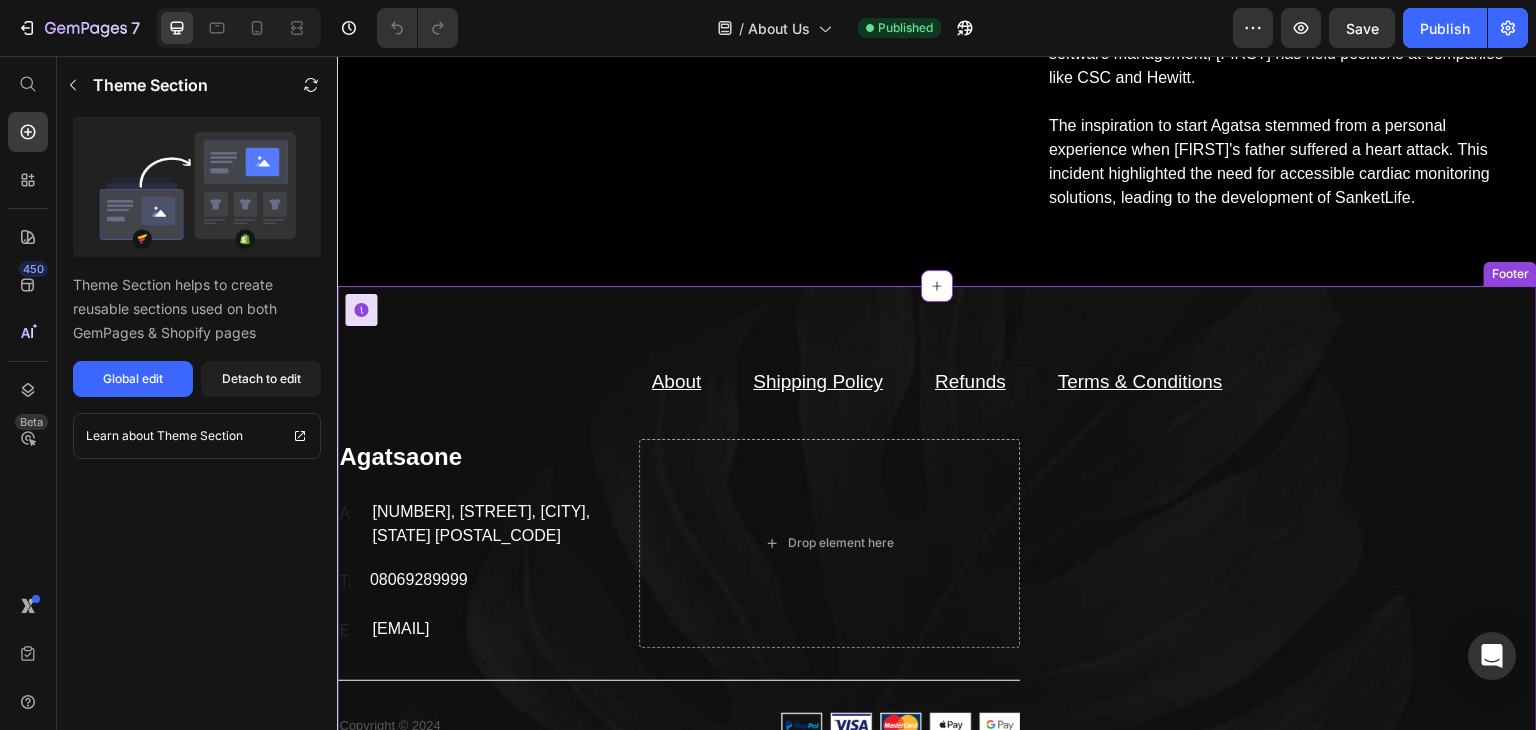 click on "Agatsaone Heading A: Text block [NUMBER], [STREET], [CITY], [STATE] [POSTAL_CODE] Text block Row T: Text block [PHONE] Text block Row E: Text block [EMAIL] Text block Row
Drop element here Row                Title Line Copyright © 2024  Text block Image Row Copyright © 2022  Text block Image Row Row" at bounding box center [937, 568] 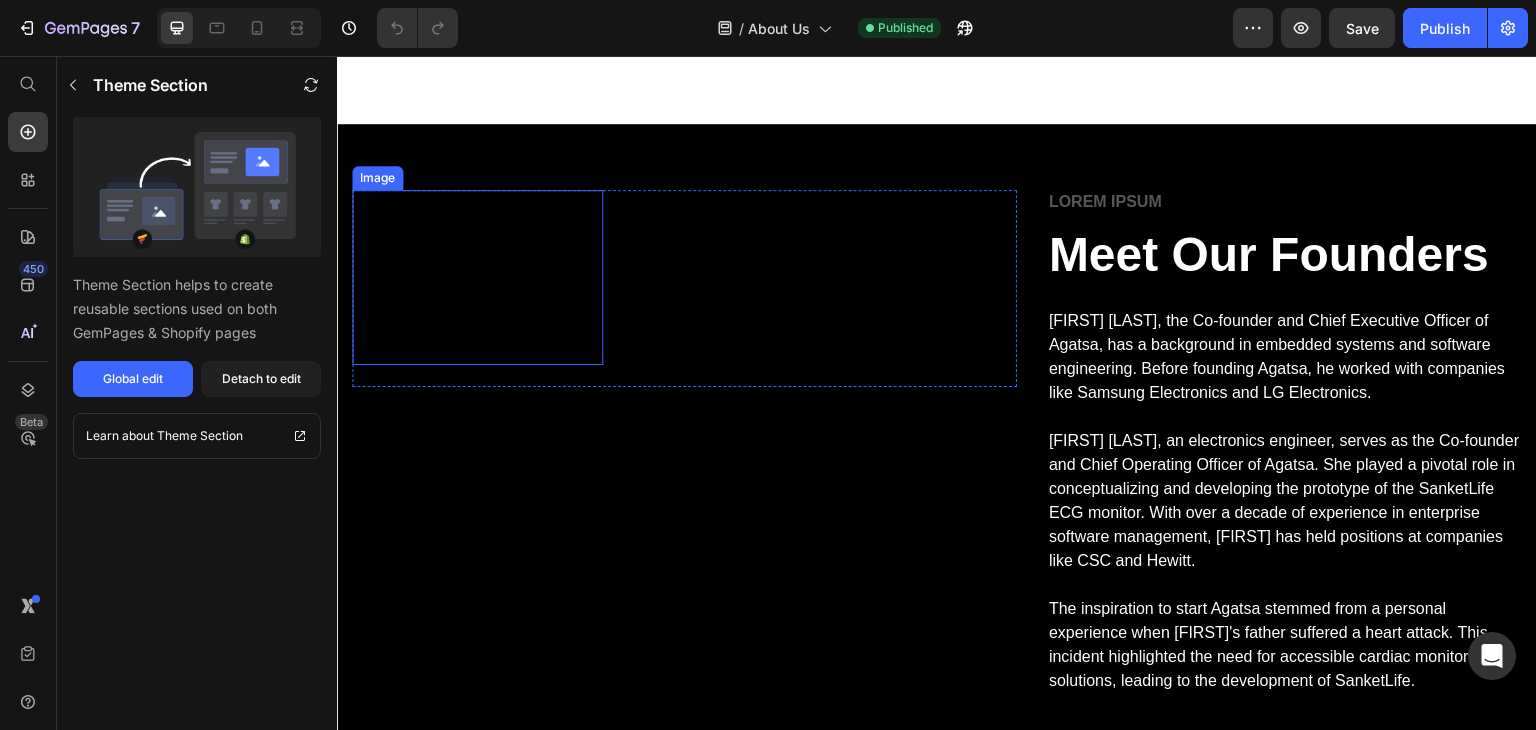 scroll, scrollTop: 3434, scrollLeft: 0, axis: vertical 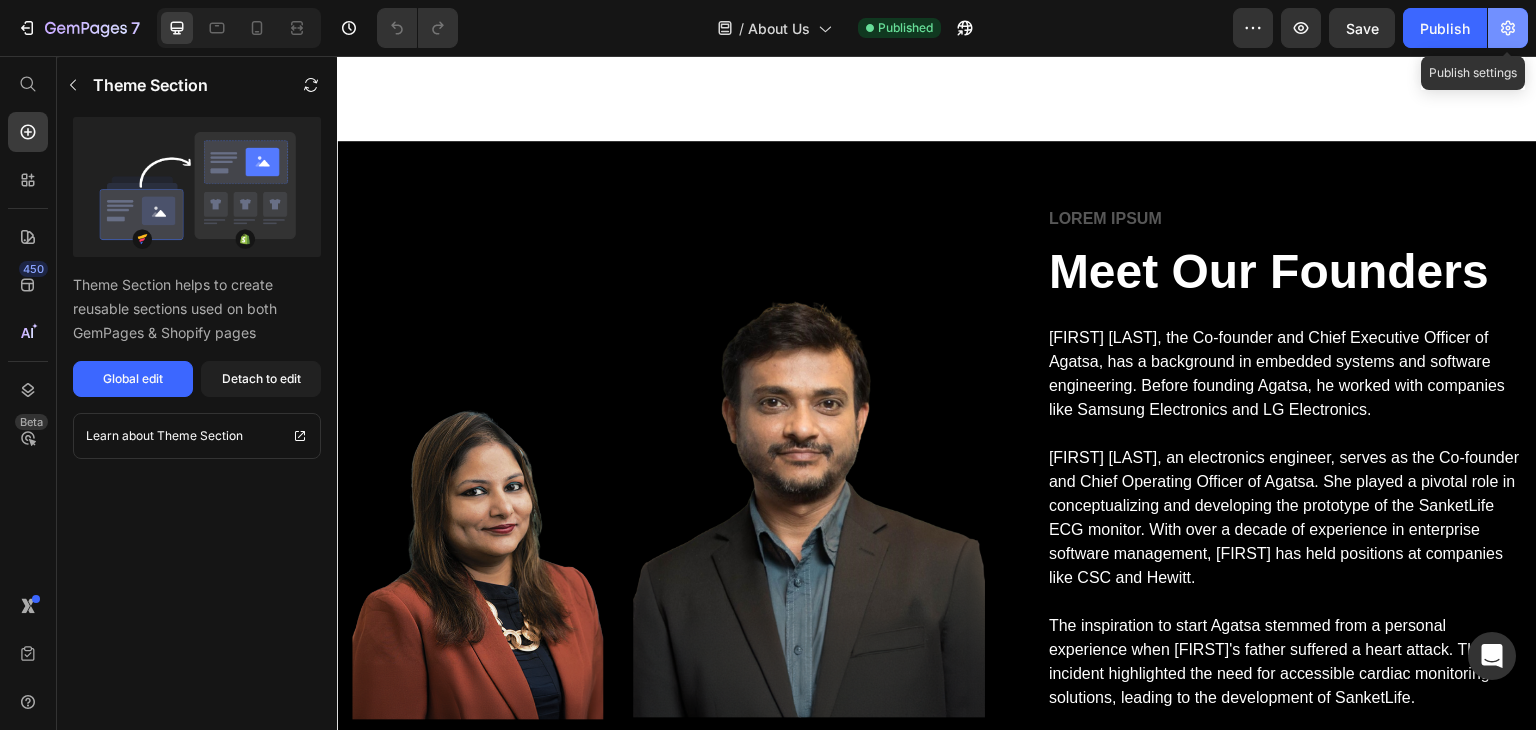 click 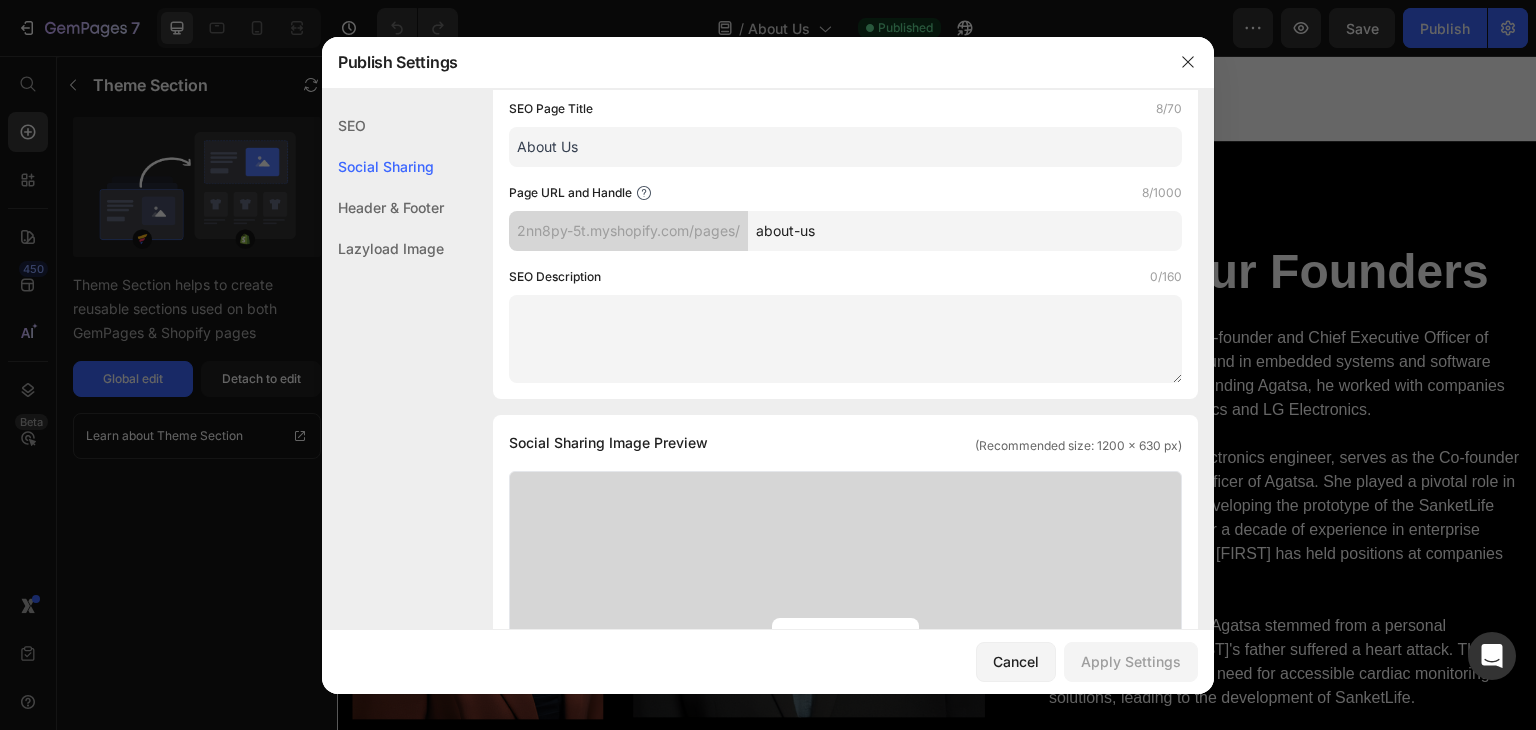 scroll, scrollTop: 400, scrollLeft: 0, axis: vertical 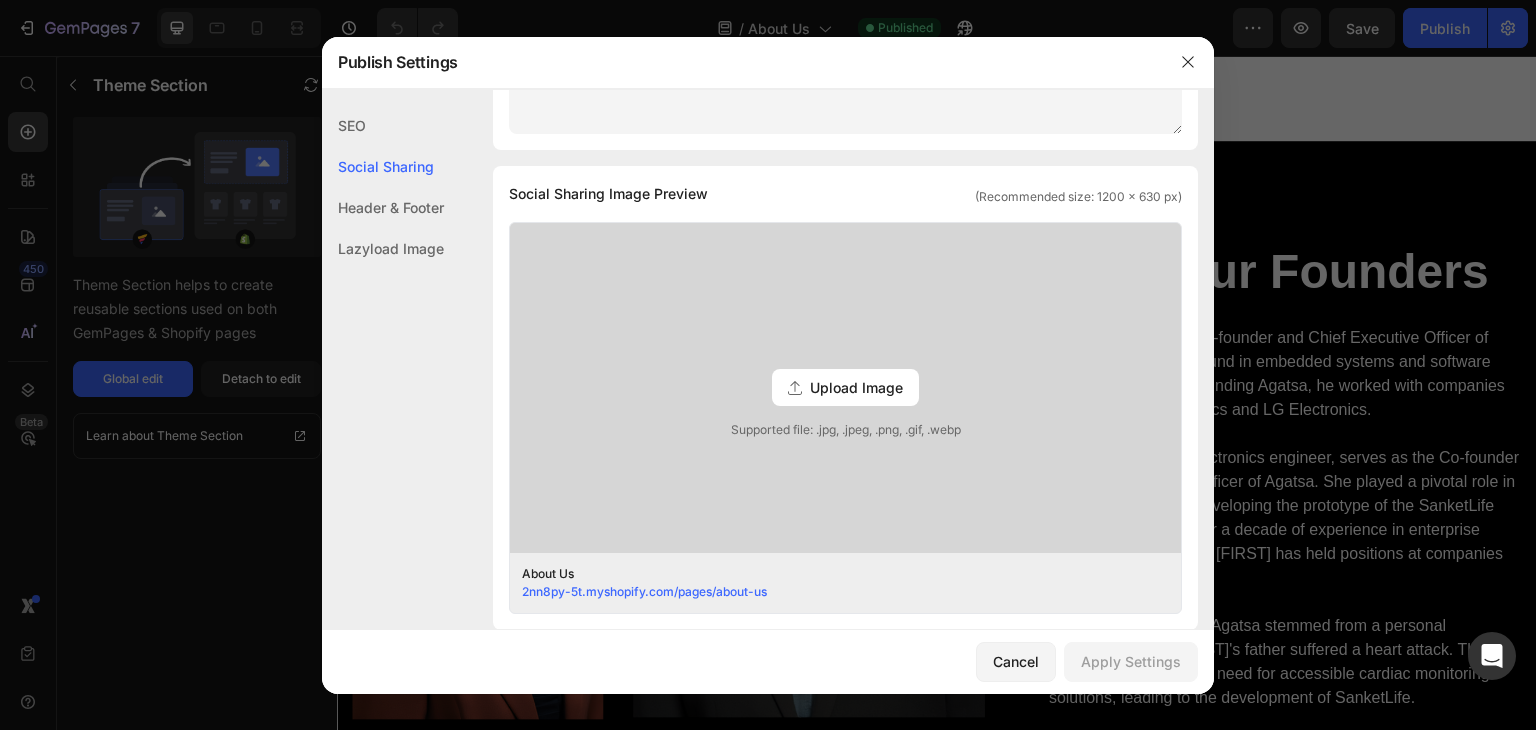 click on "Header & Footer" 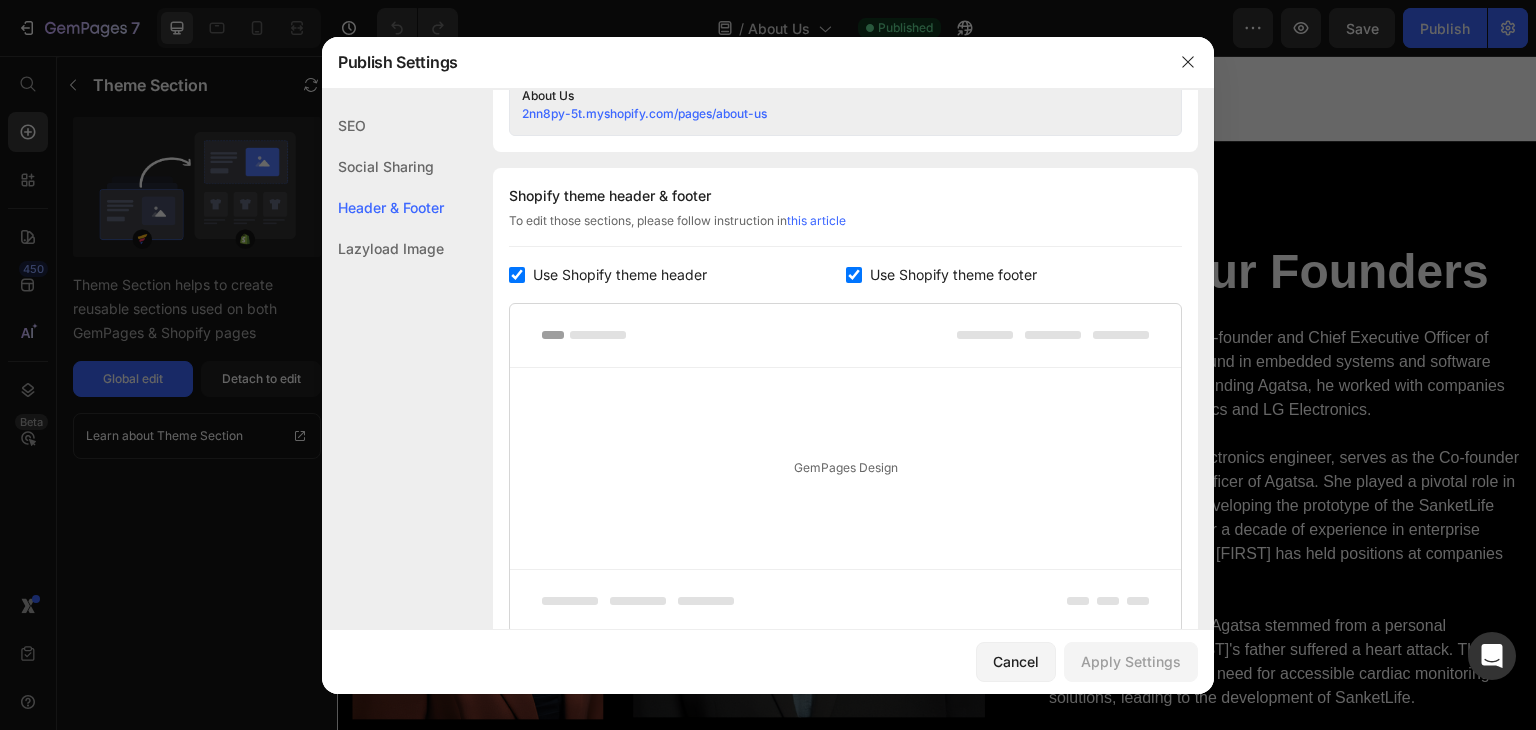 scroll, scrollTop: 936, scrollLeft: 0, axis: vertical 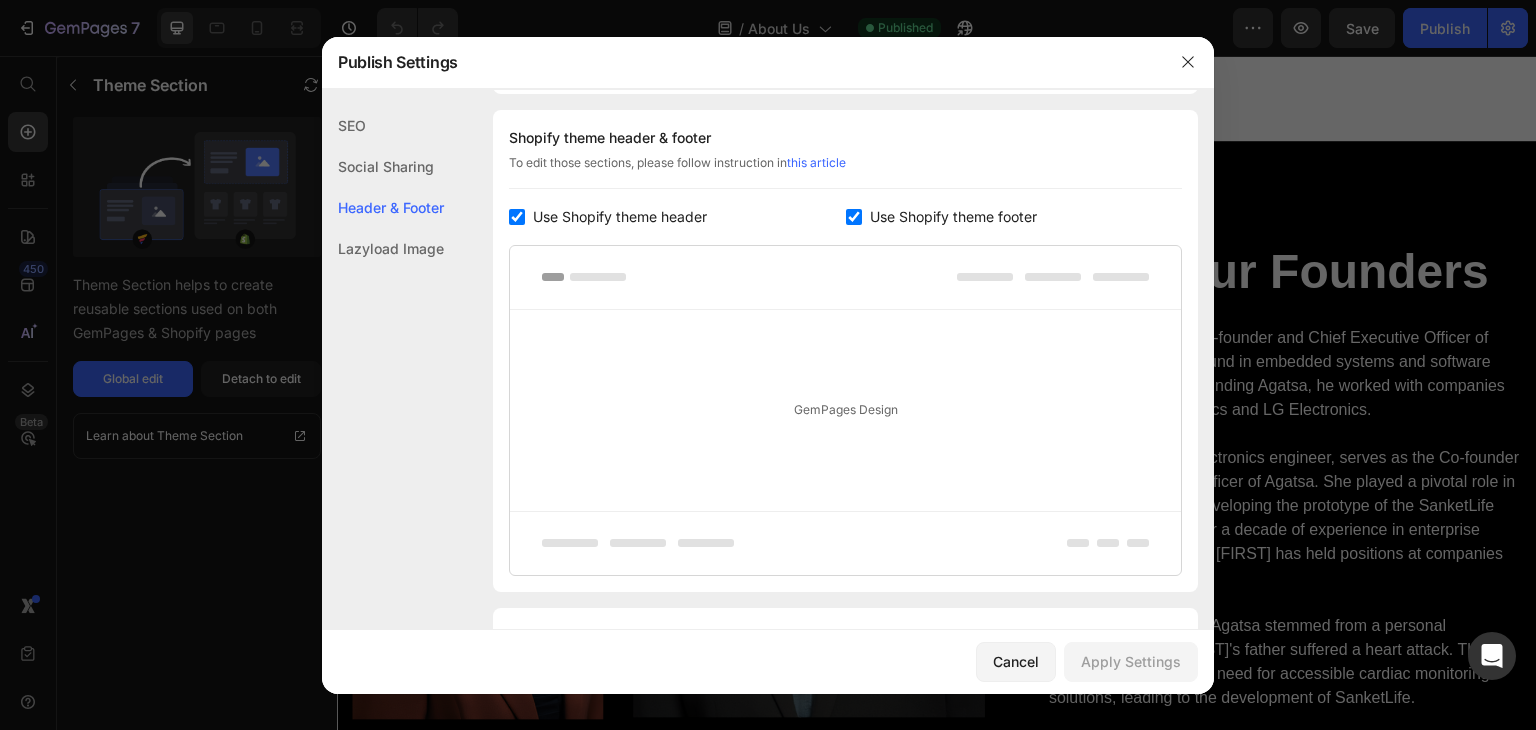 click on "Use Shopify theme footer" at bounding box center [1014, 217] 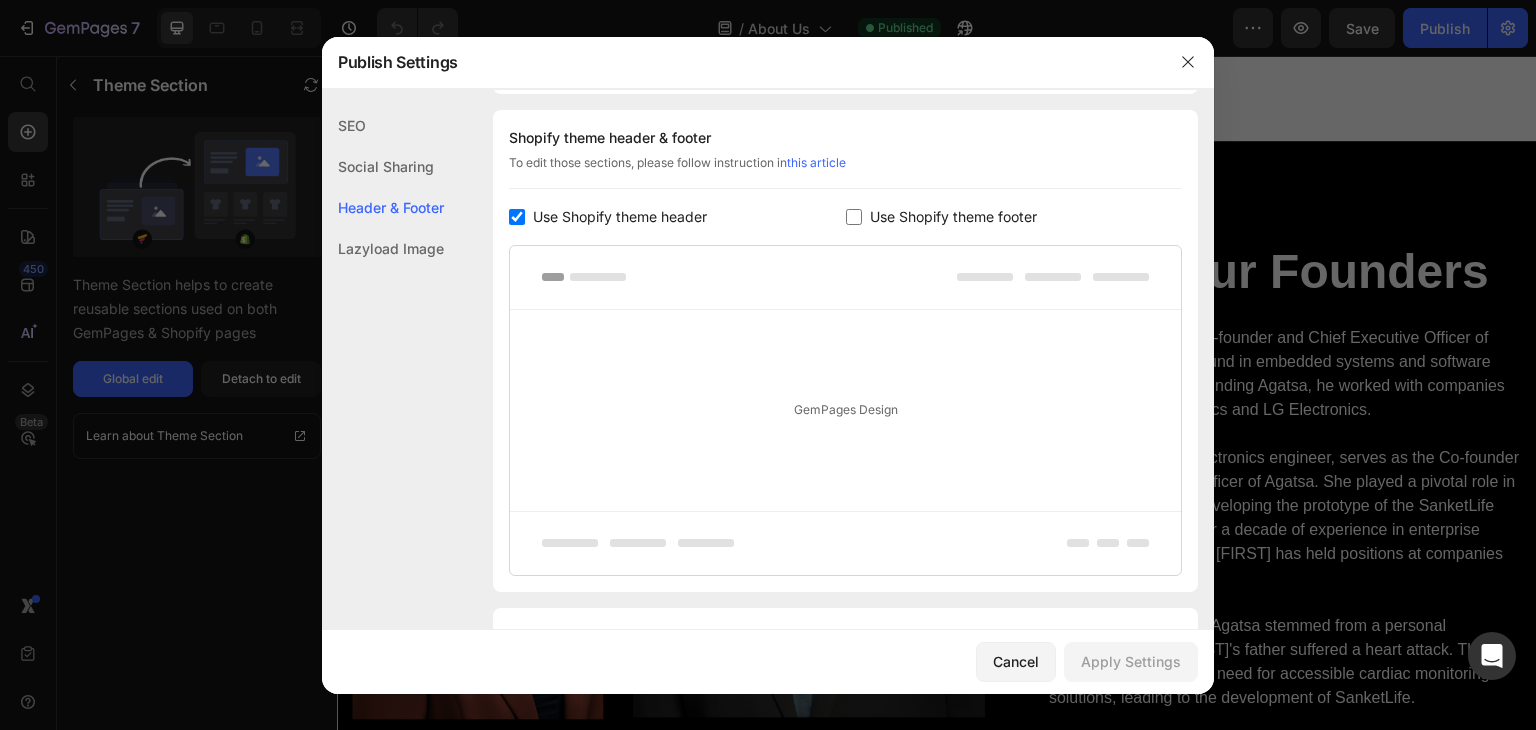 checkbox on "false" 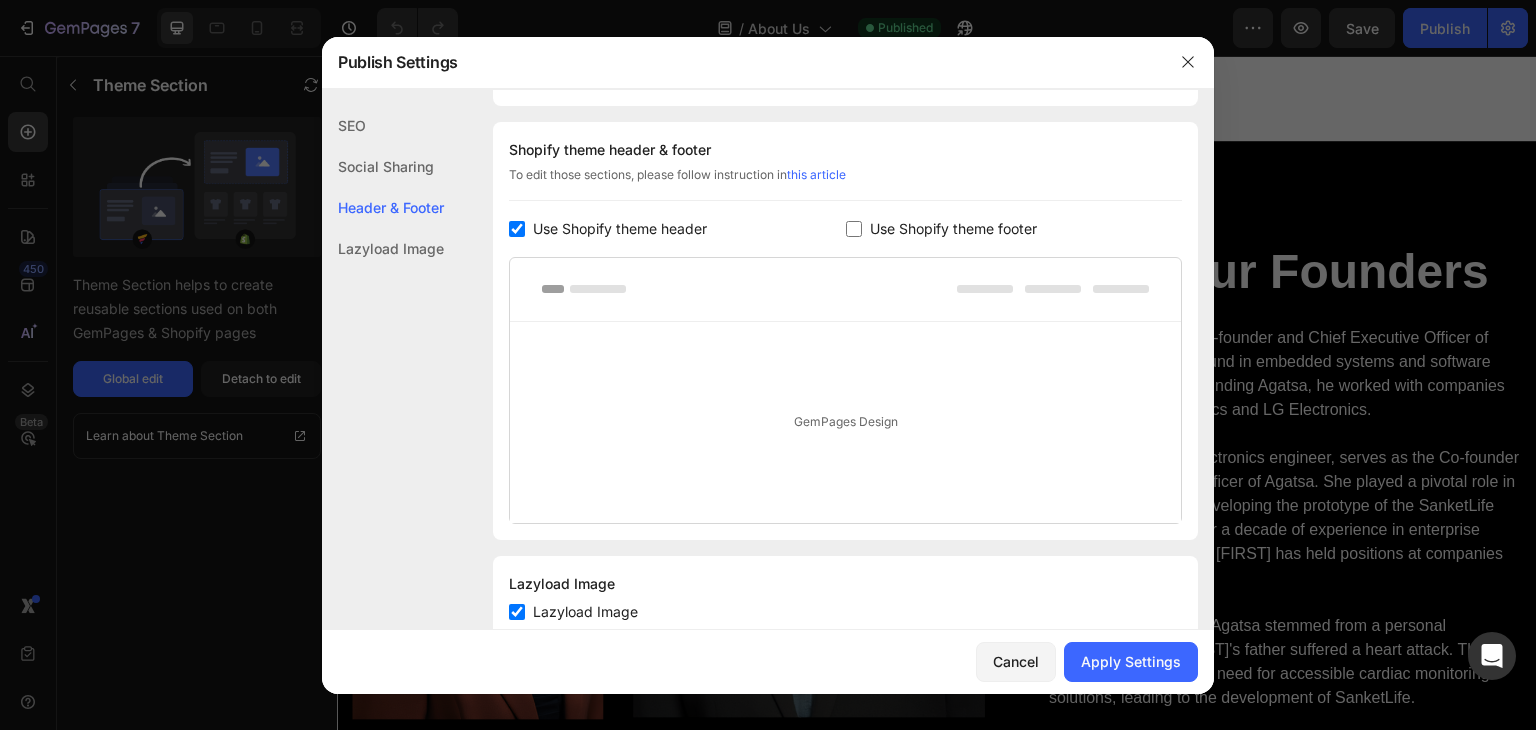 scroll, scrollTop: 980, scrollLeft: 0, axis: vertical 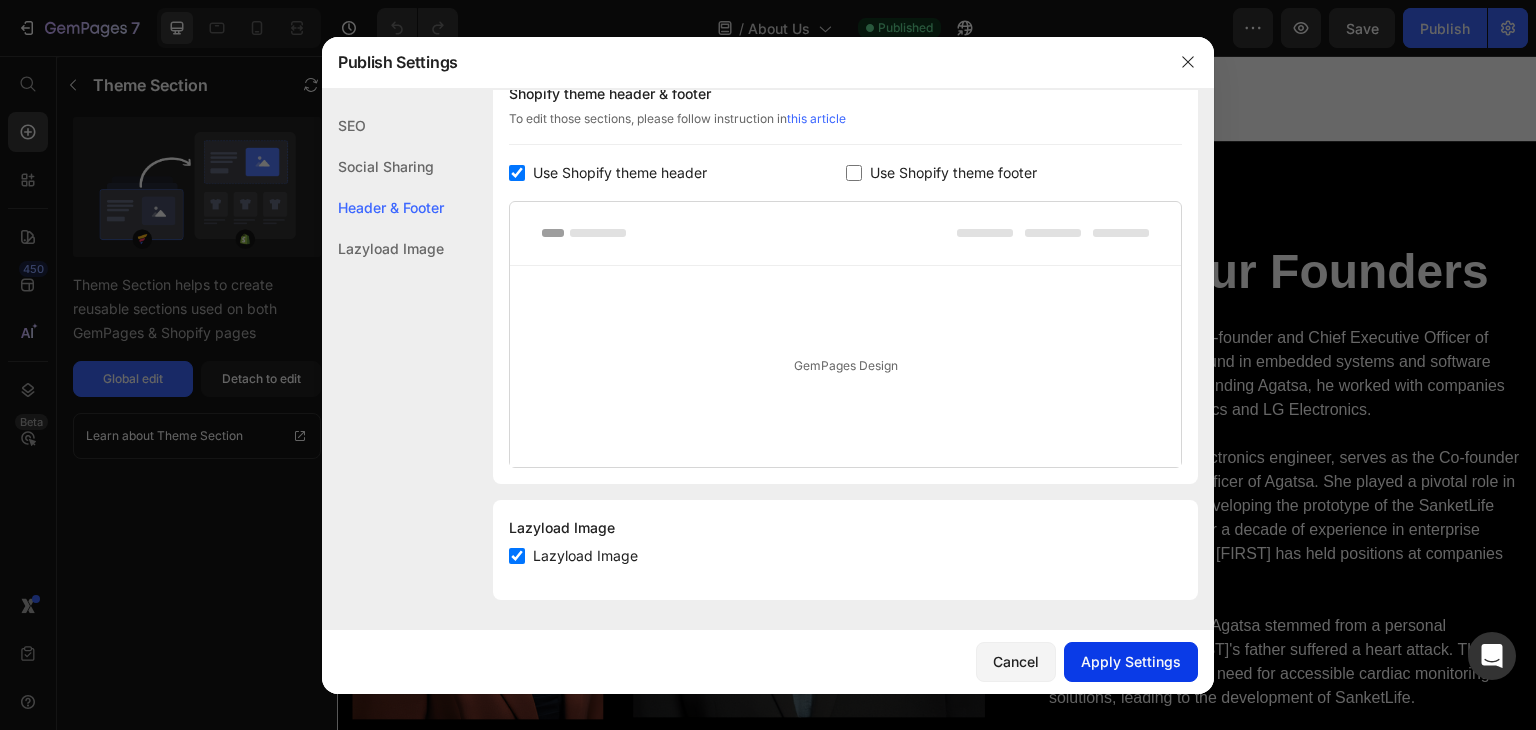 click on "Apply Settings" 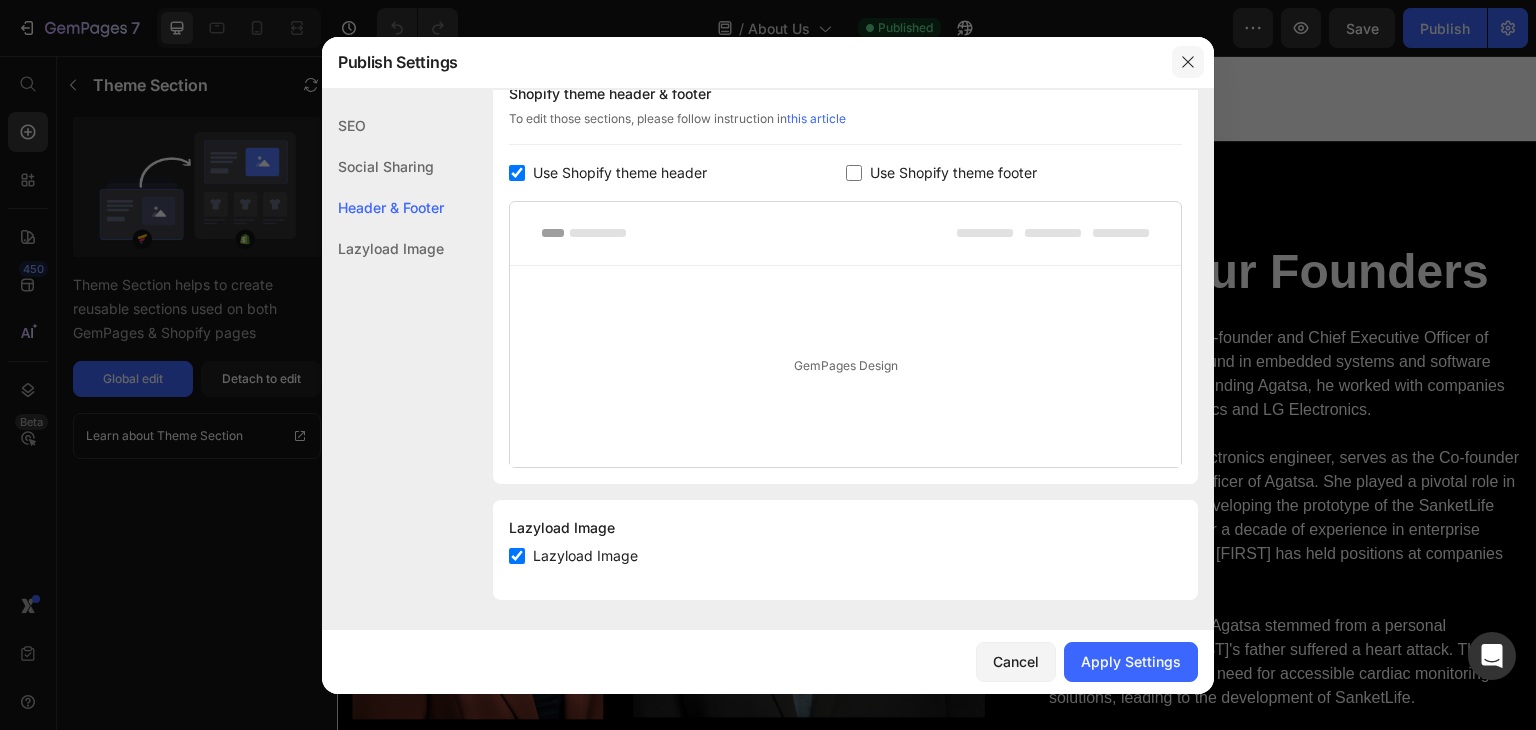click 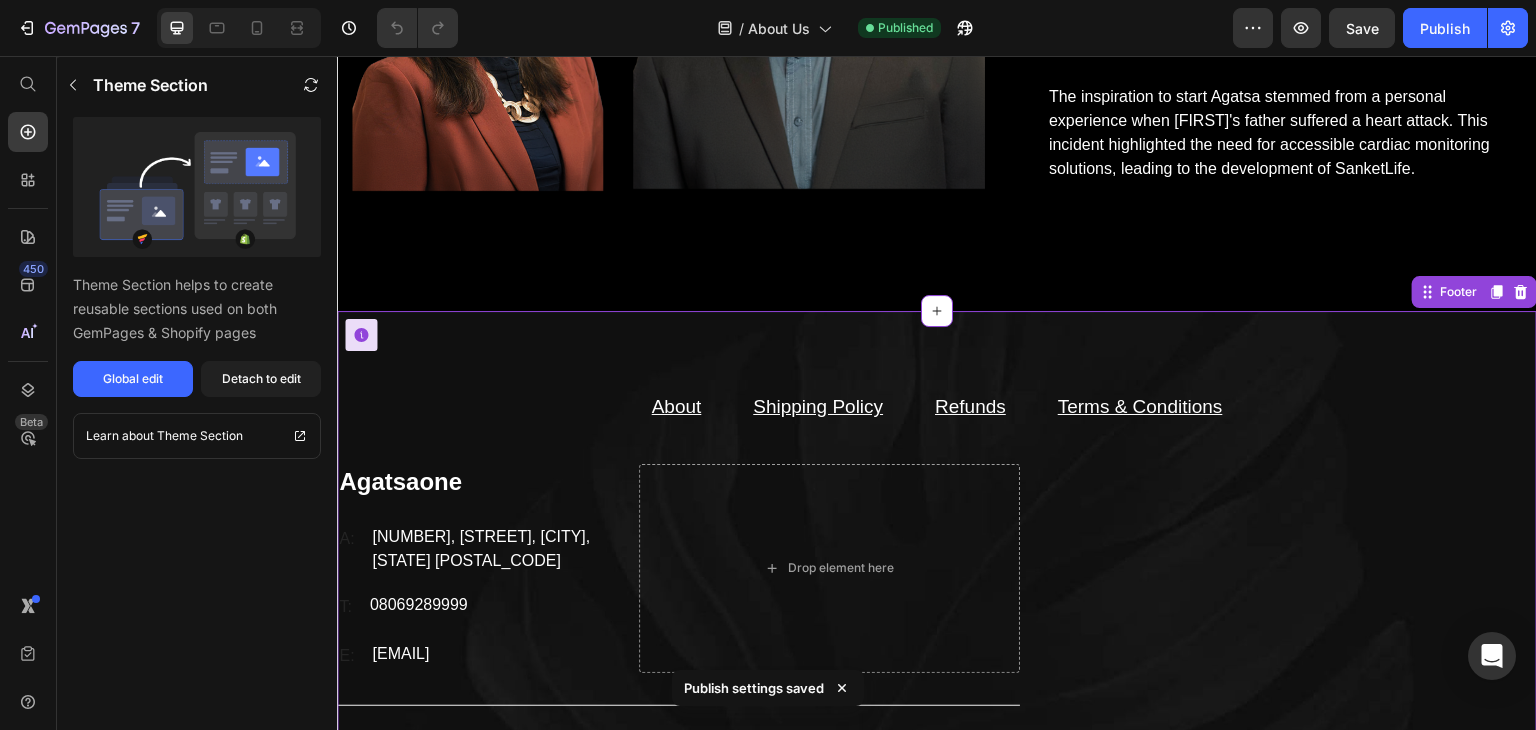 scroll, scrollTop: 3964, scrollLeft: 0, axis: vertical 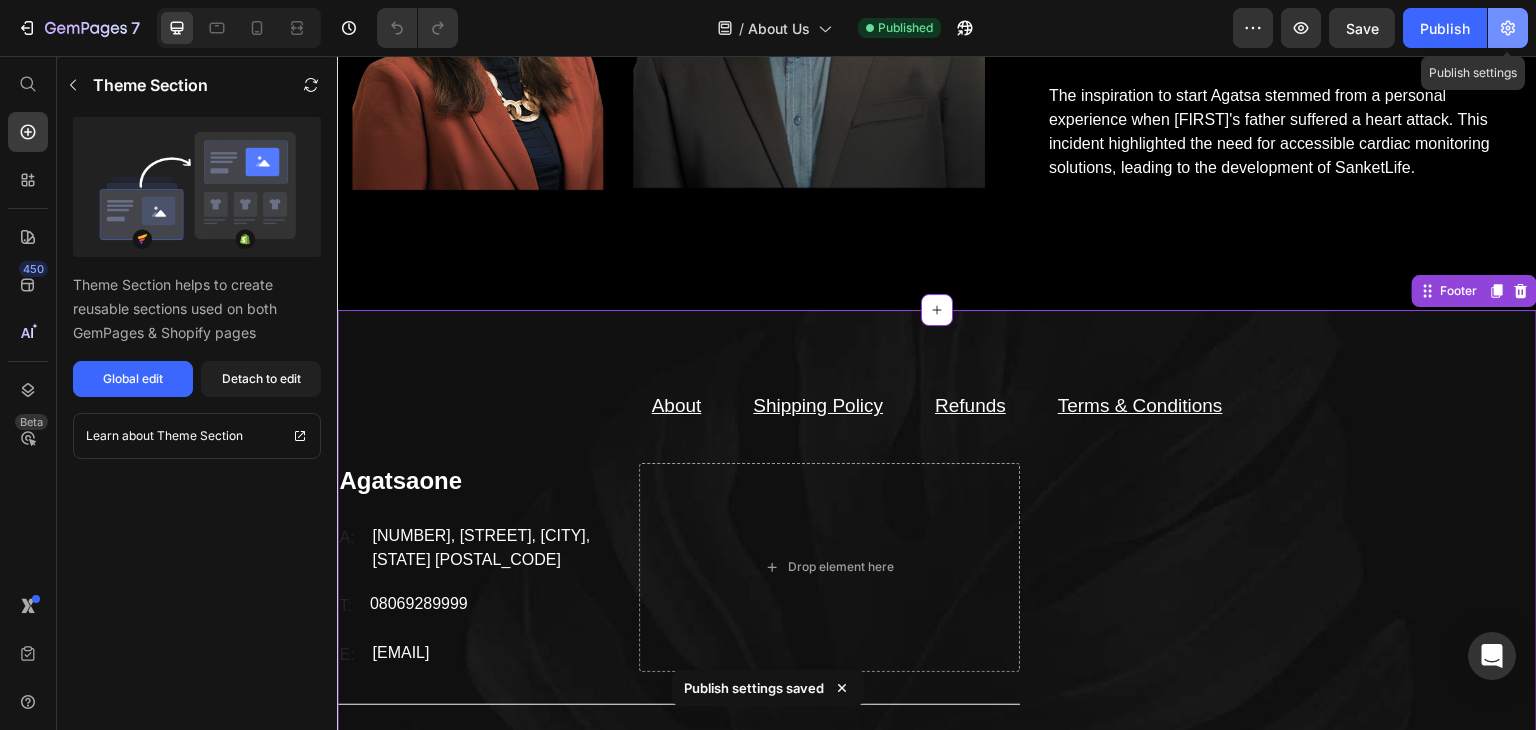 click 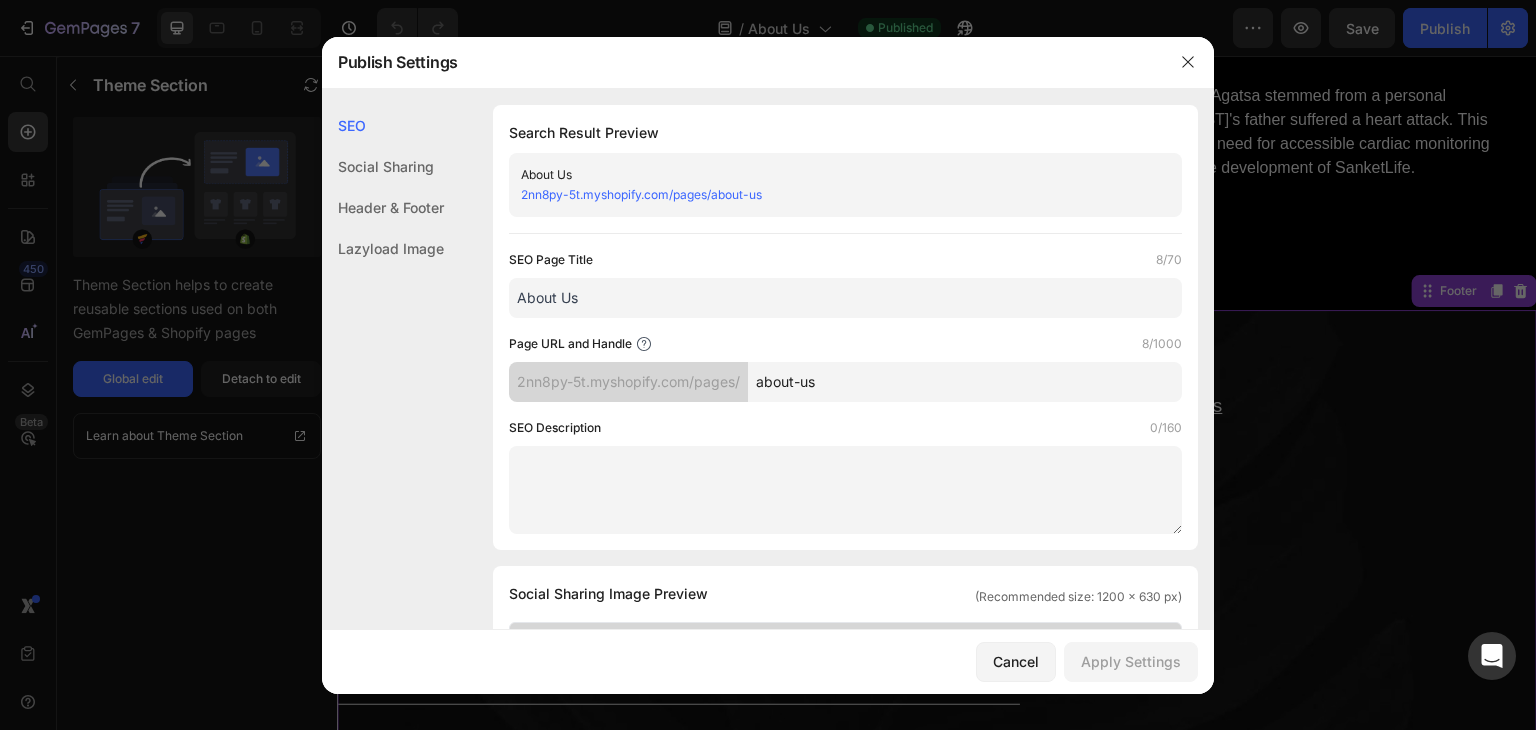 click on "Lazyload Image" 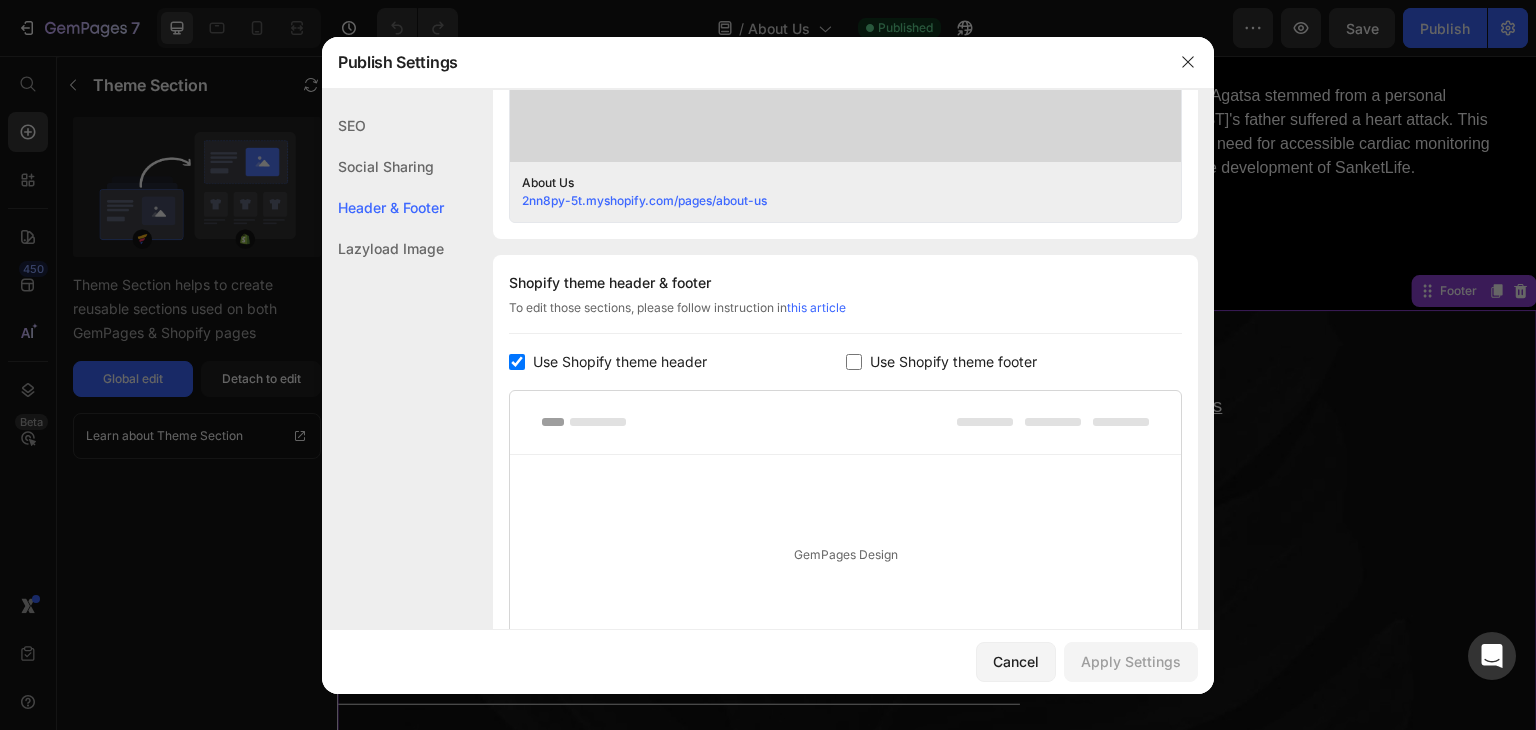 scroll, scrollTop: 780, scrollLeft: 0, axis: vertical 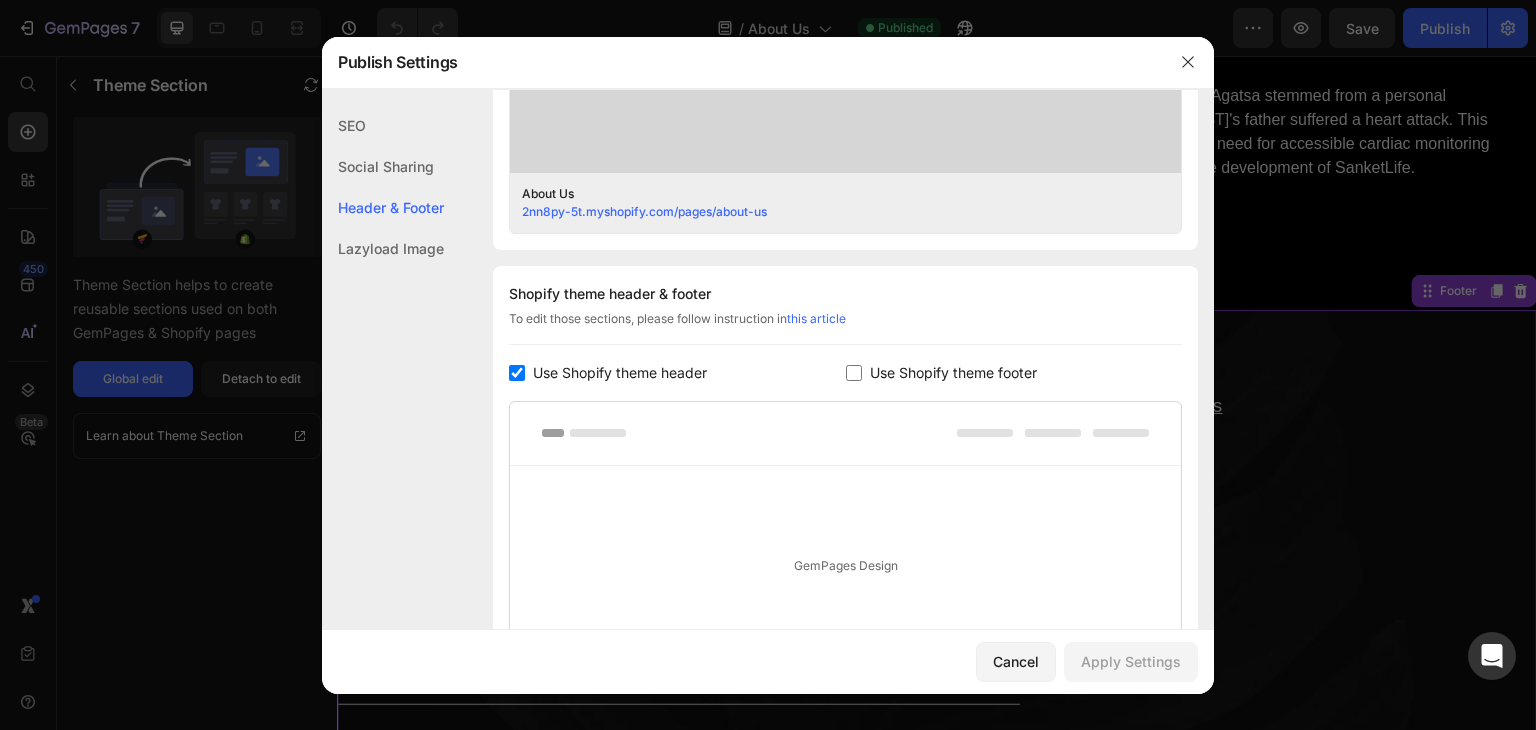 click at bounding box center (854, 373) 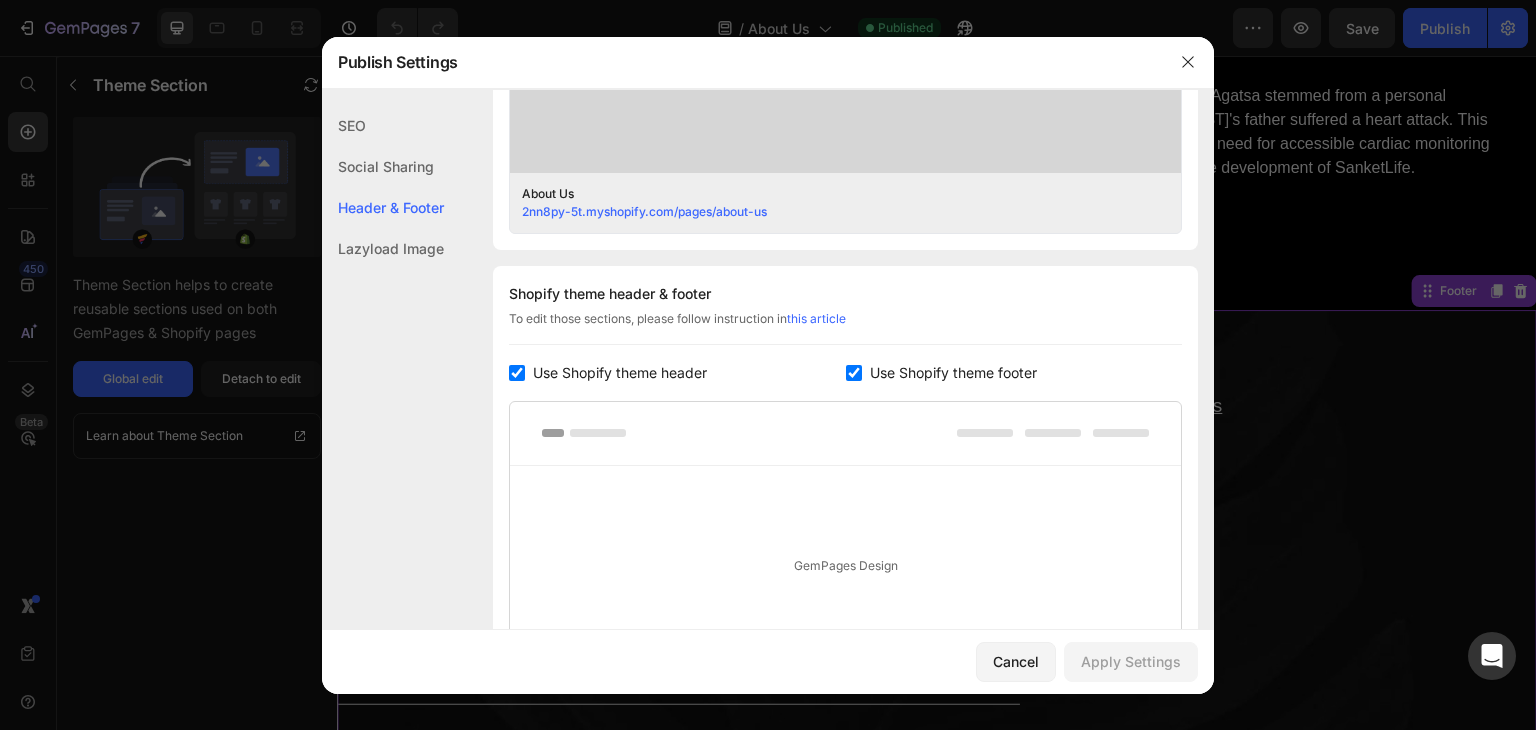 checkbox on "true" 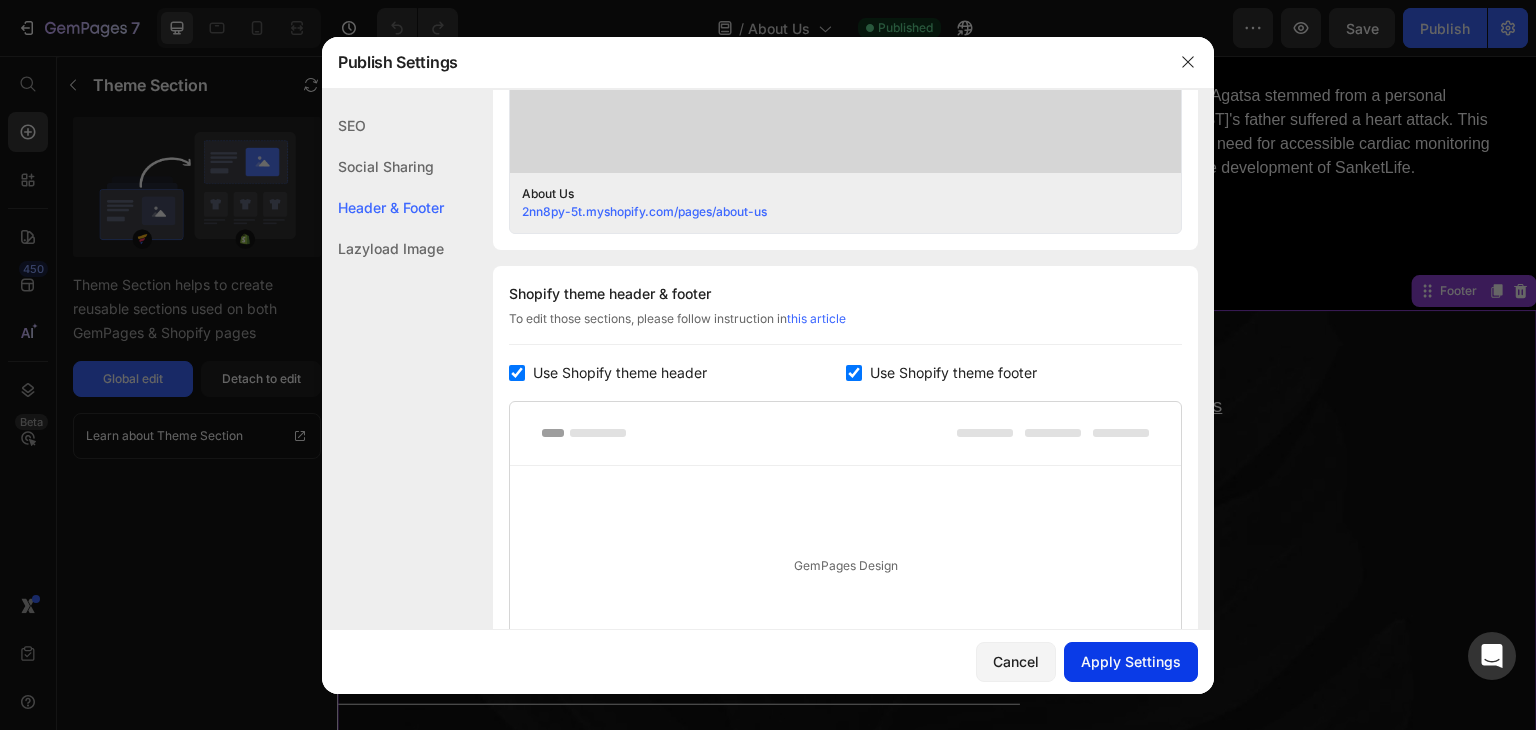 click on "Apply Settings" at bounding box center (1131, 661) 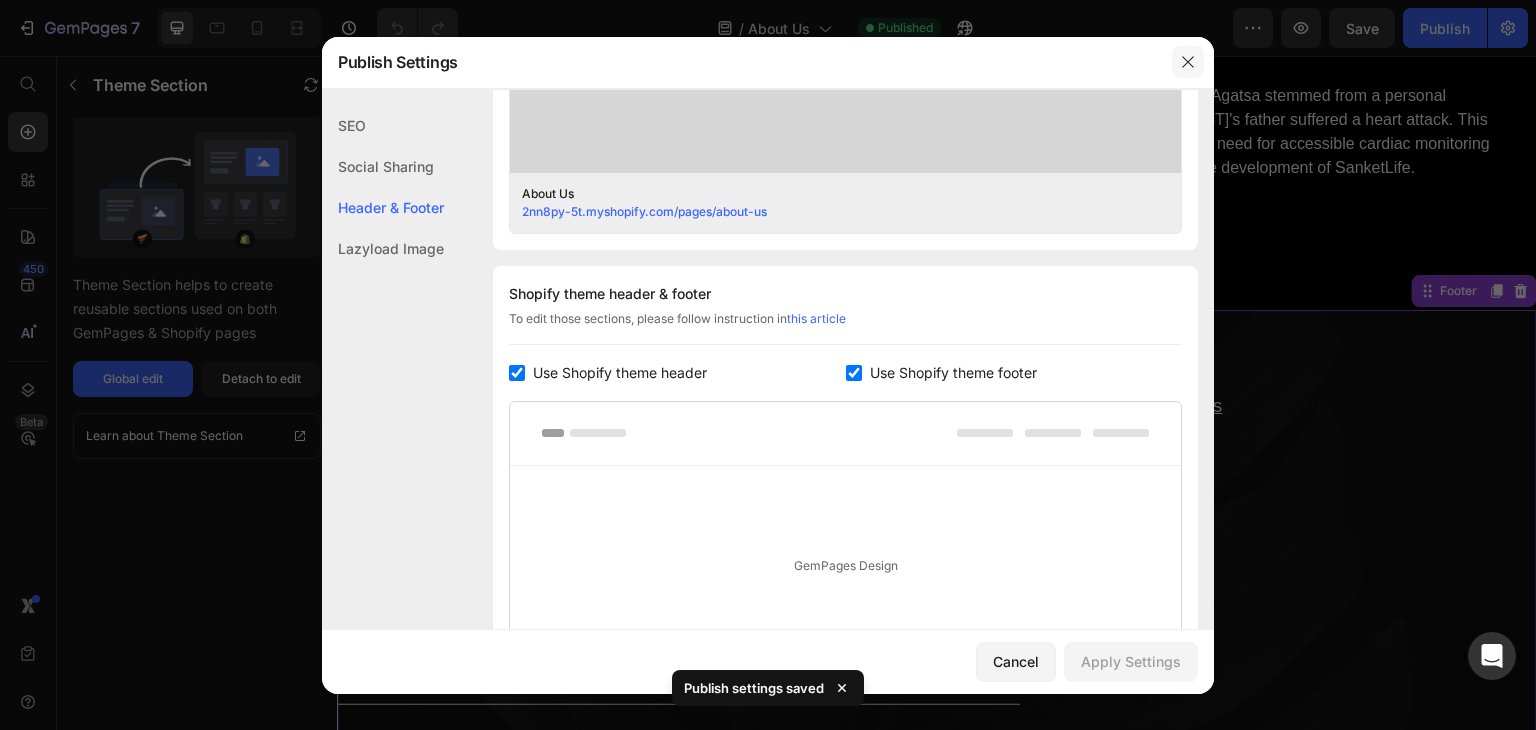 drag, startPoint x: 1186, startPoint y: 53, endPoint x: 861, endPoint y: 13, distance: 327.4523 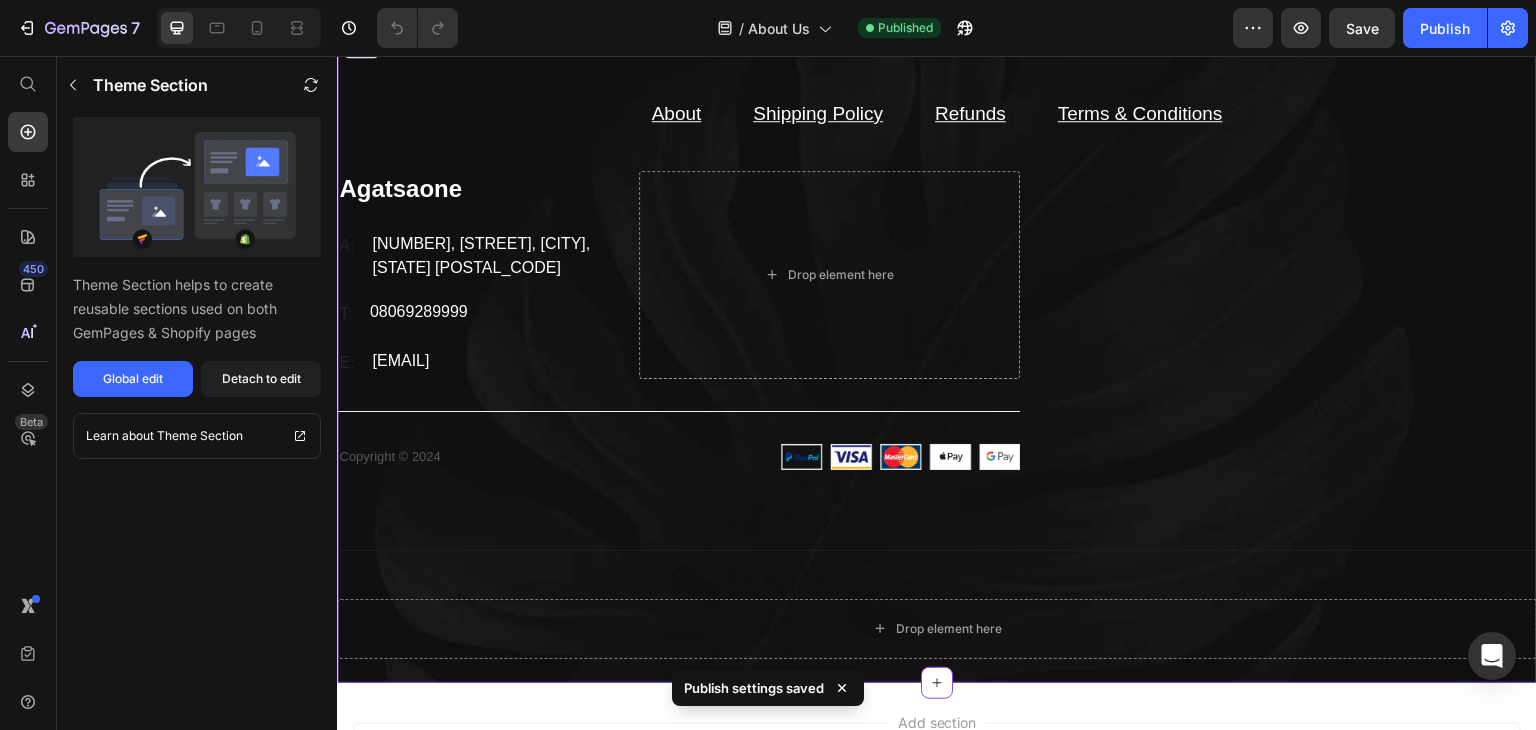 scroll, scrollTop: 4064, scrollLeft: 0, axis: vertical 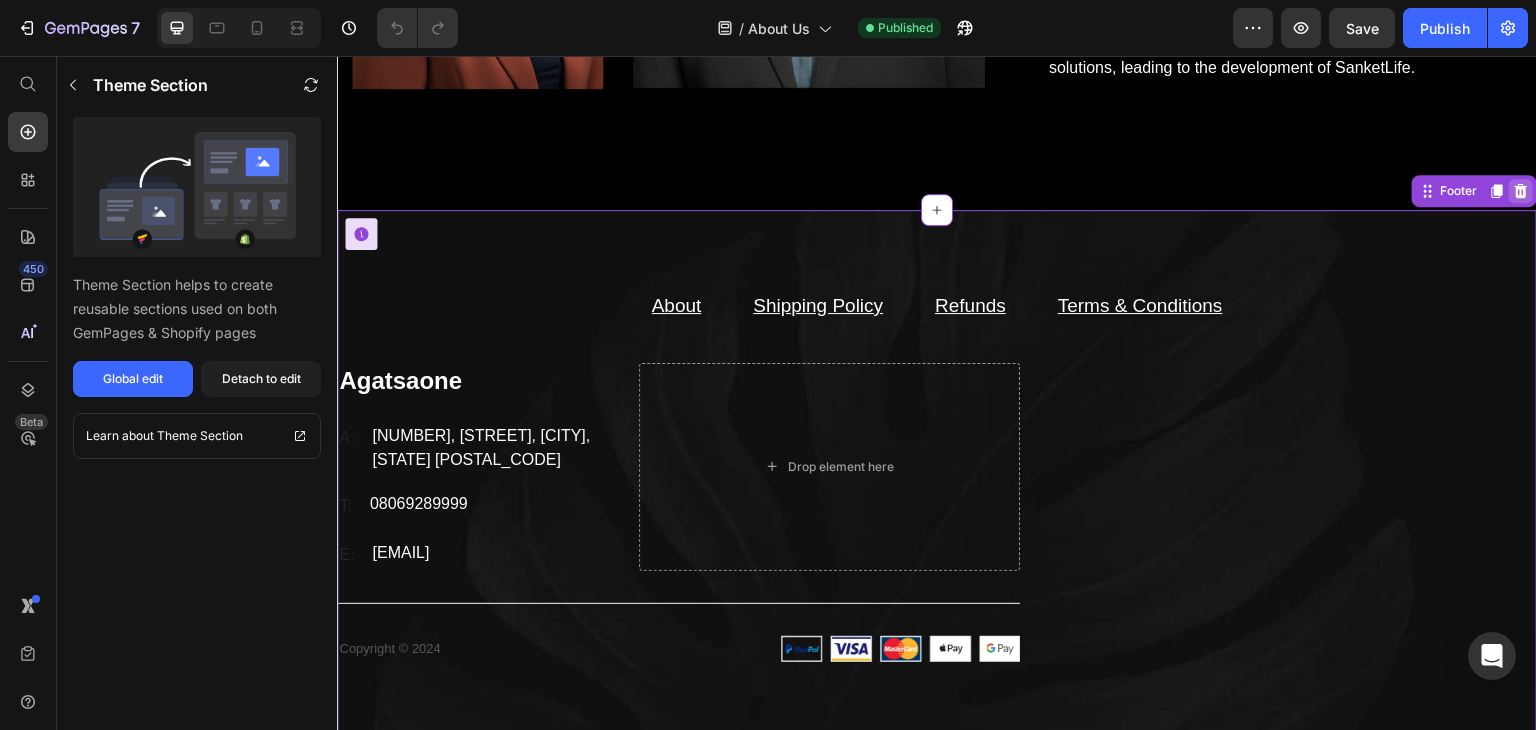click 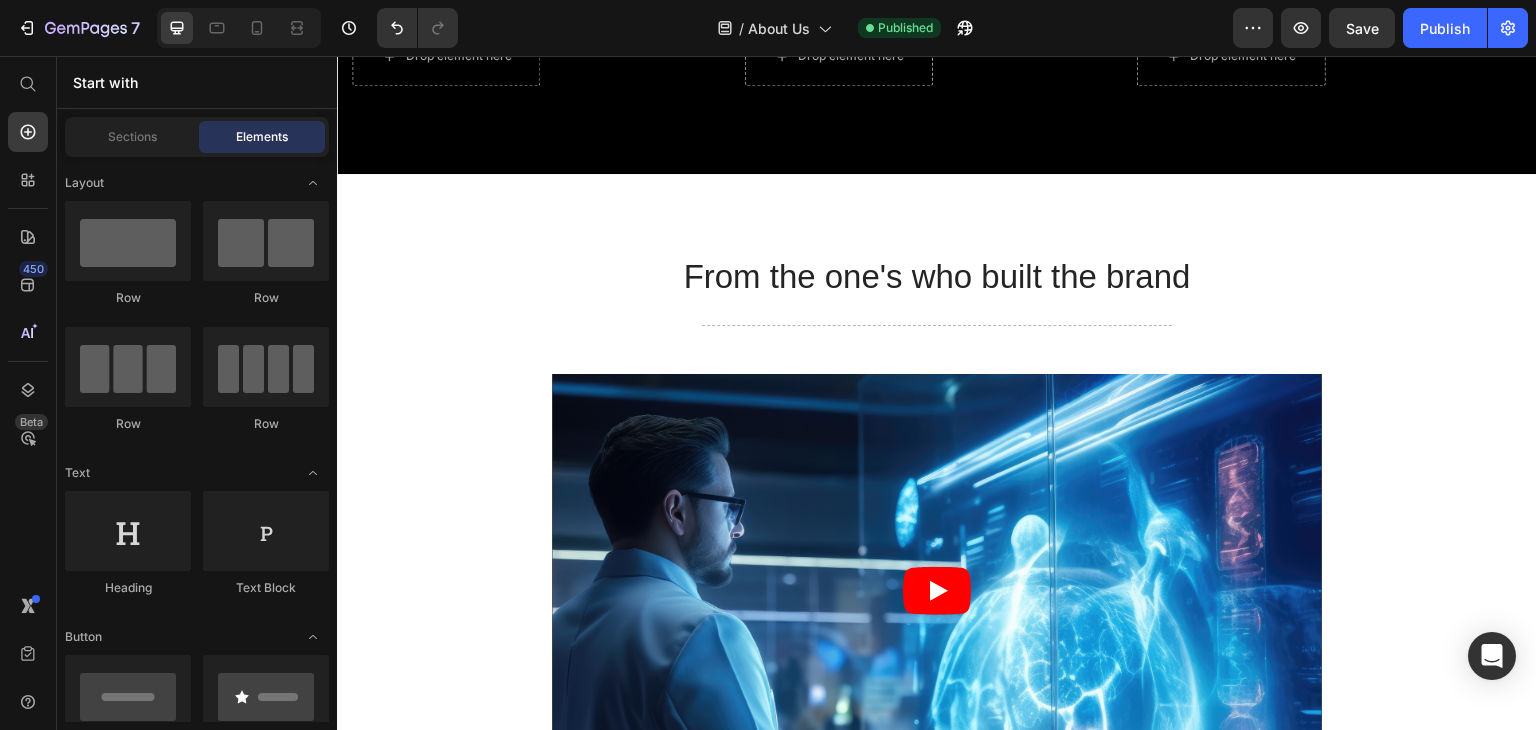 scroll, scrollTop: 2672, scrollLeft: 0, axis: vertical 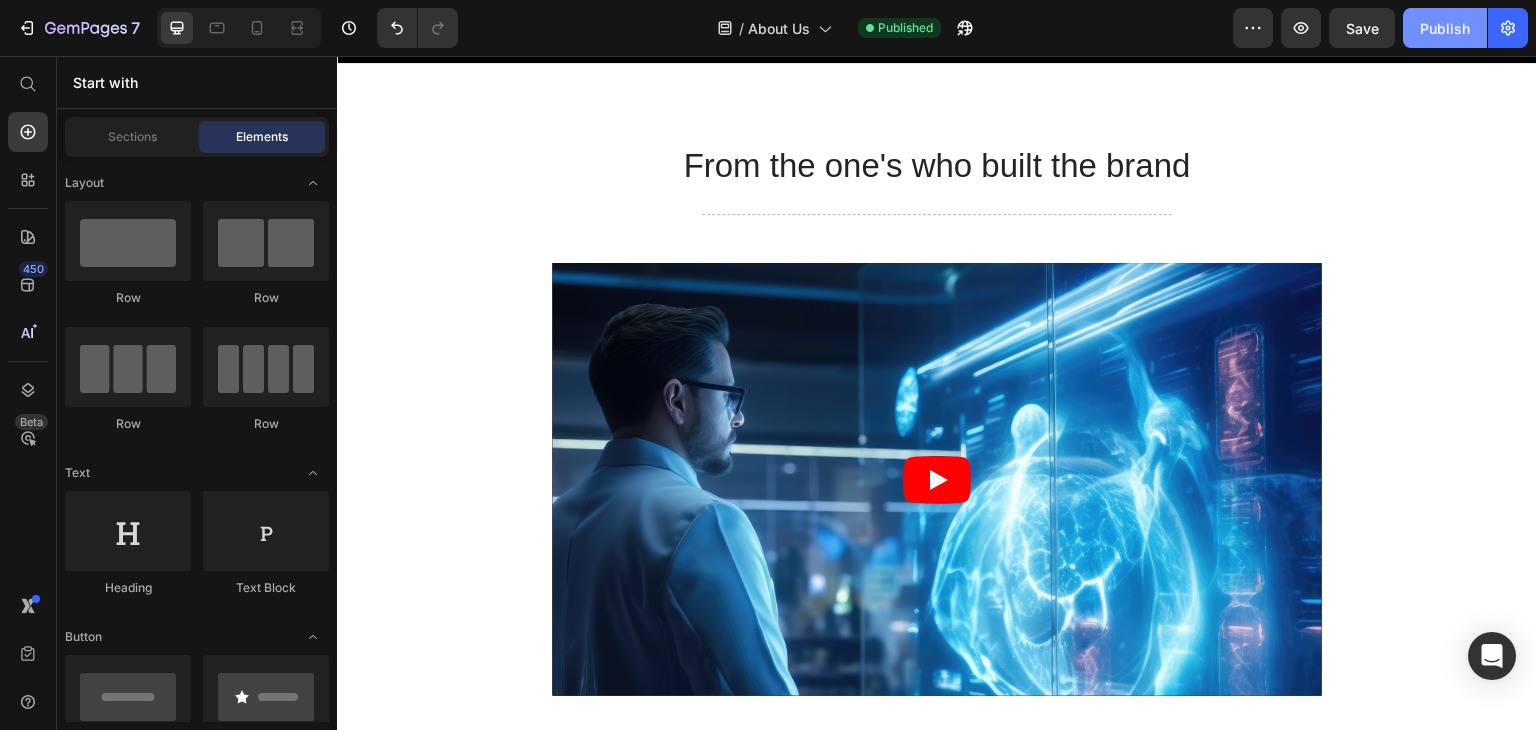 click on "Publish" at bounding box center (1445, 28) 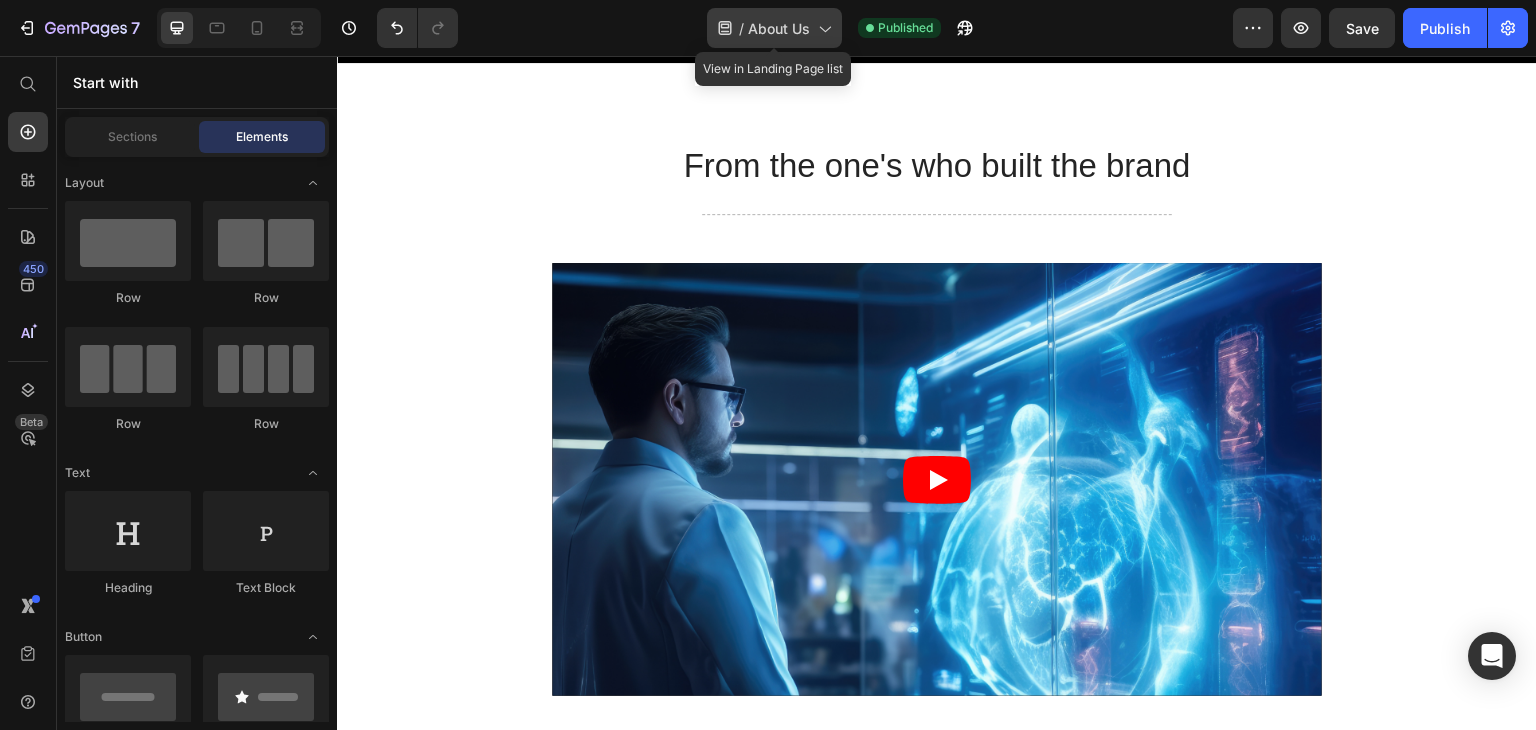 click 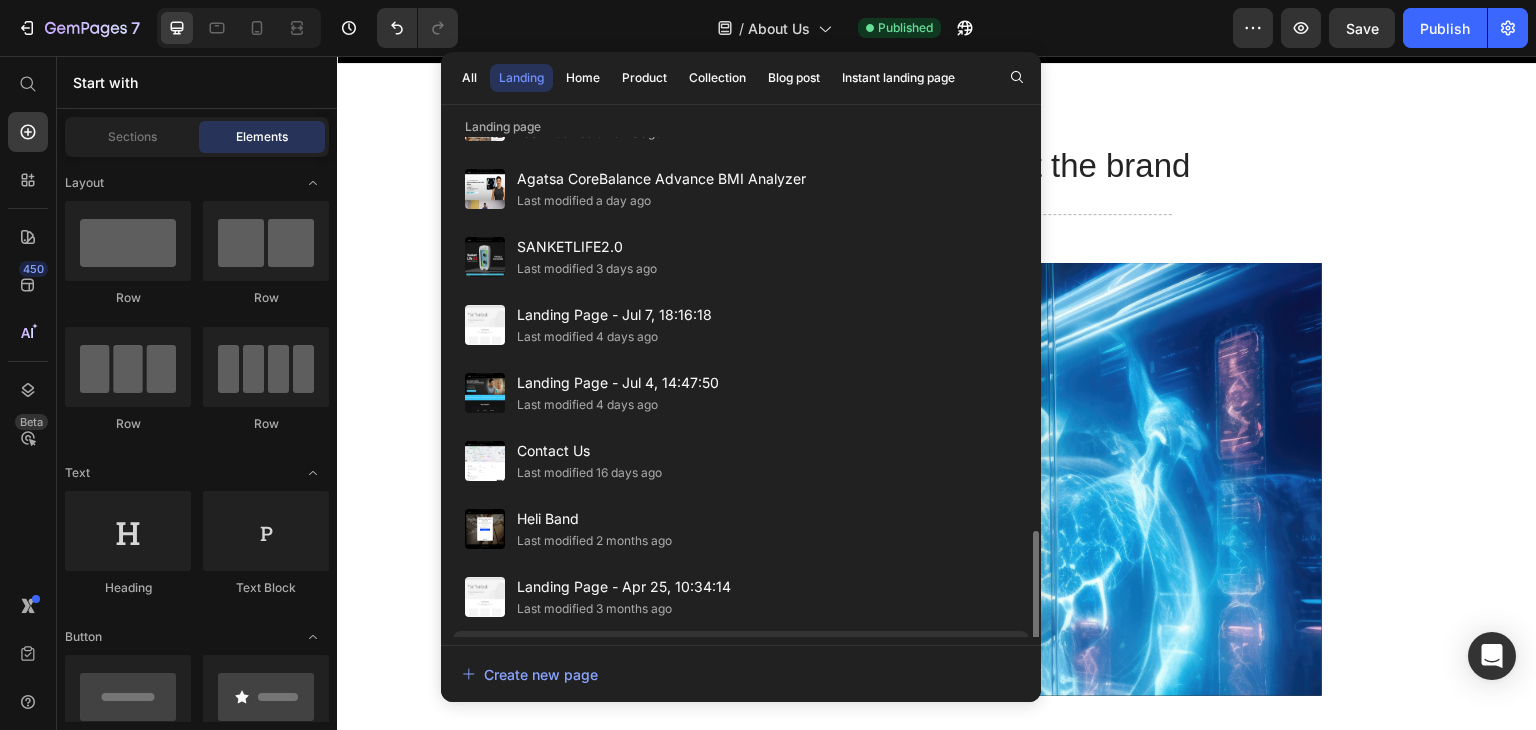 scroll, scrollTop: 400, scrollLeft: 0, axis: vertical 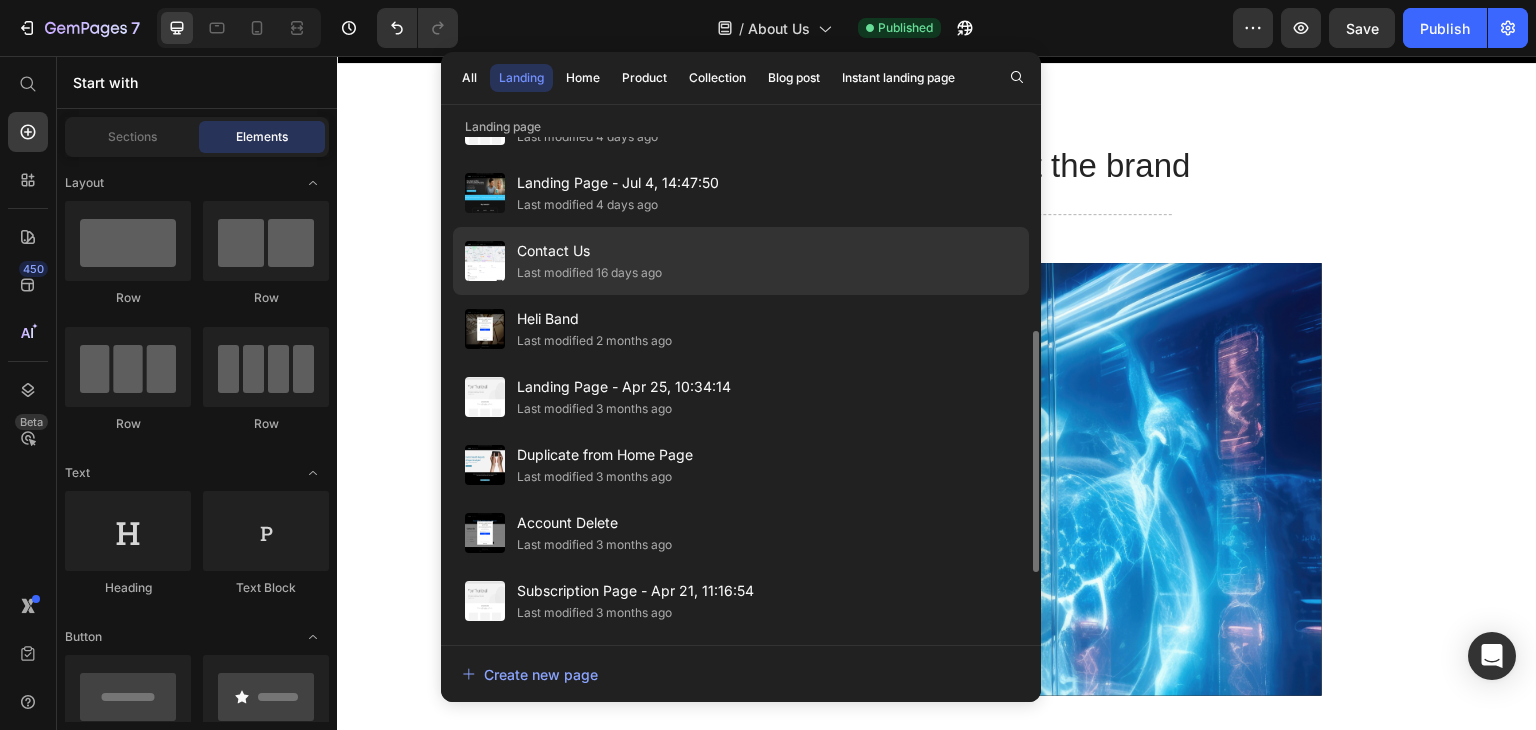click on "Contact Us Last modified 16 days ago" 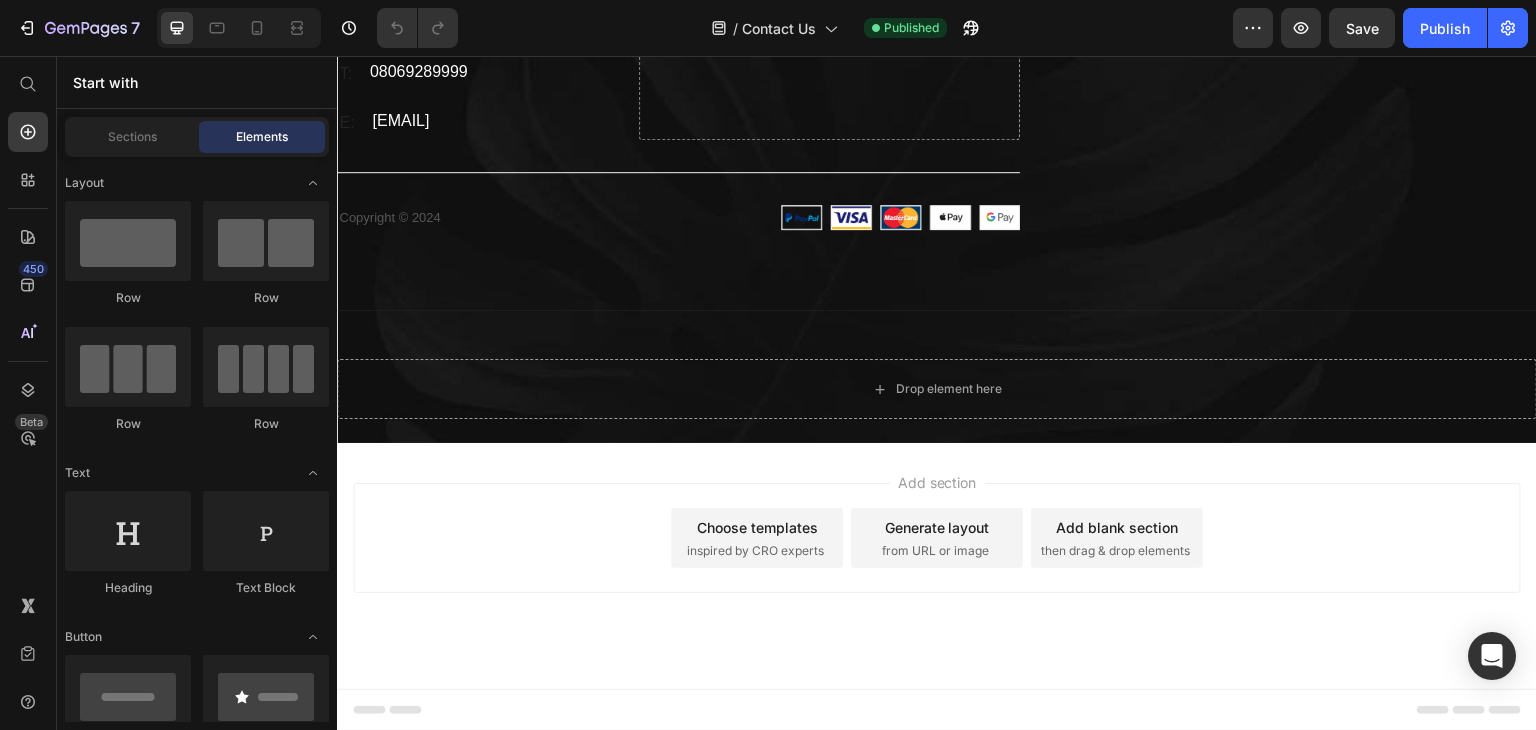 scroll, scrollTop: 1200, scrollLeft: 0, axis: vertical 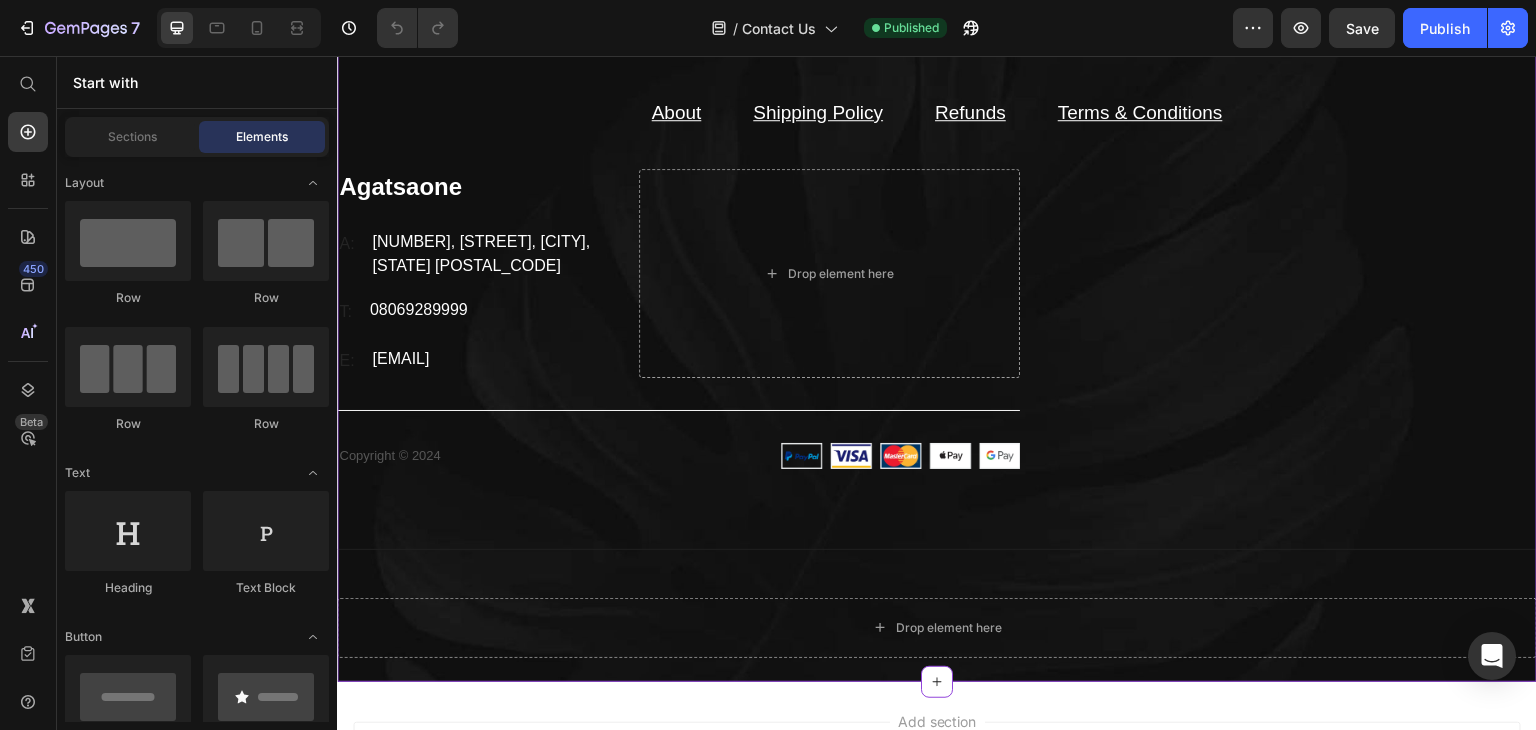 click on "About Text block Shipping Policy Text block Refunds Text block Terms & Conditions Text block Row Agatsaone Heading A: Text block [NUMBER], [STREET], [CITY], [STATE] [POSTAL_CODE] Text block Row T: Text block [PHONE] Text block Row E: Text block [EMAIL] Text block Row
Drop element here Row                Title Line Copyright © 2024  Text block Image Row Copyright © 2022  Text block Image Row Row                Title Line
Drop element here Row Footer   Need to republish. Go to global edit and publish this section" at bounding box center [937, 349] 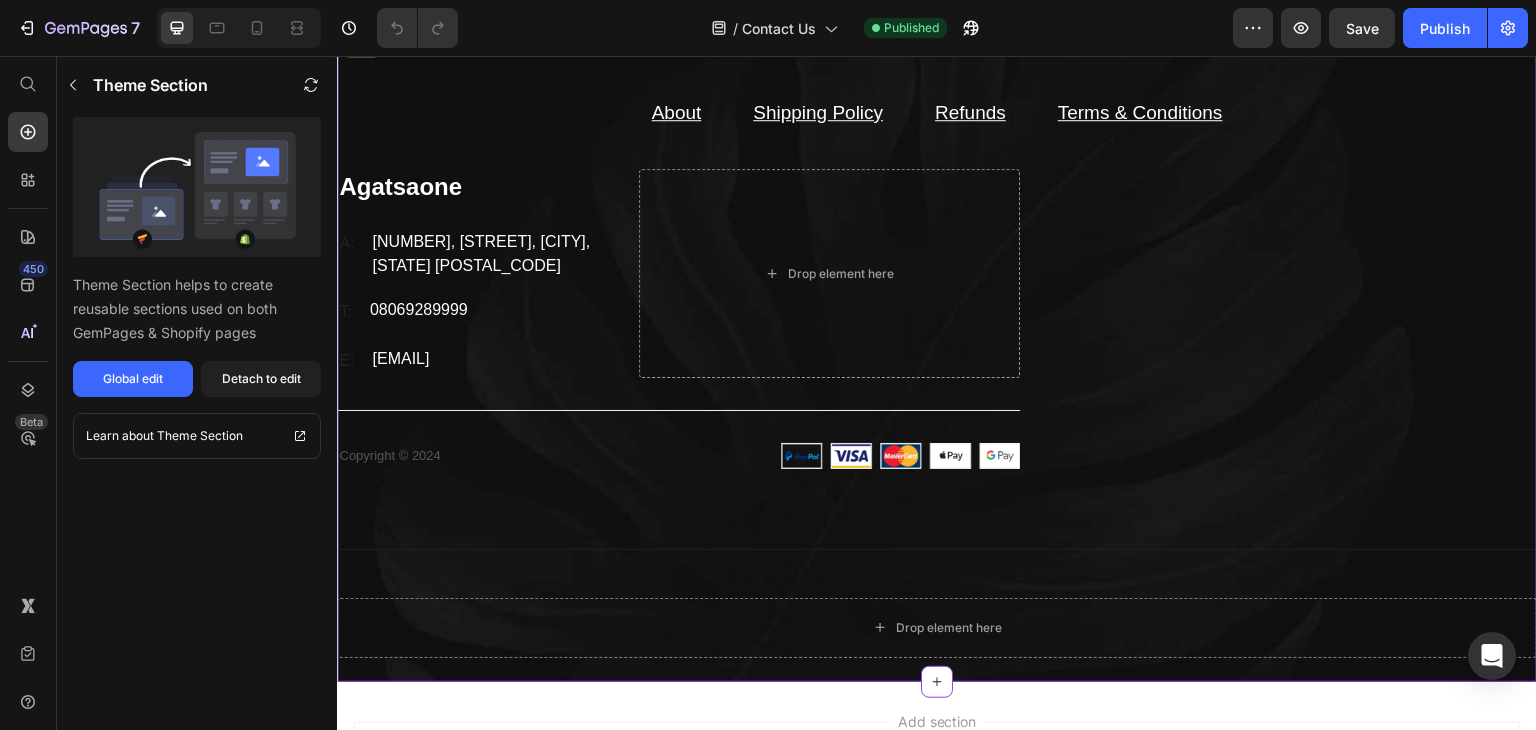 click 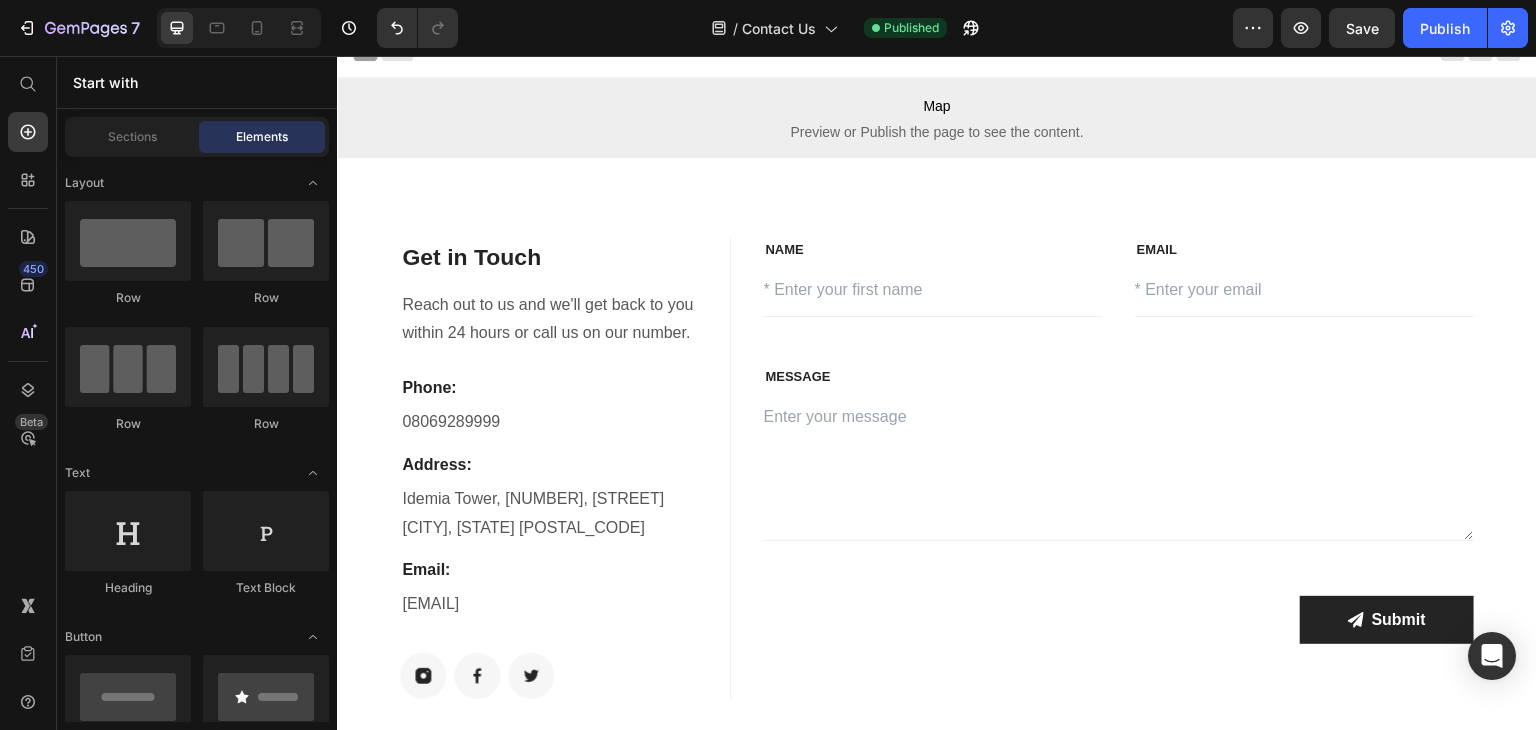 scroll, scrollTop: 0, scrollLeft: 0, axis: both 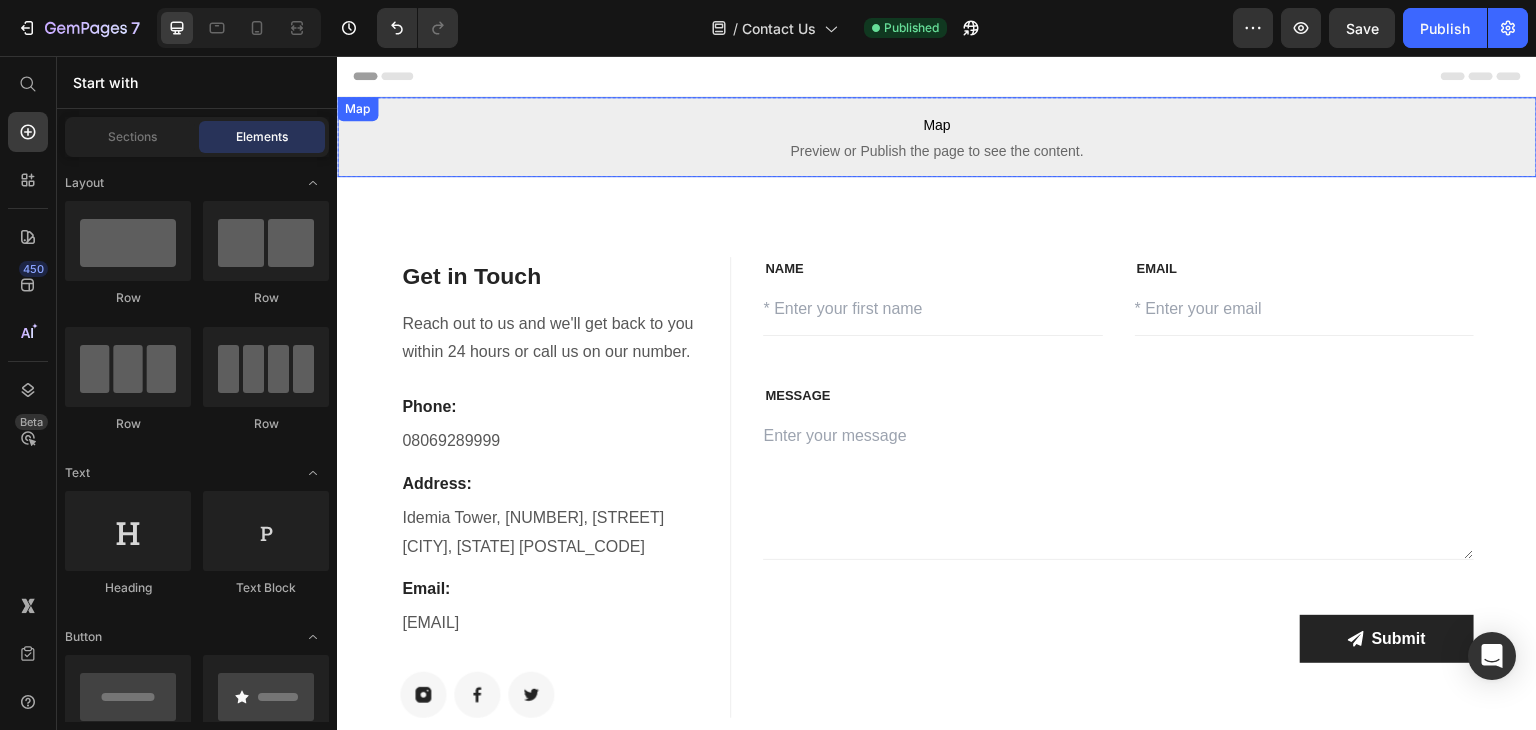 click on "Map" at bounding box center (937, 125) 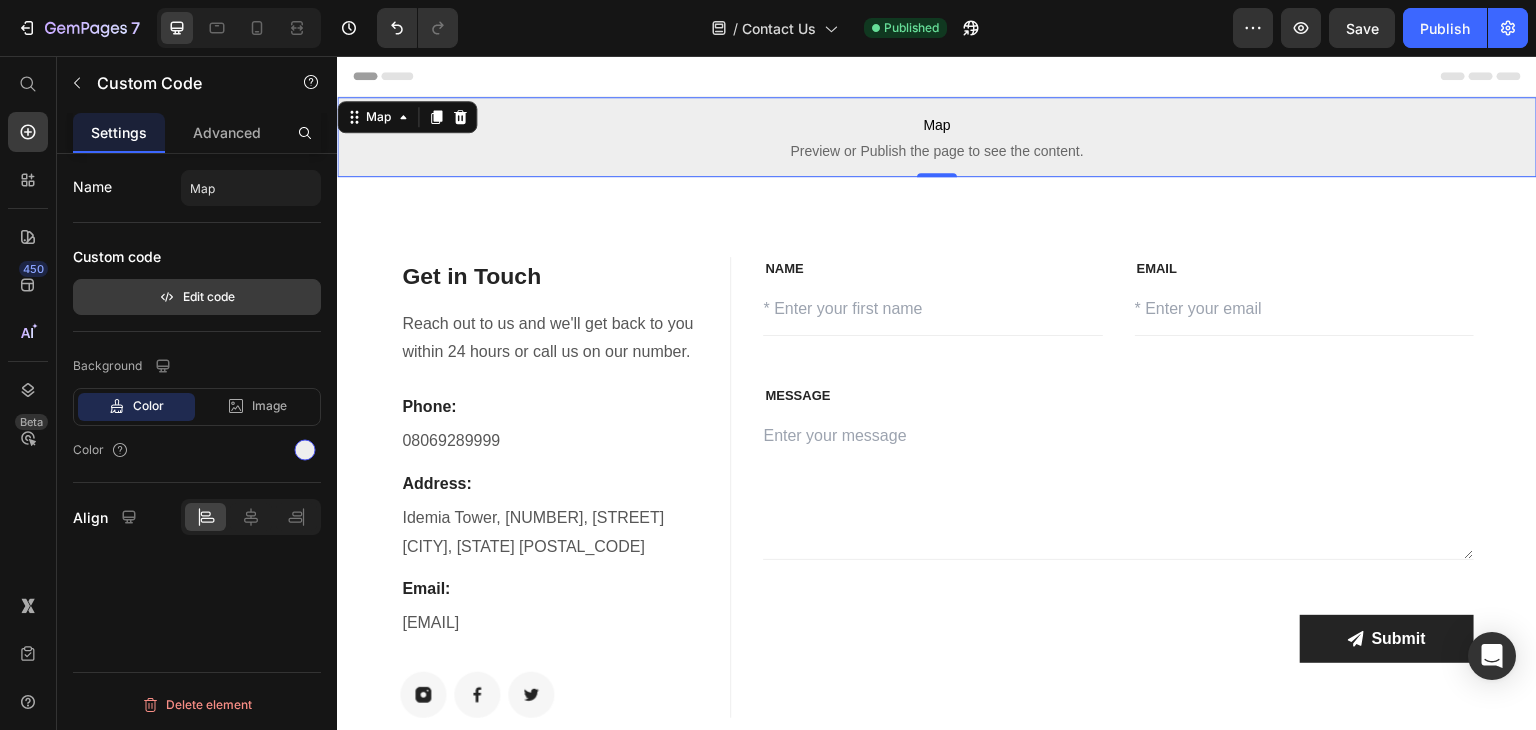 click on "Edit code" at bounding box center [197, 297] 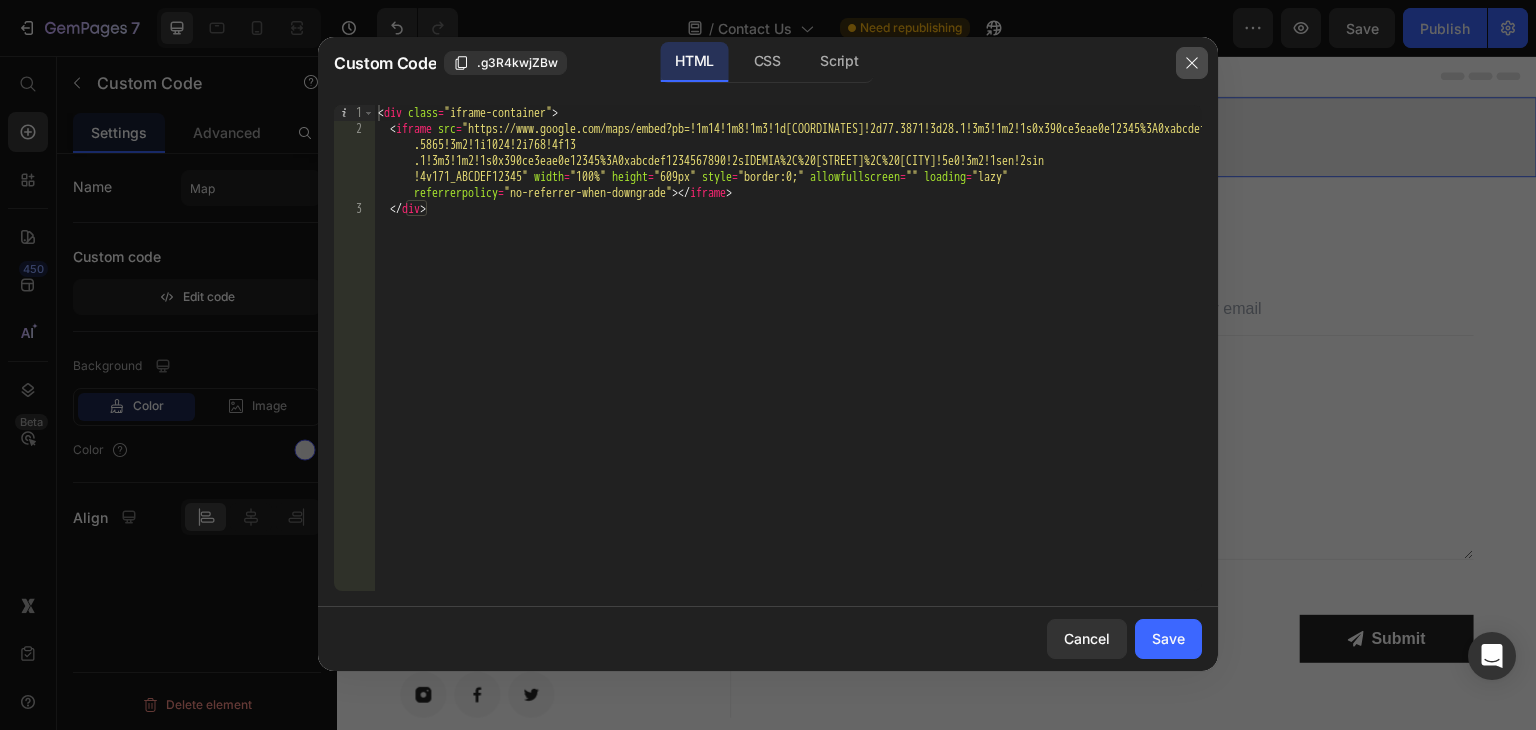 click 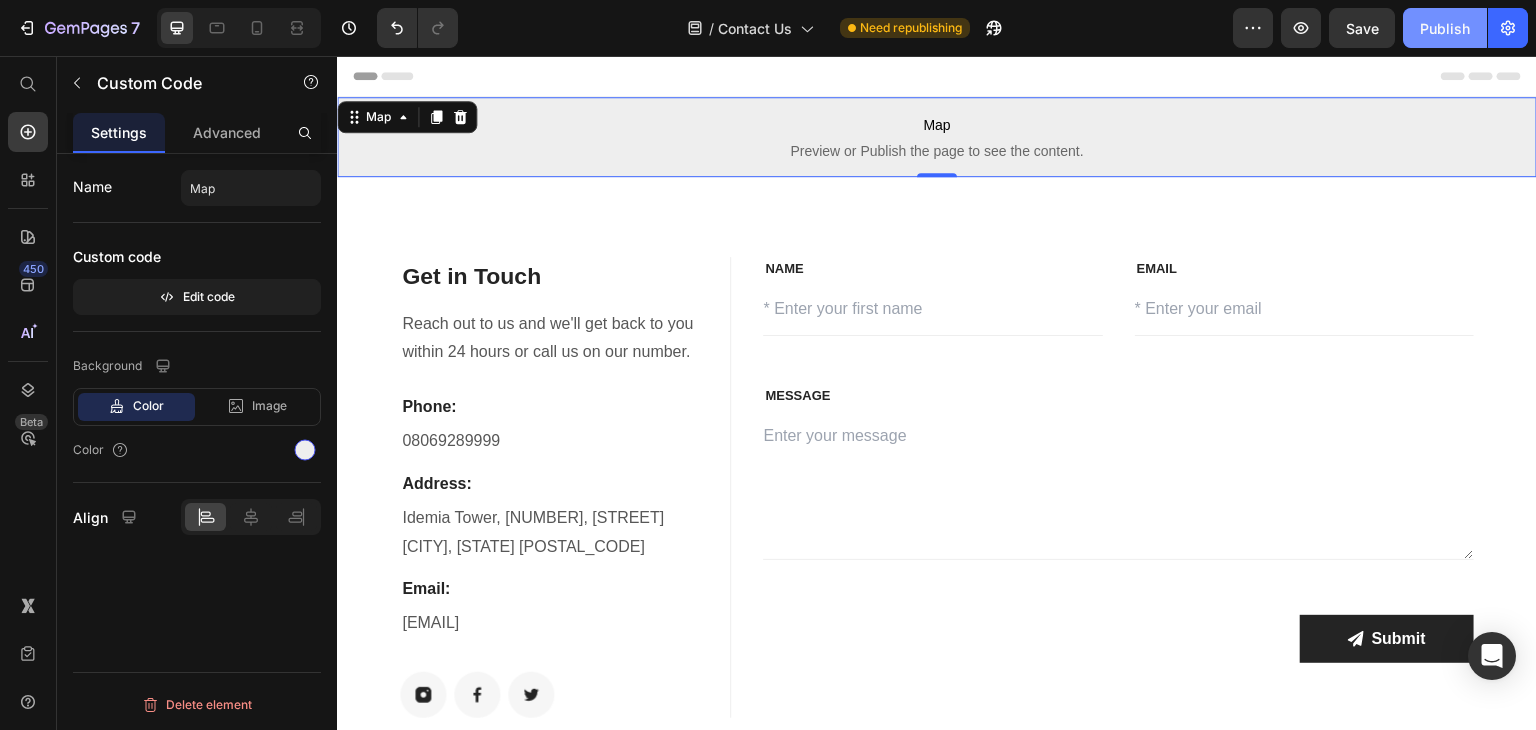 click on "Publish" 